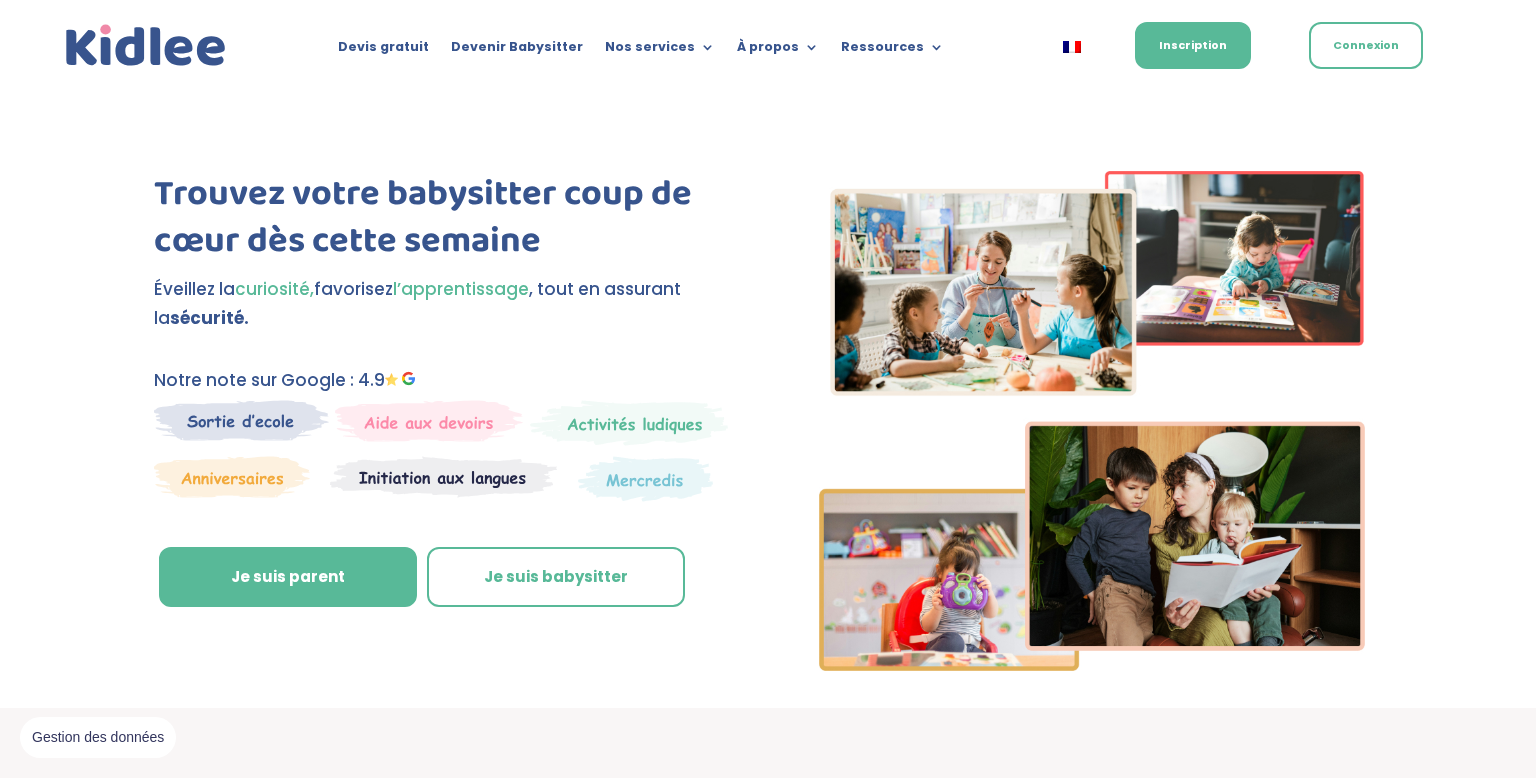scroll, scrollTop: 0, scrollLeft: 0, axis: both 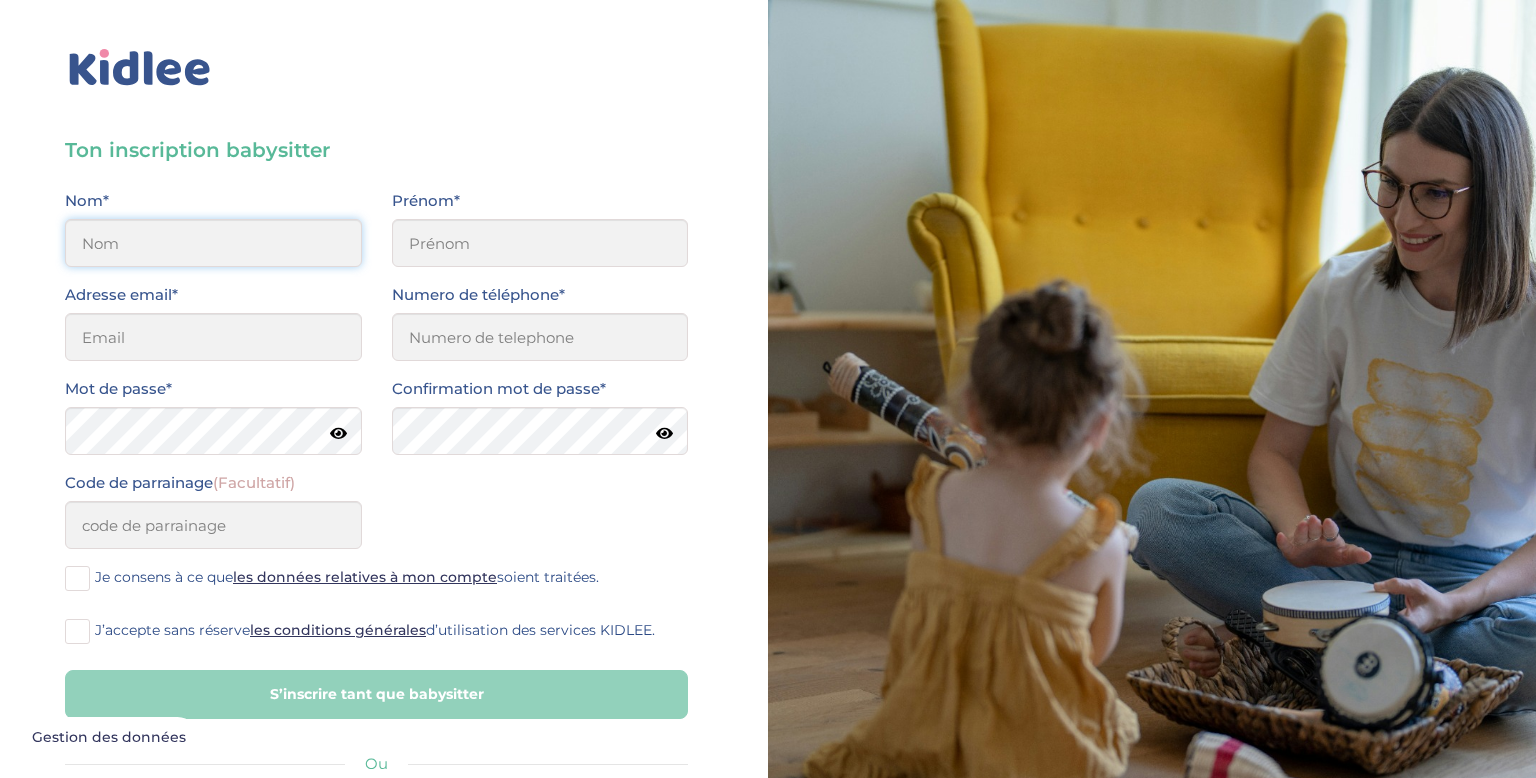 click at bounding box center (213, 243) 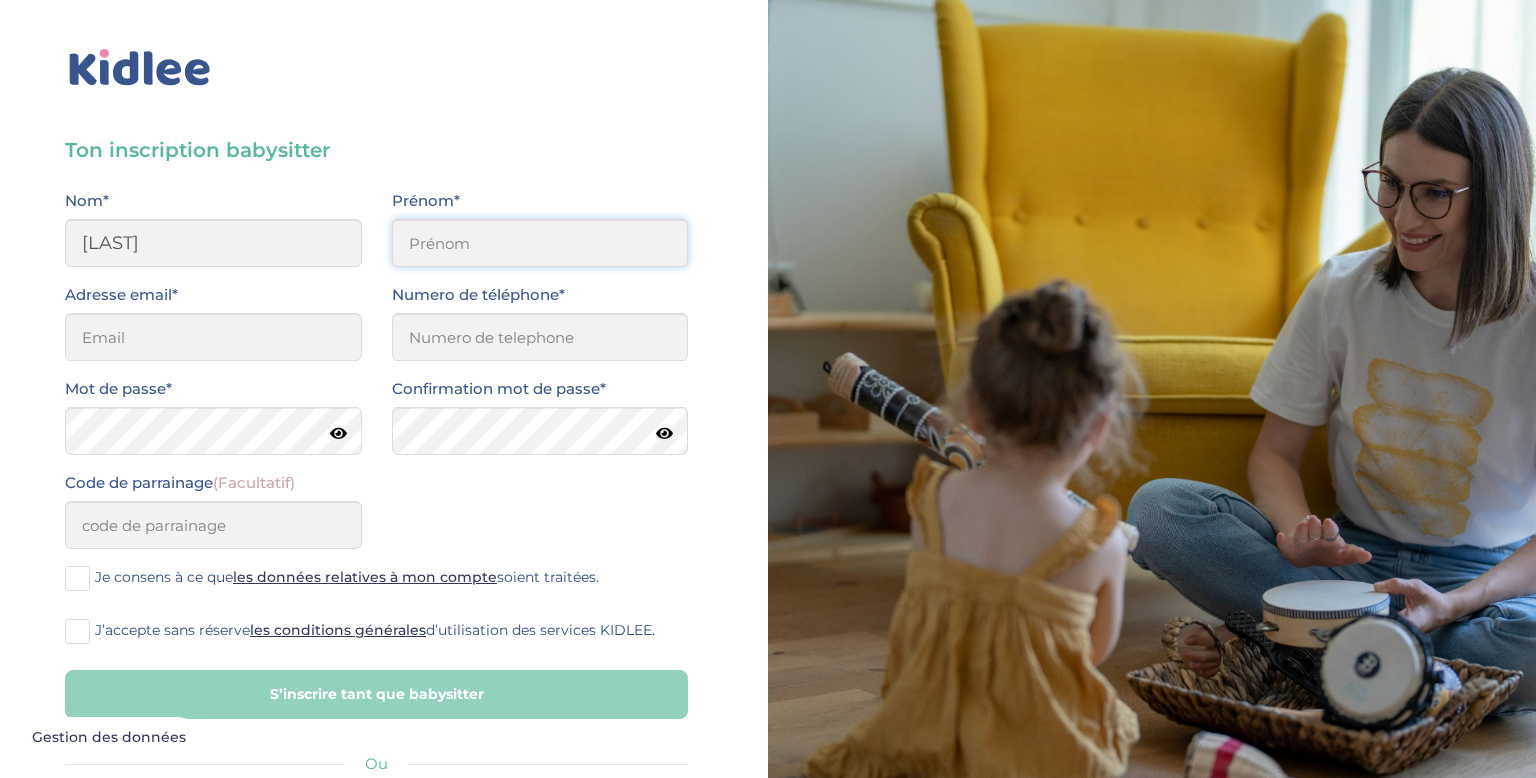 type on "clémentine" 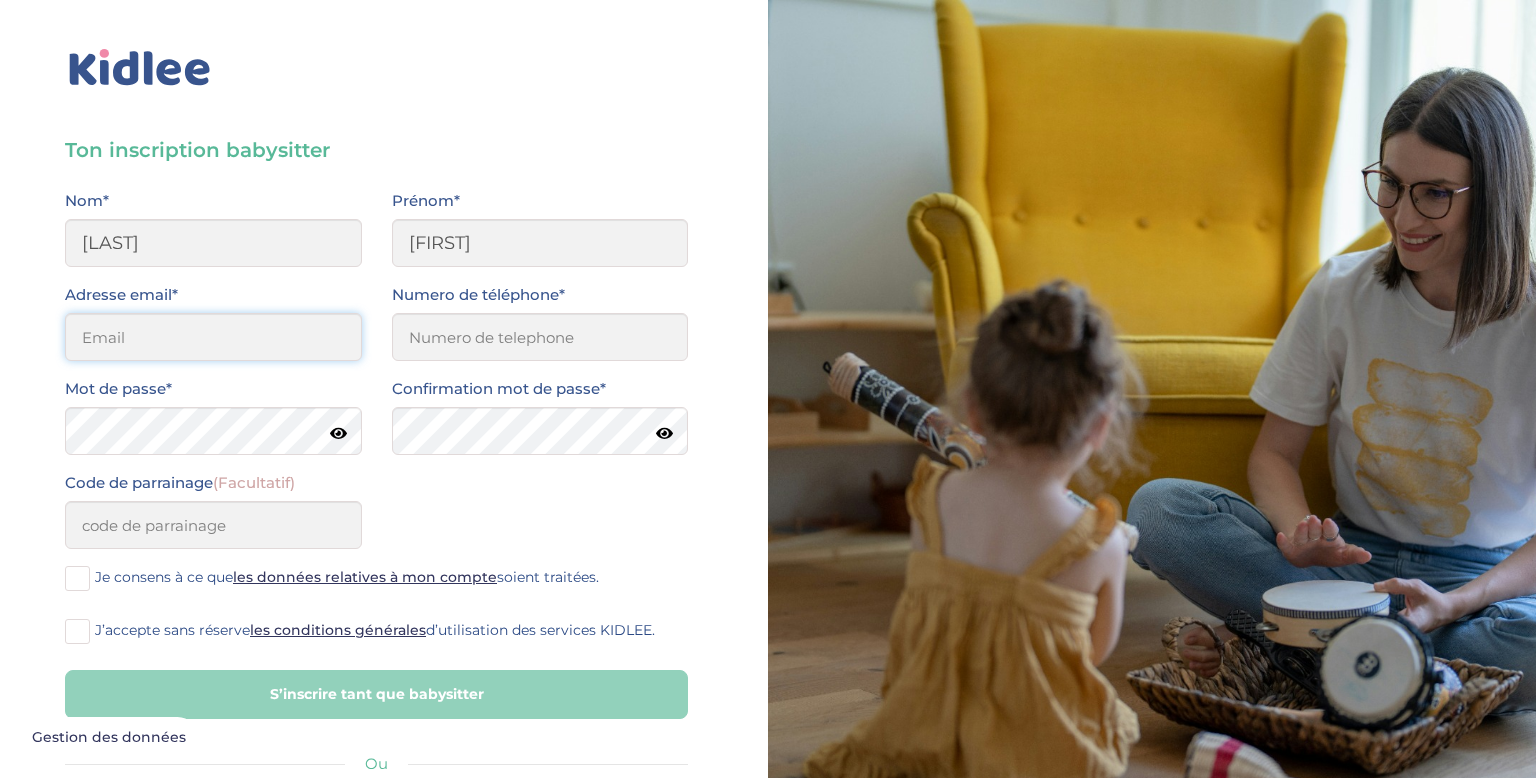 type on "clemmfauree@gmail.com" 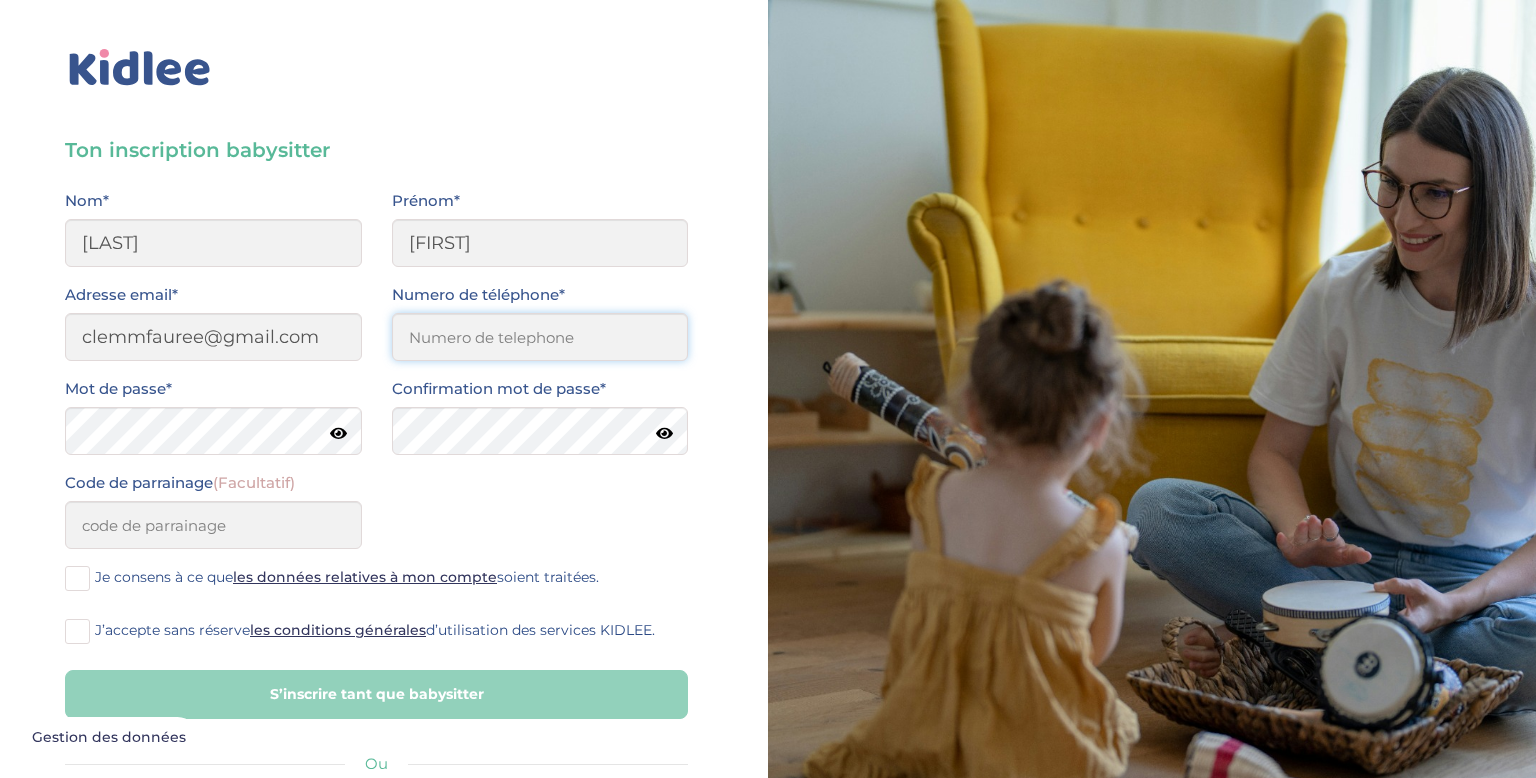 type on "0668119362" 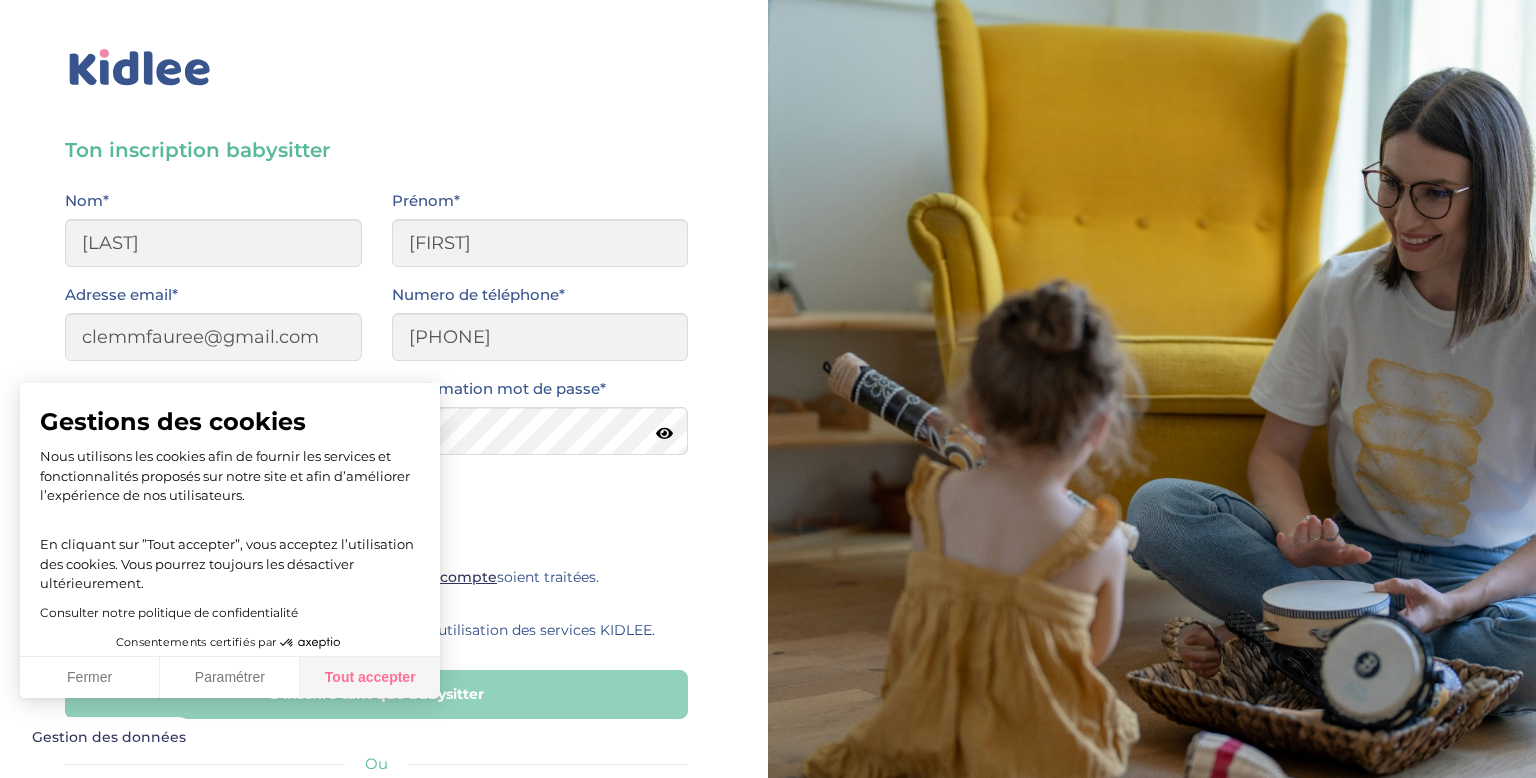 click on "Tout accepter" at bounding box center [370, 678] 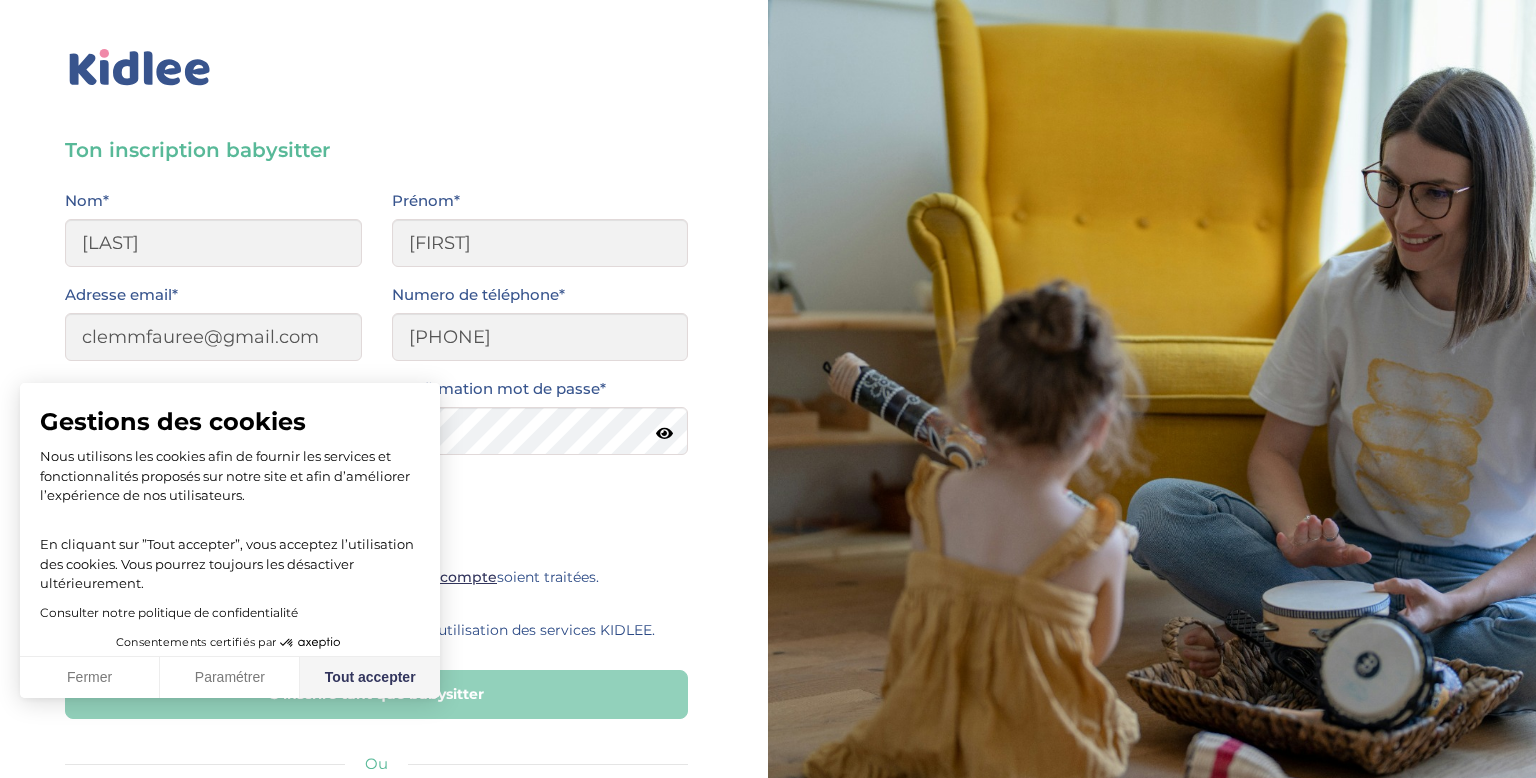 checkbox on "true" 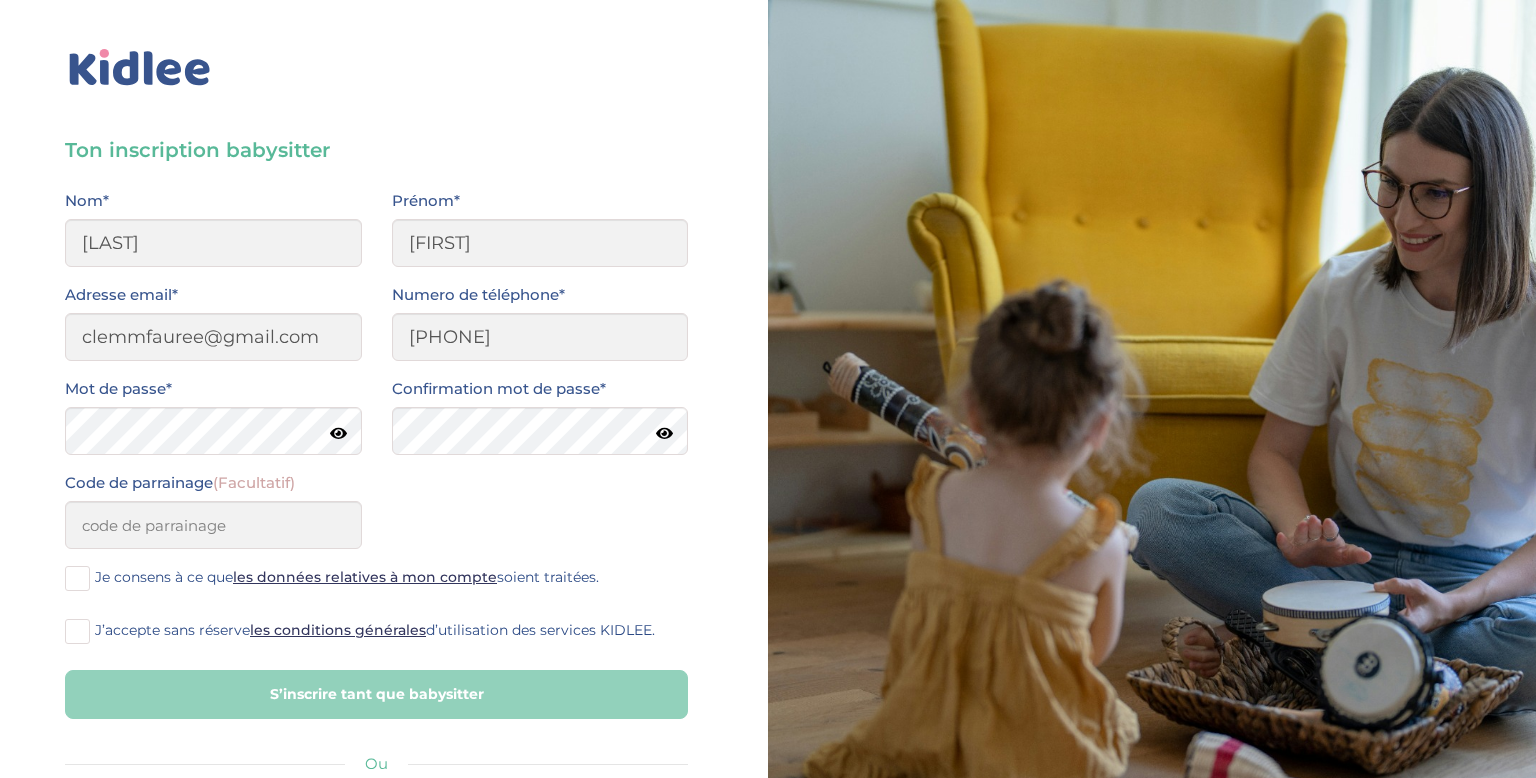 click on "Je consens à ce que  les
données relatives à mon
compte  soient traitées." at bounding box center (347, 577) 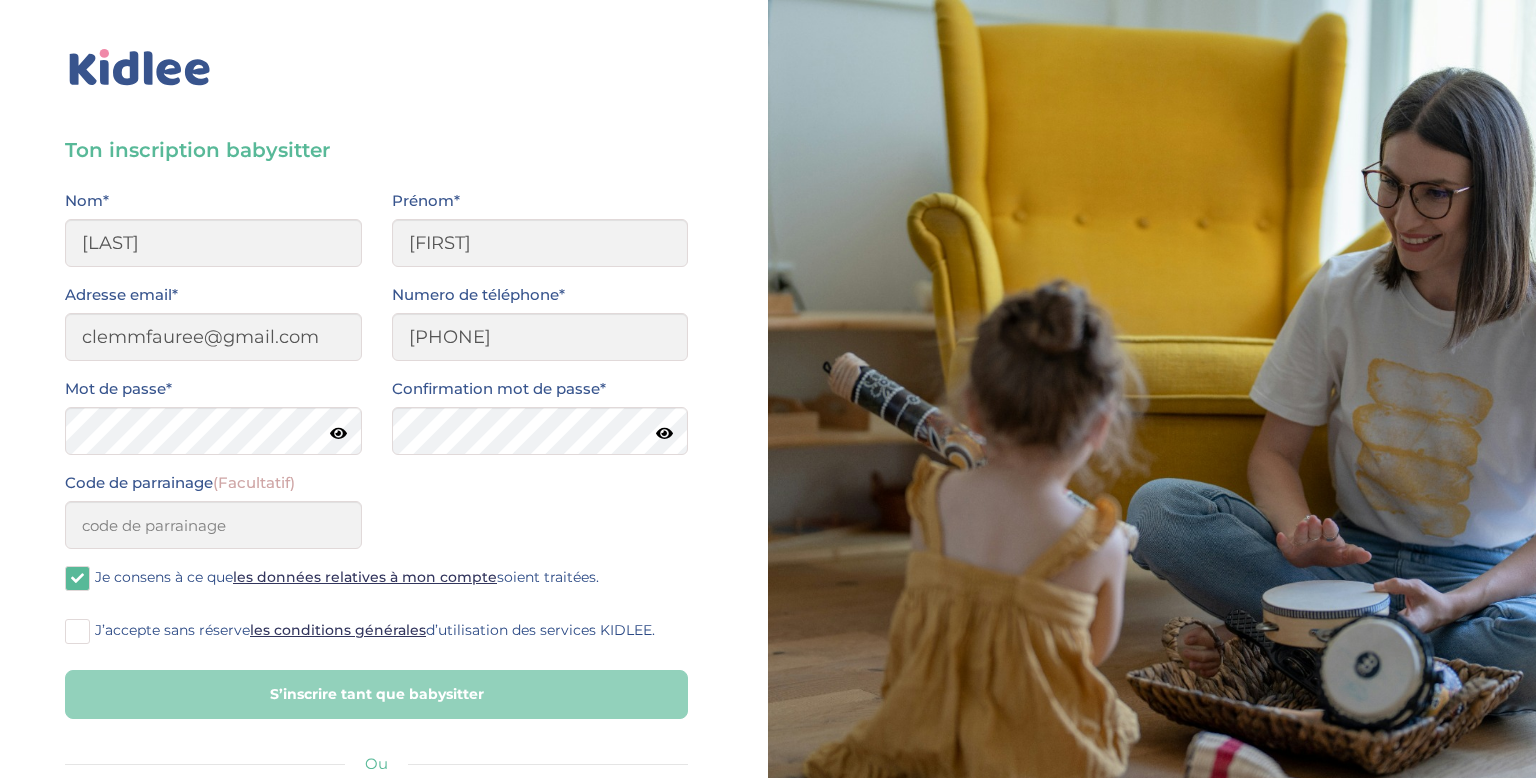 click at bounding box center [77, 631] 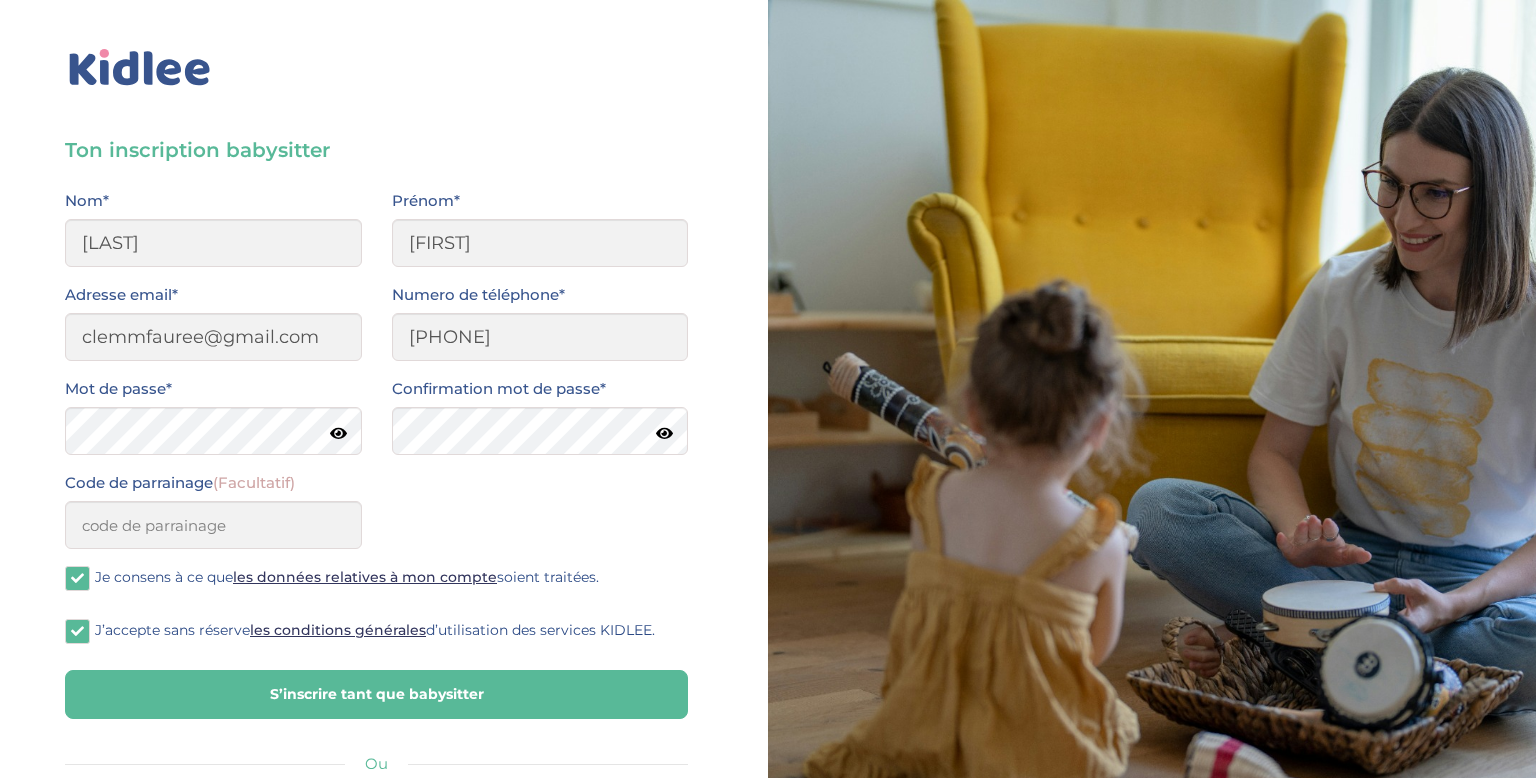 click on "S’inscrire tant que babysitter" at bounding box center [376, 694] 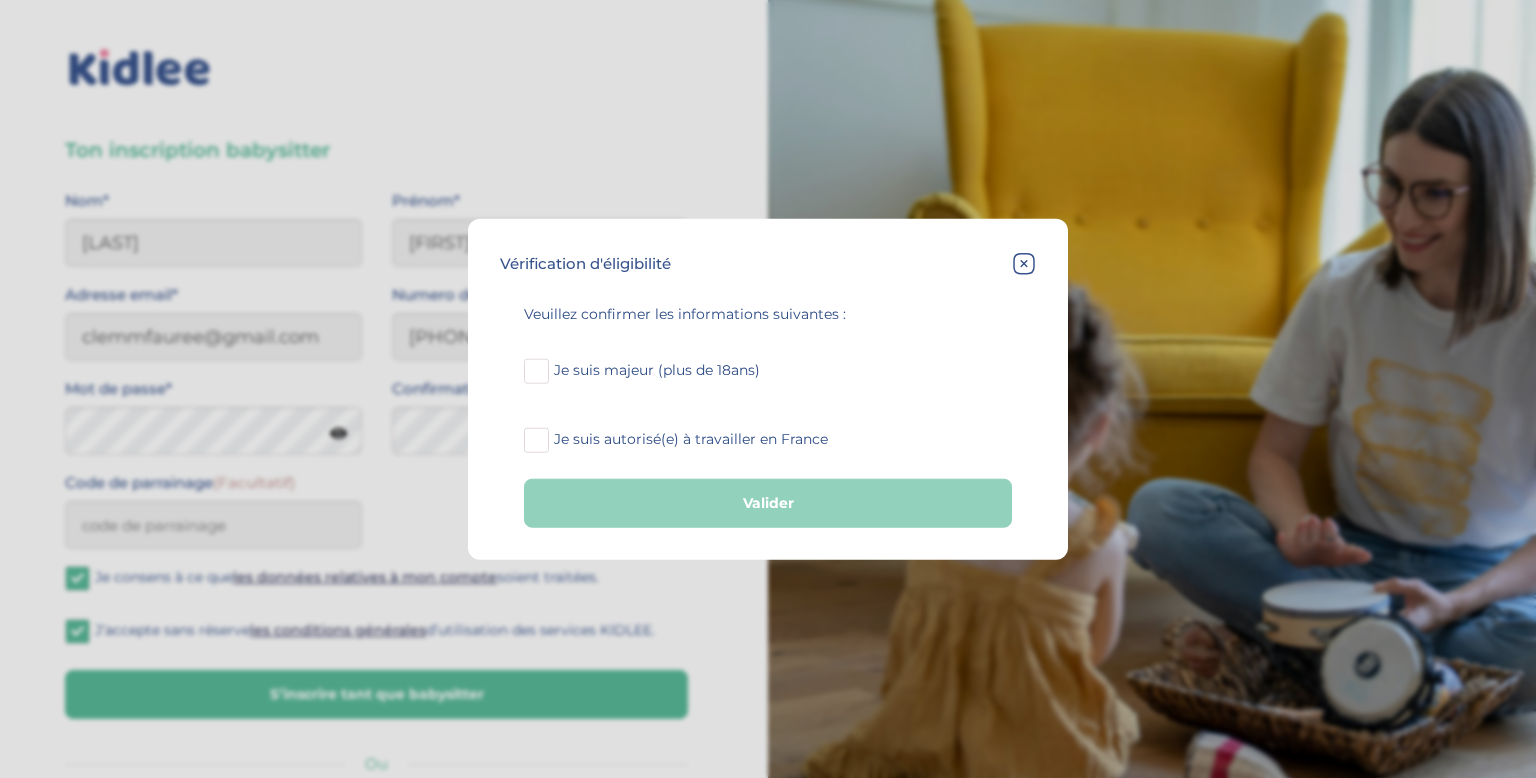 click at bounding box center (536, 440) 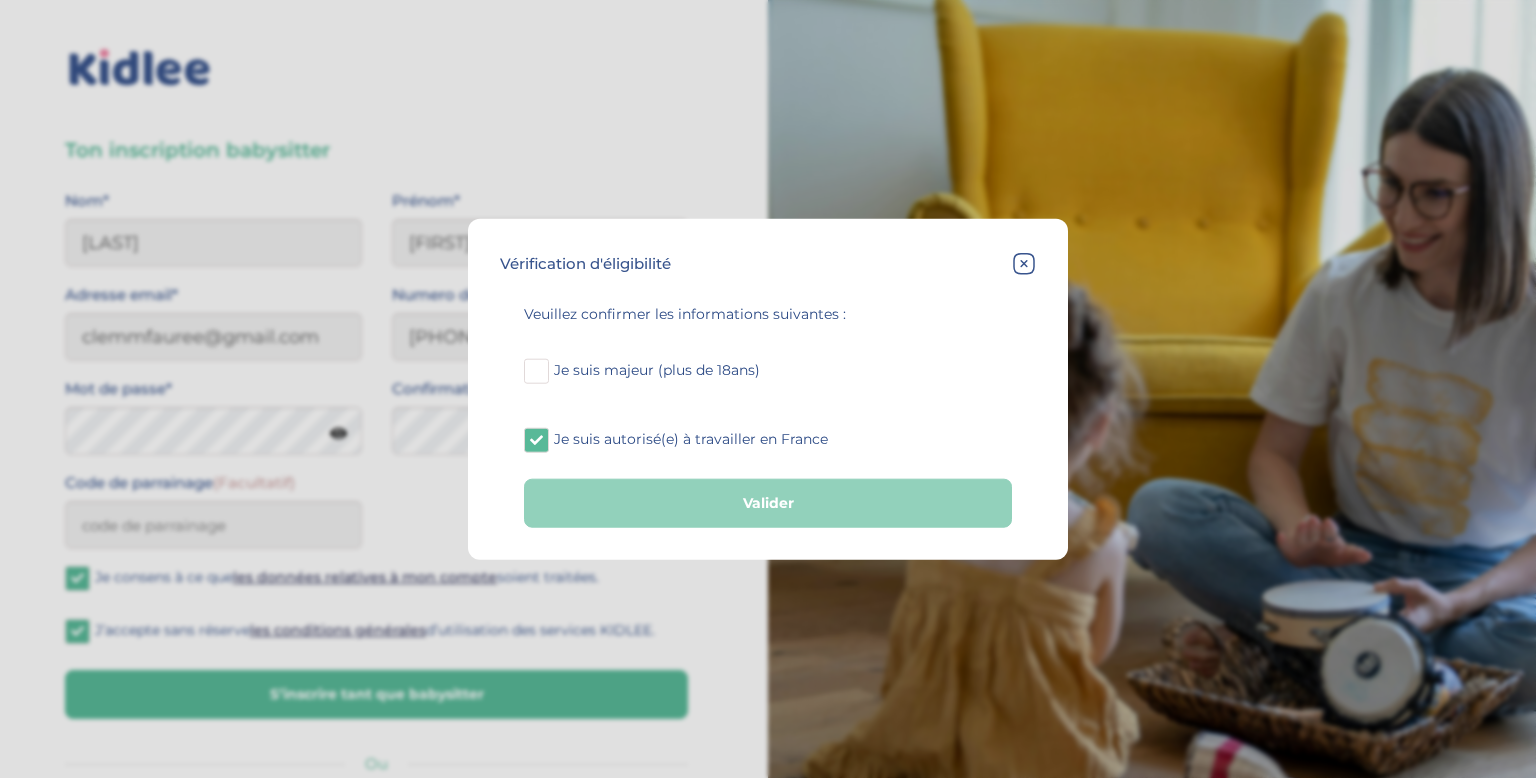click on "Je suis majeur (plus de 18ans)" at bounding box center (649, 372) 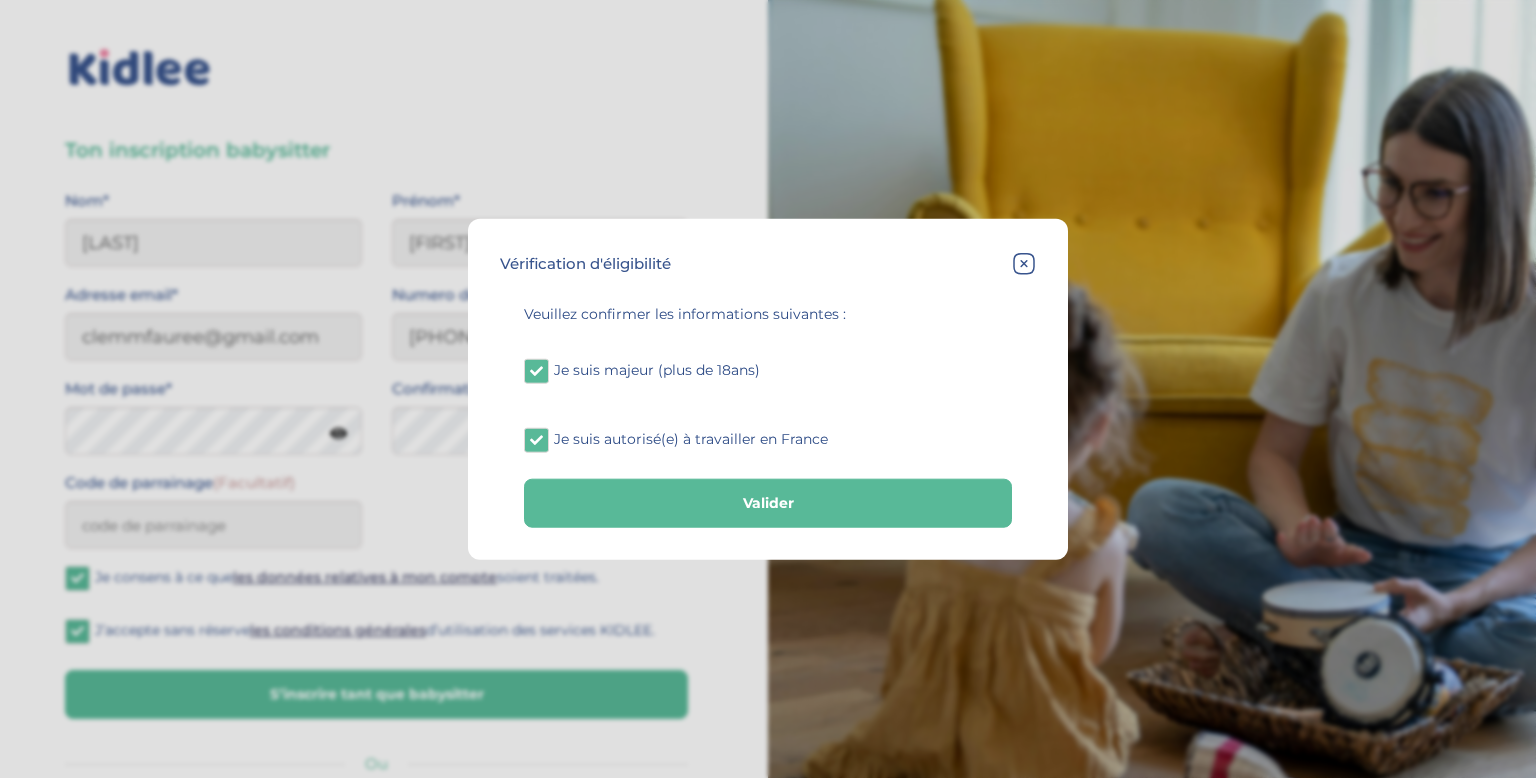 click on "Valider" at bounding box center (768, 503) 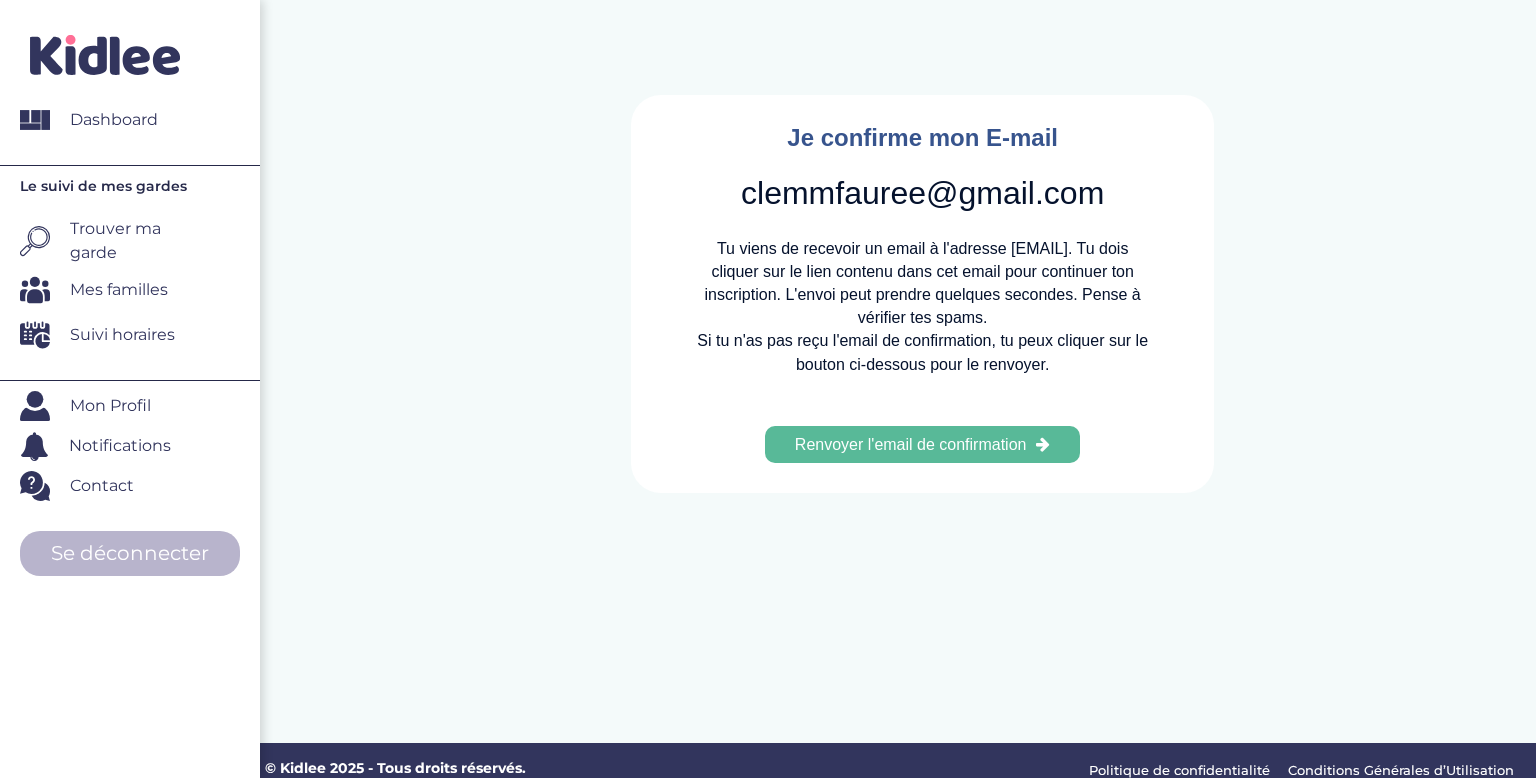 scroll, scrollTop: 0, scrollLeft: 0, axis: both 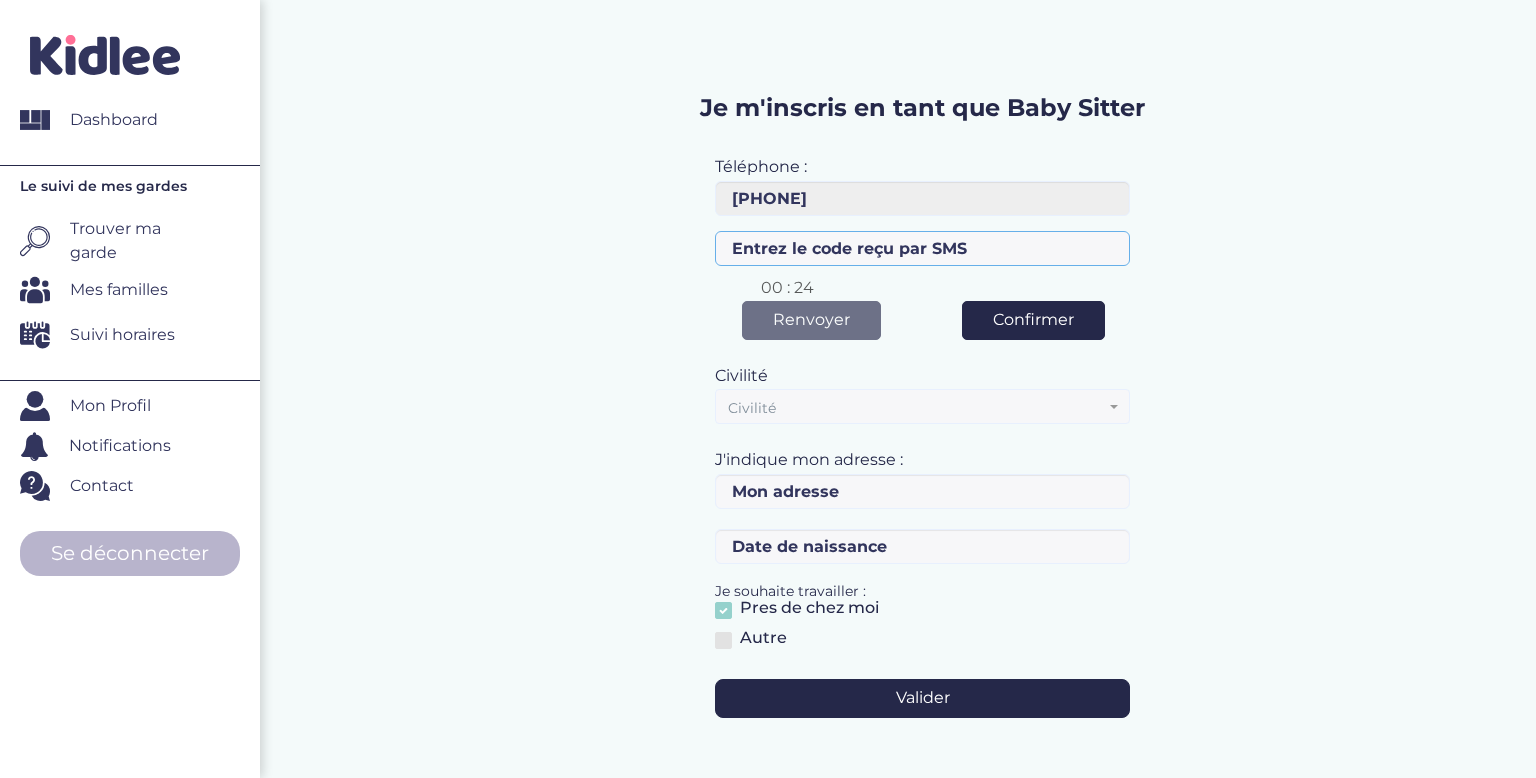 click at bounding box center [922, 248] 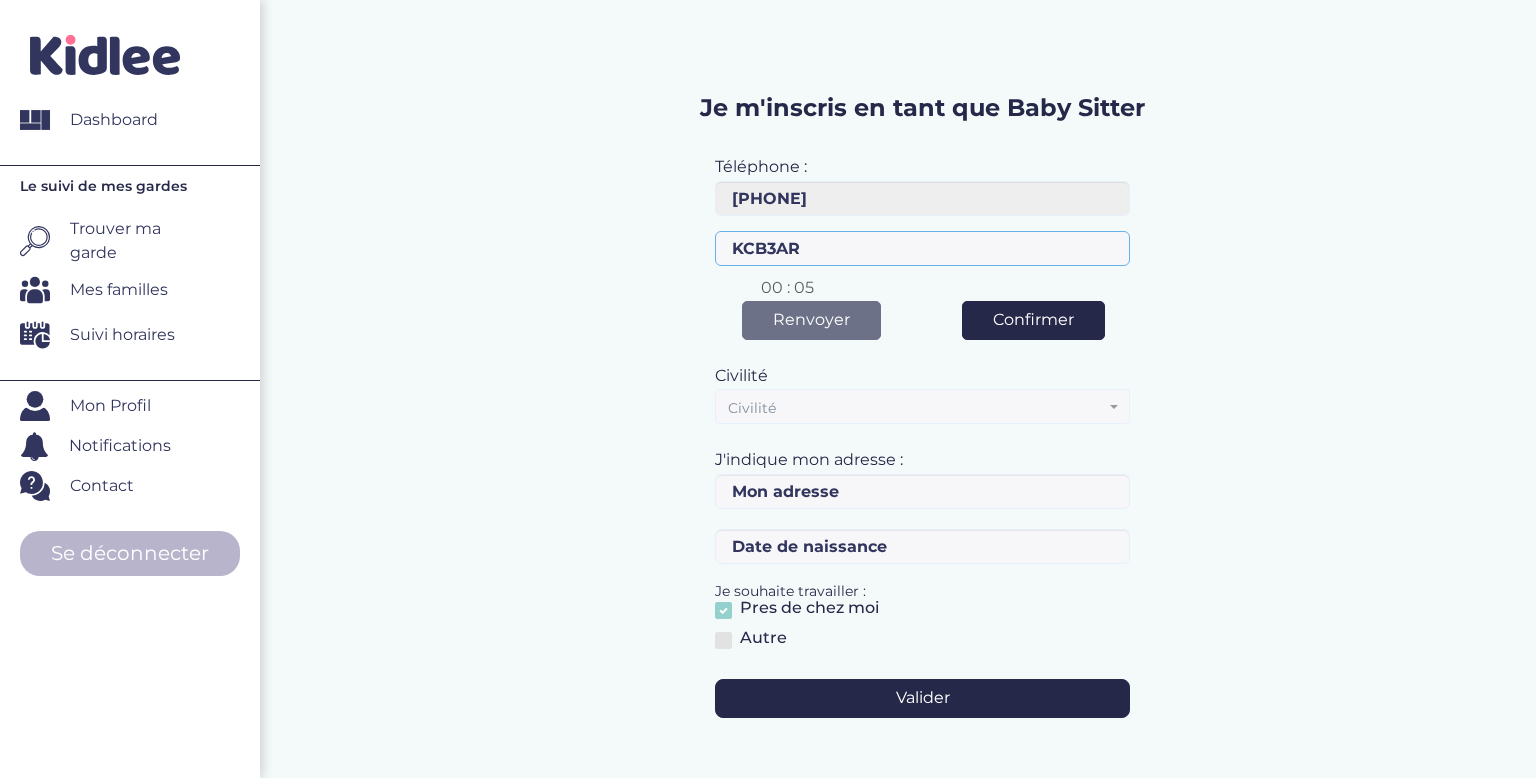 type on "KCB3AR" 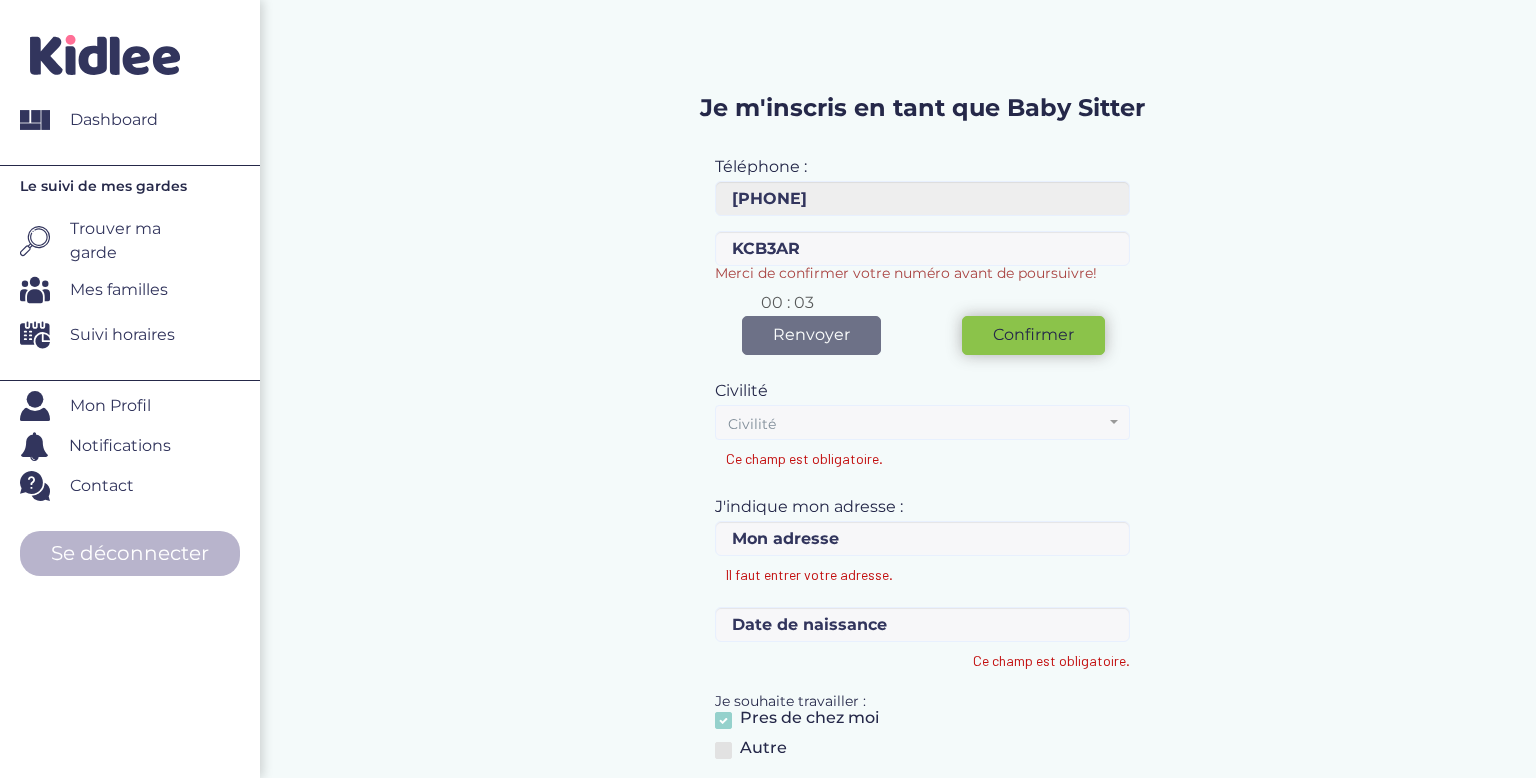 click on "Confirmer" at bounding box center [1033, 335] 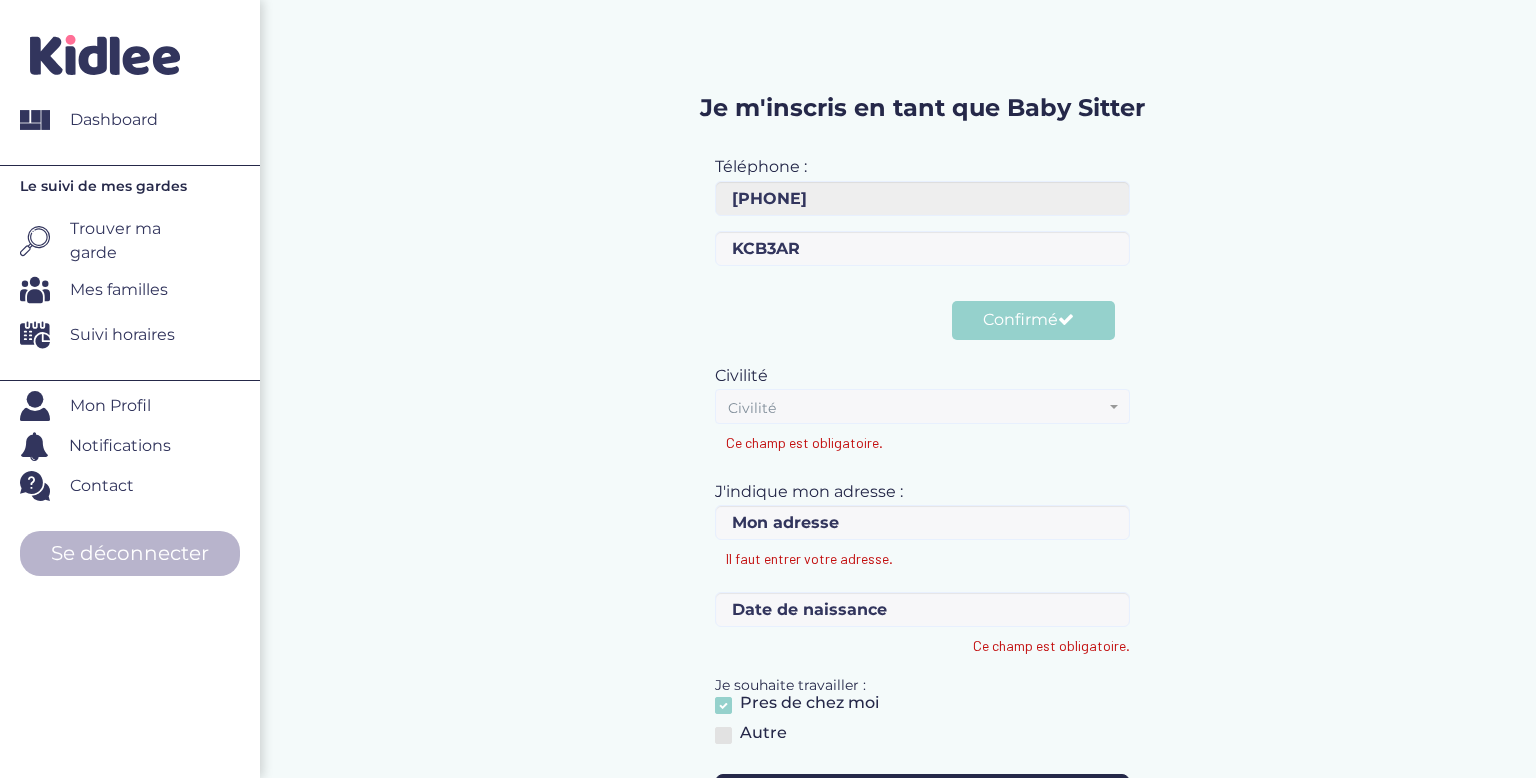 scroll, scrollTop: 0, scrollLeft: 0, axis: both 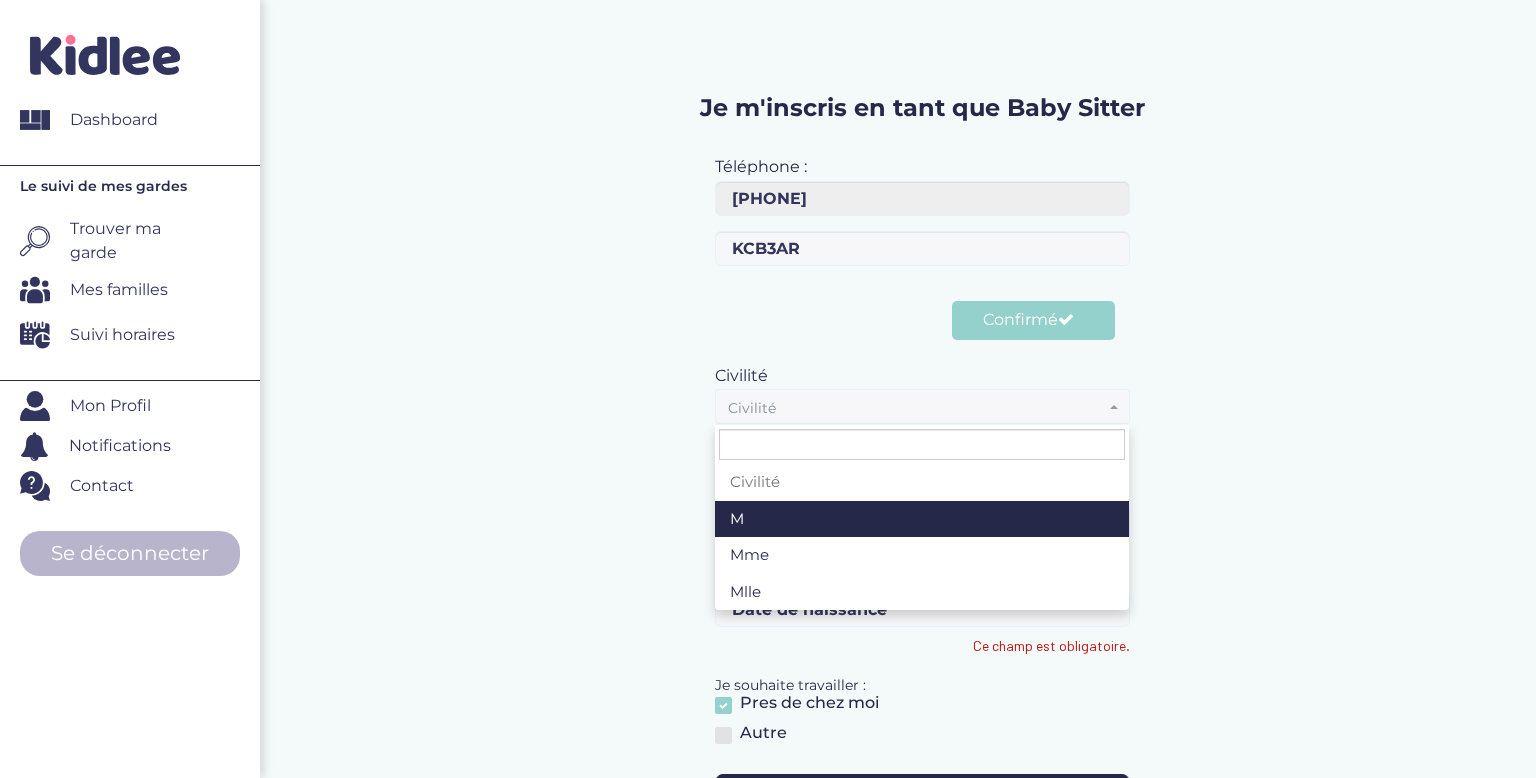select on "1" 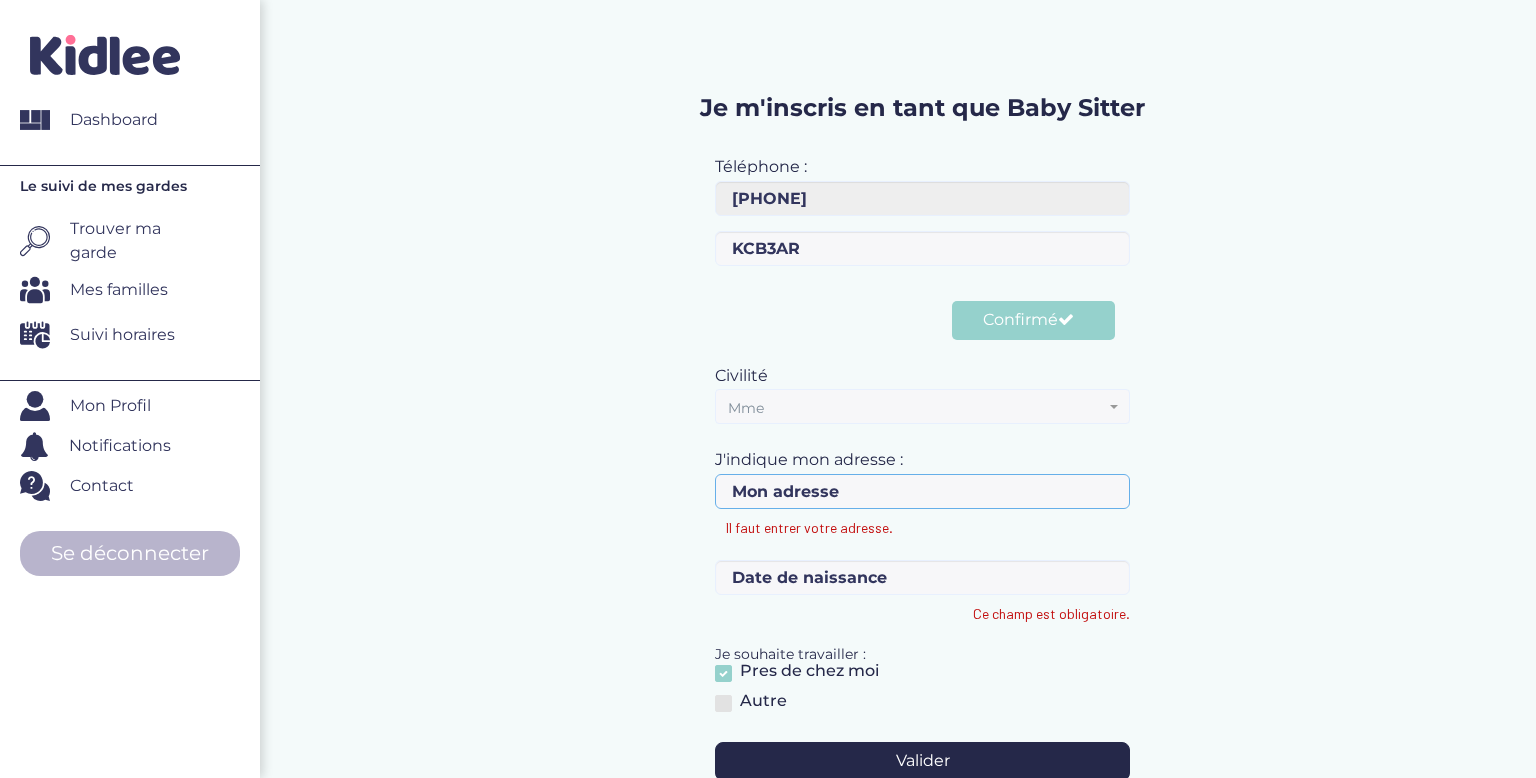 click on "Il faut entrer votre adresse." at bounding box center (922, 491) 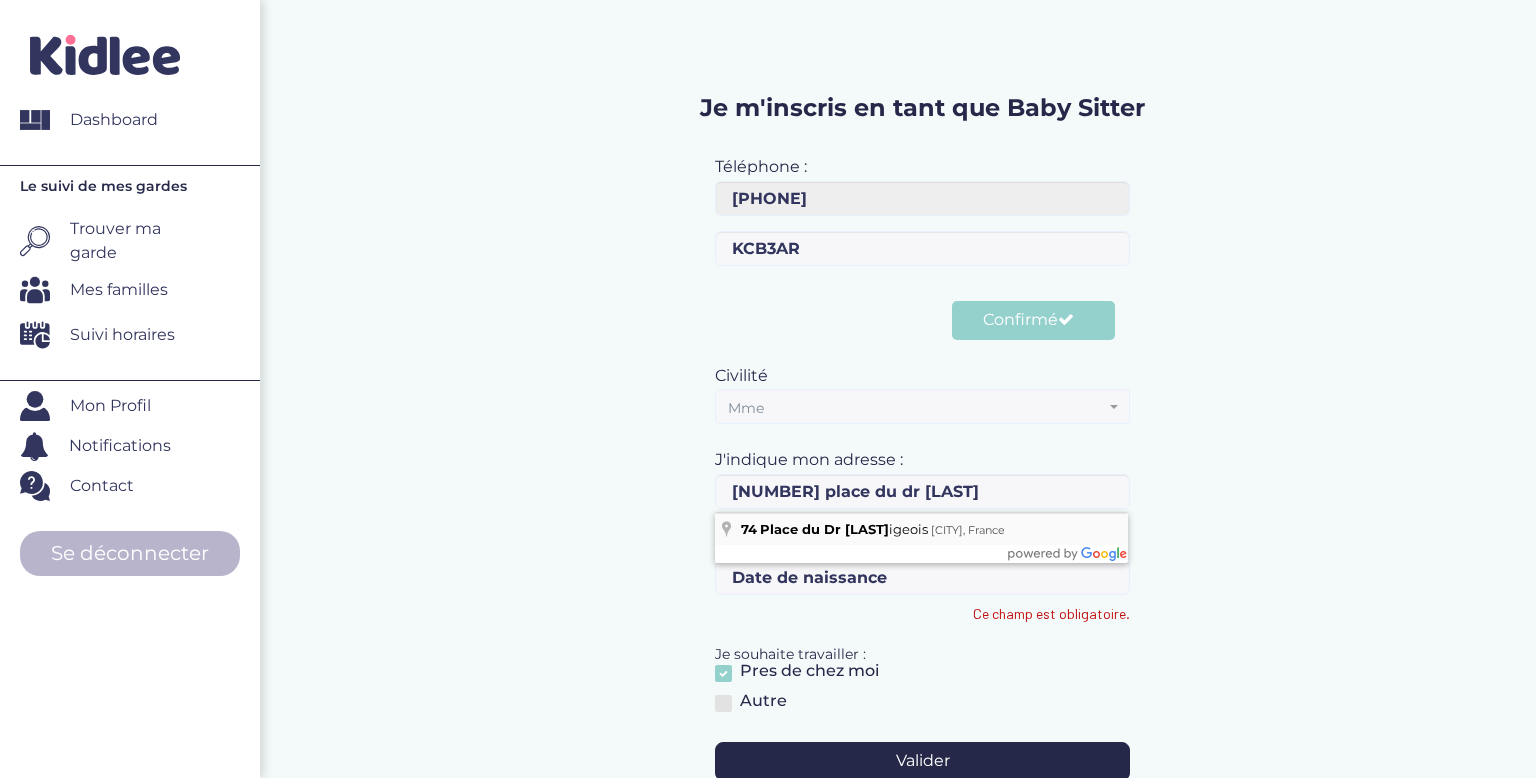 type on "74 Place du Dr Félix Lobligeois, Paris, France" 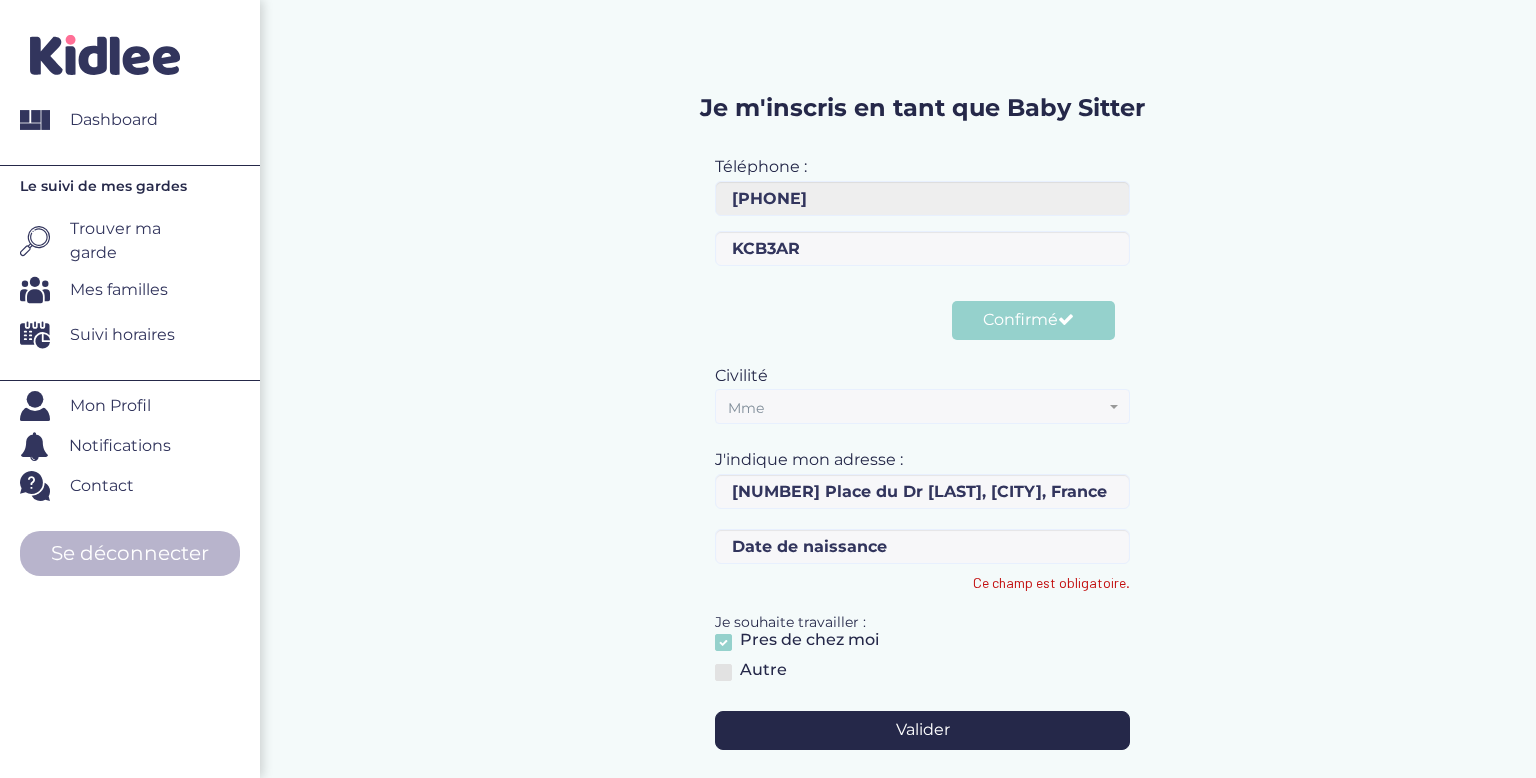 click on "Téléphone :   0668119362
Le format est mauvais ou faux numéro.
ce numéro de
téléphone existe déjà dans notre base de données   KCB3AR
Merci de confirmer votre numéro avant de poursuivre!
Veuillez saisir le code de confirmation!
Renvoyer
00 : 00
Confirmer
Civilité   Civilité   M   Mme   Mlle Mme" at bounding box center [922, 450] 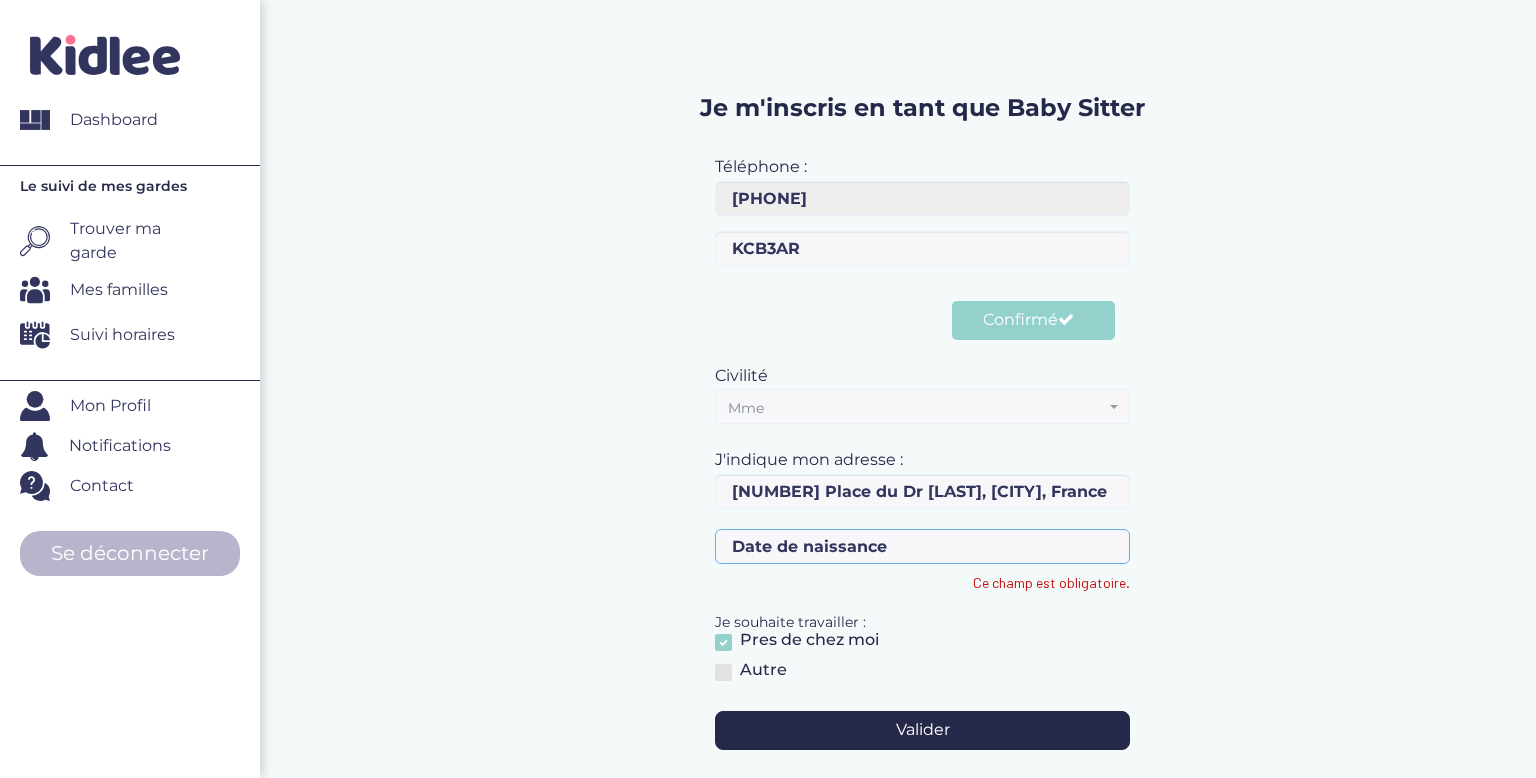 click on "Ce champ est obligatoire." at bounding box center [922, 546] 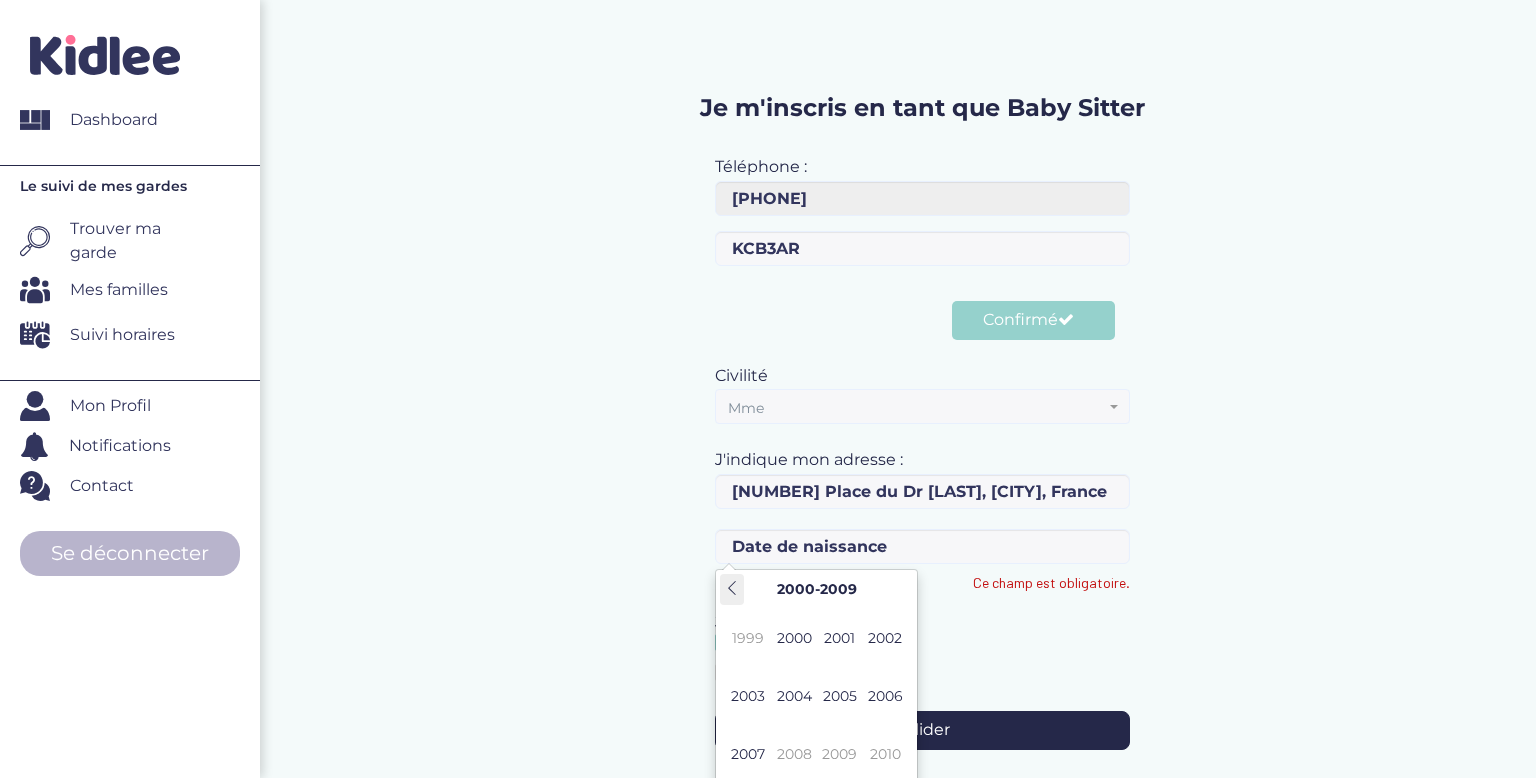 click at bounding box center [732, 588] 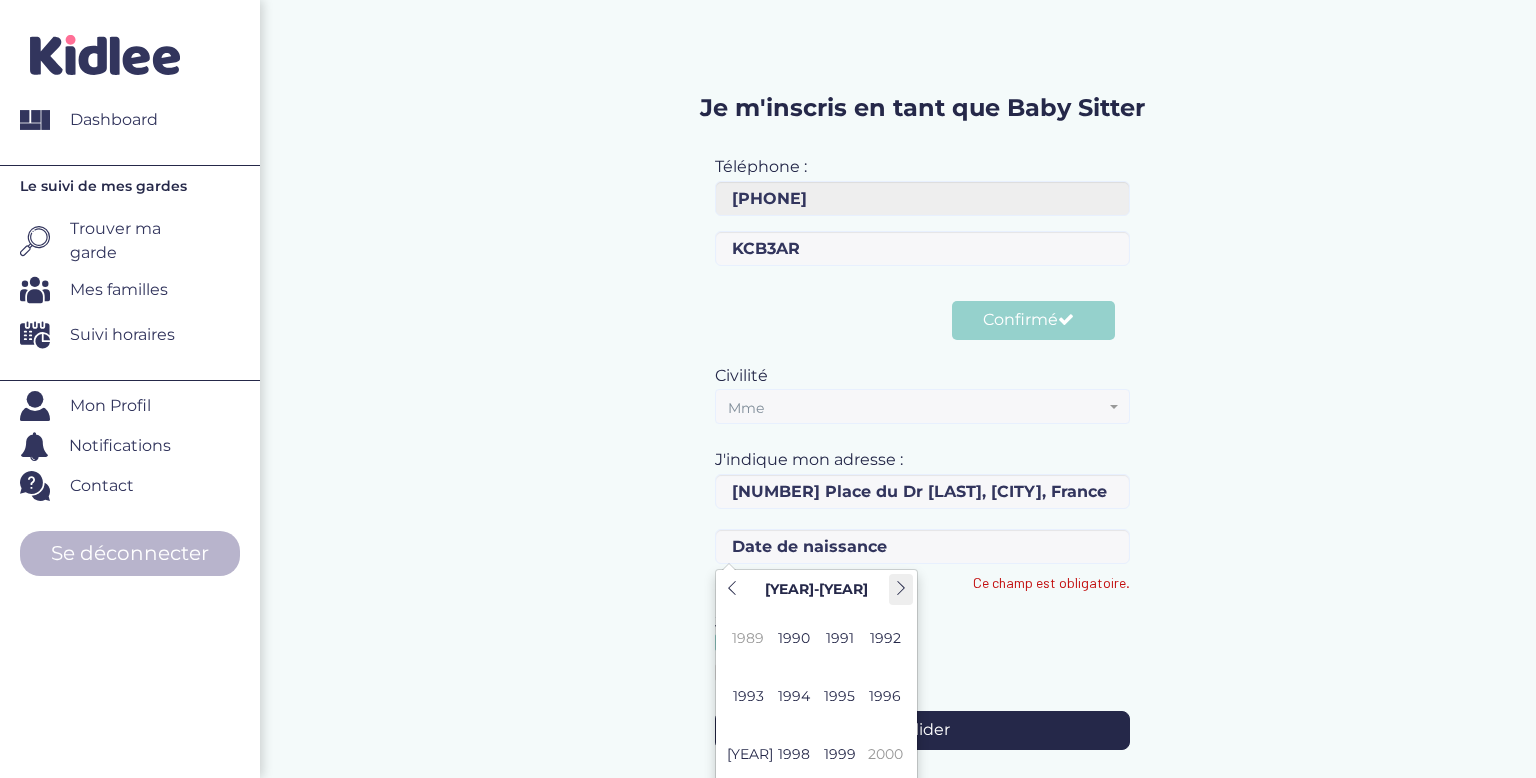 click at bounding box center (901, 589) 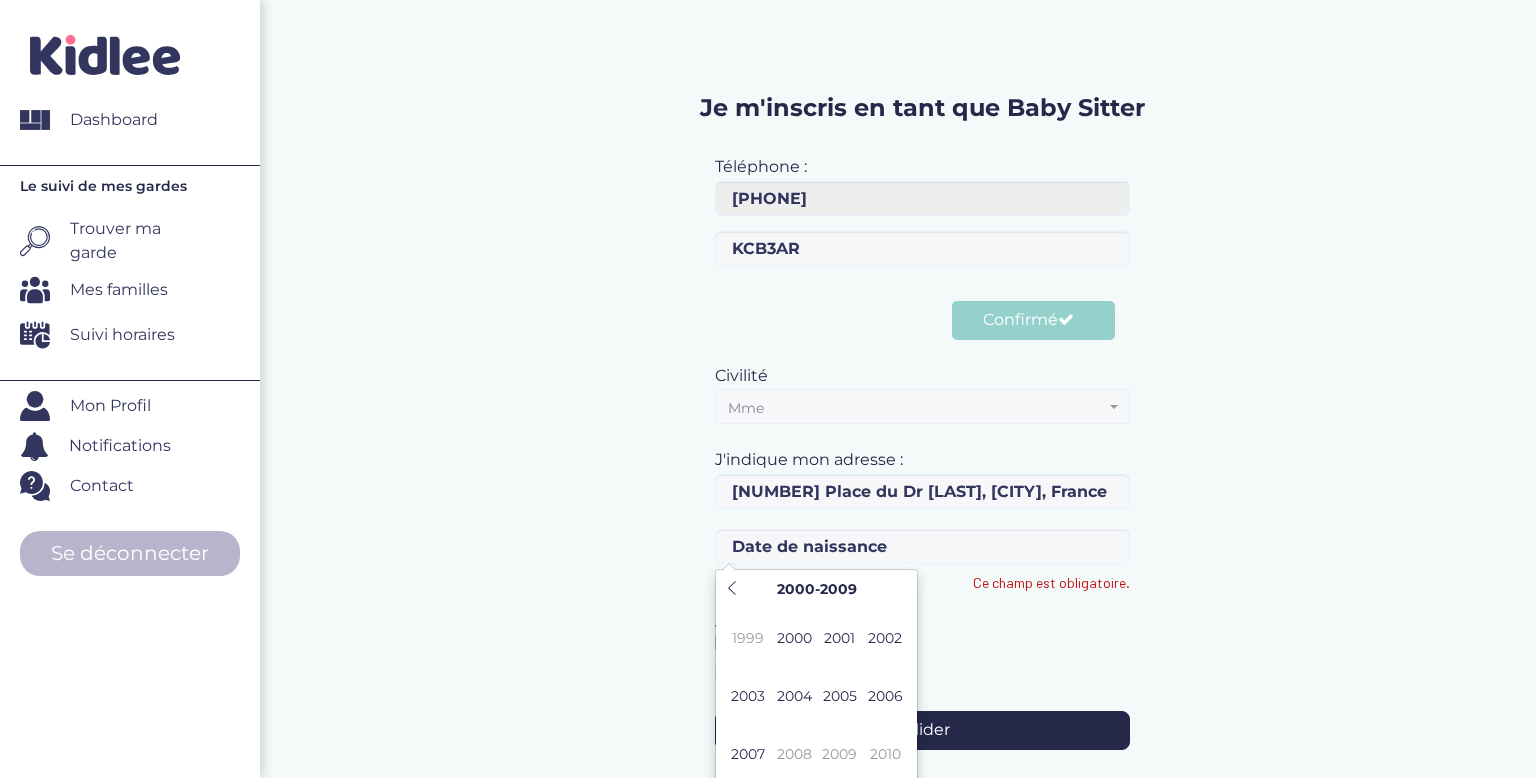 click on "2000-2009 1999 2000 2001 2002 2003 2004 2005 2006 2007 2008 2009 2010 Aujourd'hui Vider" at bounding box center [816, 681] 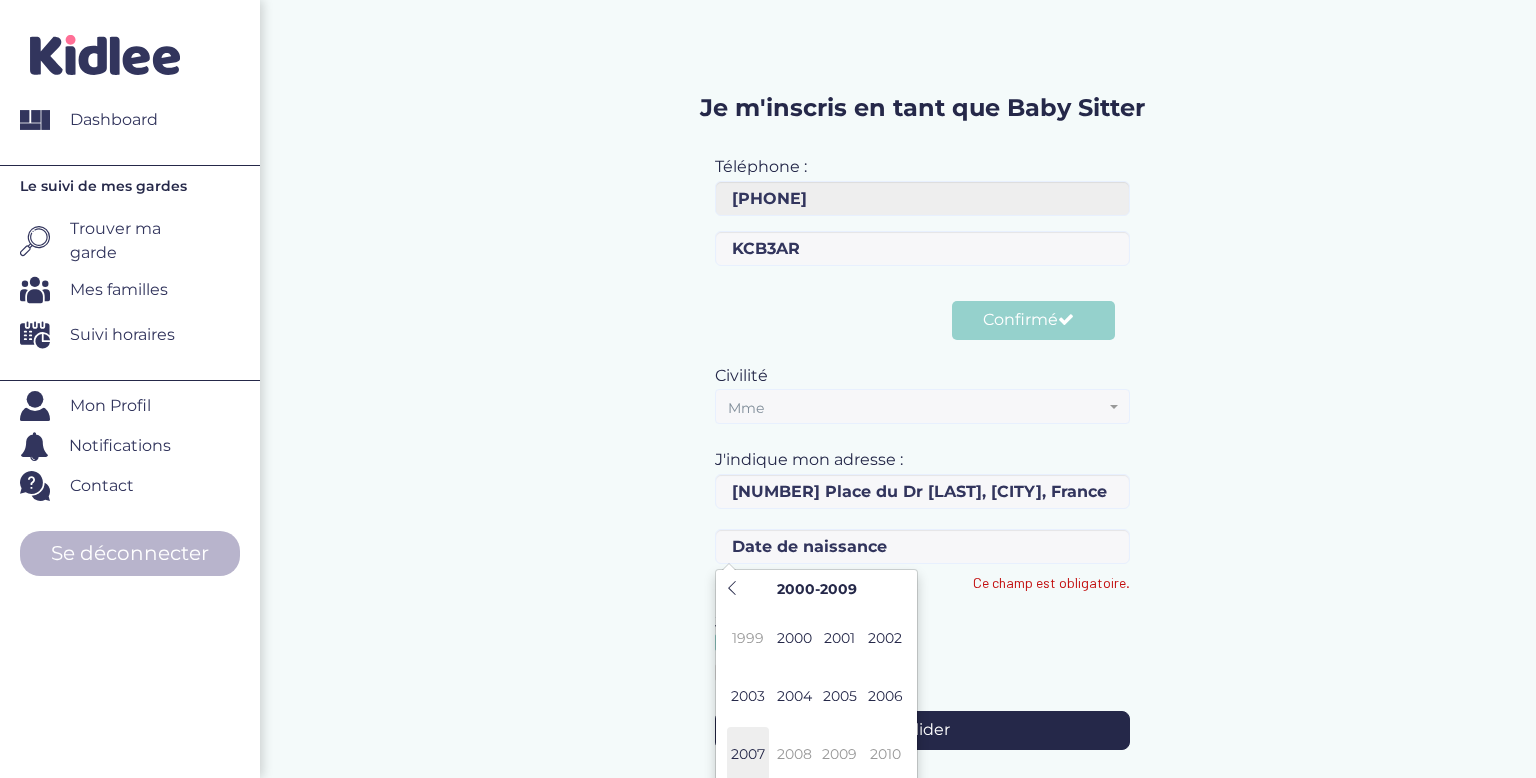 click on "2007" at bounding box center [748, 754] 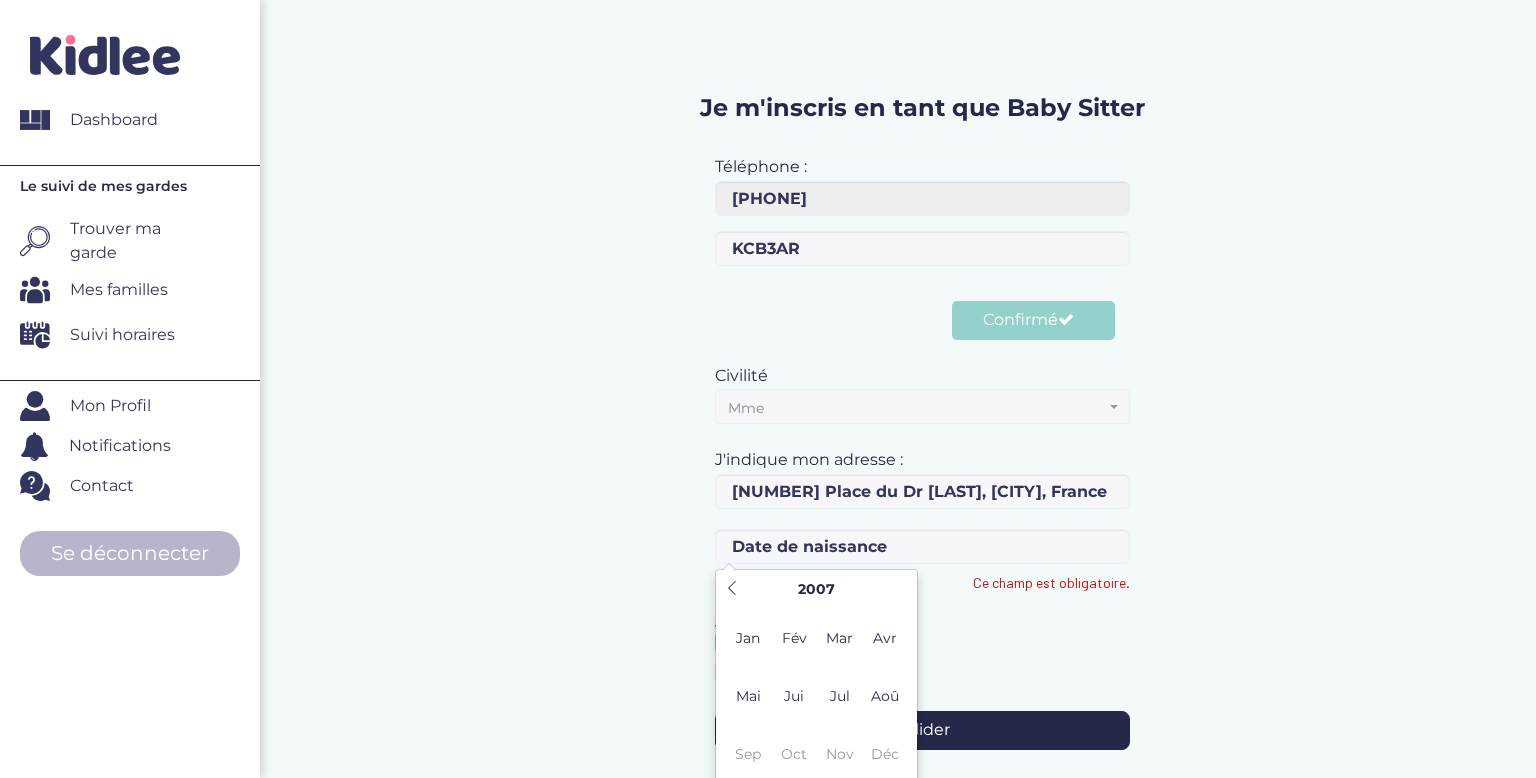 click on "Je souhaite travailler :
Pres de chez moi
Autre" at bounding box center [922, 652] 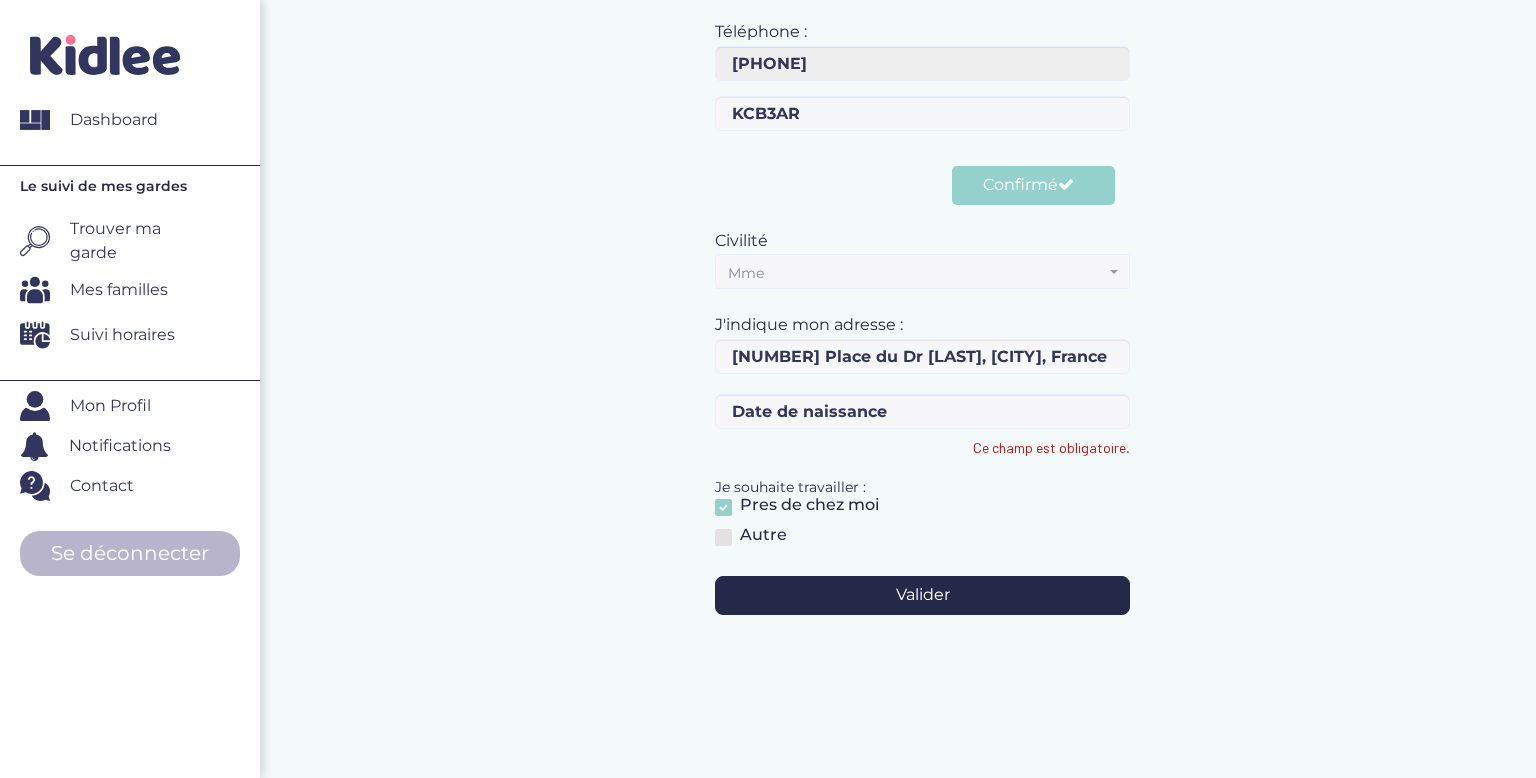 scroll, scrollTop: 143, scrollLeft: 0, axis: vertical 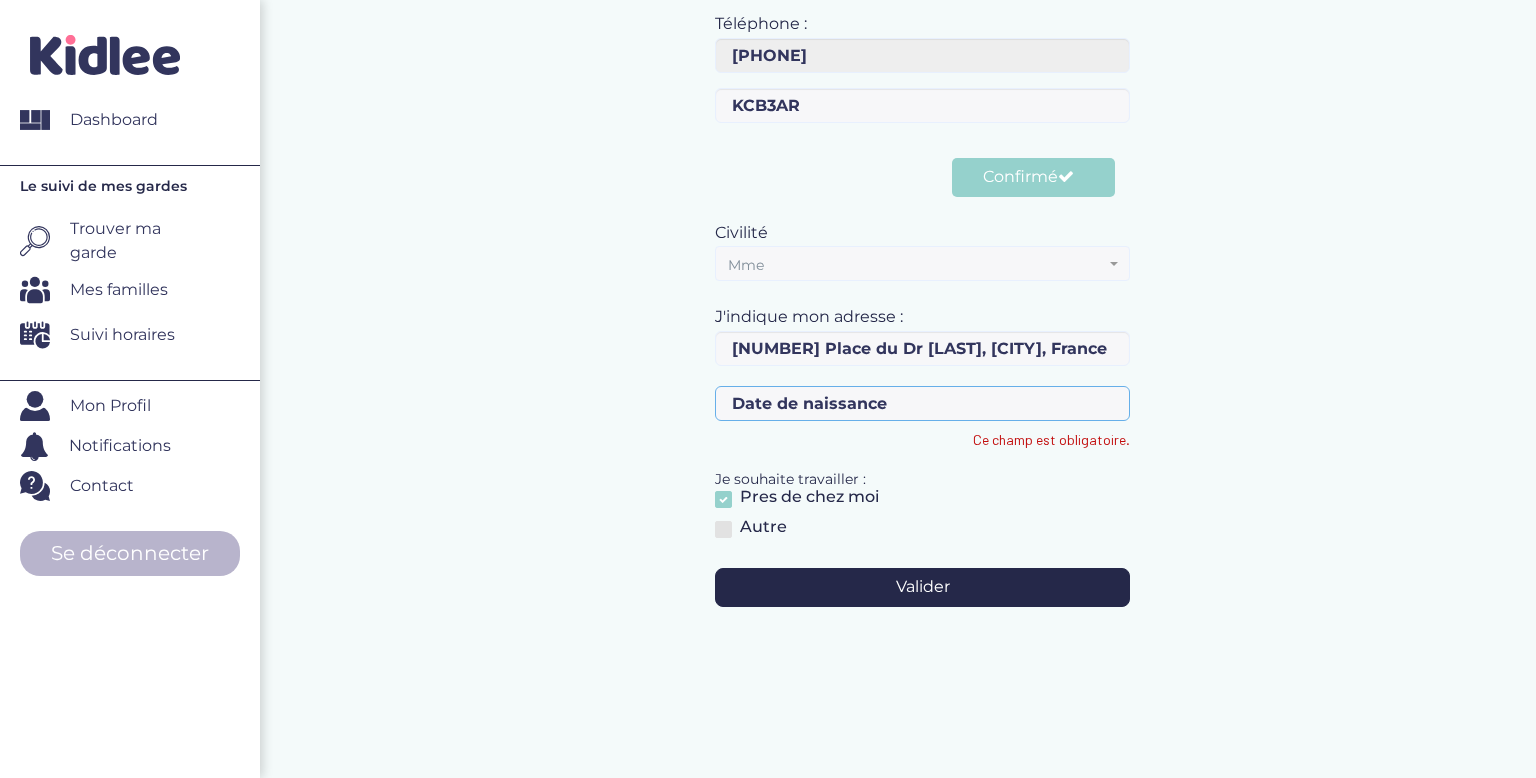 click on "Ce champ est obligatoire." at bounding box center [922, 403] 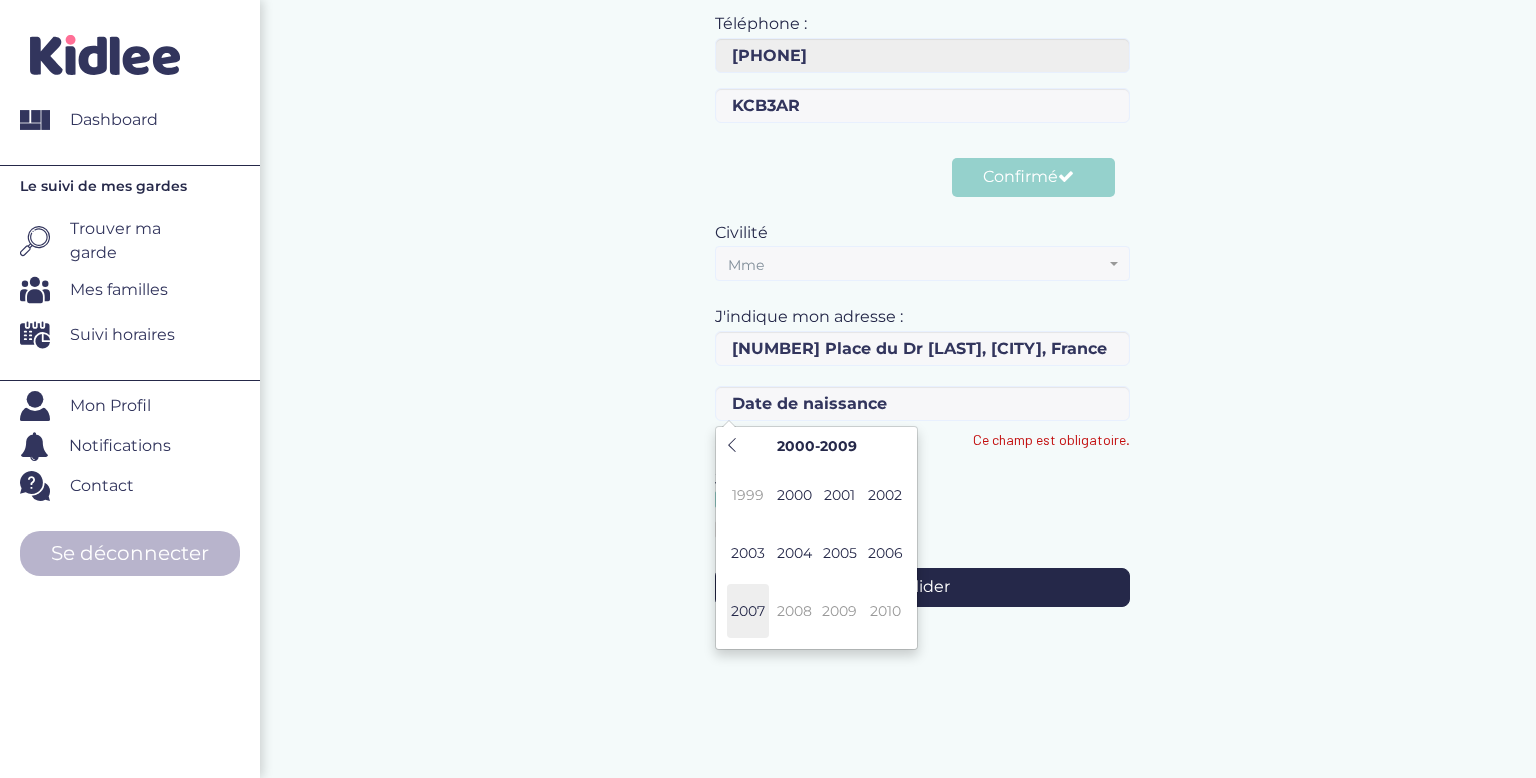 click on "2007" at bounding box center [748, 611] 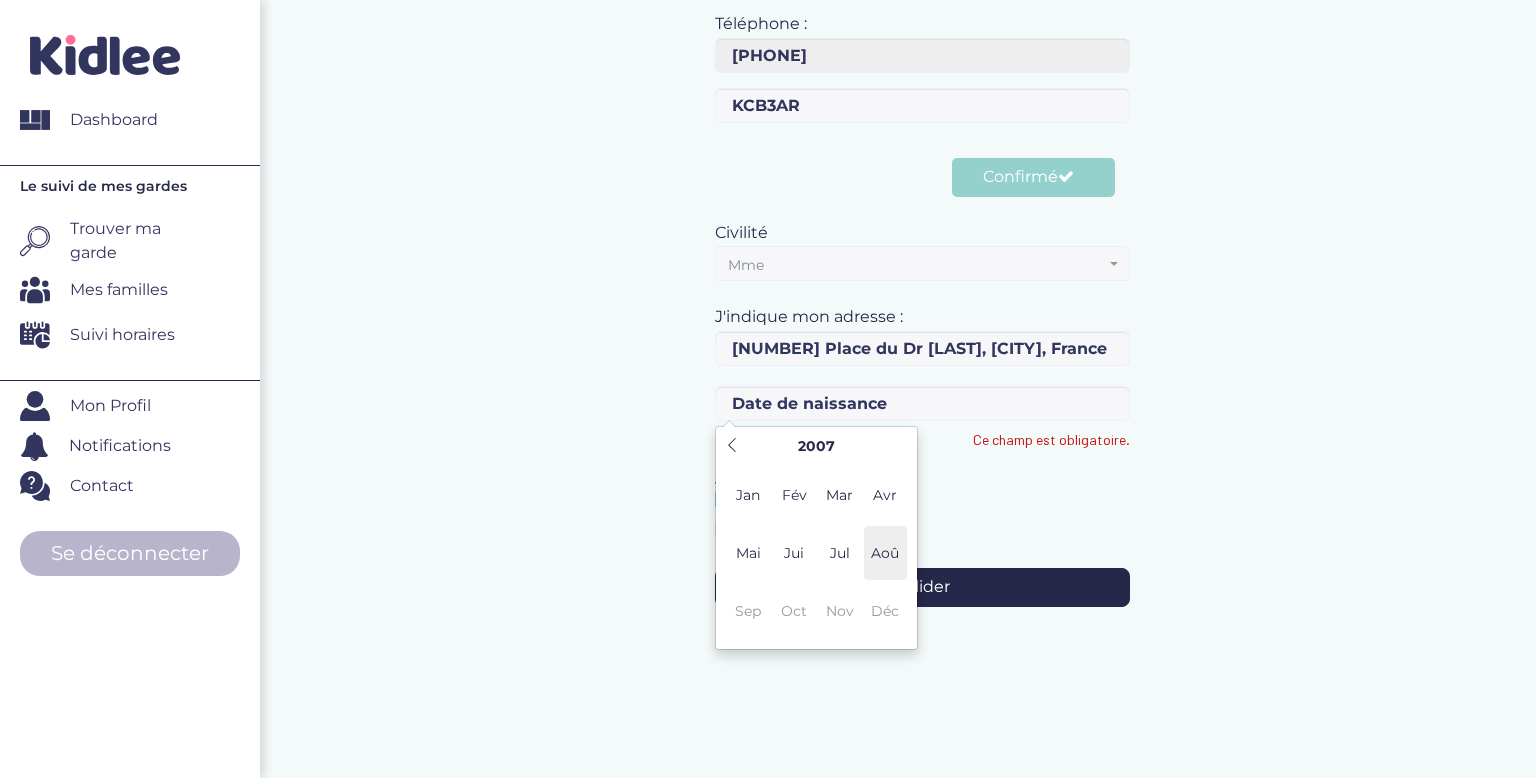 click on "Aoû" at bounding box center [885, 553] 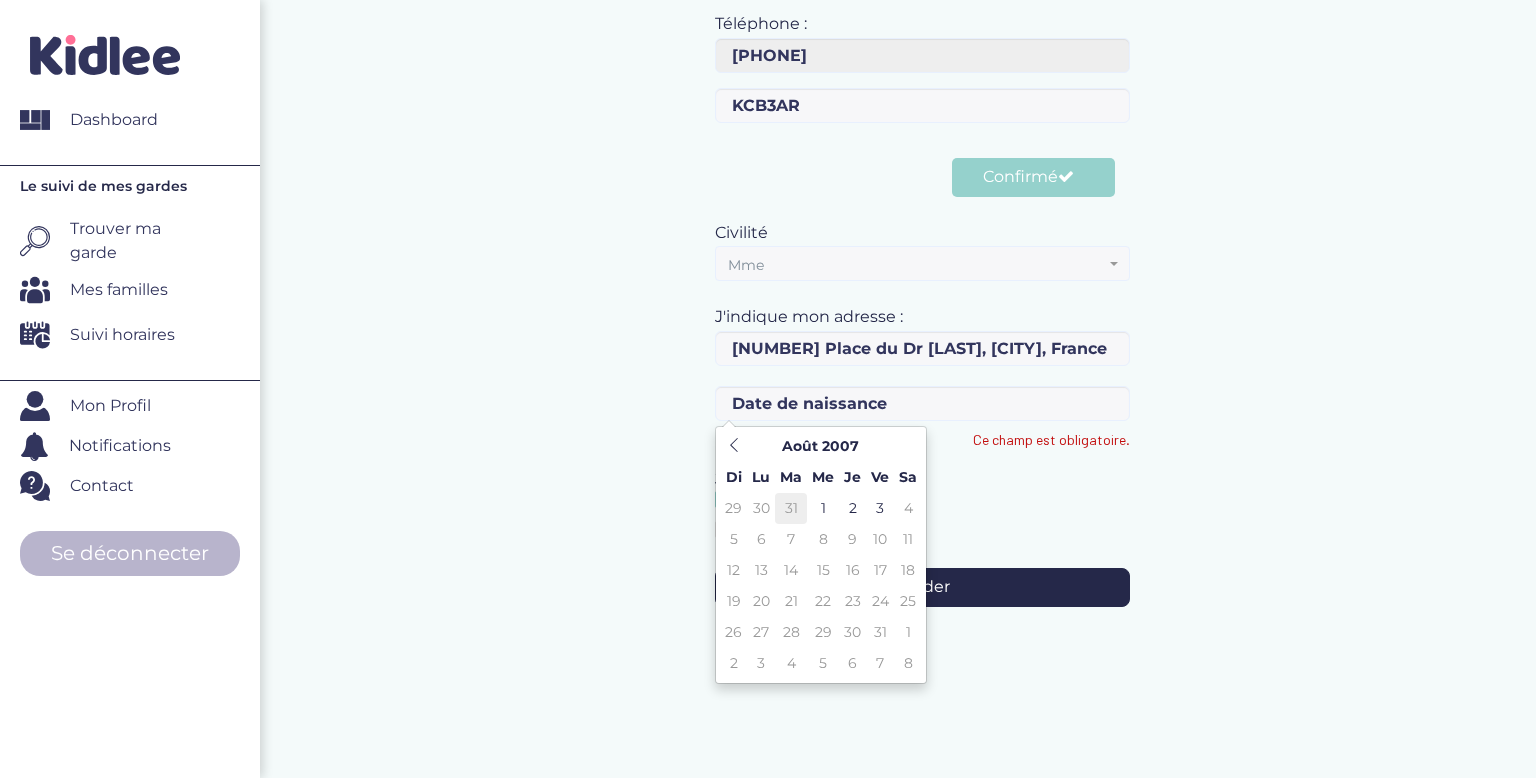 click on "31" at bounding box center (791, 508) 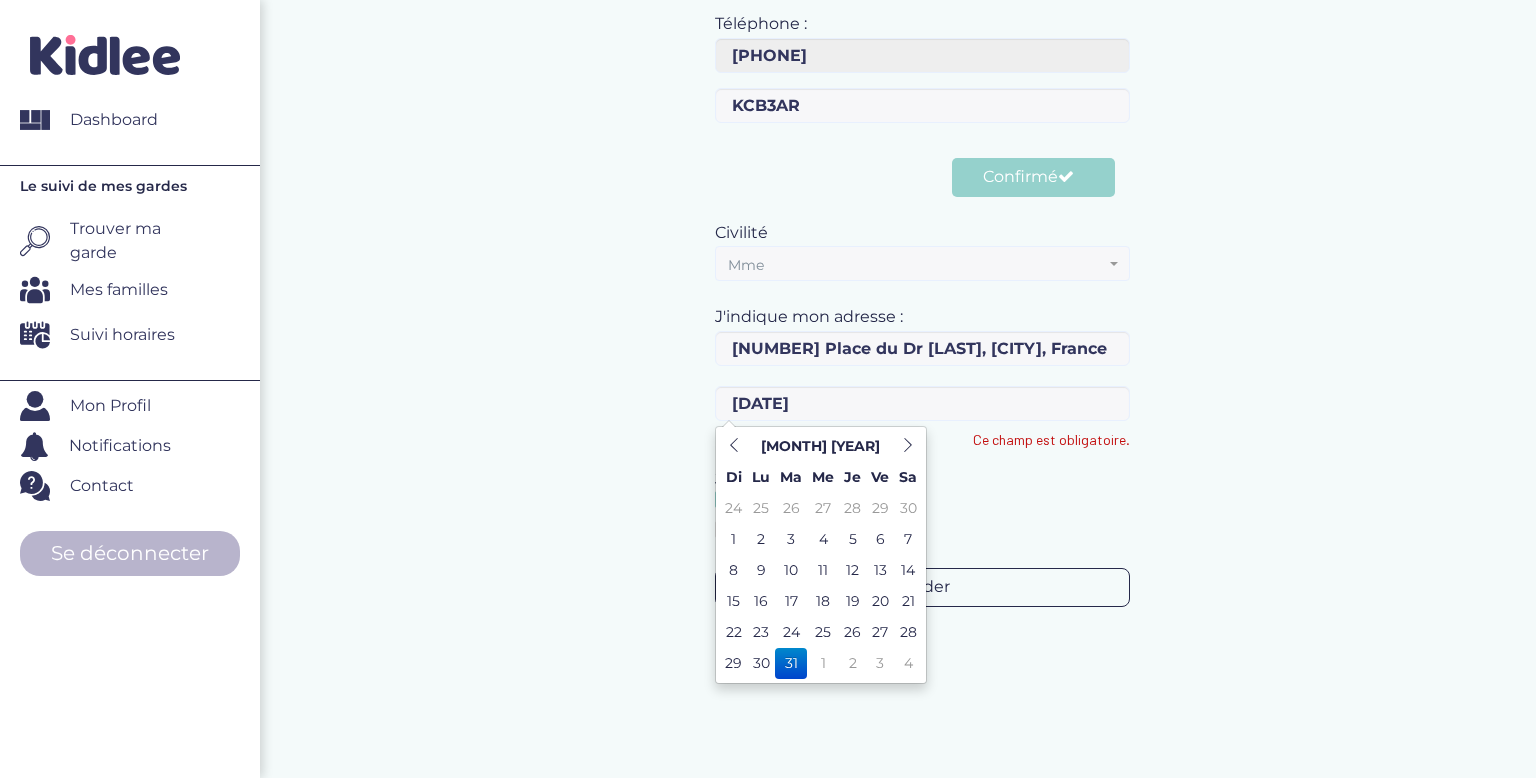 click on "Valider" at bounding box center [922, 587] 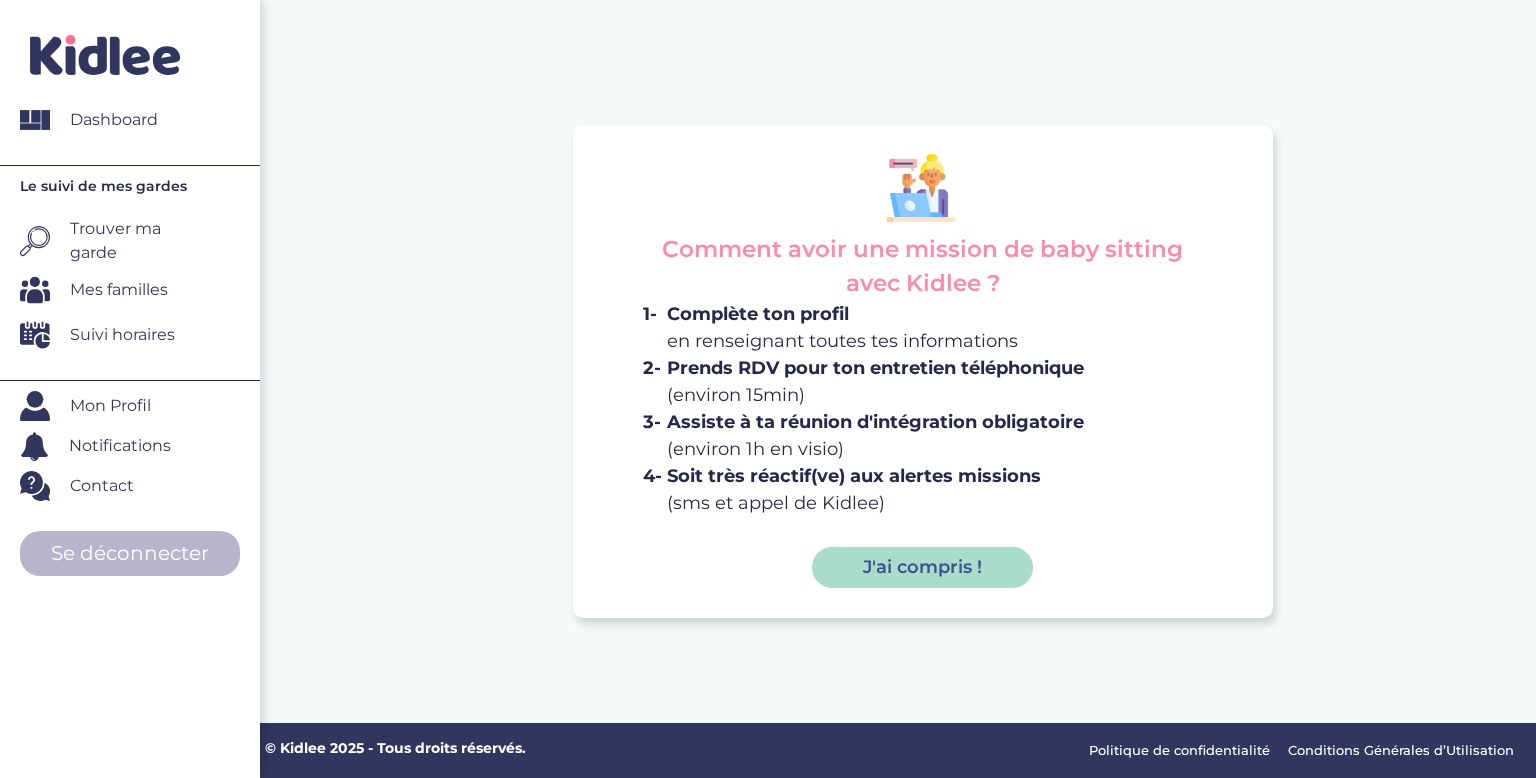 scroll, scrollTop: 0, scrollLeft: 0, axis: both 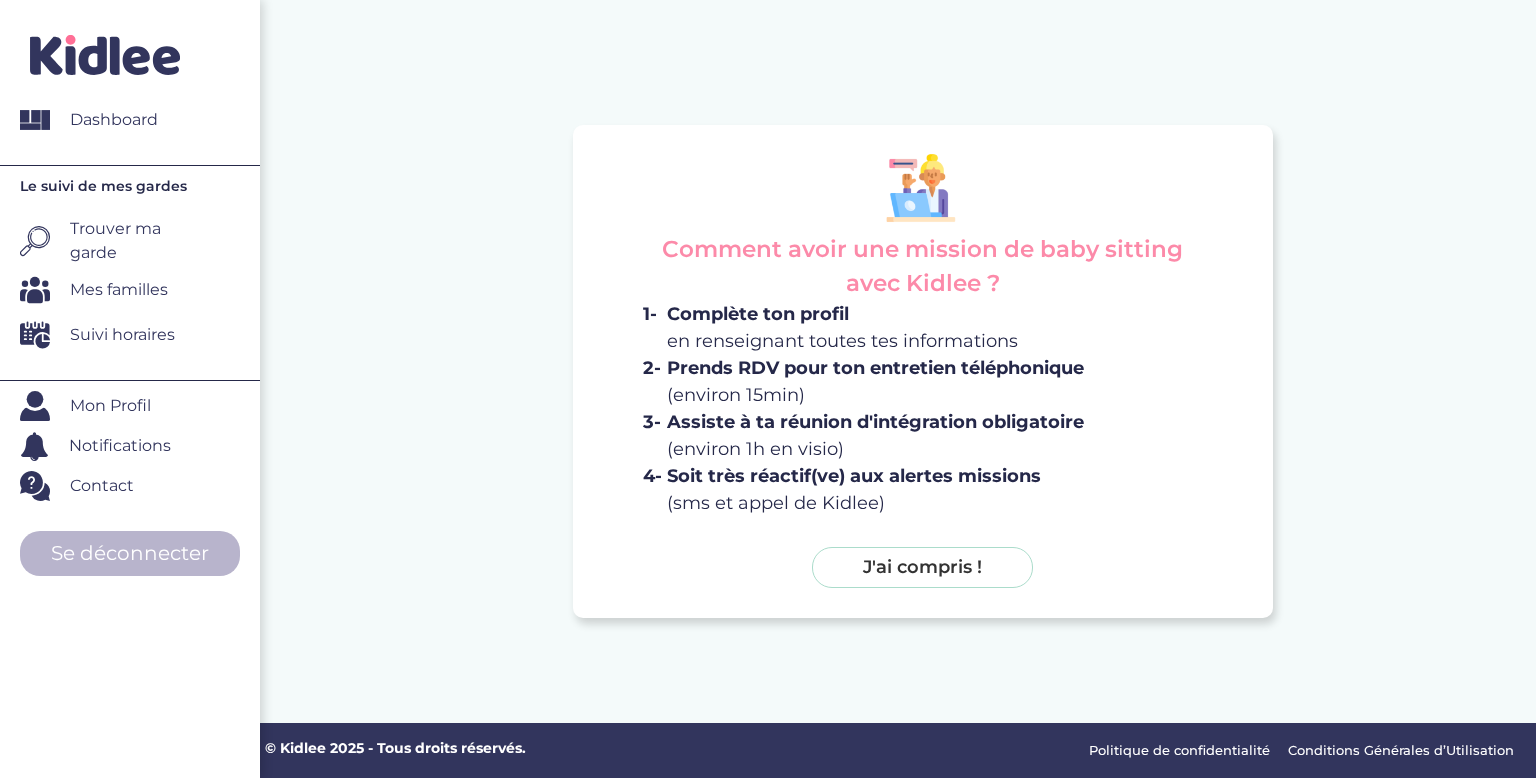 click on "J'ai compris !" at bounding box center [922, 568] 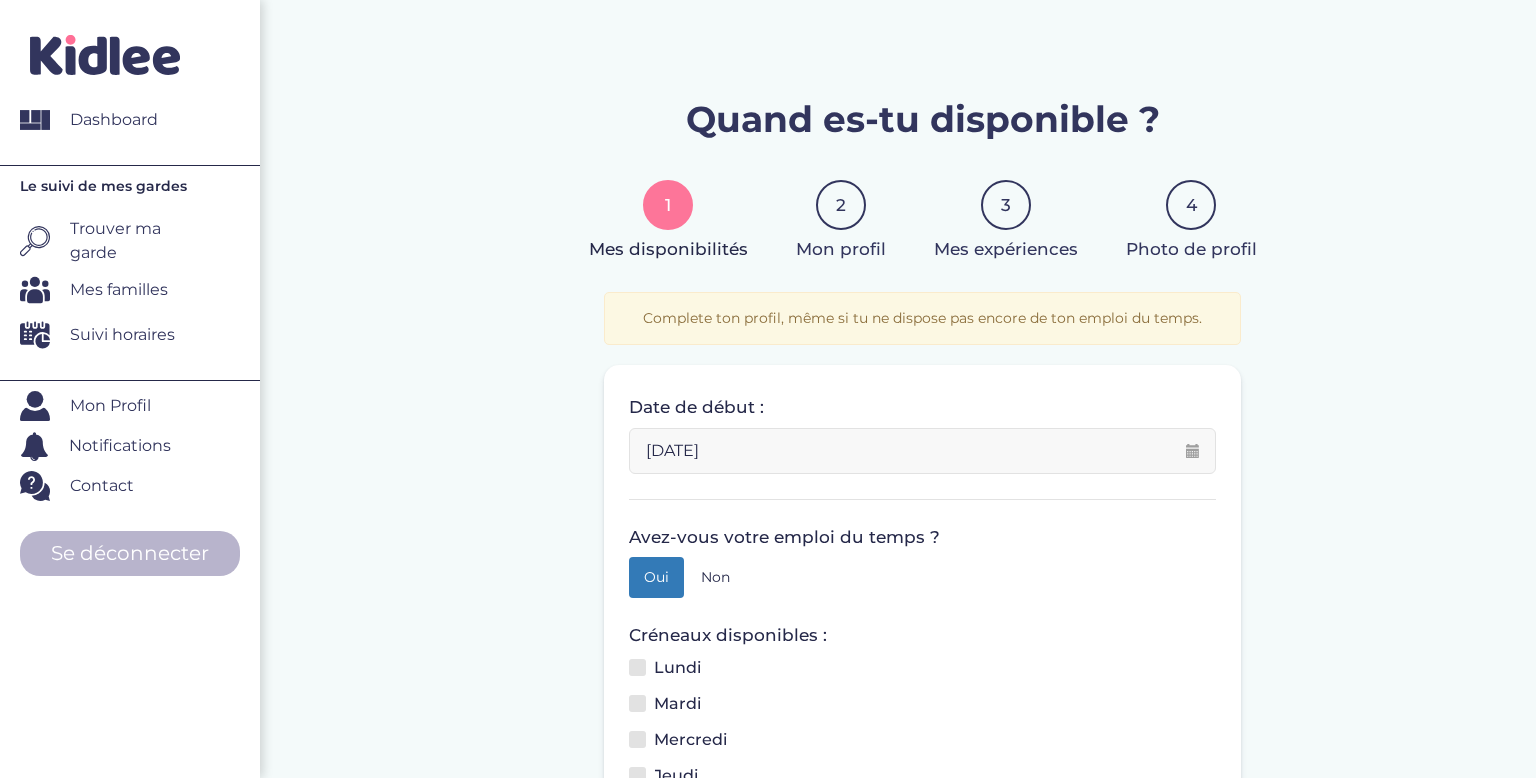 scroll, scrollTop: 0, scrollLeft: 0, axis: both 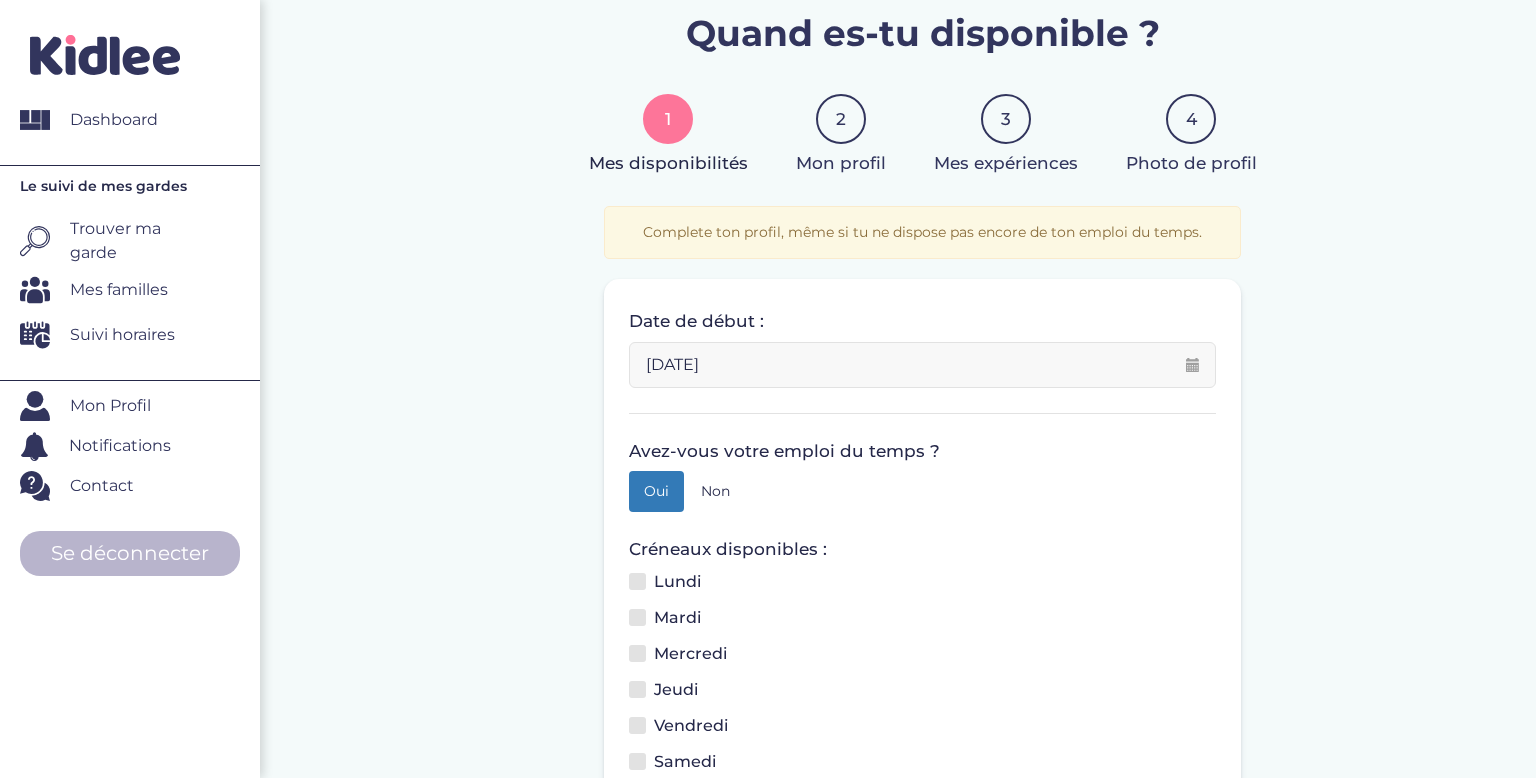 click on "[DATE]" at bounding box center [922, 365] 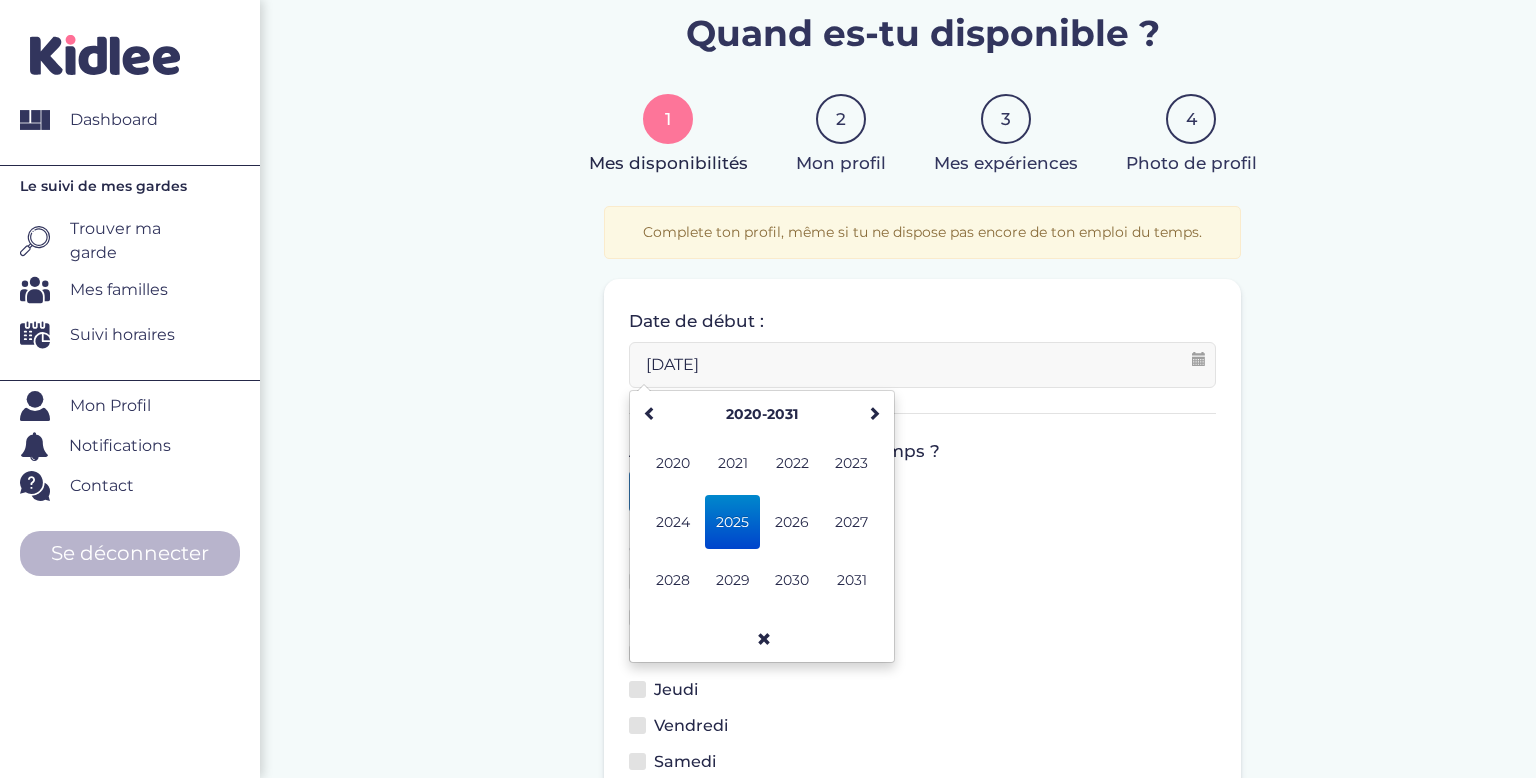 click on "[DATE]" at bounding box center [922, 365] 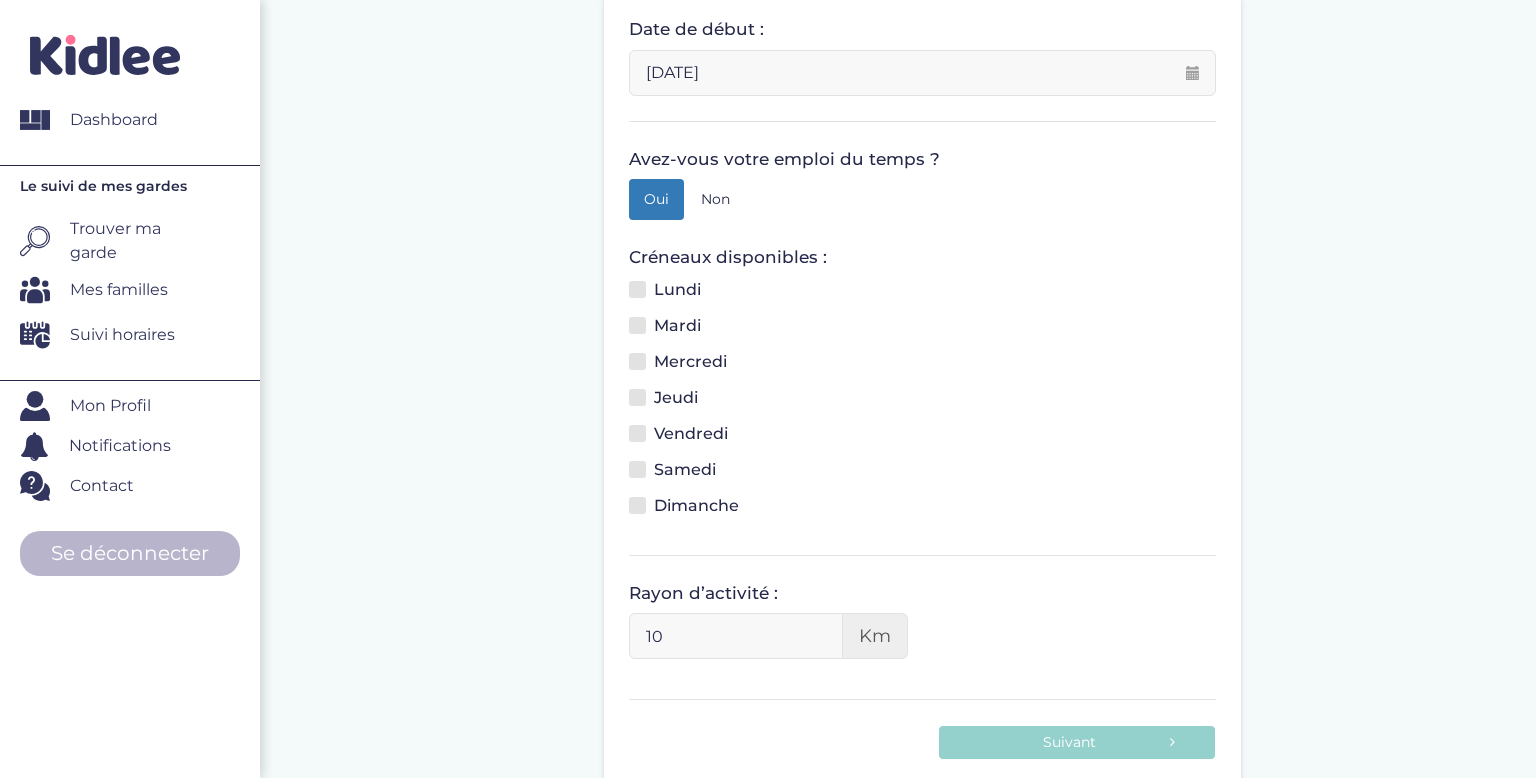 scroll, scrollTop: 382, scrollLeft: 0, axis: vertical 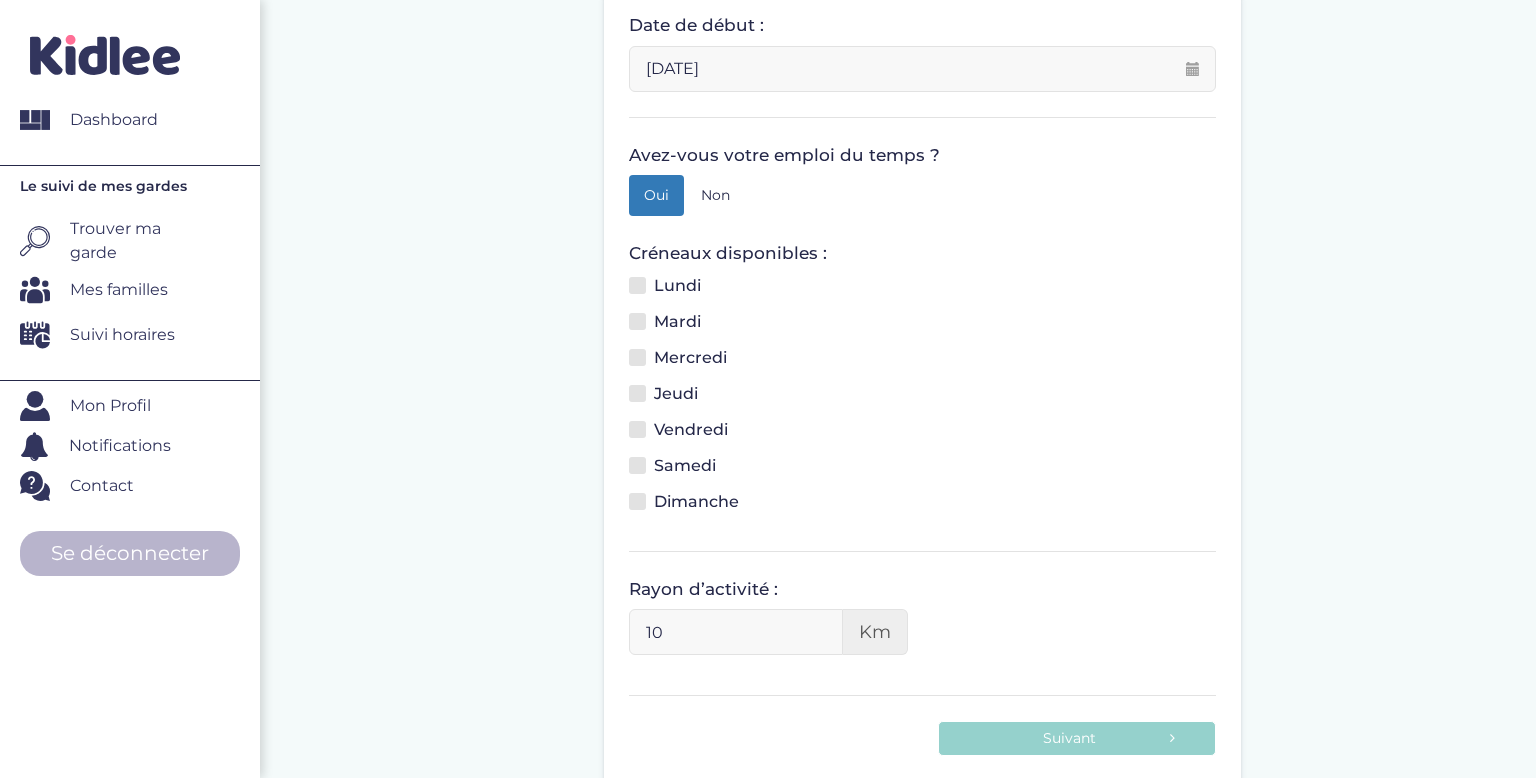 click on "Lundi" at bounding box center [672, 289] 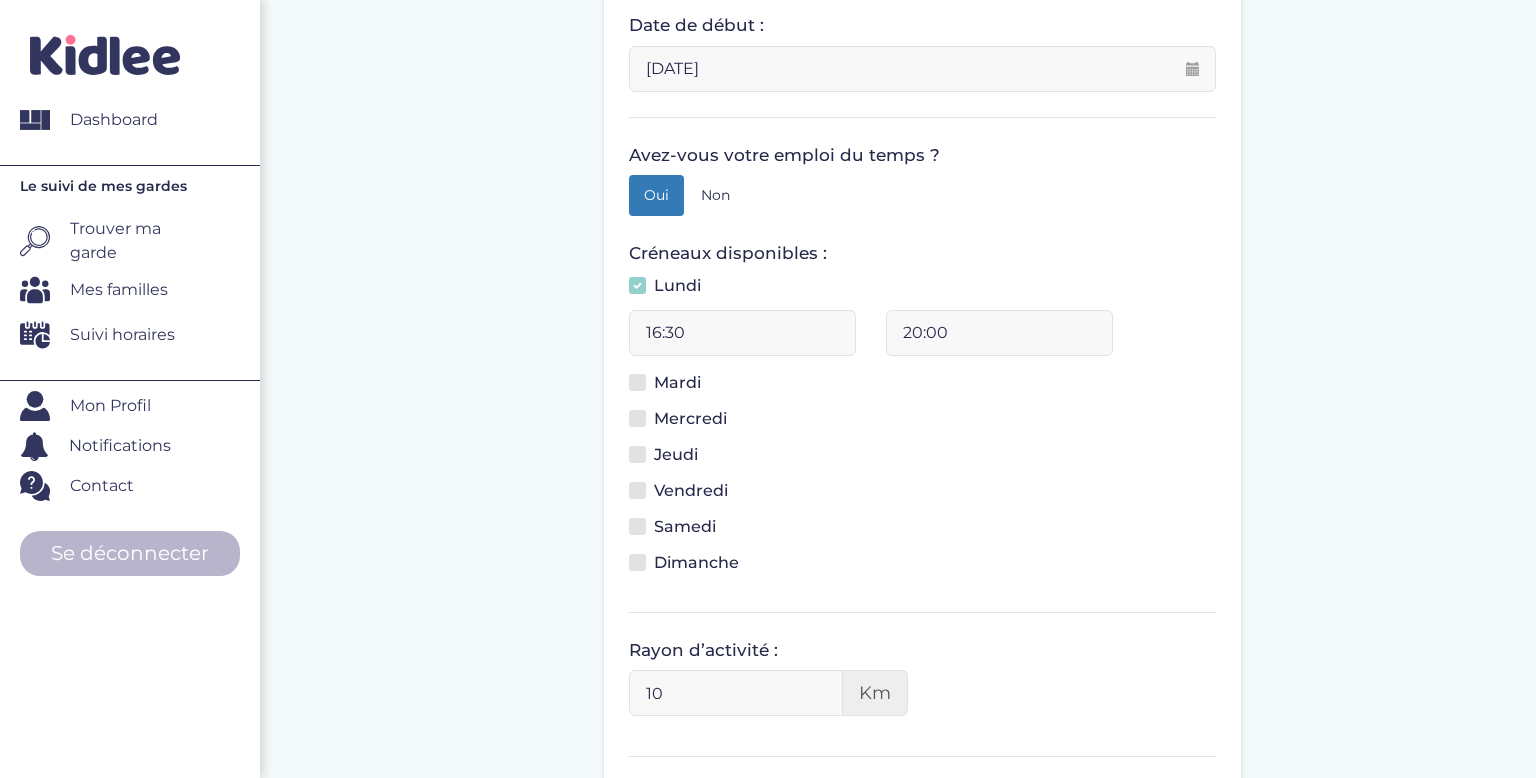 click at bounding box center (637, 382) 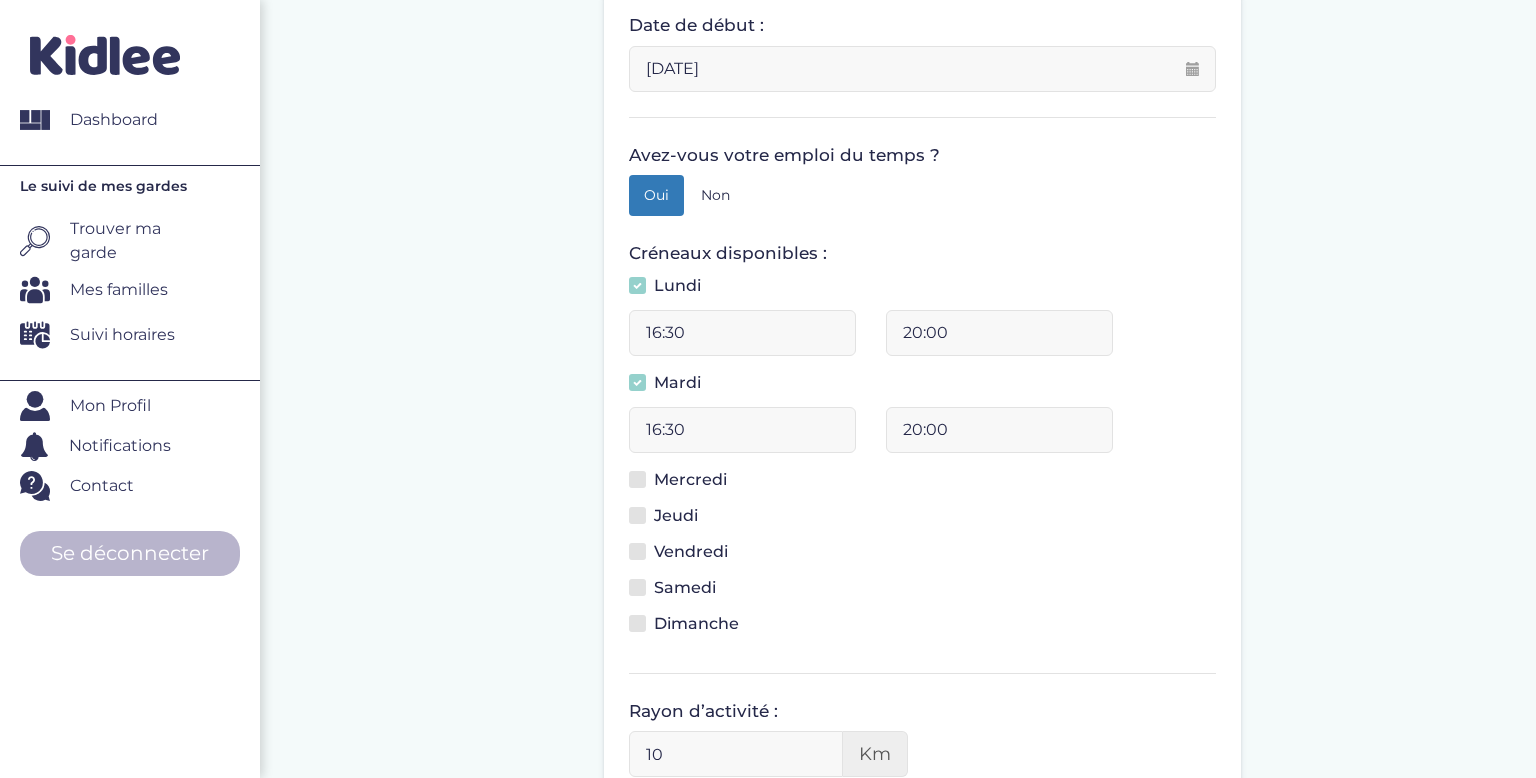 click at bounding box center [637, 479] 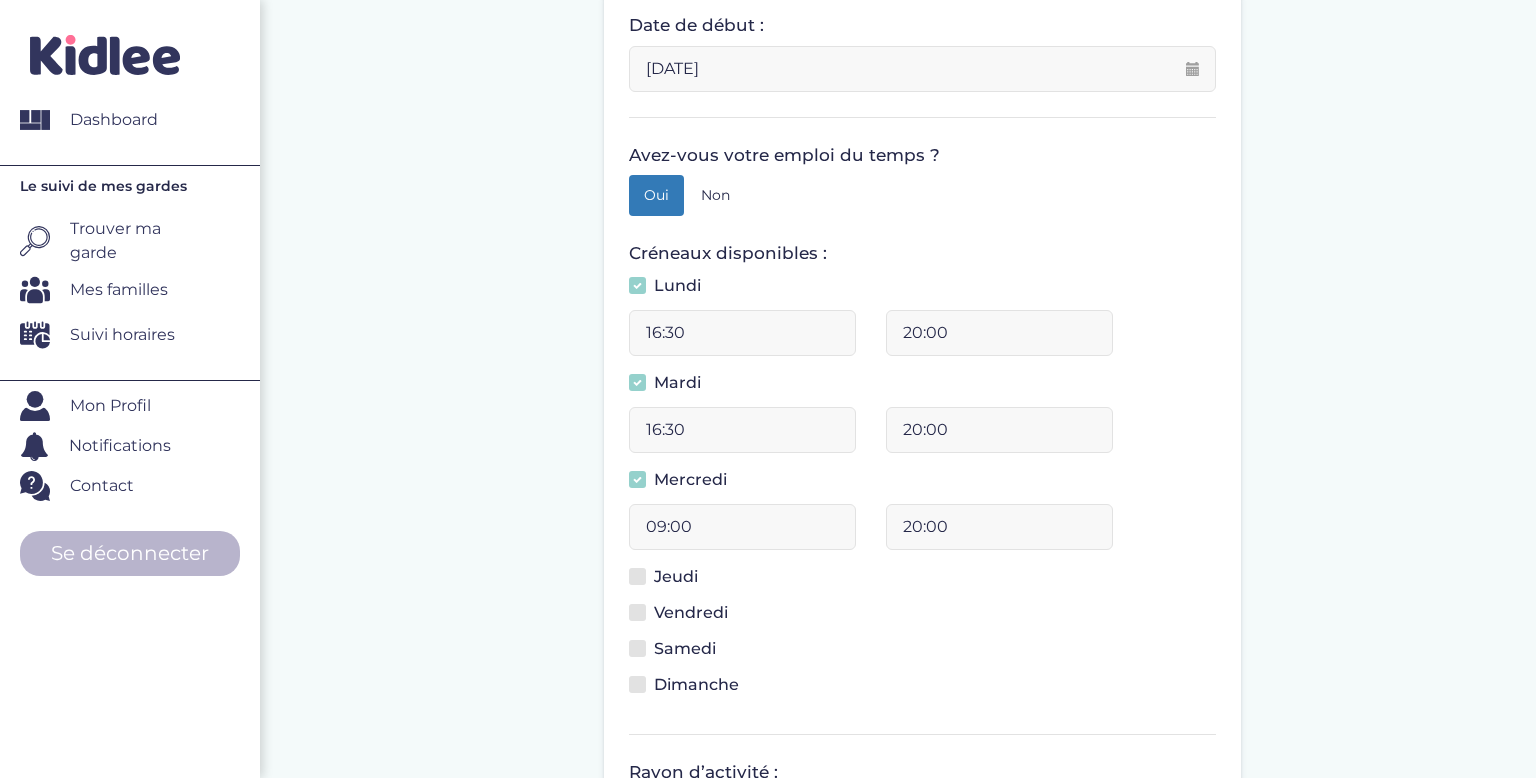 click at bounding box center (637, 576) 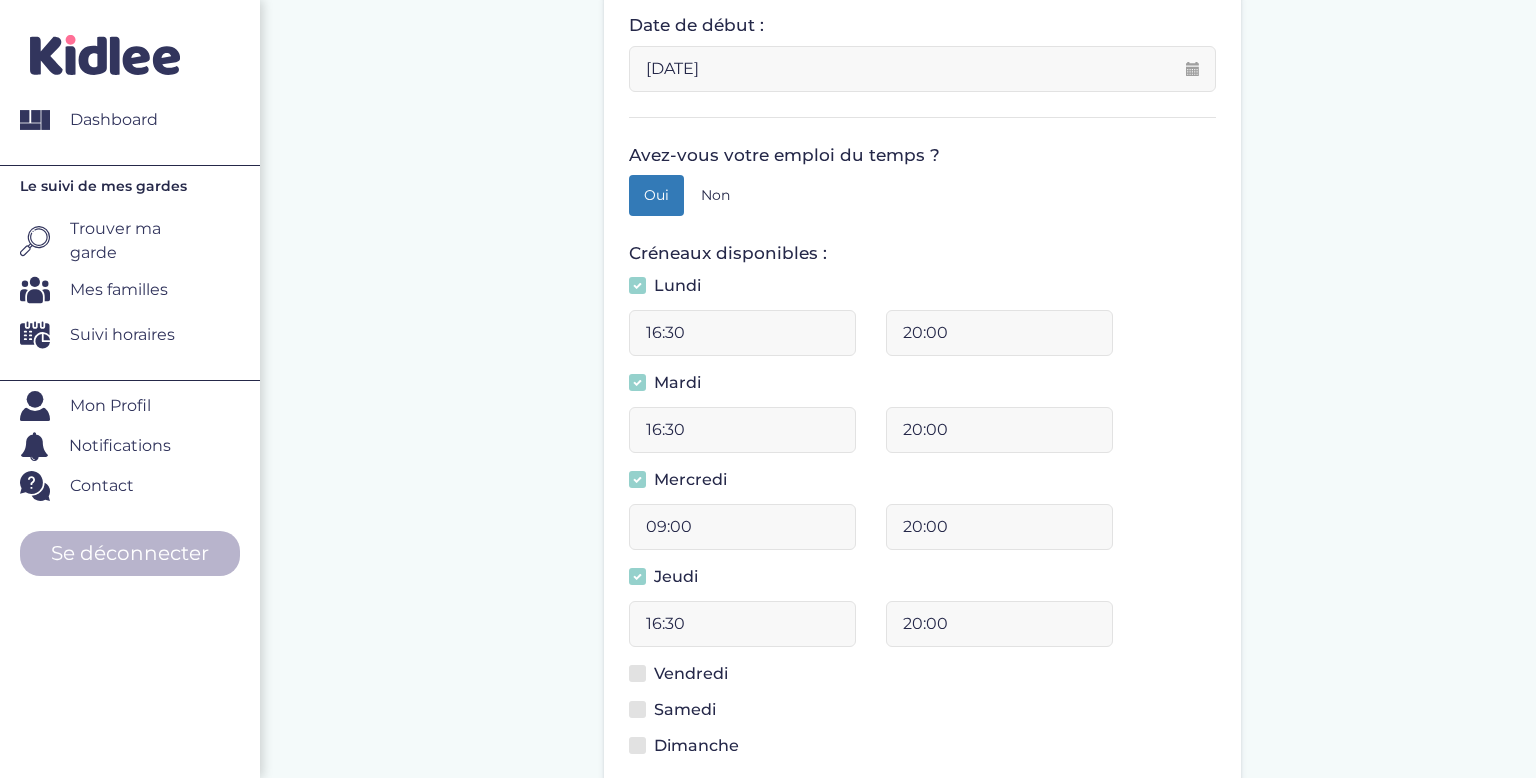 click on "Vendredi" at bounding box center (686, 677) 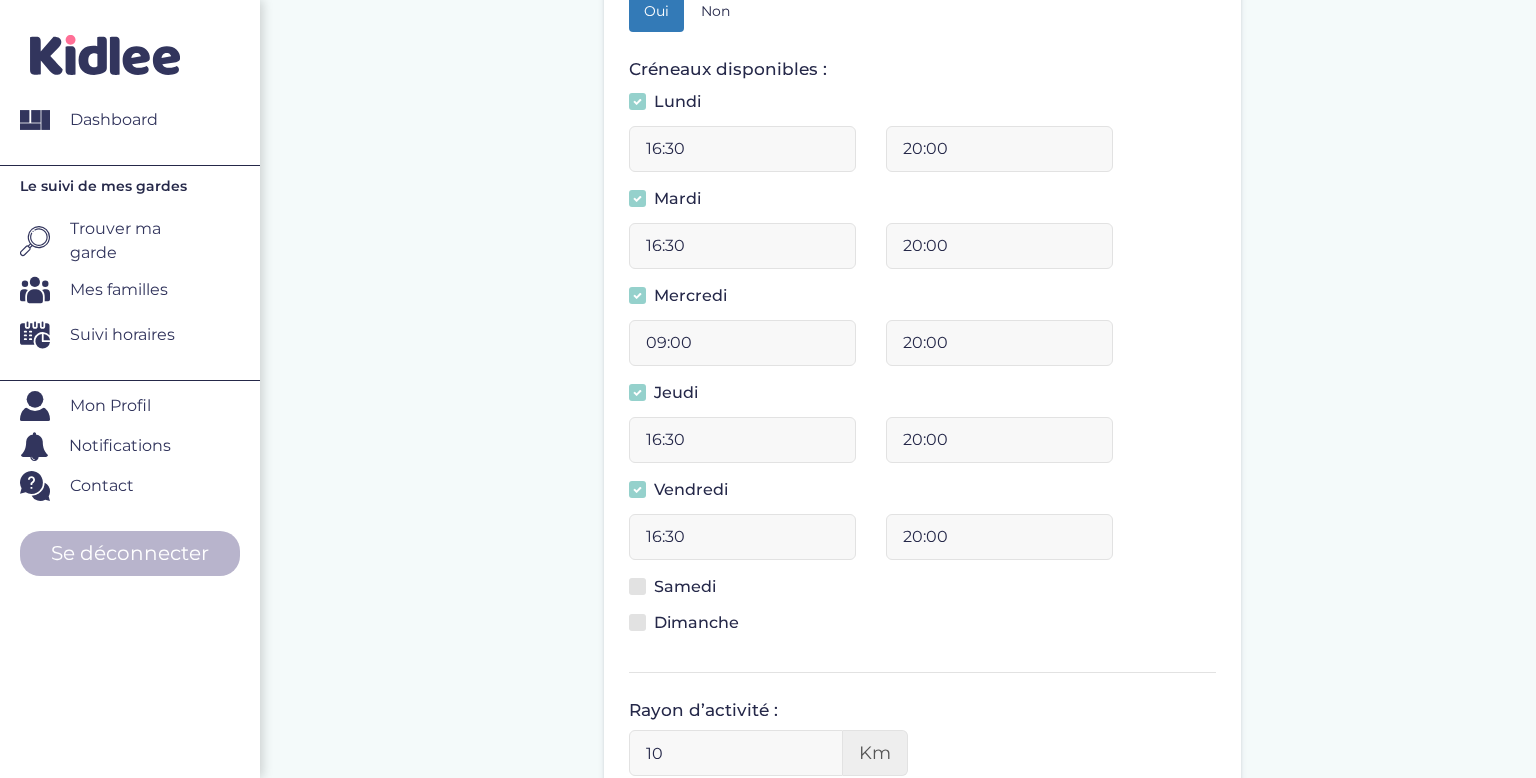 scroll, scrollTop: 579, scrollLeft: 0, axis: vertical 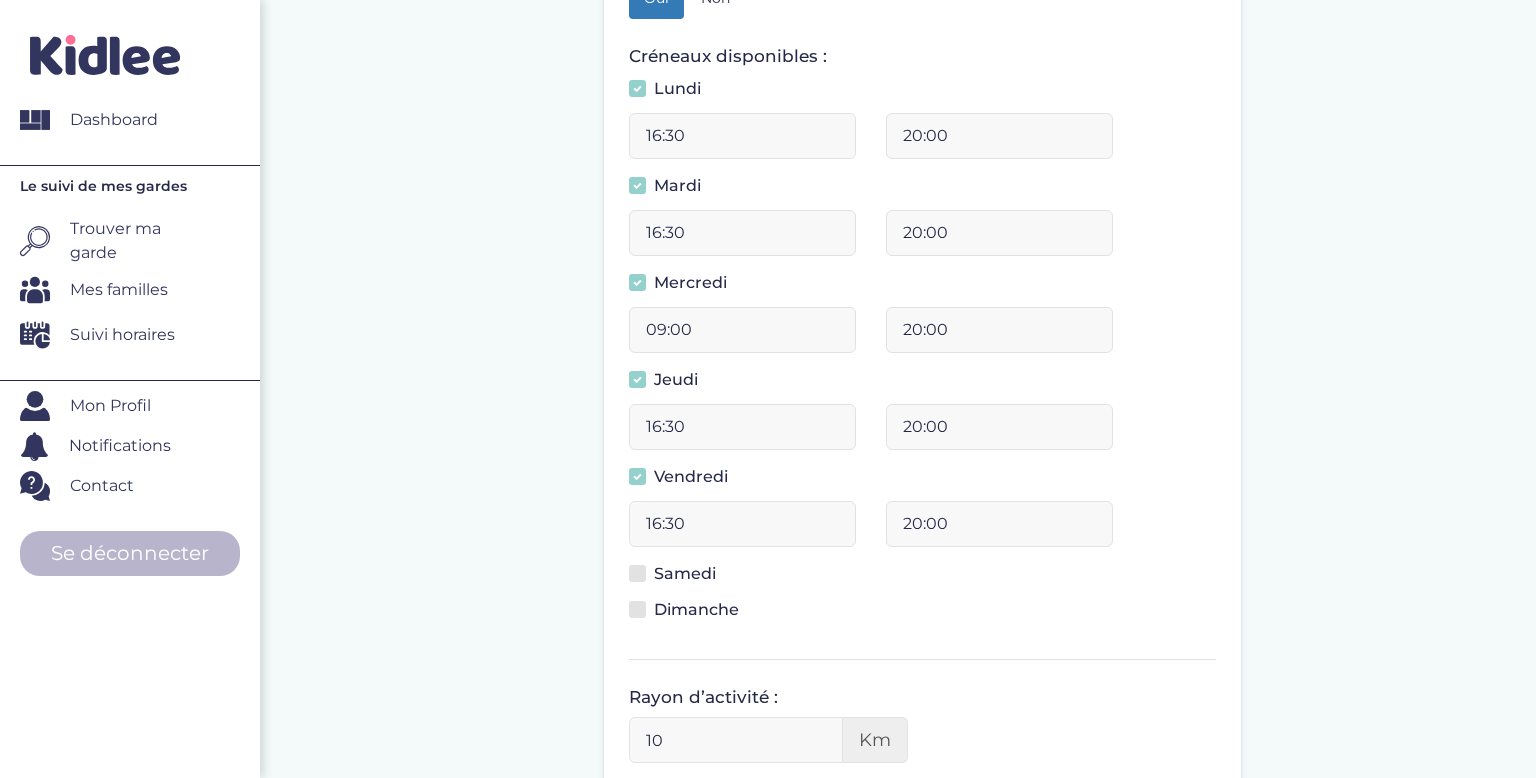 click at bounding box center [637, 573] 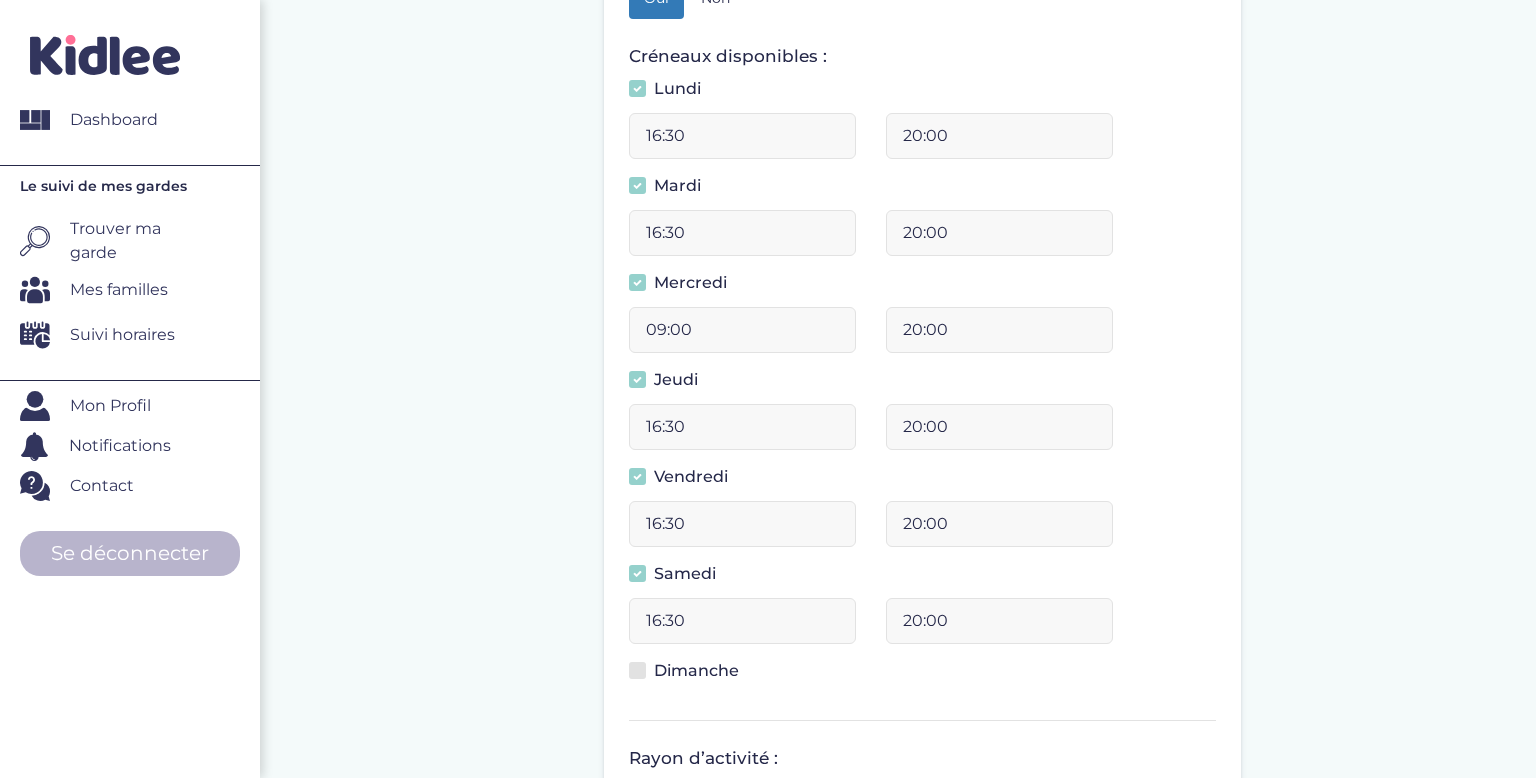 click on "Dimanche" at bounding box center (643, 682) 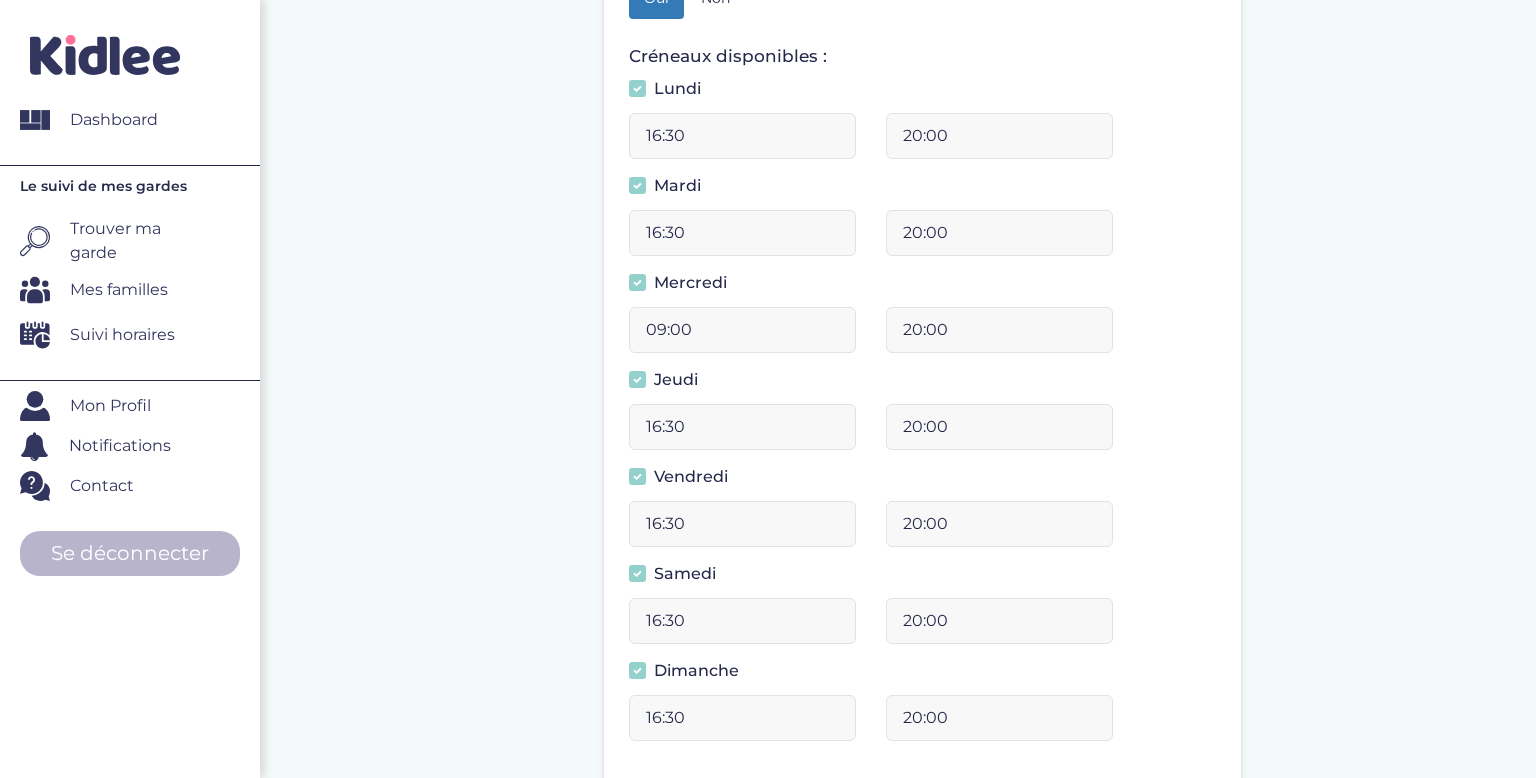 click on "16:30" at bounding box center (742, 136) 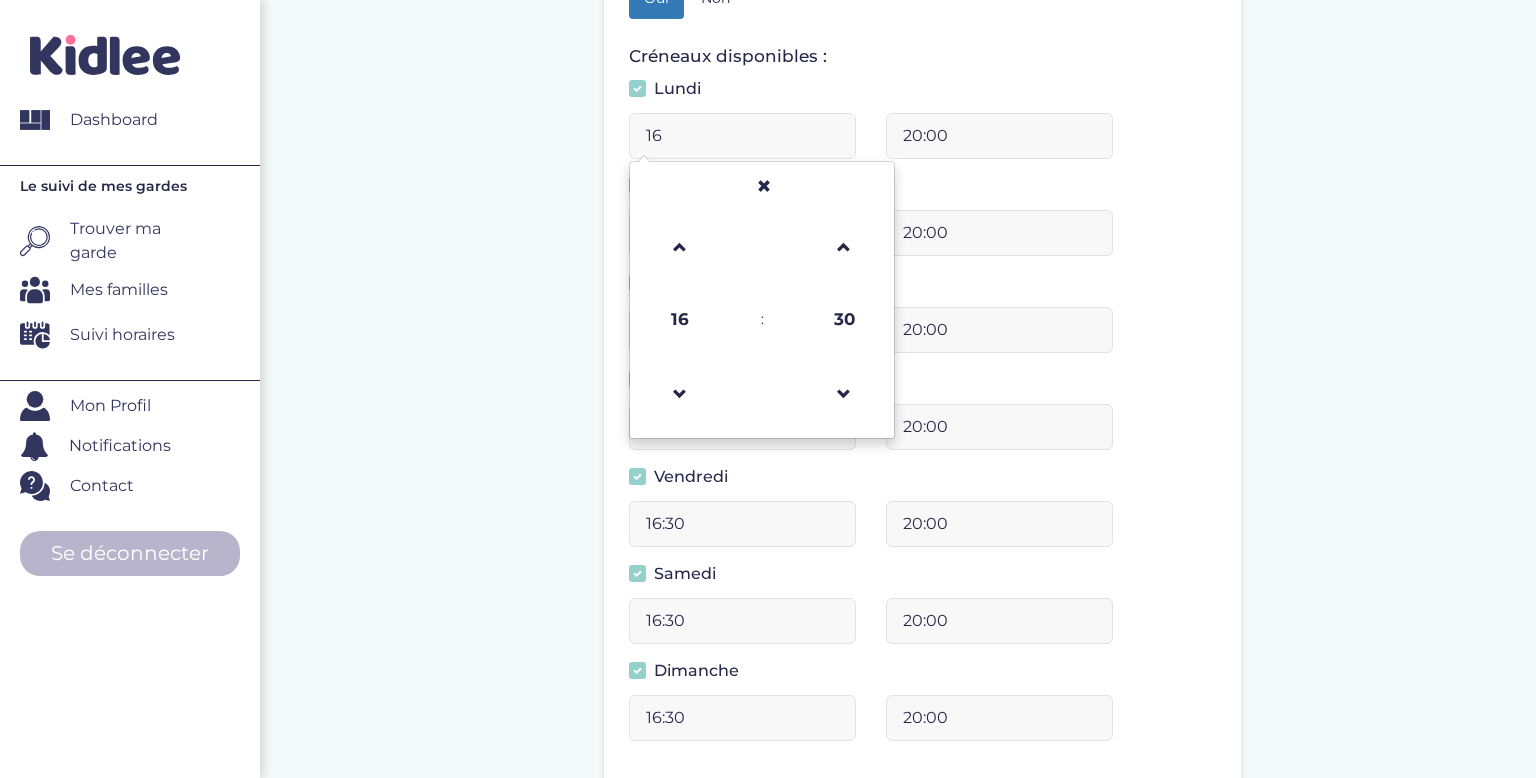 type on "1" 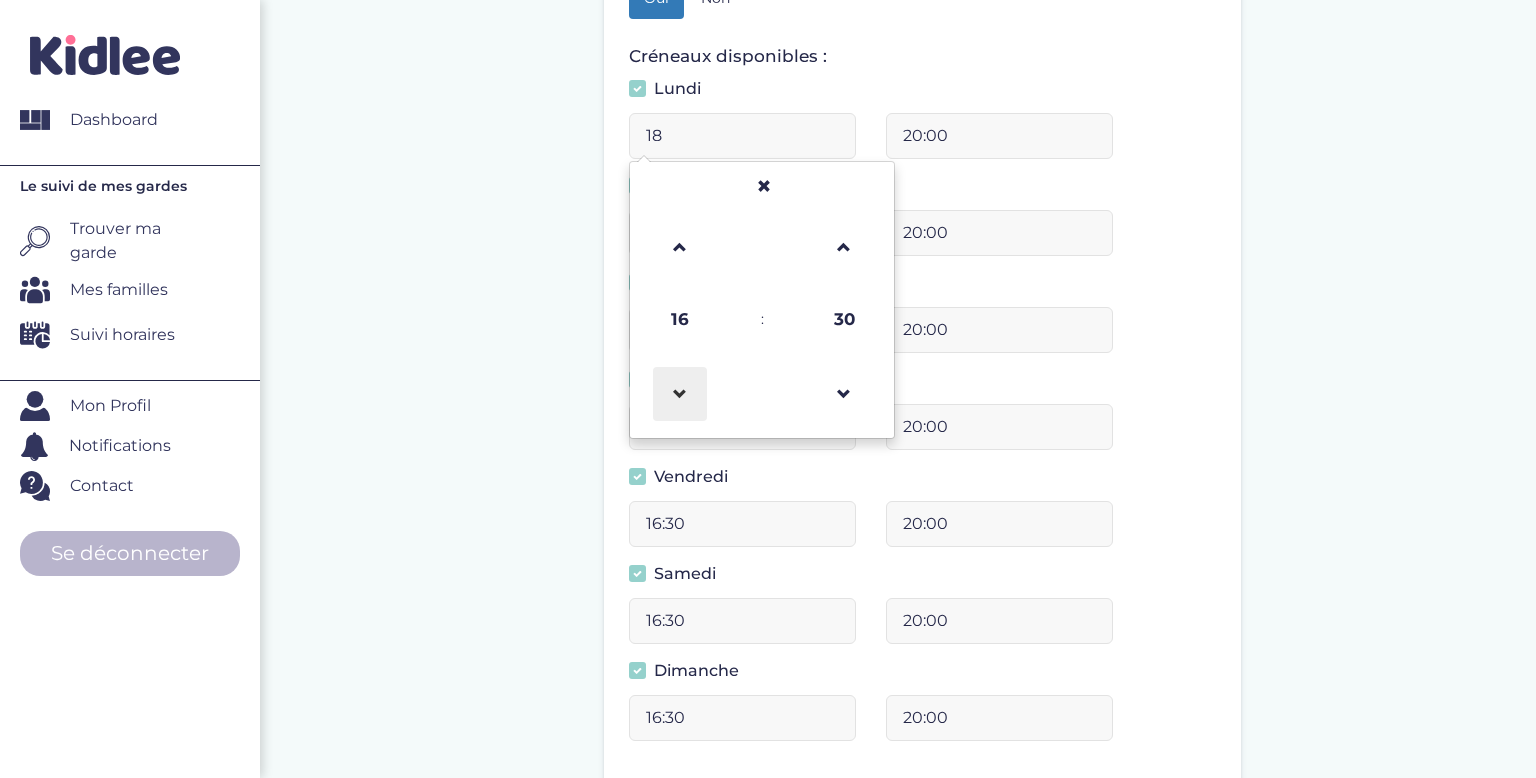 click at bounding box center (680, 394) 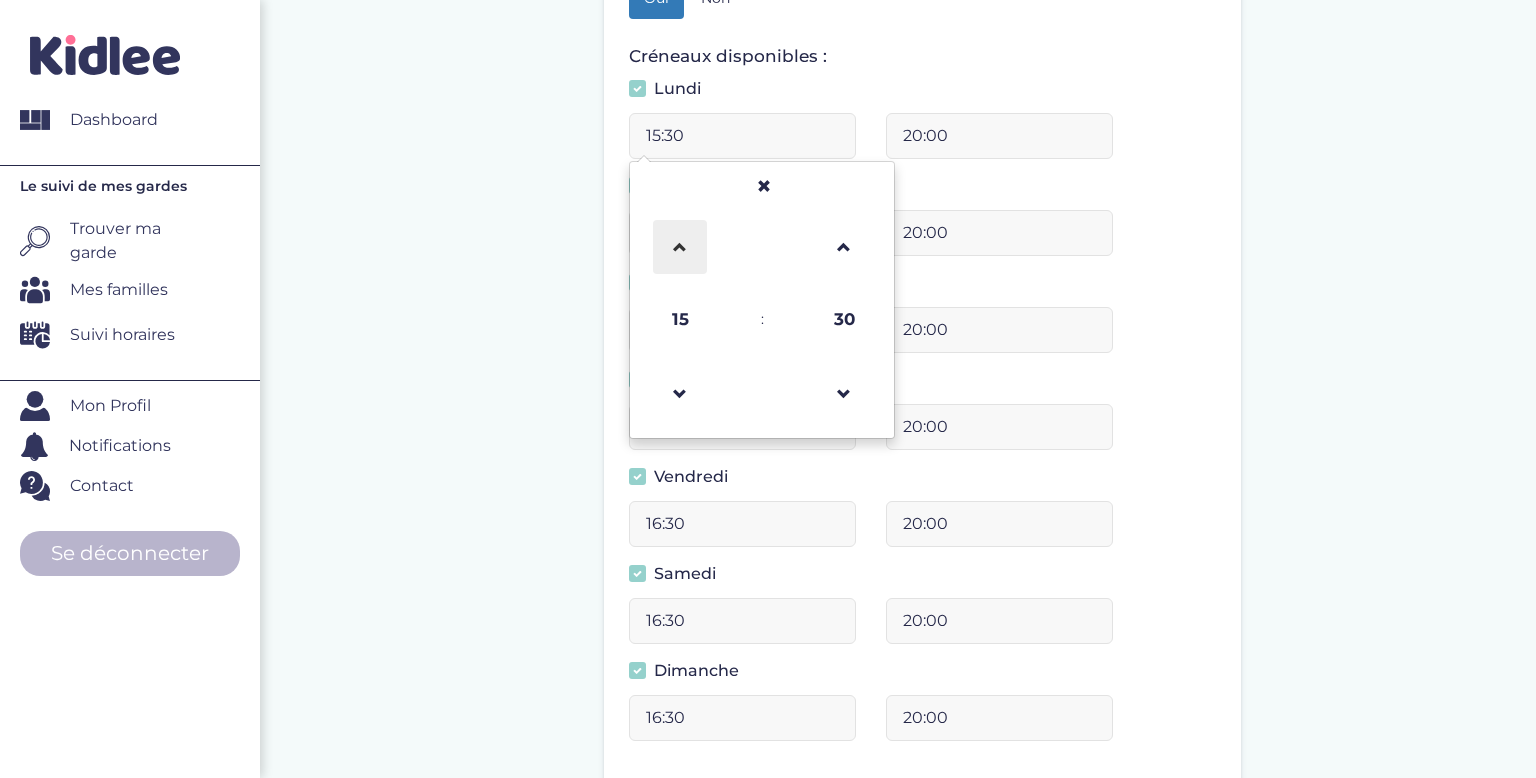 click at bounding box center (680, 247) 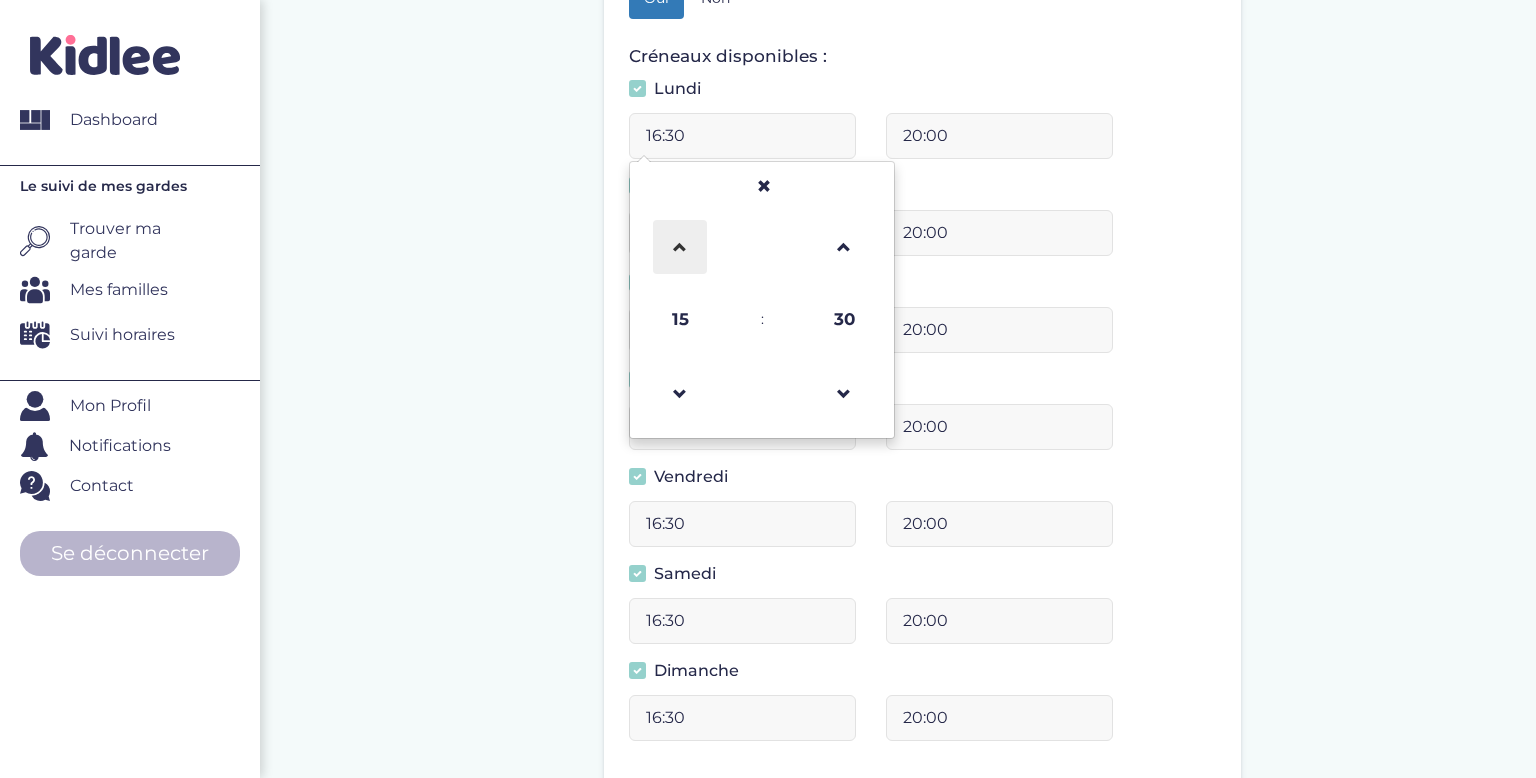 click at bounding box center [680, 247] 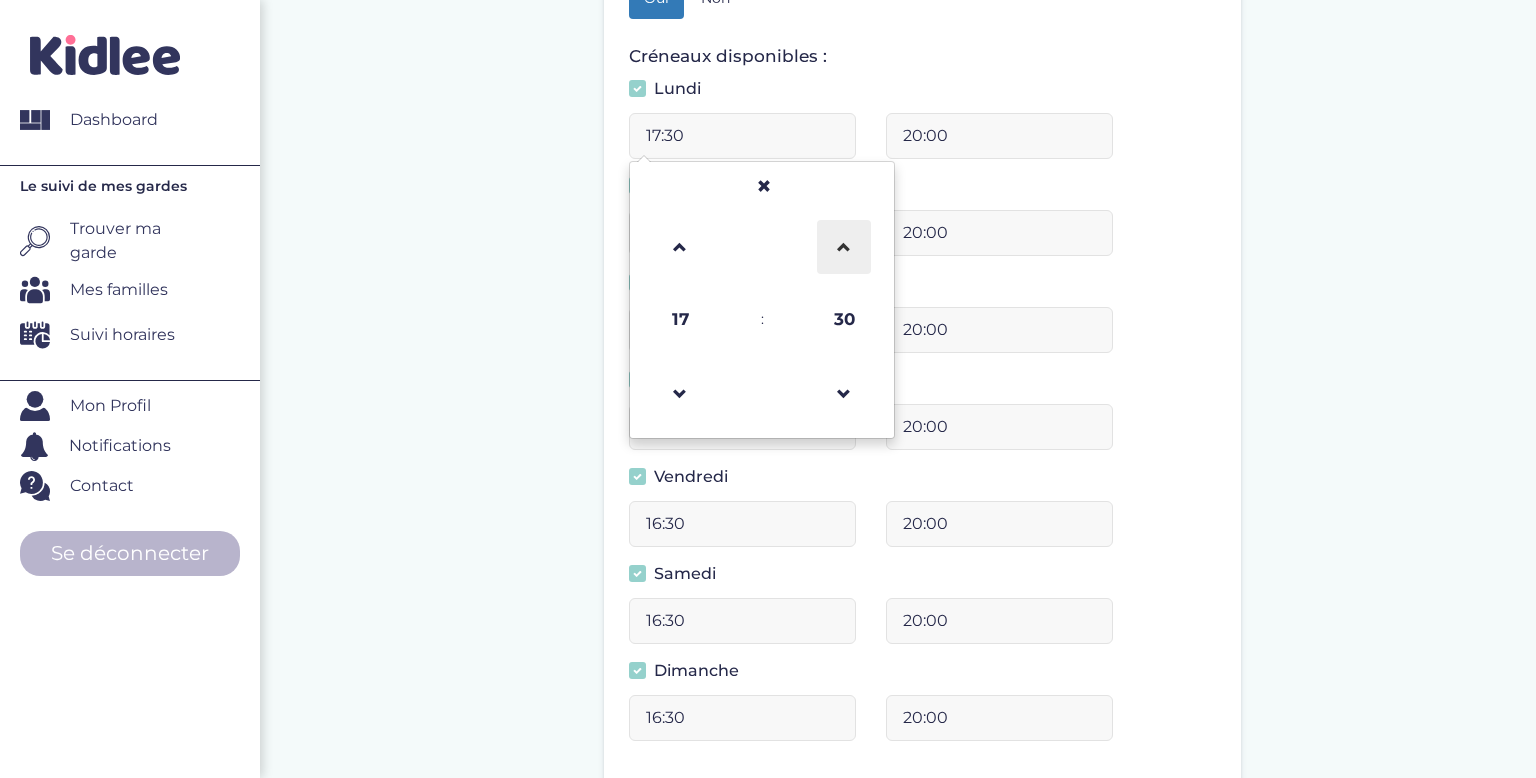 click at bounding box center [844, 247] 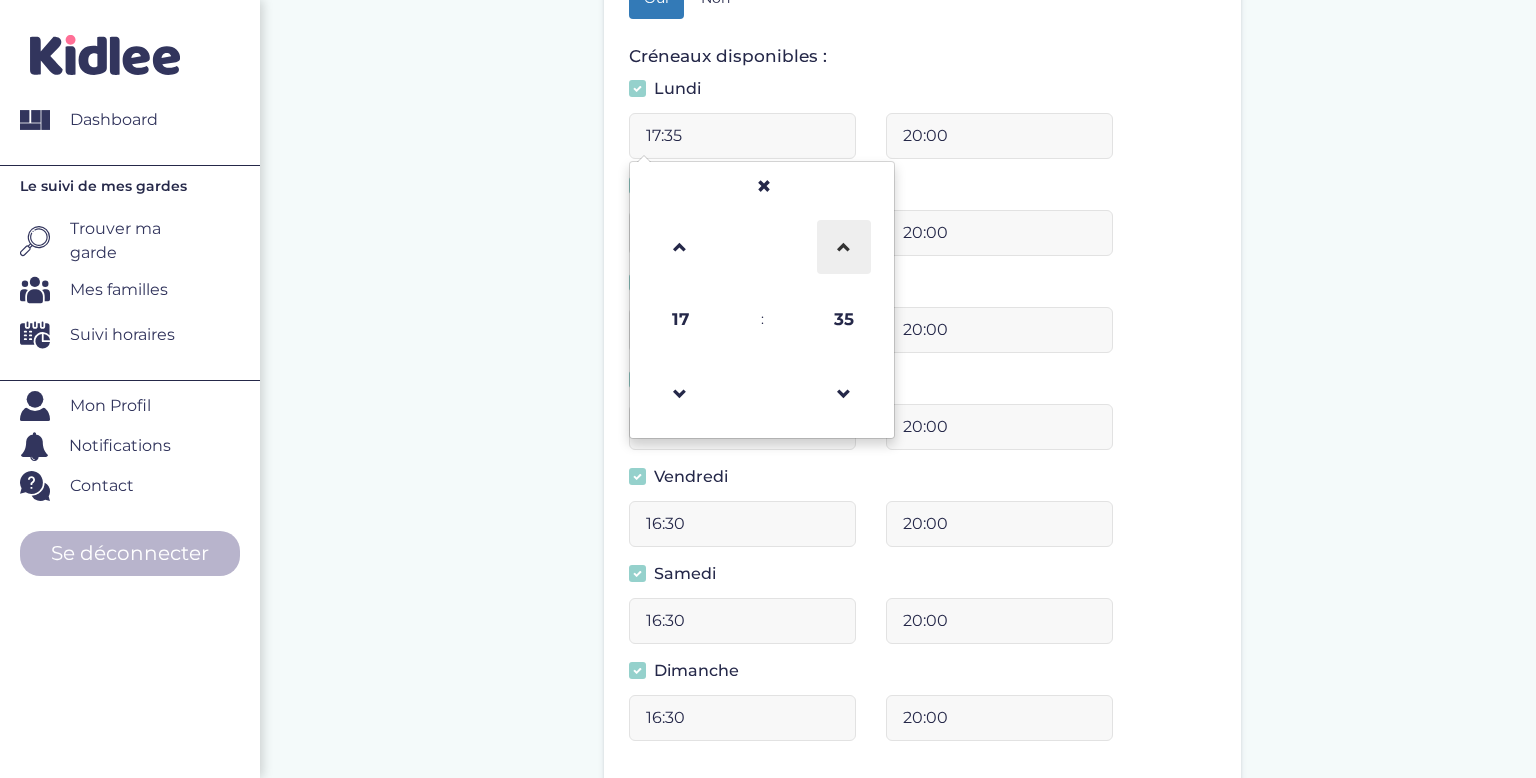 click at bounding box center (844, 247) 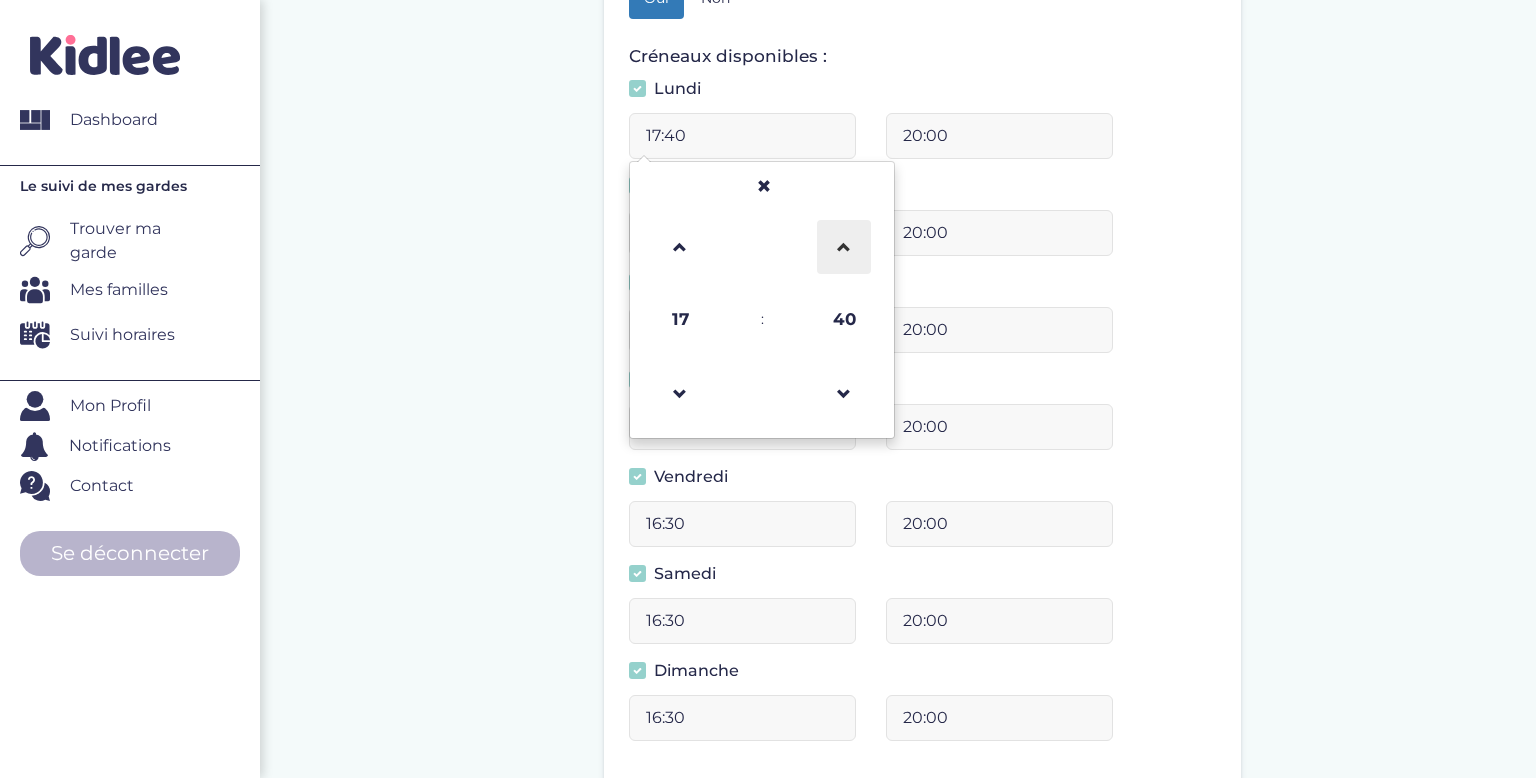 click at bounding box center (844, 247) 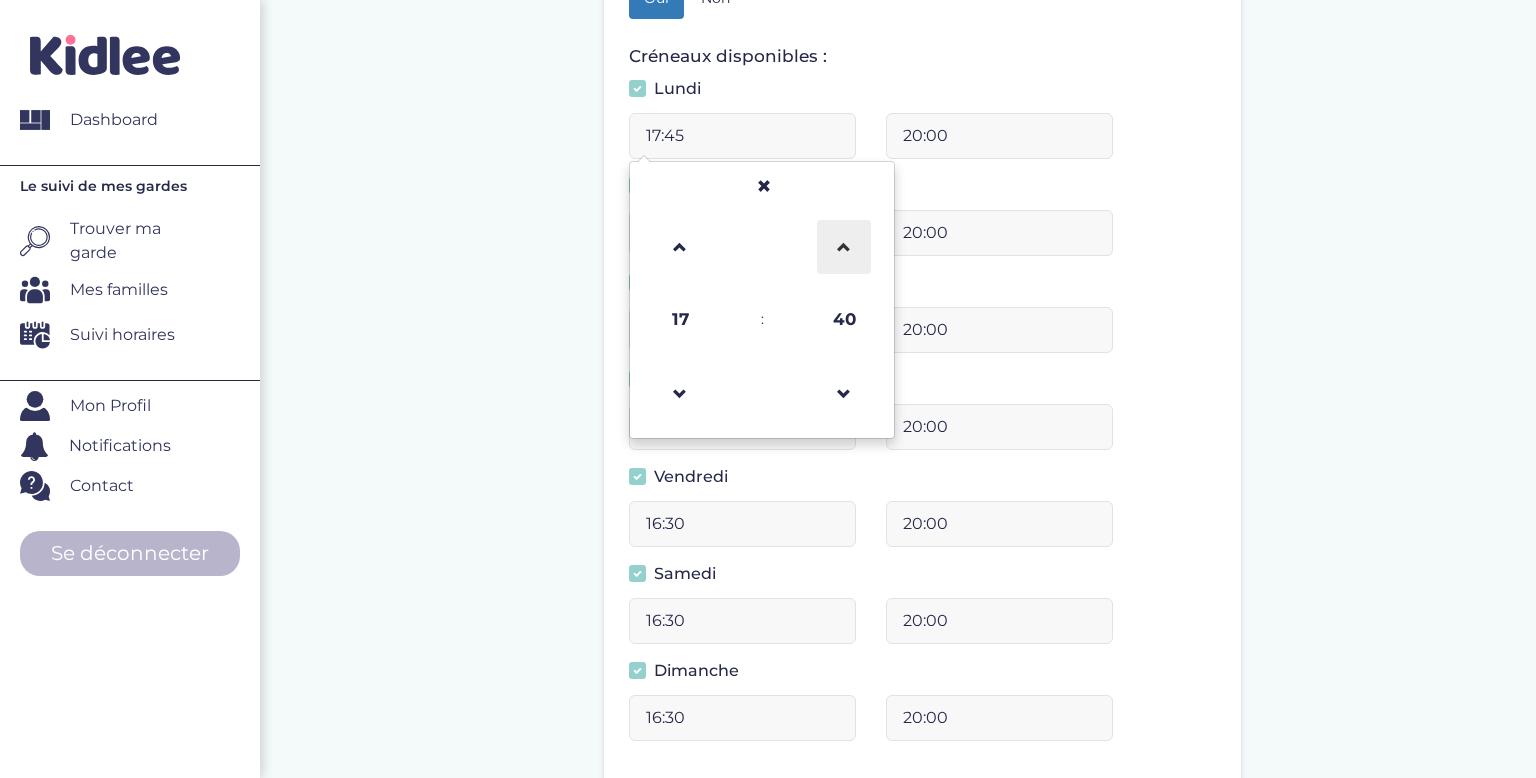 click at bounding box center [844, 247] 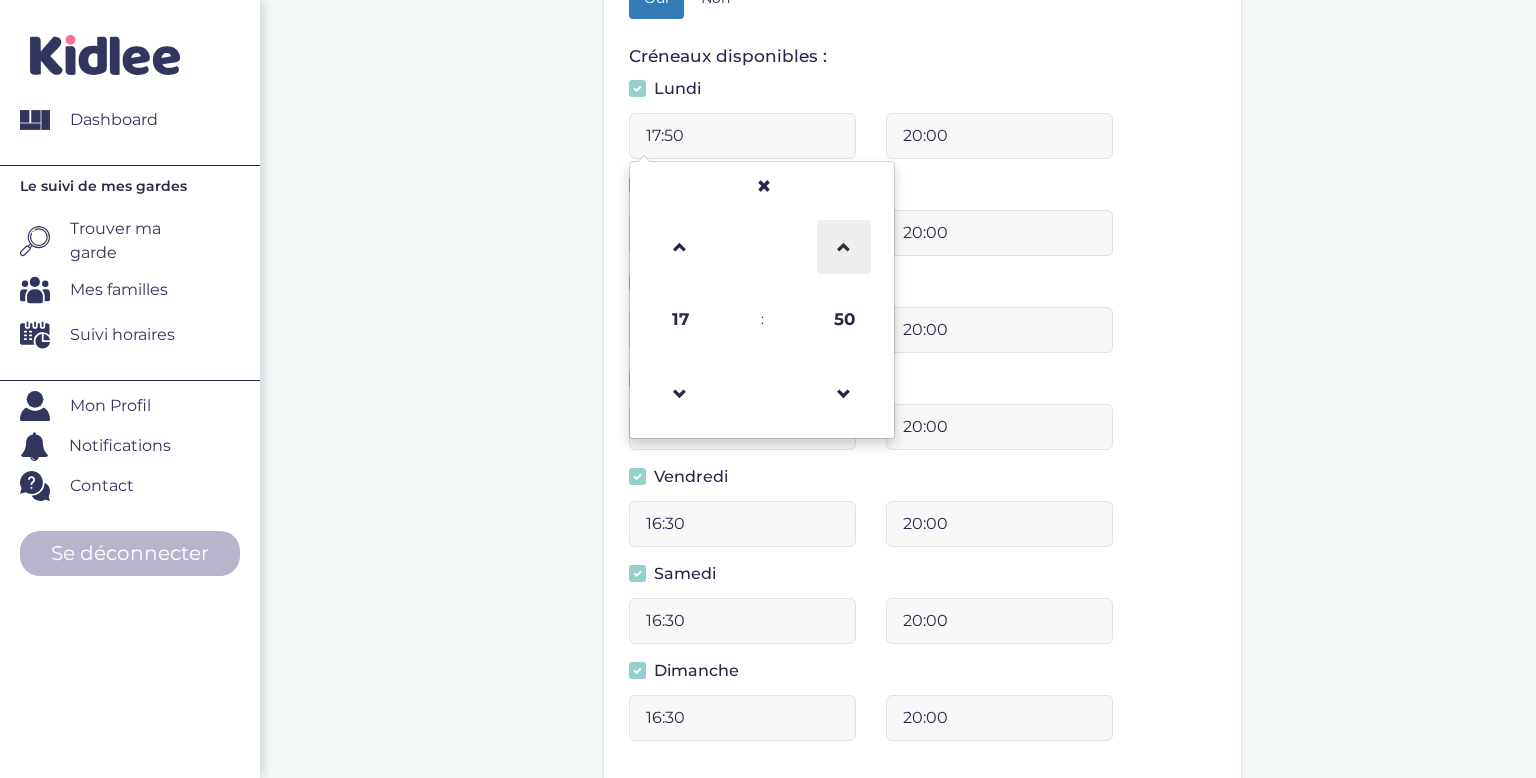 click at bounding box center (844, 247) 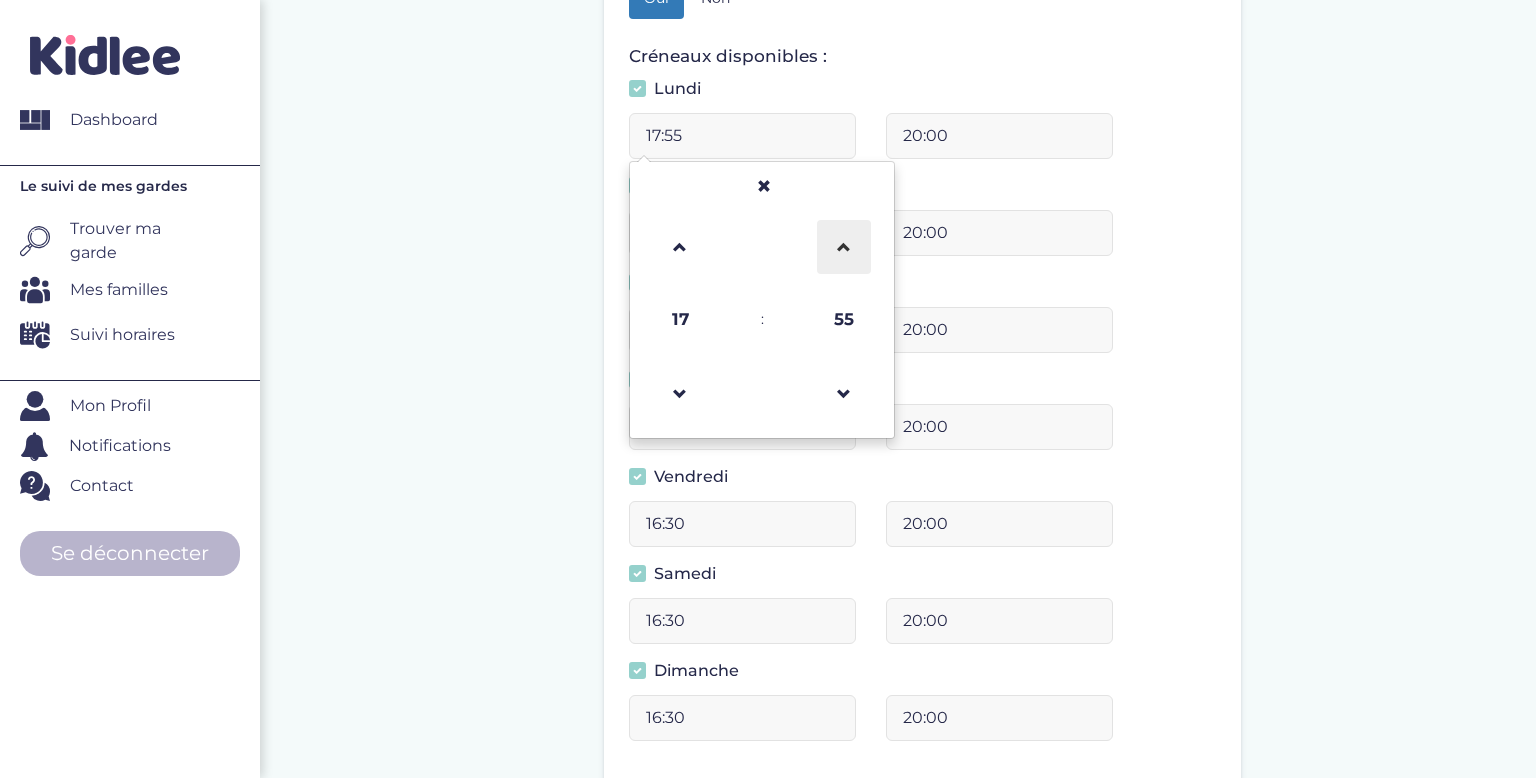click at bounding box center (844, 247) 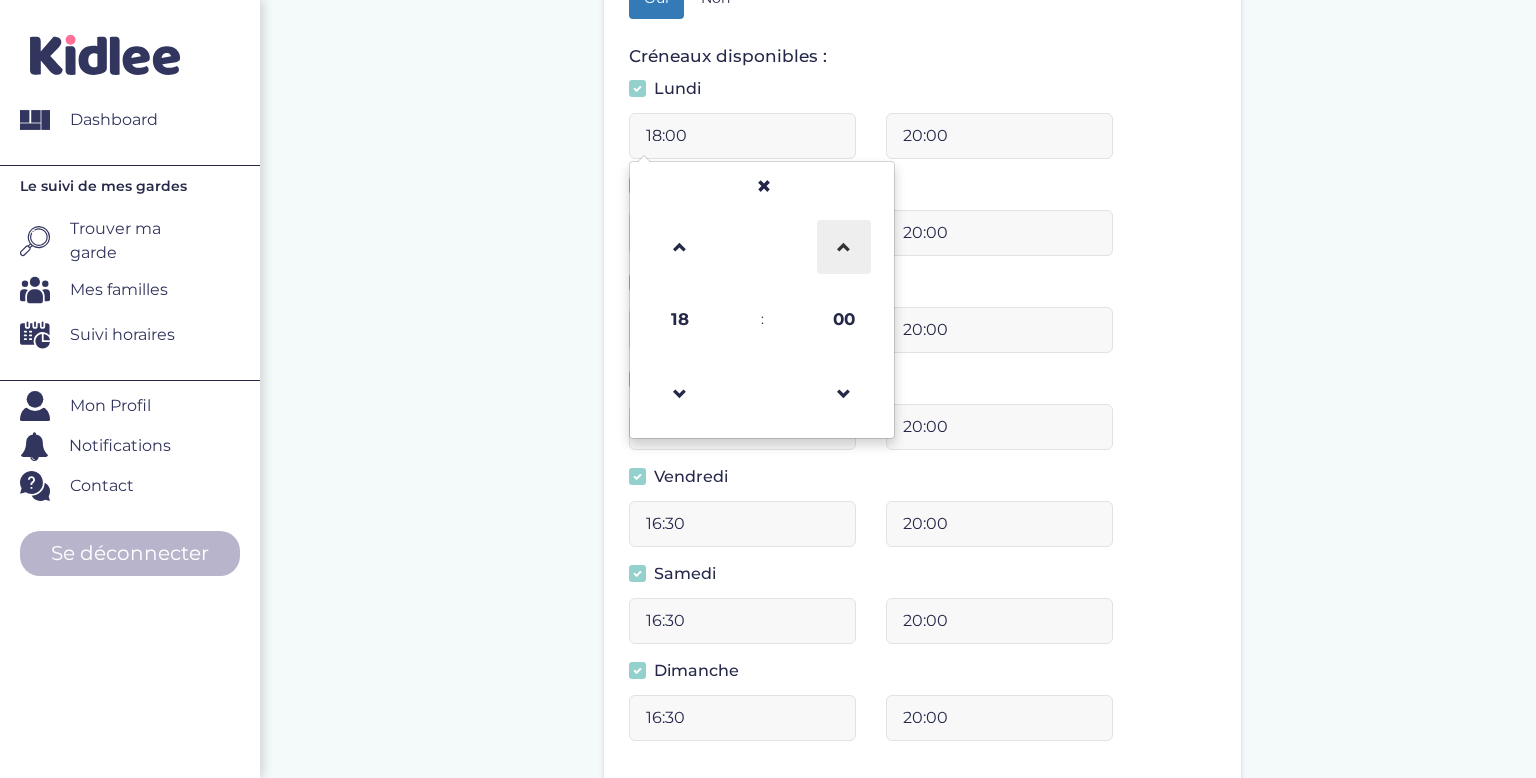 click at bounding box center [844, 247] 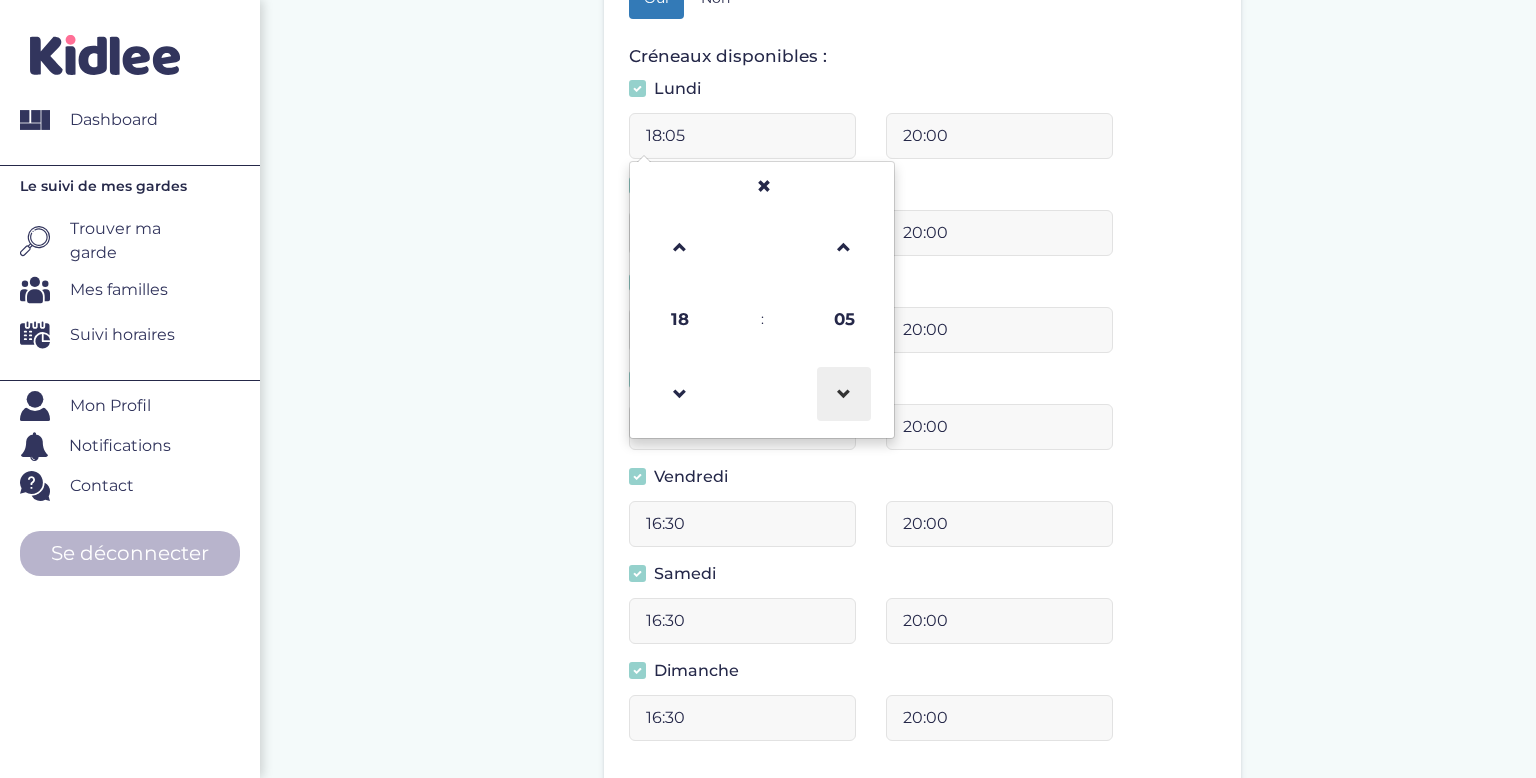 click at bounding box center [844, 394] 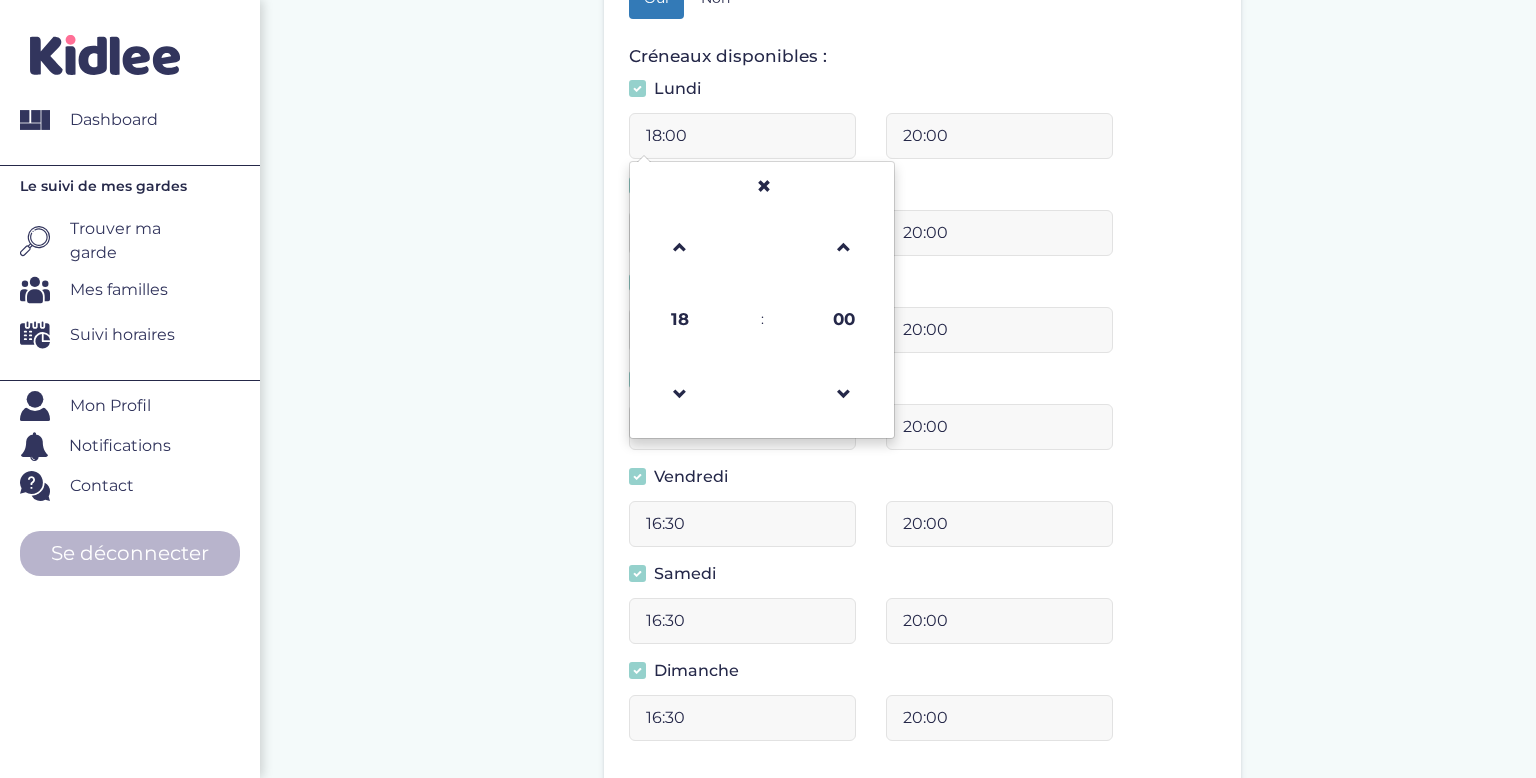 type on "18:00" 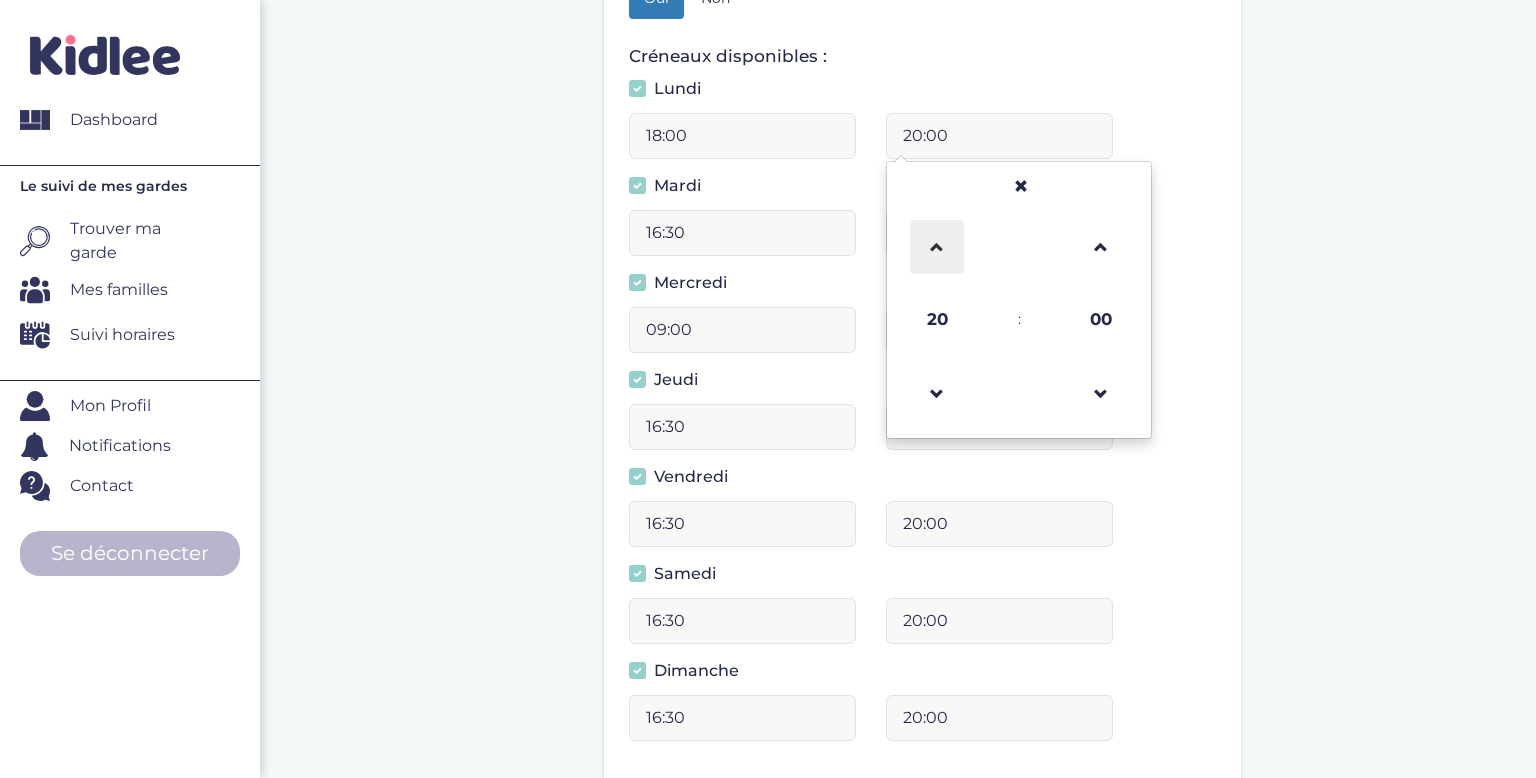 click at bounding box center (937, 247) 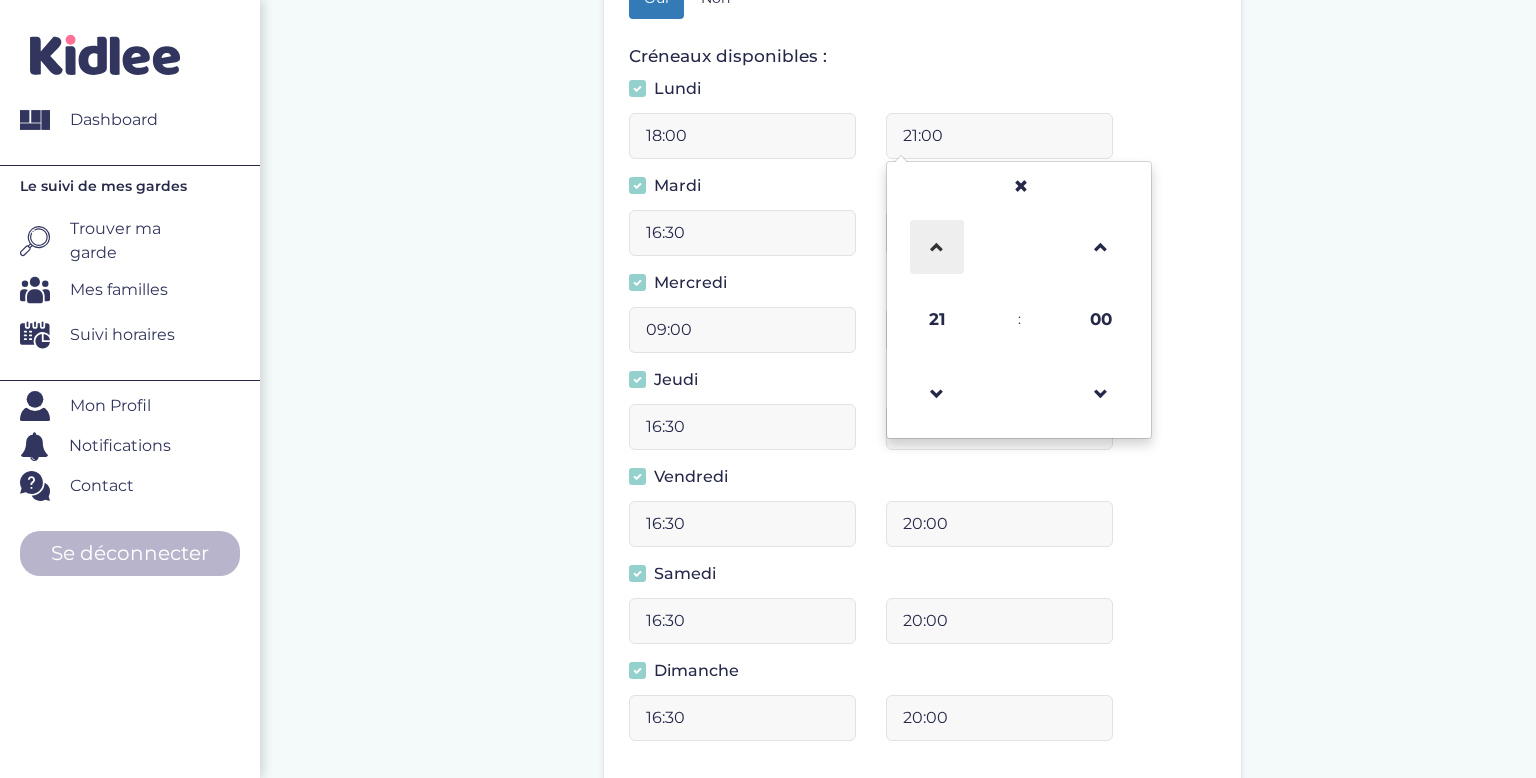 click at bounding box center [937, 247] 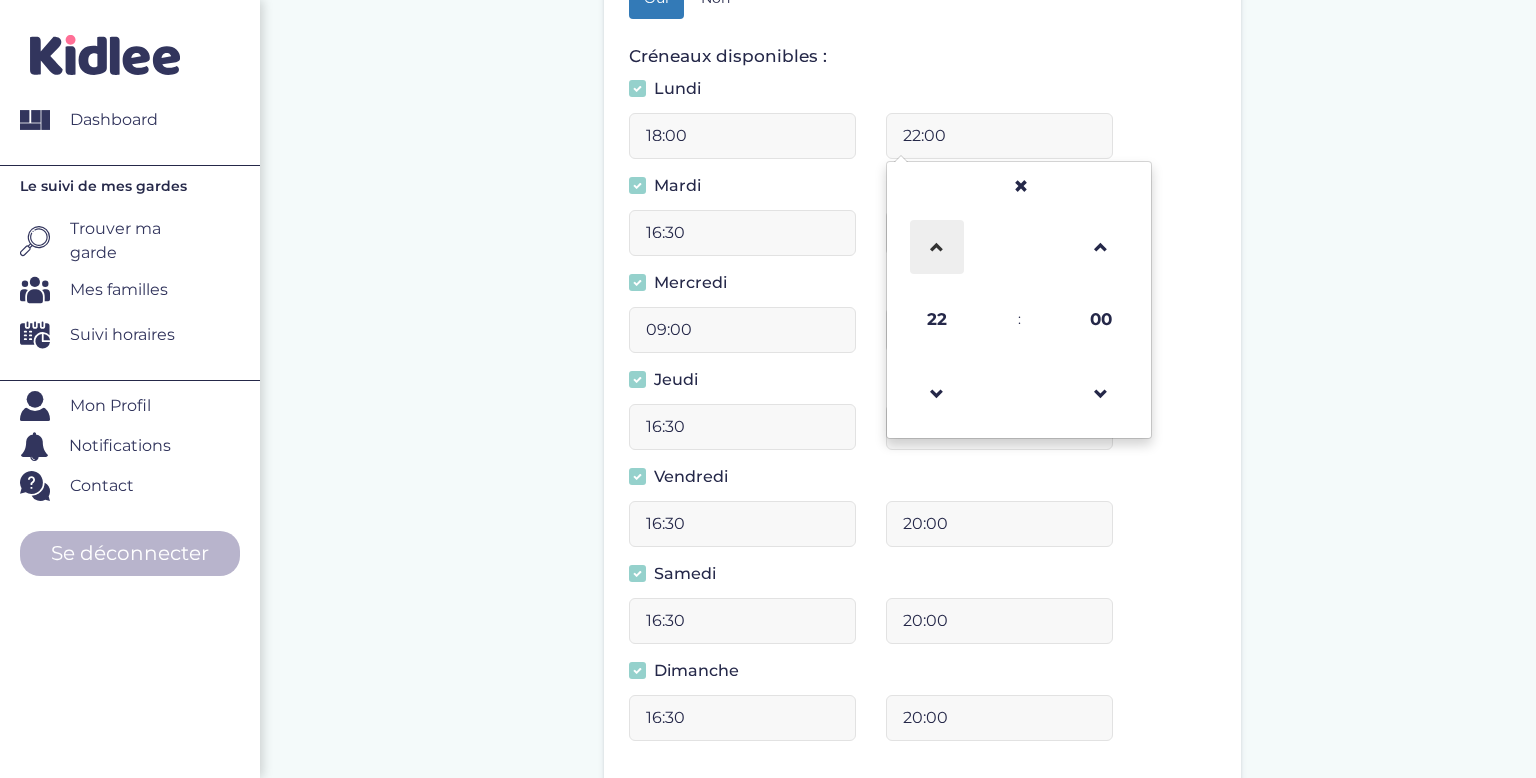 click at bounding box center (937, 247) 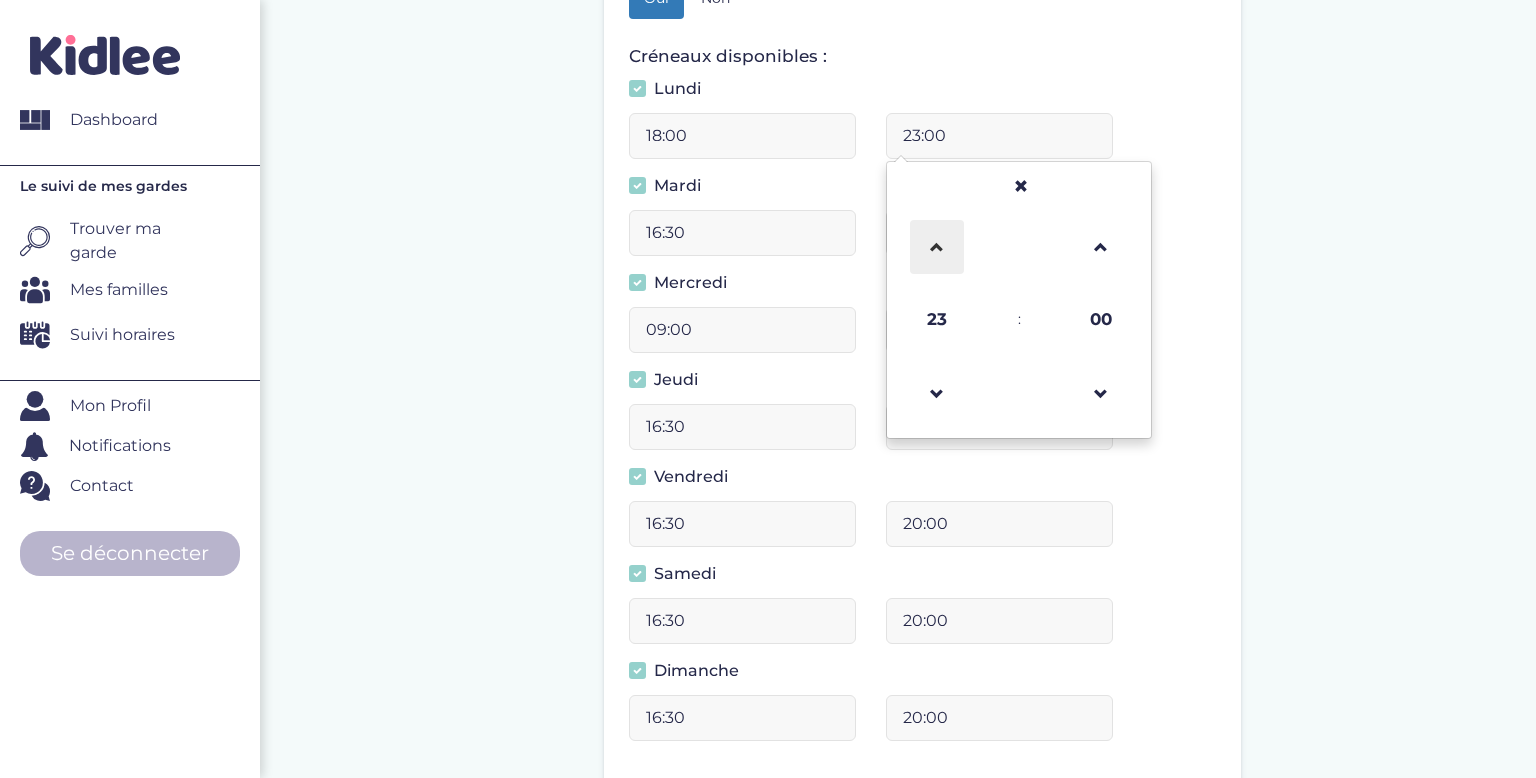 click at bounding box center [937, 247] 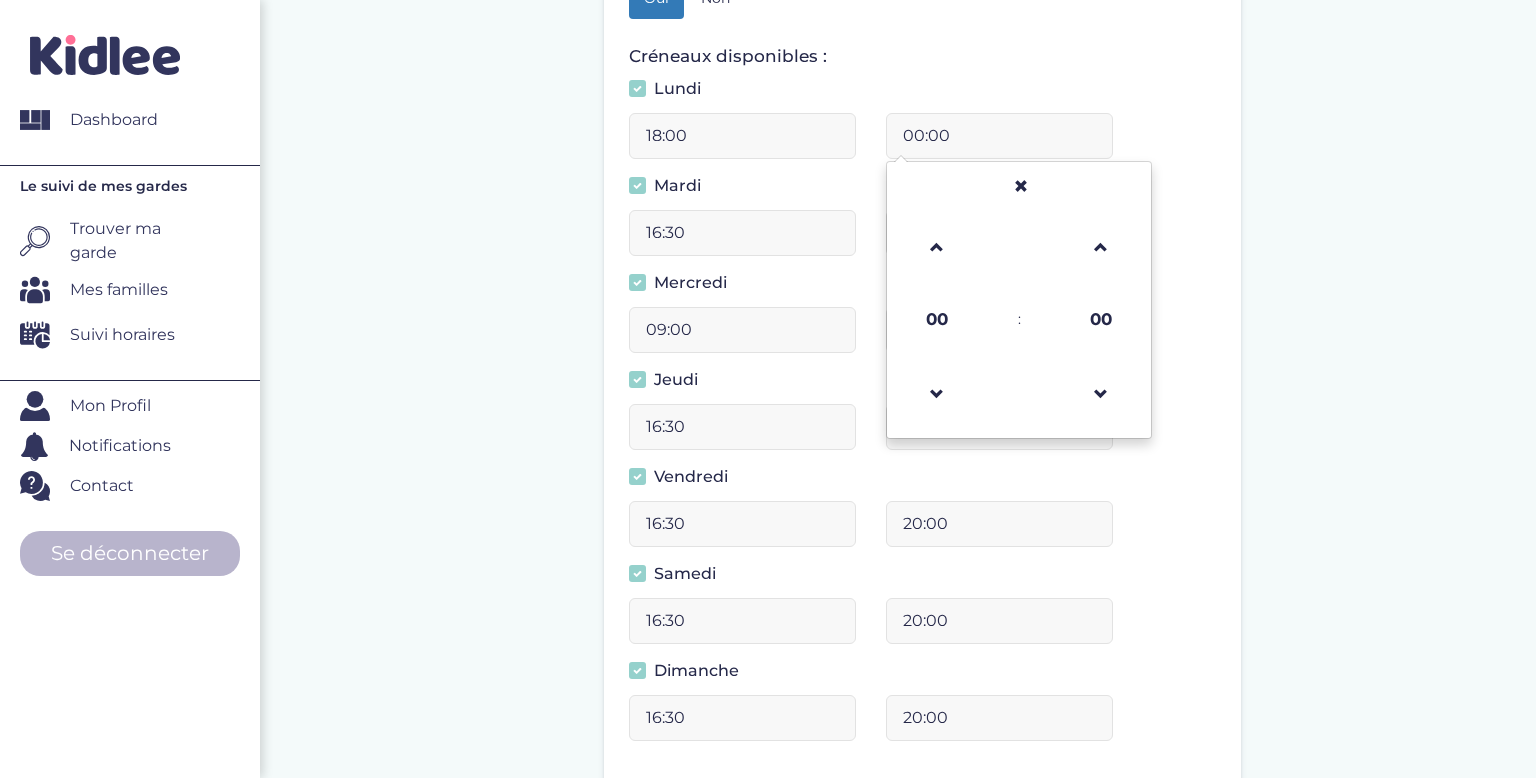 click on "16:30" at bounding box center [742, 233] 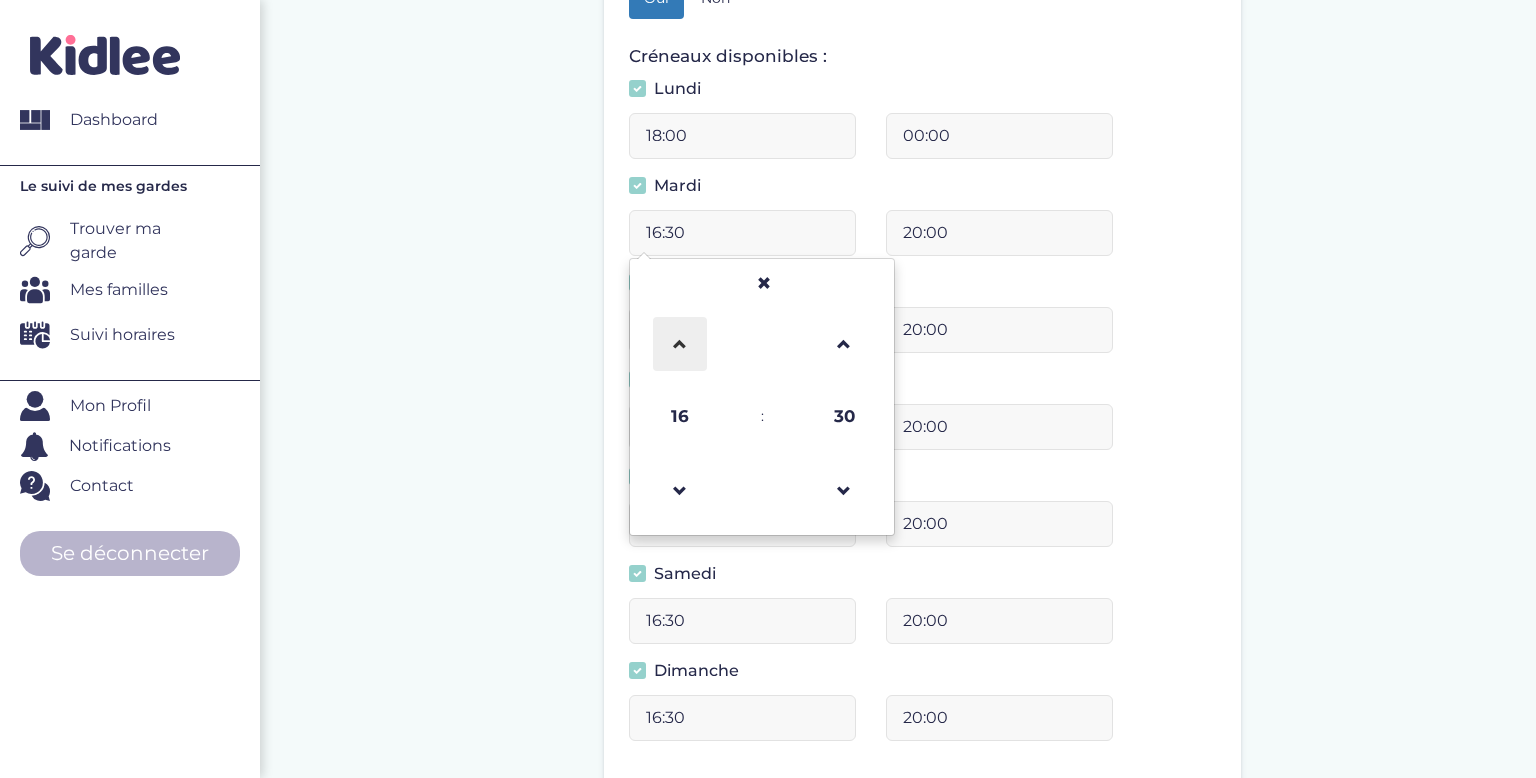 click at bounding box center (680, 344) 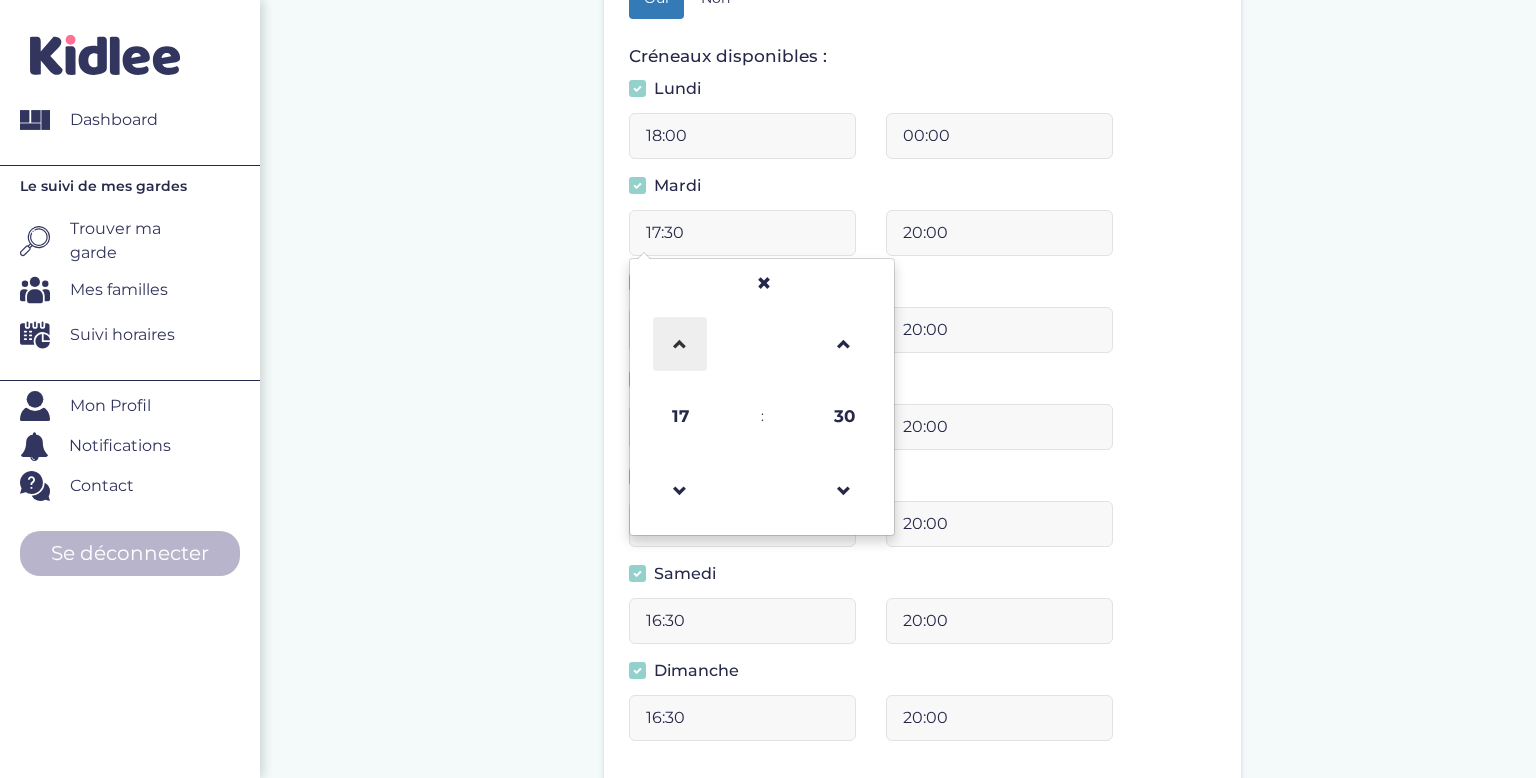 click at bounding box center [680, 344] 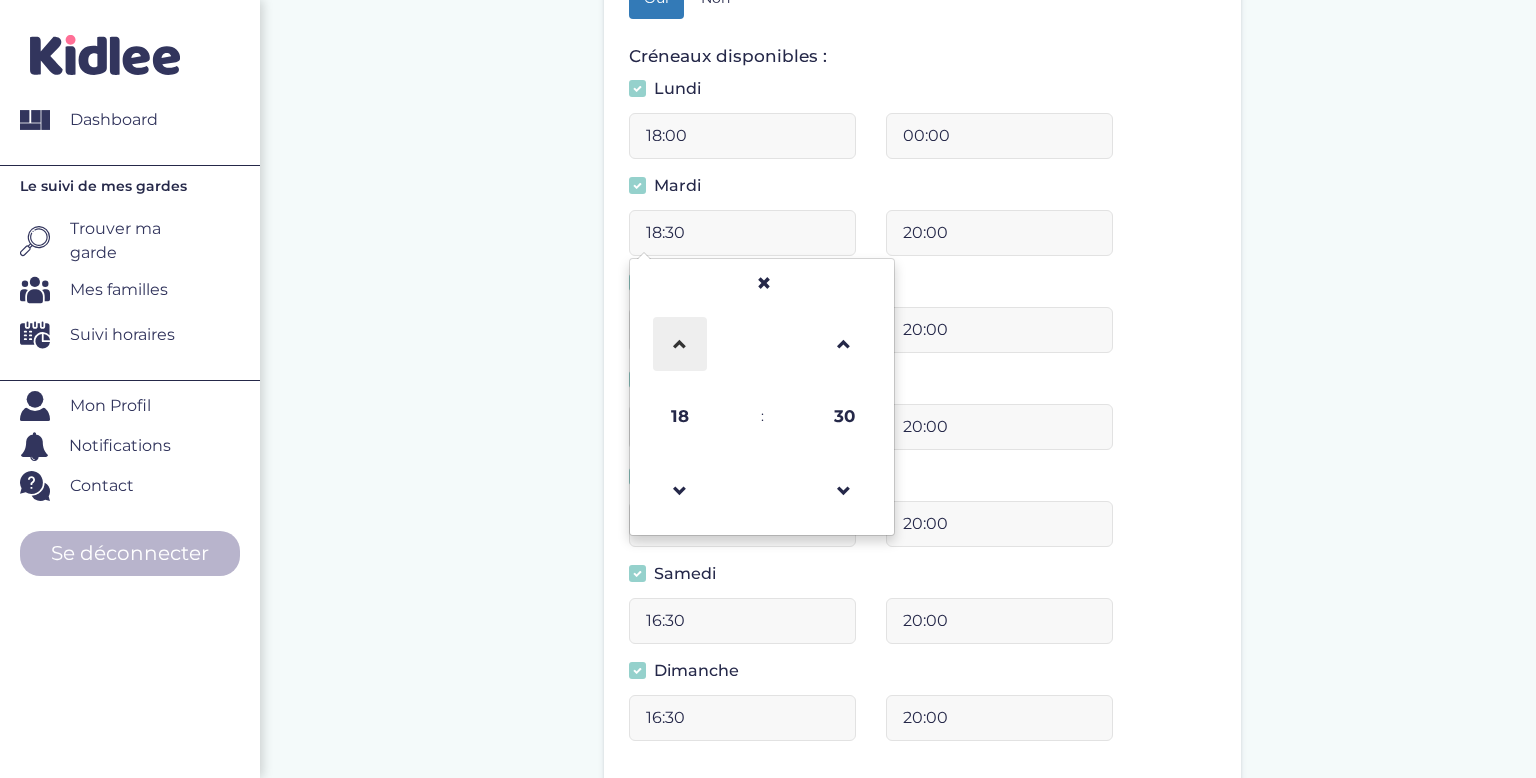 click at bounding box center (680, 344) 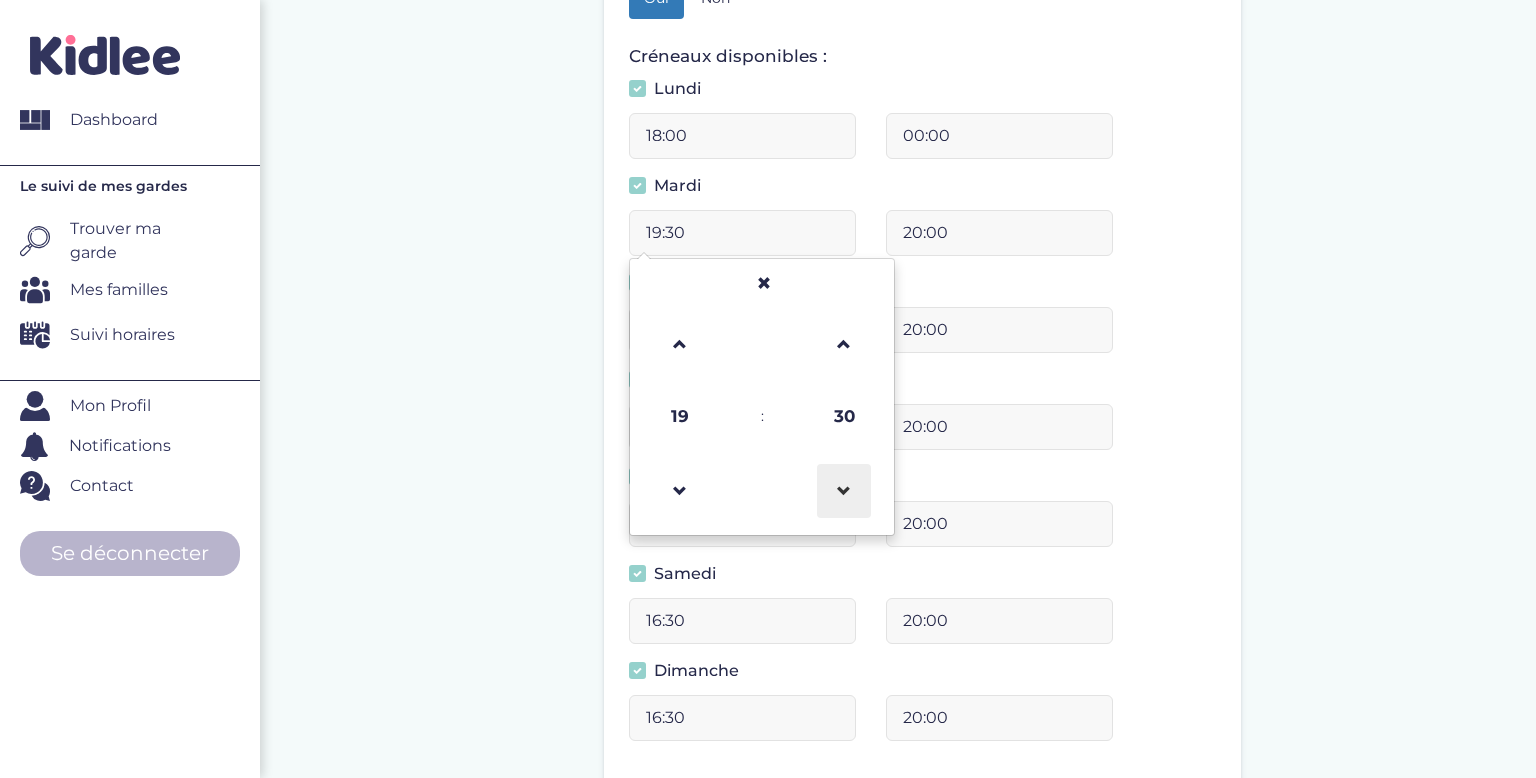click at bounding box center [844, 491] 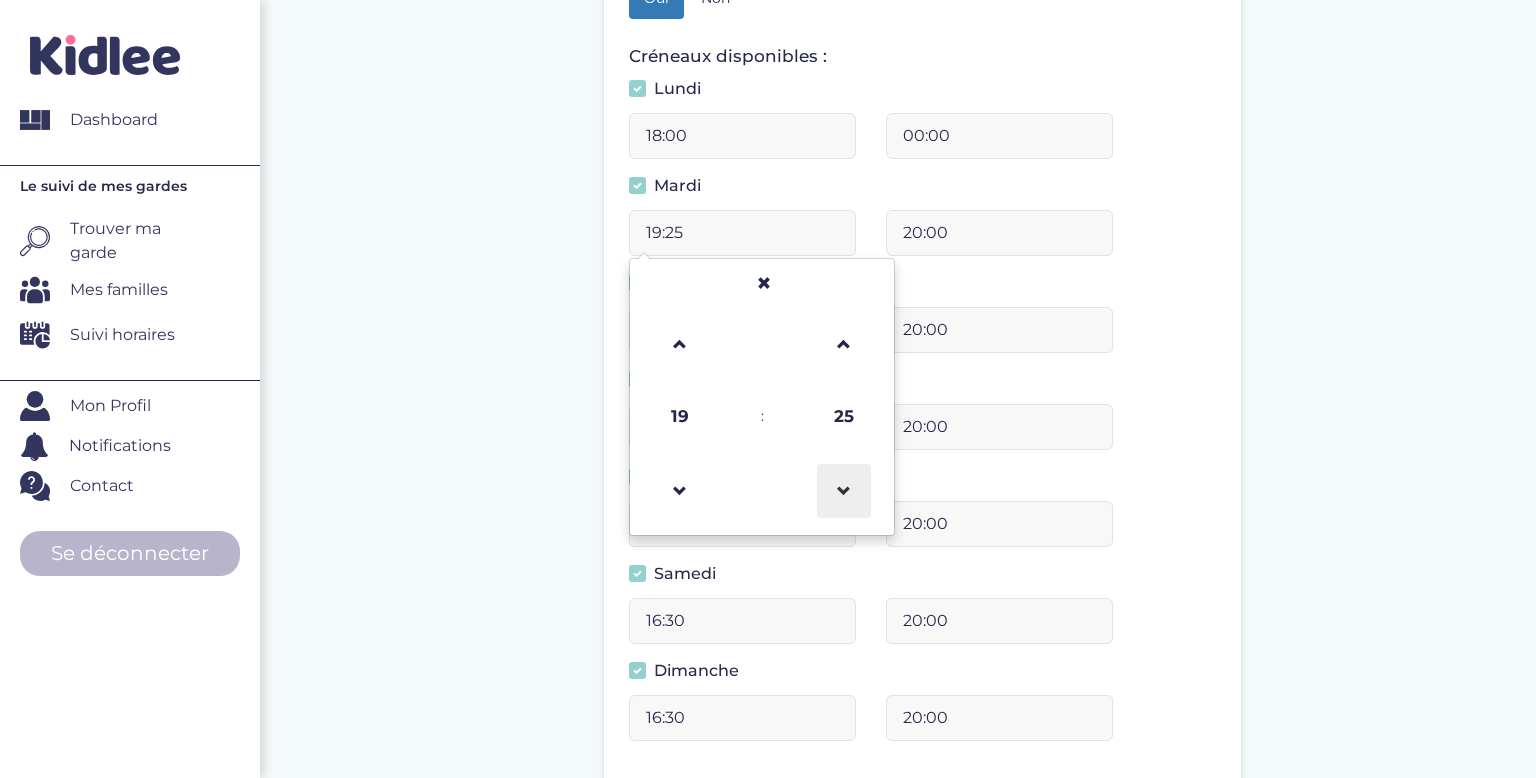 click at bounding box center [844, 491] 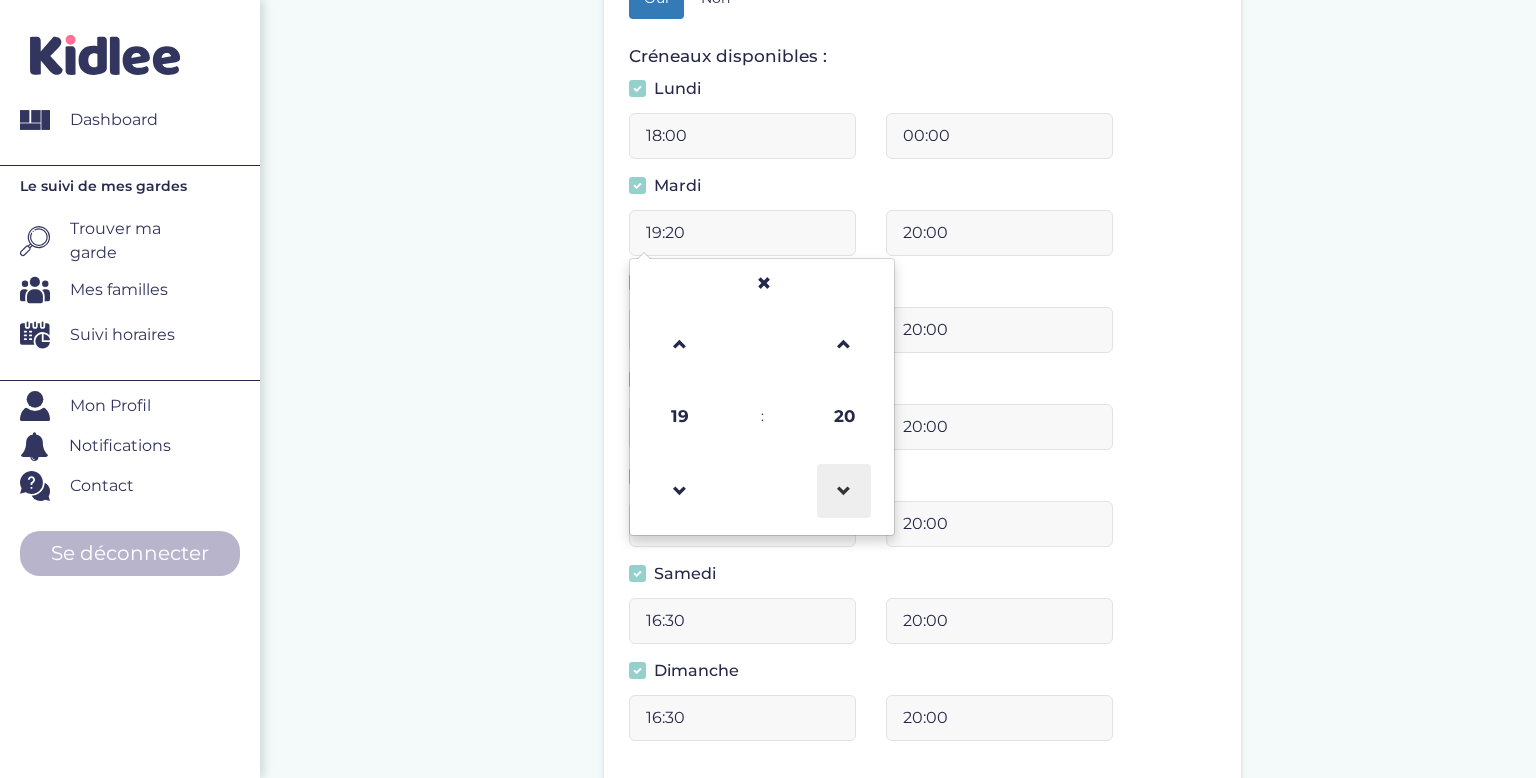 click at bounding box center [844, 491] 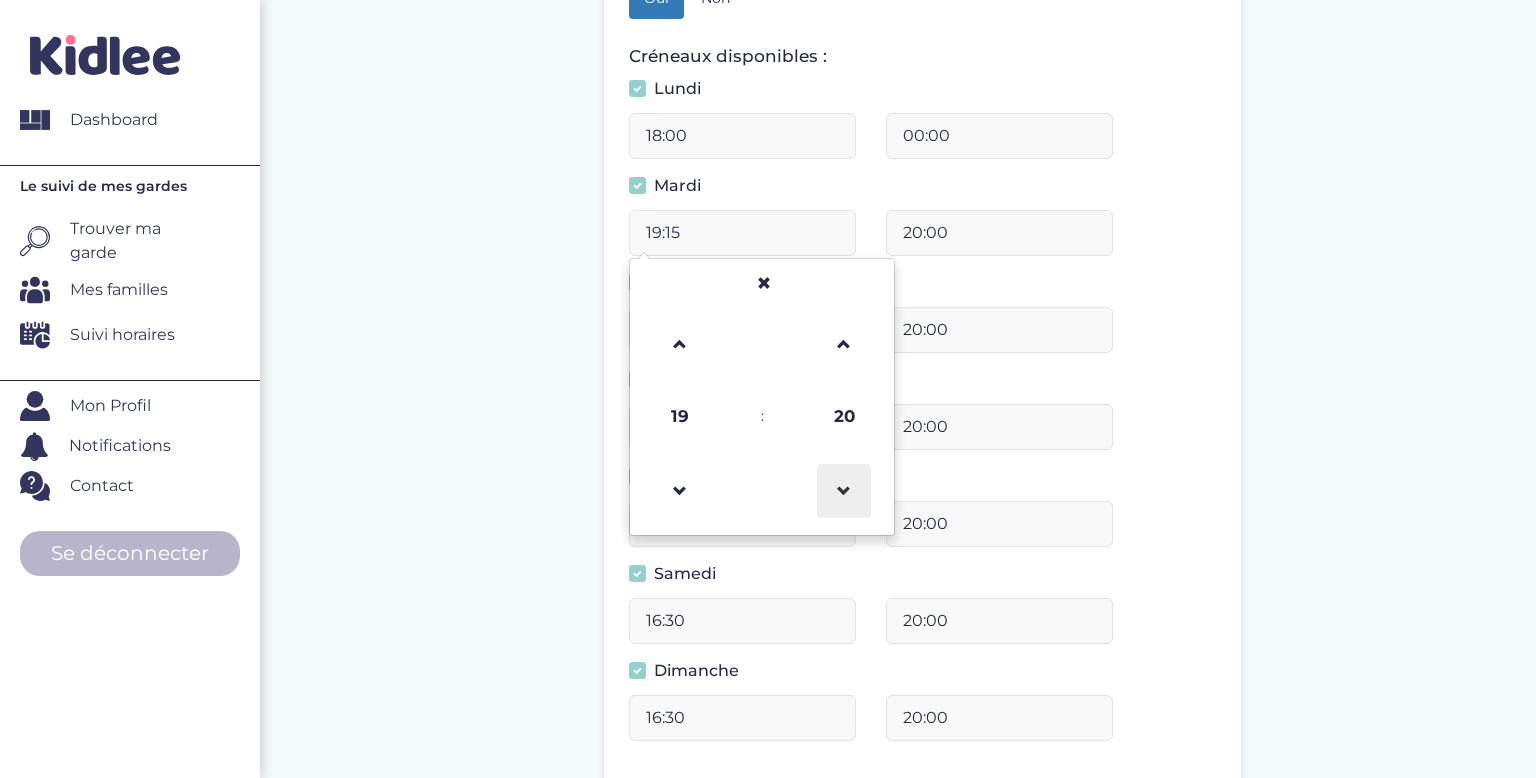 click at bounding box center (844, 491) 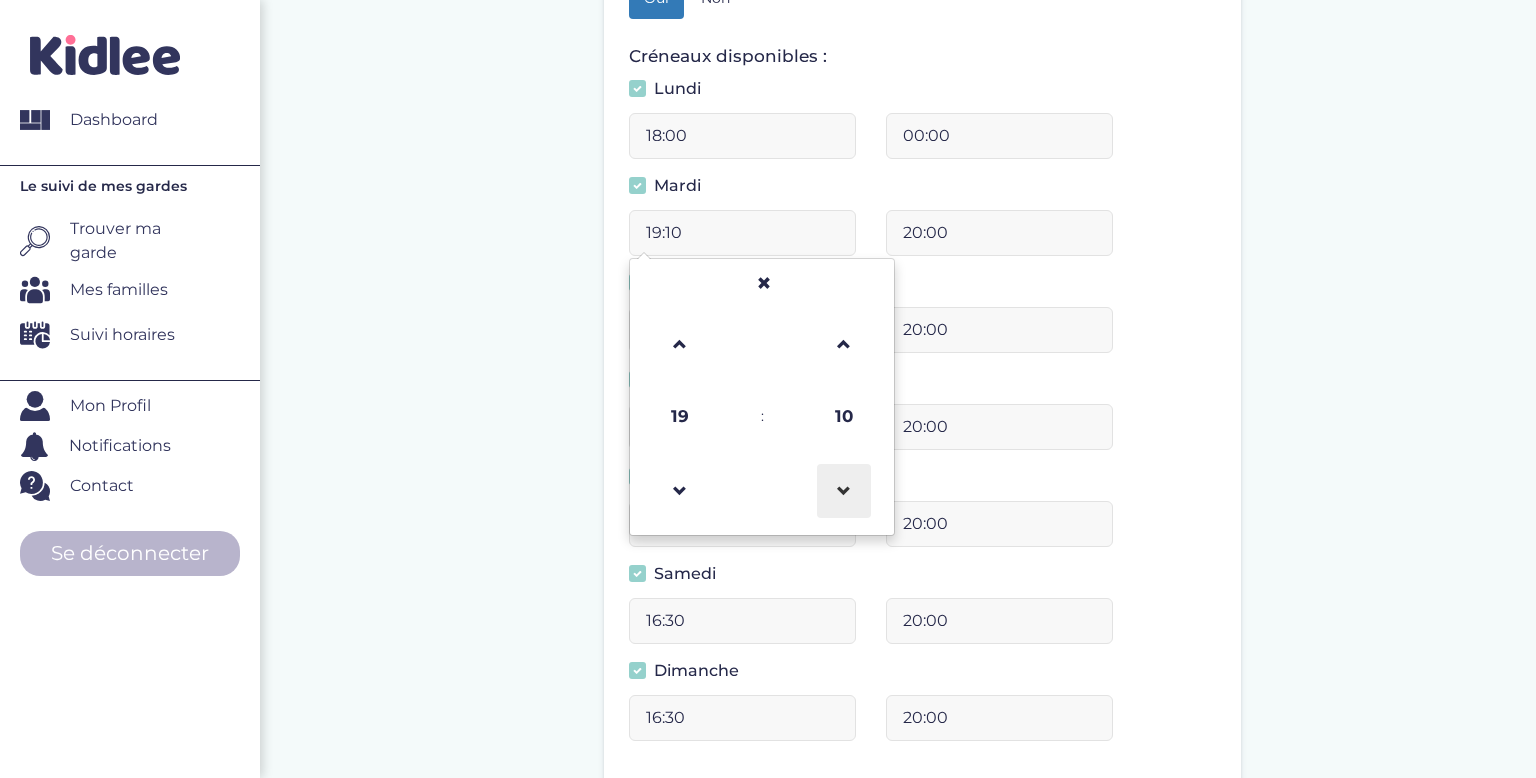 click at bounding box center [844, 491] 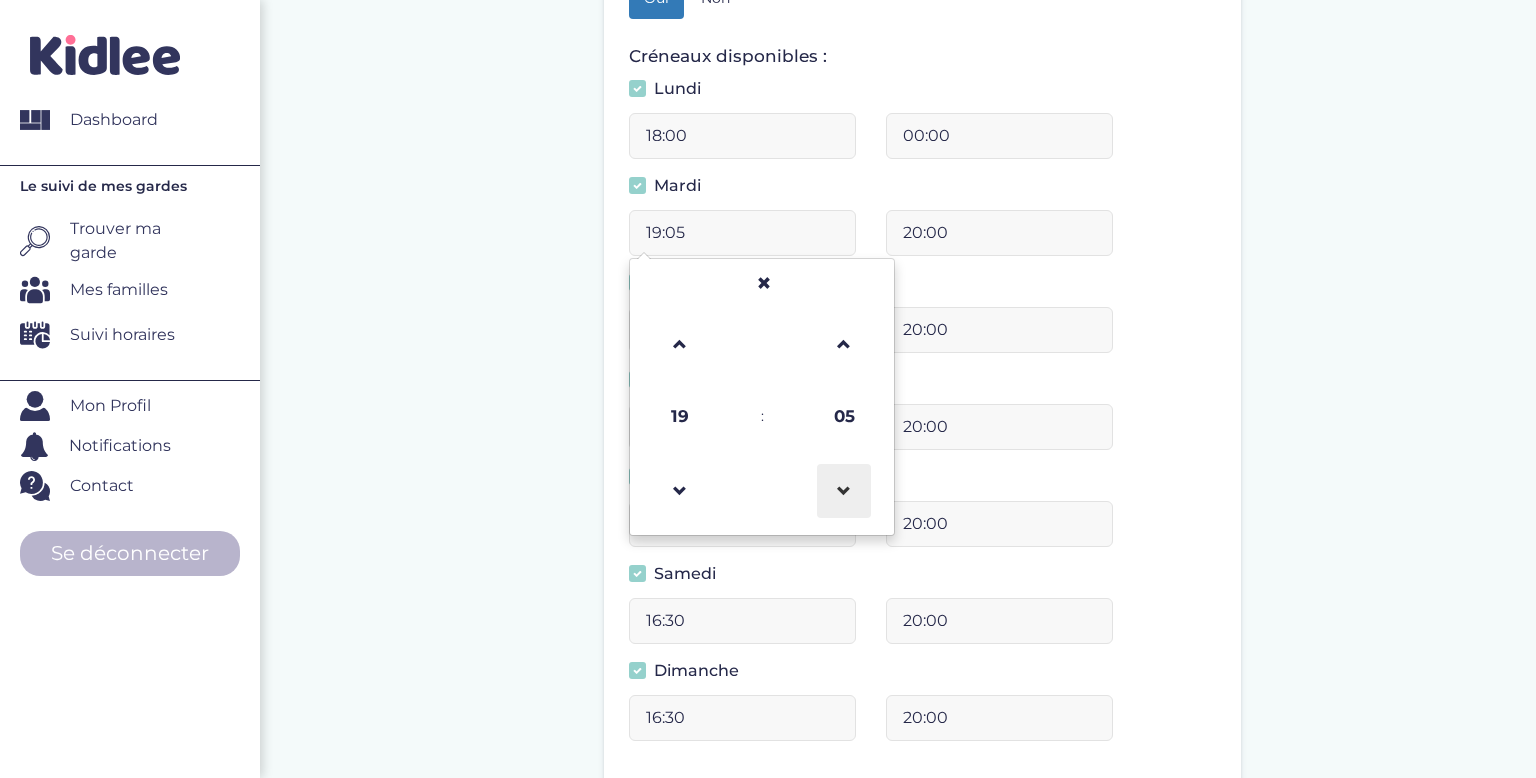 click at bounding box center [844, 491] 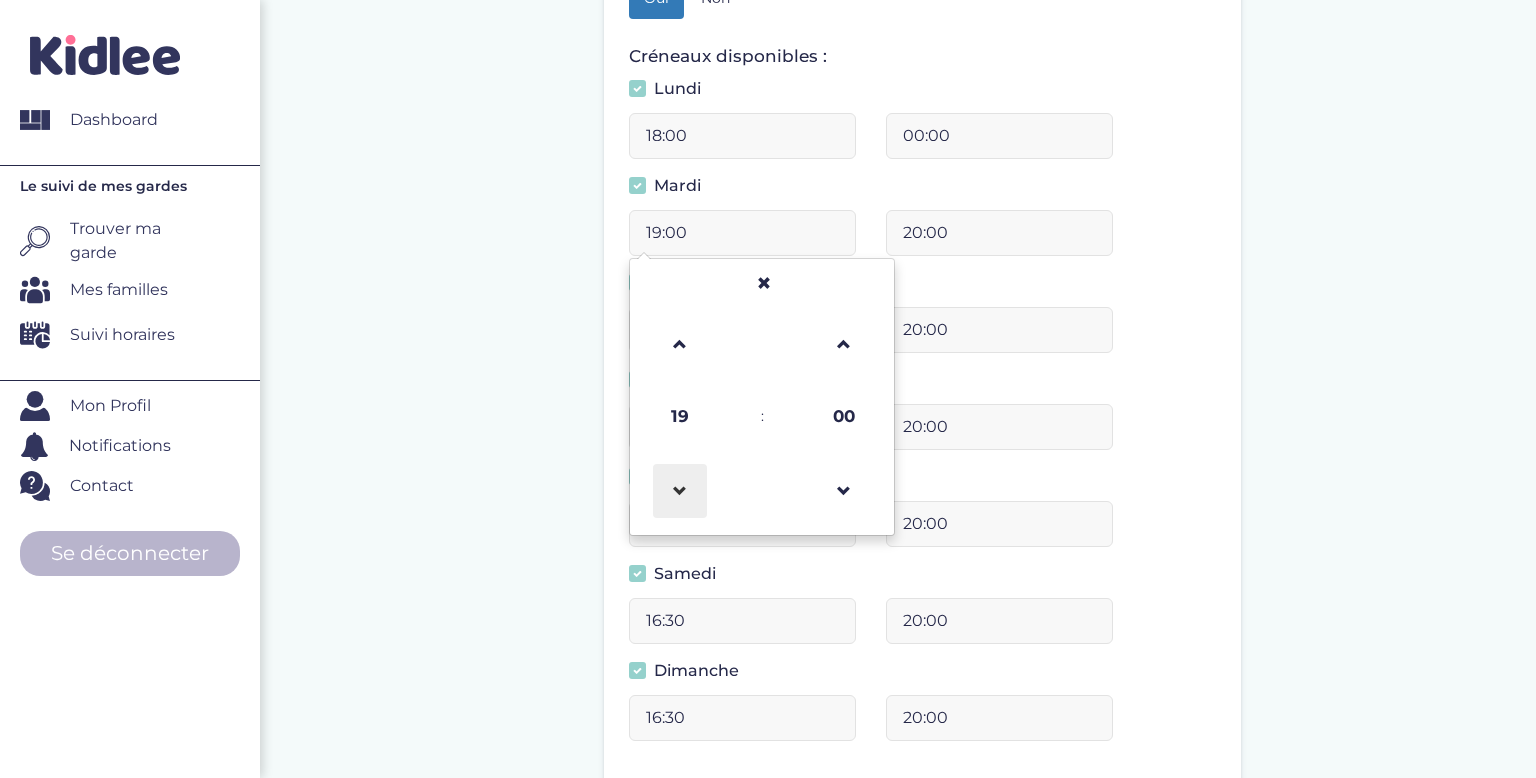 click at bounding box center [680, 491] 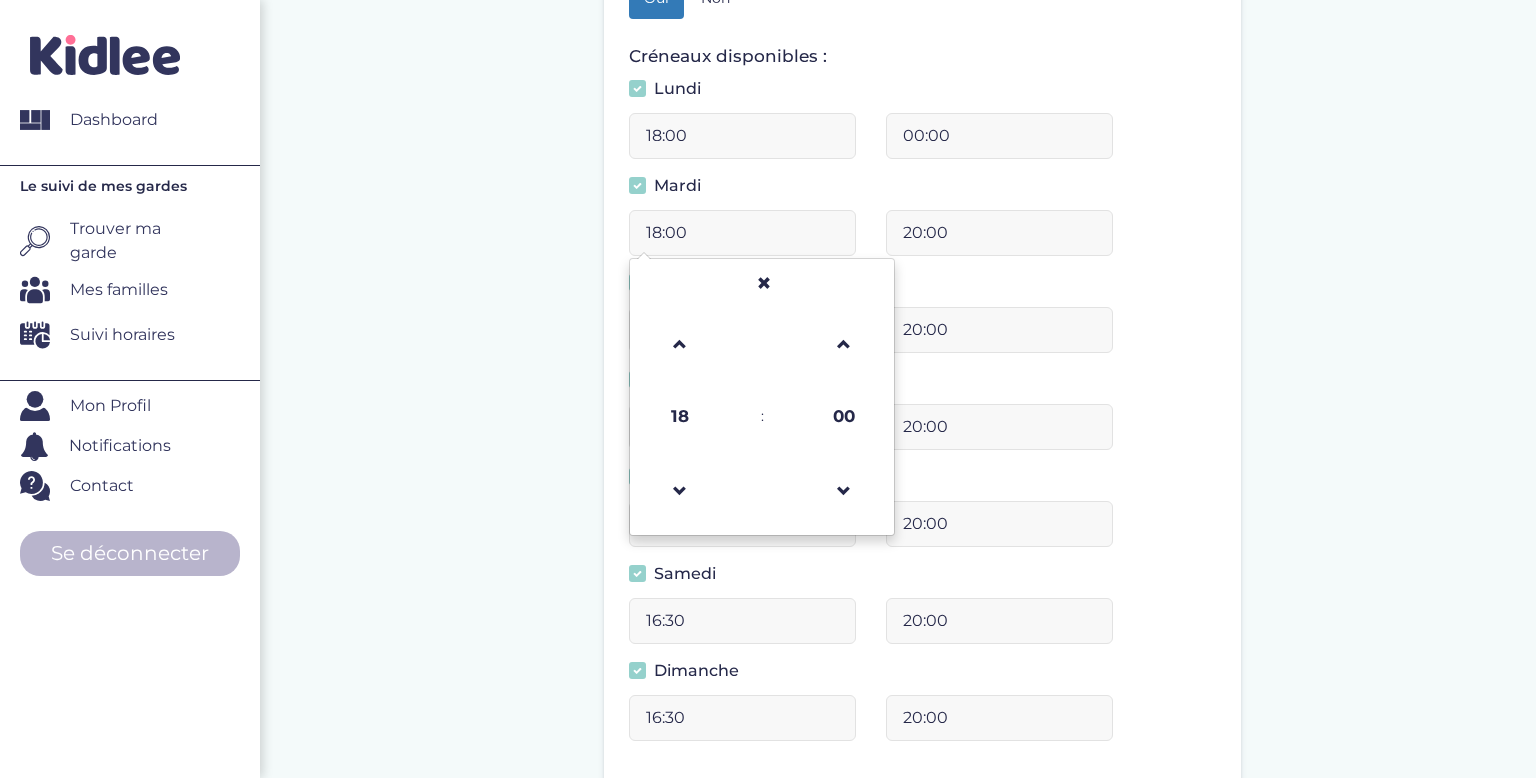 click on "20:00" at bounding box center (999, 233) 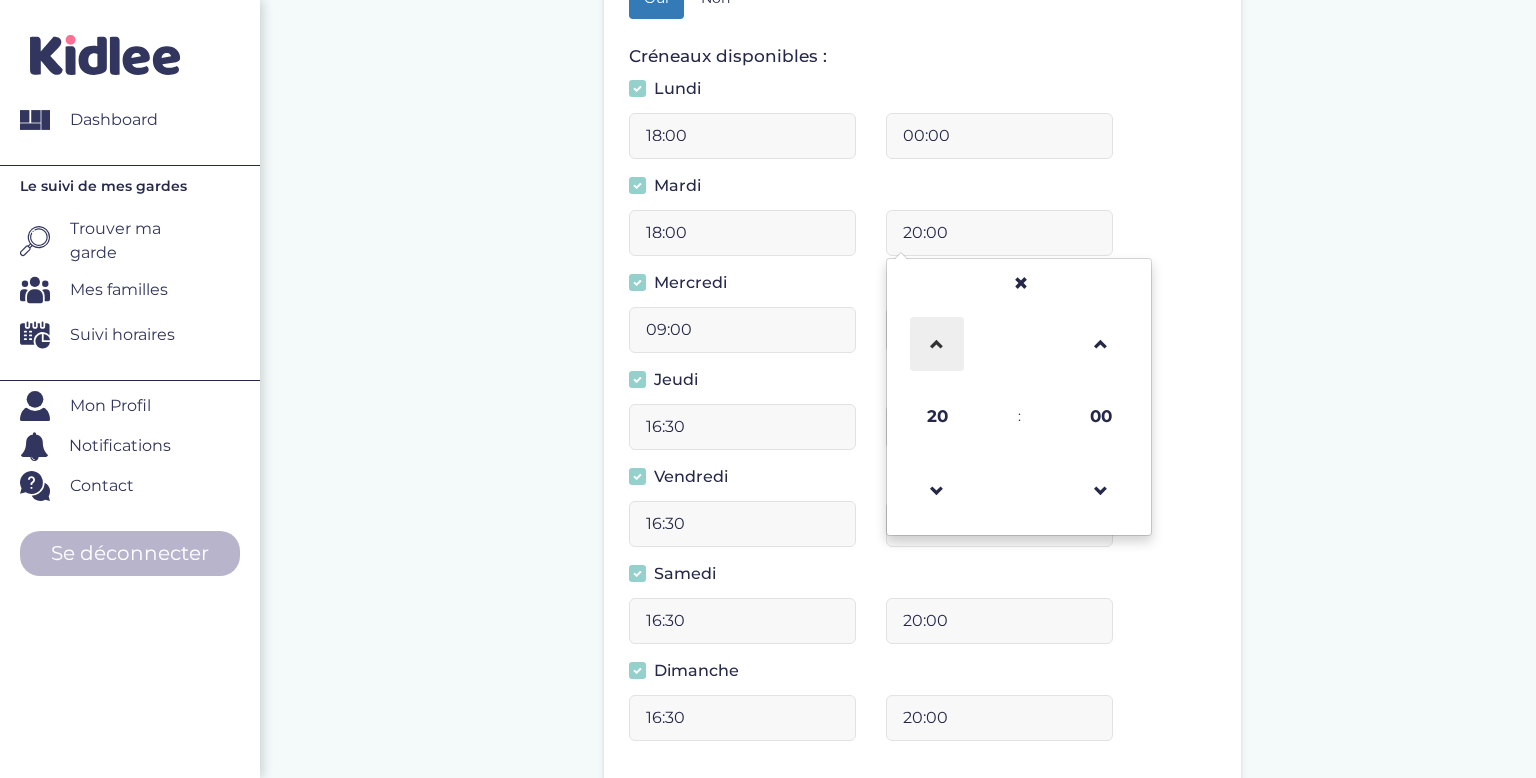 click at bounding box center (937, 344) 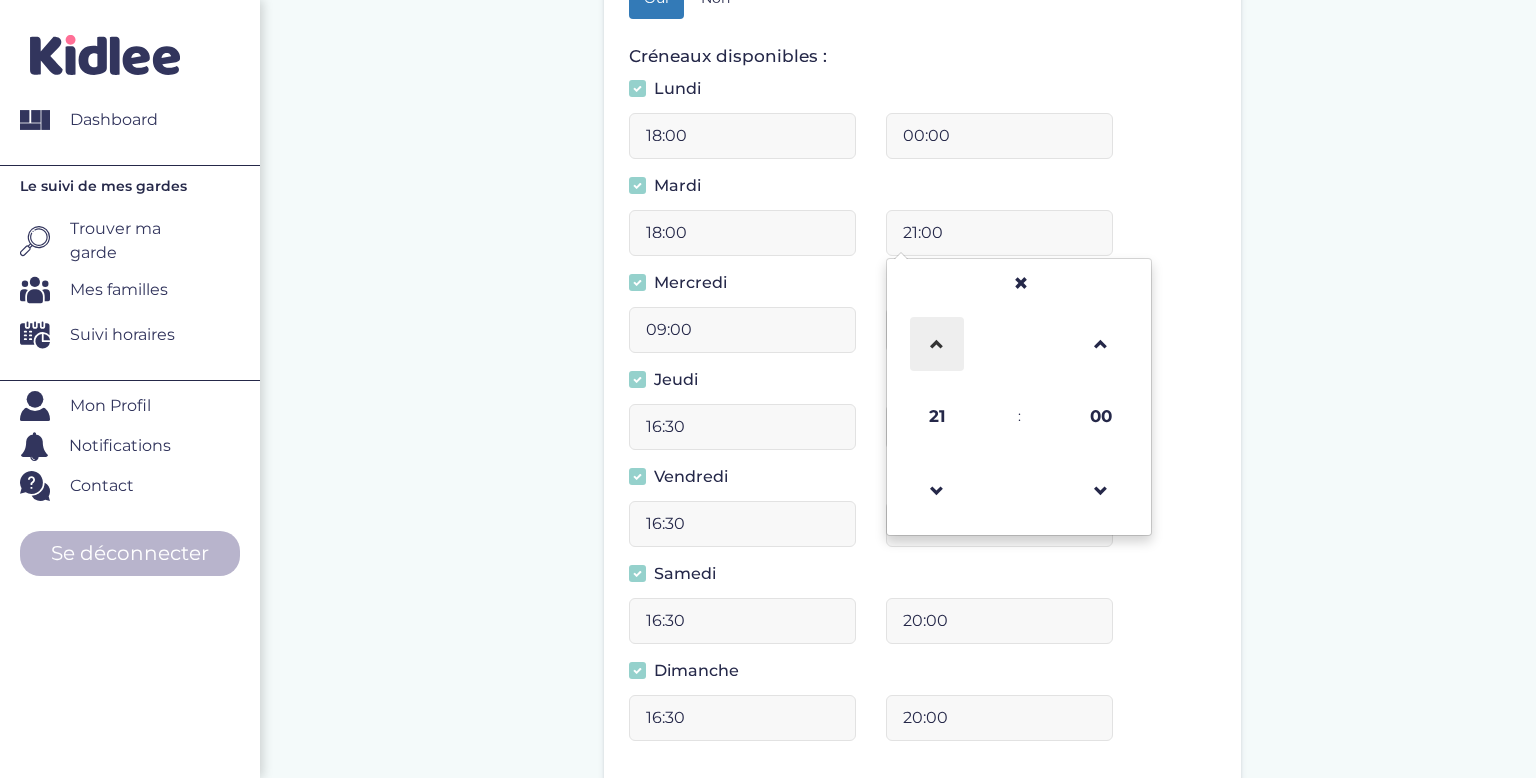 click at bounding box center [937, 344] 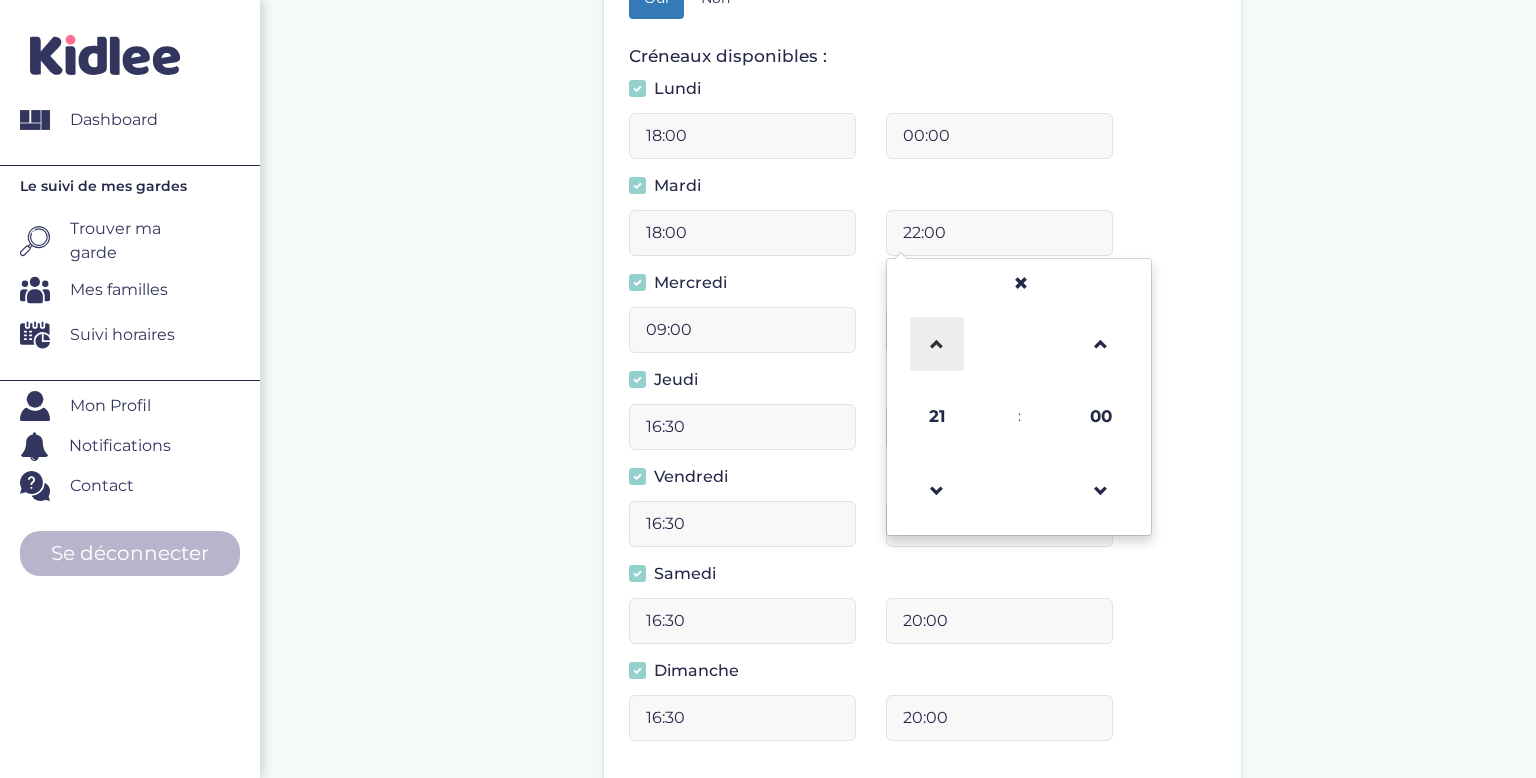 click at bounding box center (937, 344) 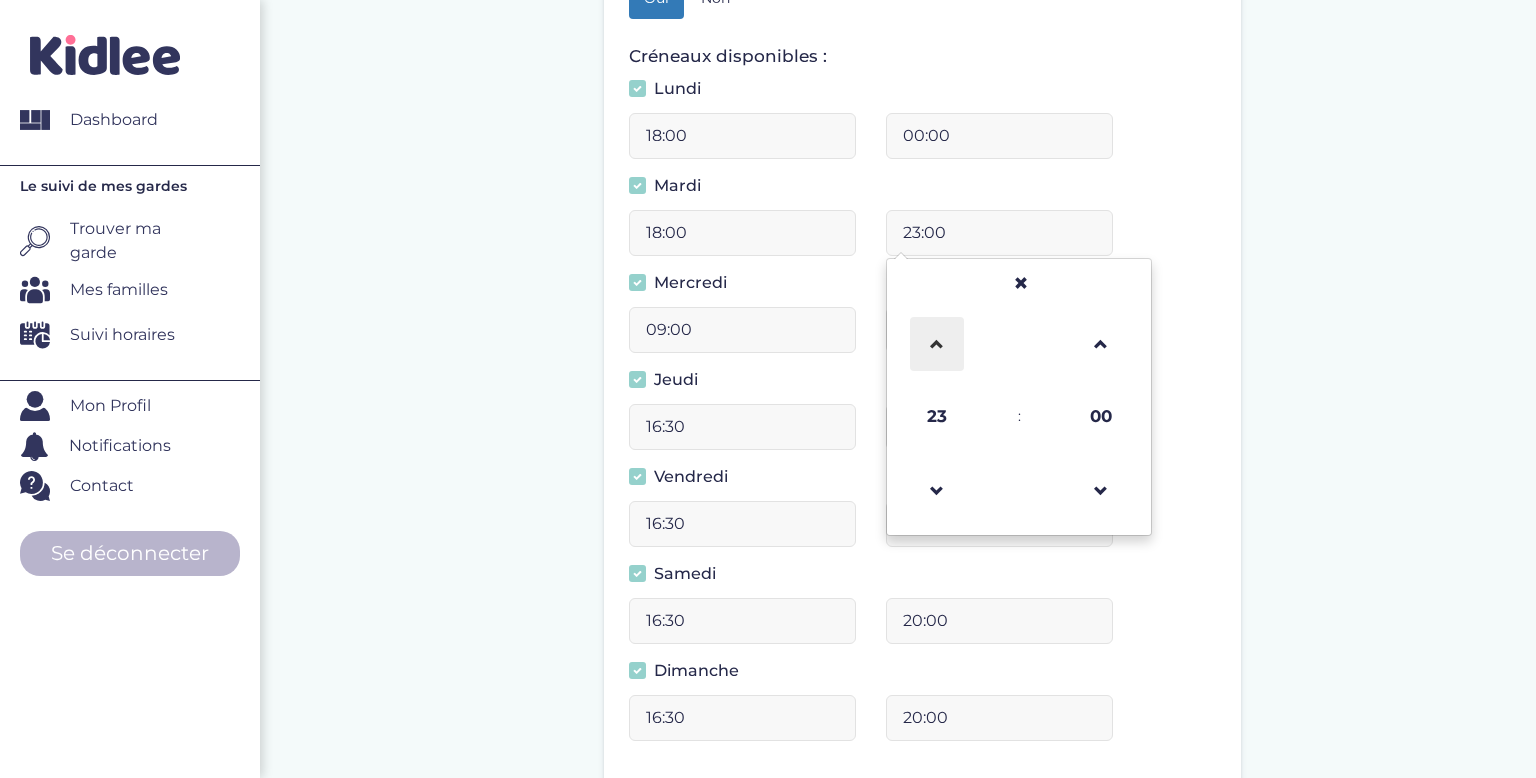 click at bounding box center [937, 344] 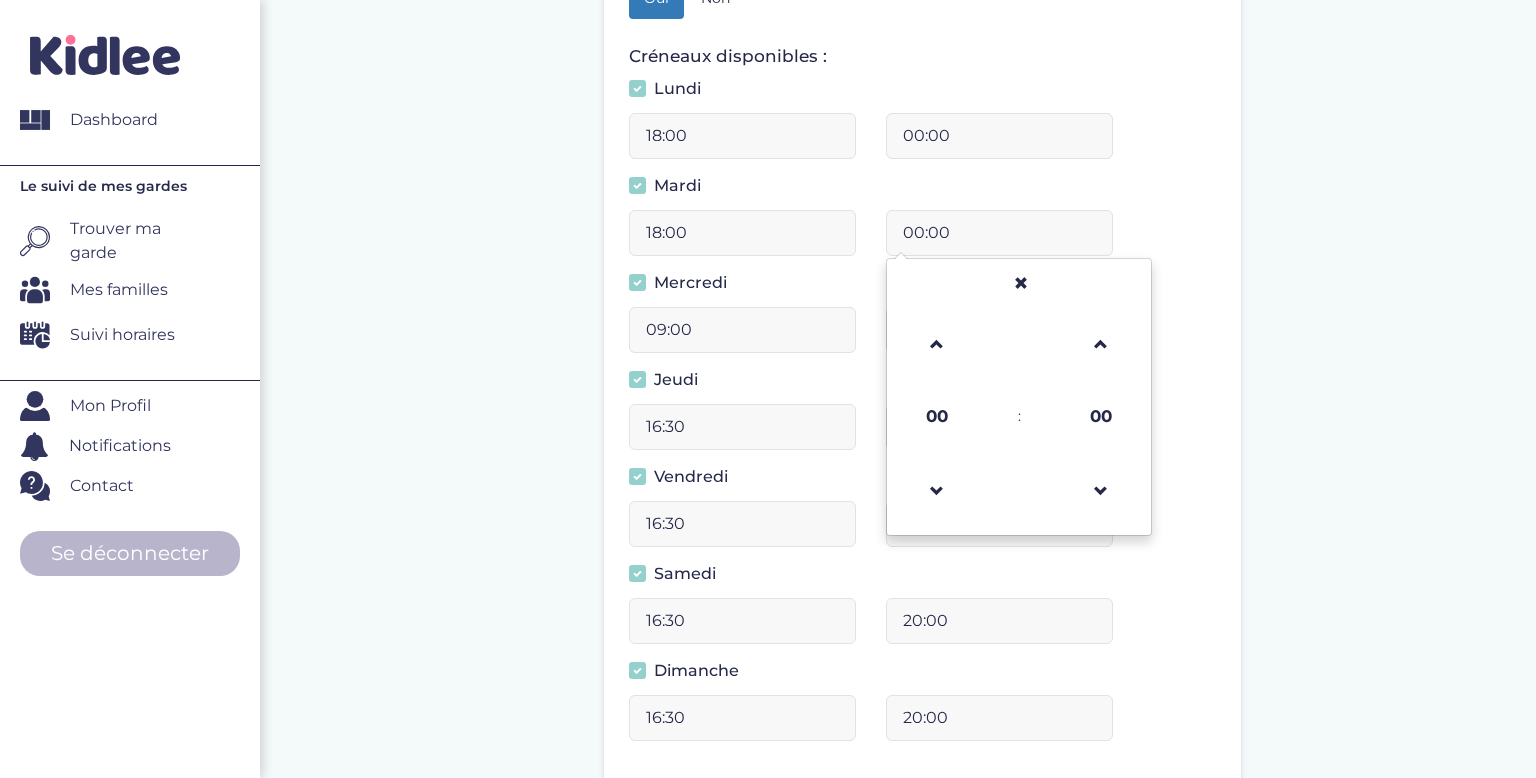click on "09:00" at bounding box center [742, 330] 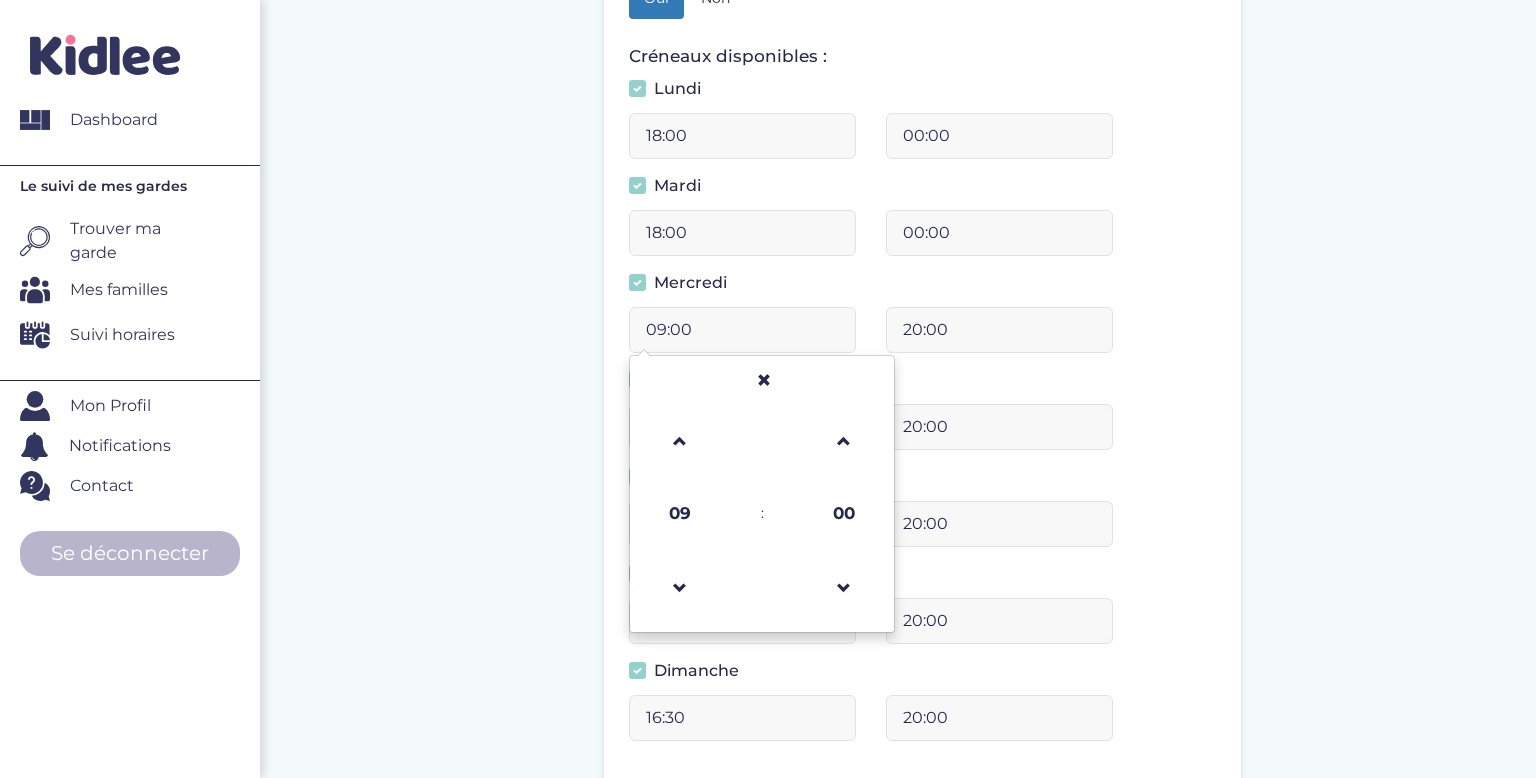 click on "09:00" at bounding box center (742, 330) 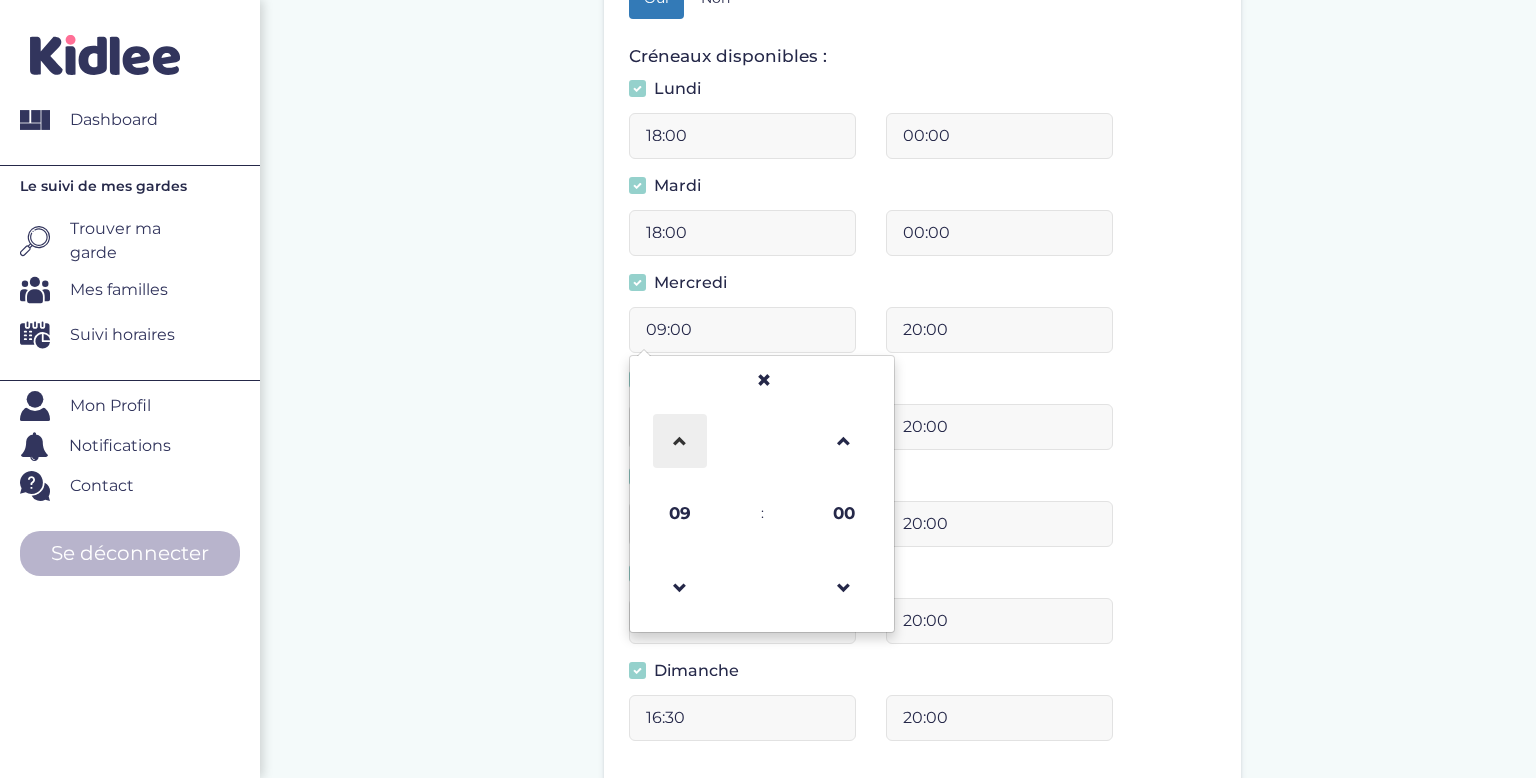 click at bounding box center [680, 441] 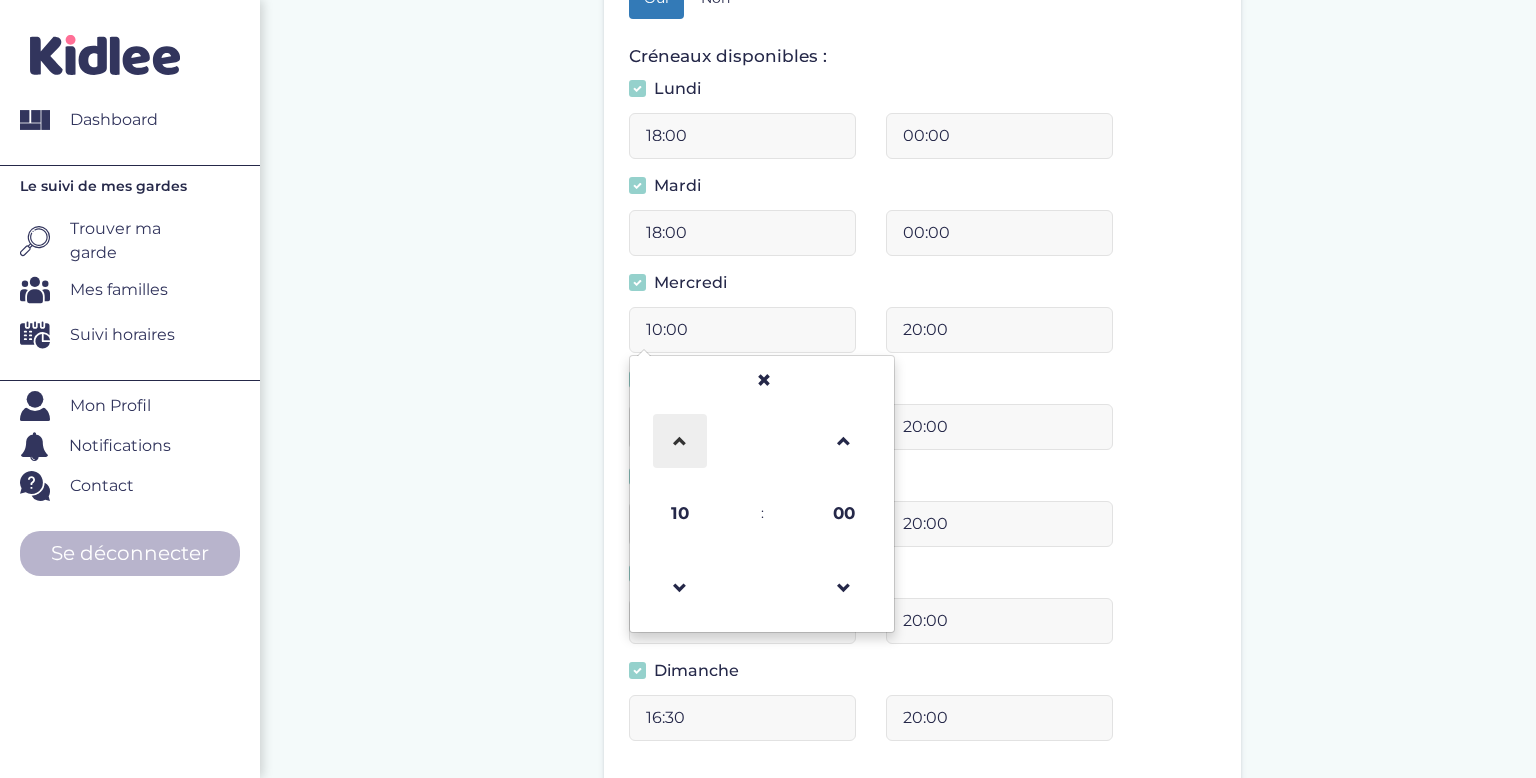 click at bounding box center (680, 441) 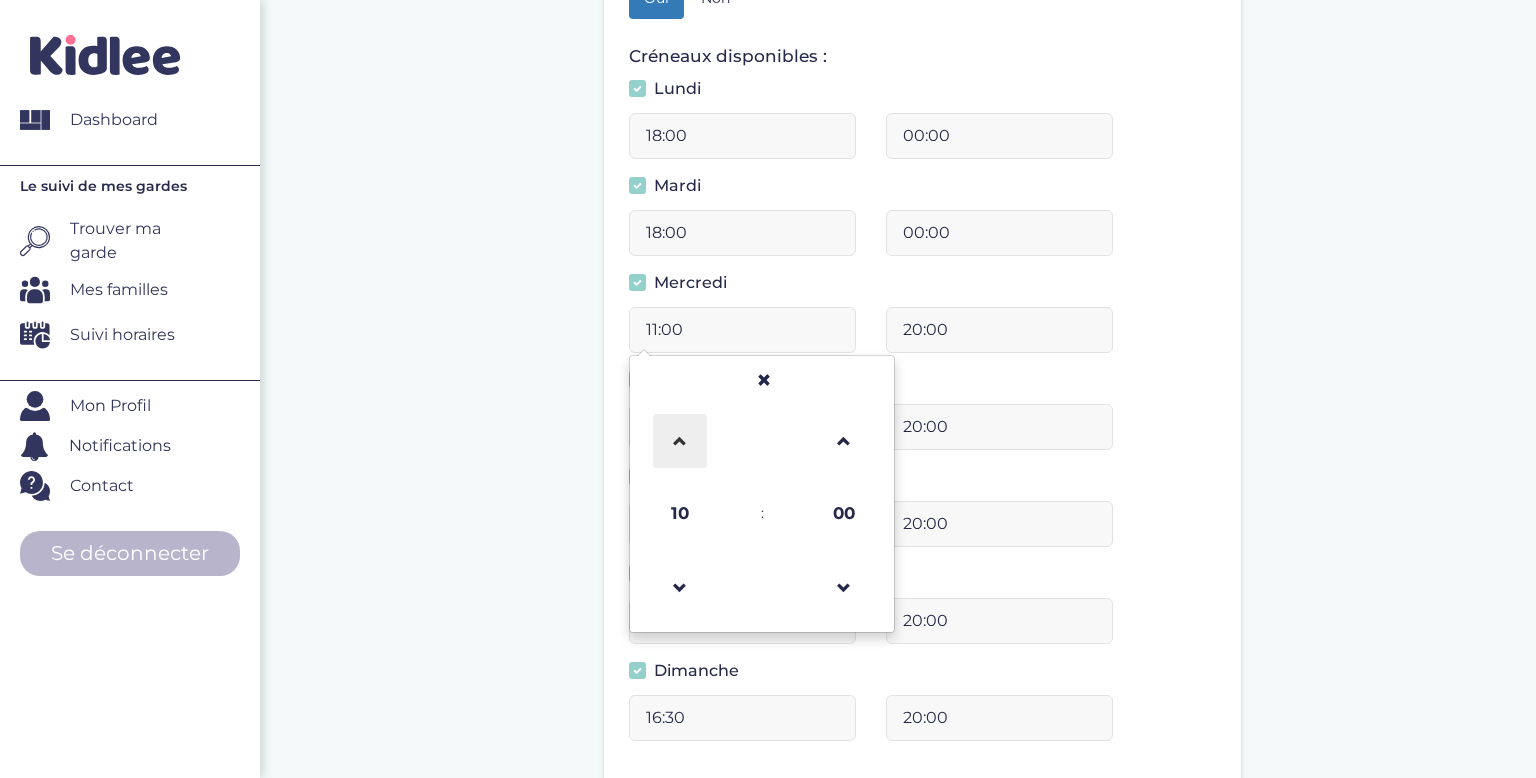 click at bounding box center [680, 441] 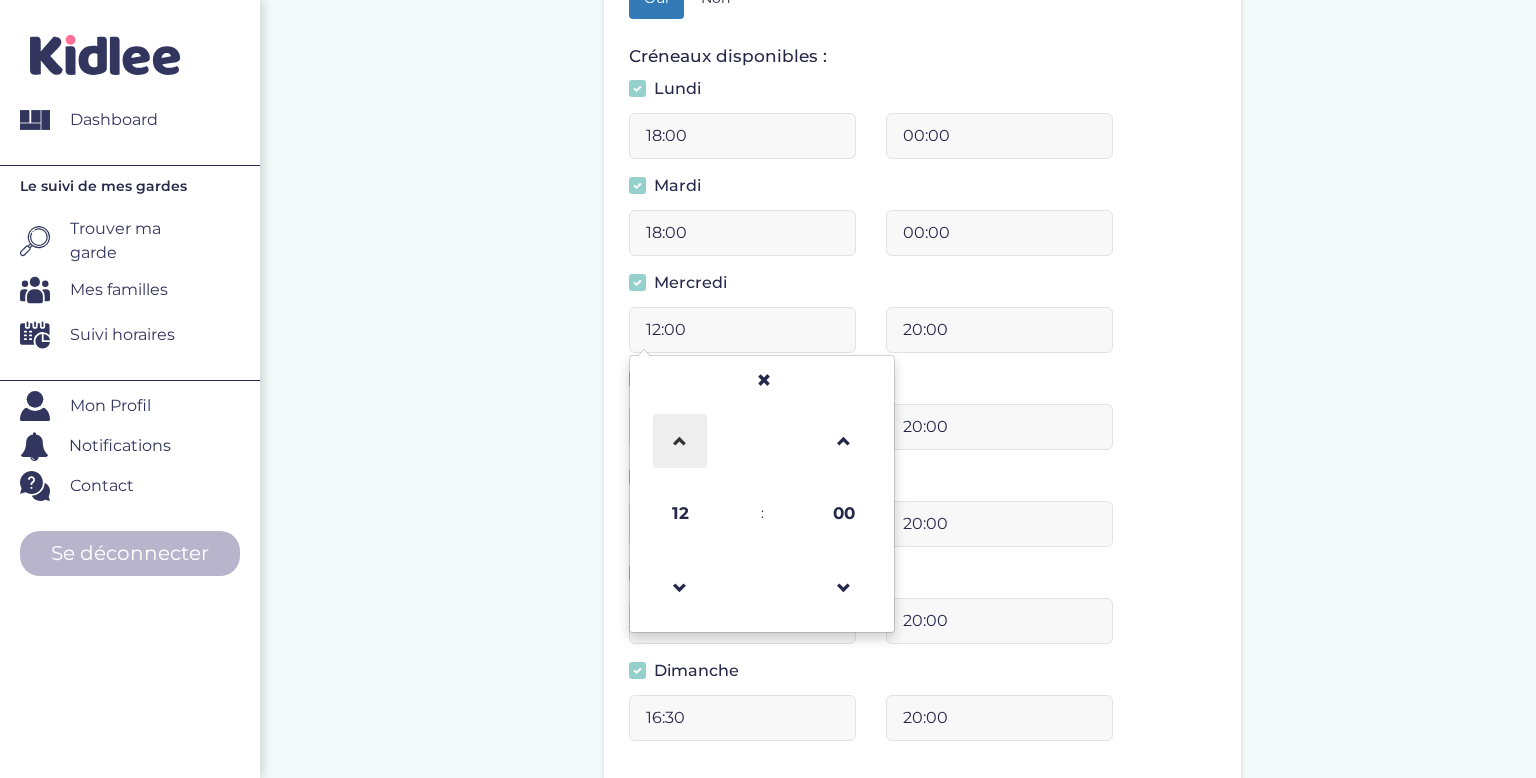 click at bounding box center [680, 441] 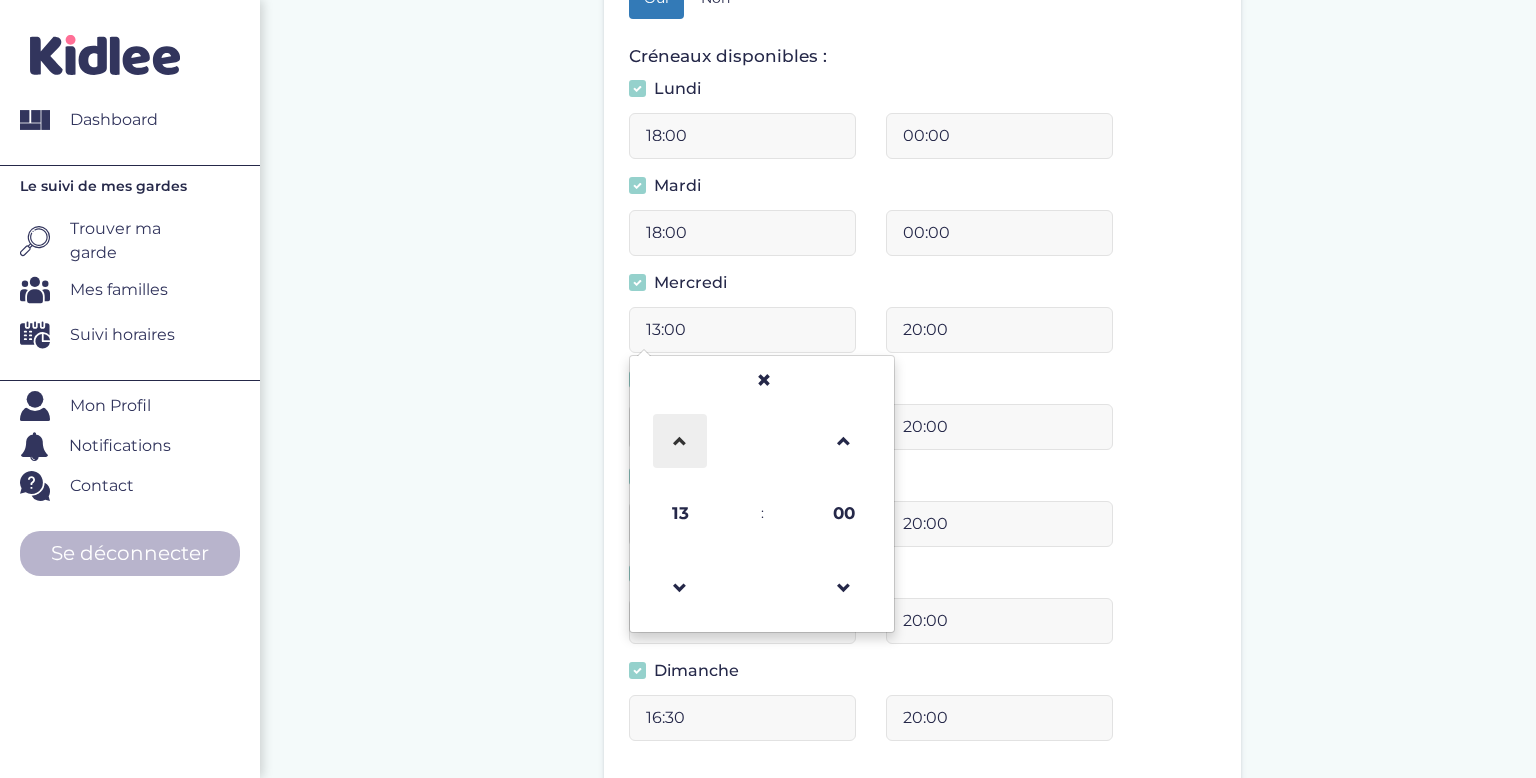 click at bounding box center [680, 441] 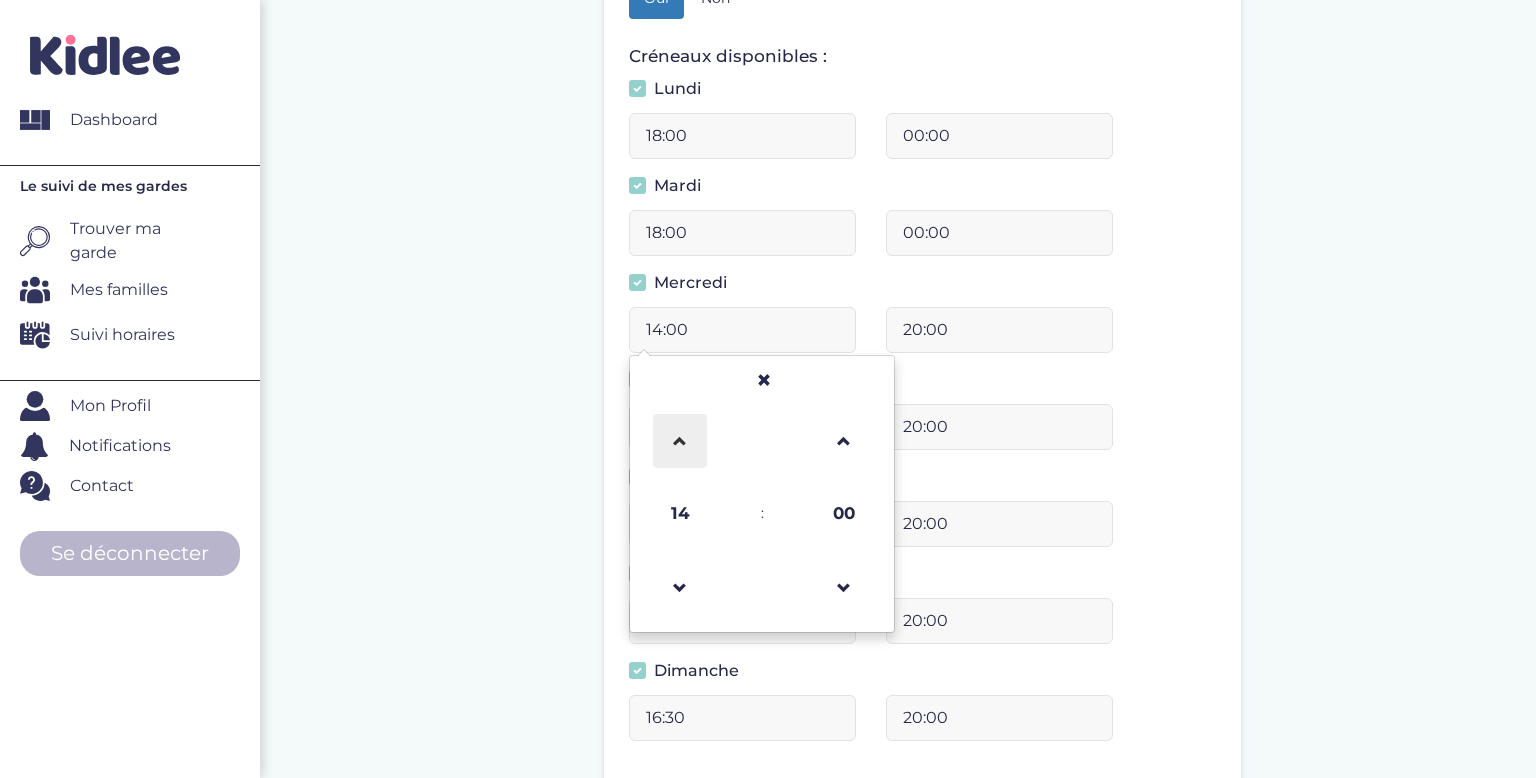 click at bounding box center (680, 441) 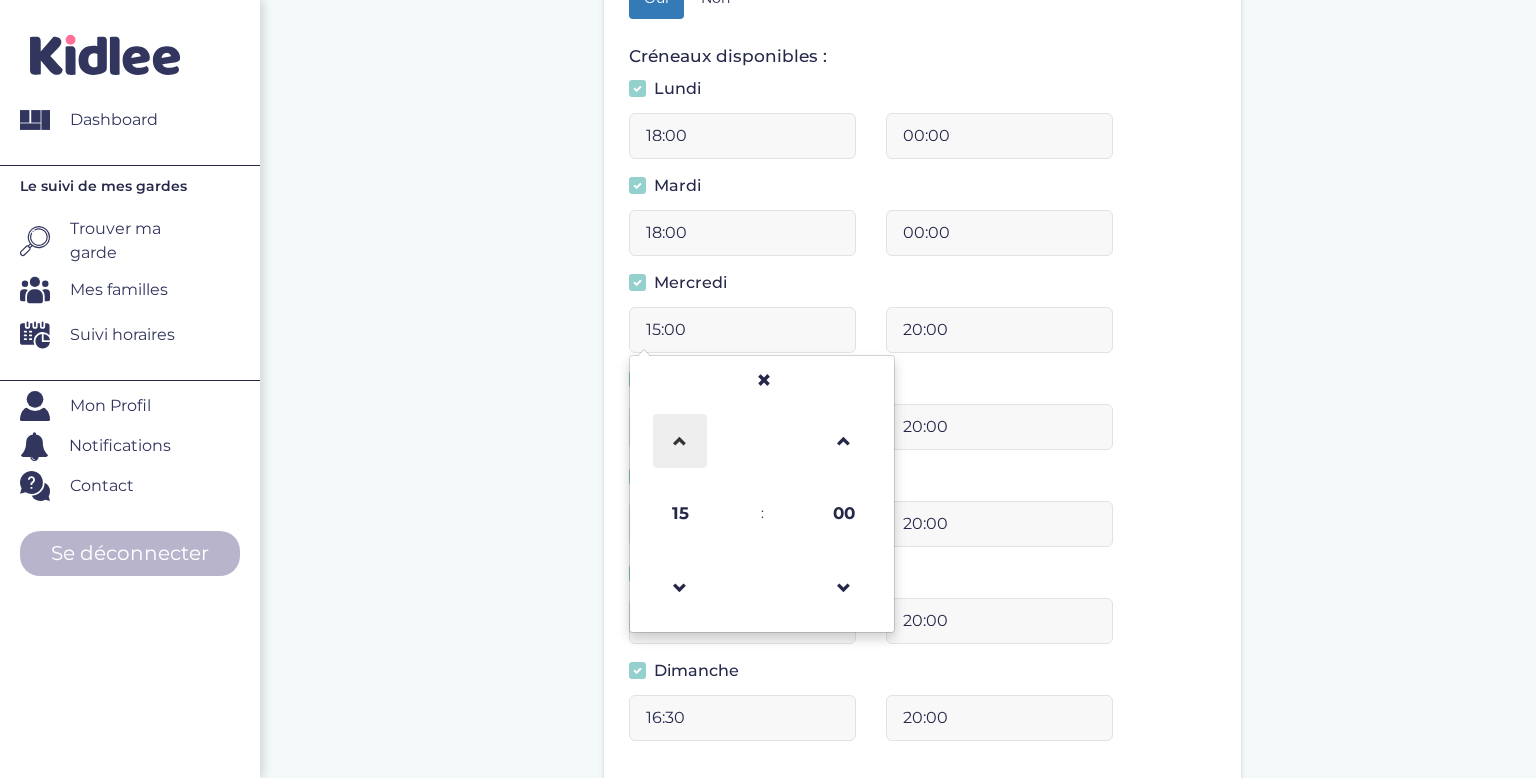 click at bounding box center (680, 441) 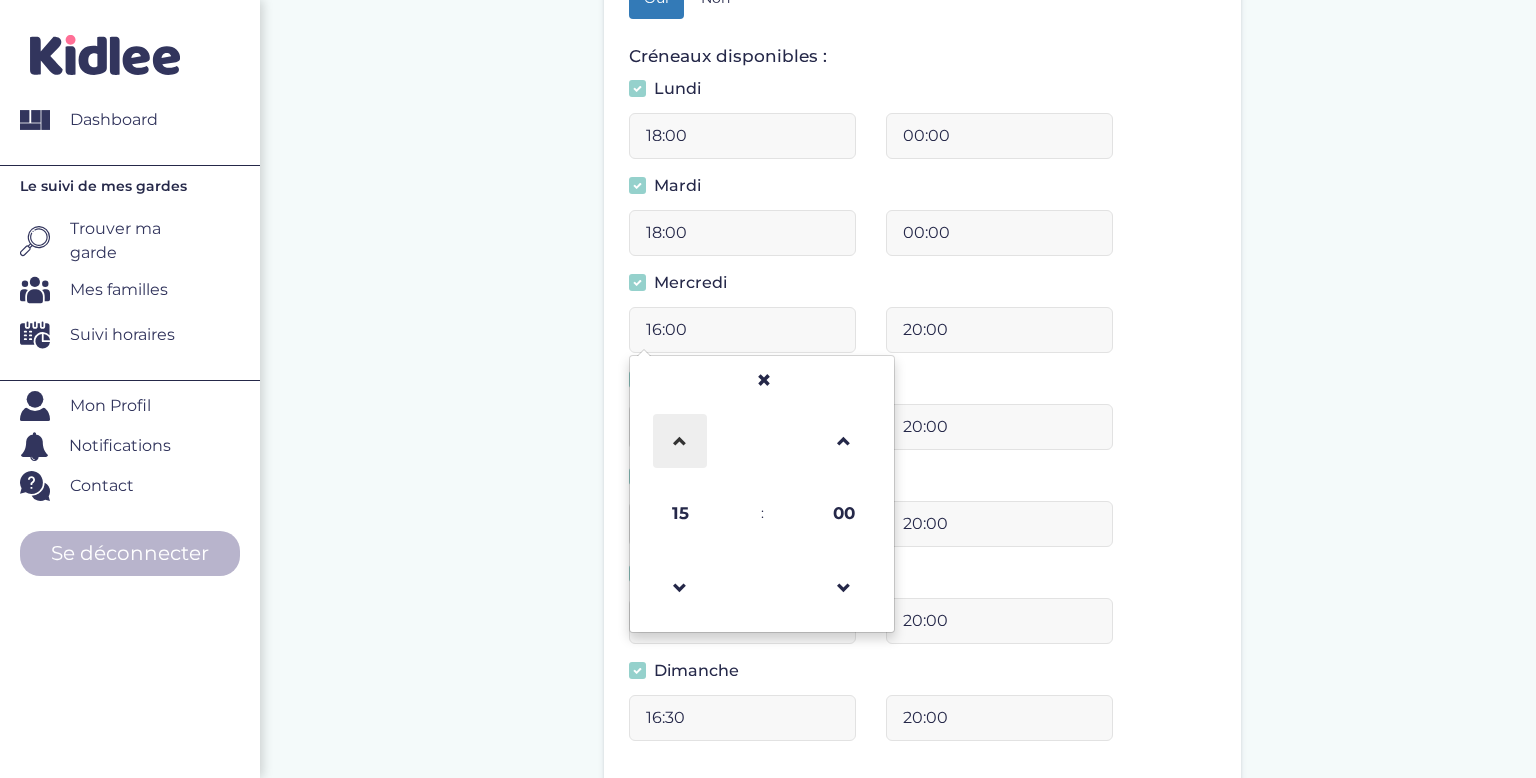 click at bounding box center [680, 441] 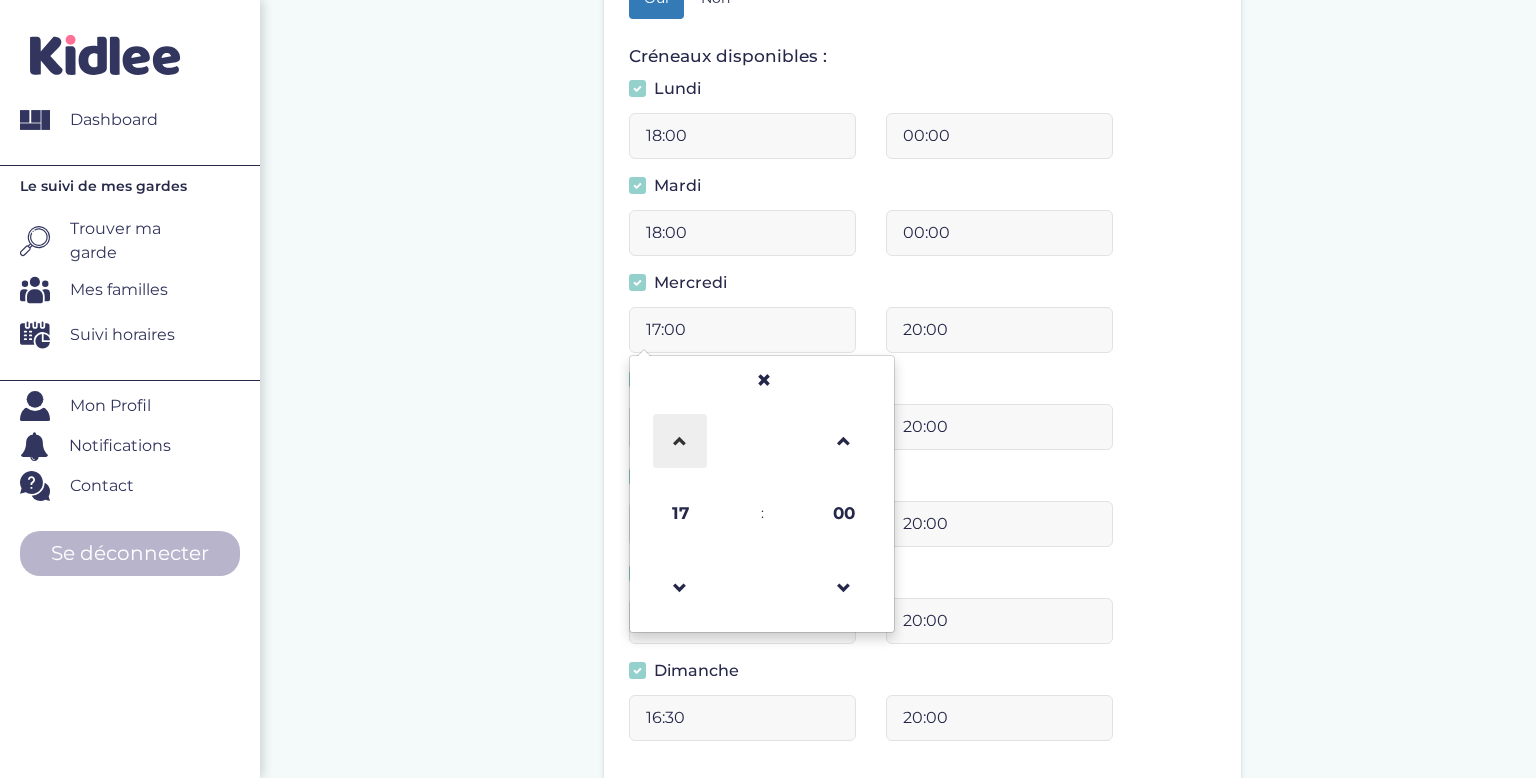 click at bounding box center [680, 441] 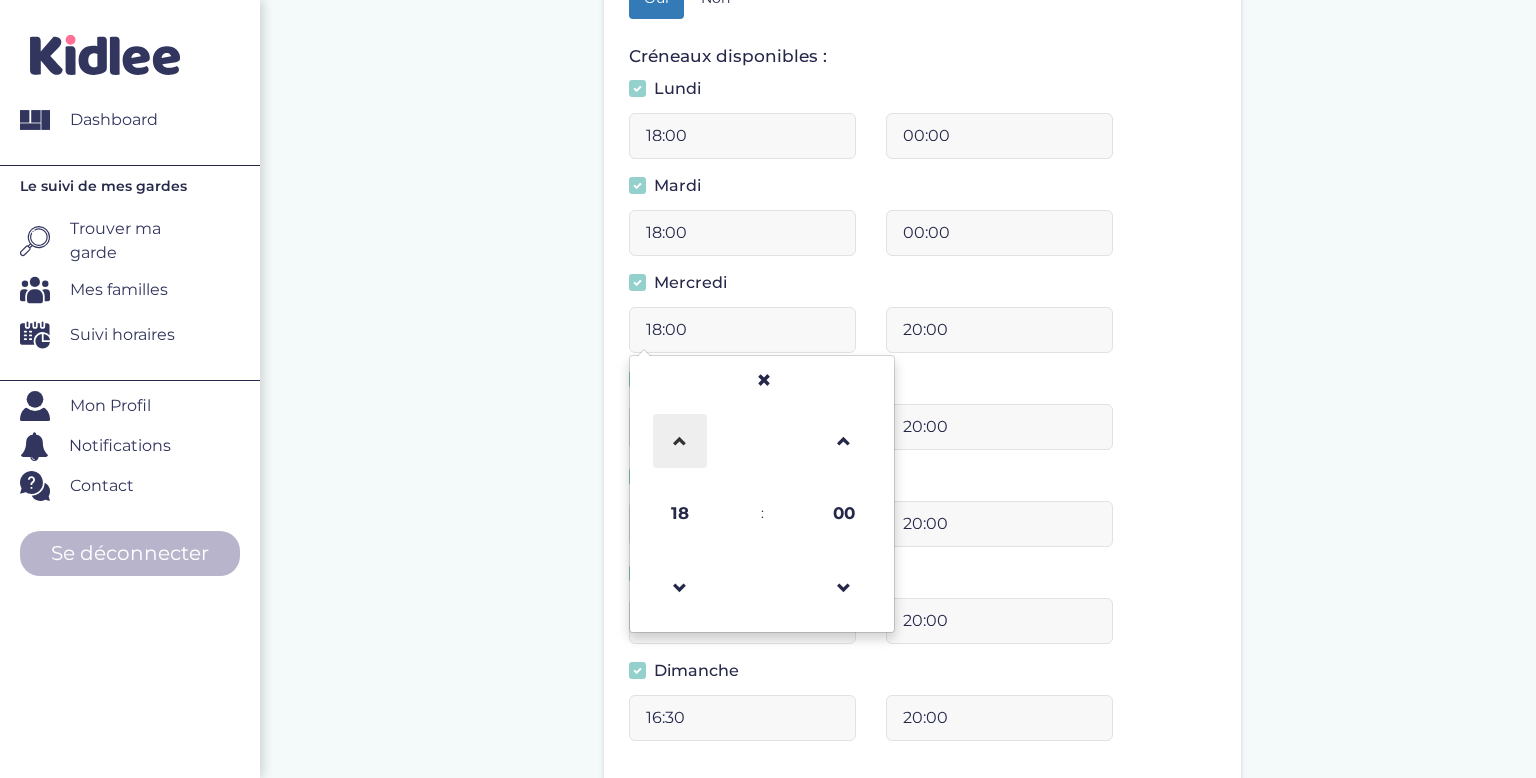 click at bounding box center [680, 441] 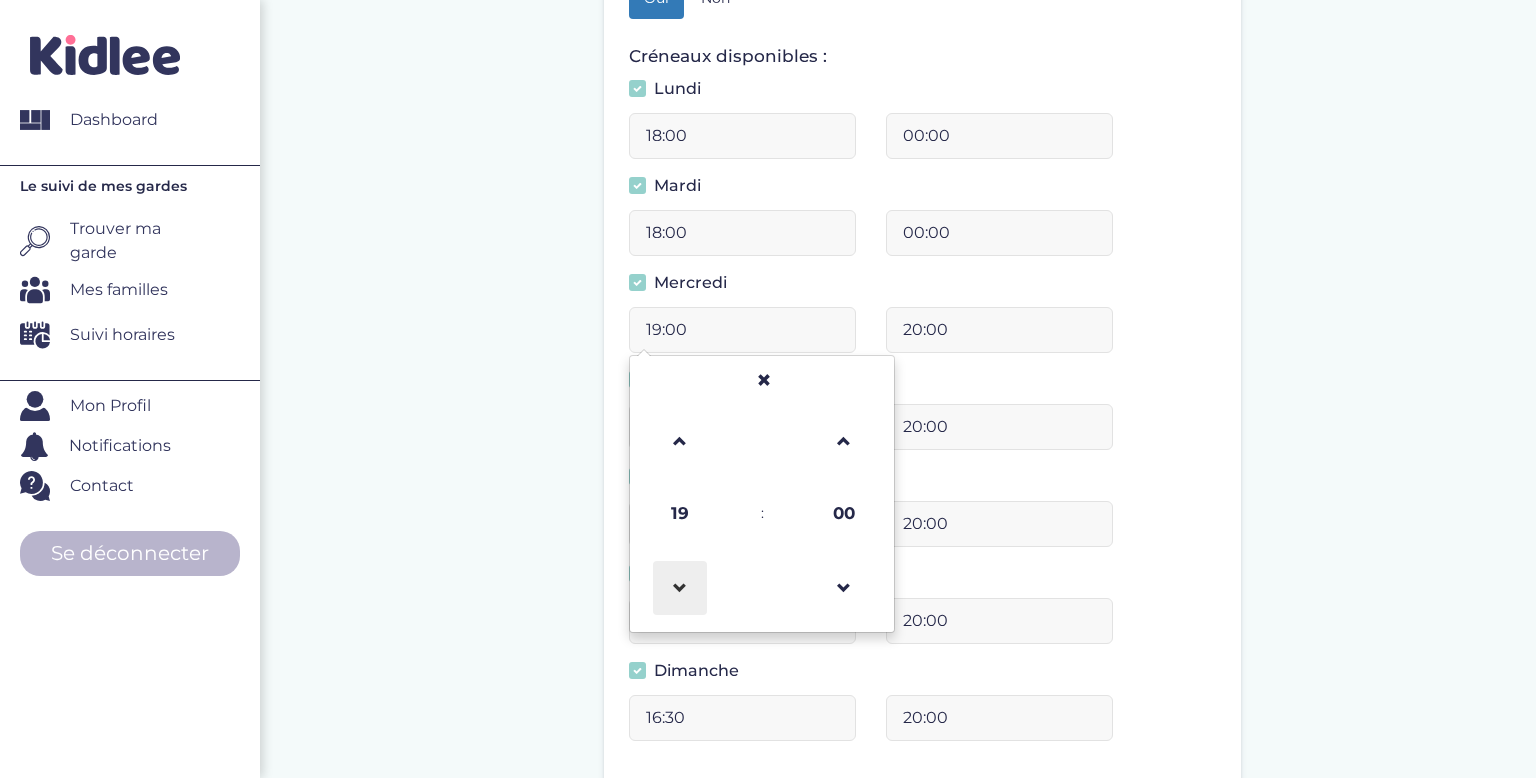 click at bounding box center [680, 588] 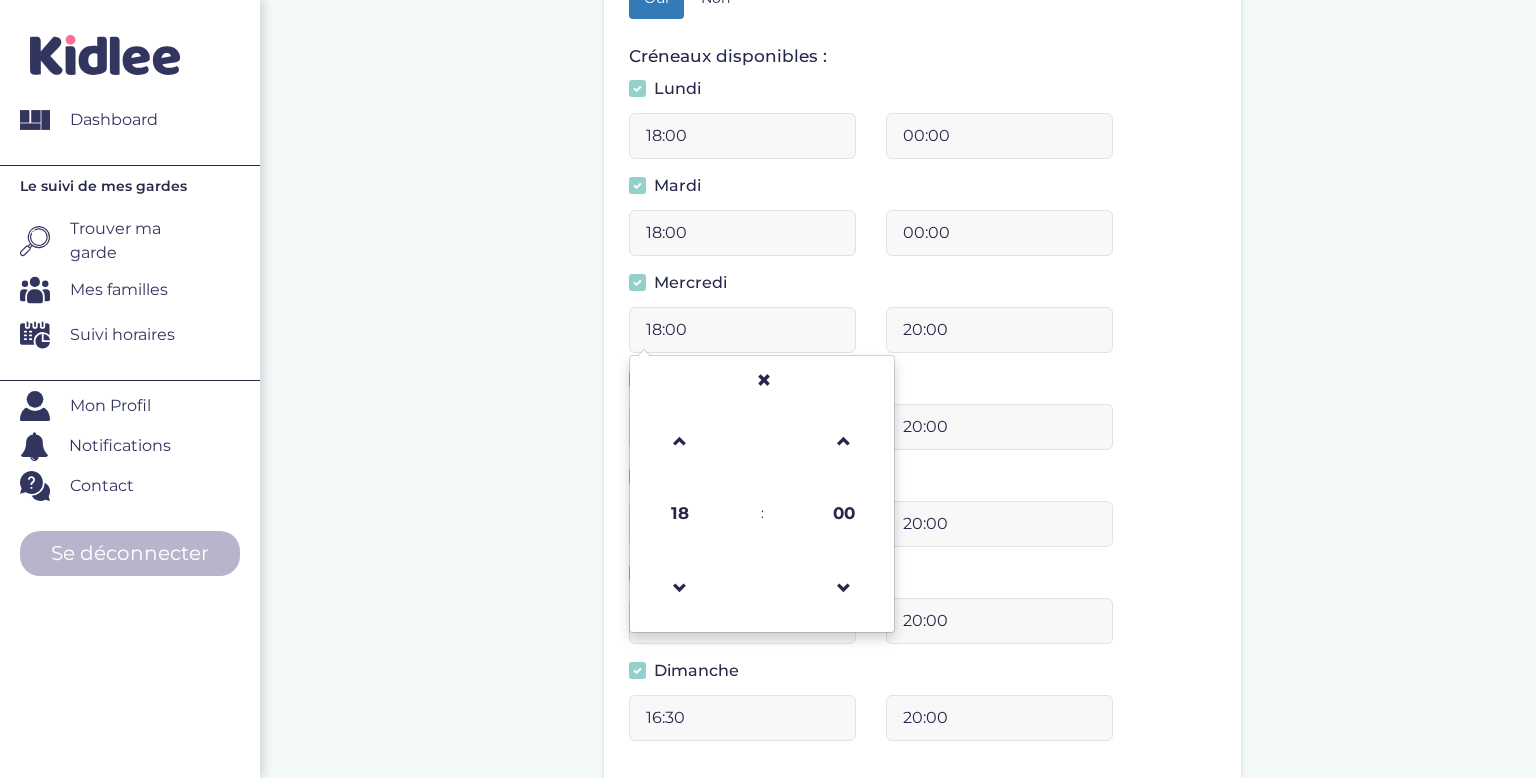 click on "20:00" at bounding box center [999, 330] 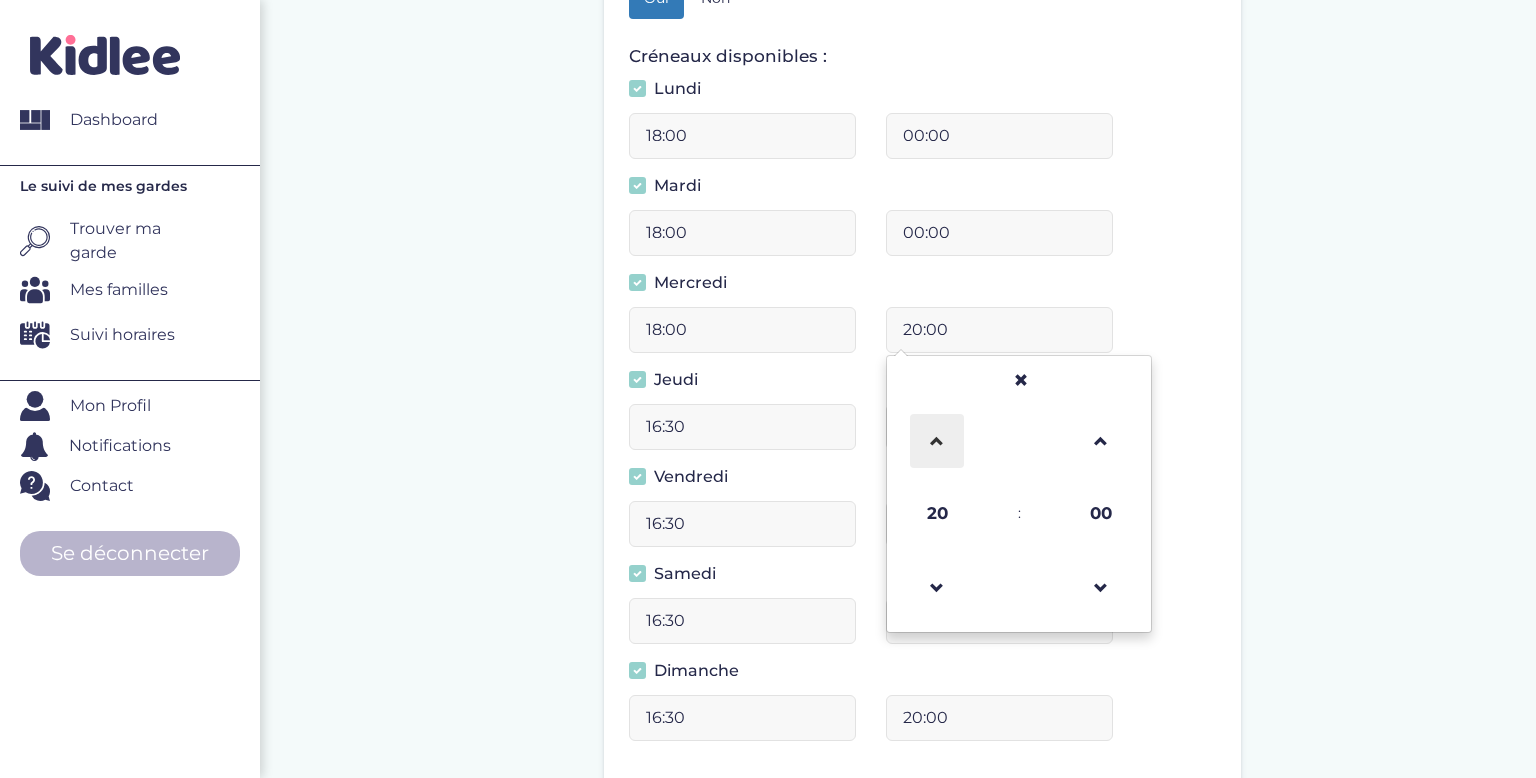click at bounding box center [937, 441] 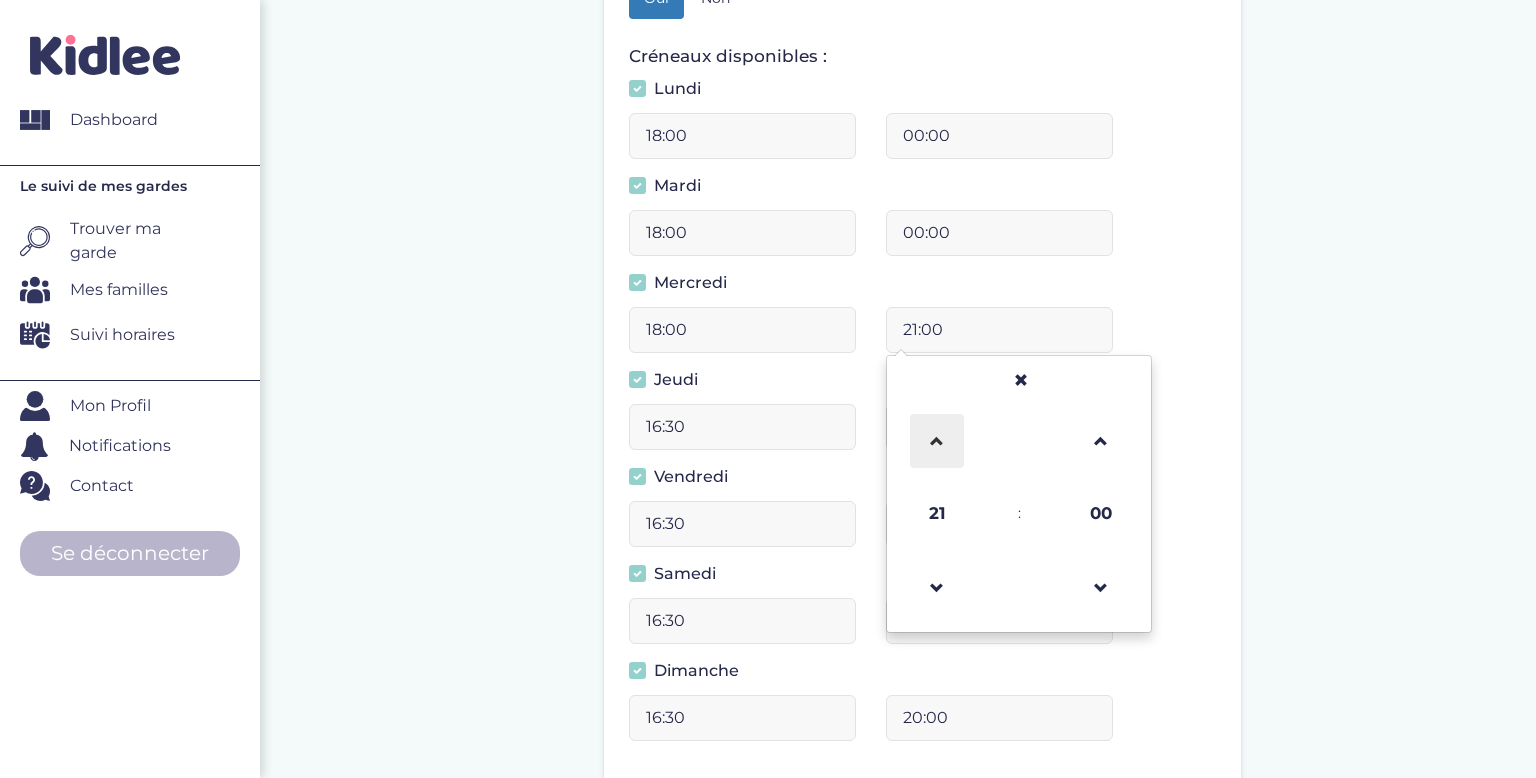 click at bounding box center [937, 441] 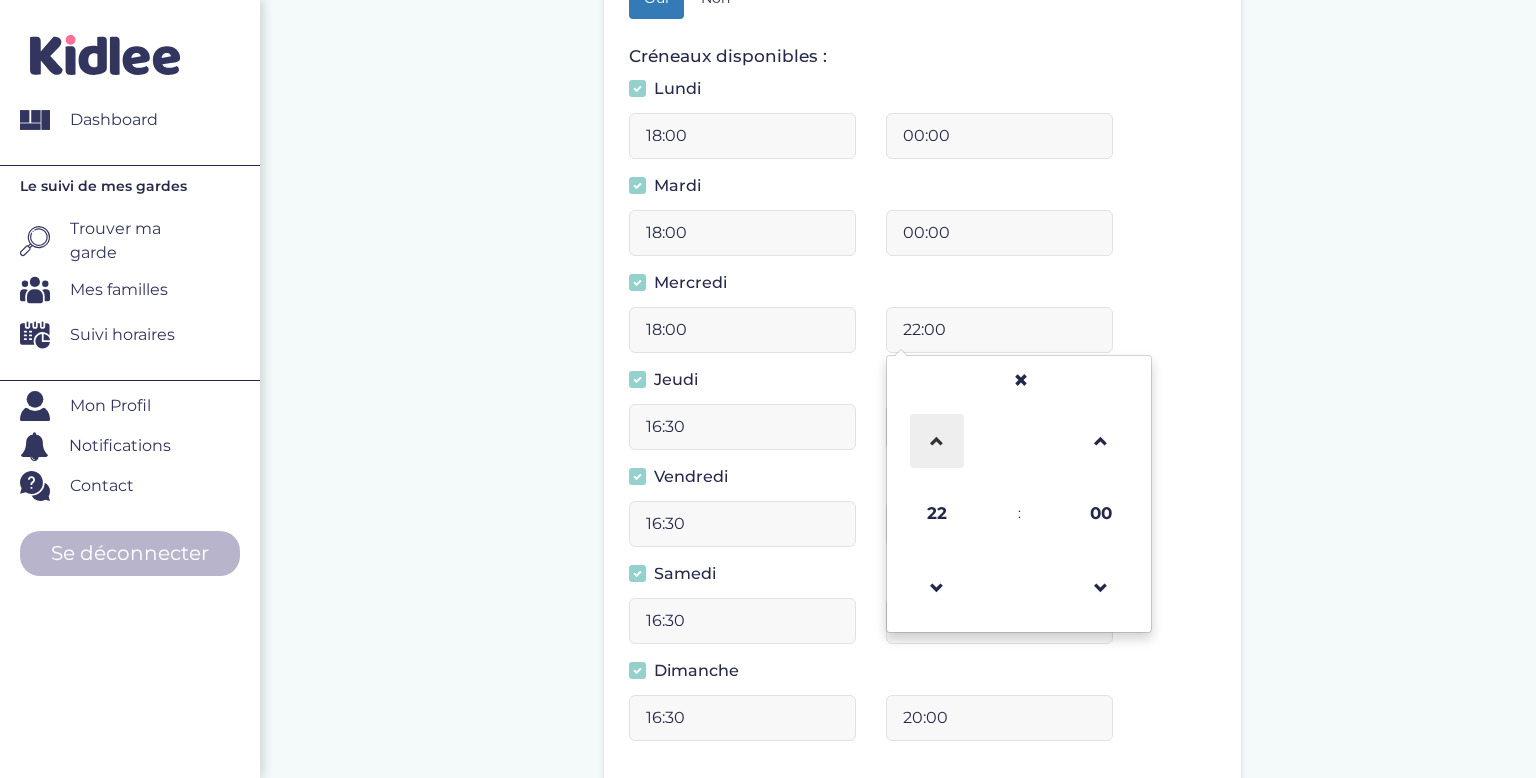 click at bounding box center (937, 441) 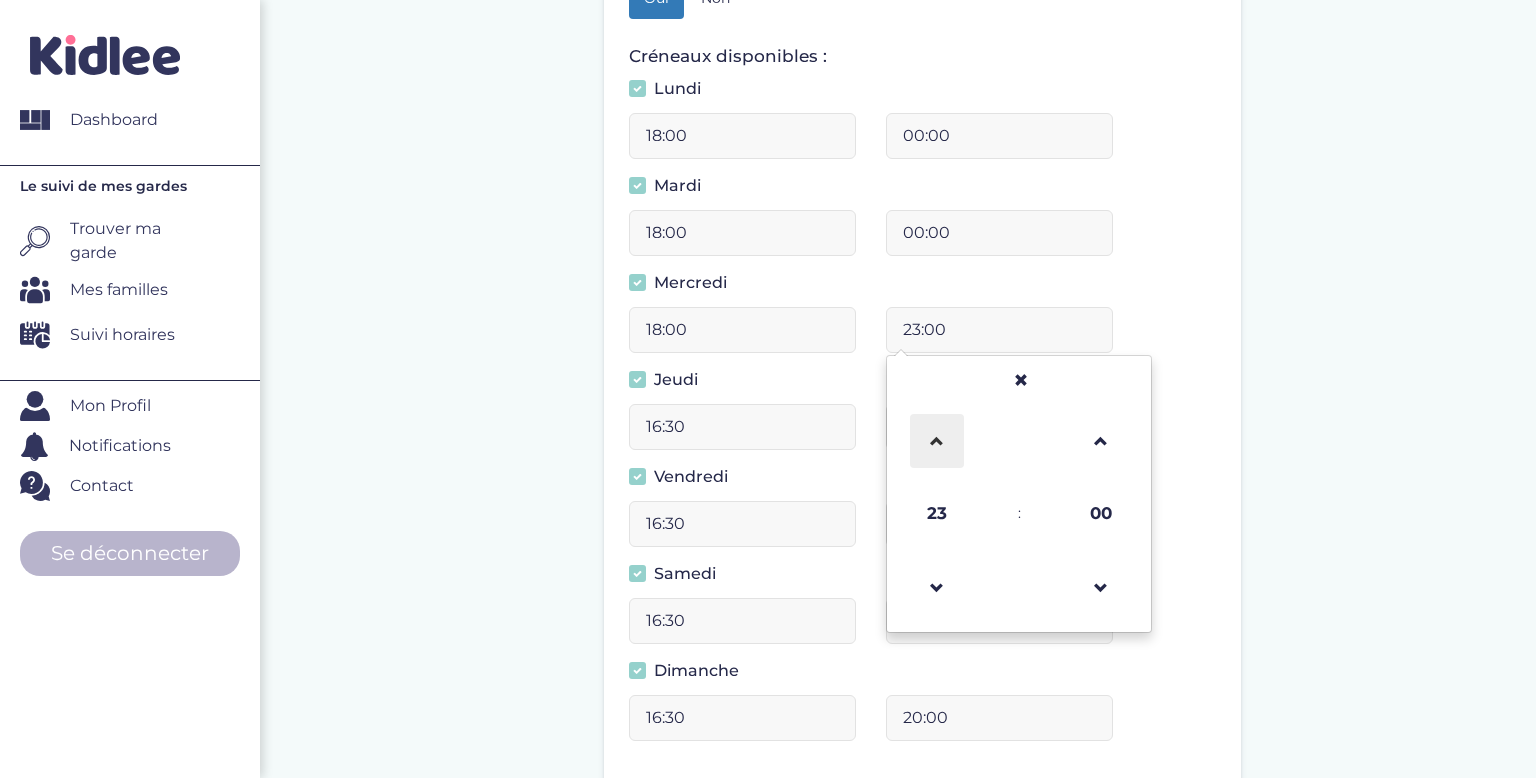 click at bounding box center [937, 441] 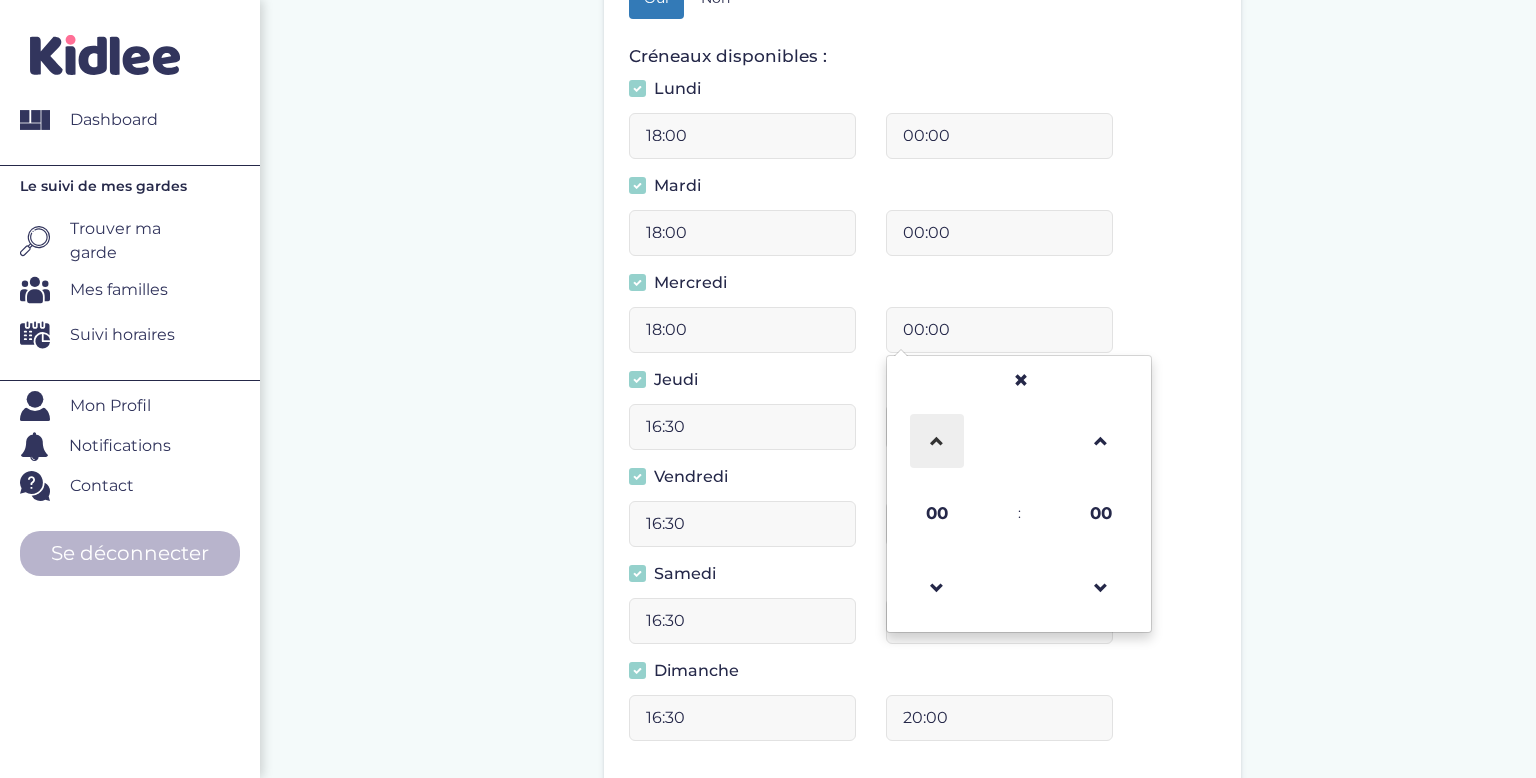 click at bounding box center [937, 441] 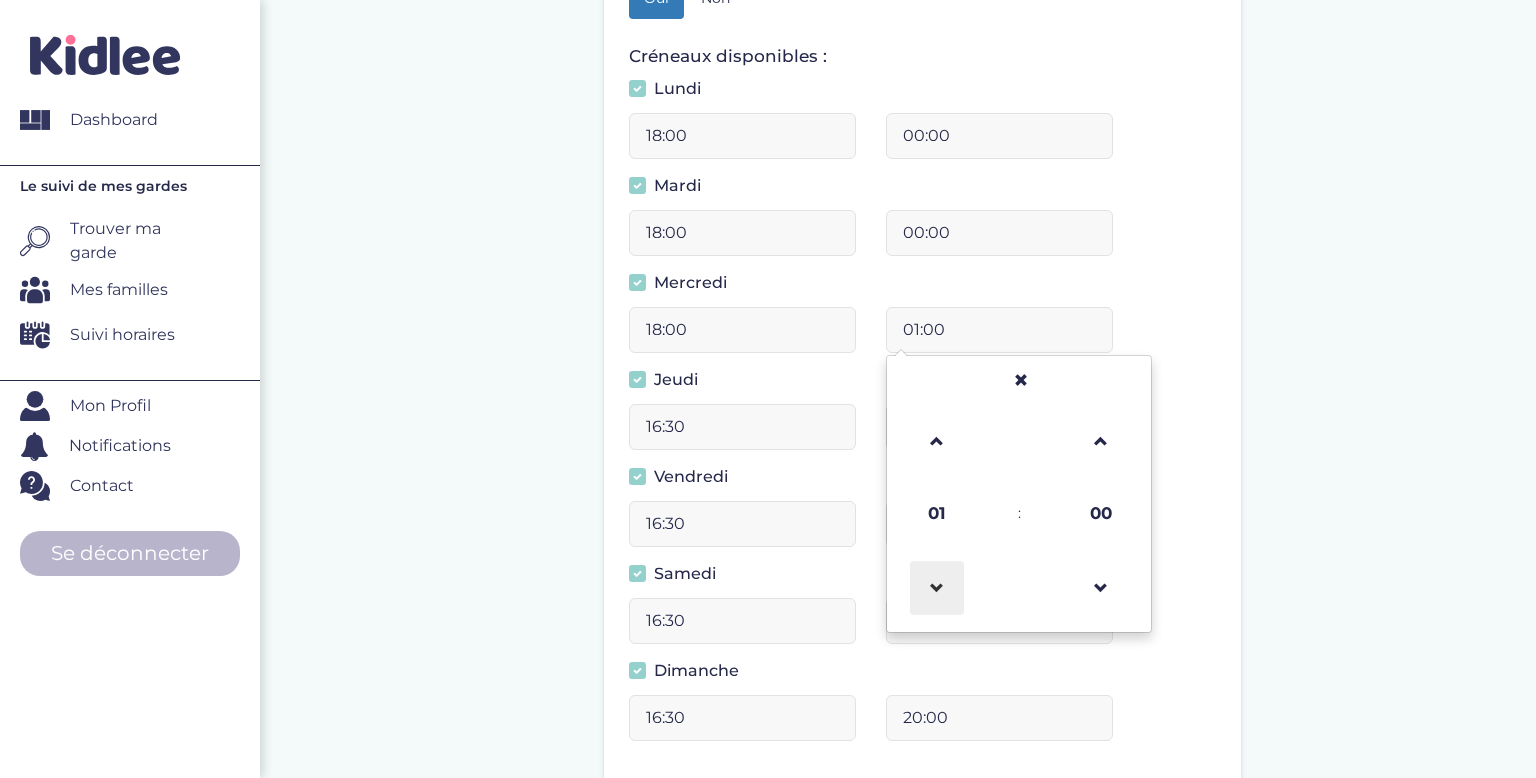 click at bounding box center (937, 588) 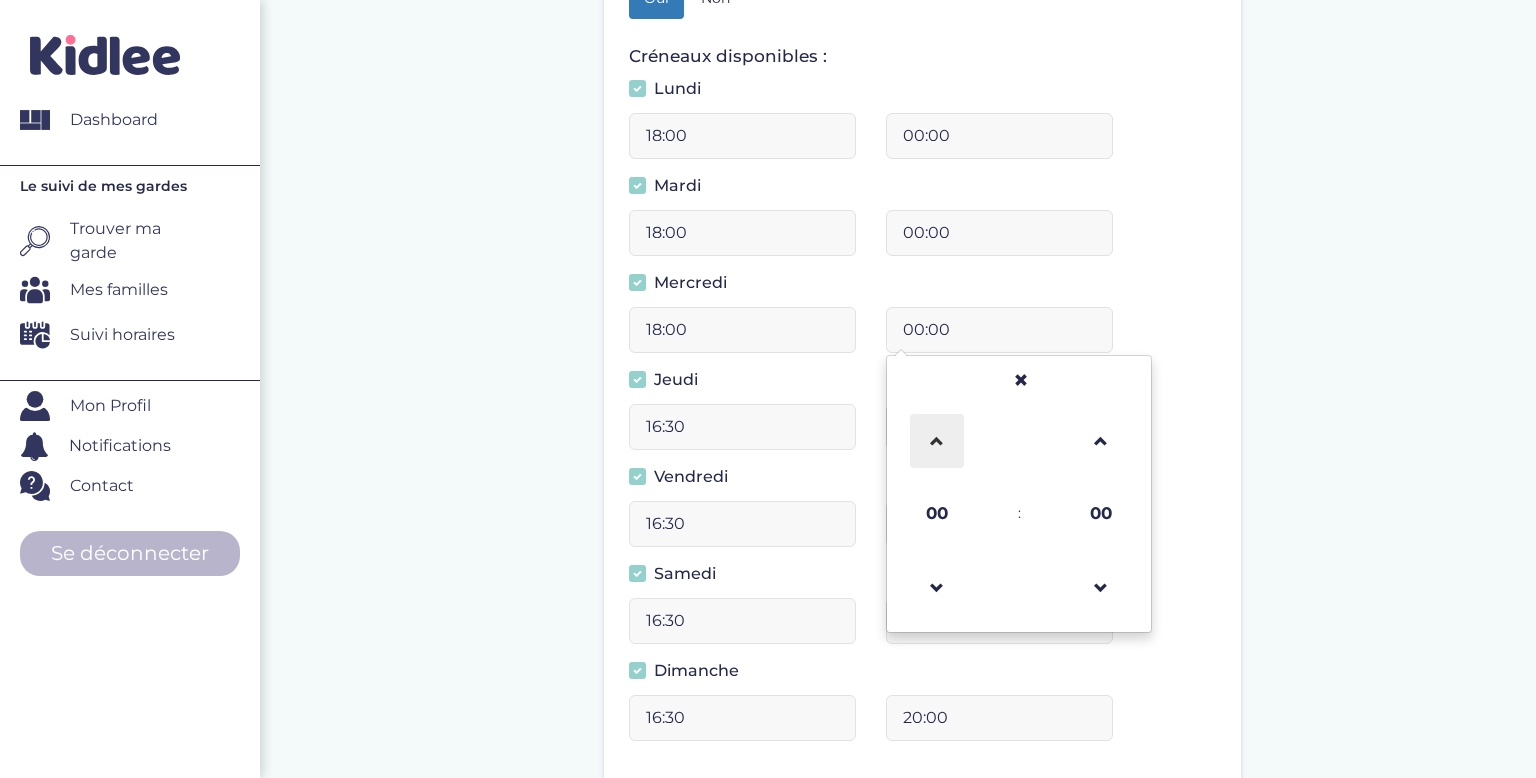click at bounding box center (937, 441) 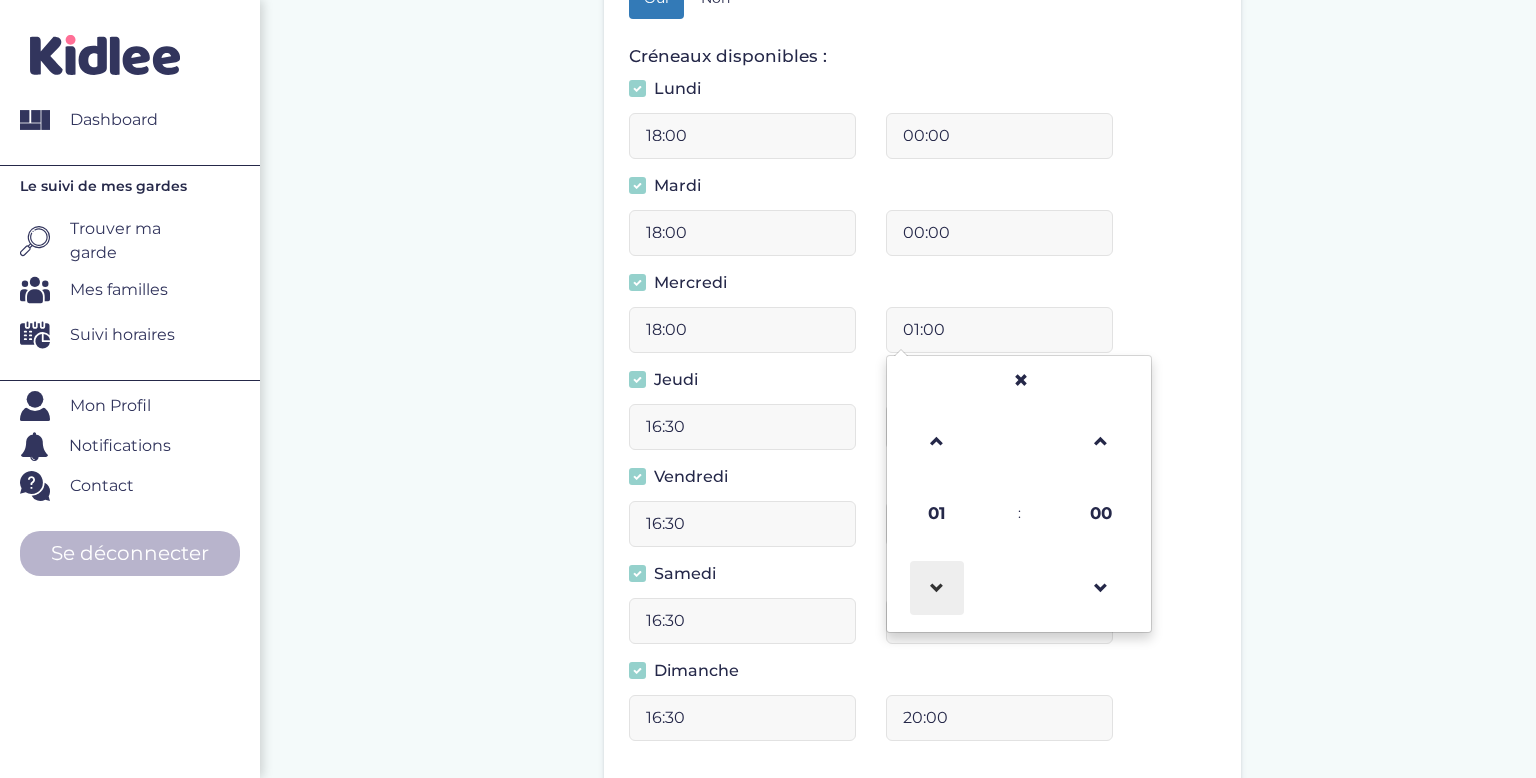 click at bounding box center [937, 588] 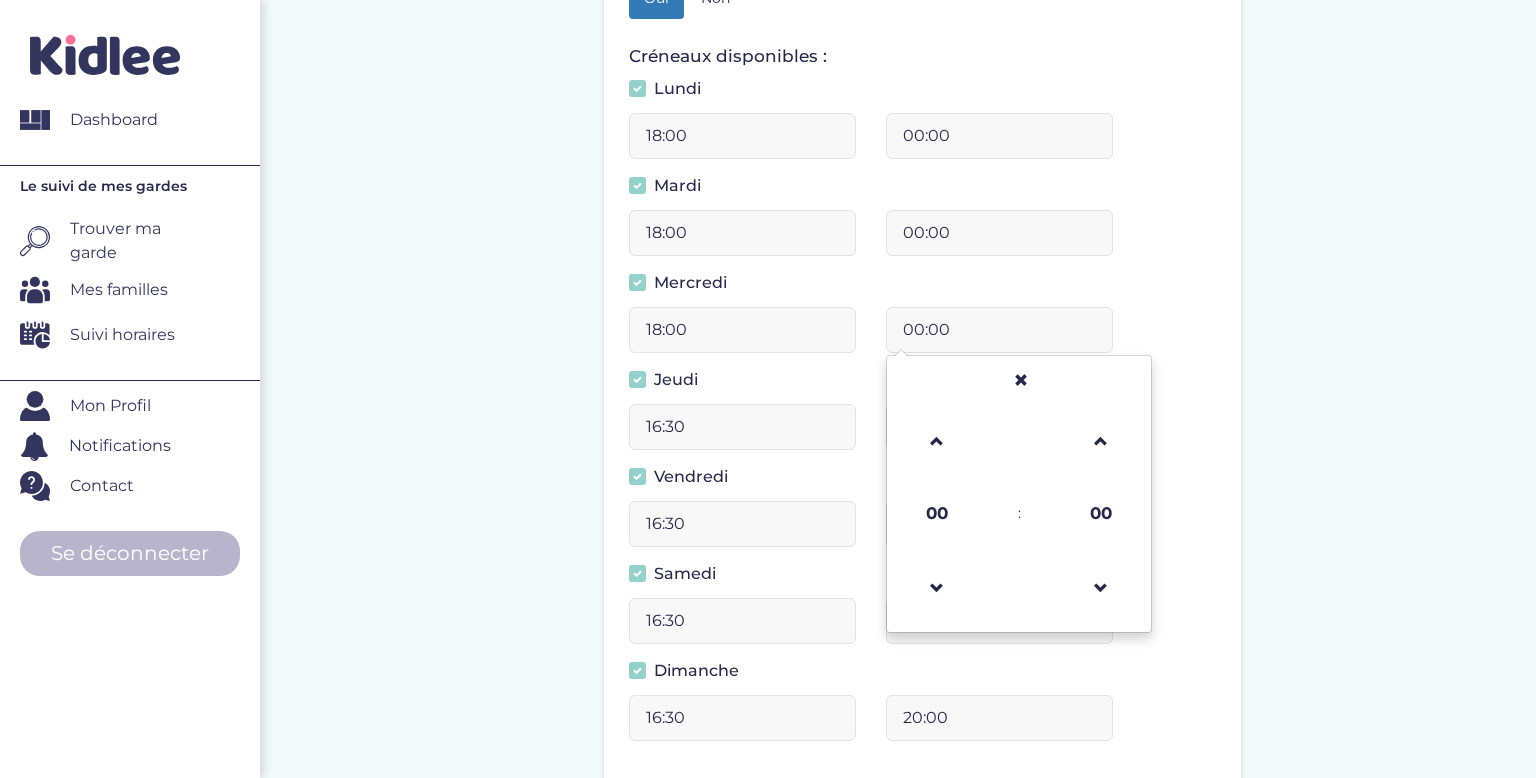 click on "16:30" at bounding box center (742, 427) 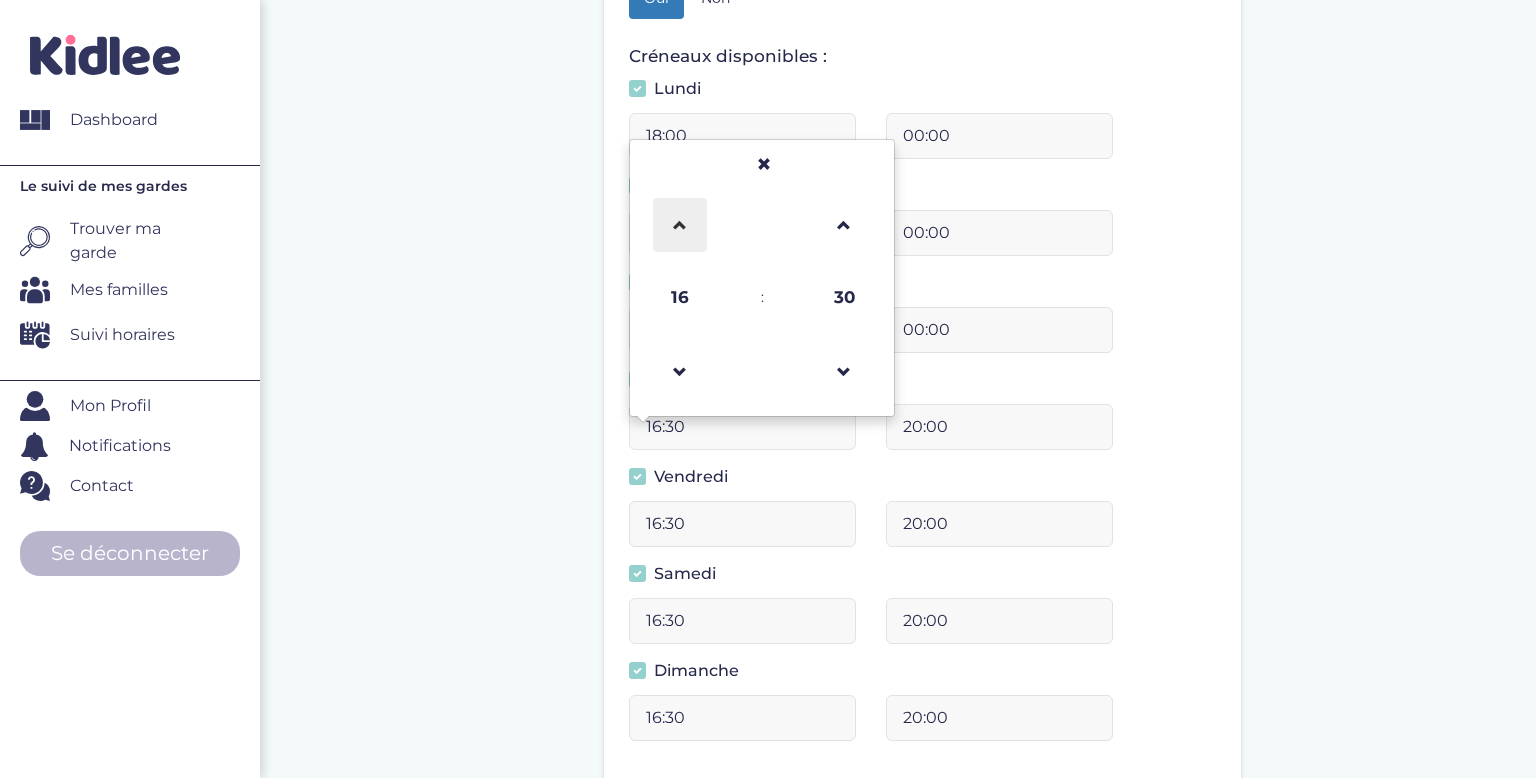 click at bounding box center (680, 225) 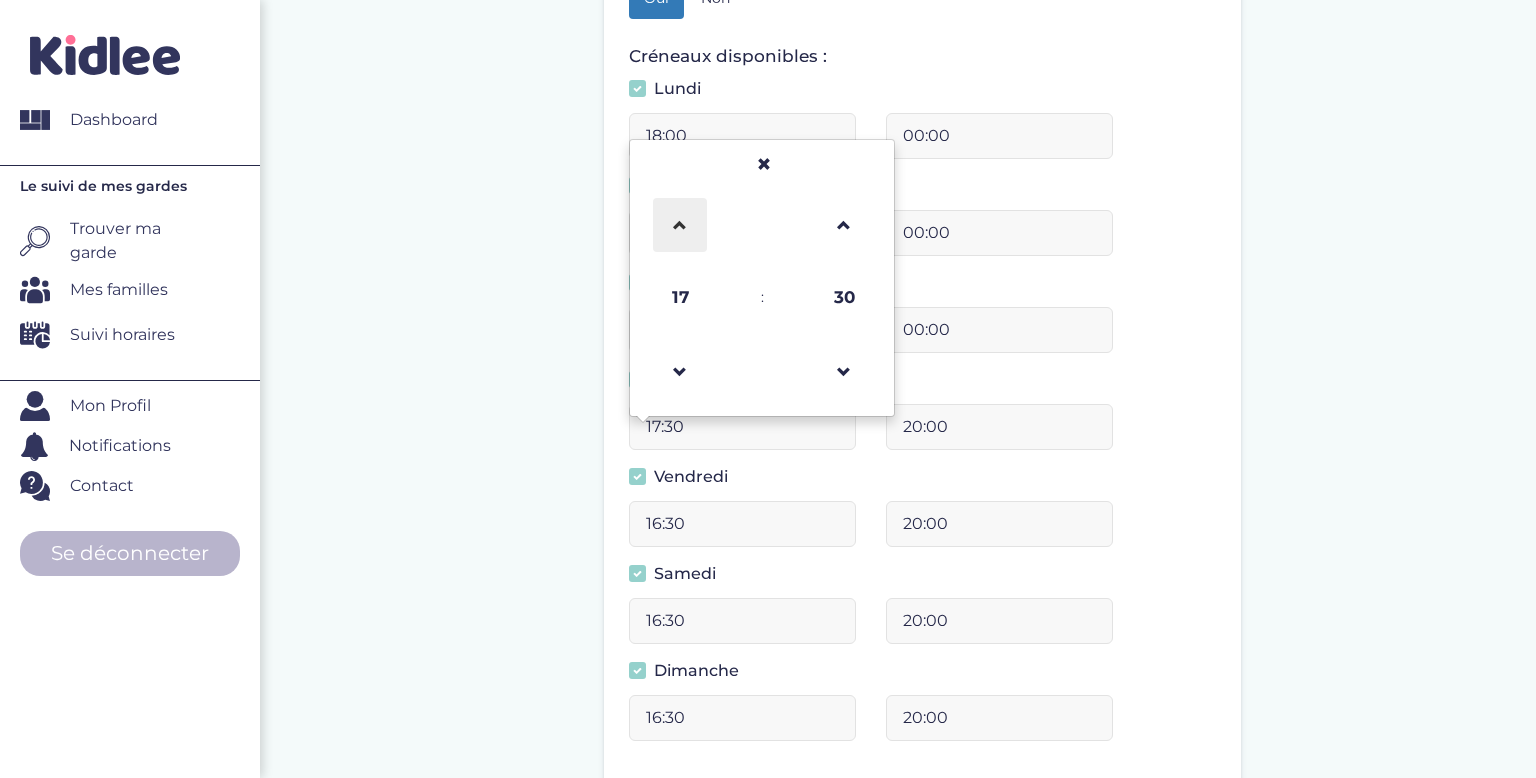 click at bounding box center (680, 225) 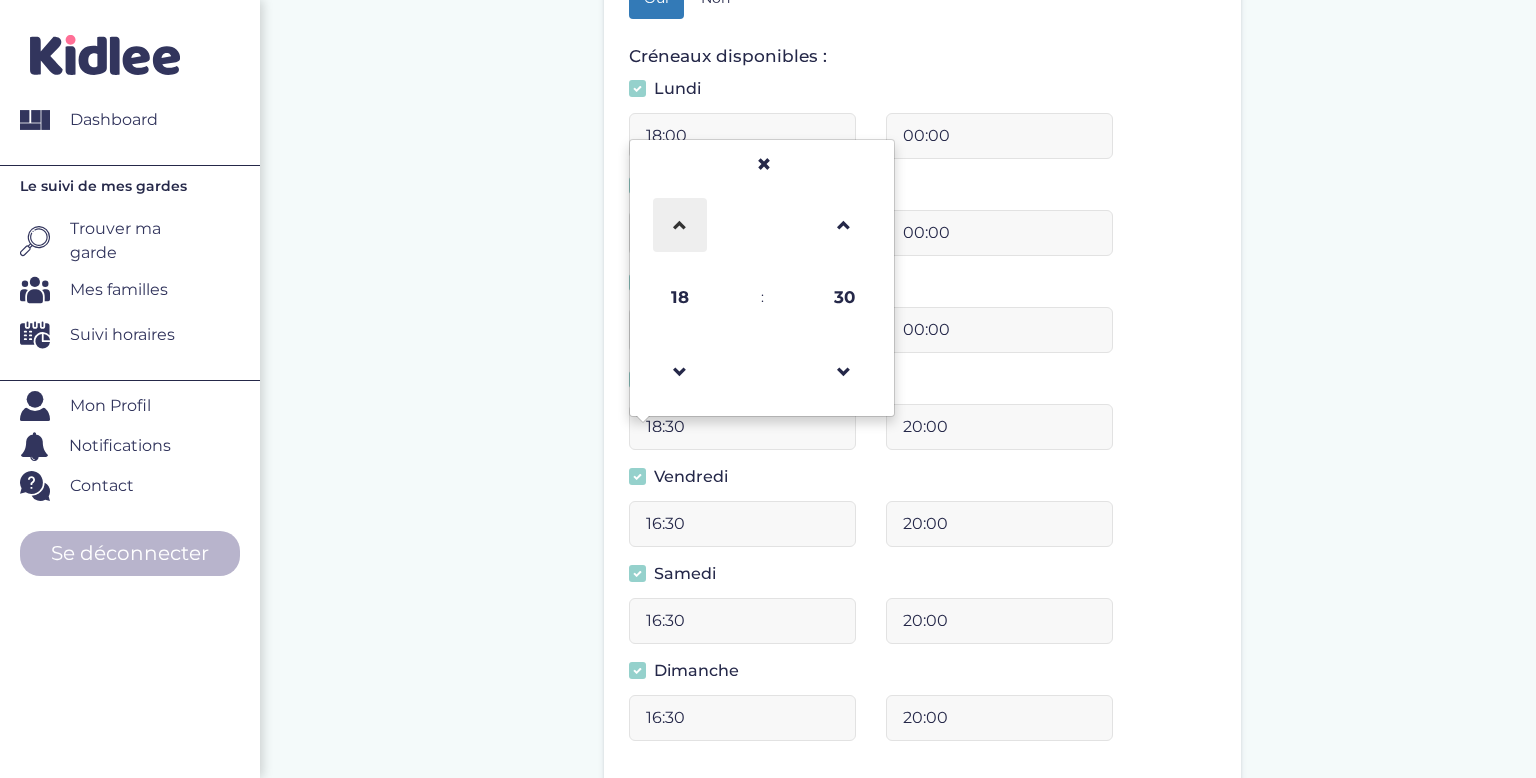 click at bounding box center (680, 225) 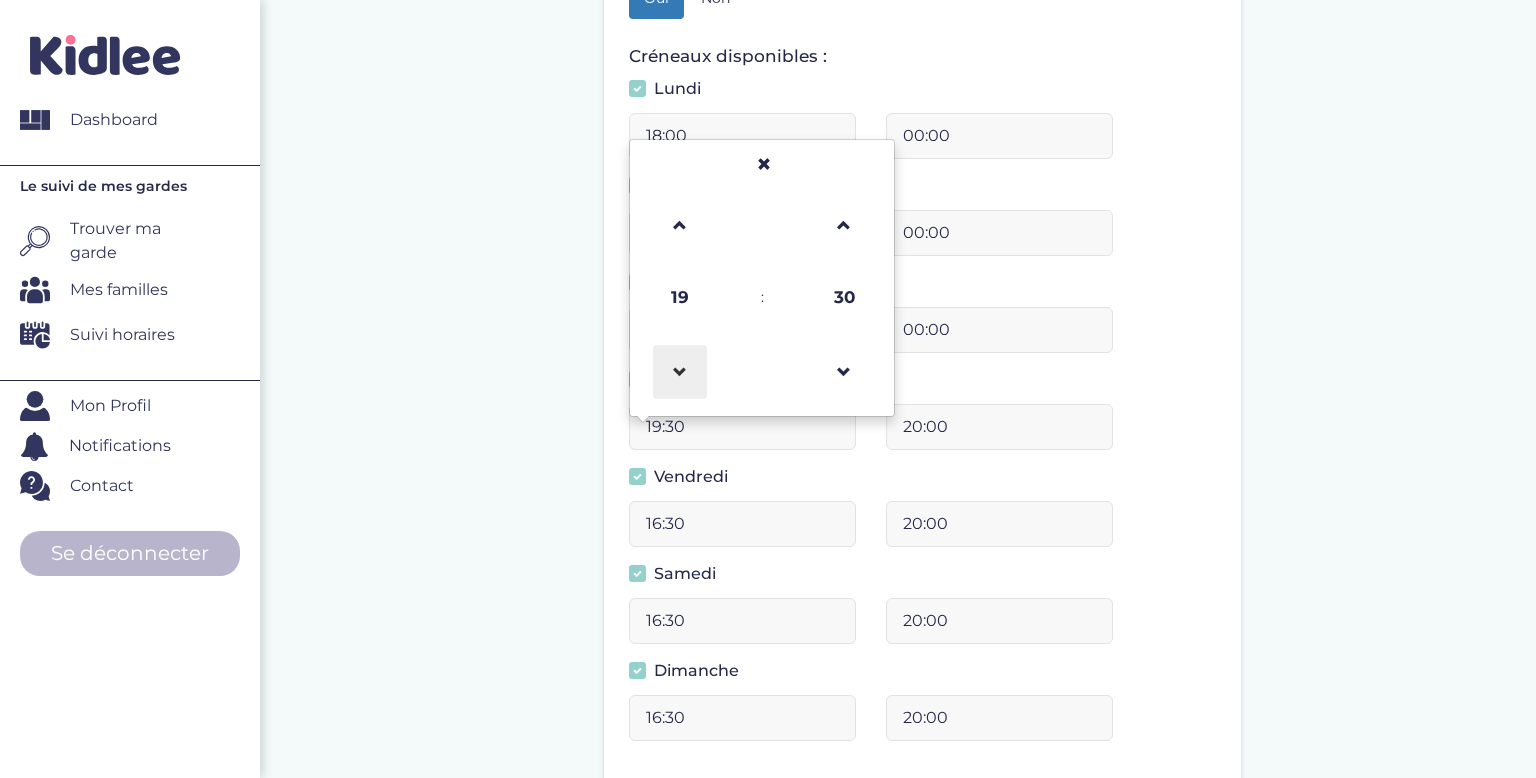 click at bounding box center (680, 372) 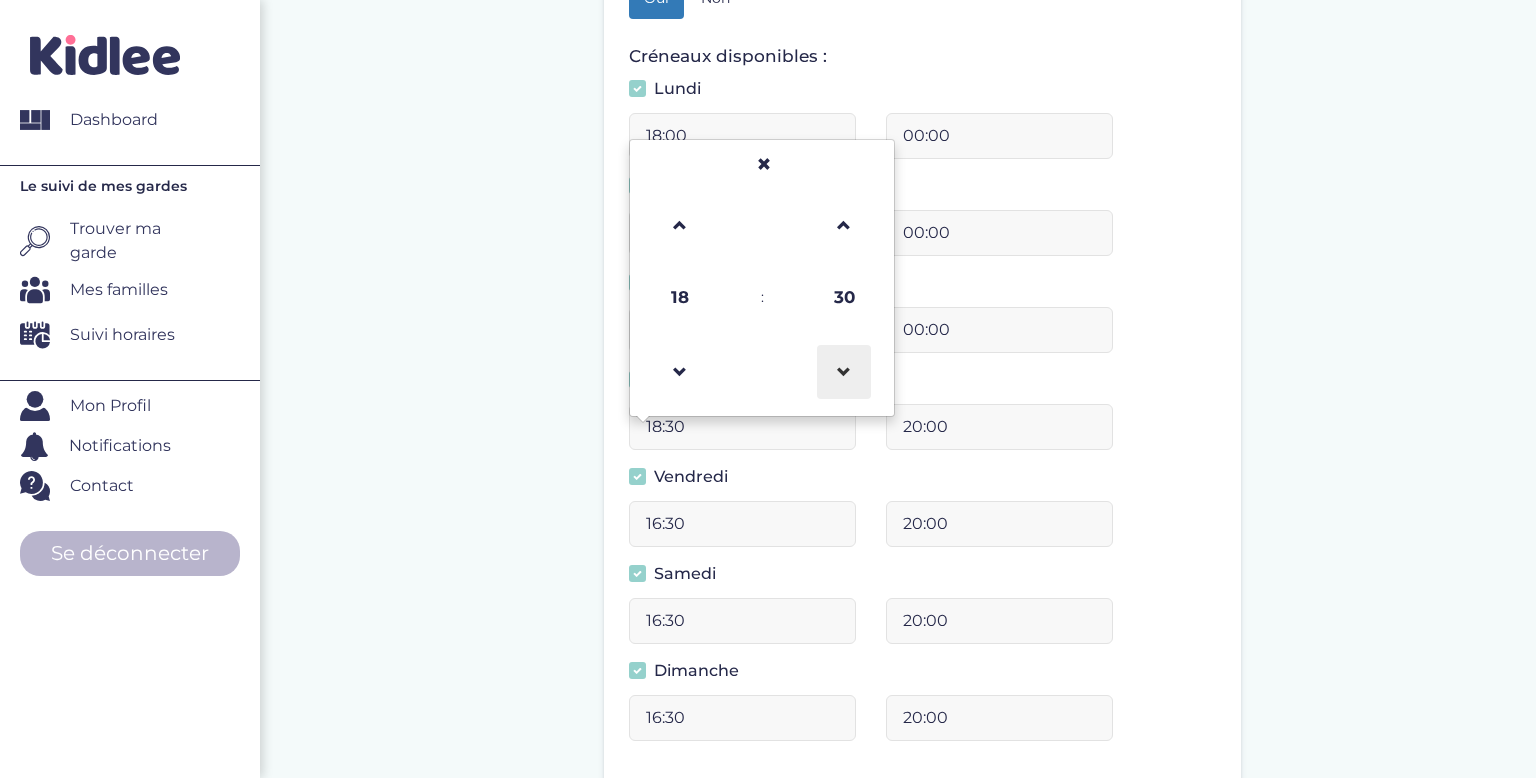 click at bounding box center (844, 372) 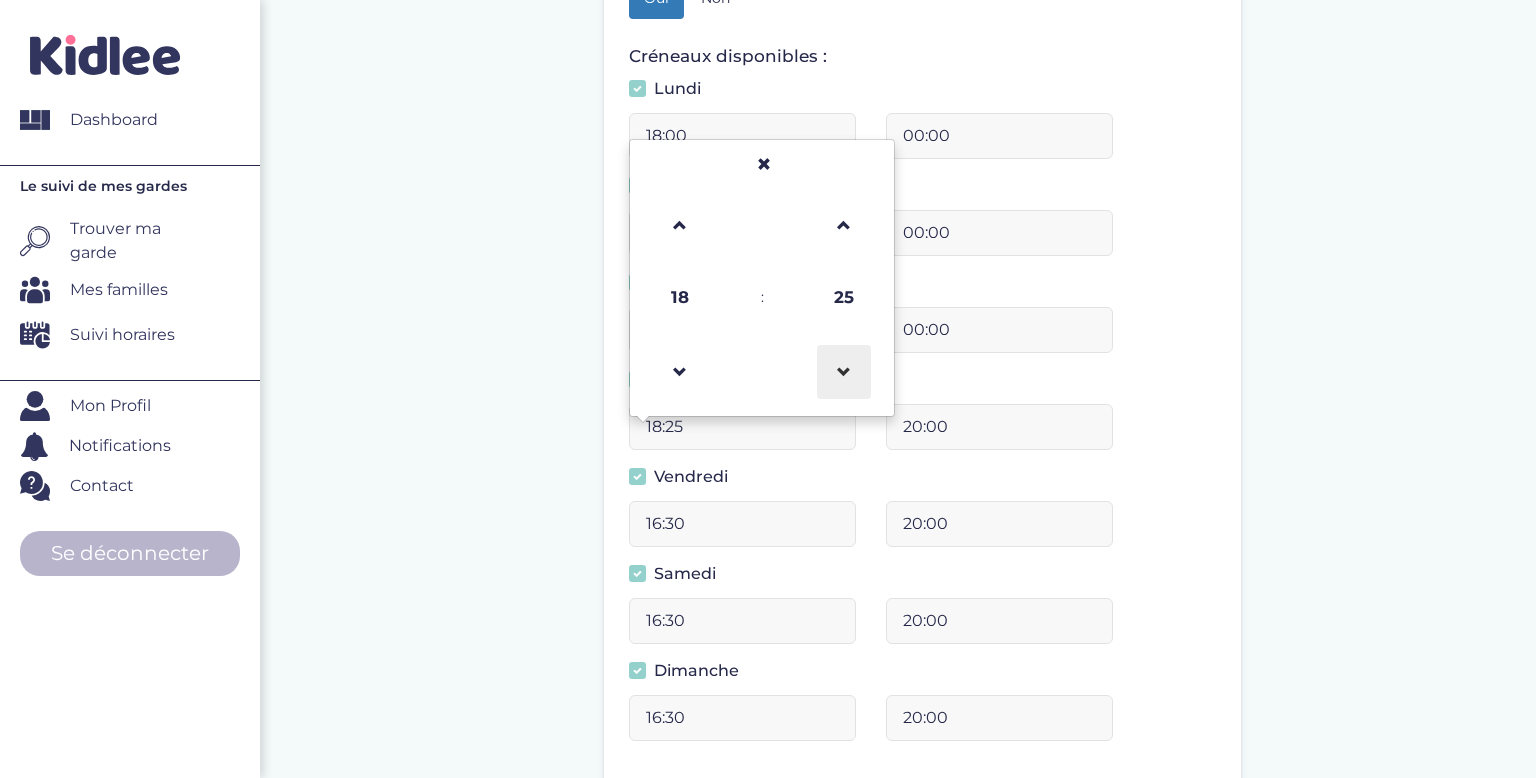 click at bounding box center (844, 372) 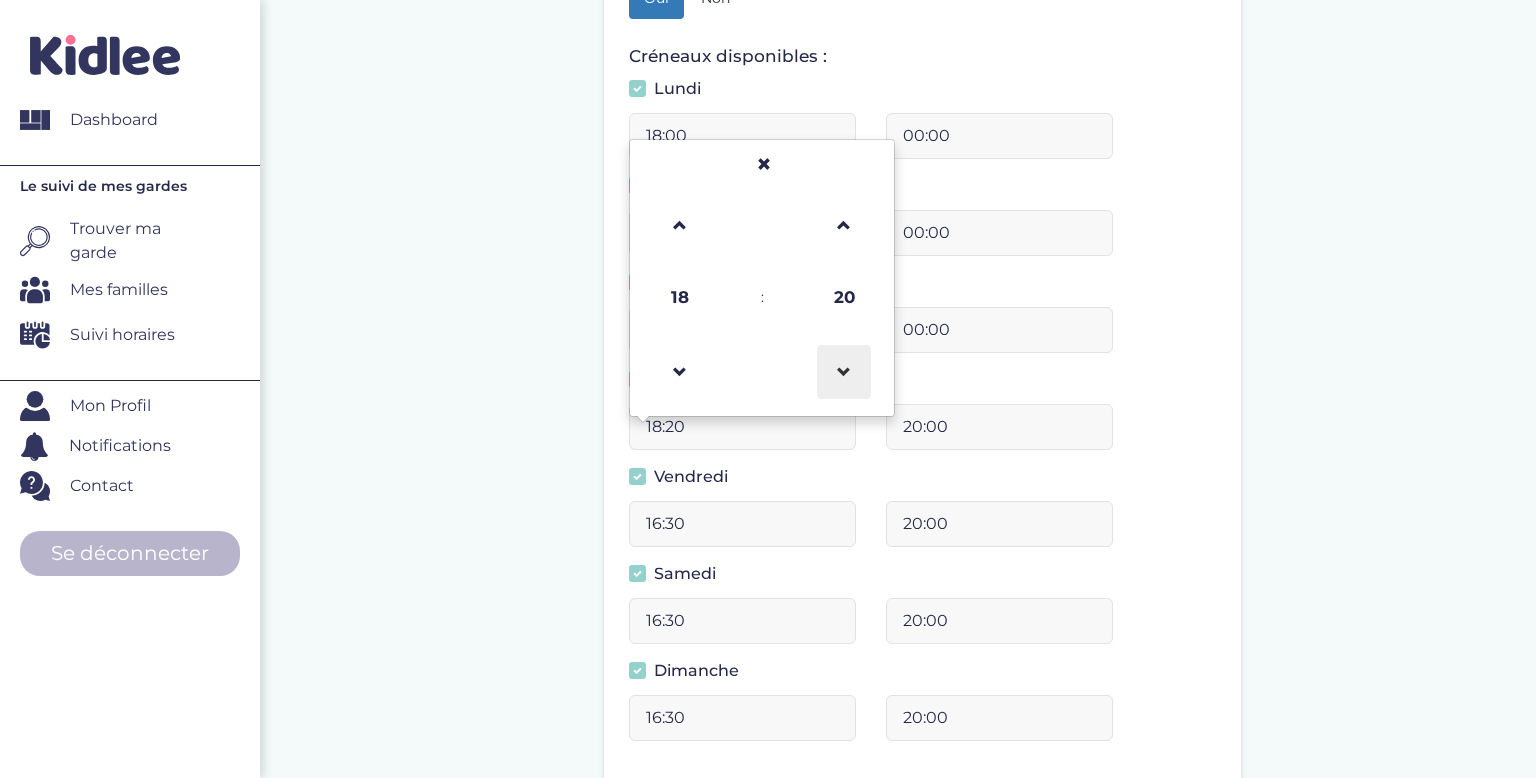 click at bounding box center (844, 372) 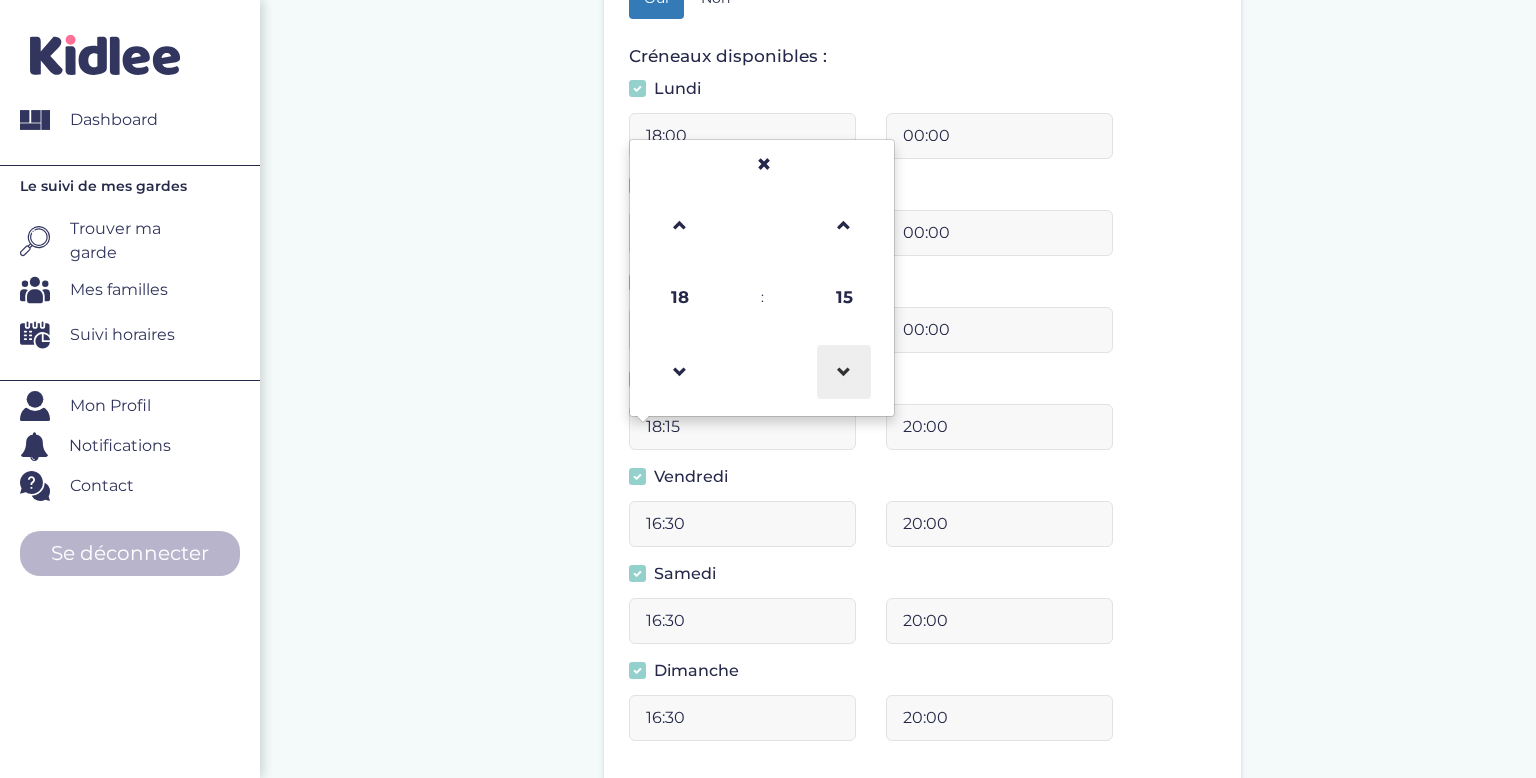 click at bounding box center (844, 372) 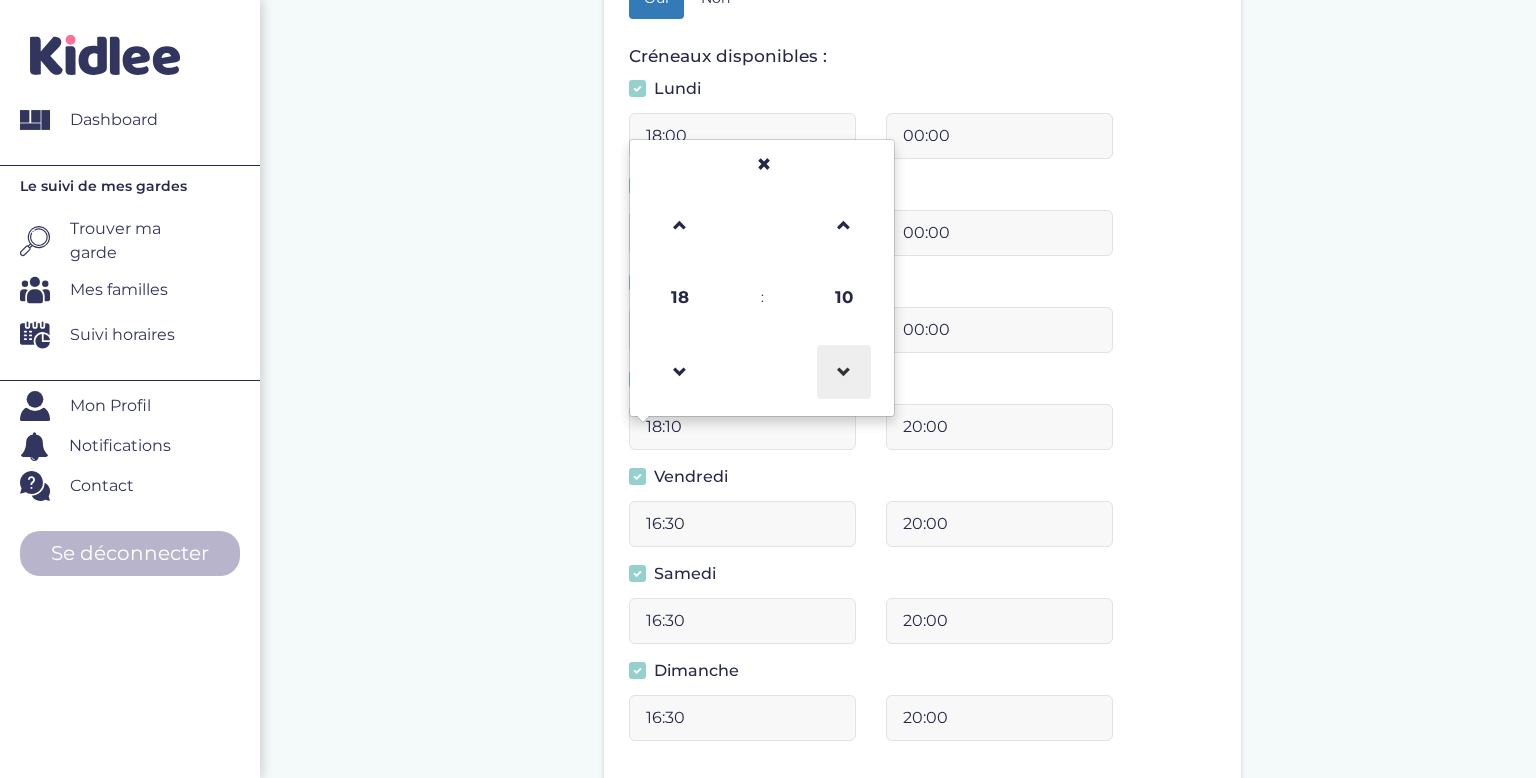 click at bounding box center [844, 372] 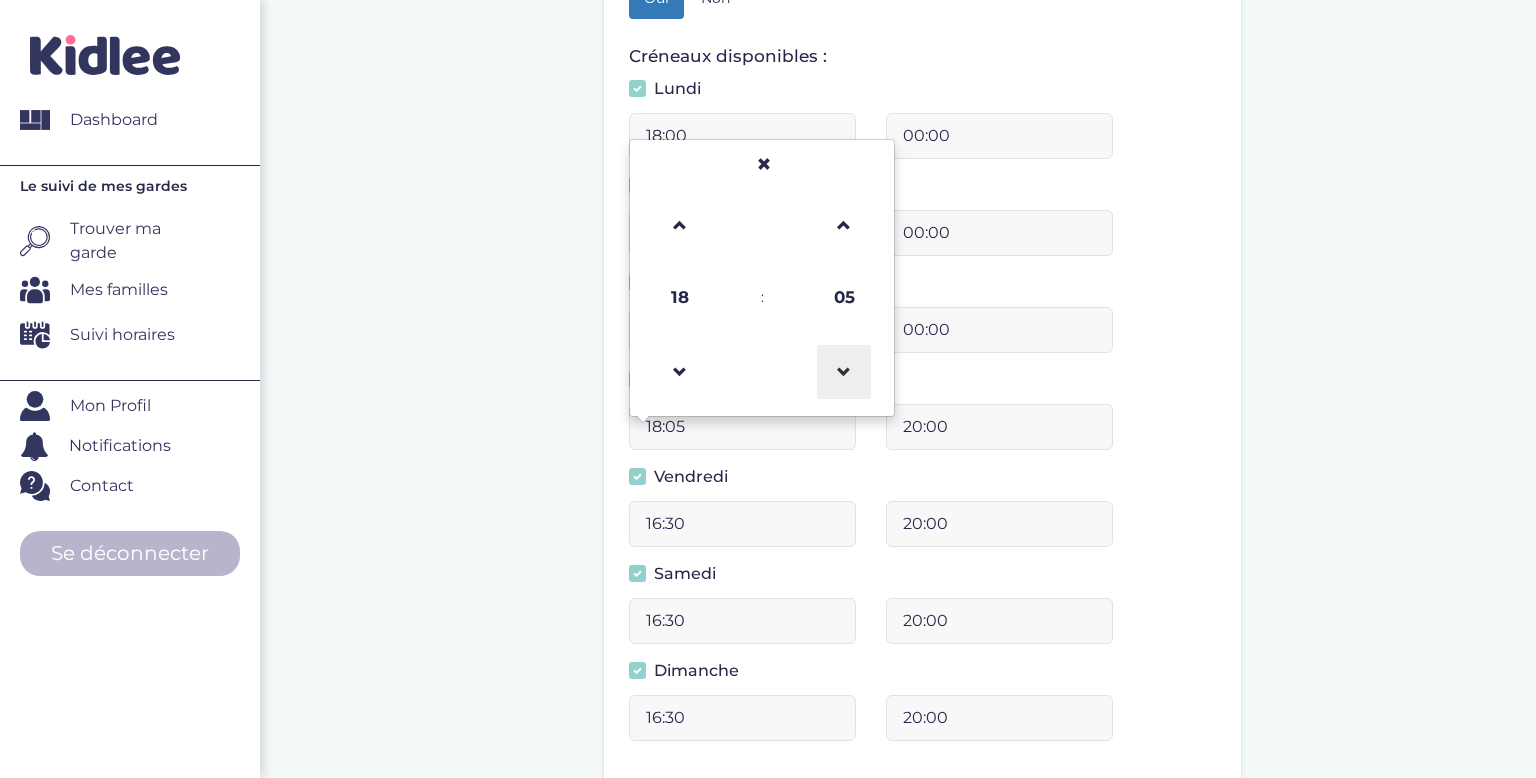click at bounding box center (844, 372) 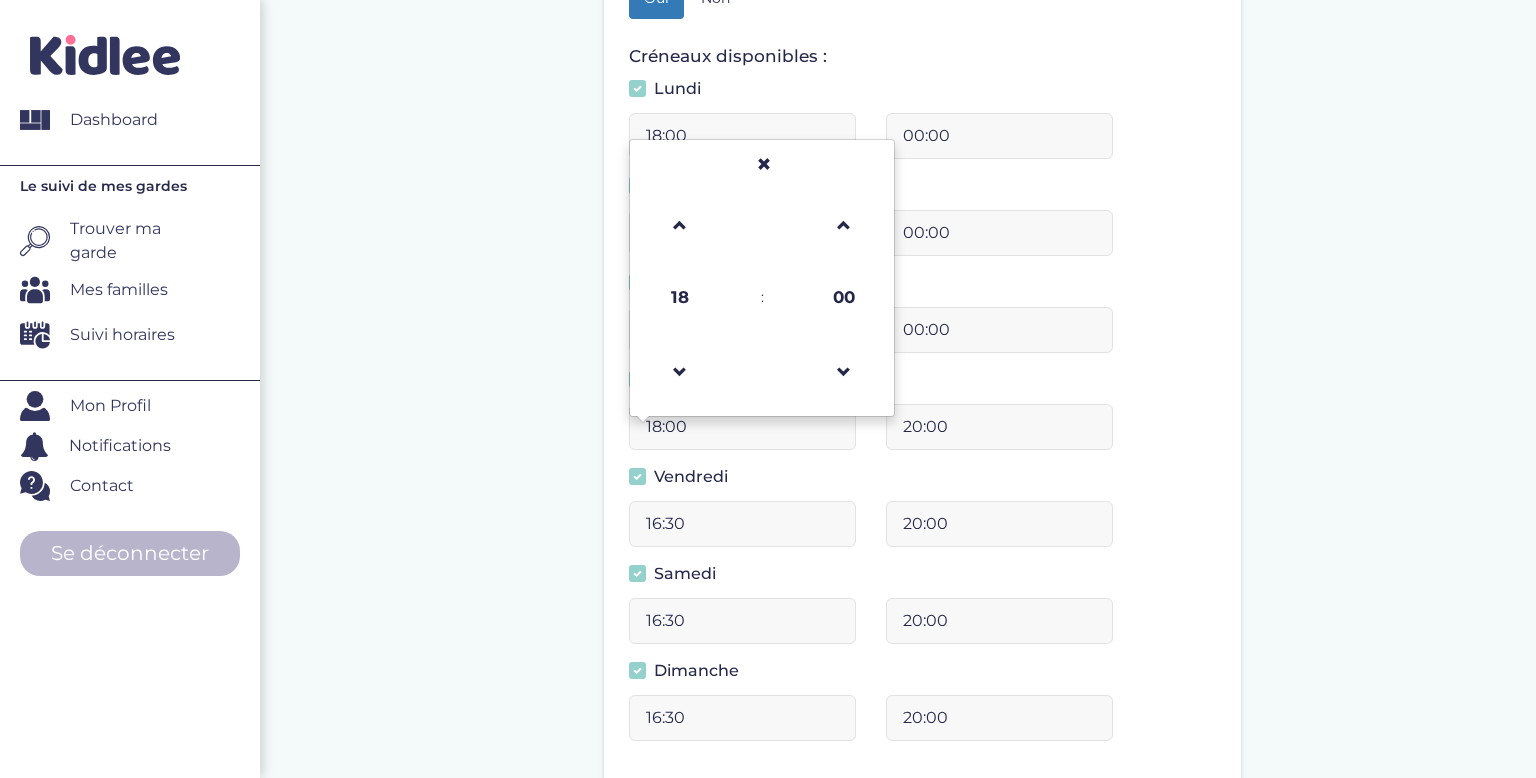 click on "20:00" at bounding box center [999, 427] 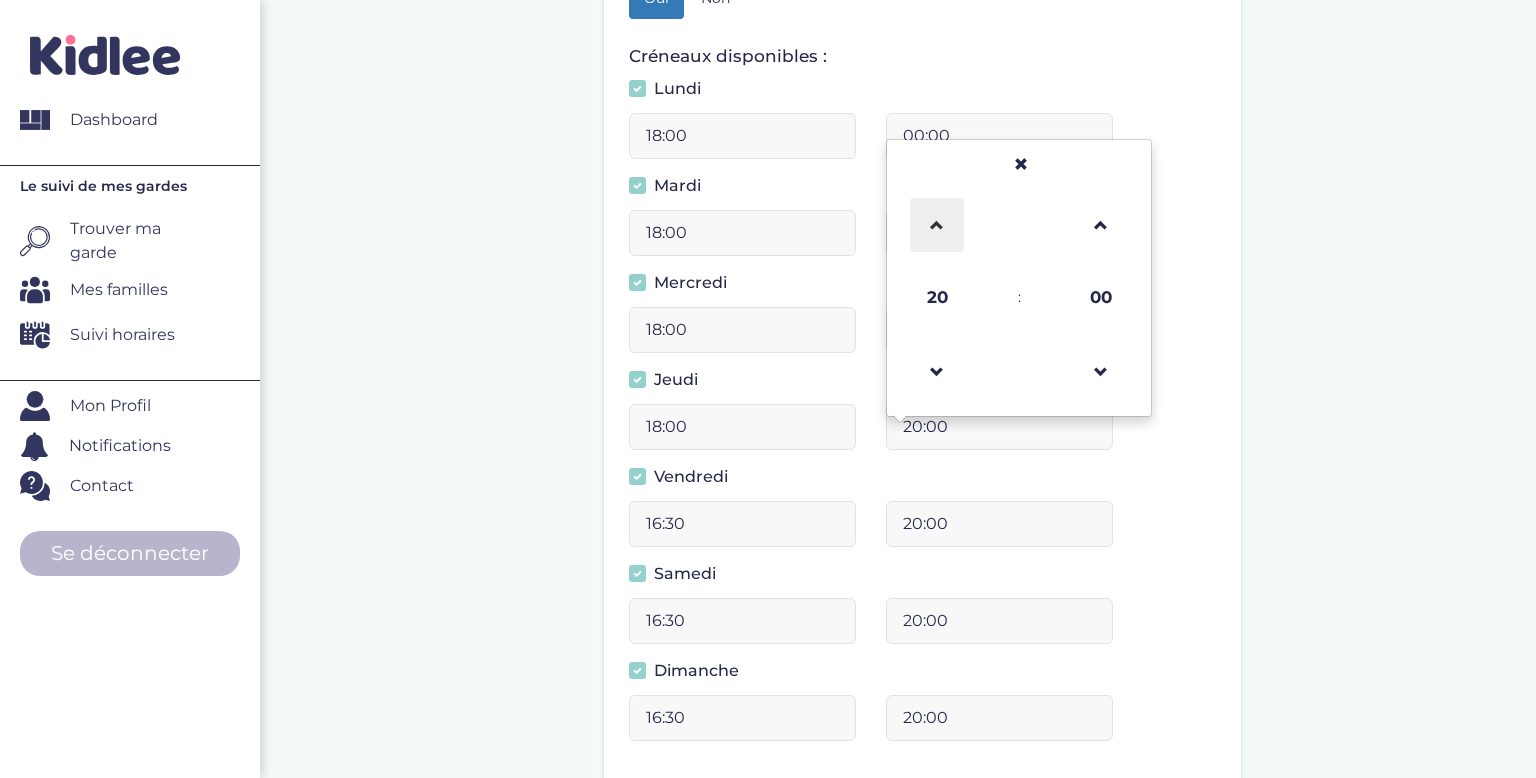 click at bounding box center [937, 225] 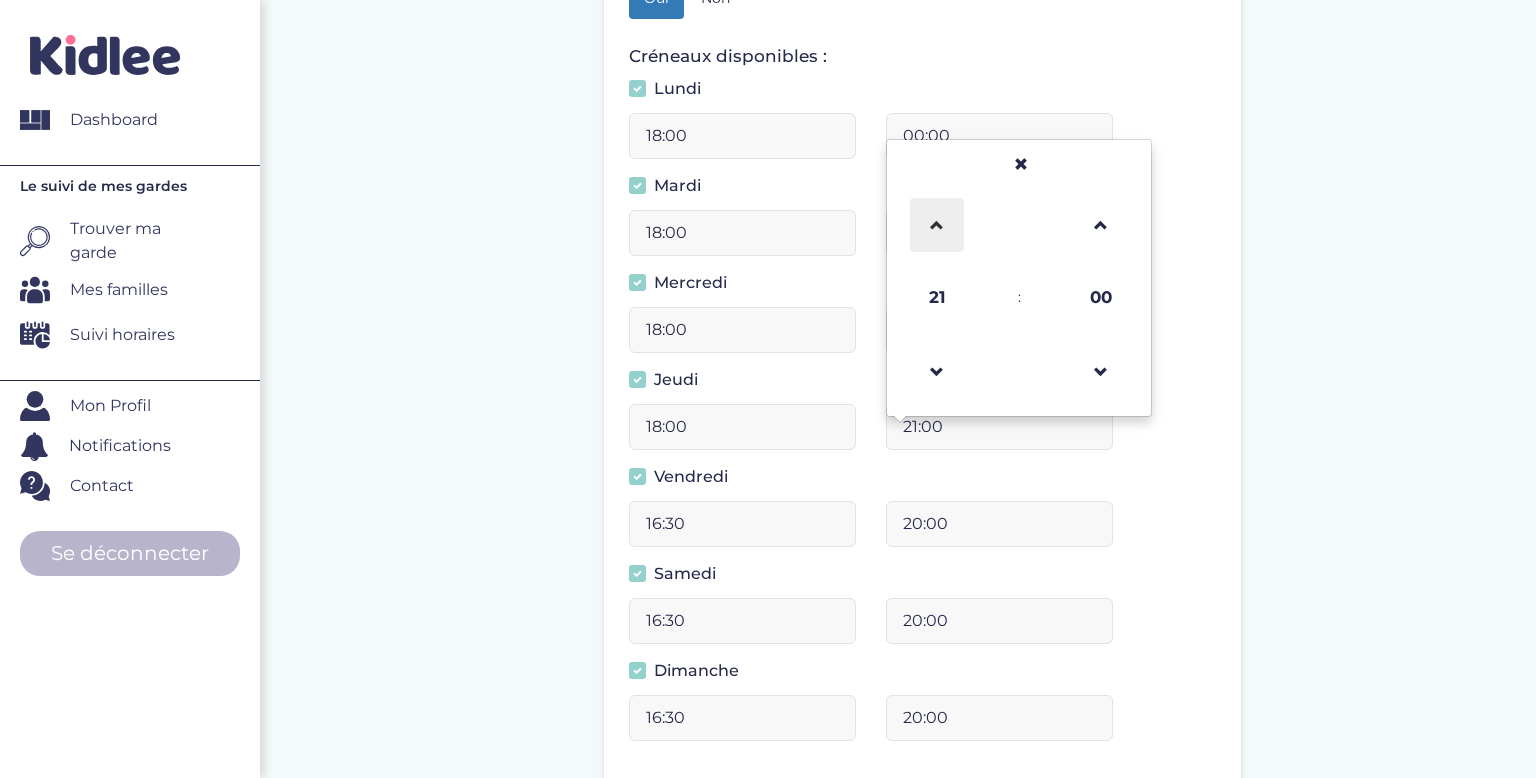 click at bounding box center [937, 225] 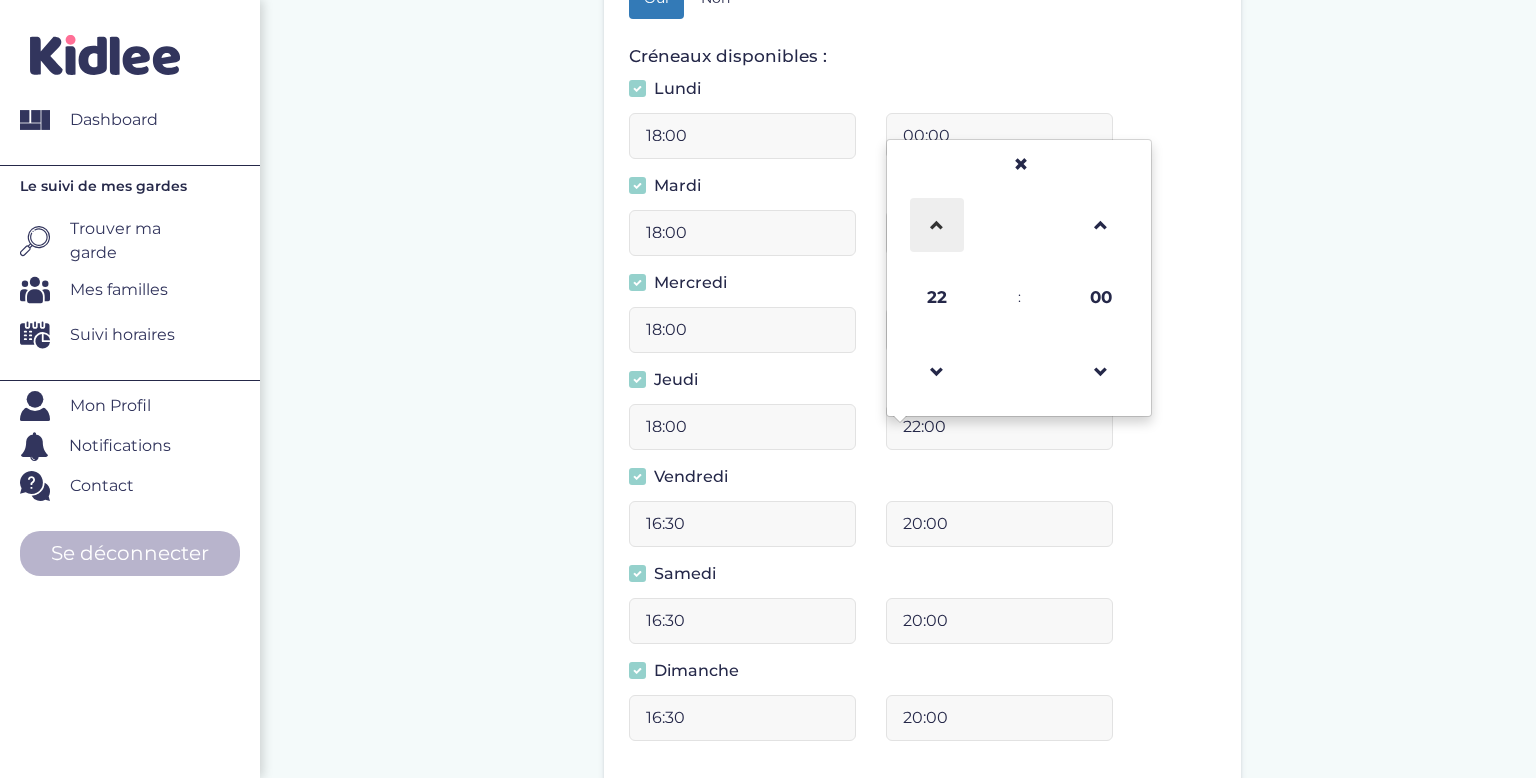 click at bounding box center (937, 225) 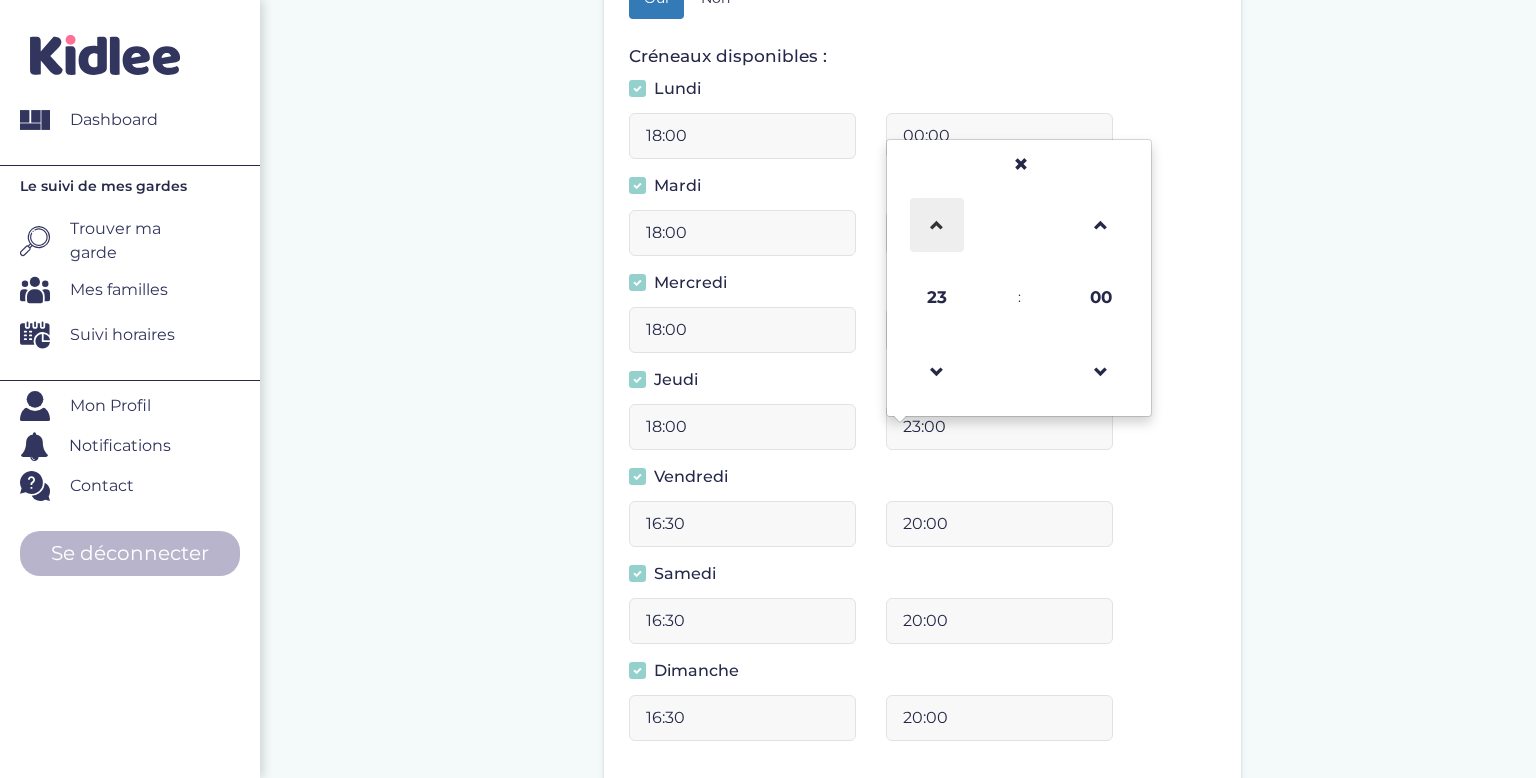click at bounding box center [937, 225] 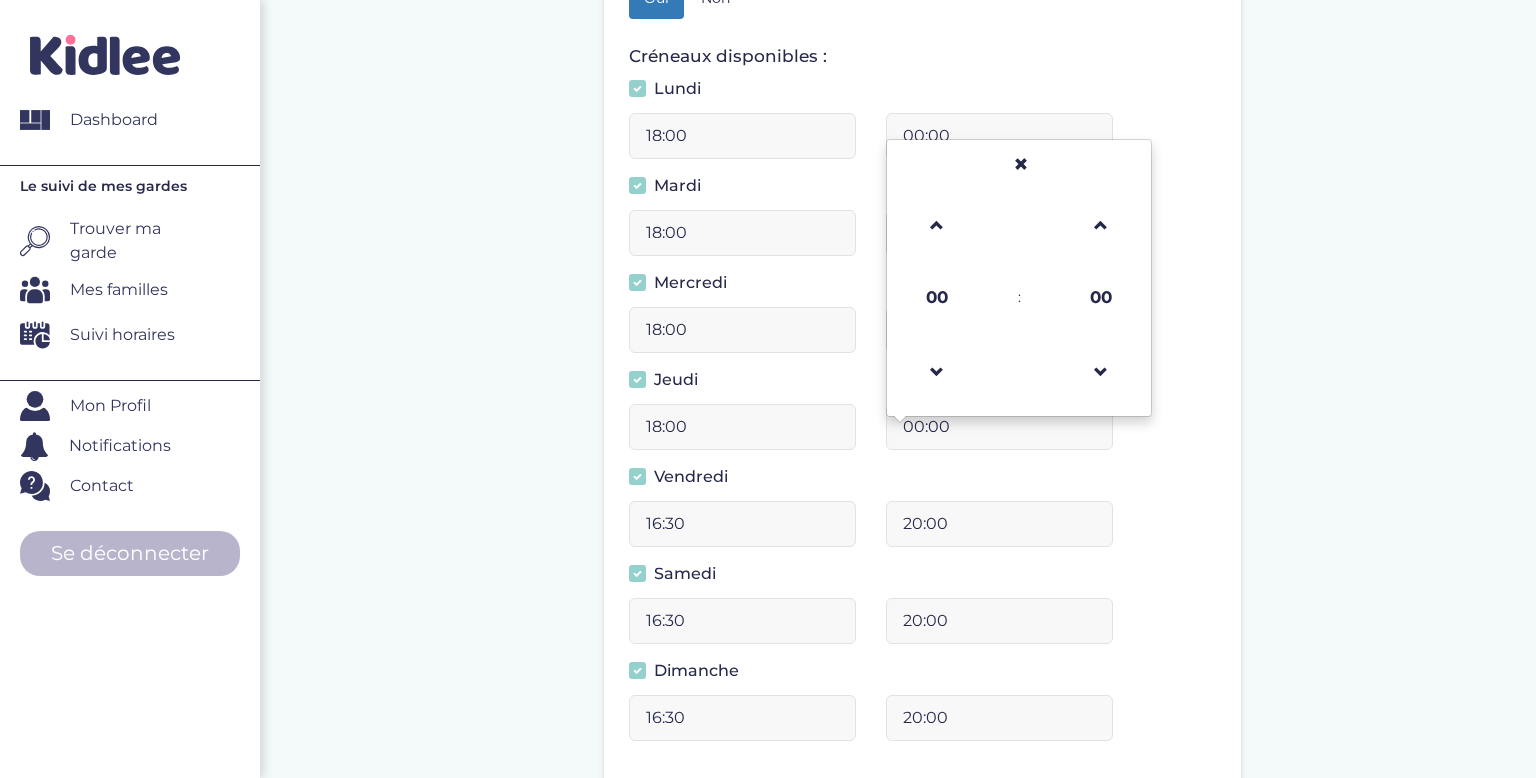 click on "20:00" at bounding box center (999, 524) 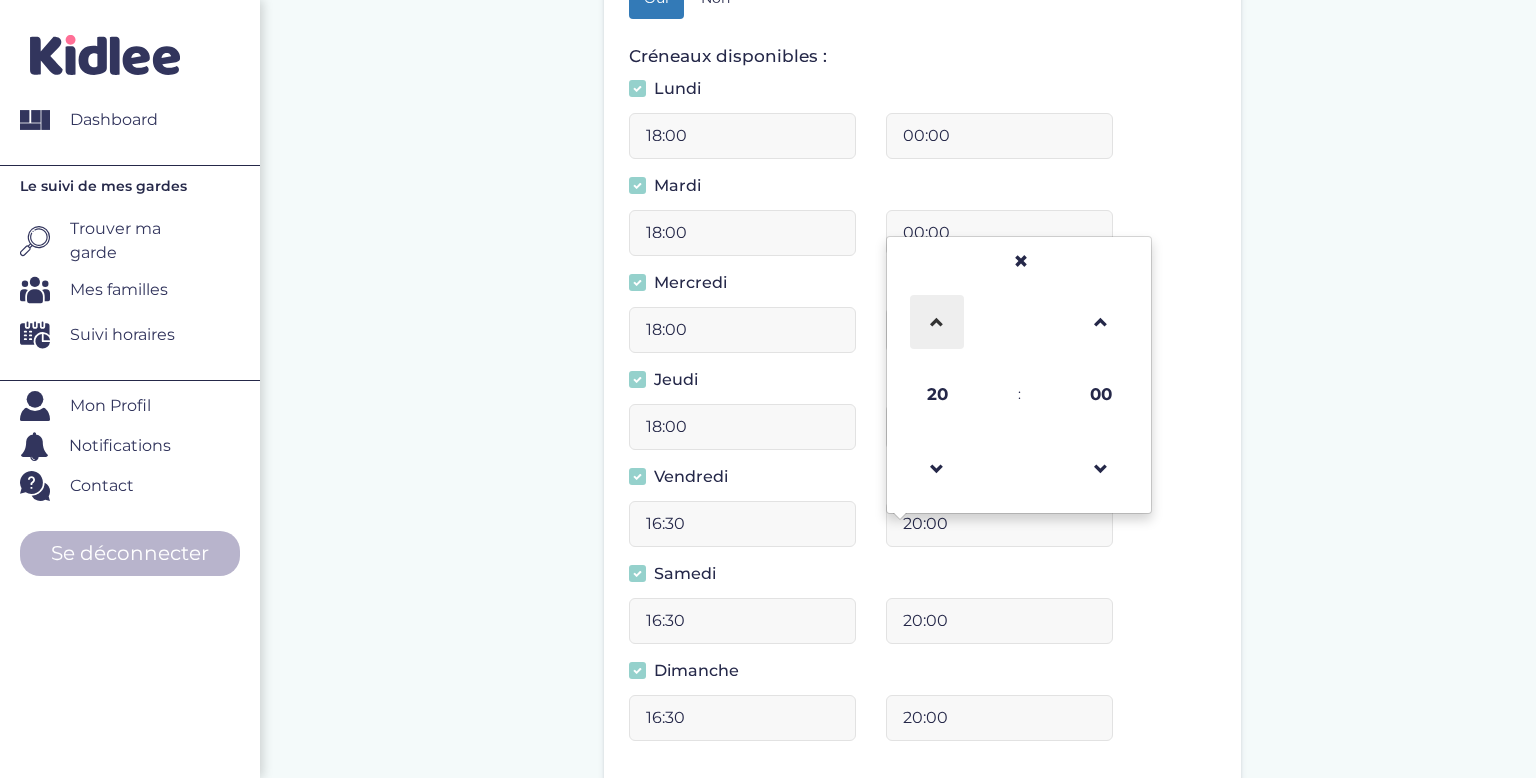 click at bounding box center [937, 322] 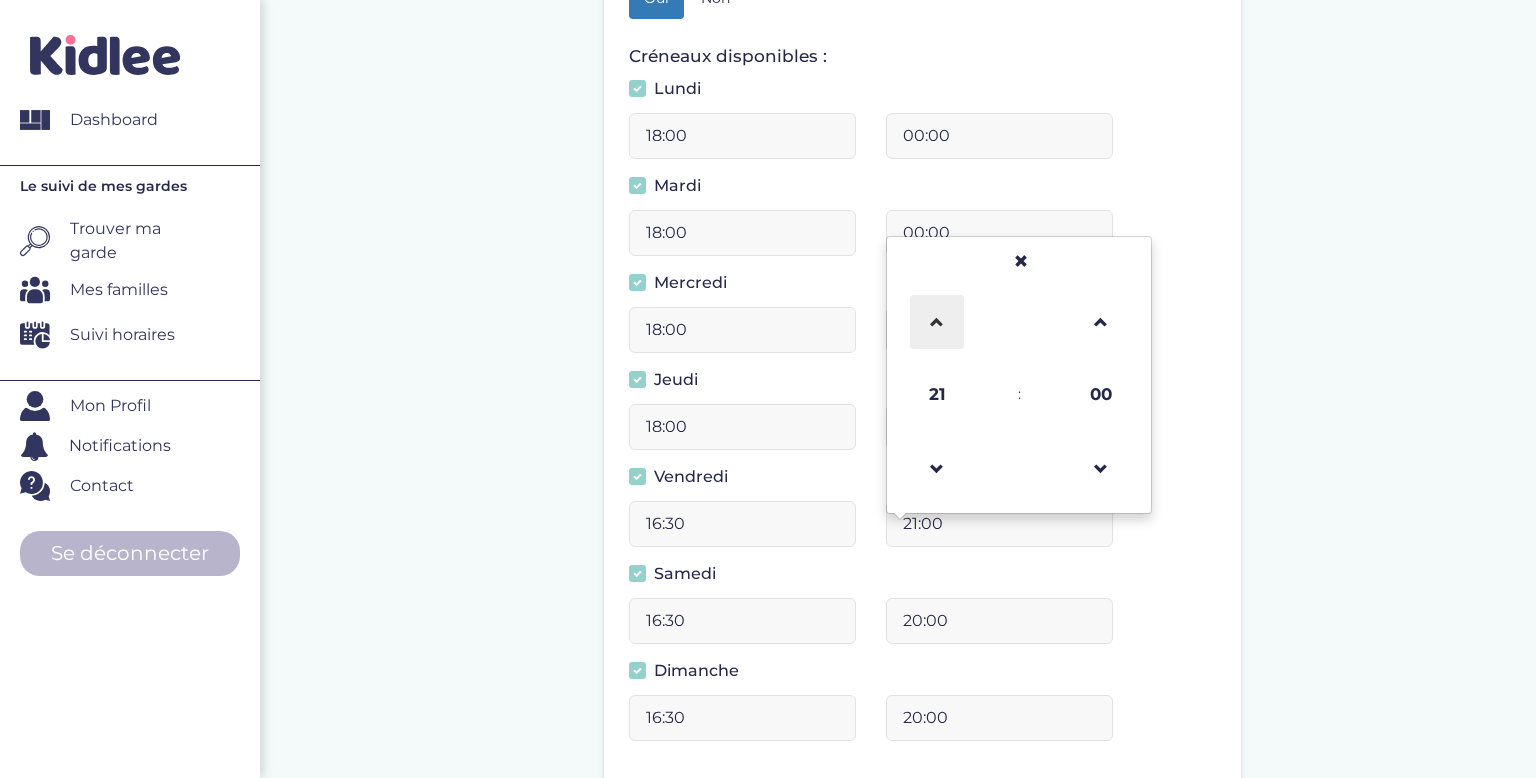 click at bounding box center (937, 322) 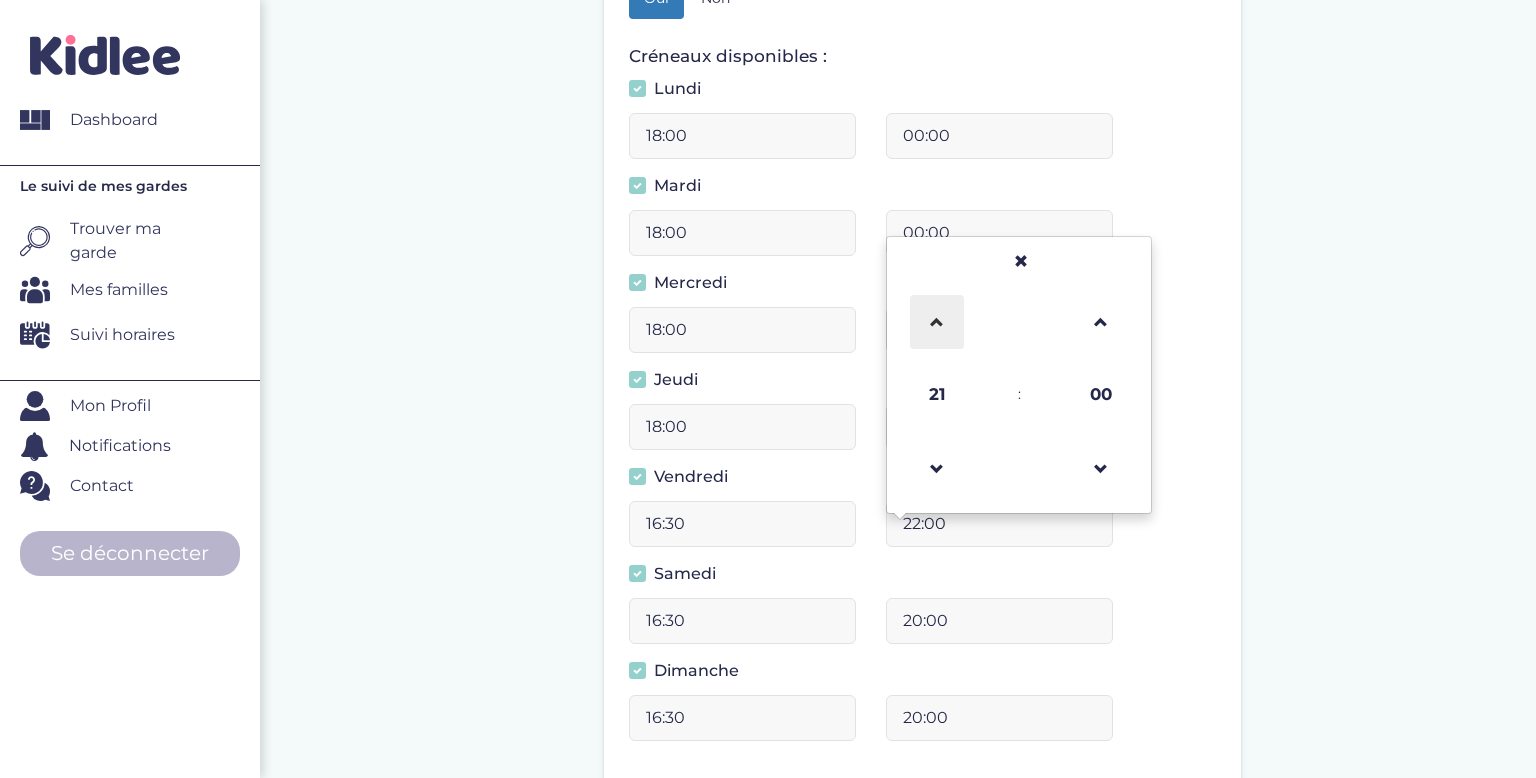 click at bounding box center [937, 322] 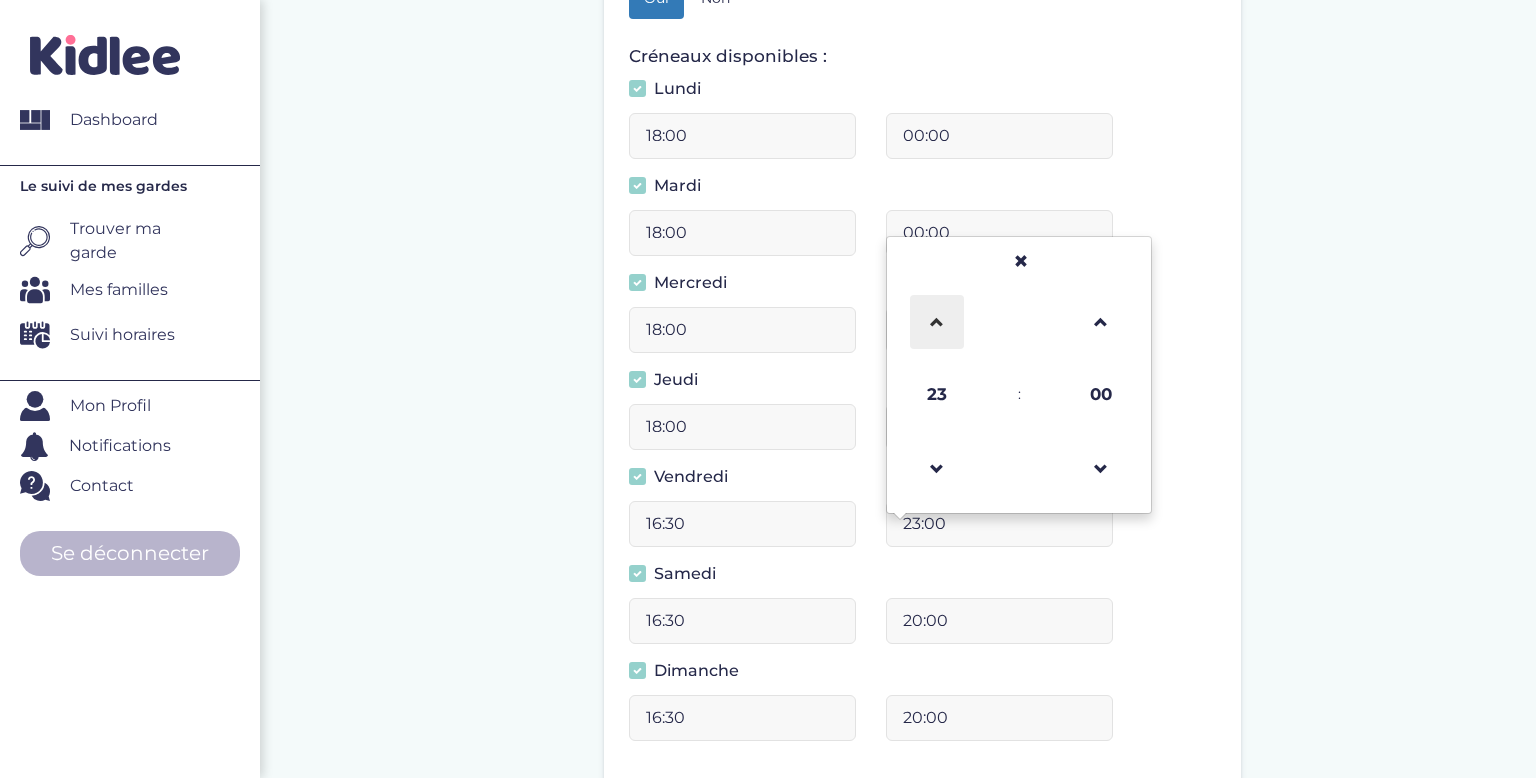 click at bounding box center (937, 322) 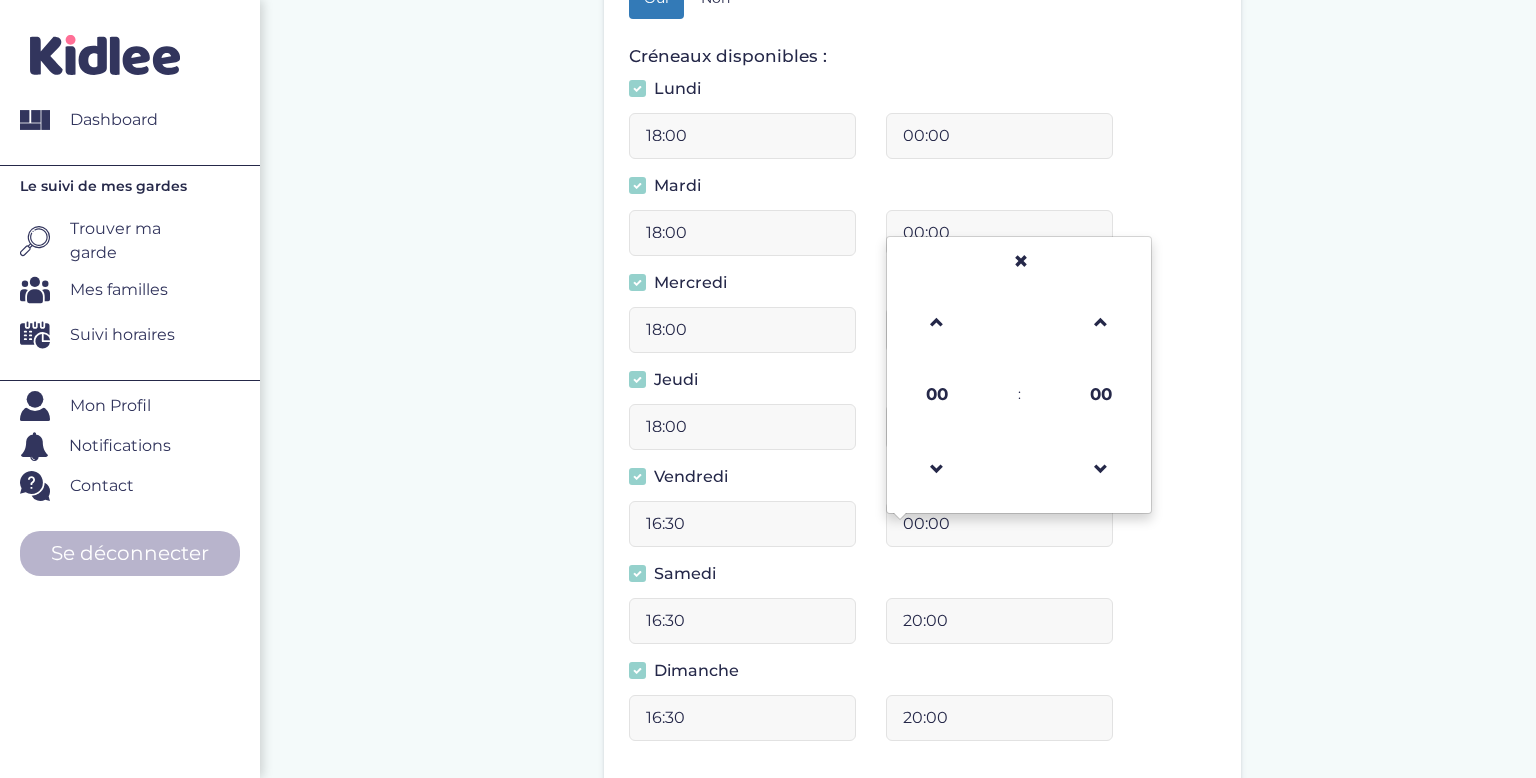 click on "20:00" at bounding box center (999, 621) 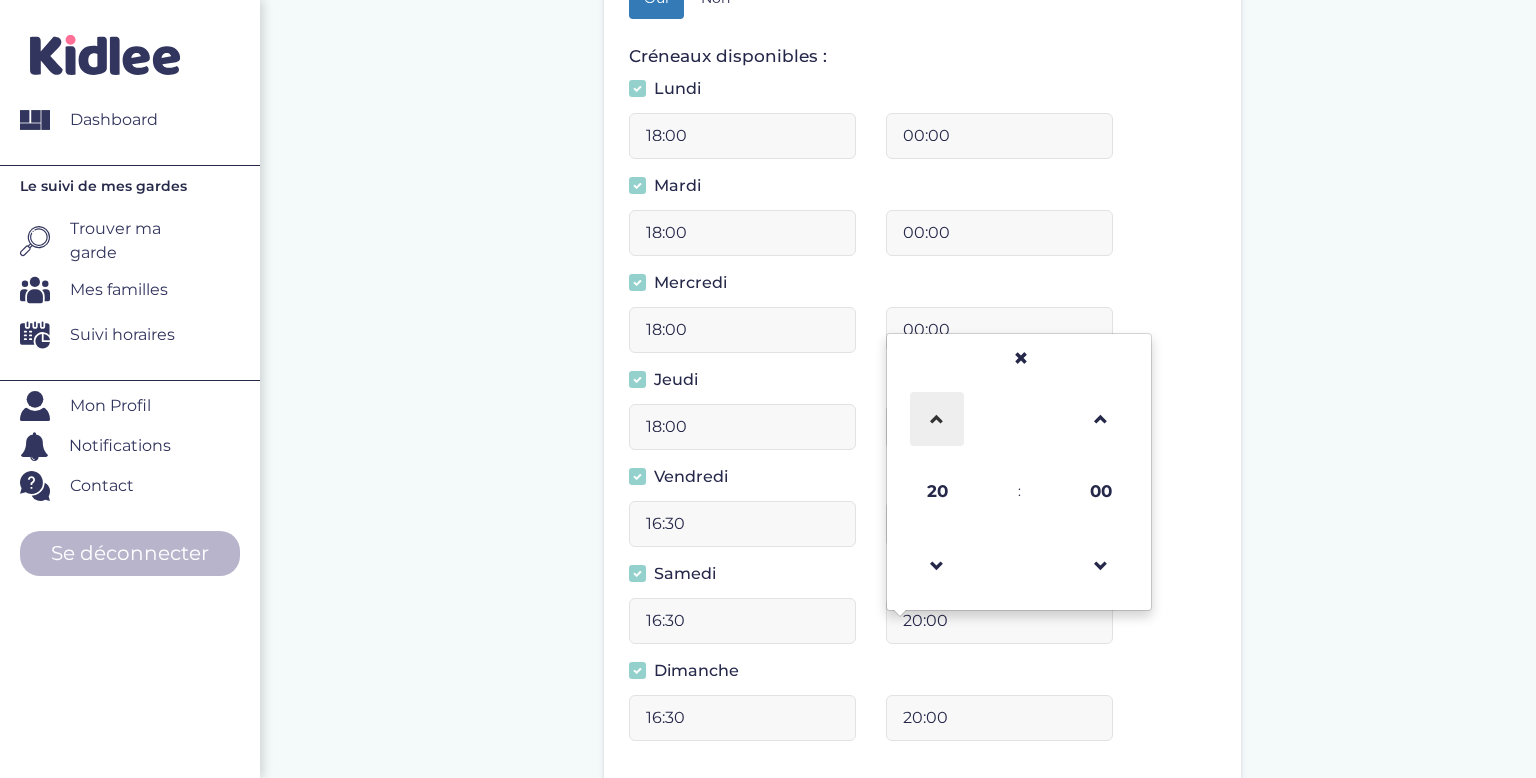 click at bounding box center [937, 419] 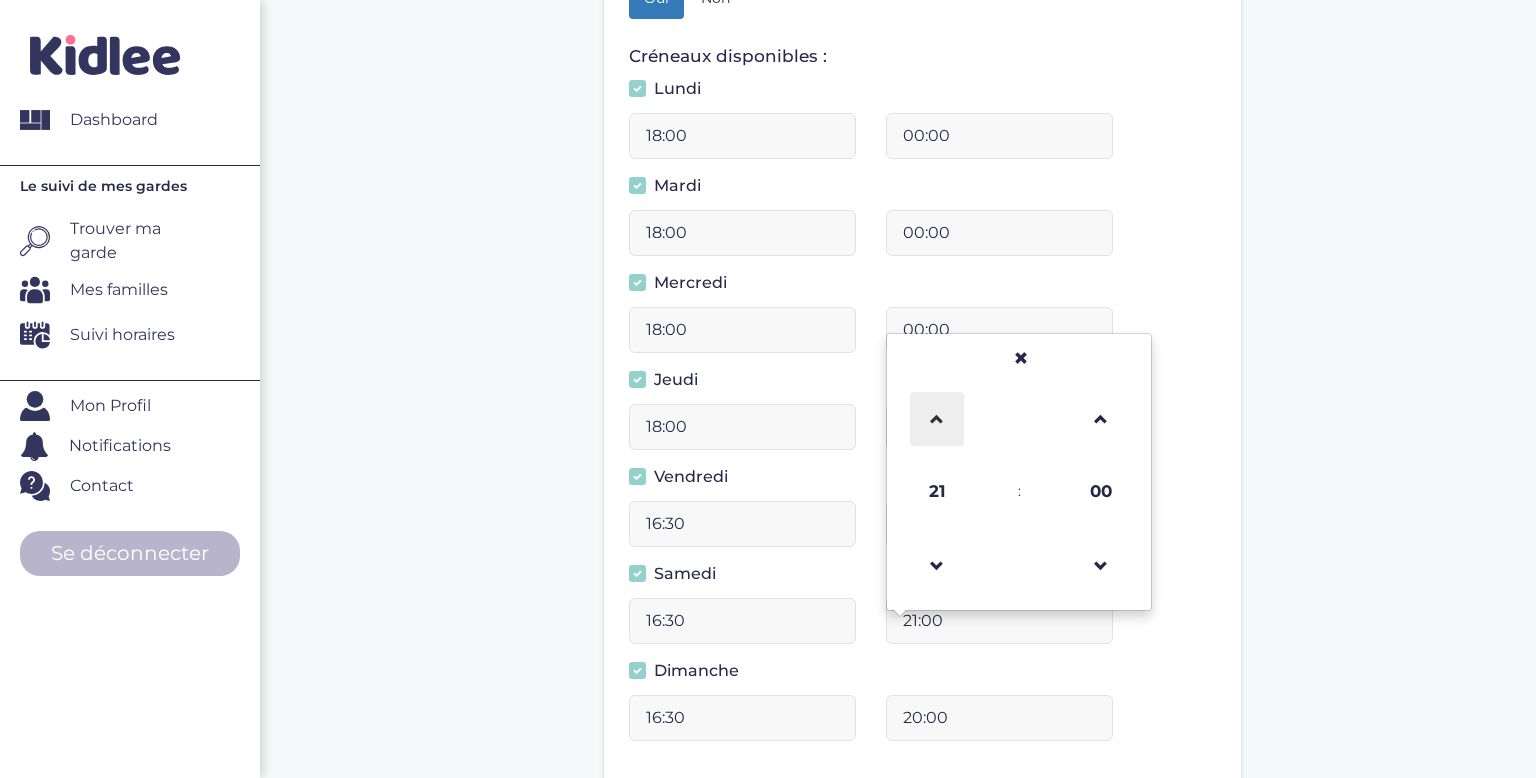 click at bounding box center [937, 419] 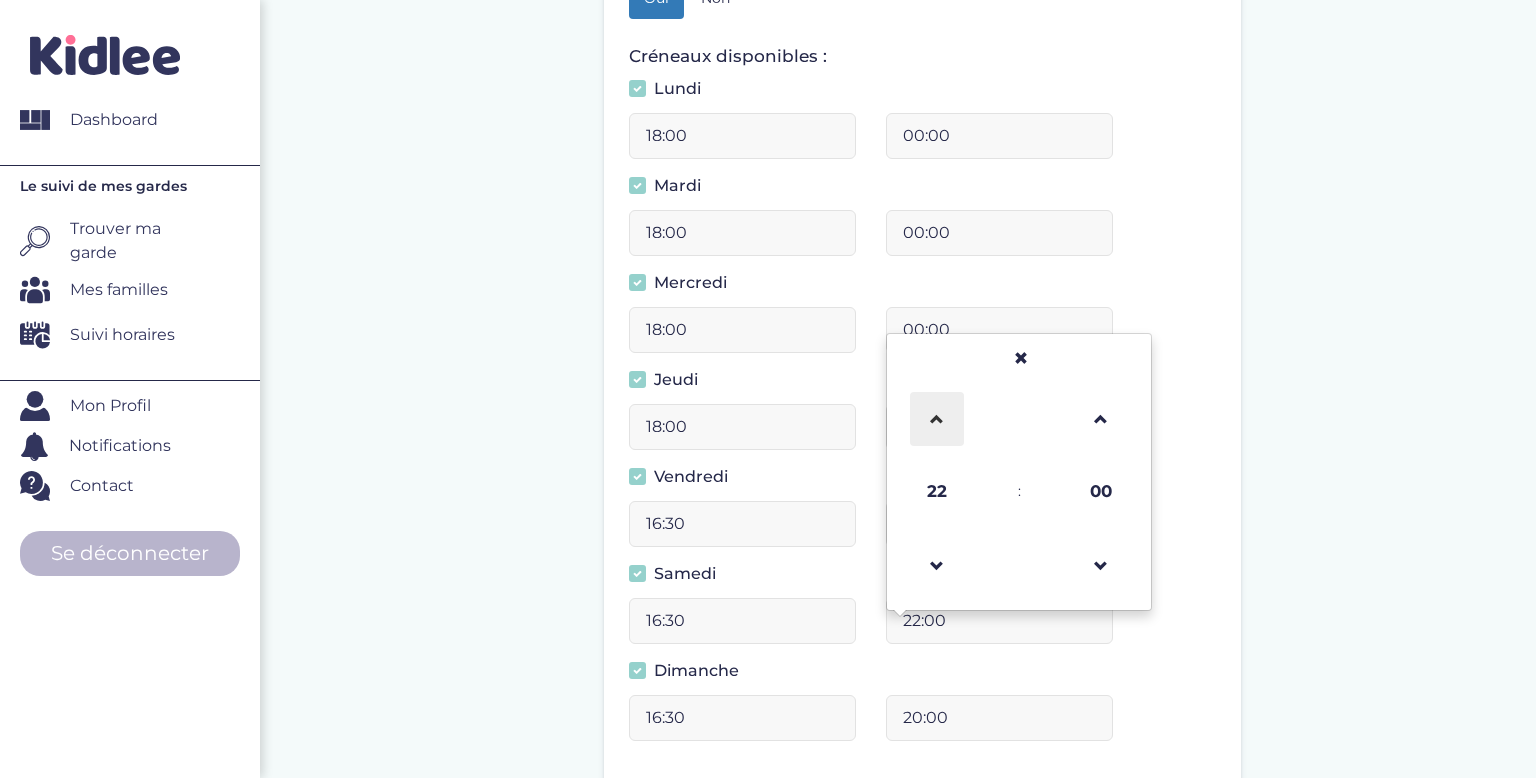 click at bounding box center (937, 419) 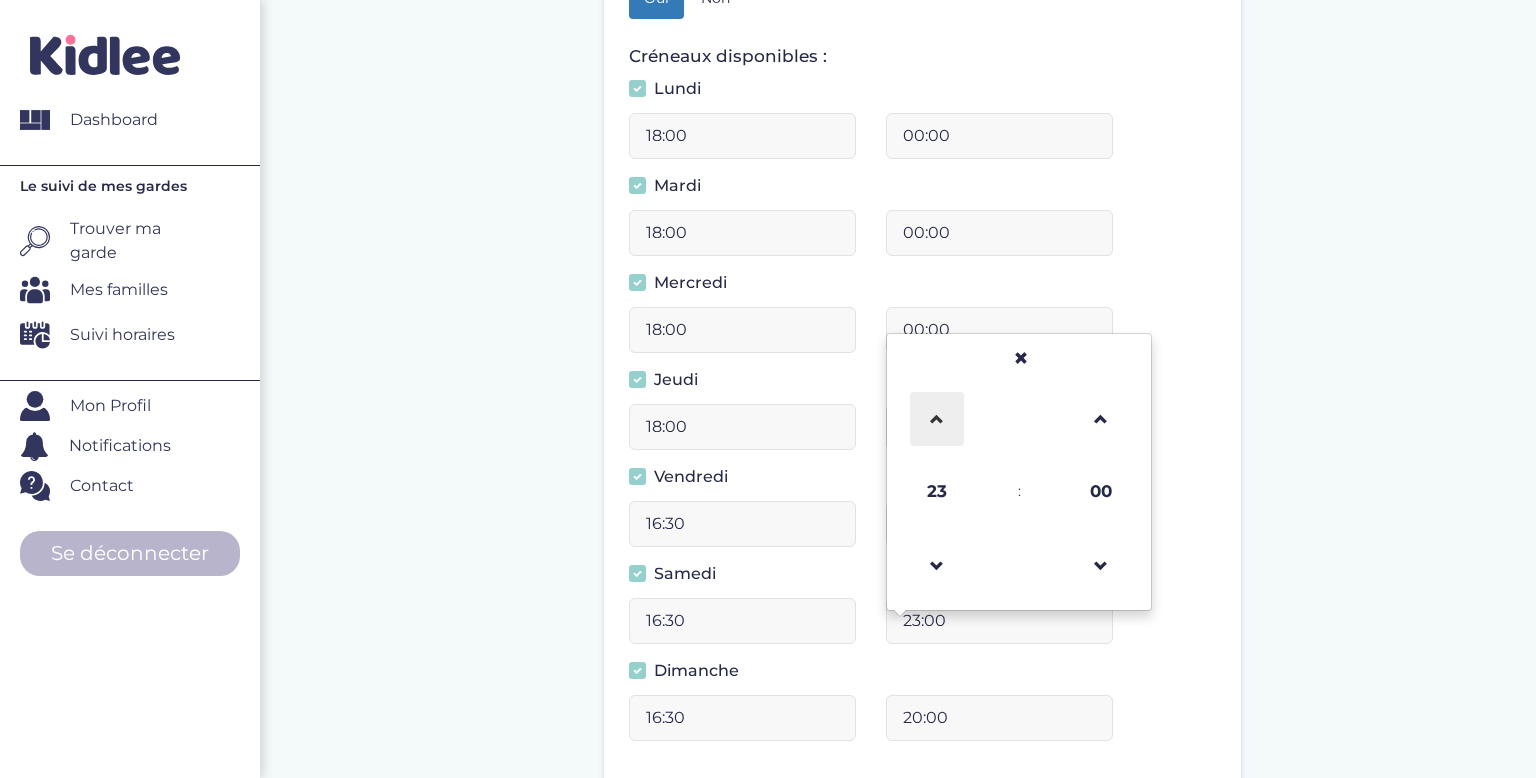 click at bounding box center (937, 419) 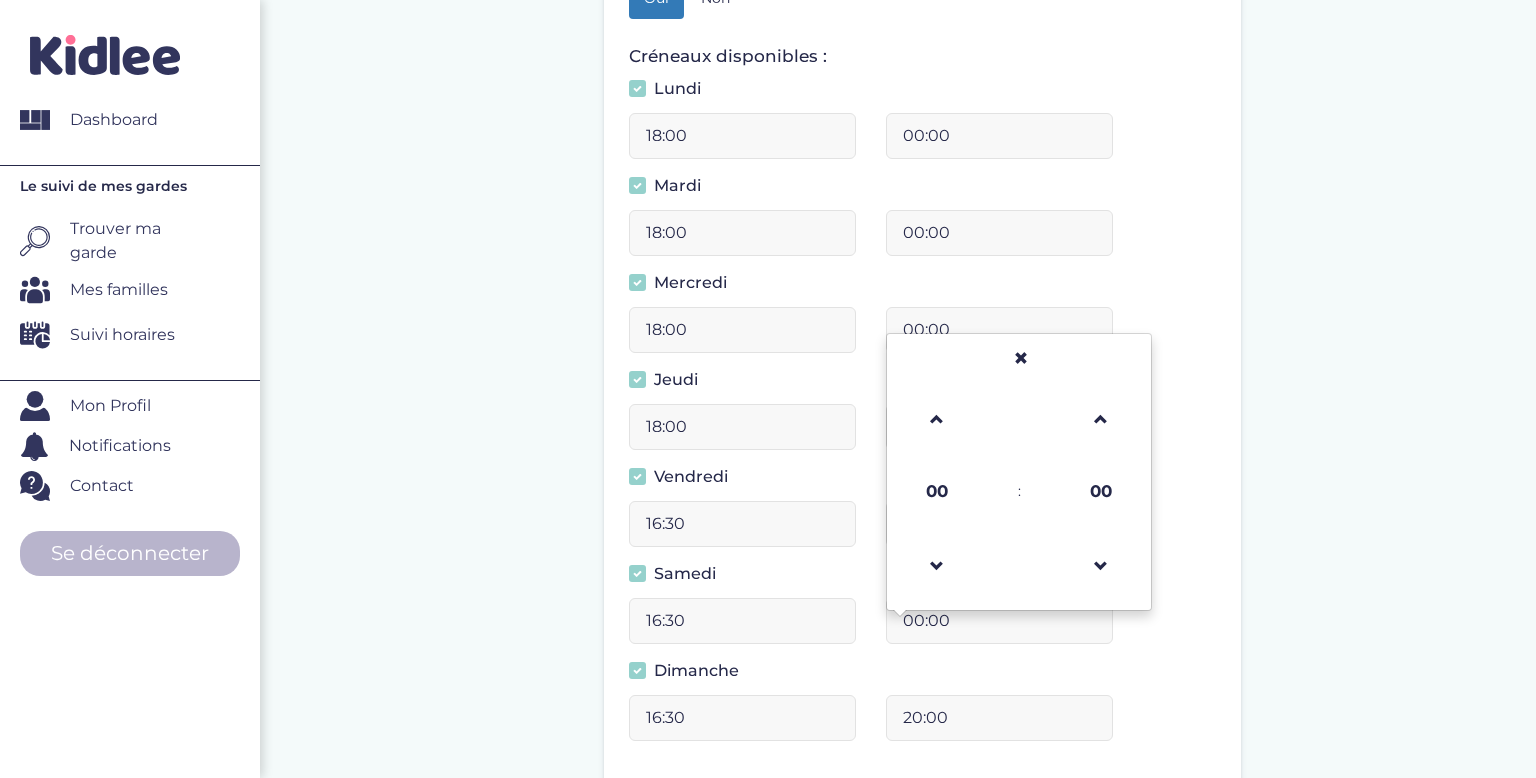 click on "20:00" at bounding box center (999, 718) 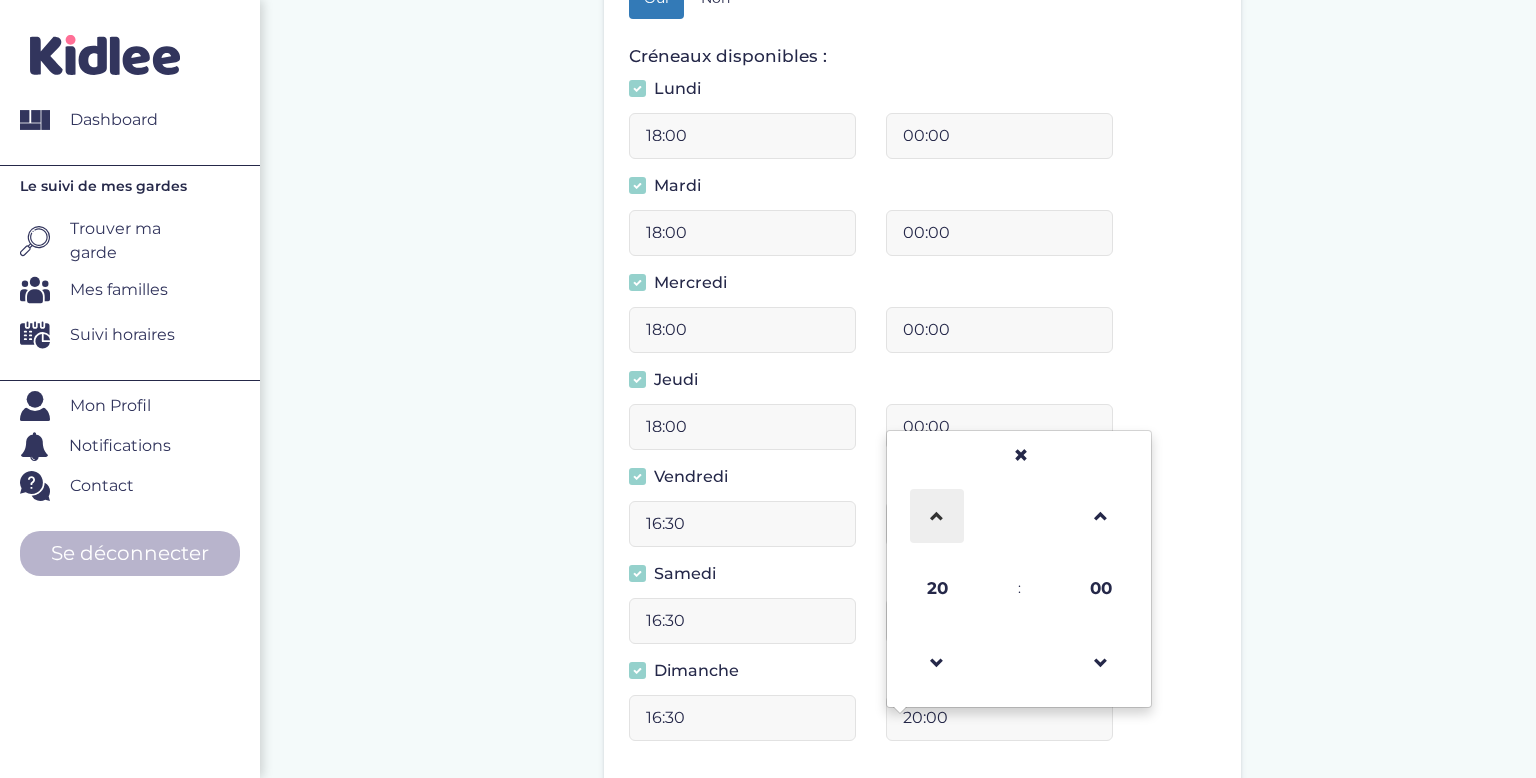 click at bounding box center (937, 516) 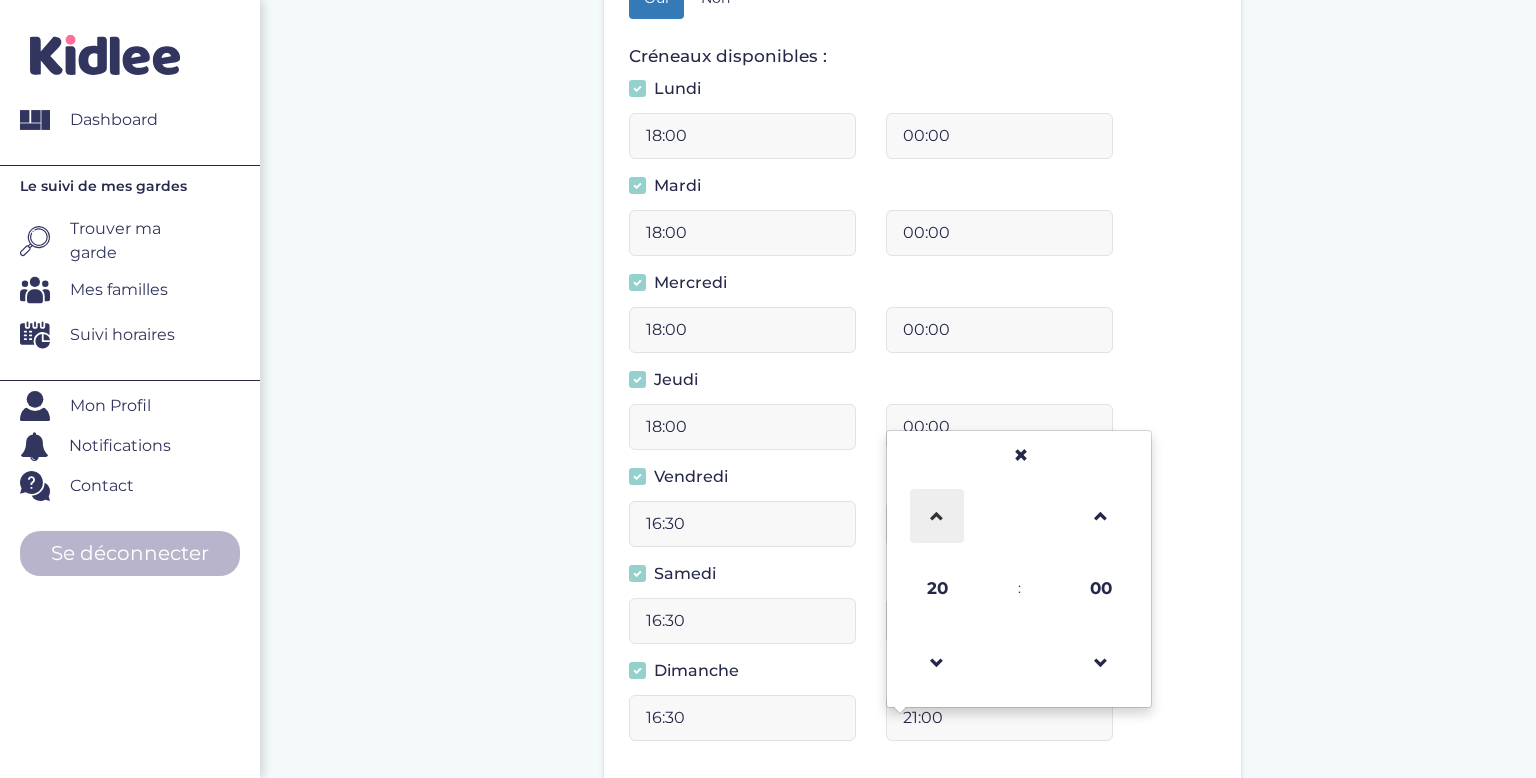 click at bounding box center (937, 516) 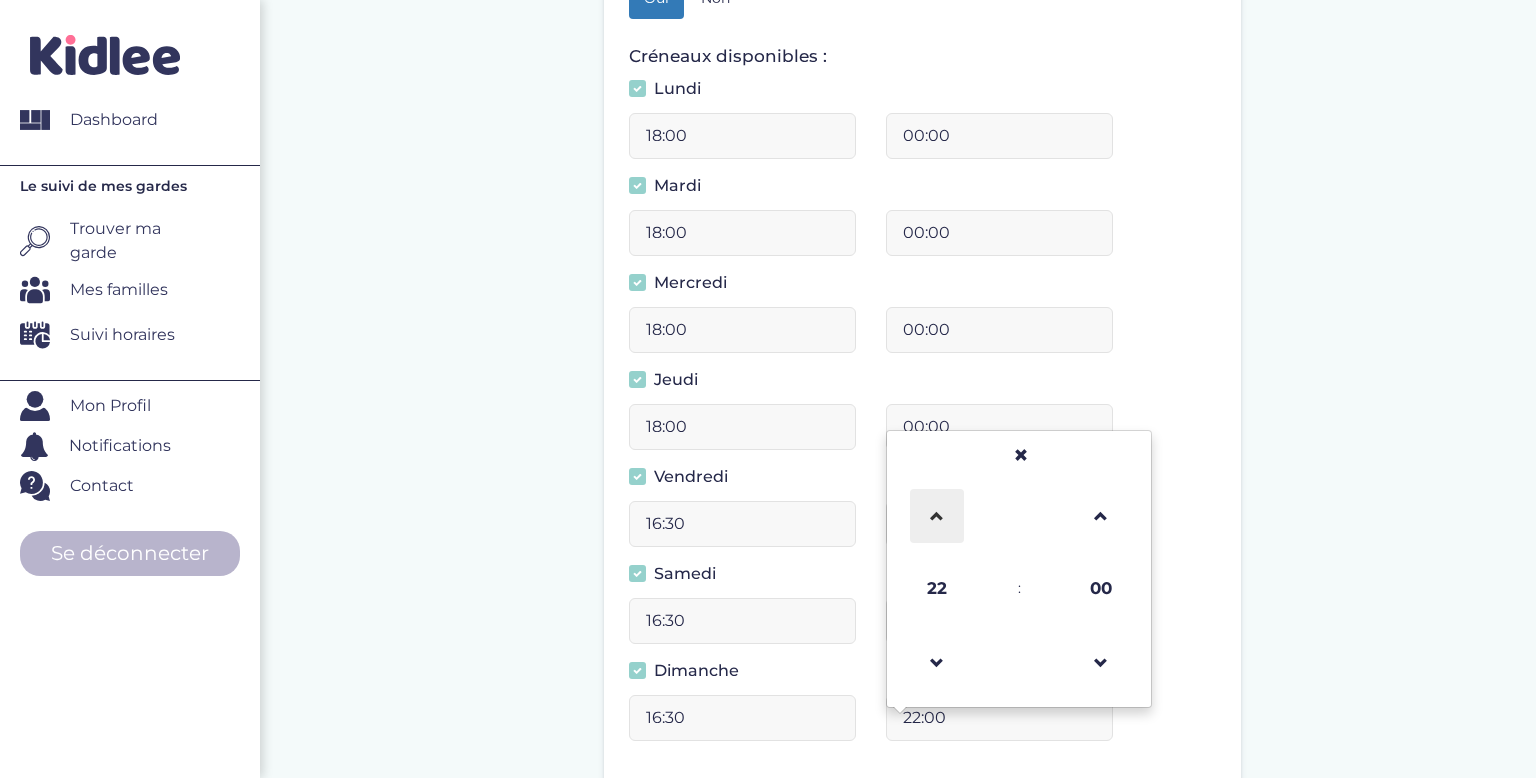 click at bounding box center [937, 516] 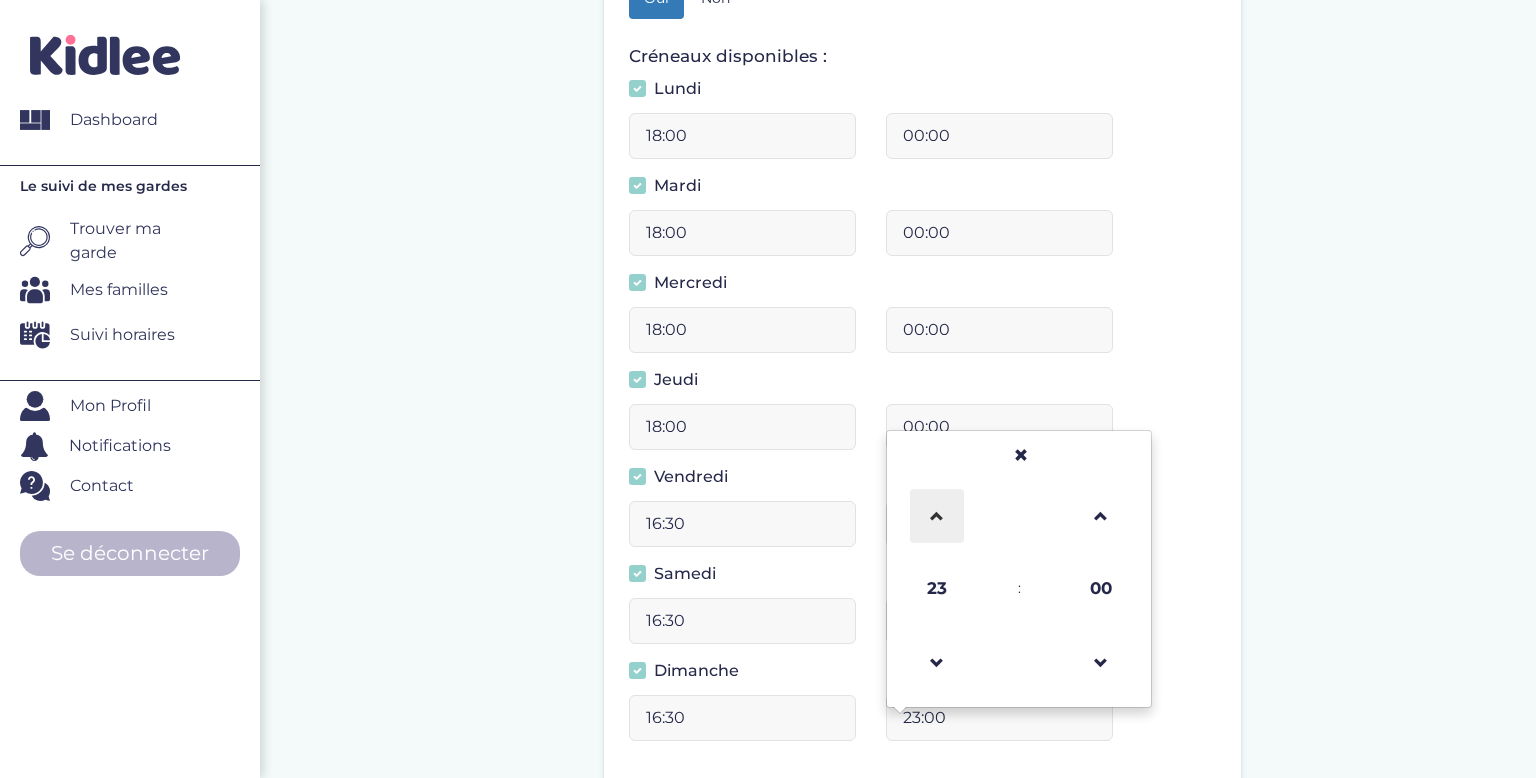 click at bounding box center (937, 516) 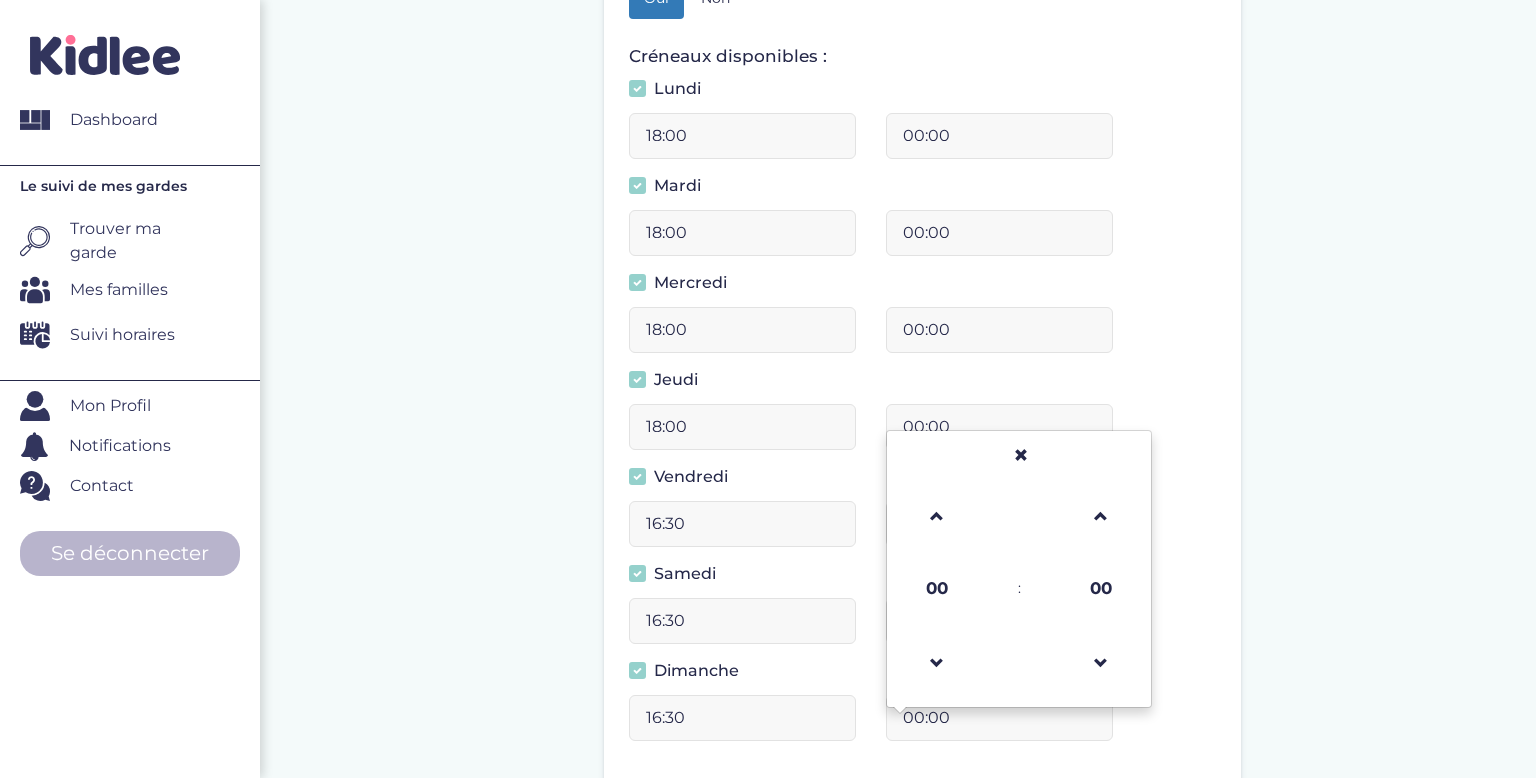click on "16:30" at bounding box center (742, 718) 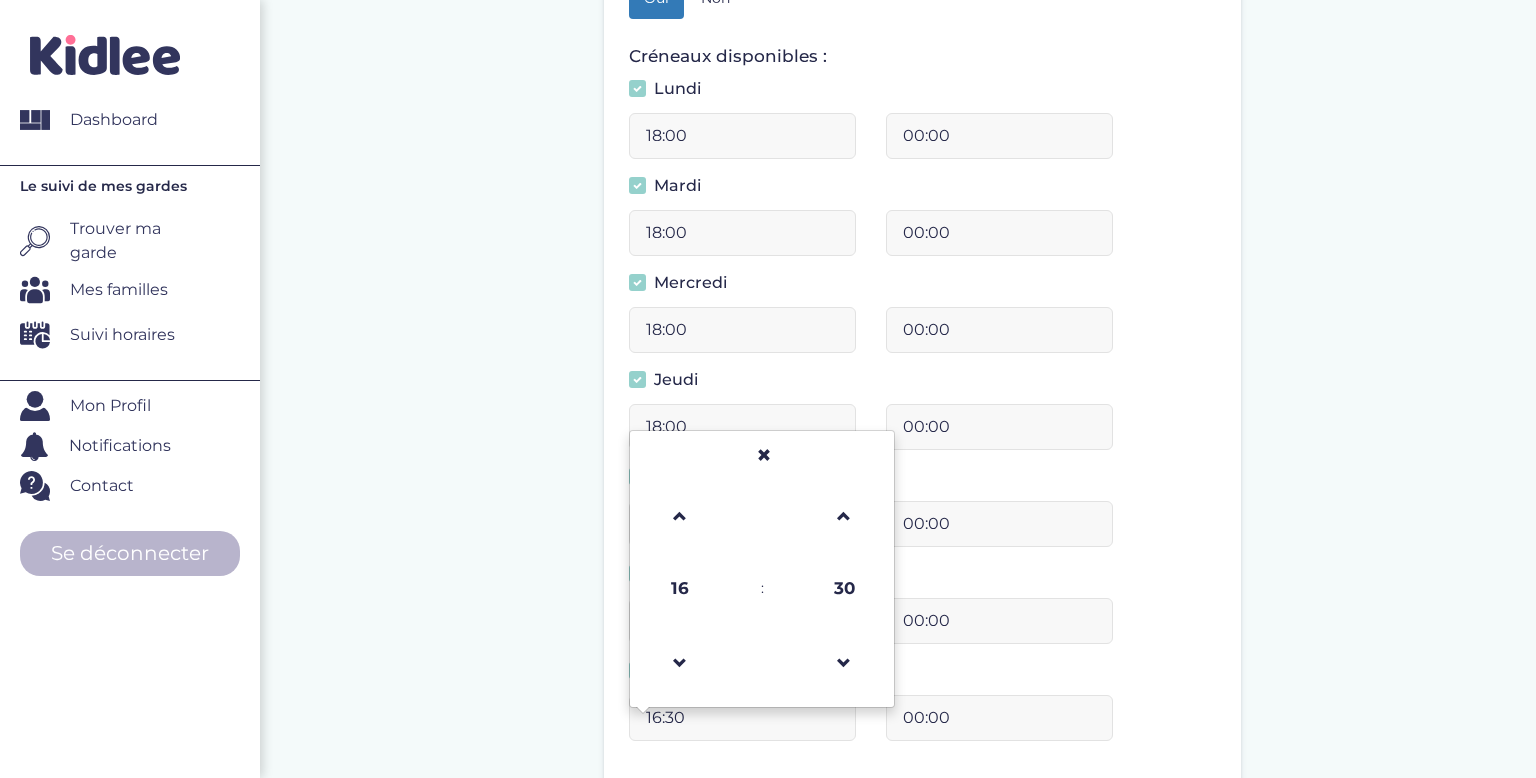 click on "18:00   00:00" at bounding box center (922, 337) 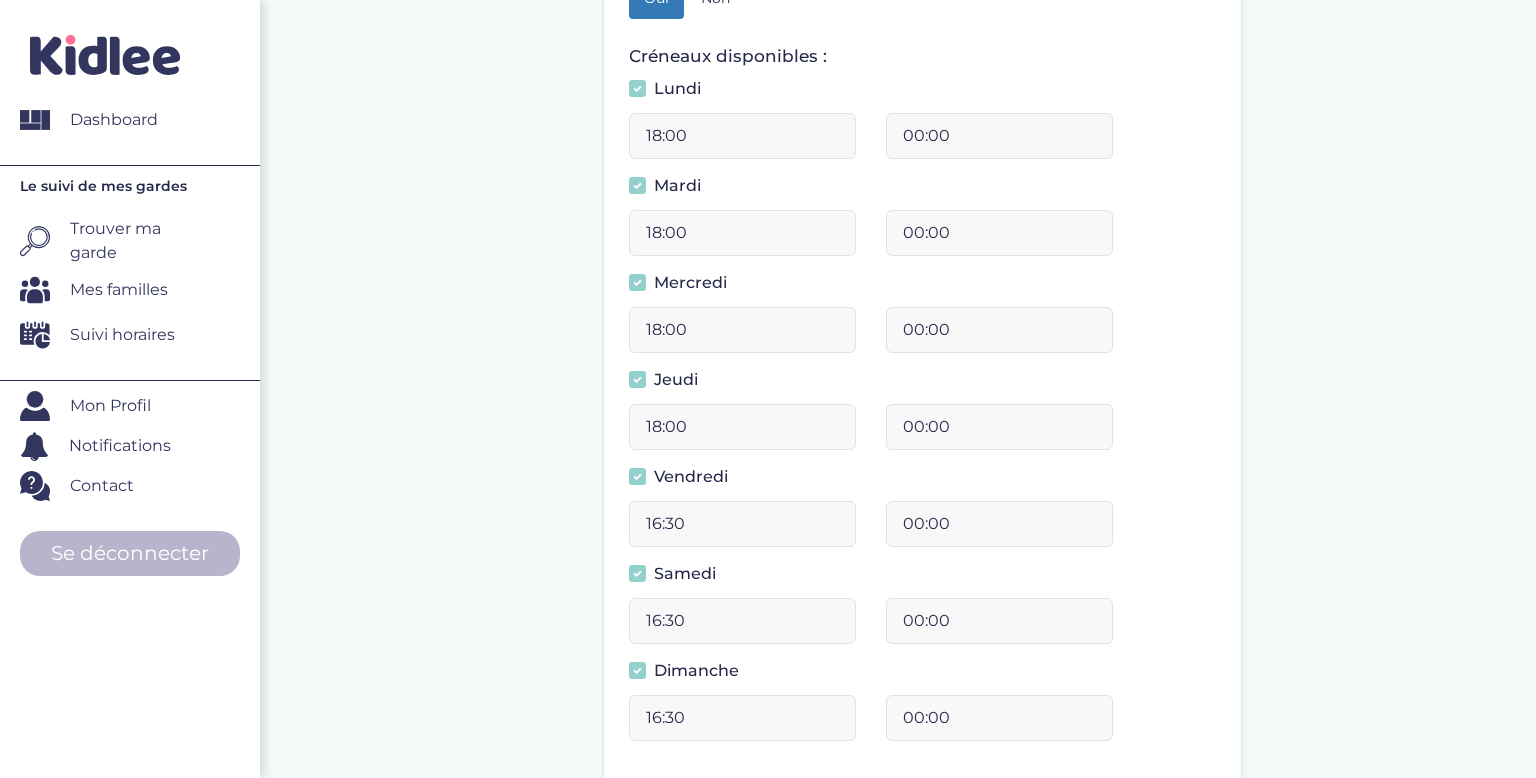 click on "16:30" at bounding box center [742, 621] 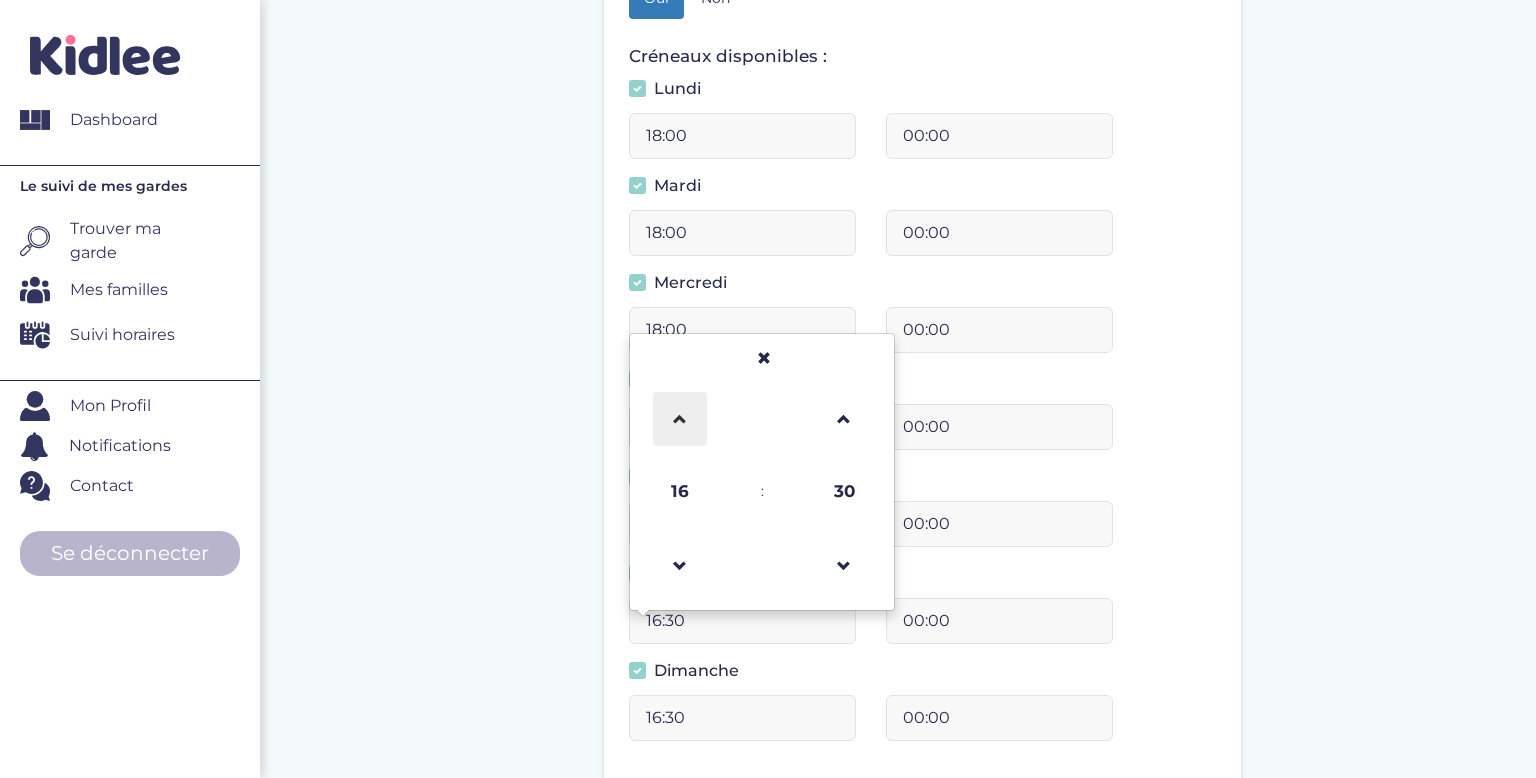 click at bounding box center (680, 419) 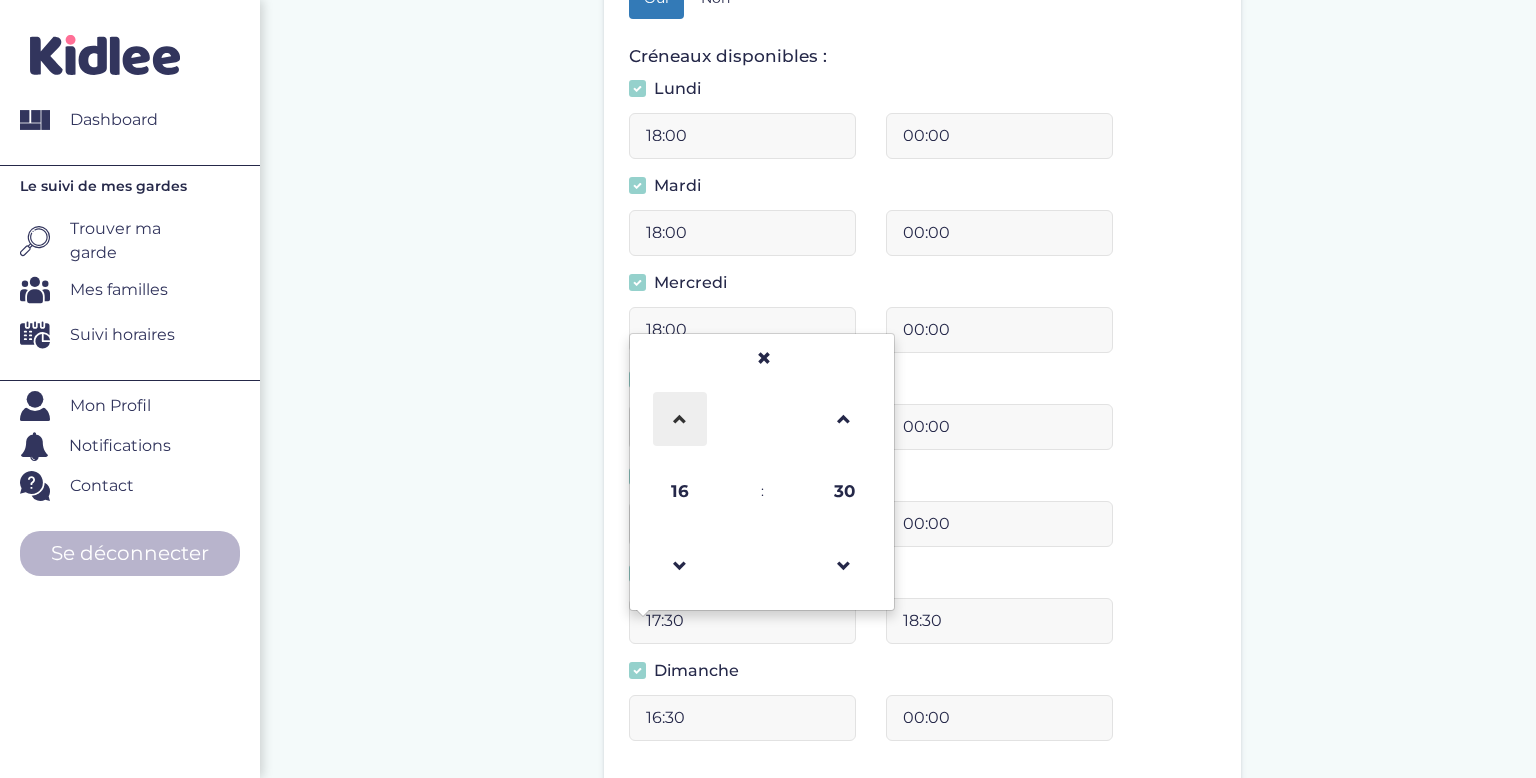 click at bounding box center (680, 419) 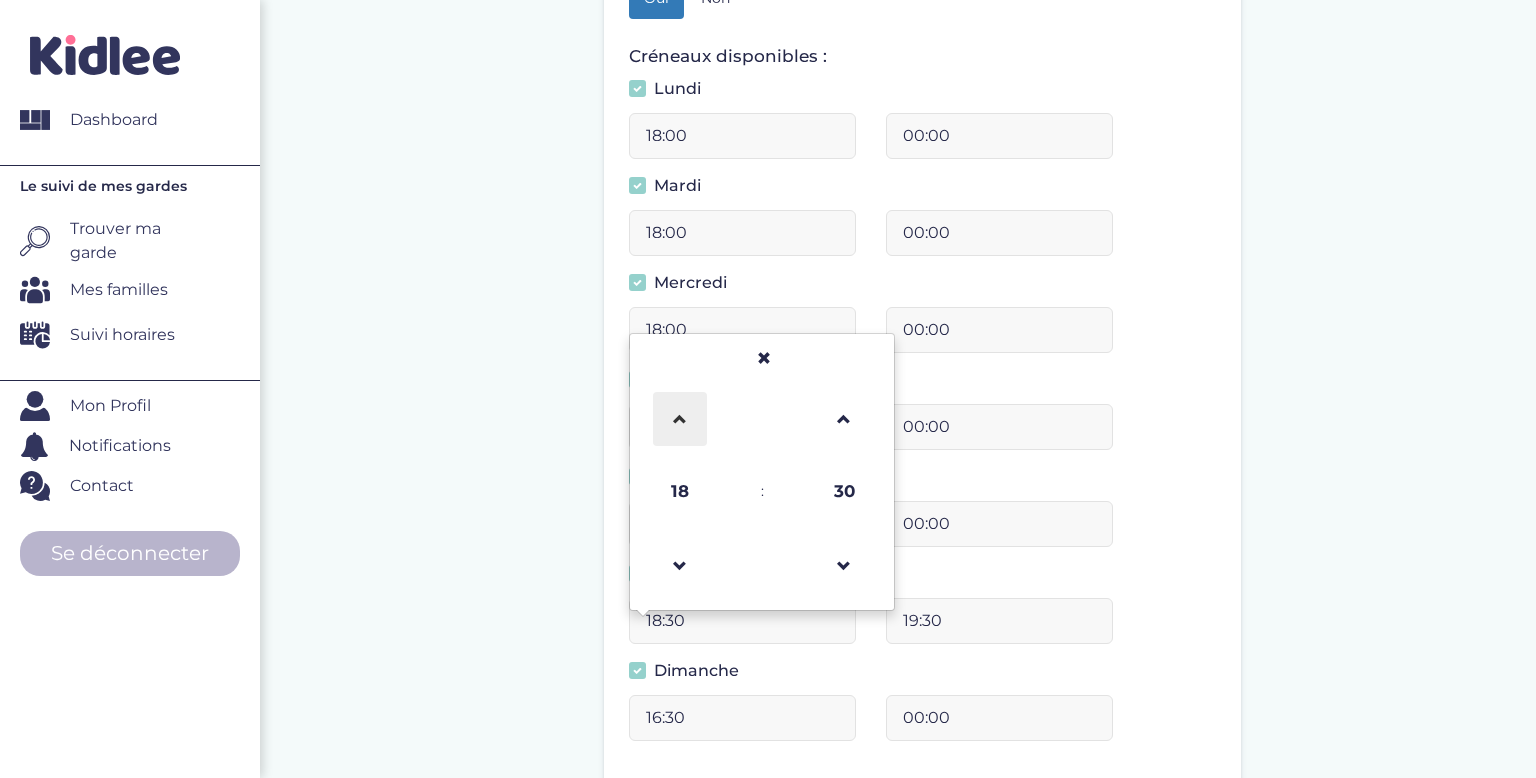 click at bounding box center (680, 419) 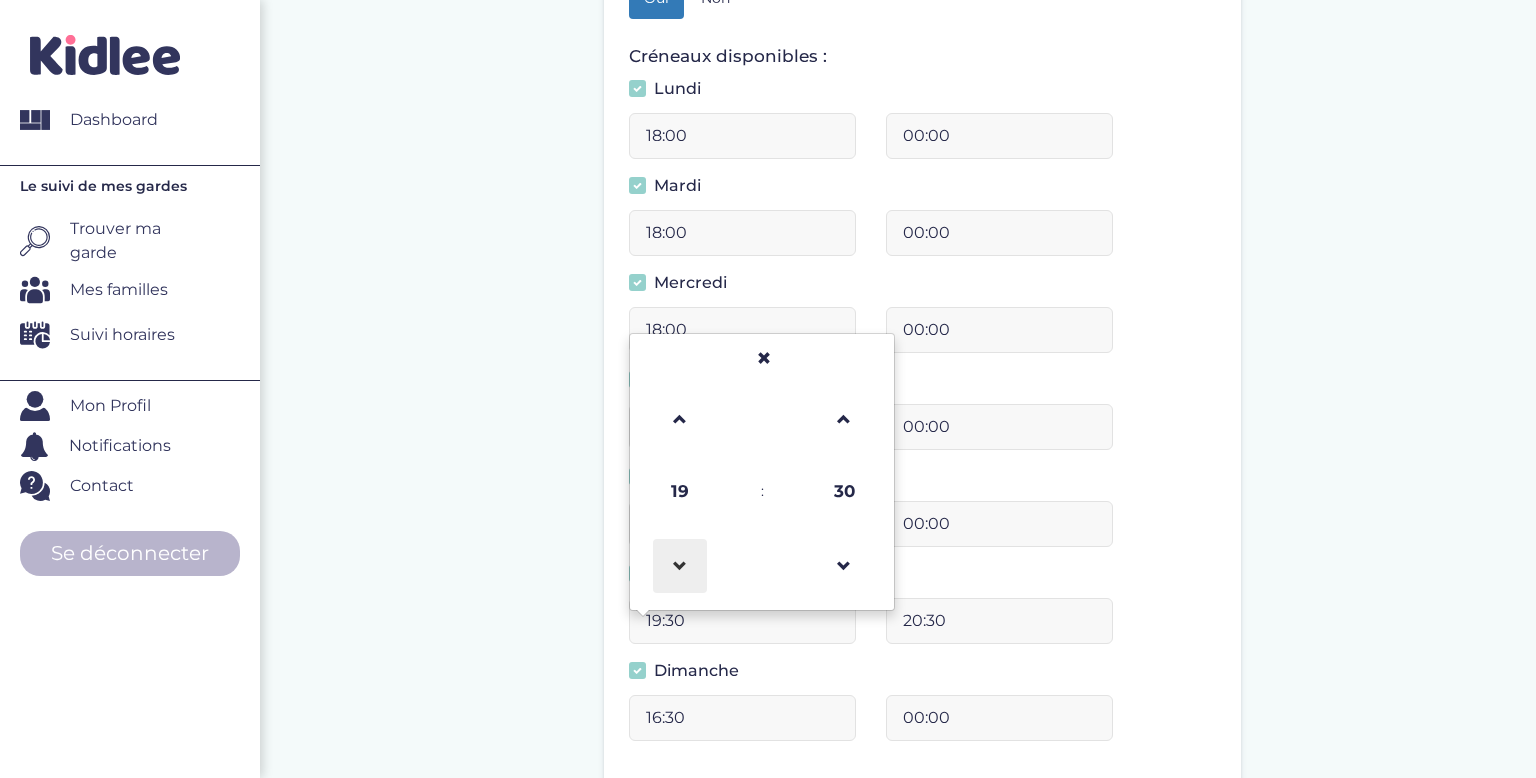click at bounding box center [680, 566] 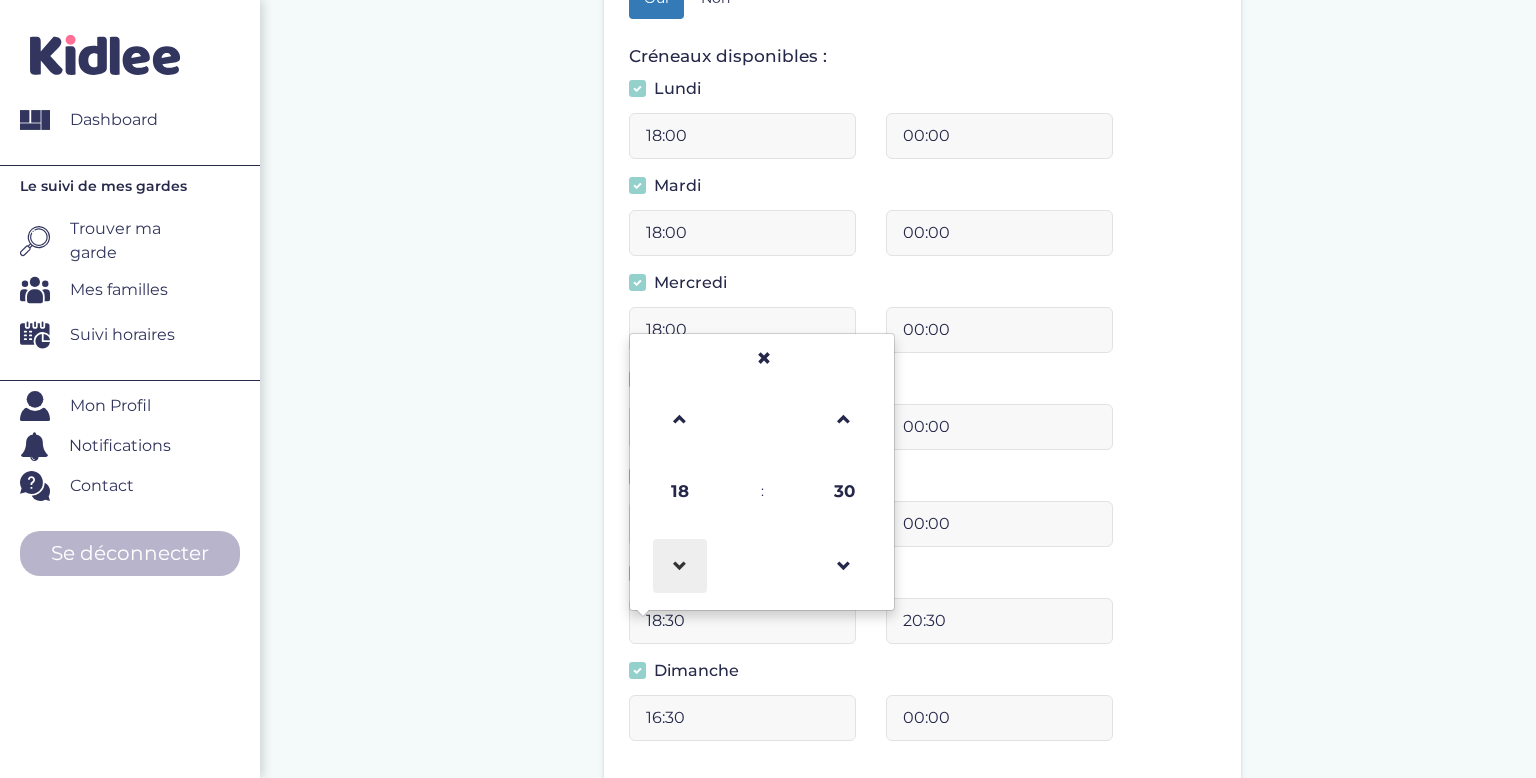 click at bounding box center (680, 566) 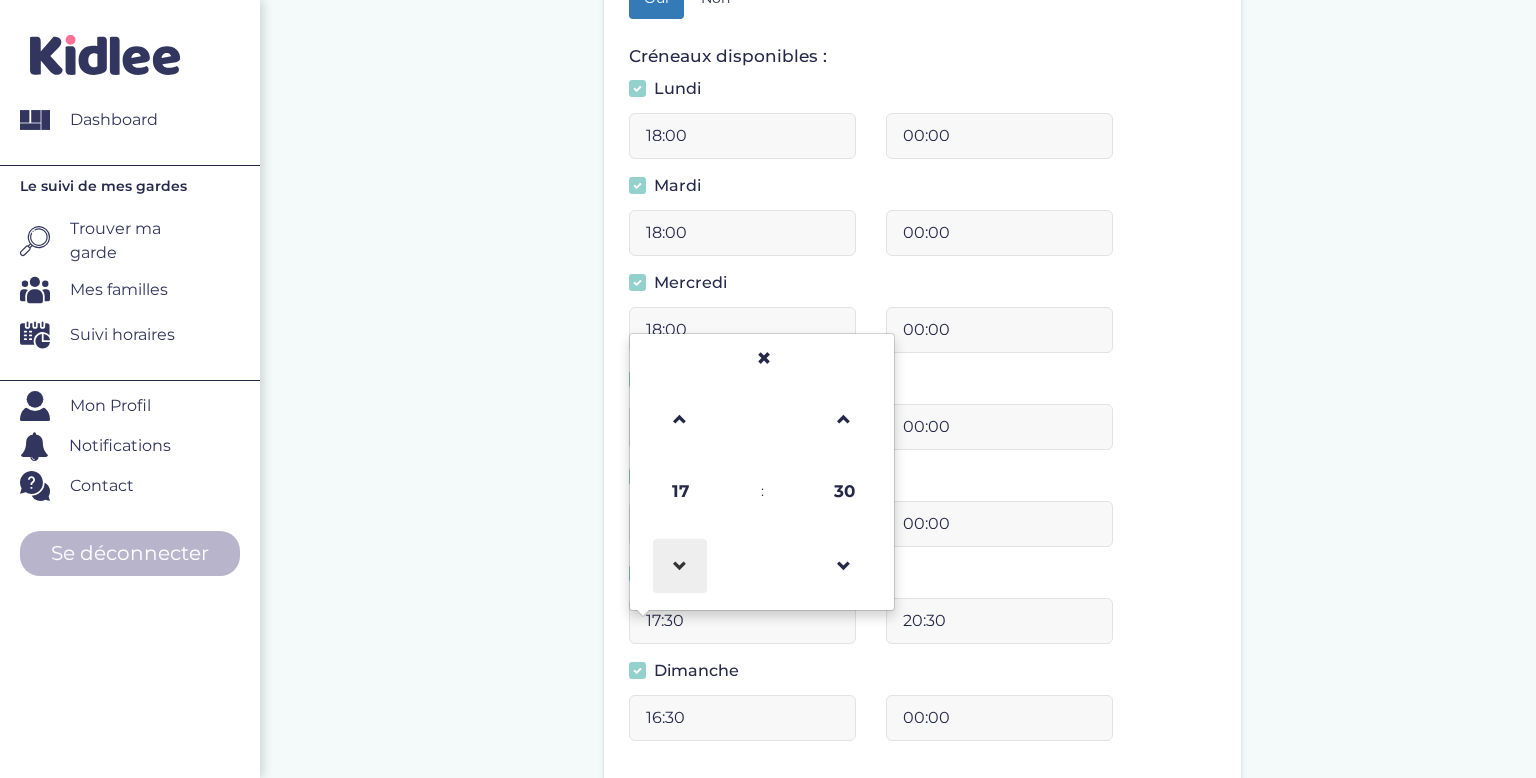 click at bounding box center (680, 566) 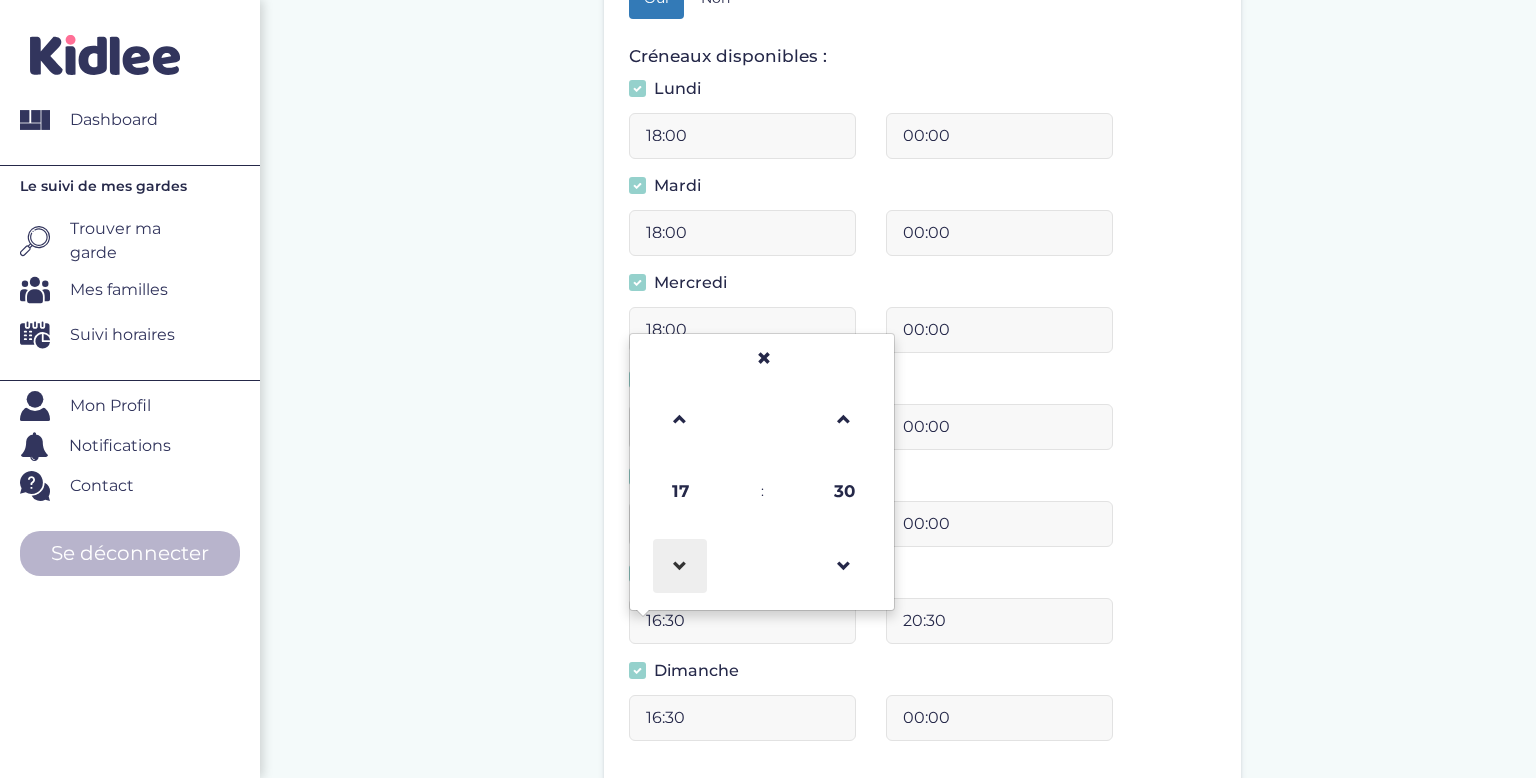click at bounding box center (680, 566) 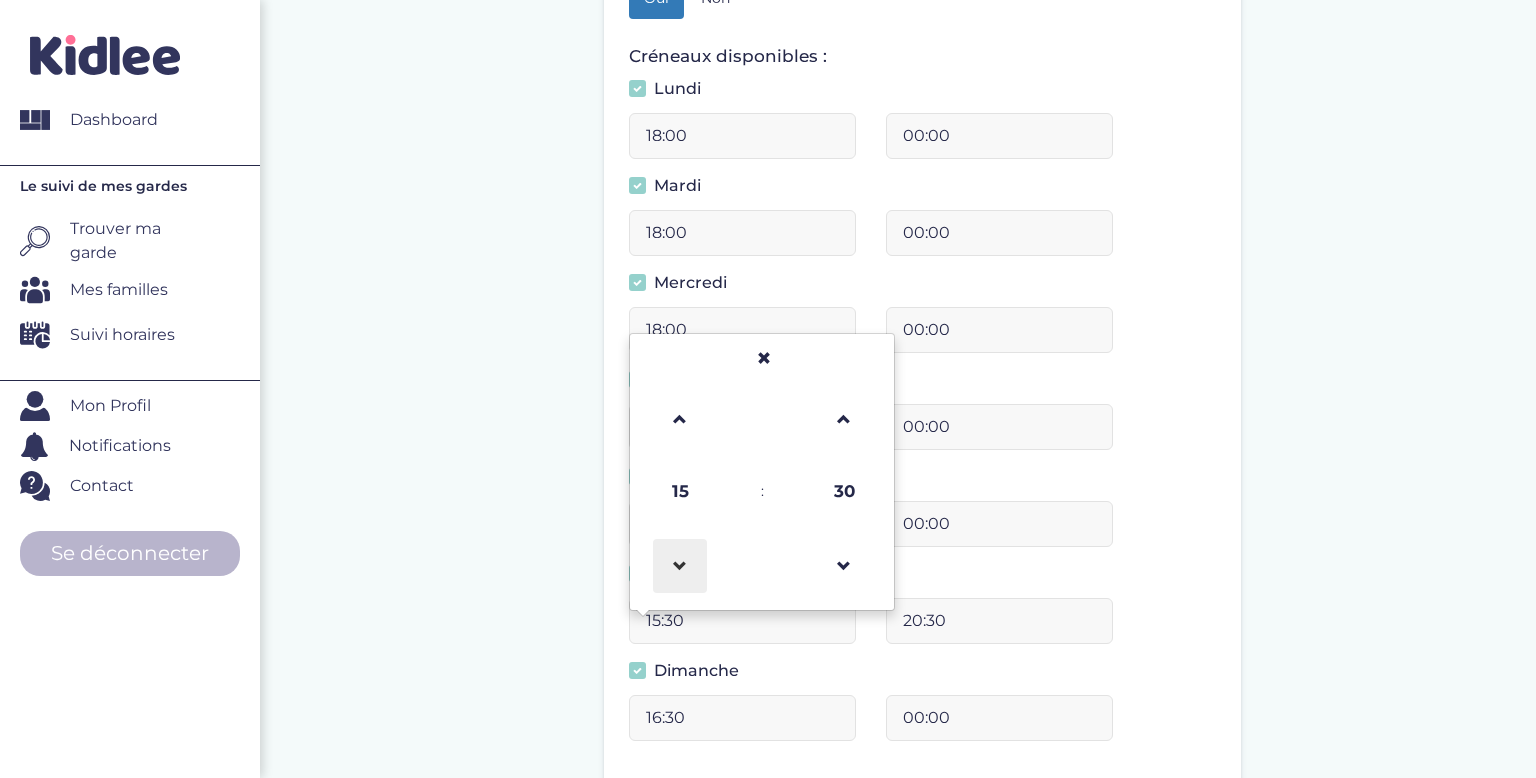 click at bounding box center [680, 566] 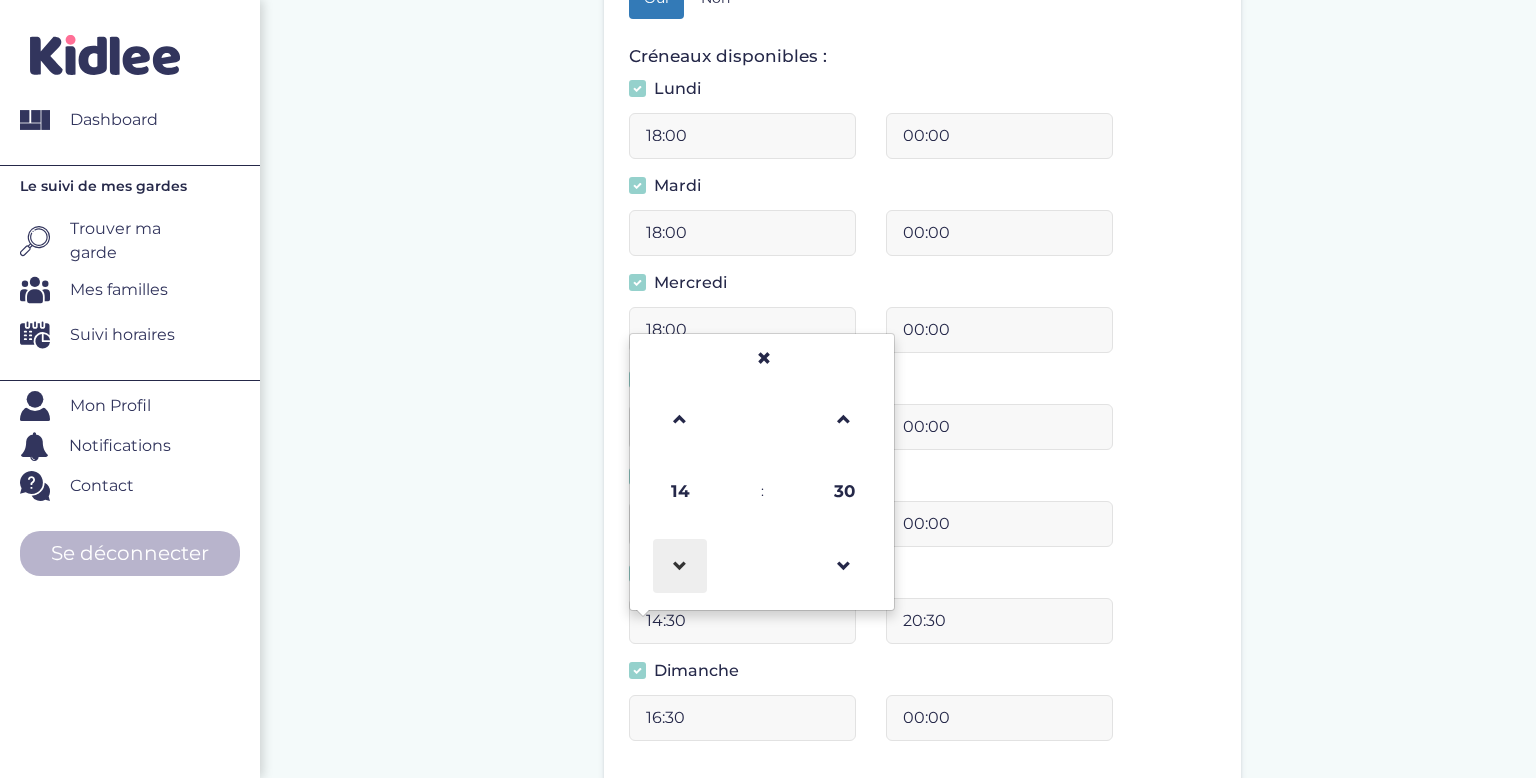 click at bounding box center (680, 566) 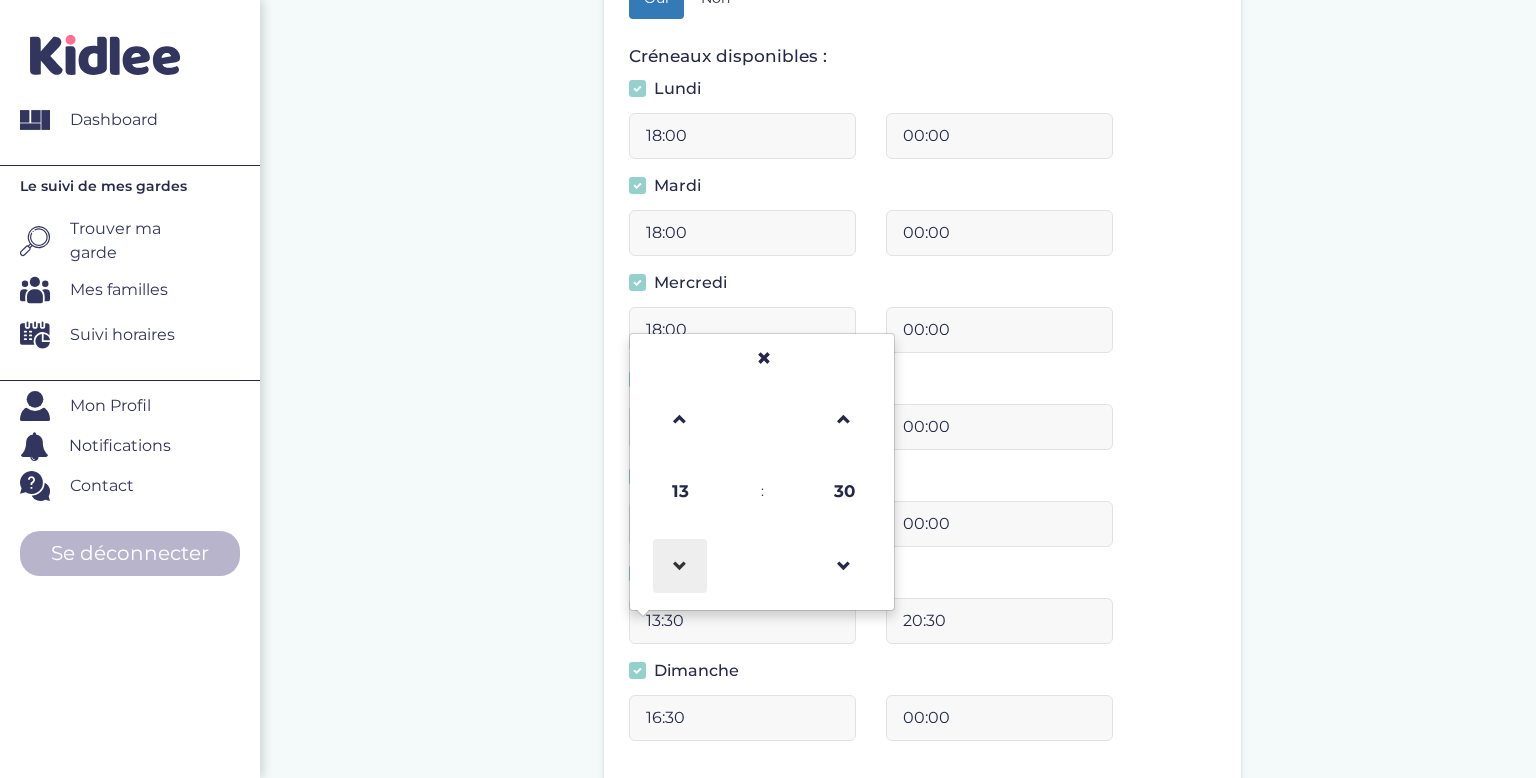 click at bounding box center (680, 566) 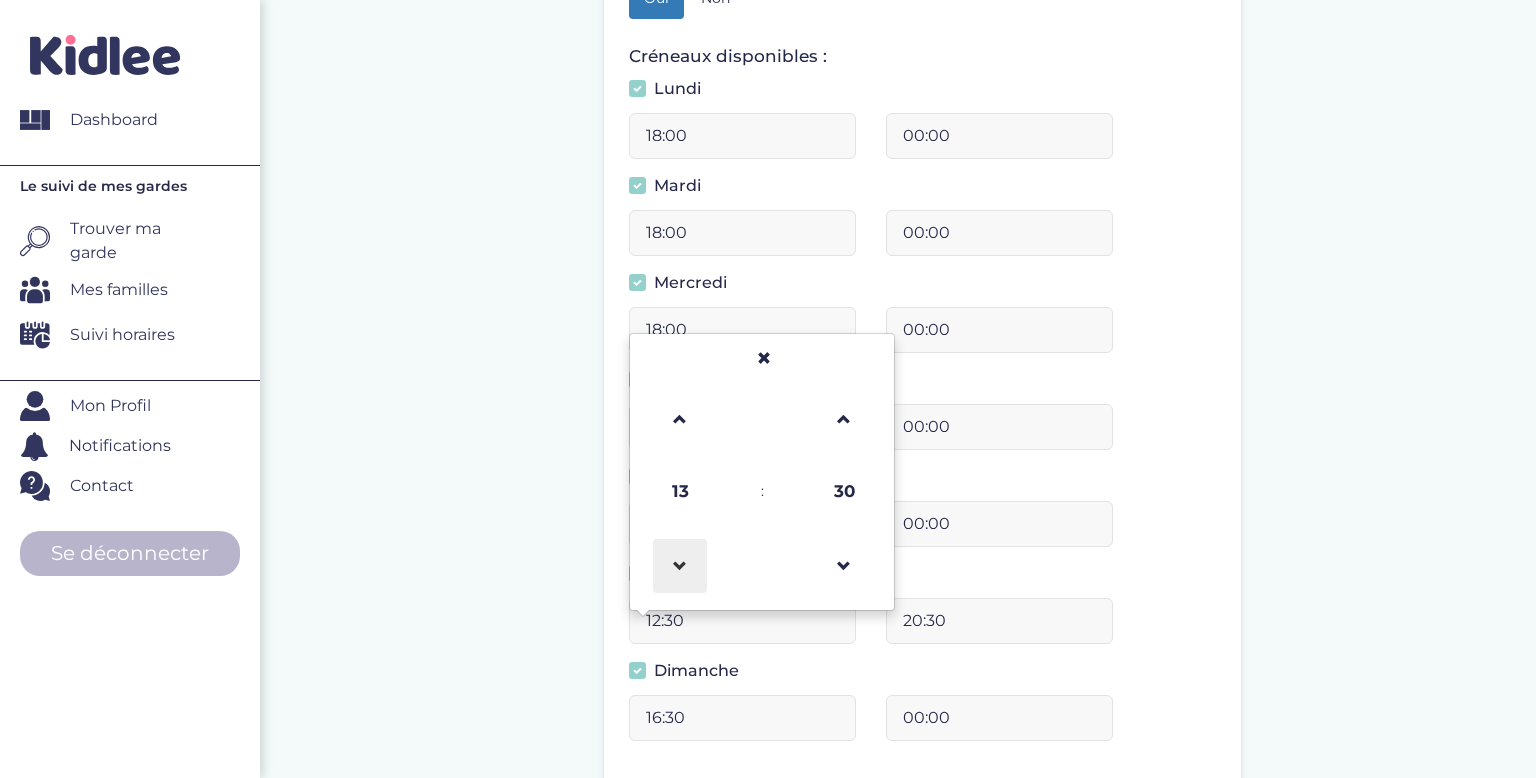 click at bounding box center [680, 566] 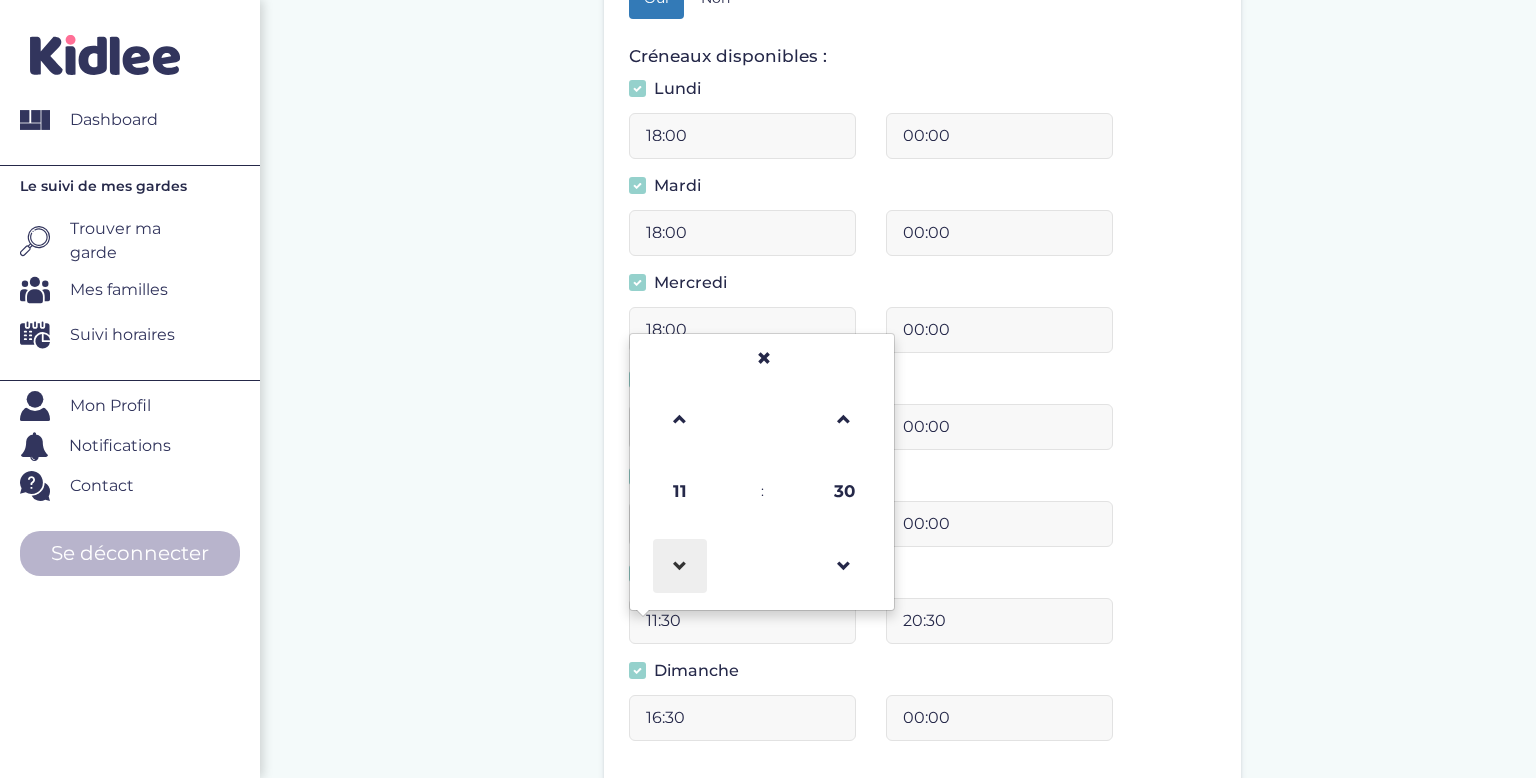 click at bounding box center [680, 566] 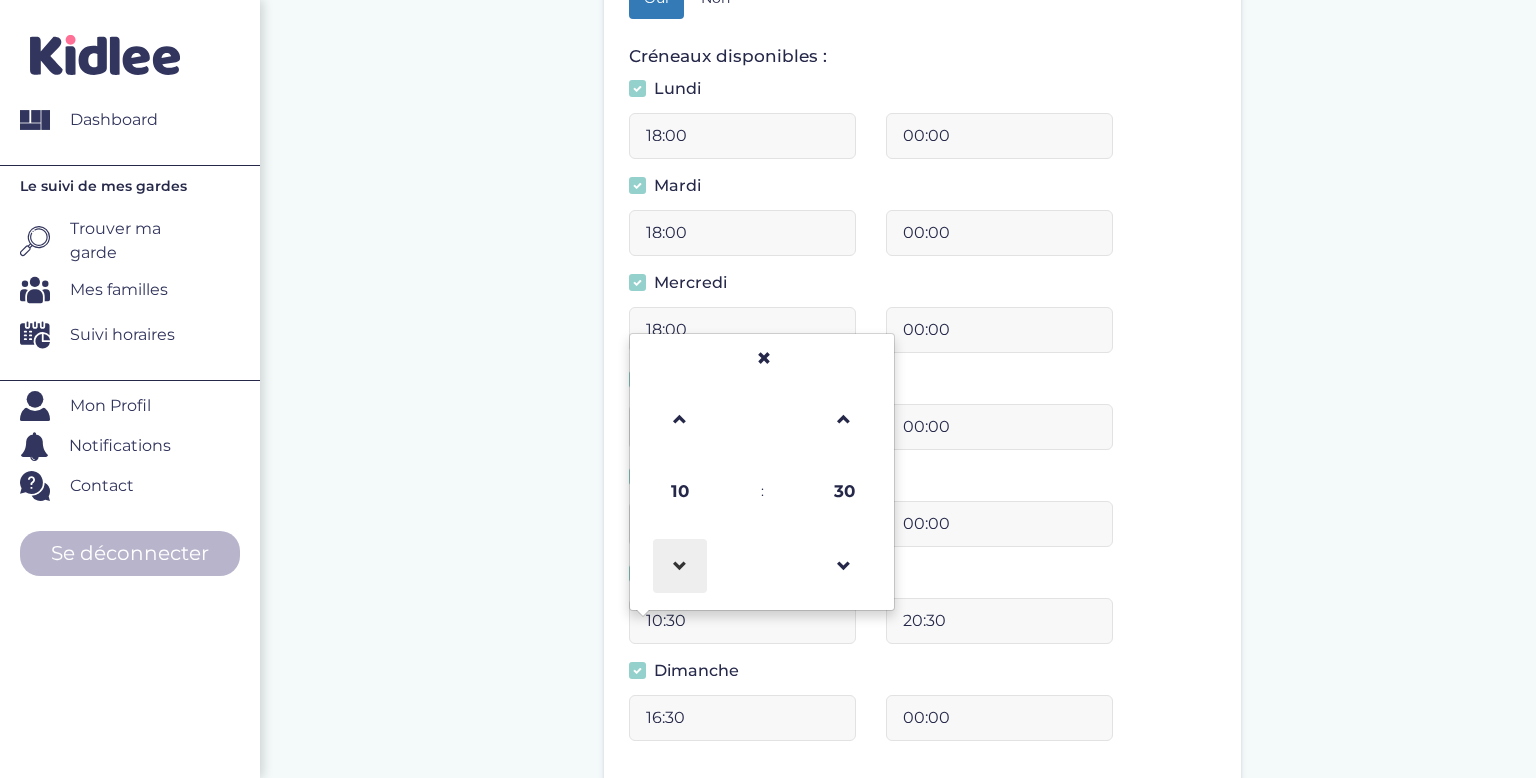 click at bounding box center [680, 566] 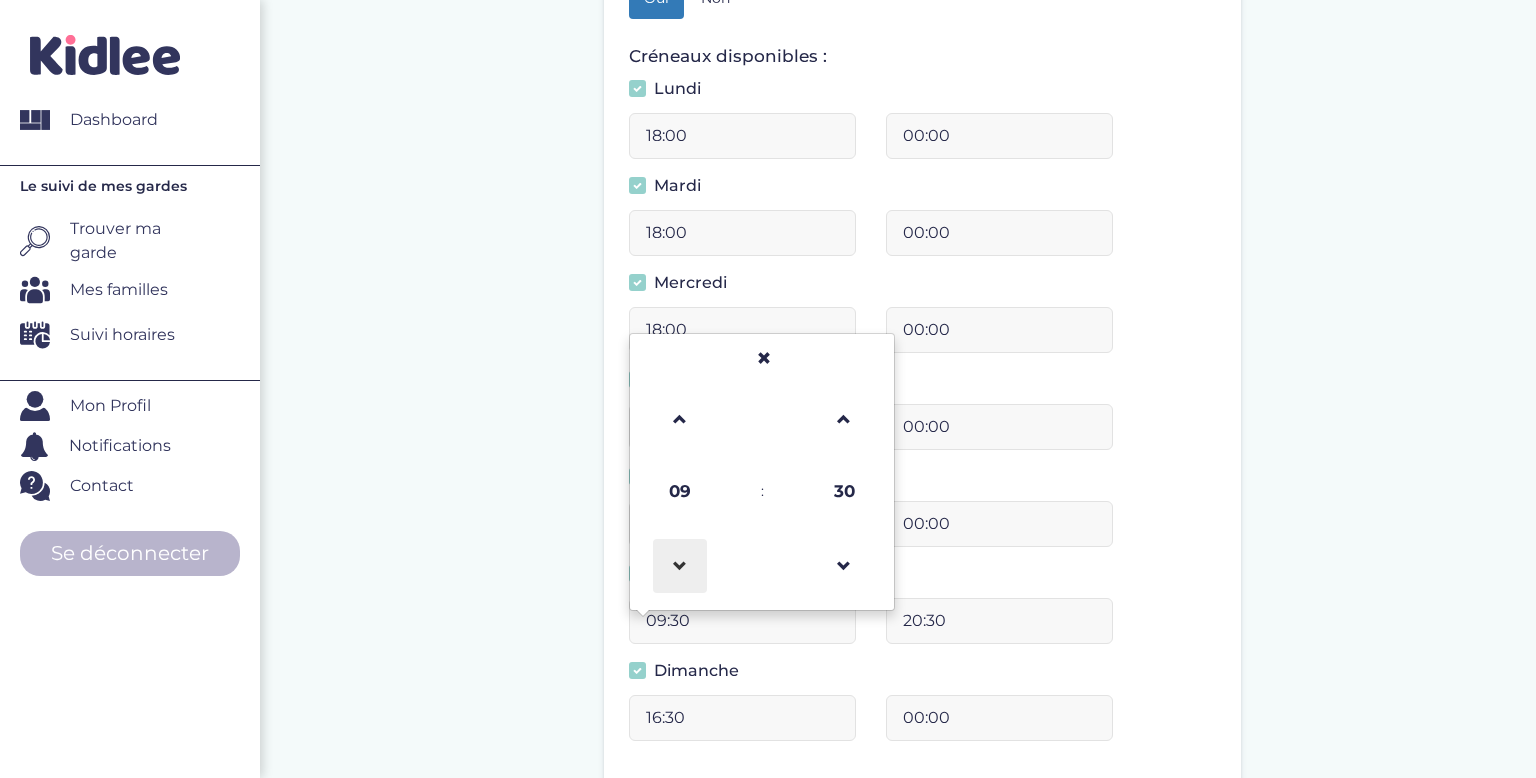 click at bounding box center (680, 566) 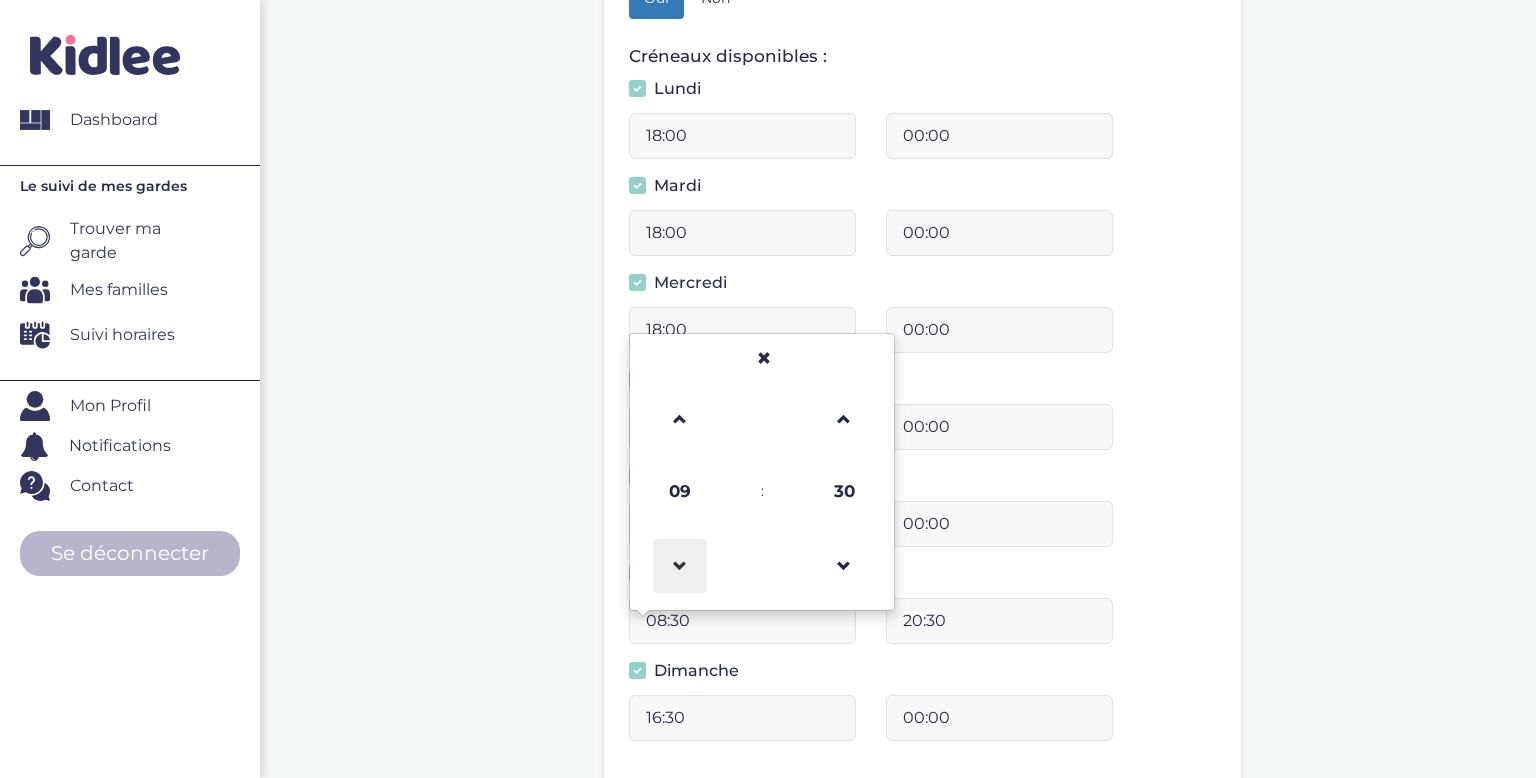 click at bounding box center [680, 566] 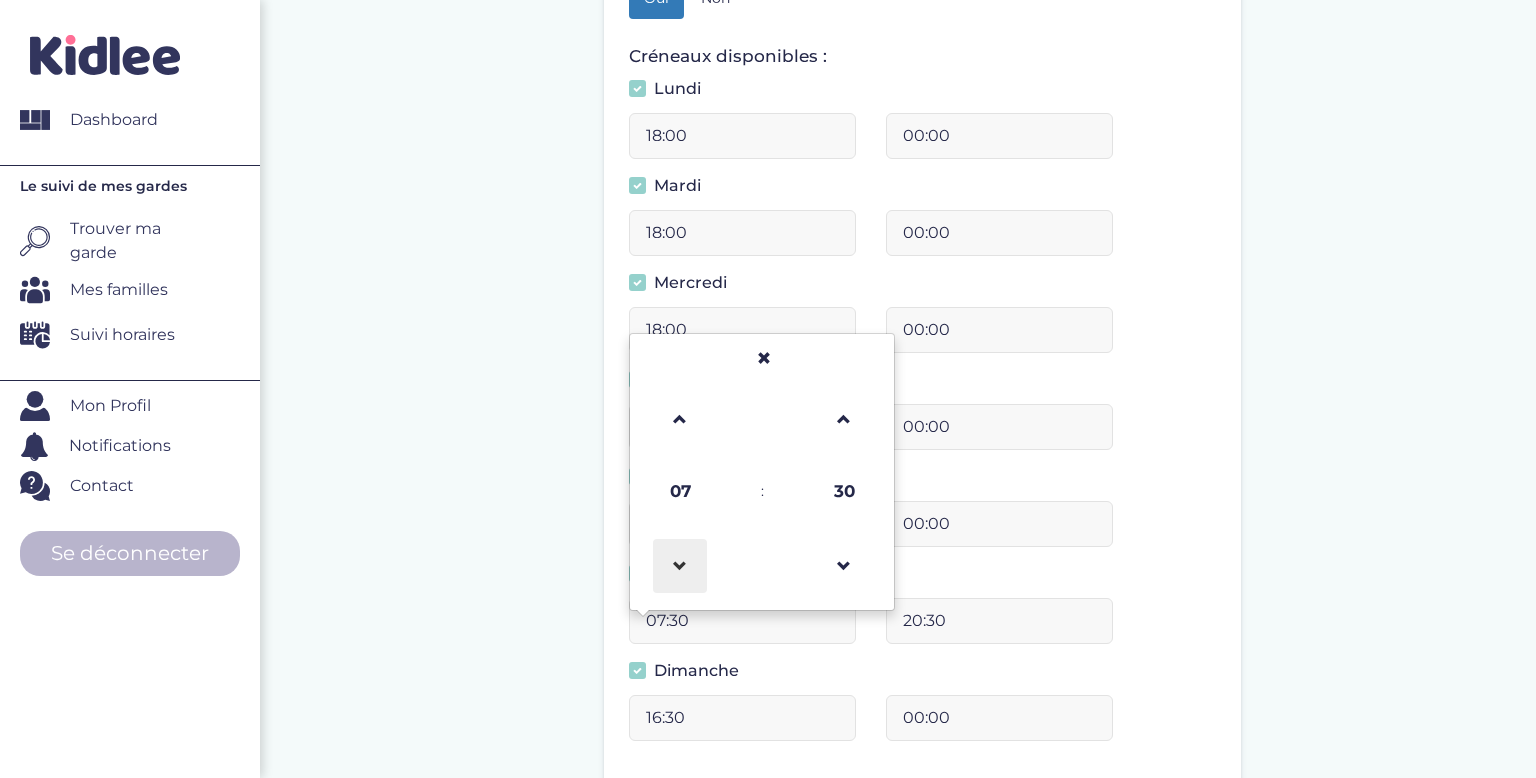 click at bounding box center [680, 566] 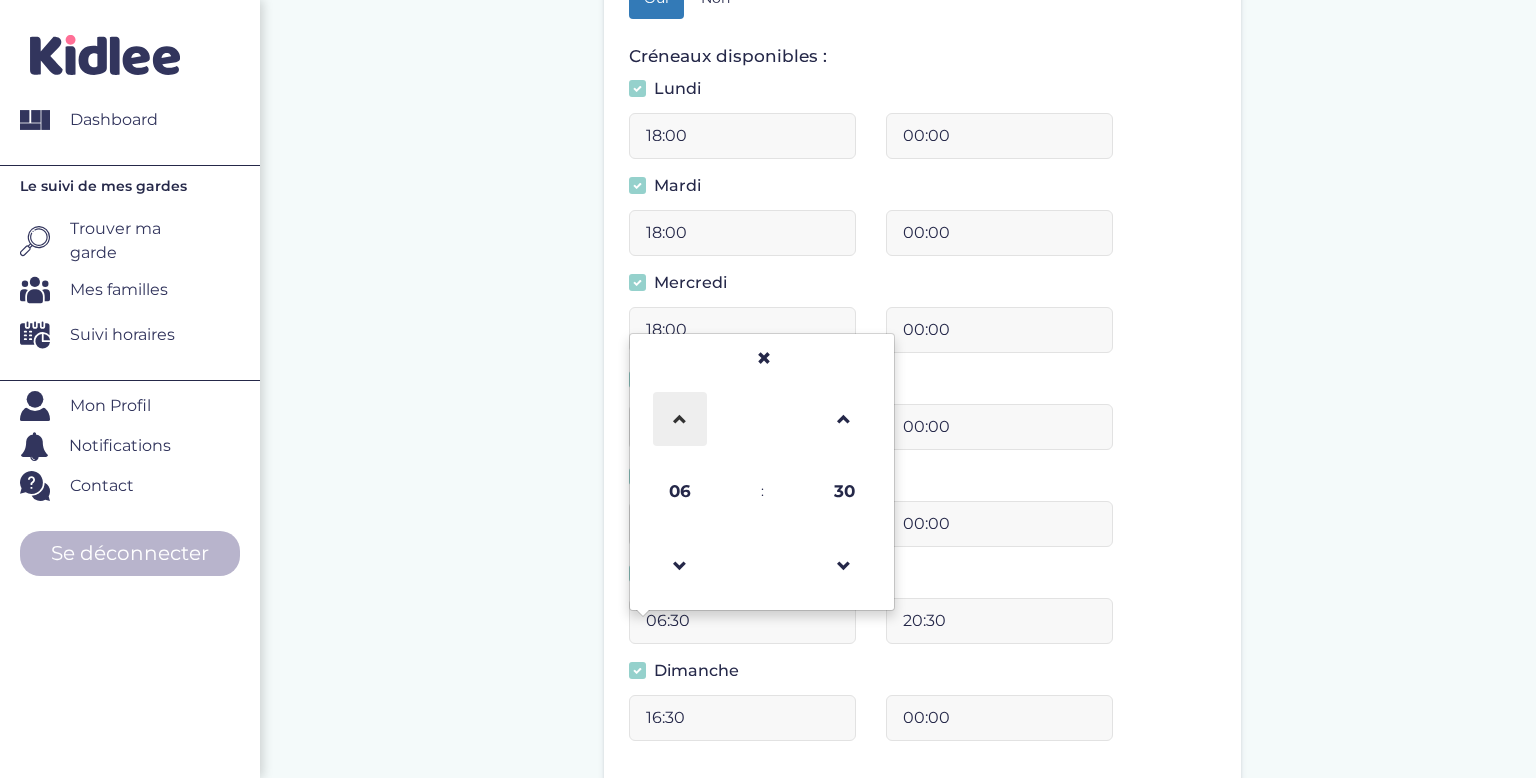 click at bounding box center (680, 419) 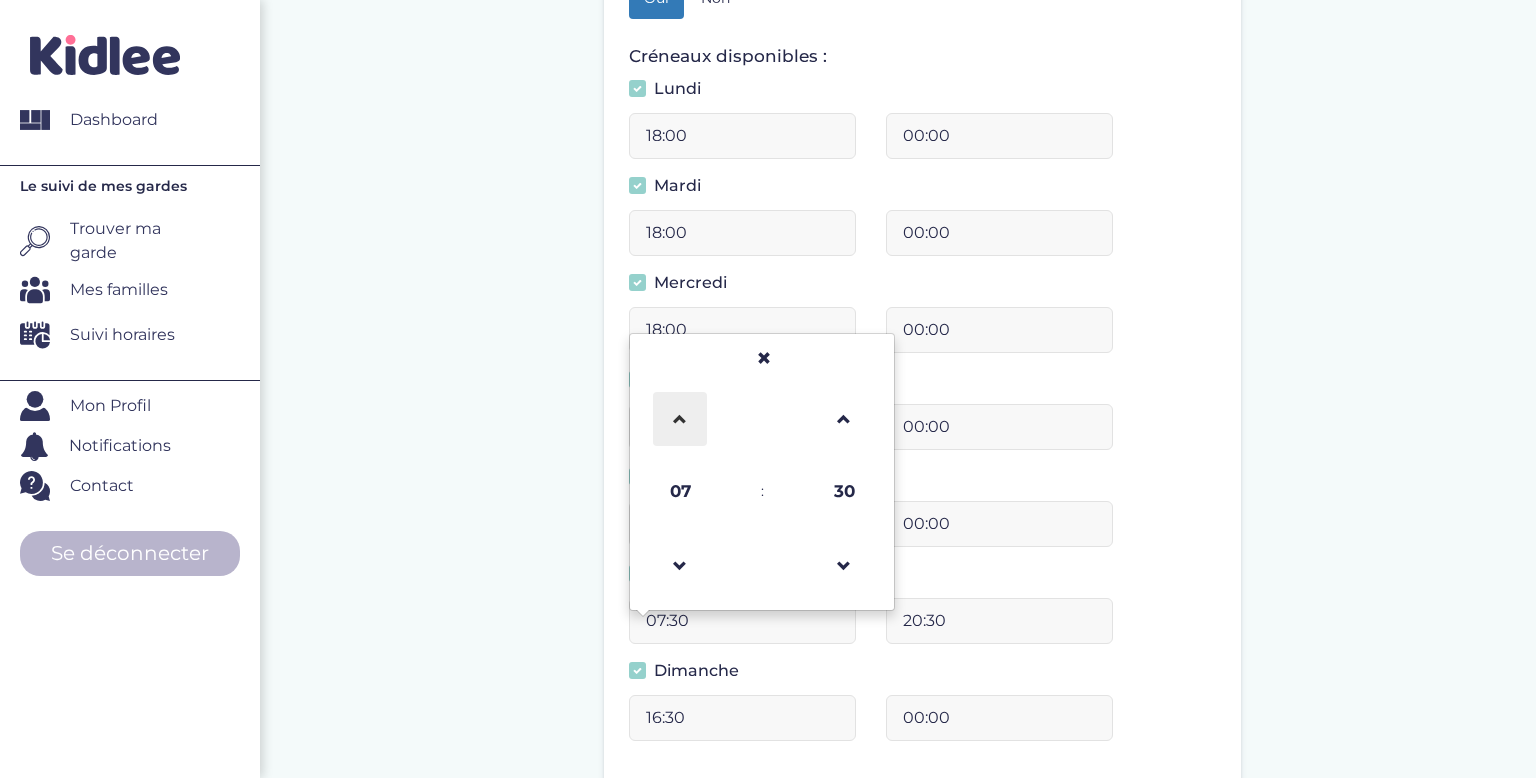 click at bounding box center (680, 419) 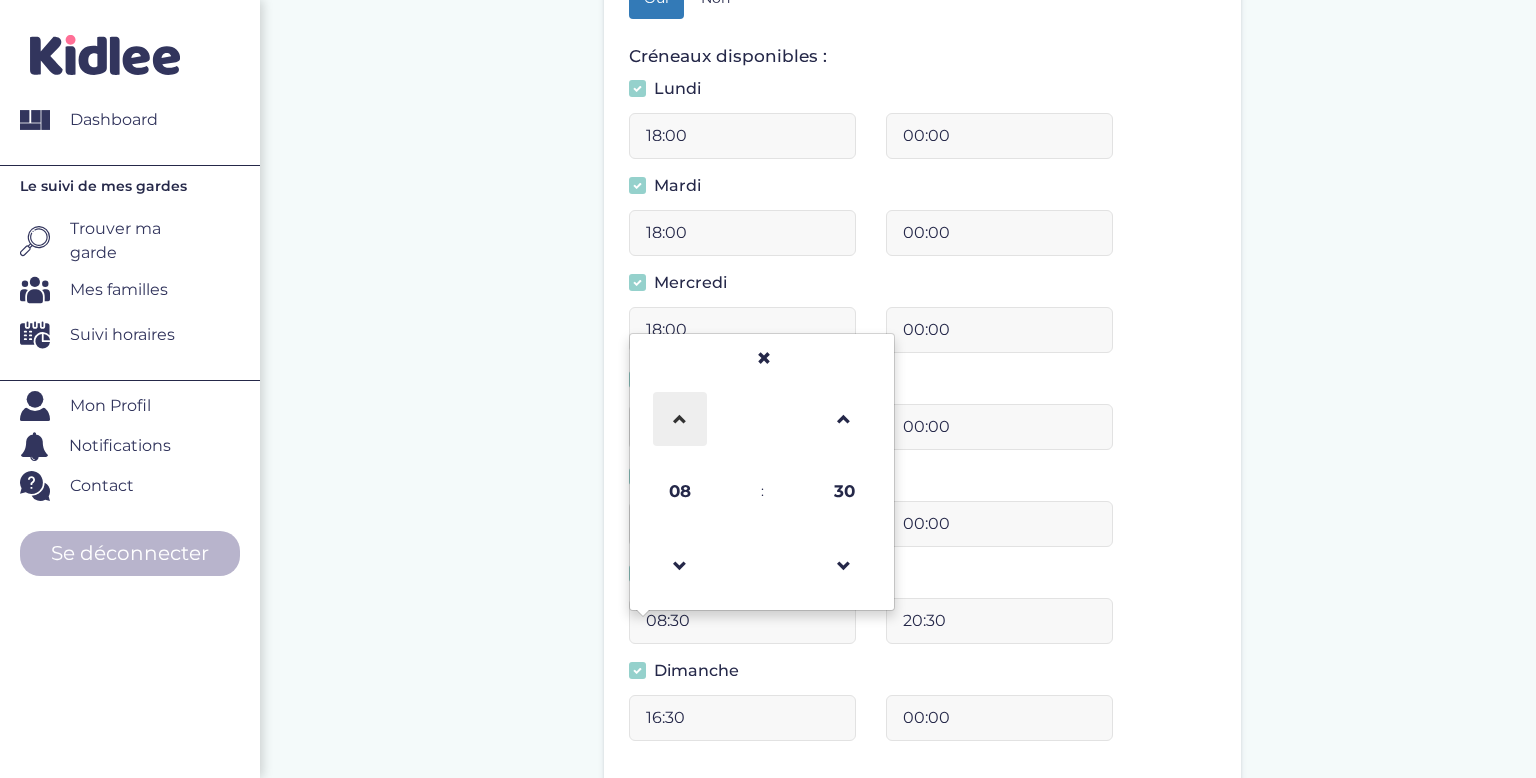 click at bounding box center [680, 419] 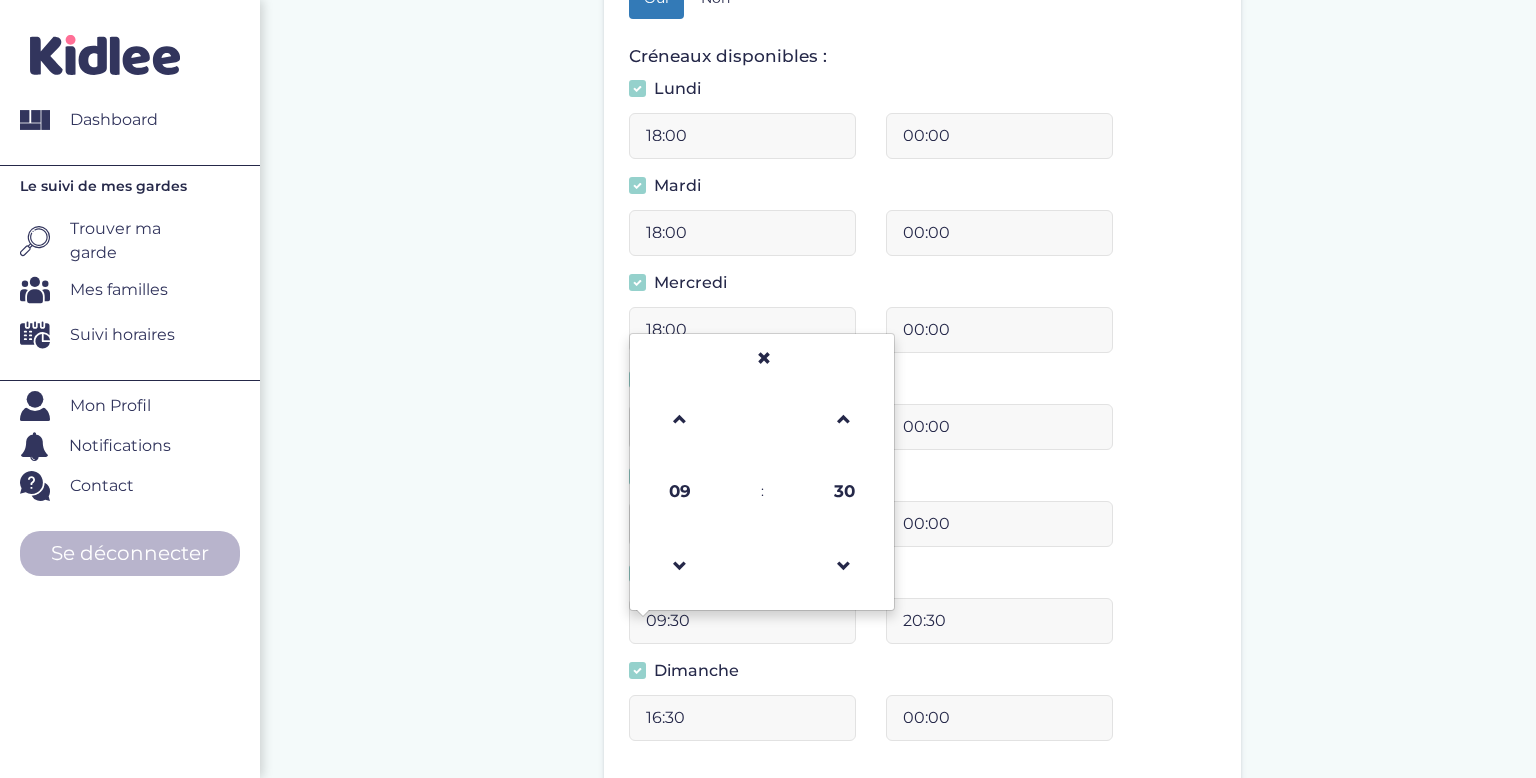 click on "Complete ton profil, même si tu ne dispose pas encore de ton emploi du temps.
Date de début :
01-09-2025     Veuillez préciser une date de début
Avez-vous votre emploi du temps ?
Oui   Non
Créneaux disponibles :
Lundi
18:00   00:00
Mardi
18:00   00:00     18:00   00:00     18:00   00:00     16:30   00:00     09:30 09 : 30 00 01 02 03 04 05 06 07 08 09 10 11 12" at bounding box center [923, 369] 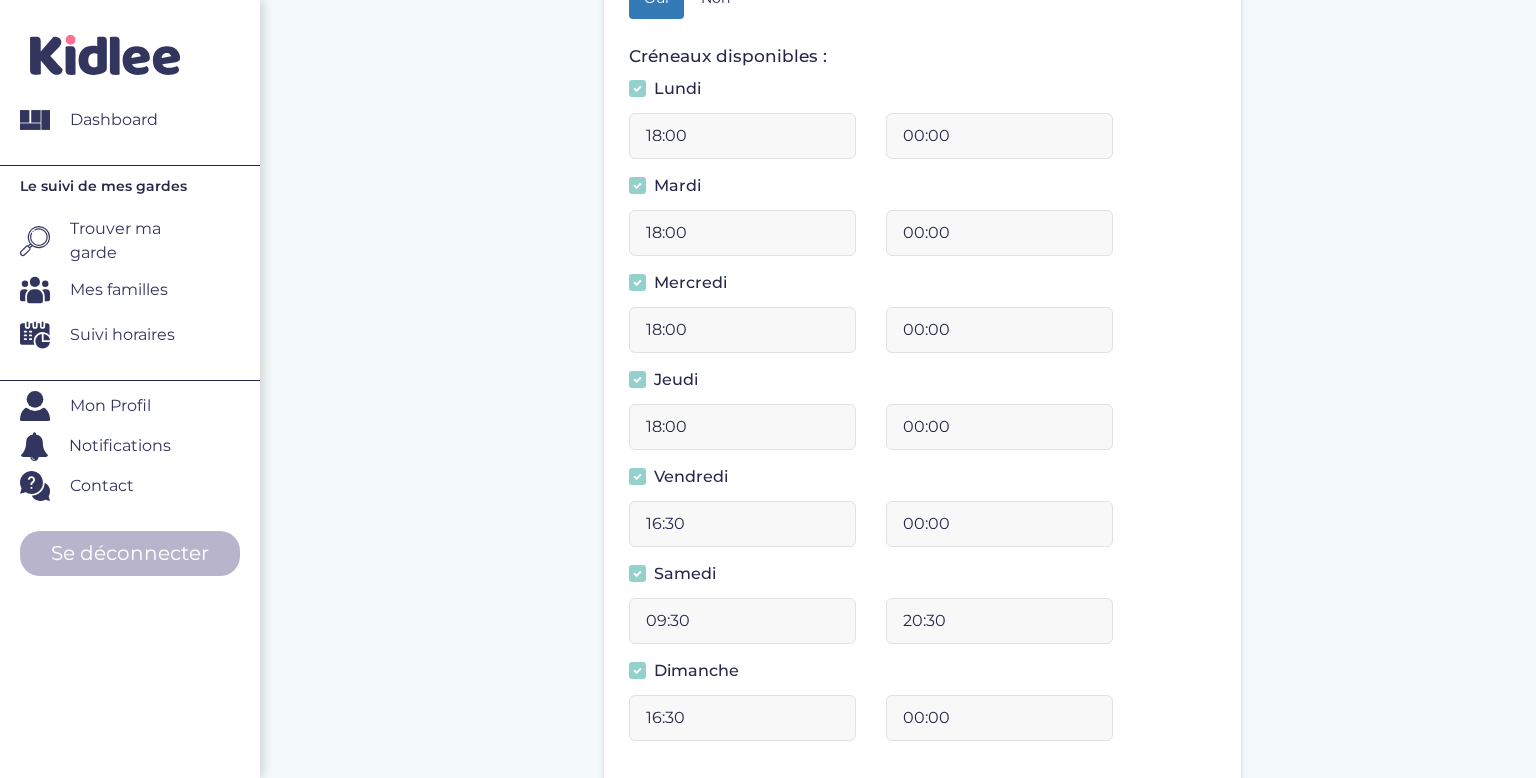 click on "16:30" at bounding box center [742, 718] 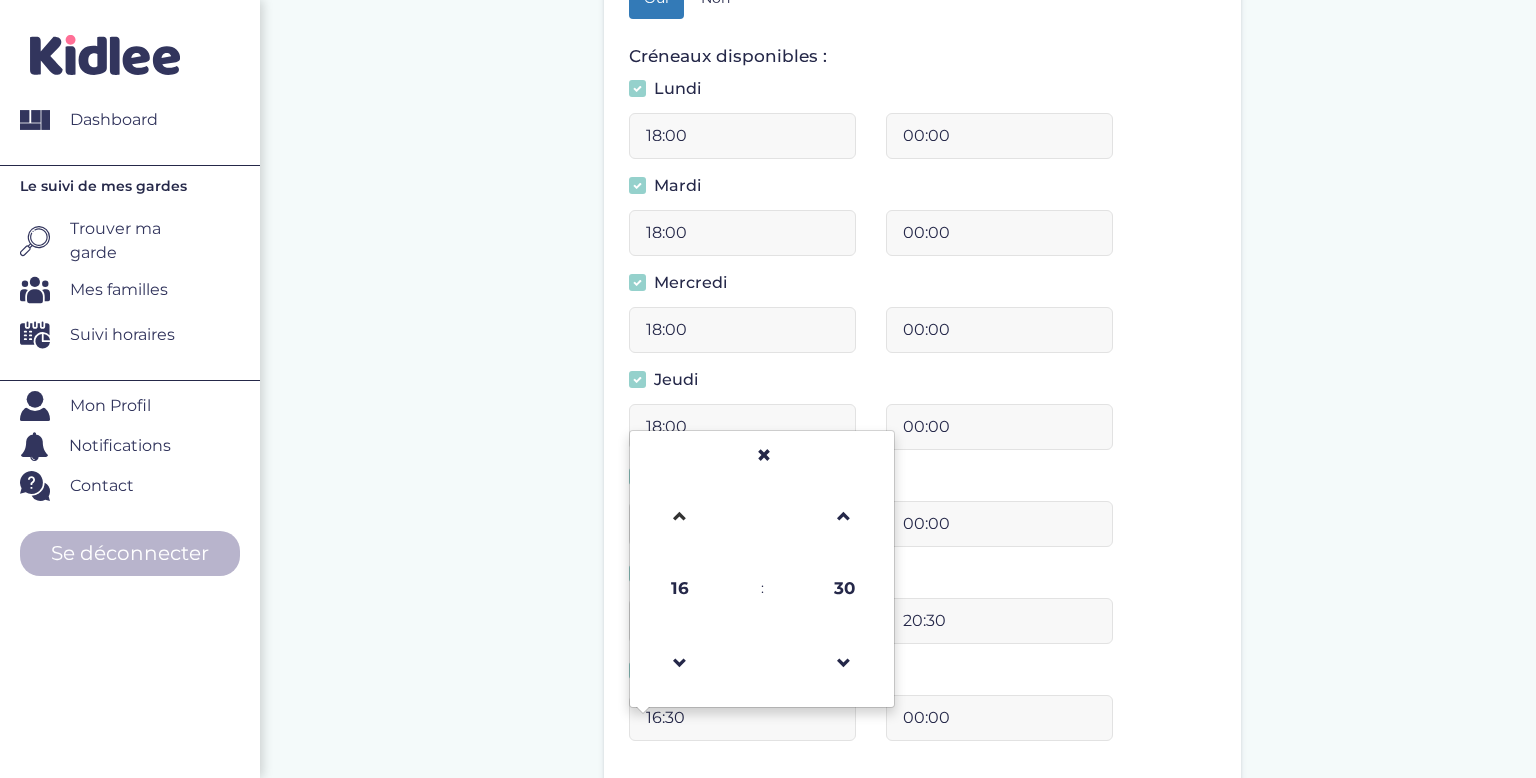 click at bounding box center (680, 515) 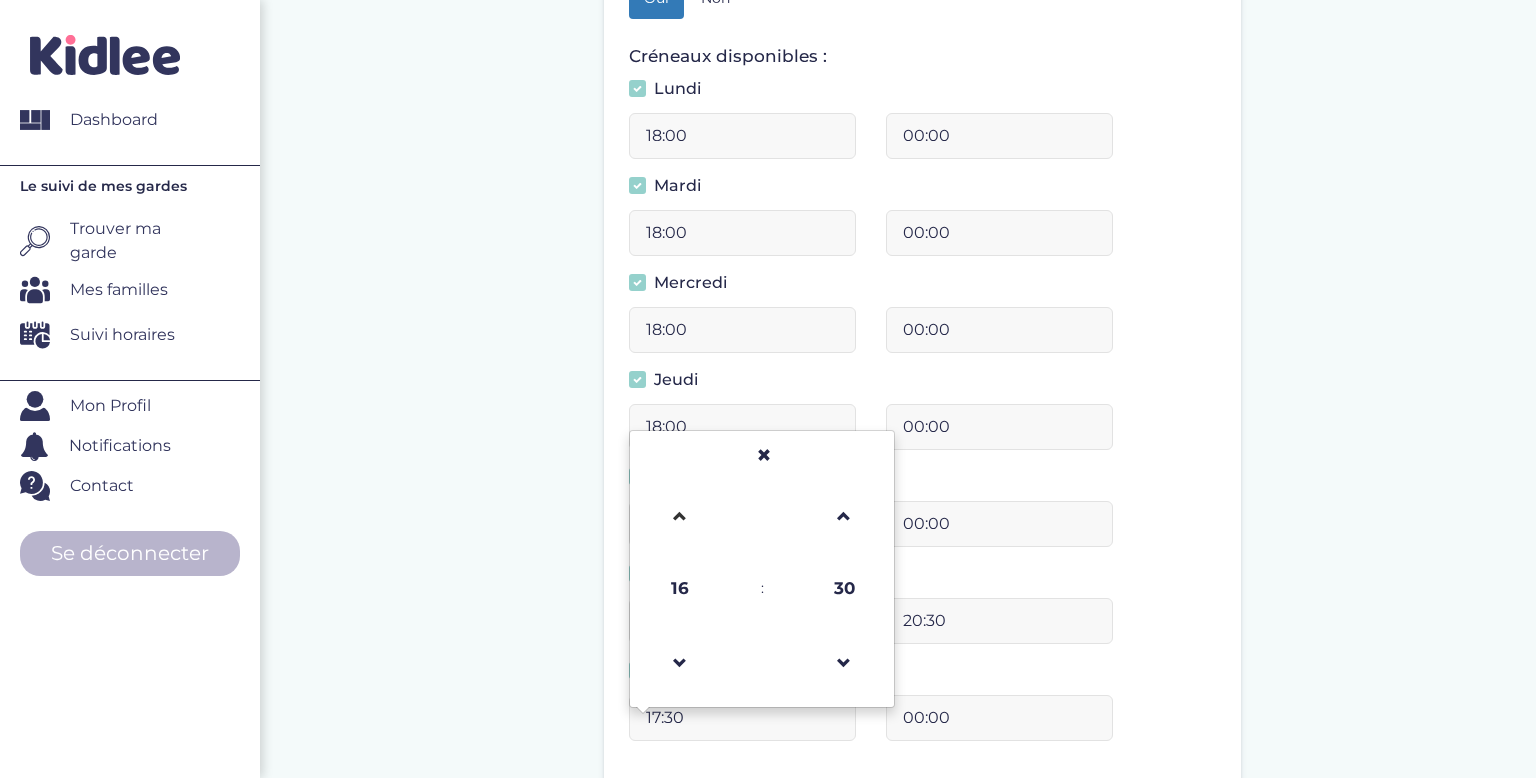 type on "18:30" 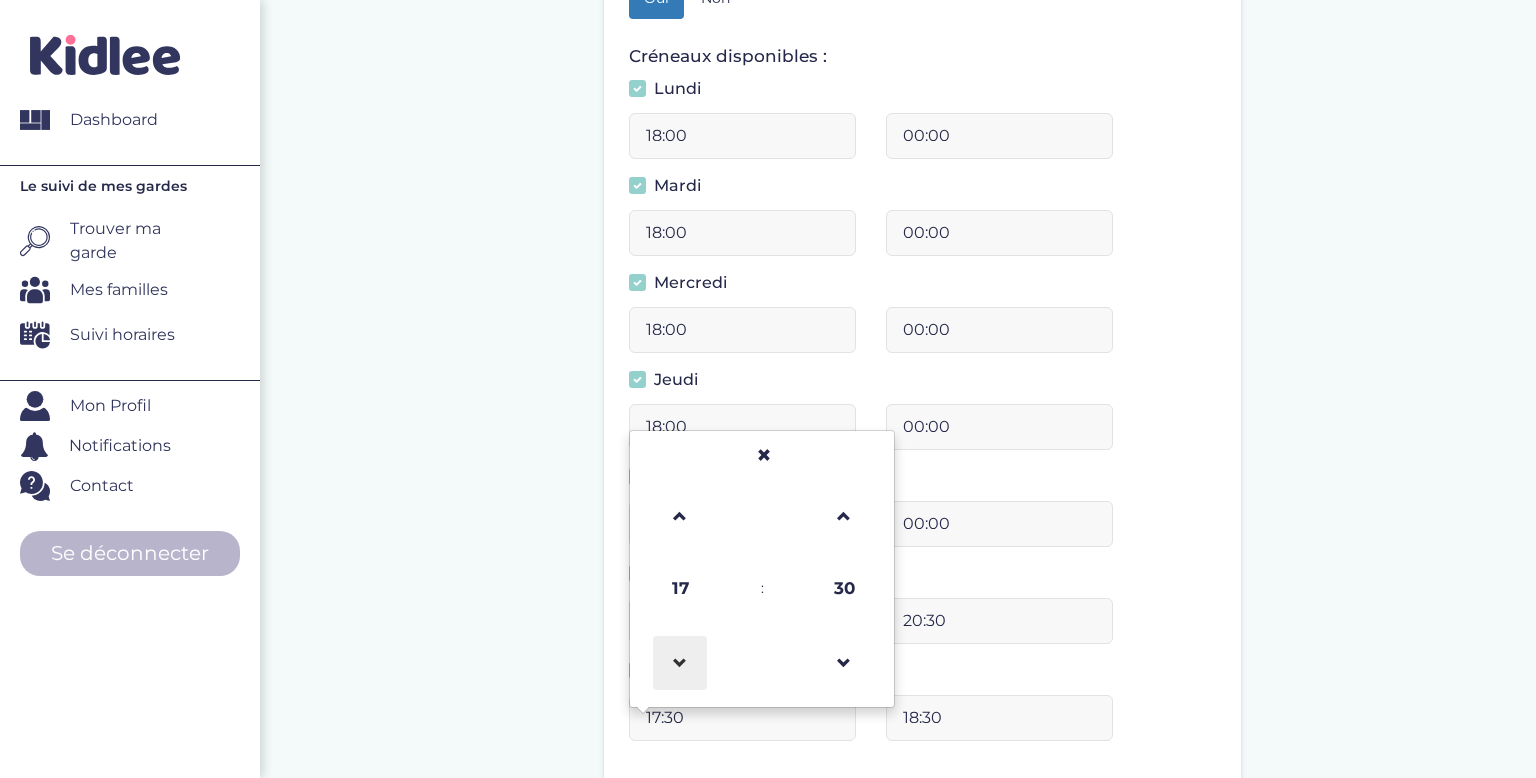 click at bounding box center (680, 663) 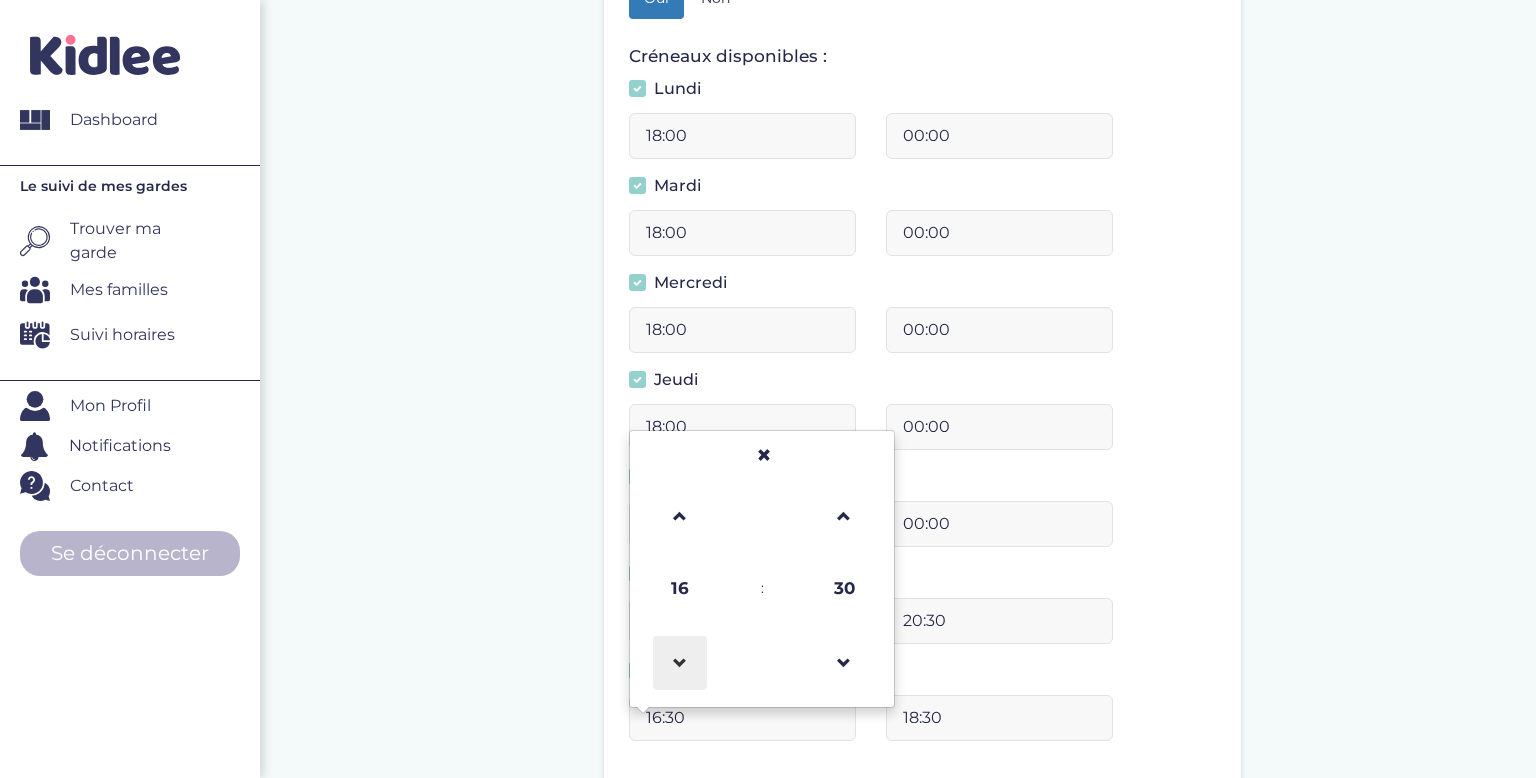 click at bounding box center [680, 663] 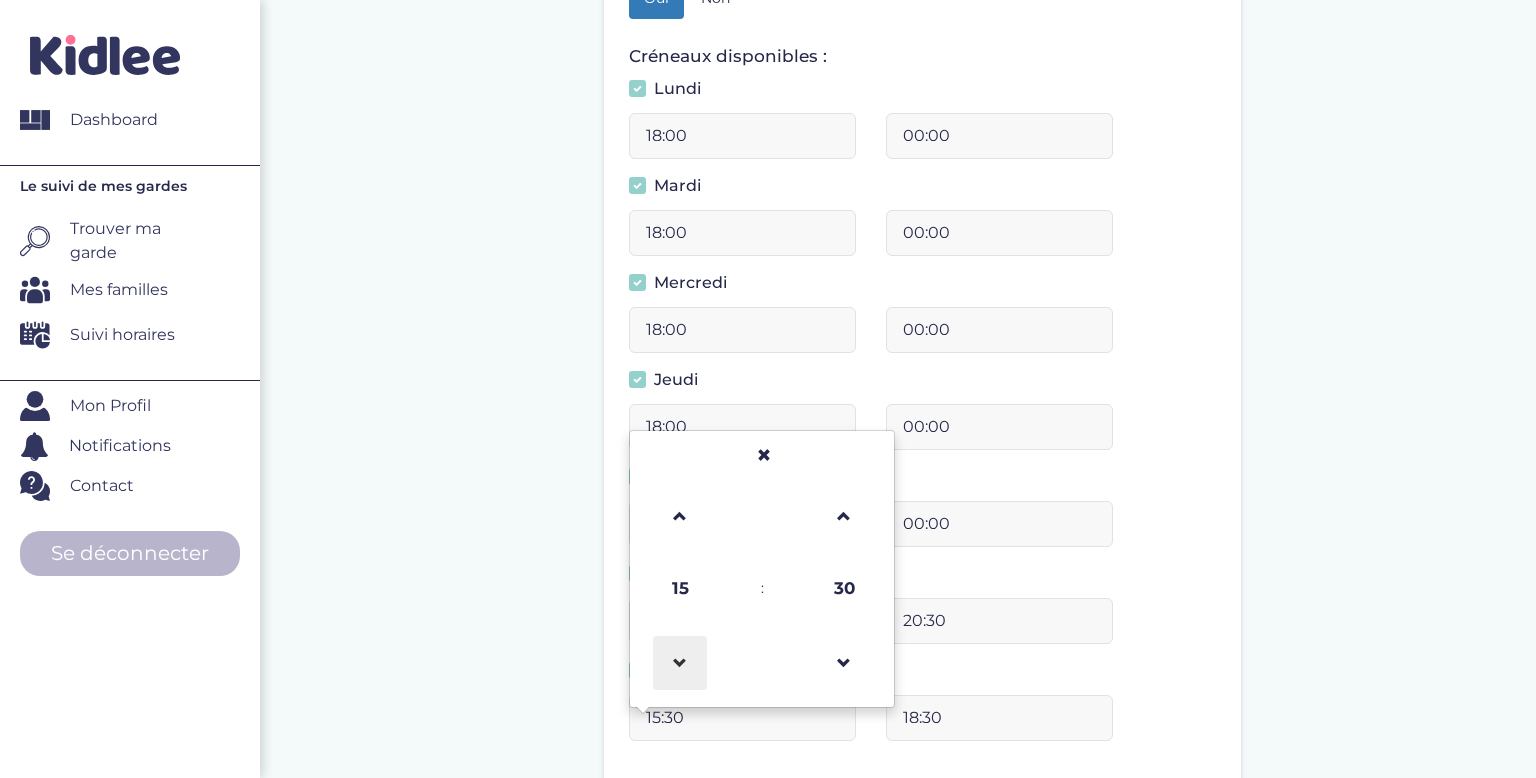 click at bounding box center (680, 663) 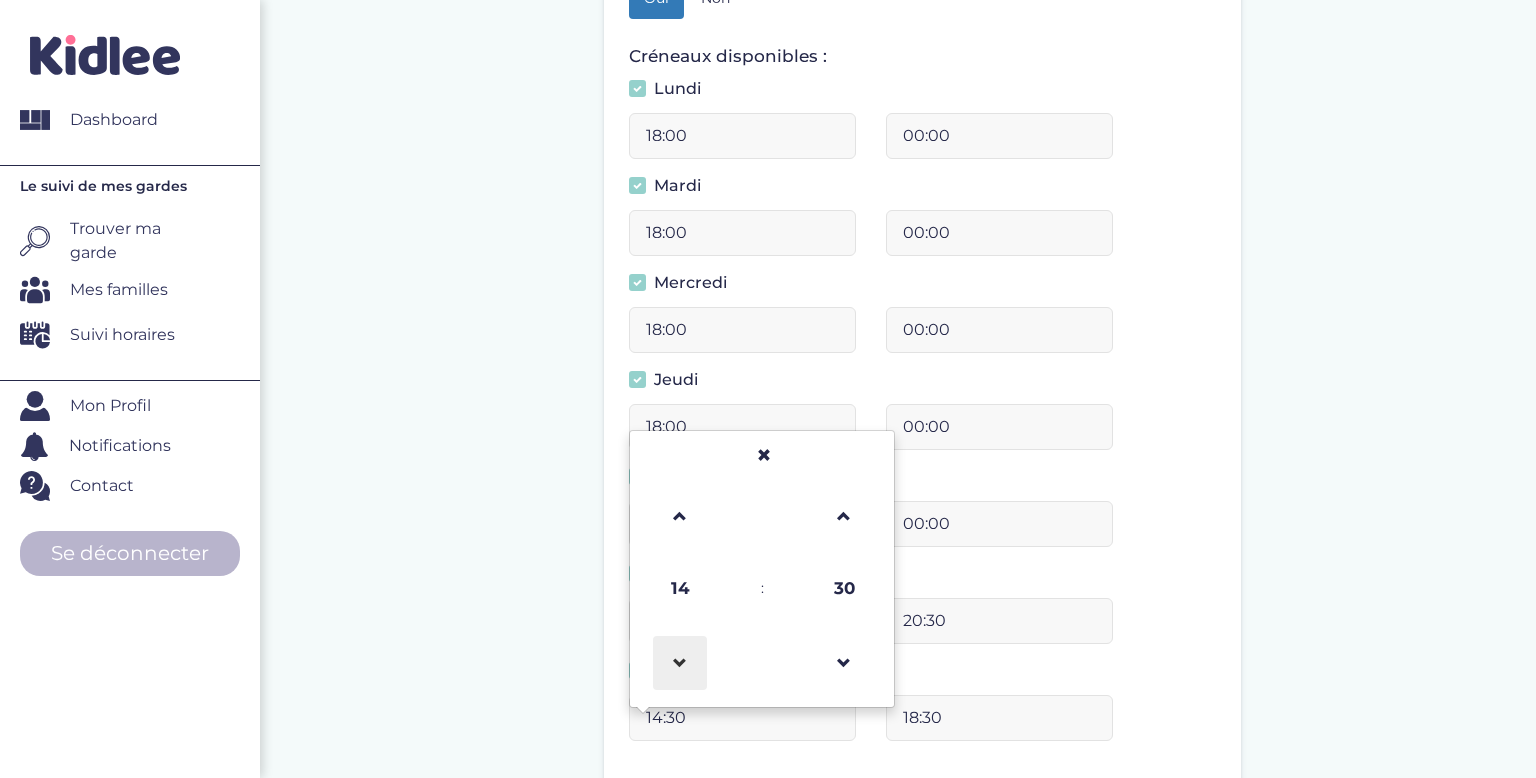 click at bounding box center (680, 663) 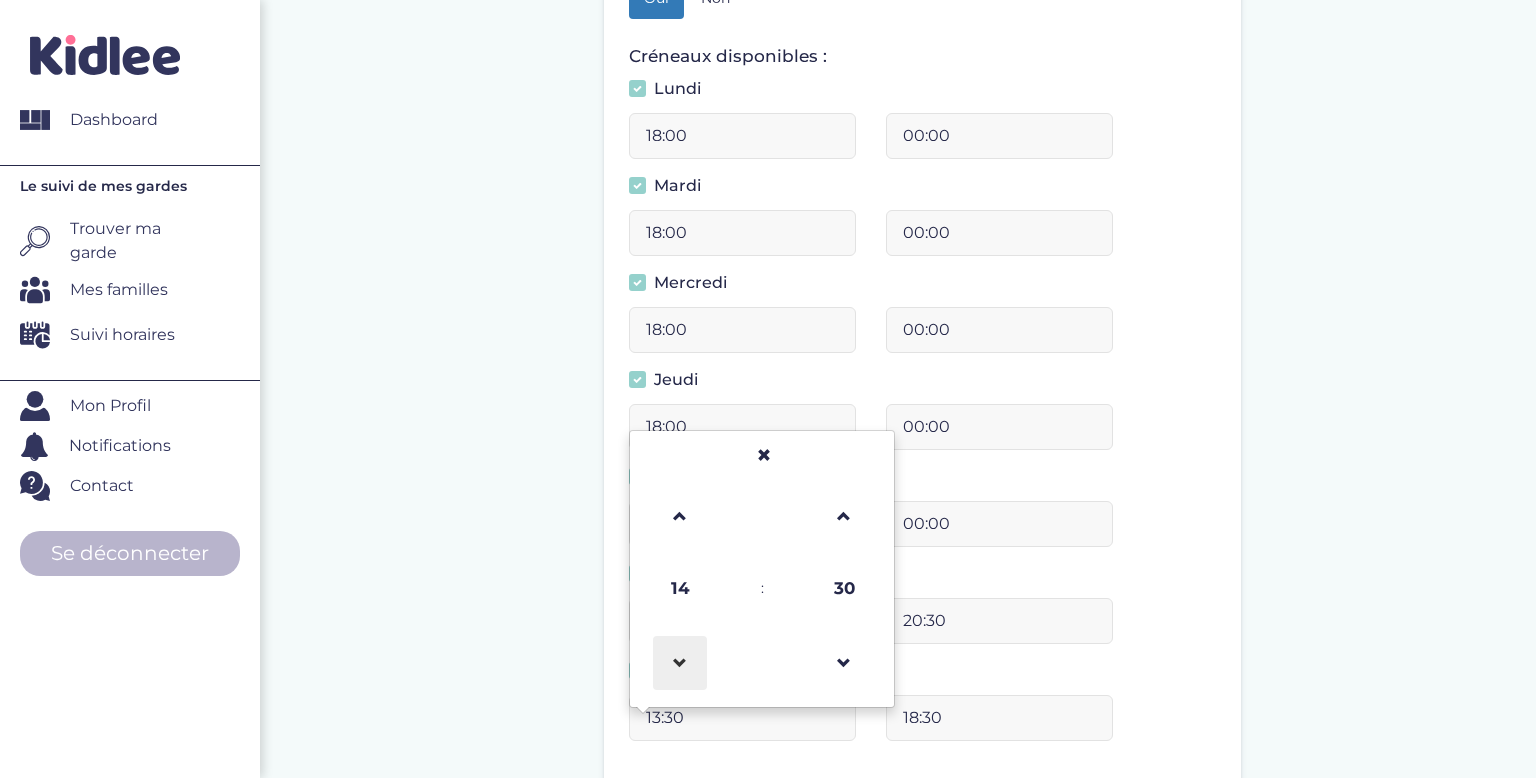 click at bounding box center [680, 663] 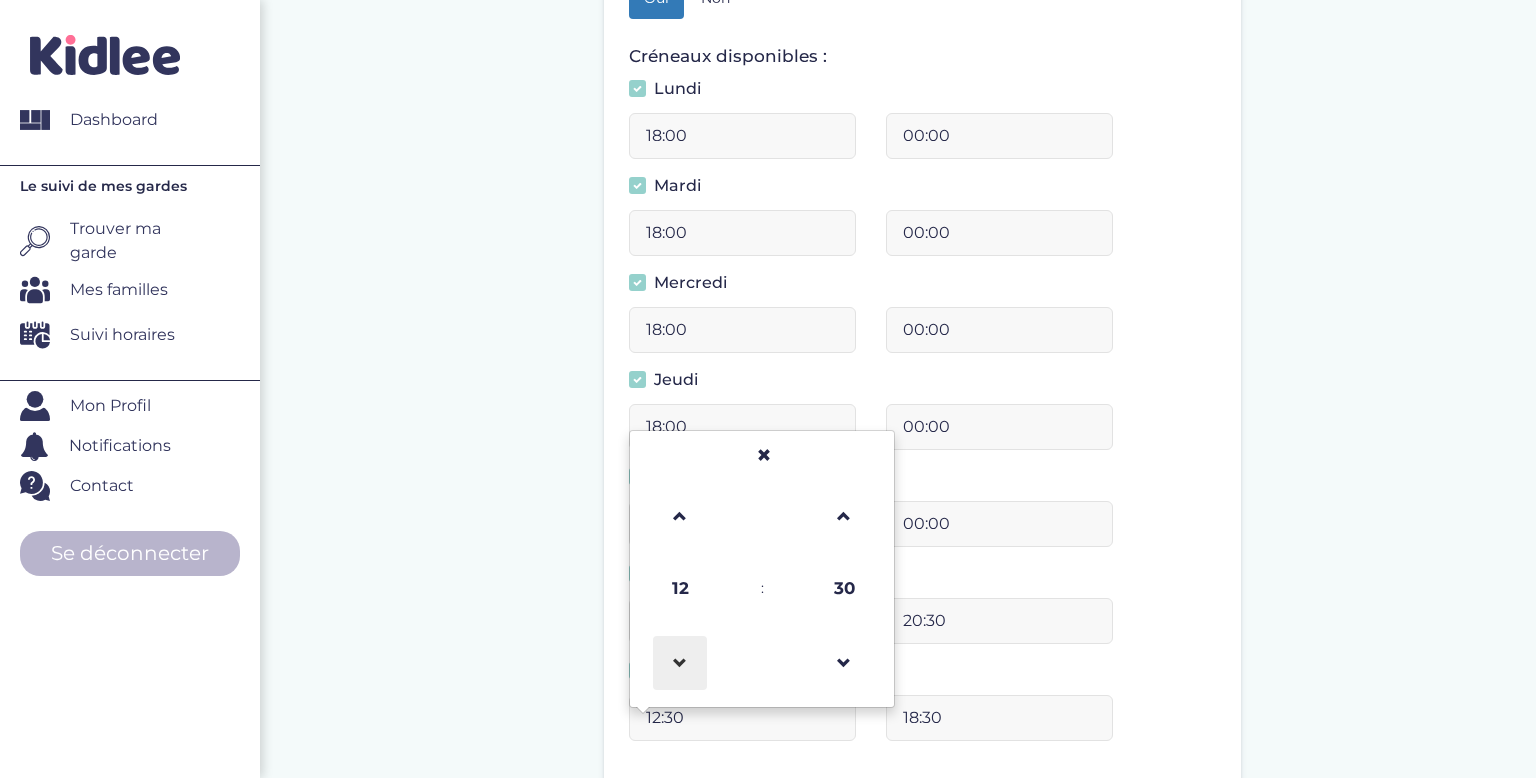 click at bounding box center [680, 663] 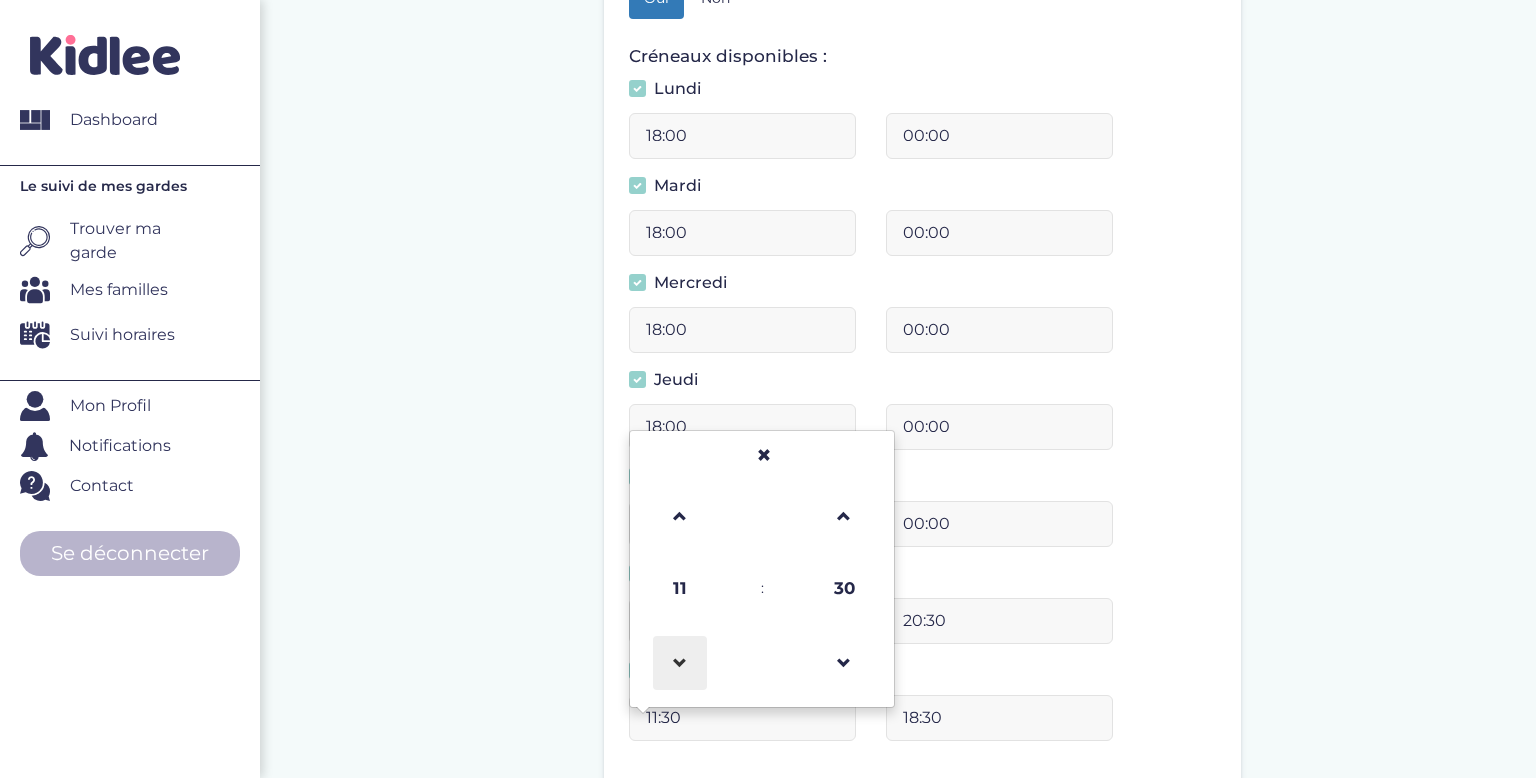 click at bounding box center (680, 663) 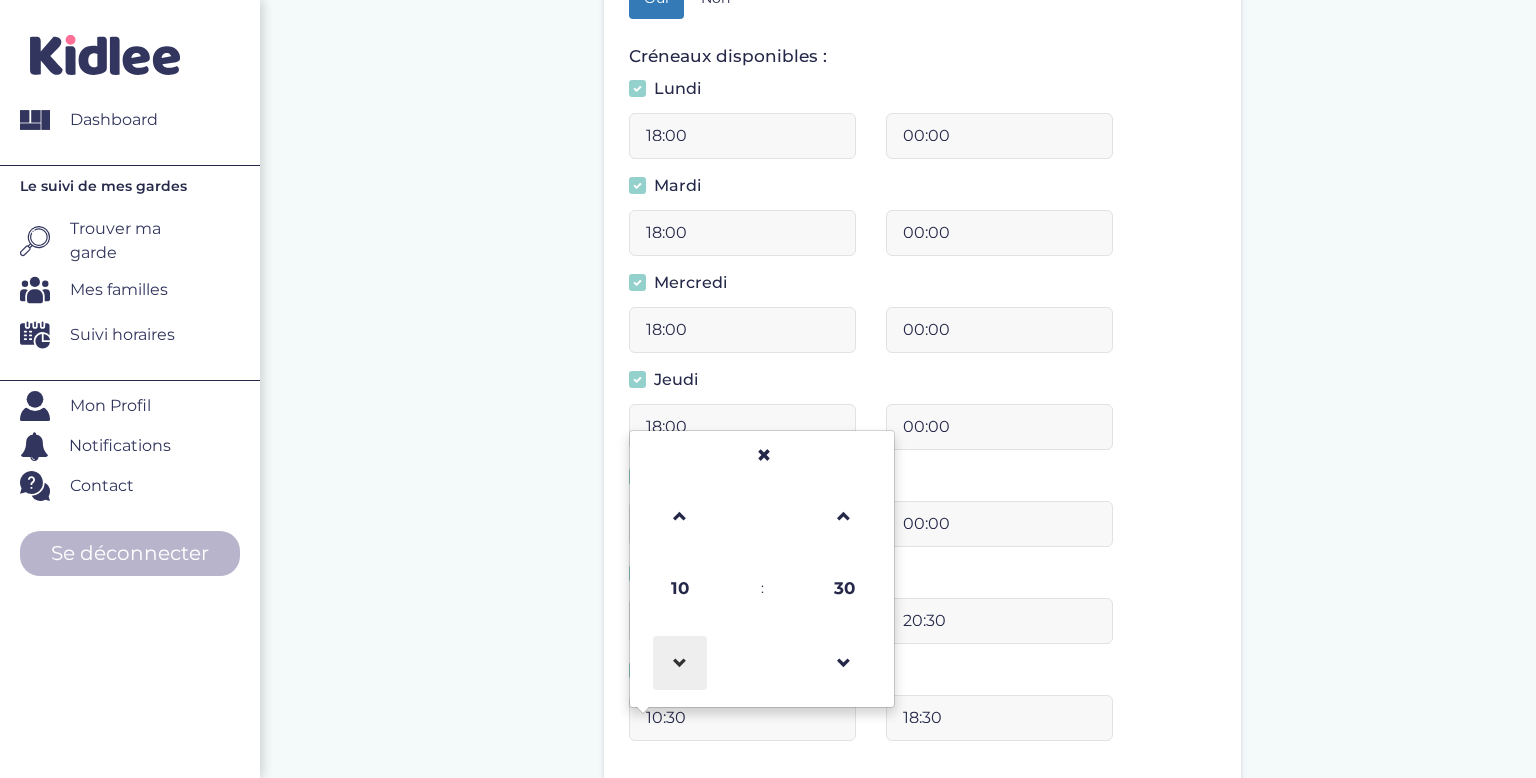 click at bounding box center (680, 663) 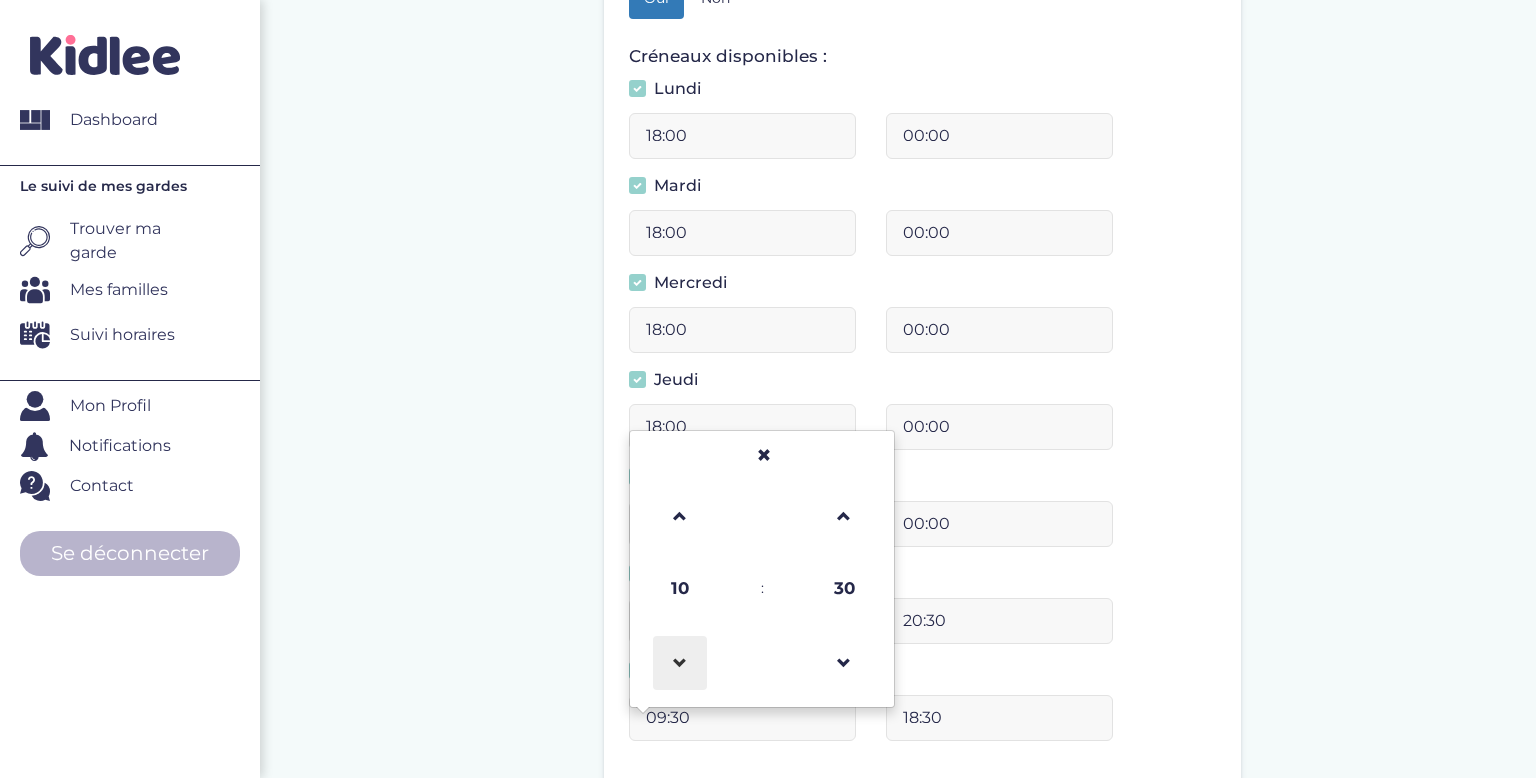 click at bounding box center [680, 663] 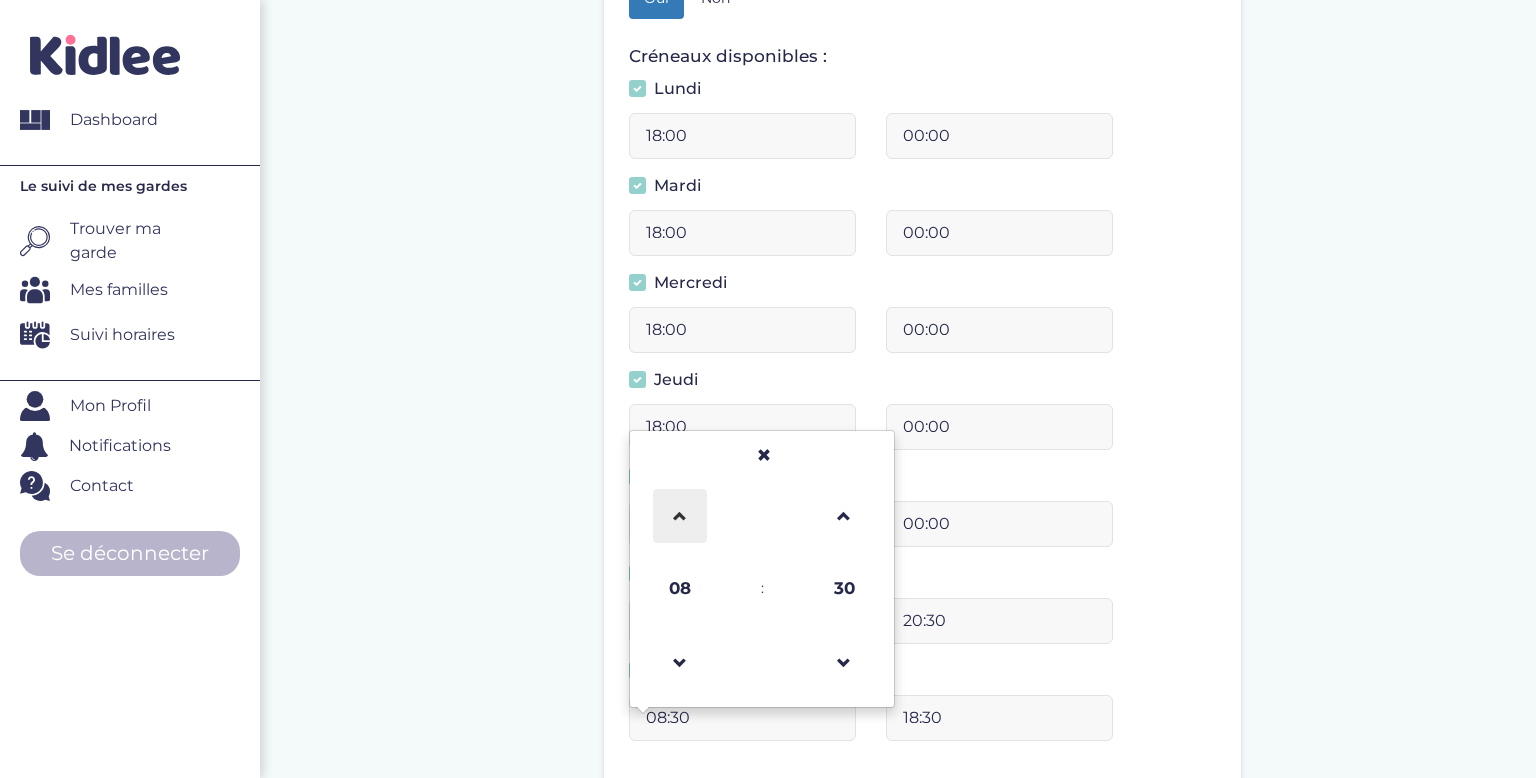 click at bounding box center [680, 516] 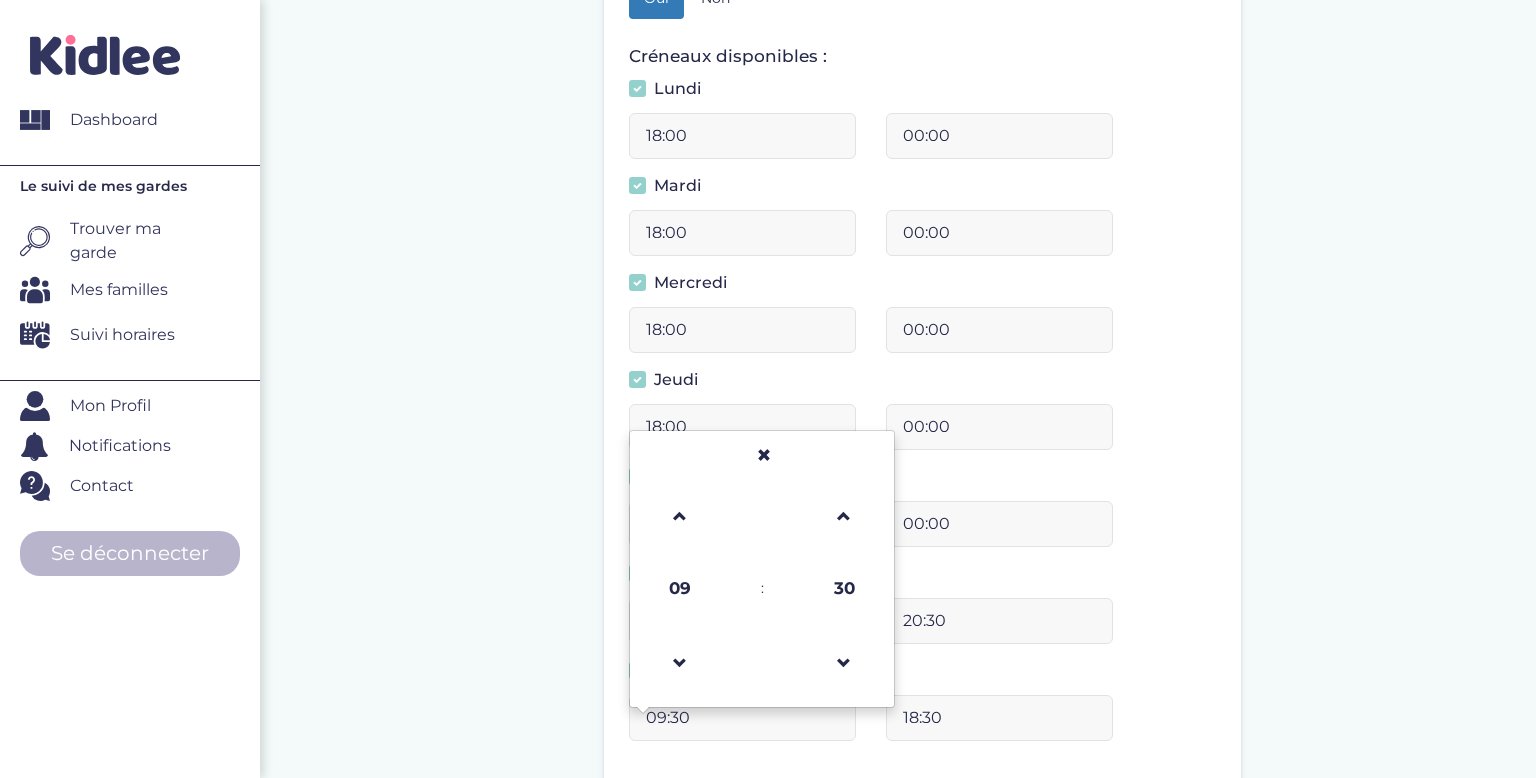 click on "Complete ton profil, même si tu ne dispose pas encore de ton emploi du temps.
Date de début :
01-09-2025     Veuillez préciser une date de début
Avez-vous votre emploi du temps ?
Oui   Non
Créneaux disponibles :
Lundi
18:00   00:00
Mardi
18:00   00:00     18:00   00:00     18:00   00:00     16:30   00:00     09:30   20:30     09:30 09 : 30 00 01 02 03 04 05 06" at bounding box center [923, 369] 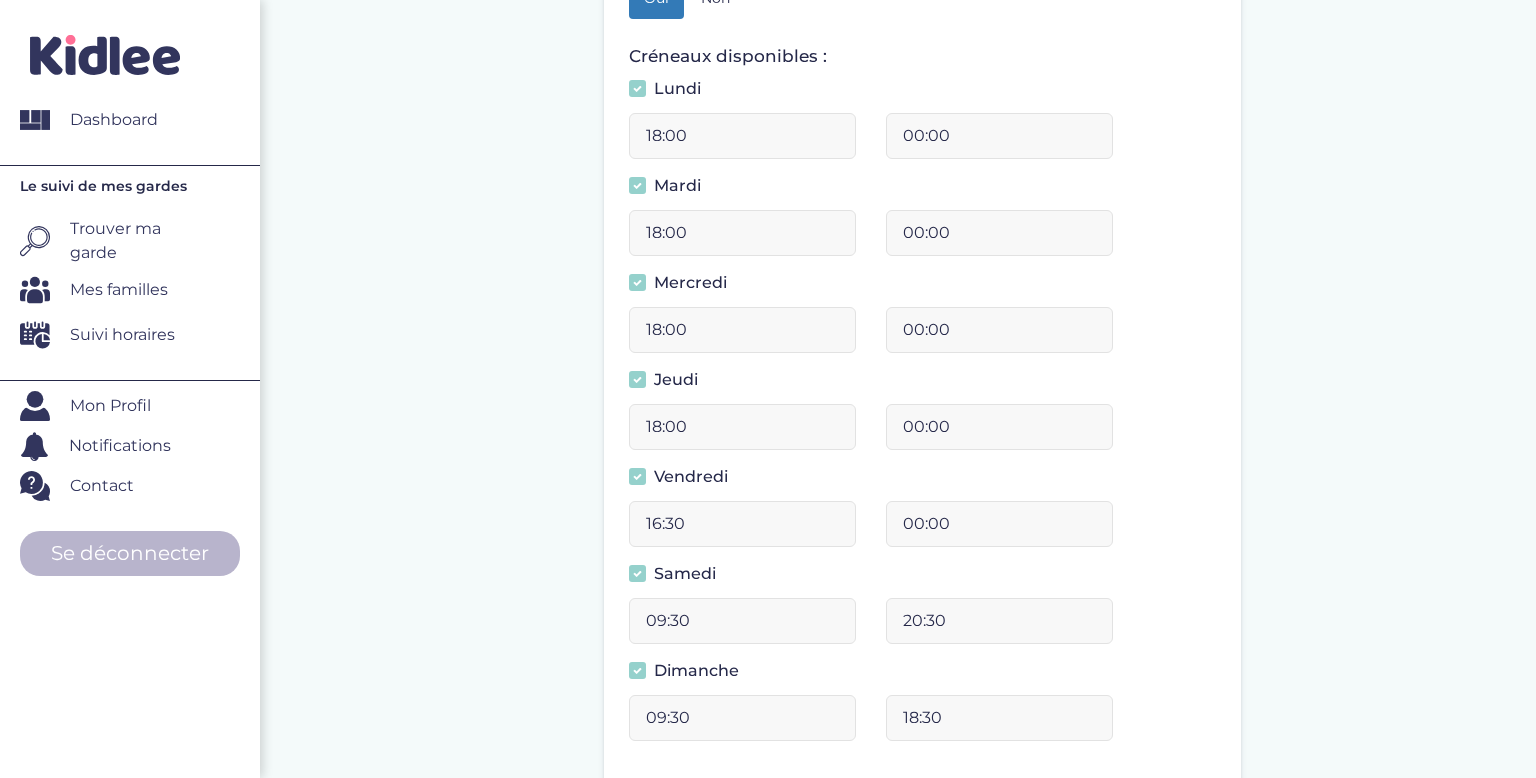click on "16:30" at bounding box center [742, 524] 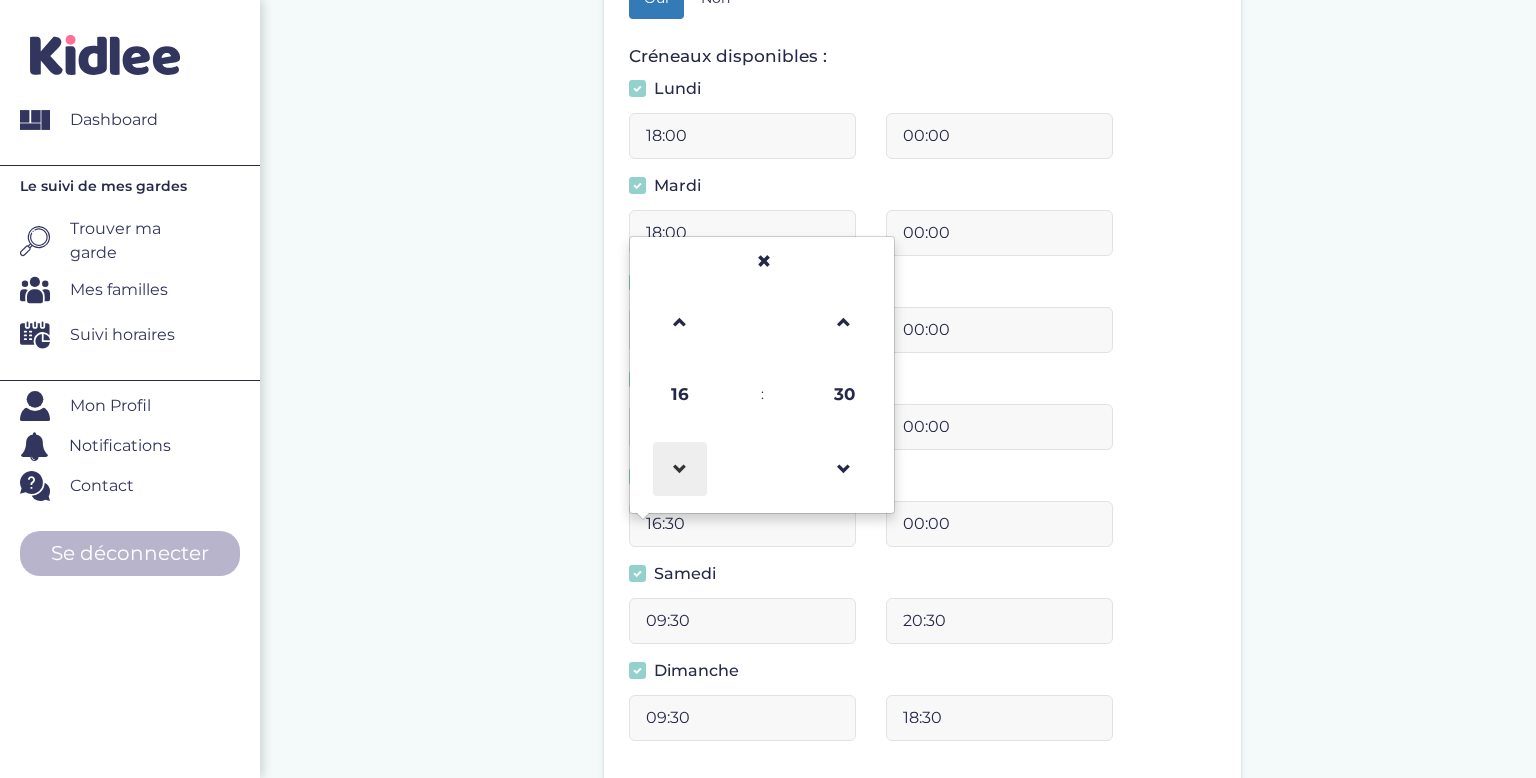 click at bounding box center [680, 469] 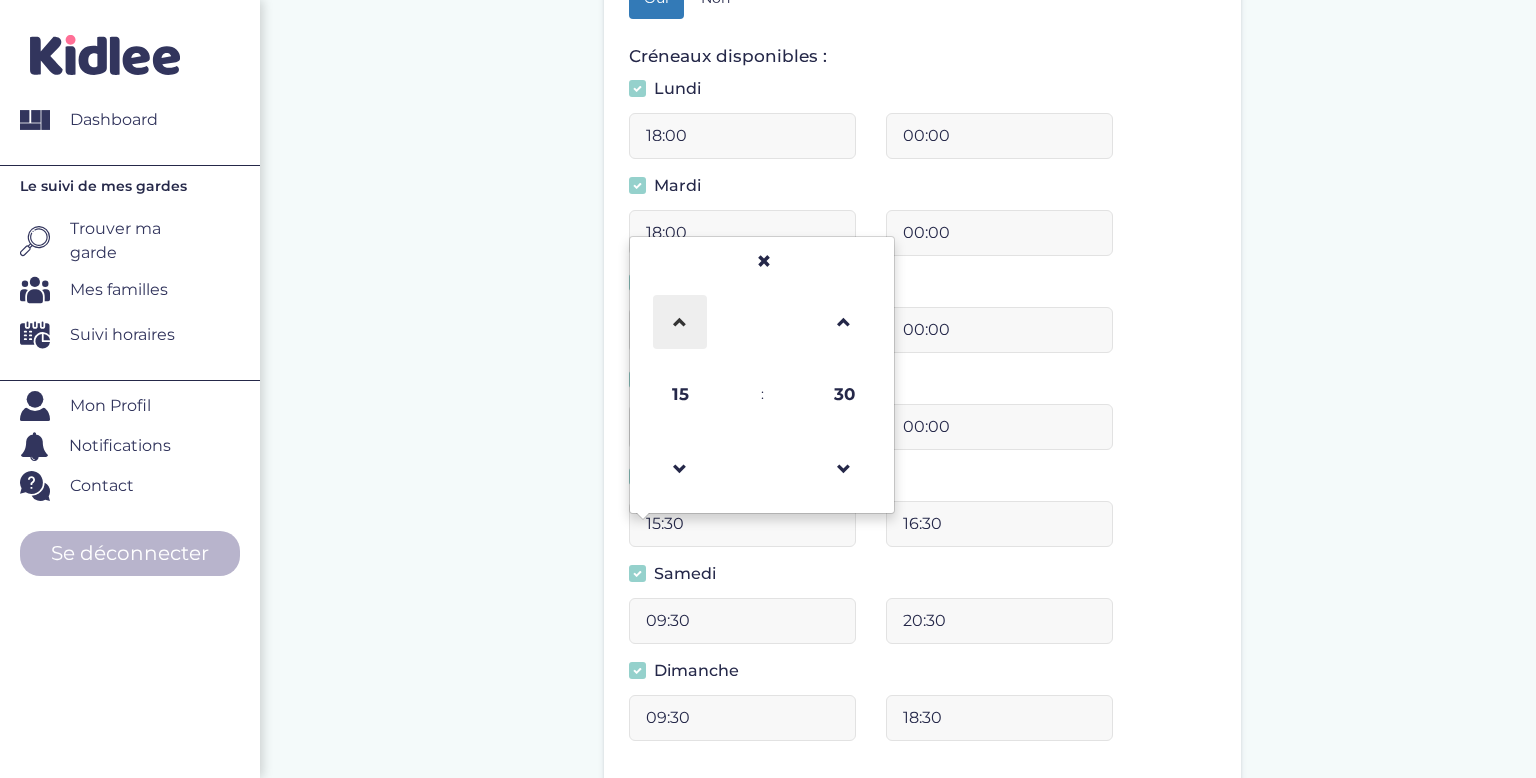 click at bounding box center [680, 322] 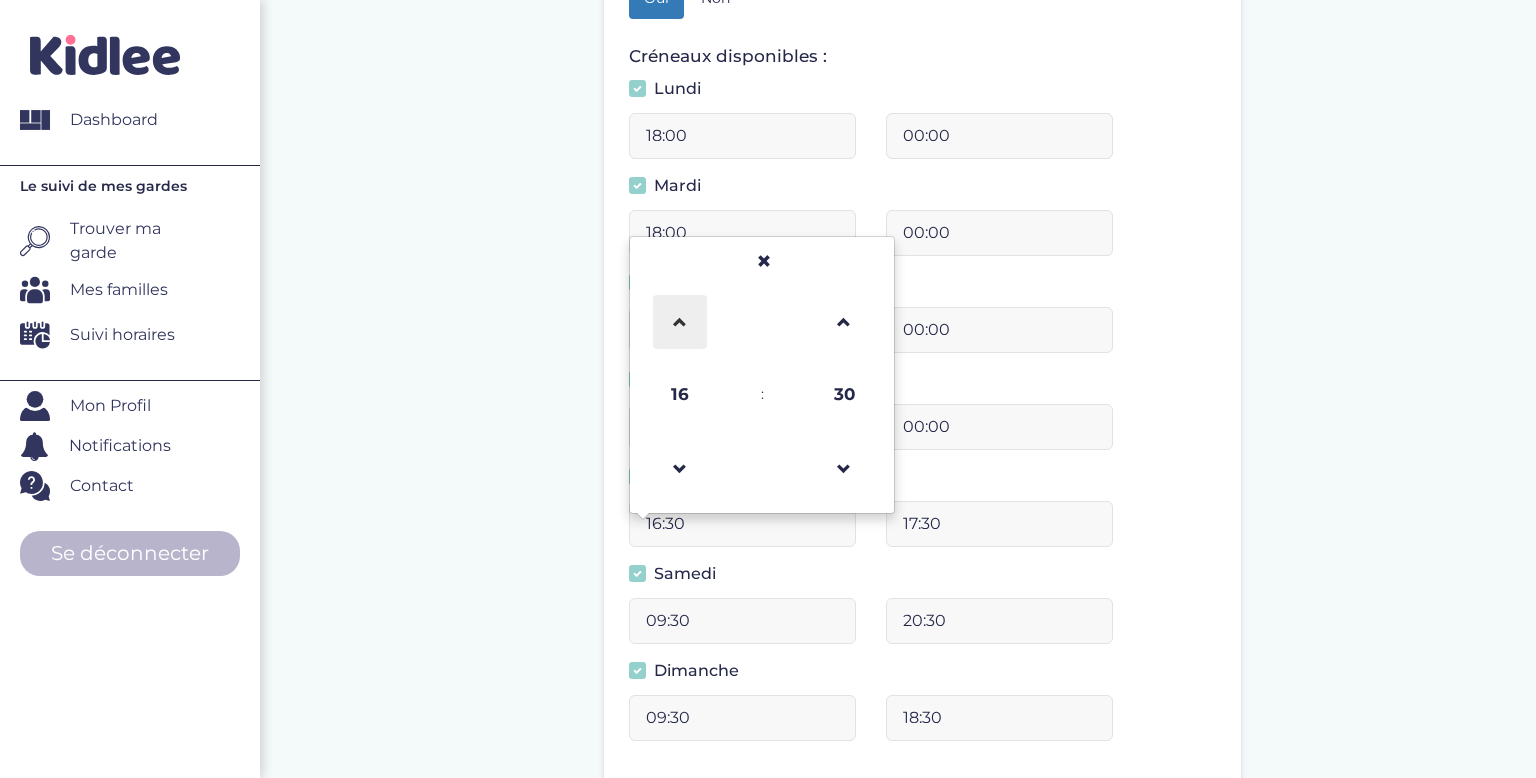click at bounding box center (680, 322) 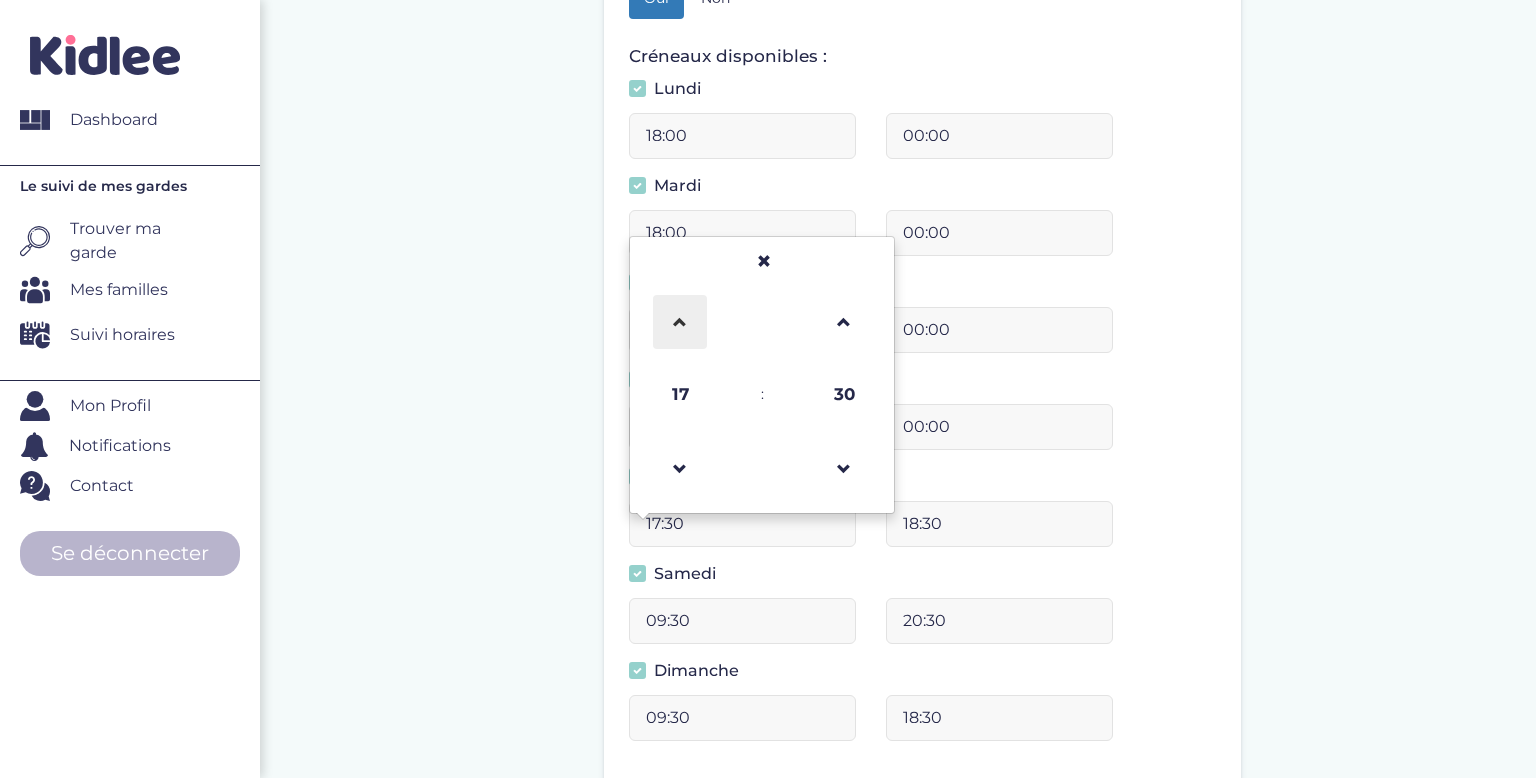 click at bounding box center (680, 322) 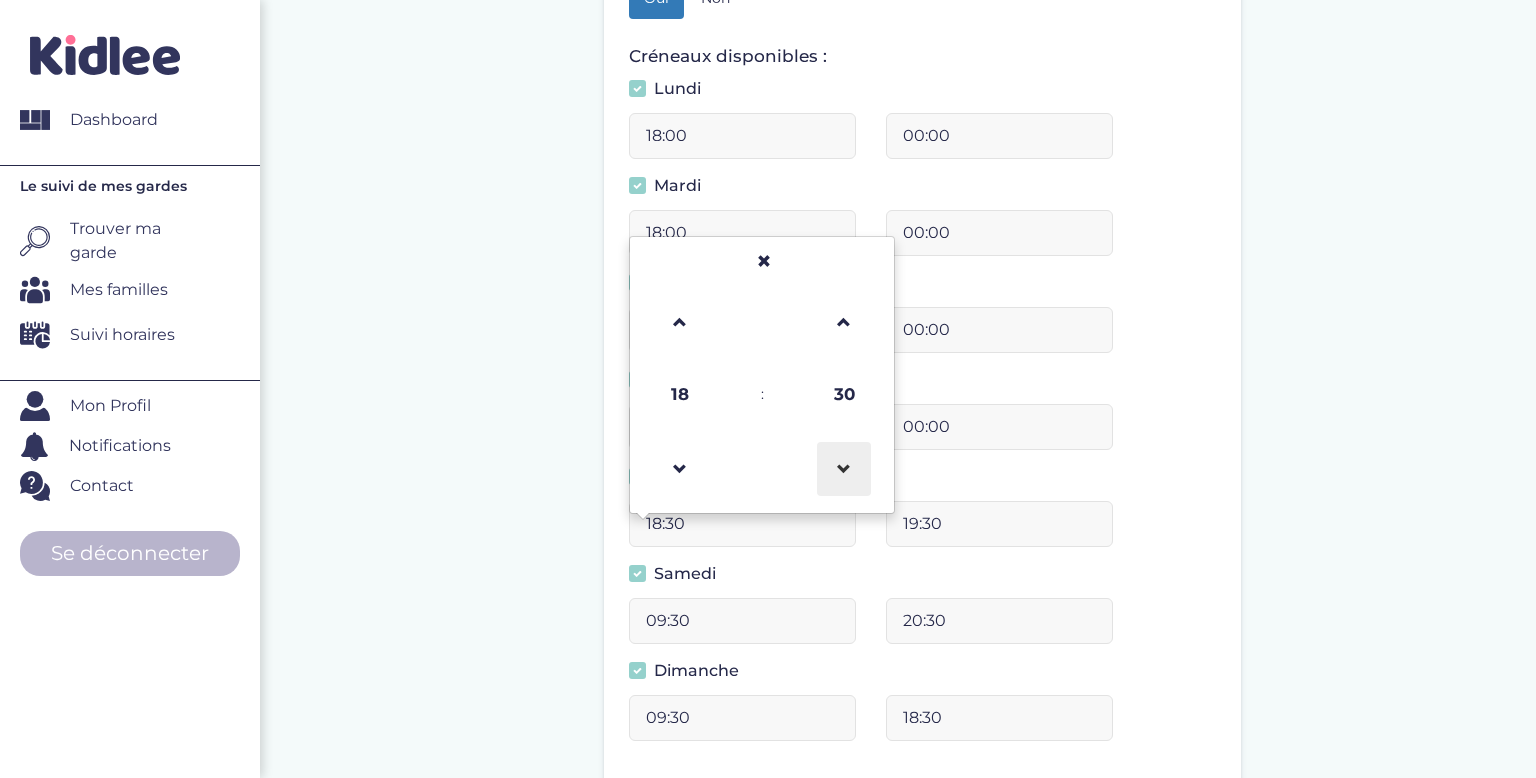 click at bounding box center [844, 469] 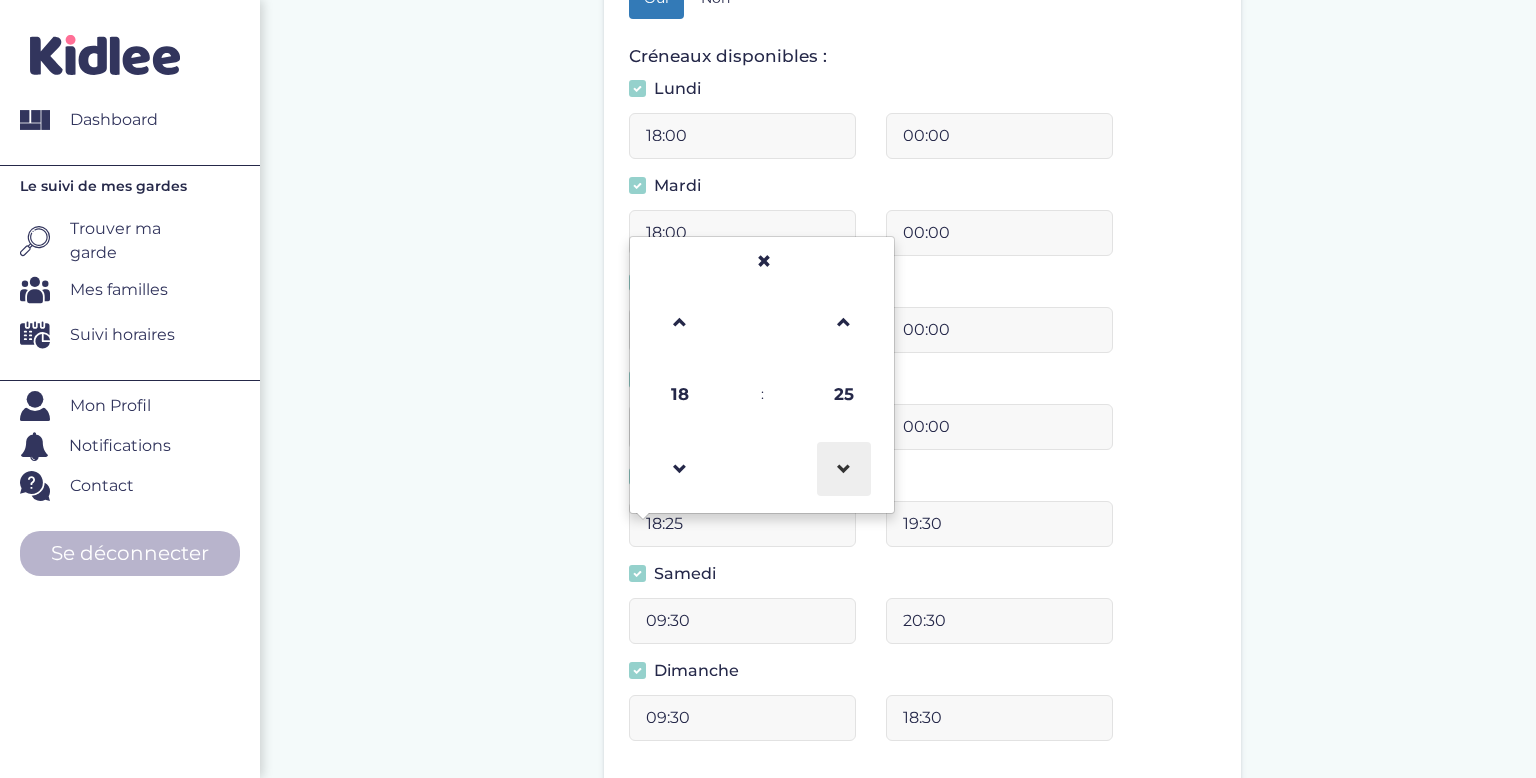 click at bounding box center [844, 469] 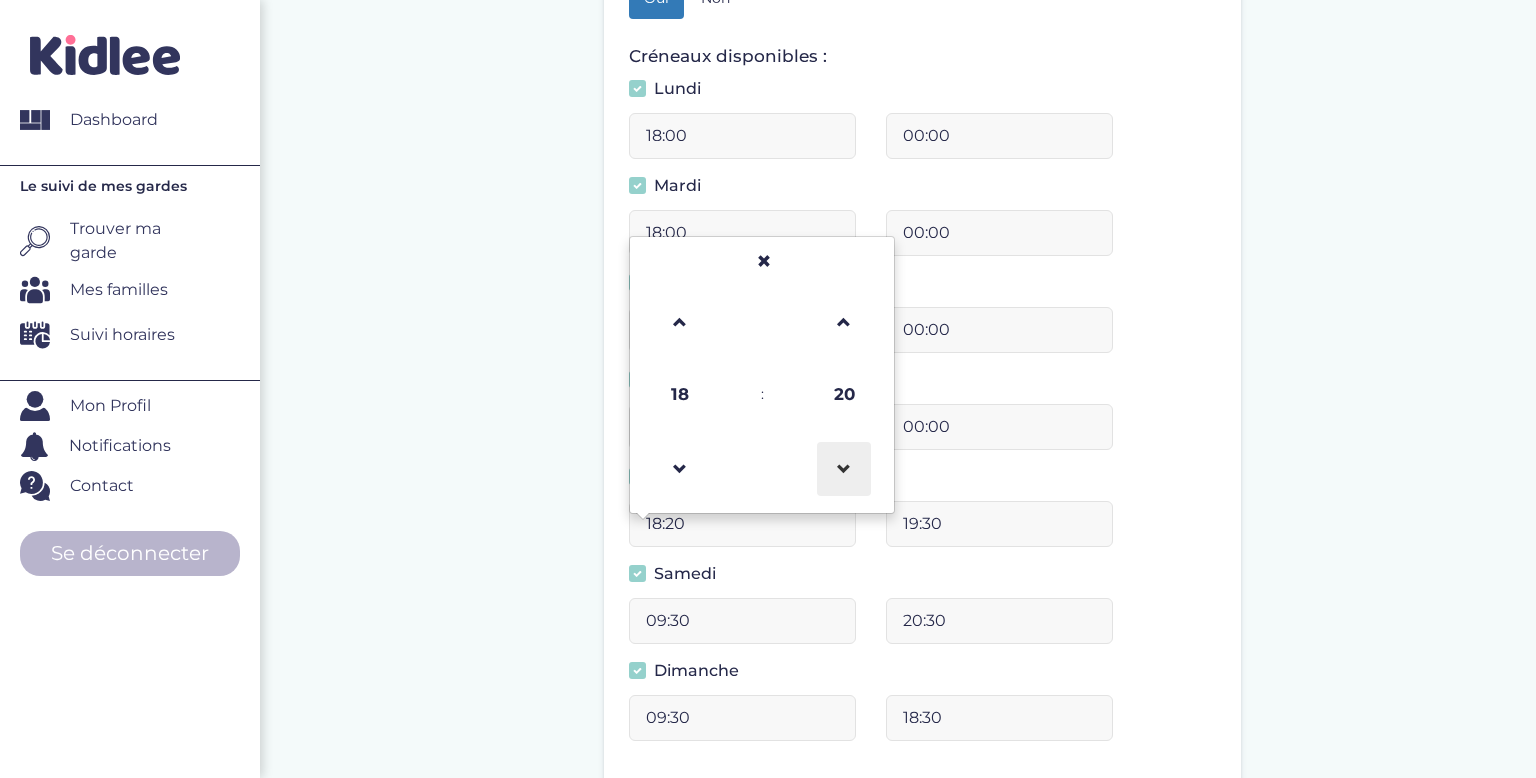 click at bounding box center (844, 469) 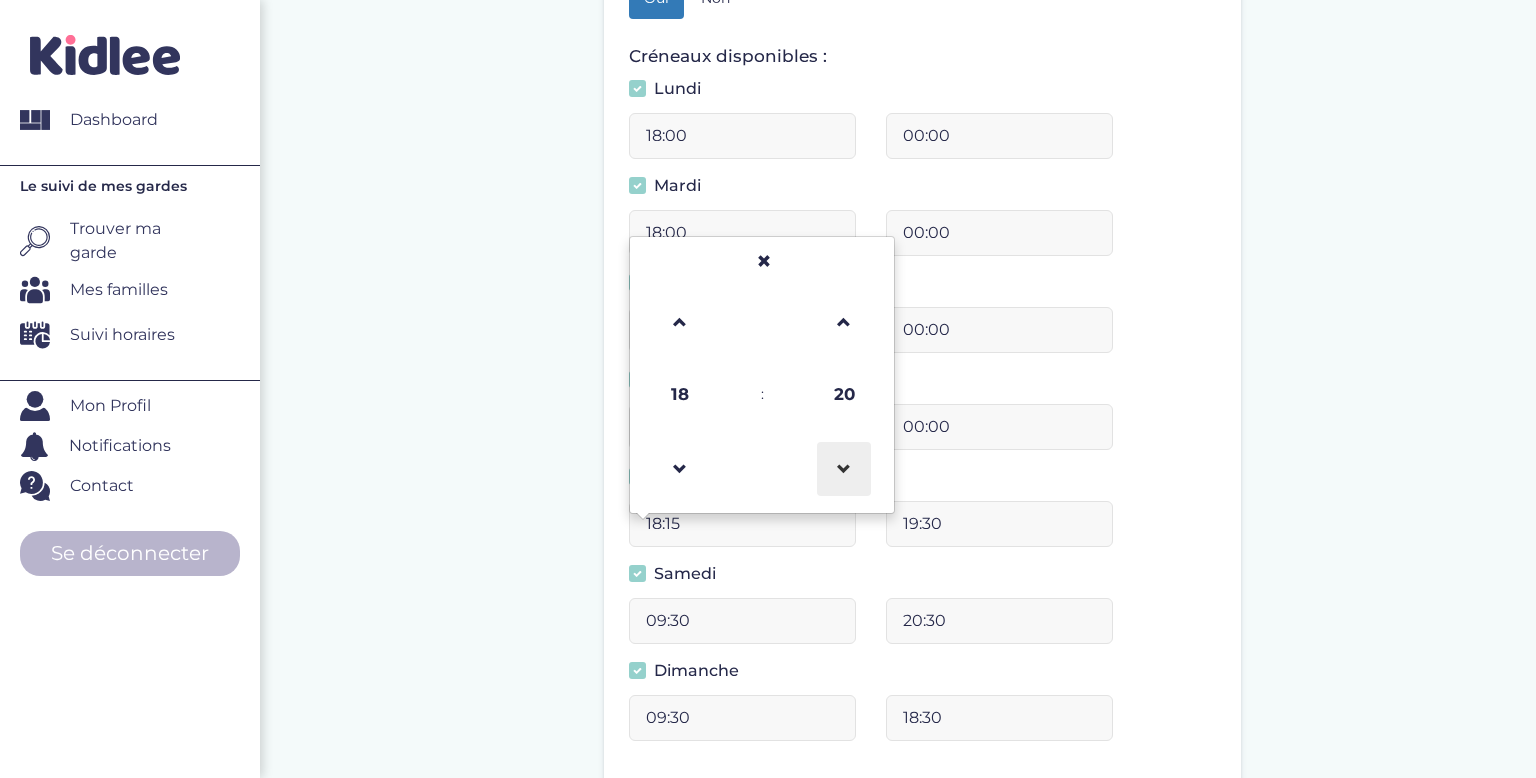 click at bounding box center (844, 469) 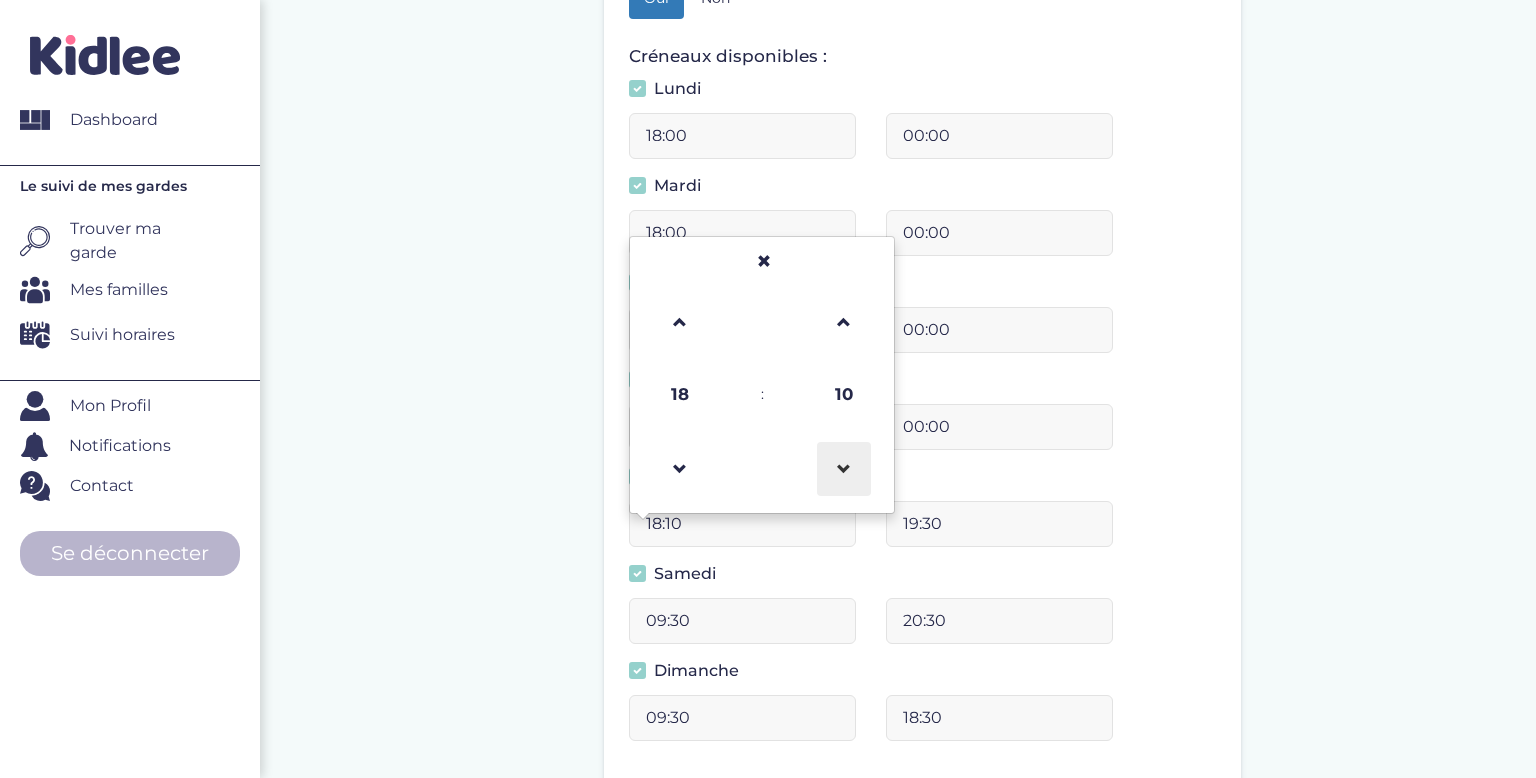 click at bounding box center [844, 469] 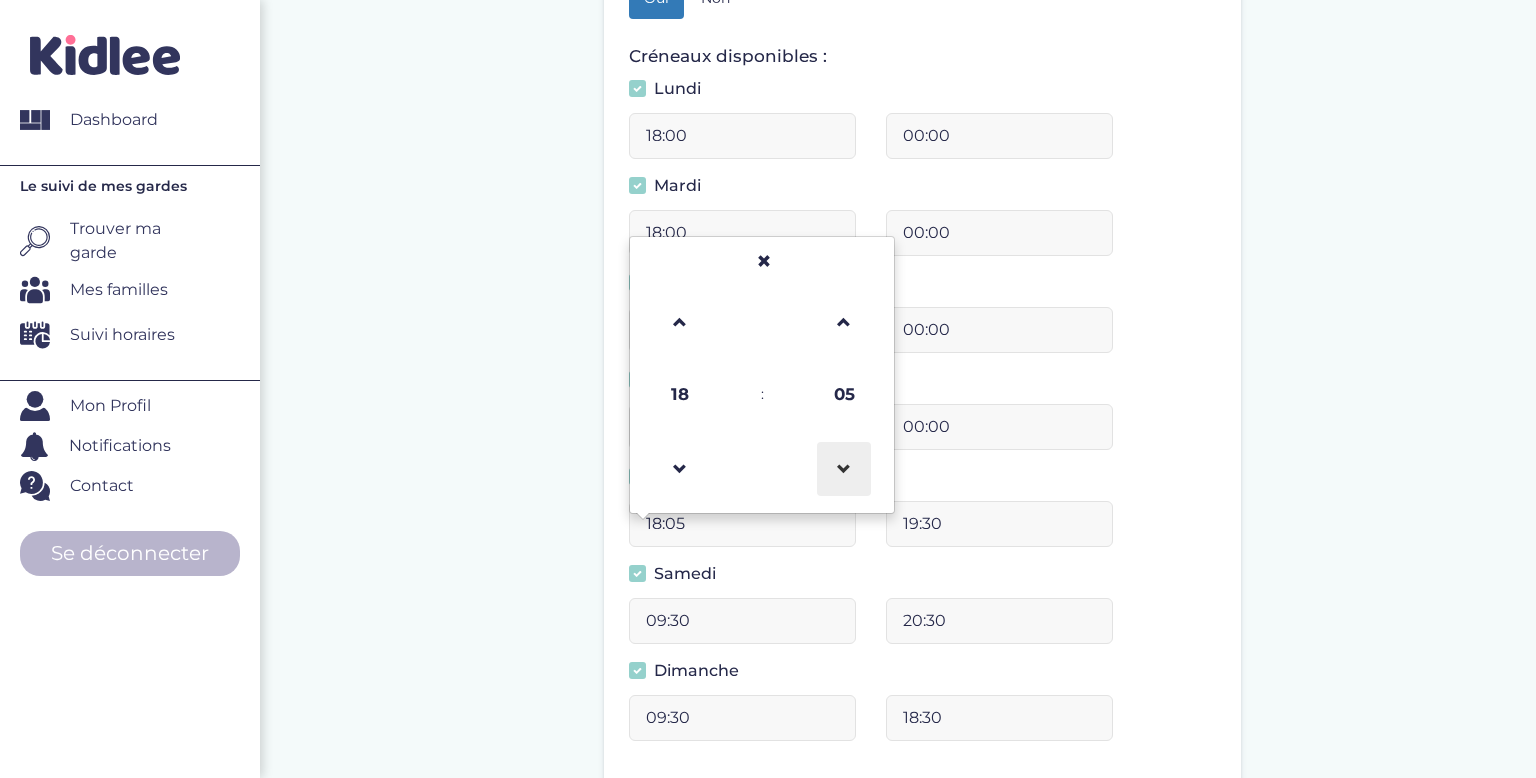 click at bounding box center [844, 469] 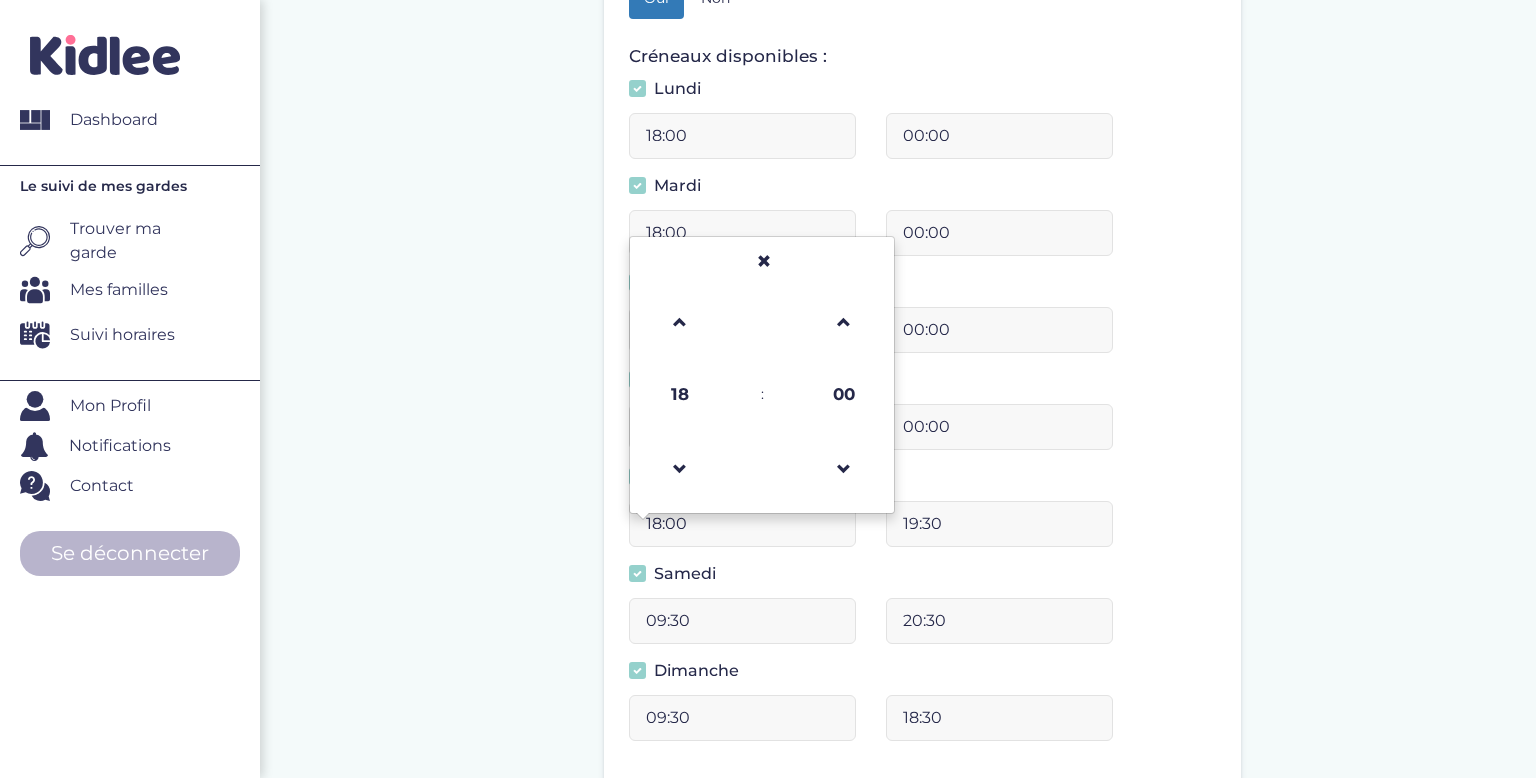 click on "Complete ton profil, même si tu ne dispose pas encore de ton emploi du temps.
Date de début :
01-09-2025     Veuillez préciser une date de début
Avez-vous votre emploi du temps ?
Oui   Non
Créneaux disponibles :
Lundi
18:00   00:00
Mardi
18:00   00:00     18:00   00:00     18:00   00:00     18:00 18 : 00 00 01 02 03 04 05 06 07 08 09 10 11 12 13 14 15 16 17 18" at bounding box center [922, 369] 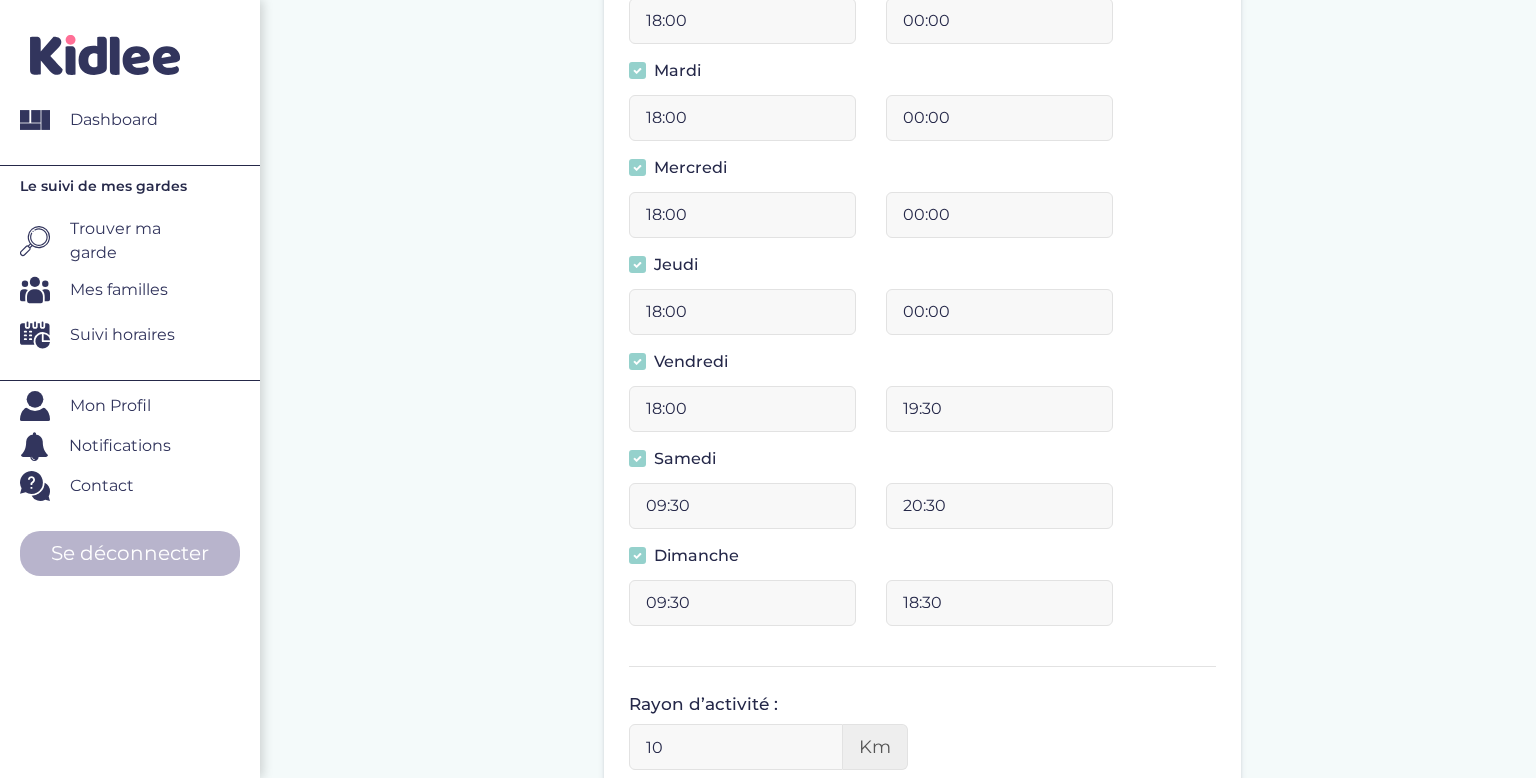 scroll, scrollTop: 944, scrollLeft: 0, axis: vertical 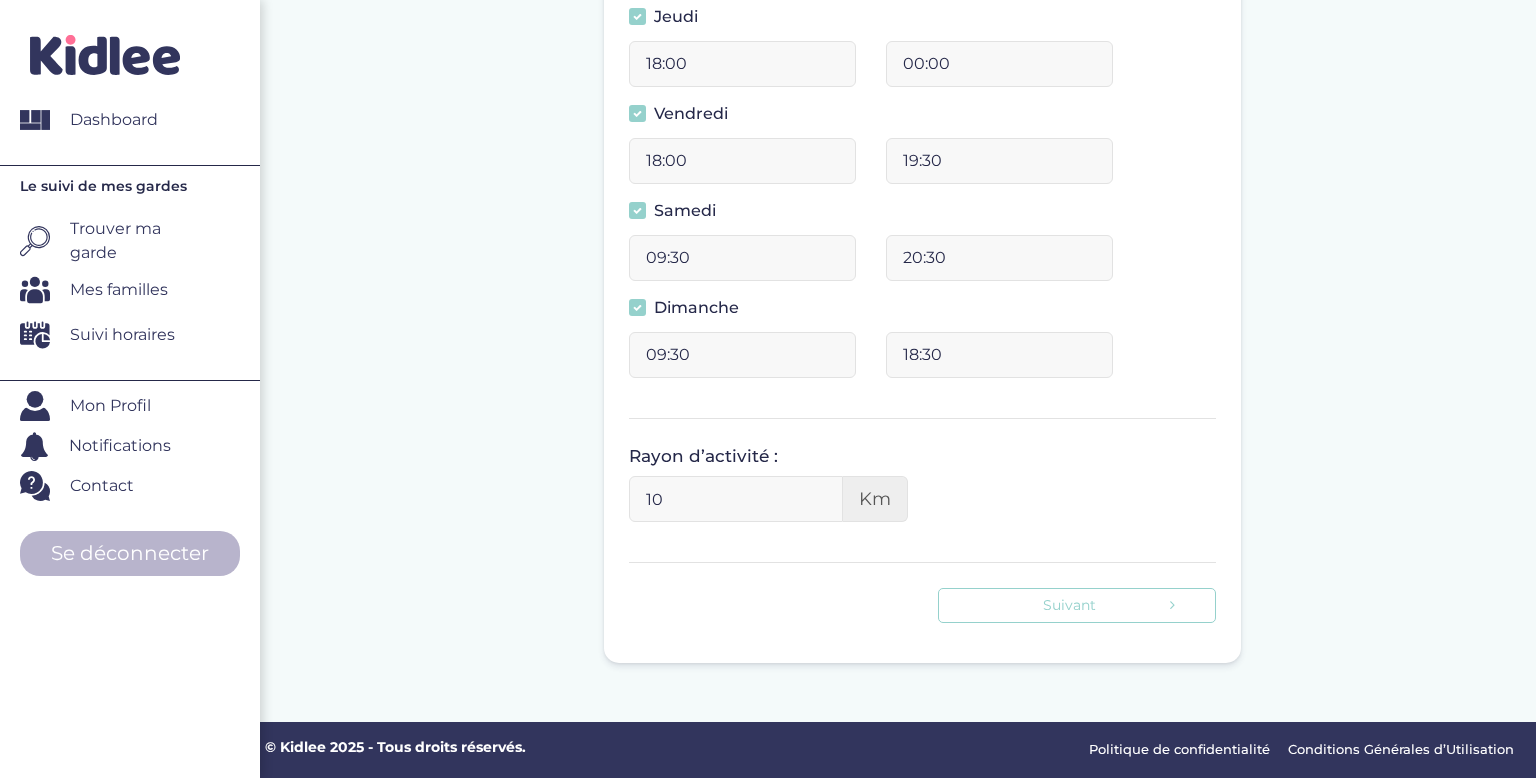 click on "Suivant" at bounding box center (1077, 605) 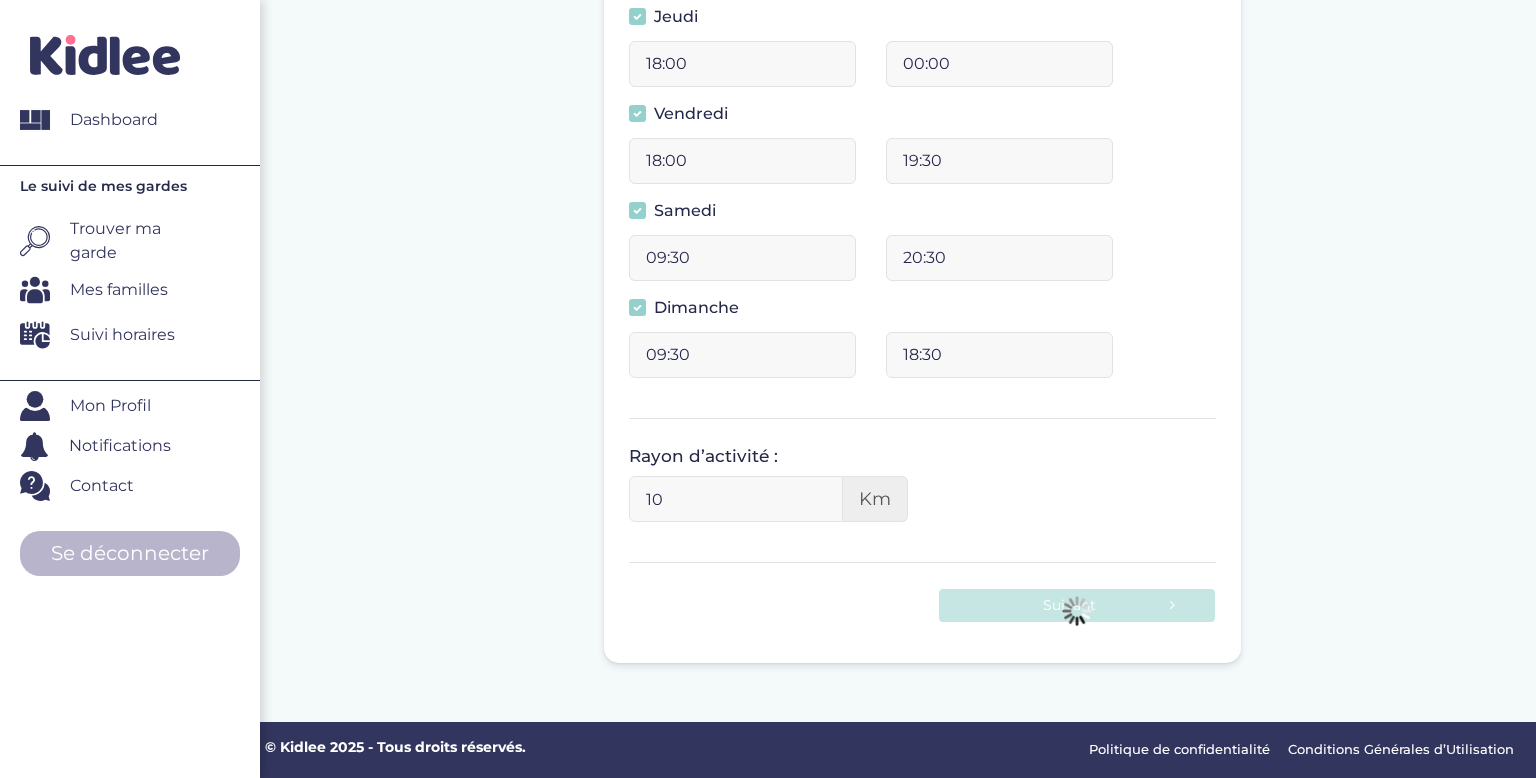 click at bounding box center [637, 113] 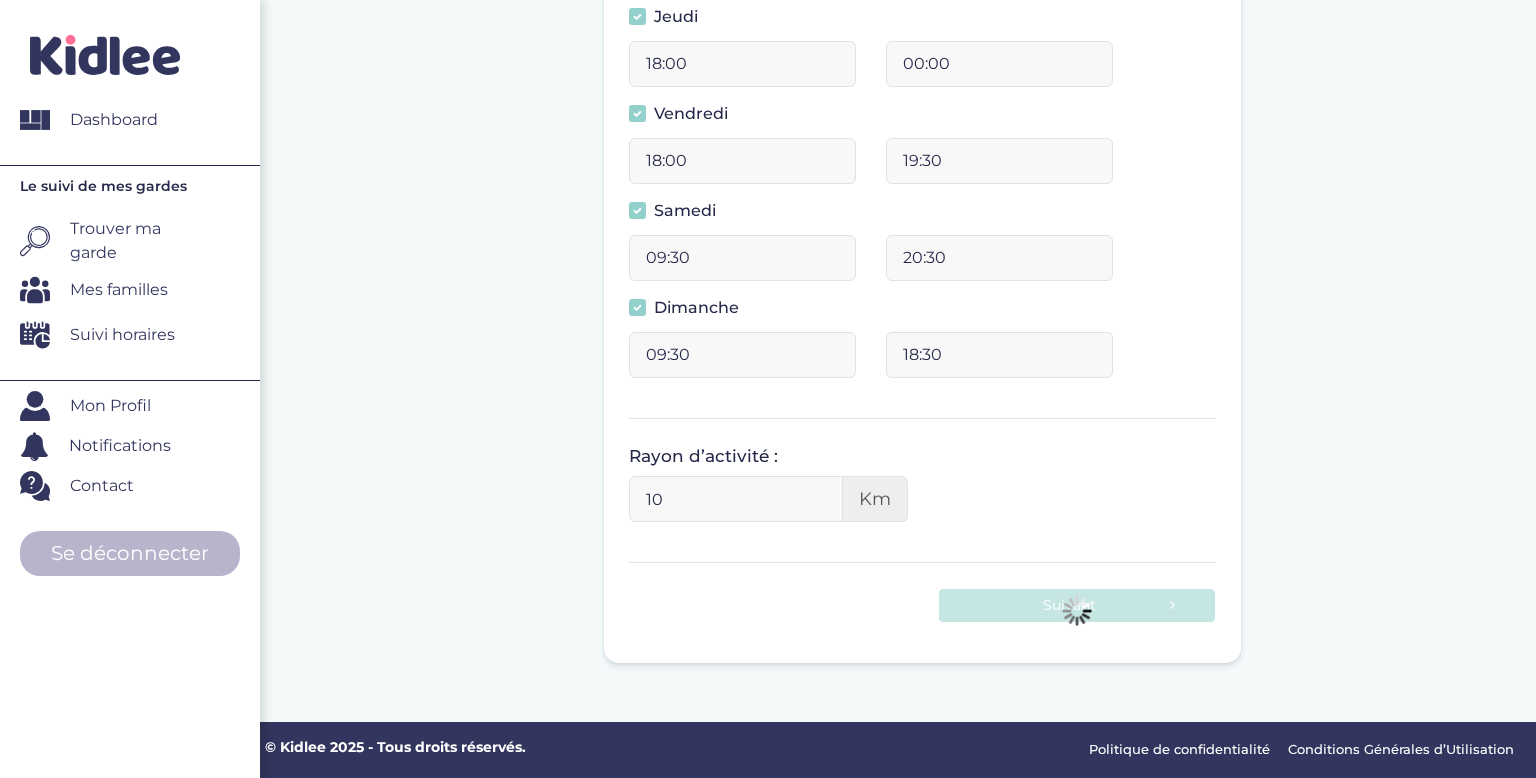 click on "Vendredi" at bounding box center [643, 125] 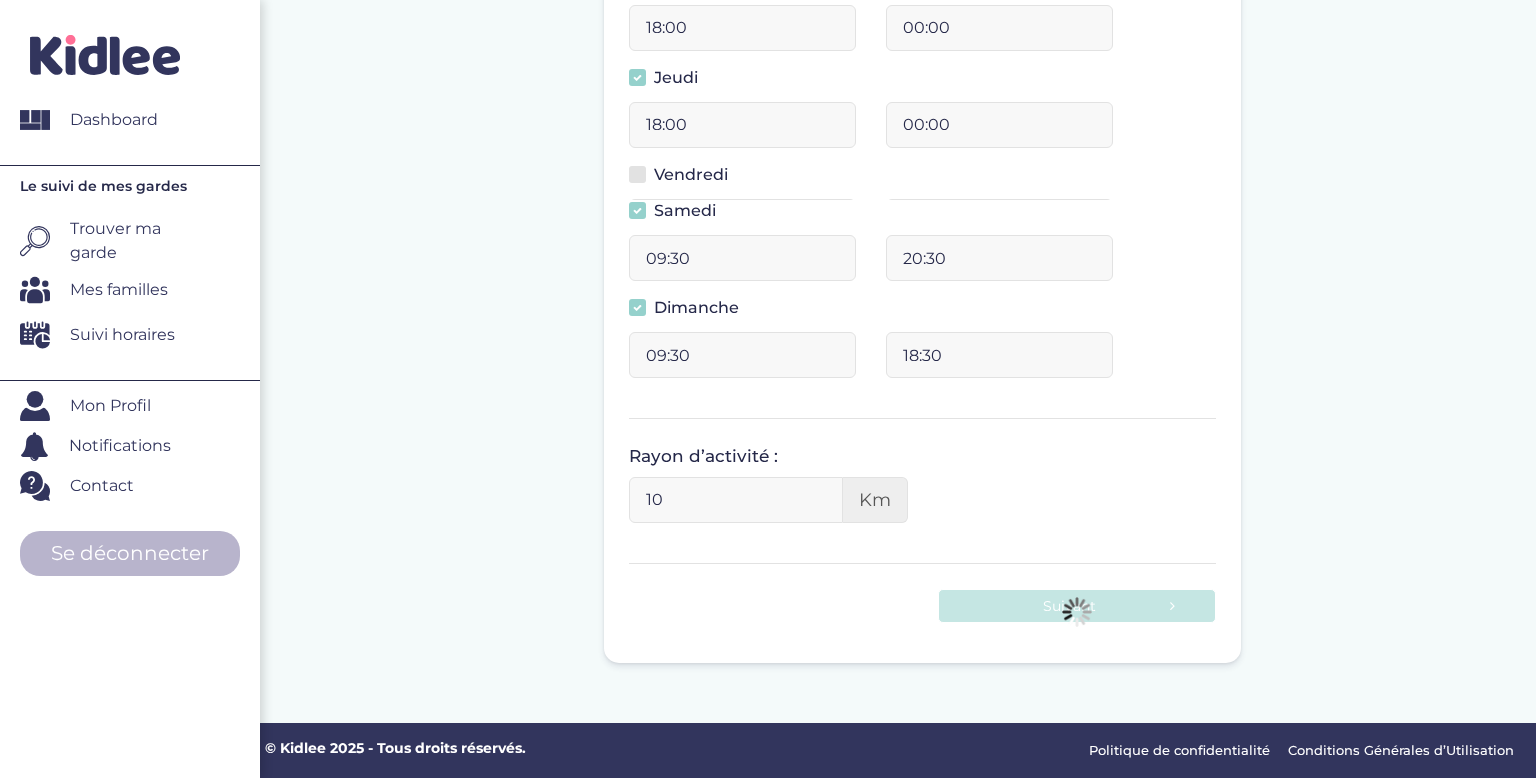 scroll, scrollTop: 884, scrollLeft: 0, axis: vertical 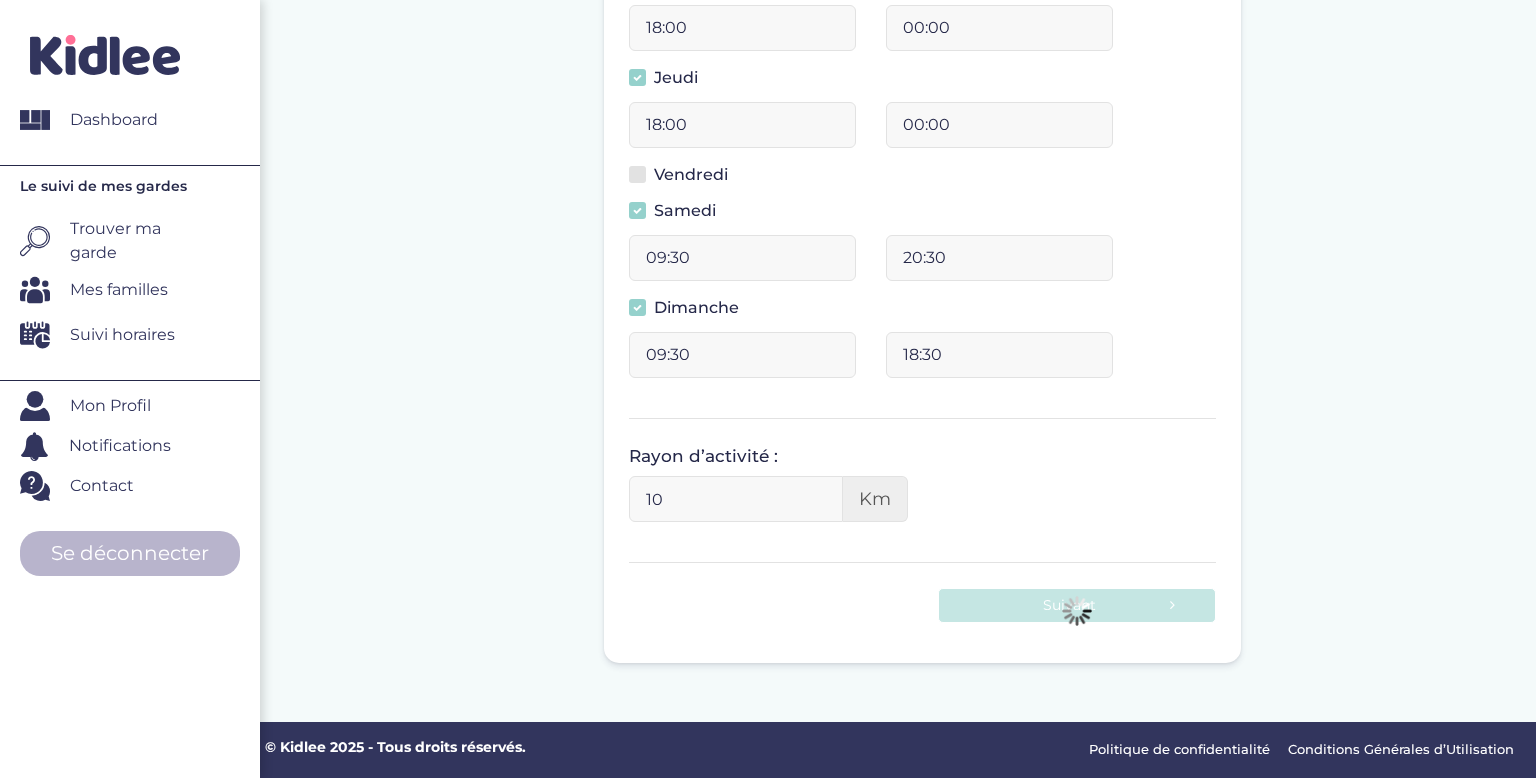 click at bounding box center [637, 174] 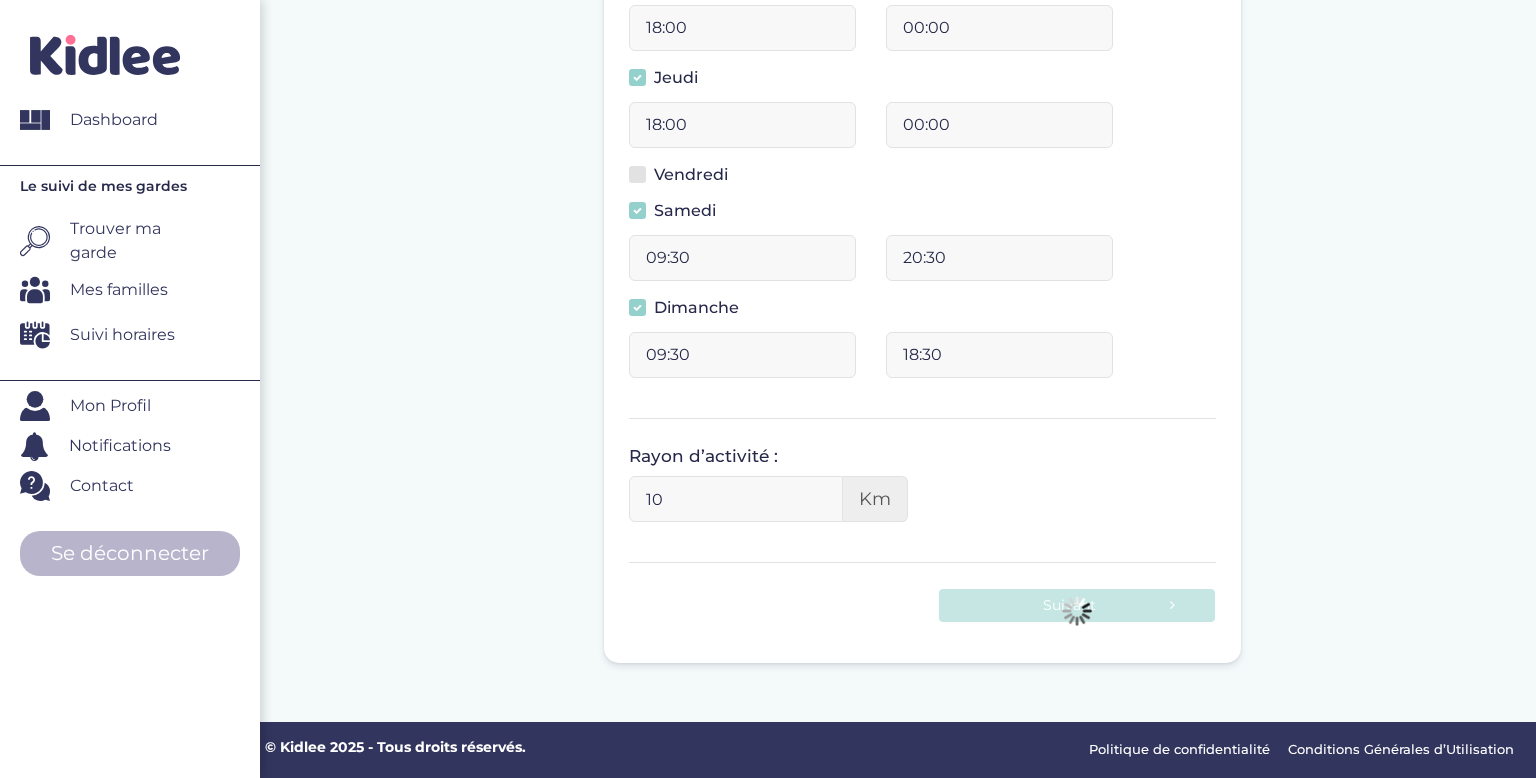 click on "Vendredi" at bounding box center (643, 186) 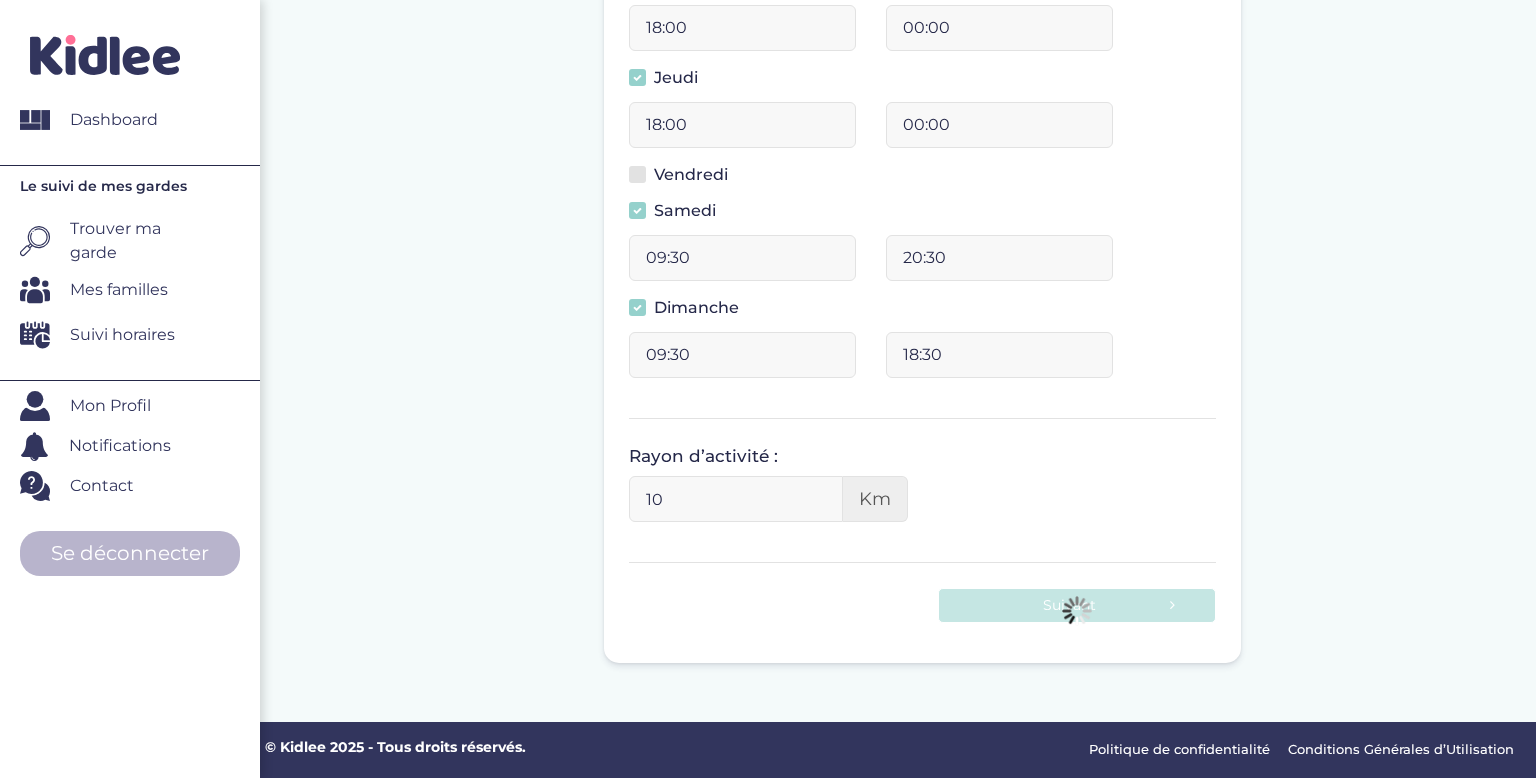 checkbox on "true" 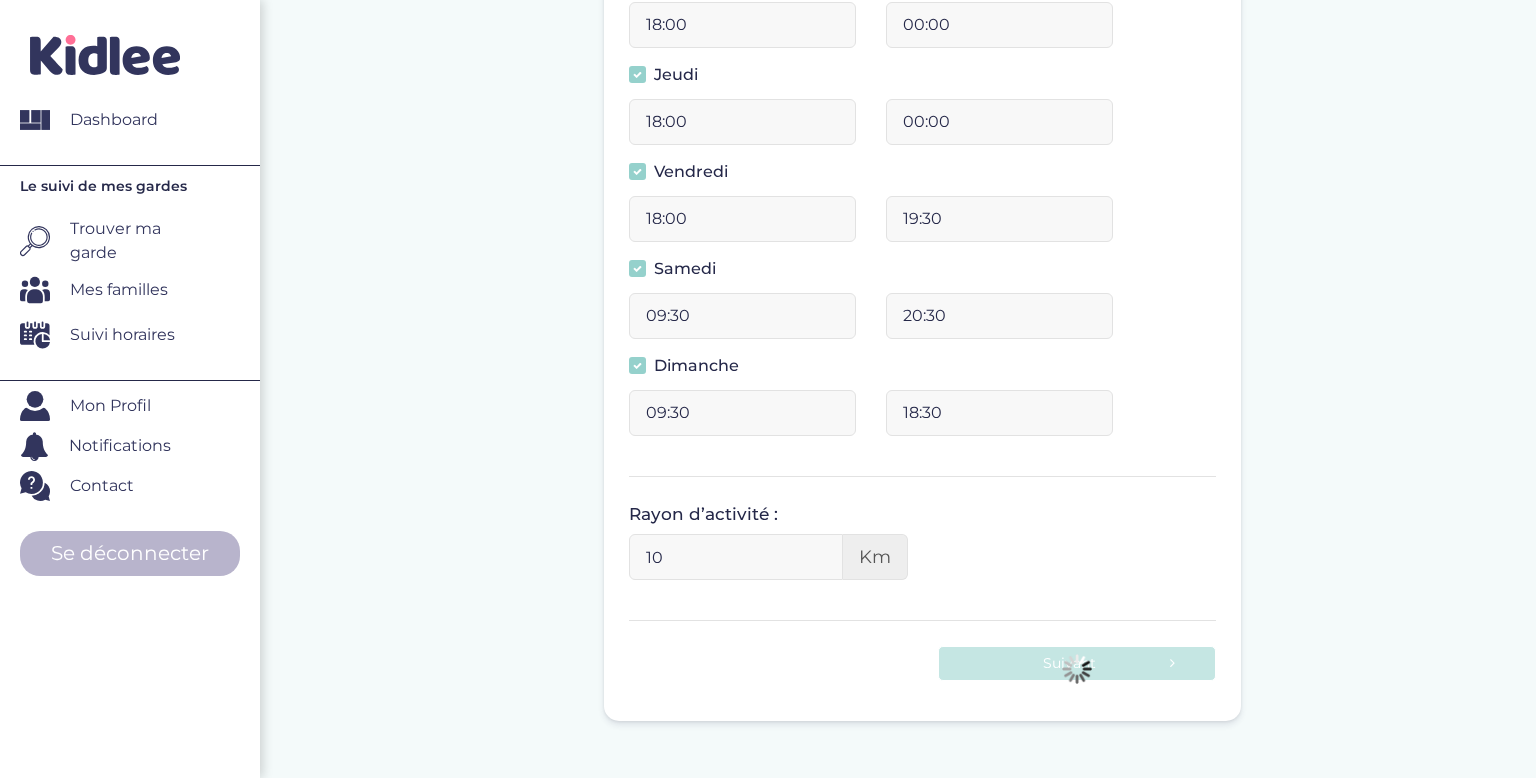 click on "19:30" at bounding box center [999, 219] 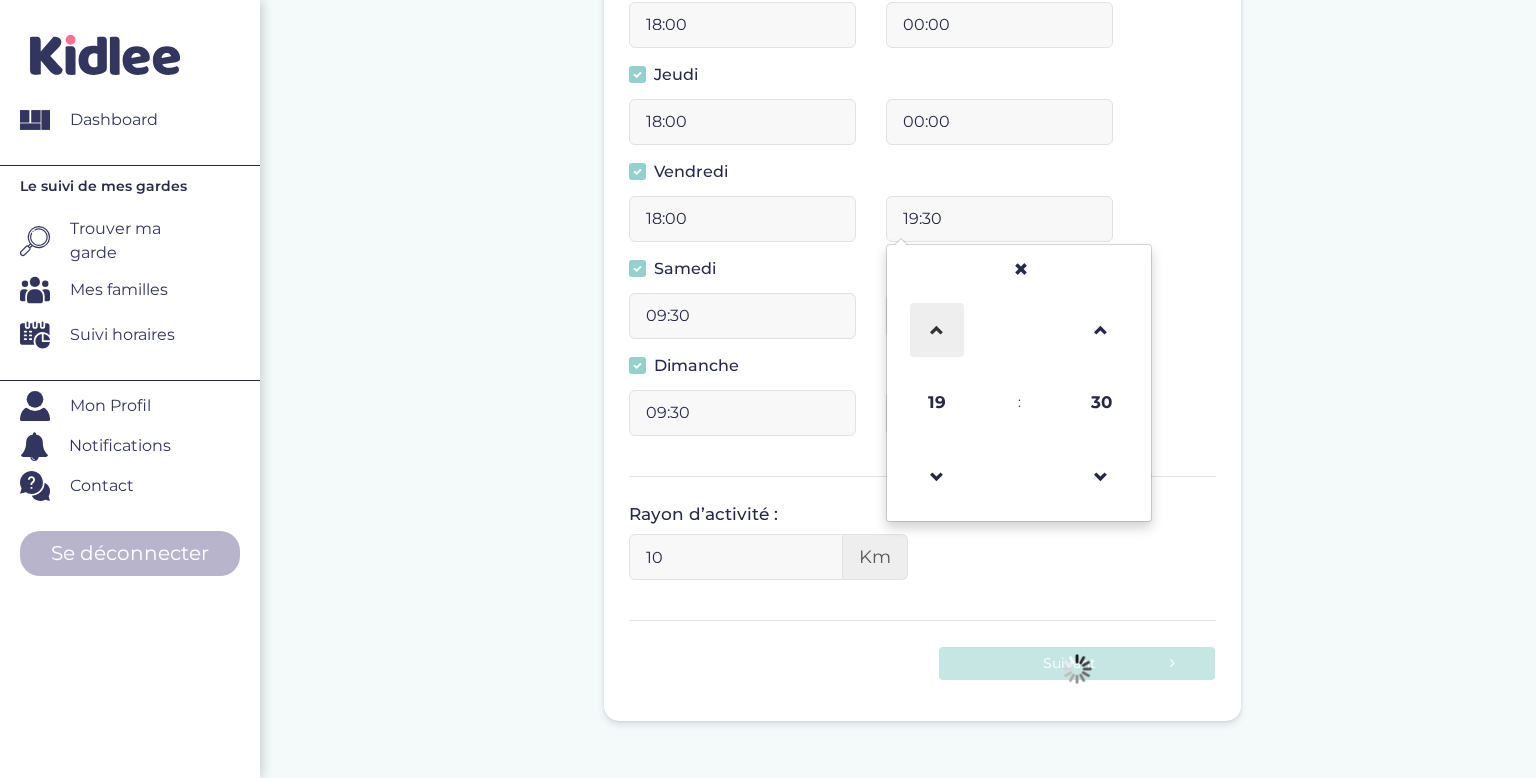click at bounding box center [937, 330] 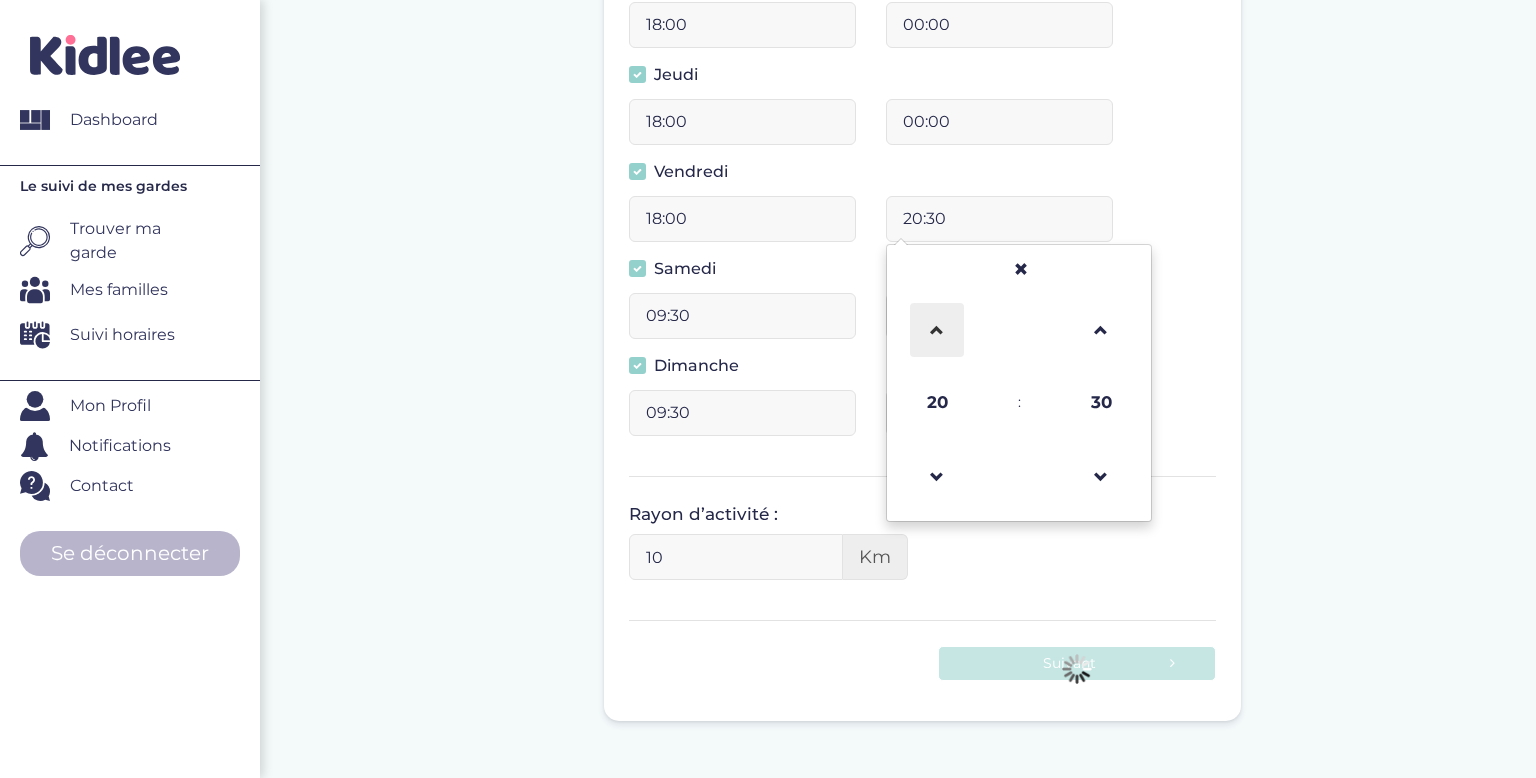 click at bounding box center [937, 330] 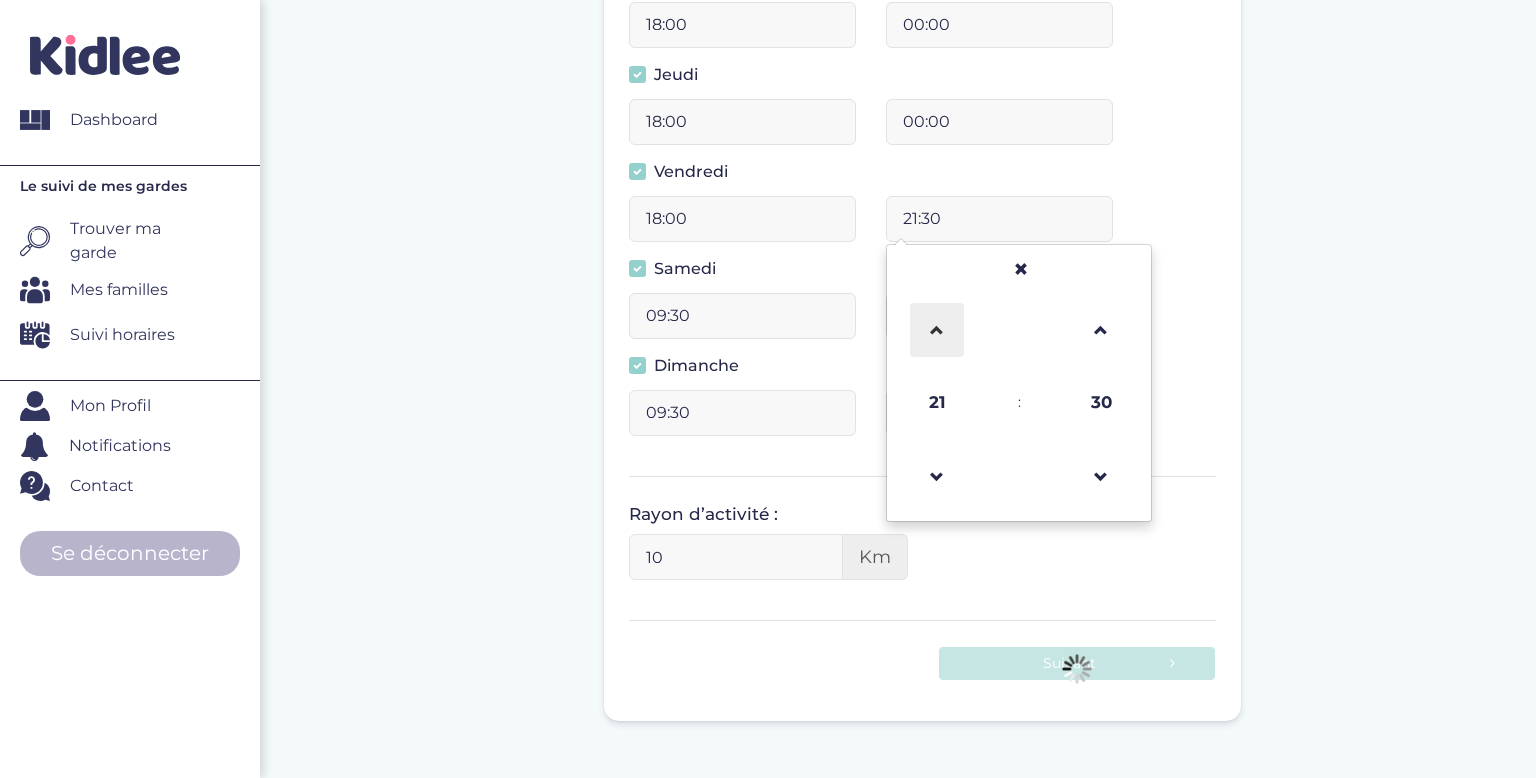 click at bounding box center (937, 330) 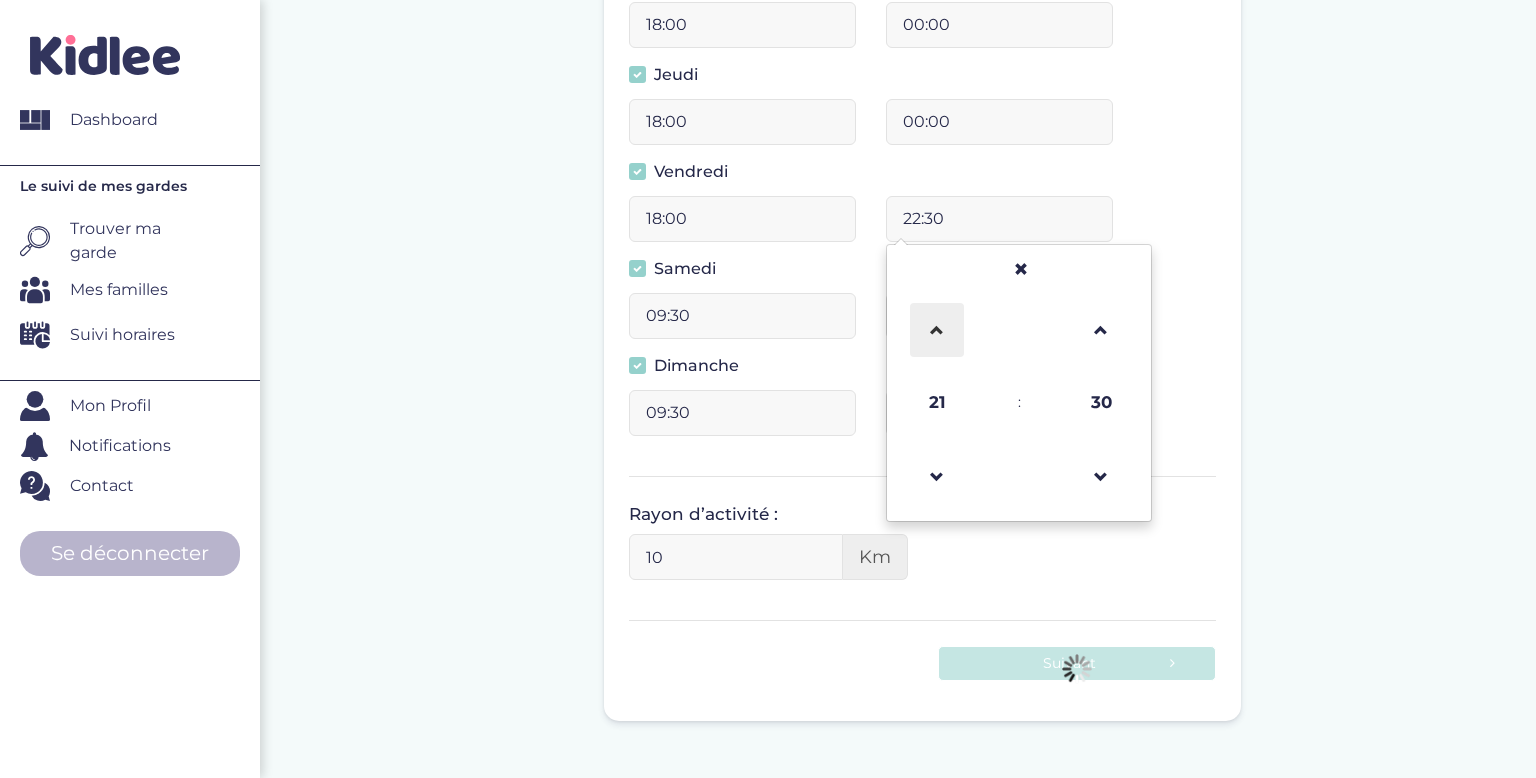 click at bounding box center (937, 330) 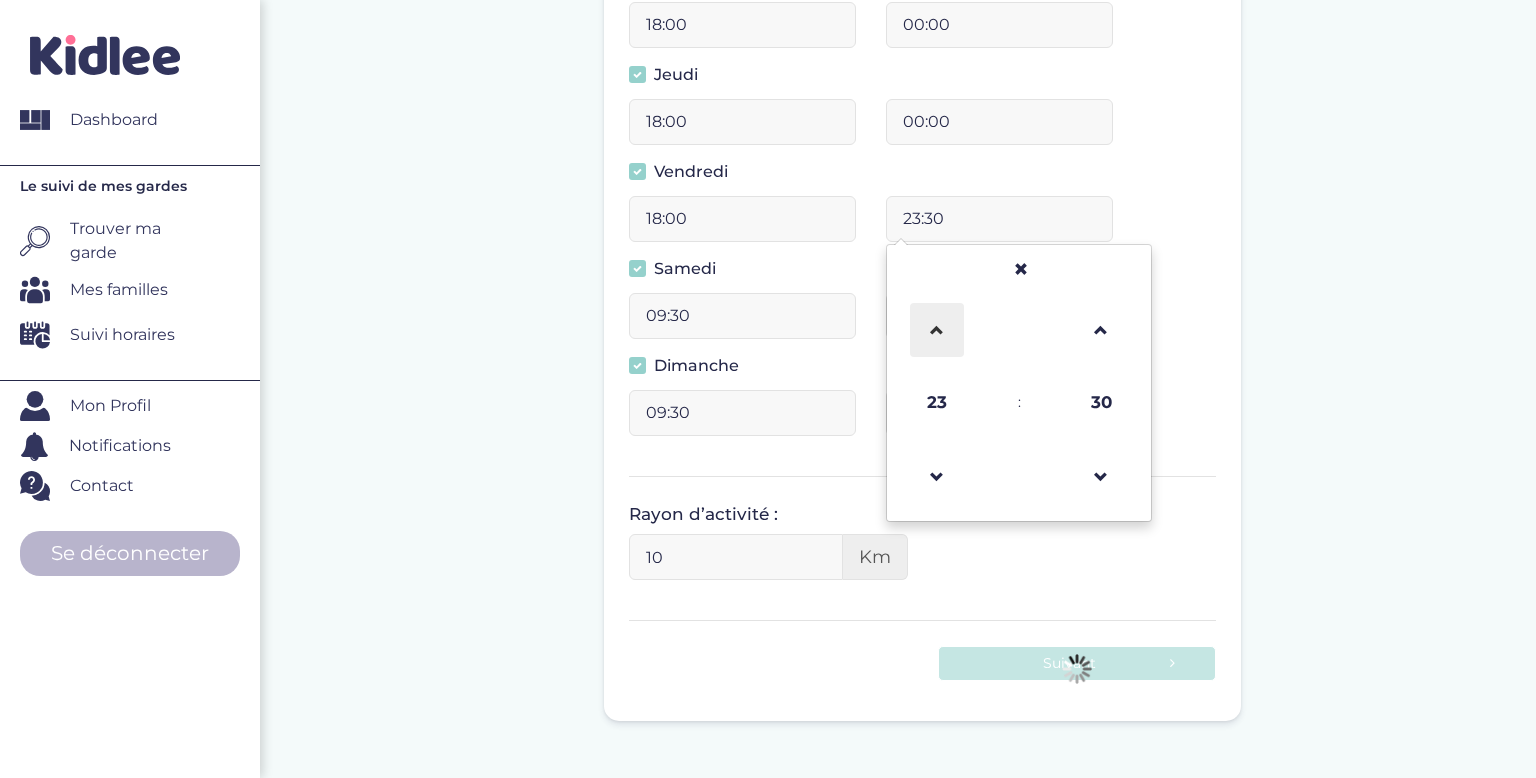 click at bounding box center (937, 330) 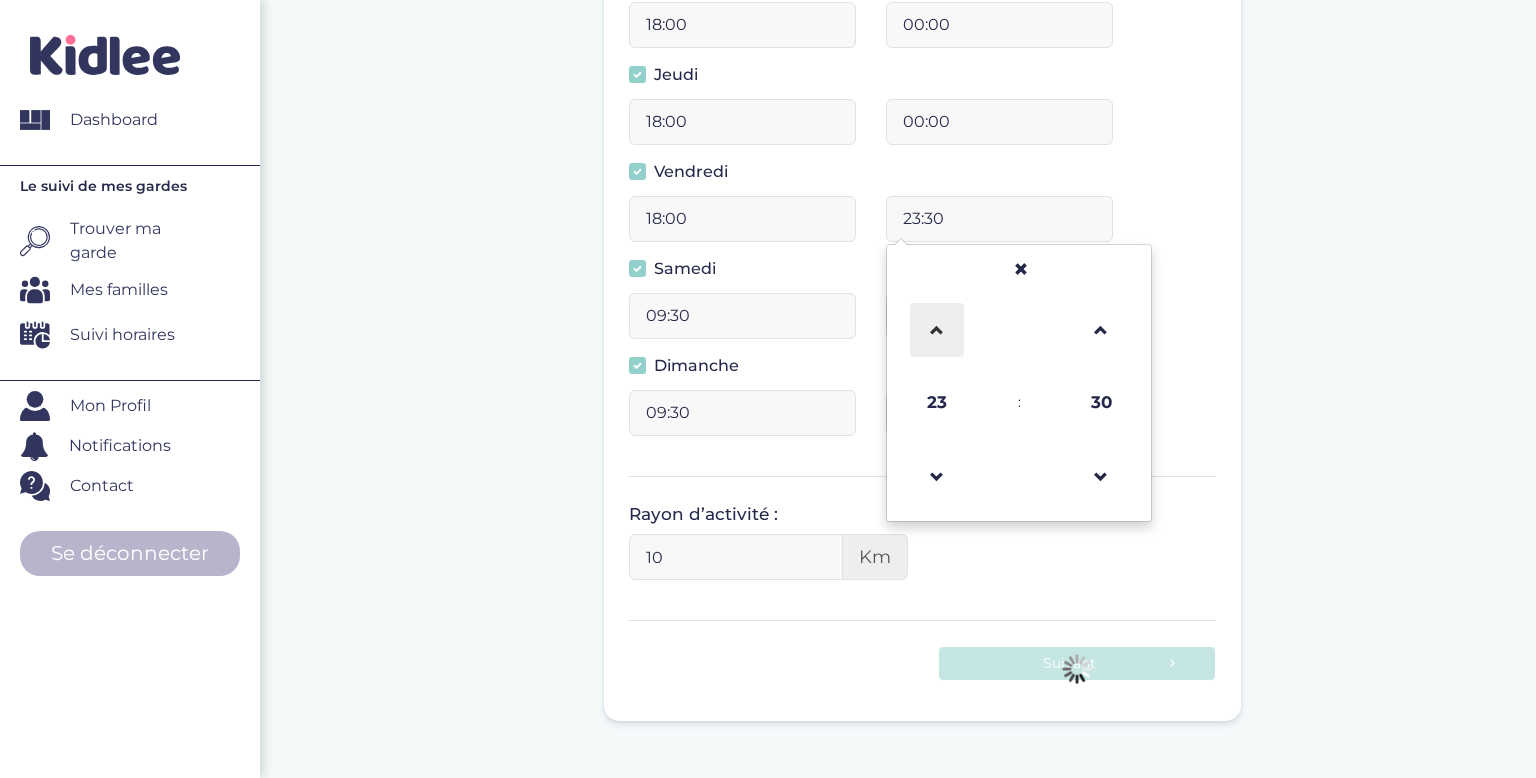 type on "00:30" 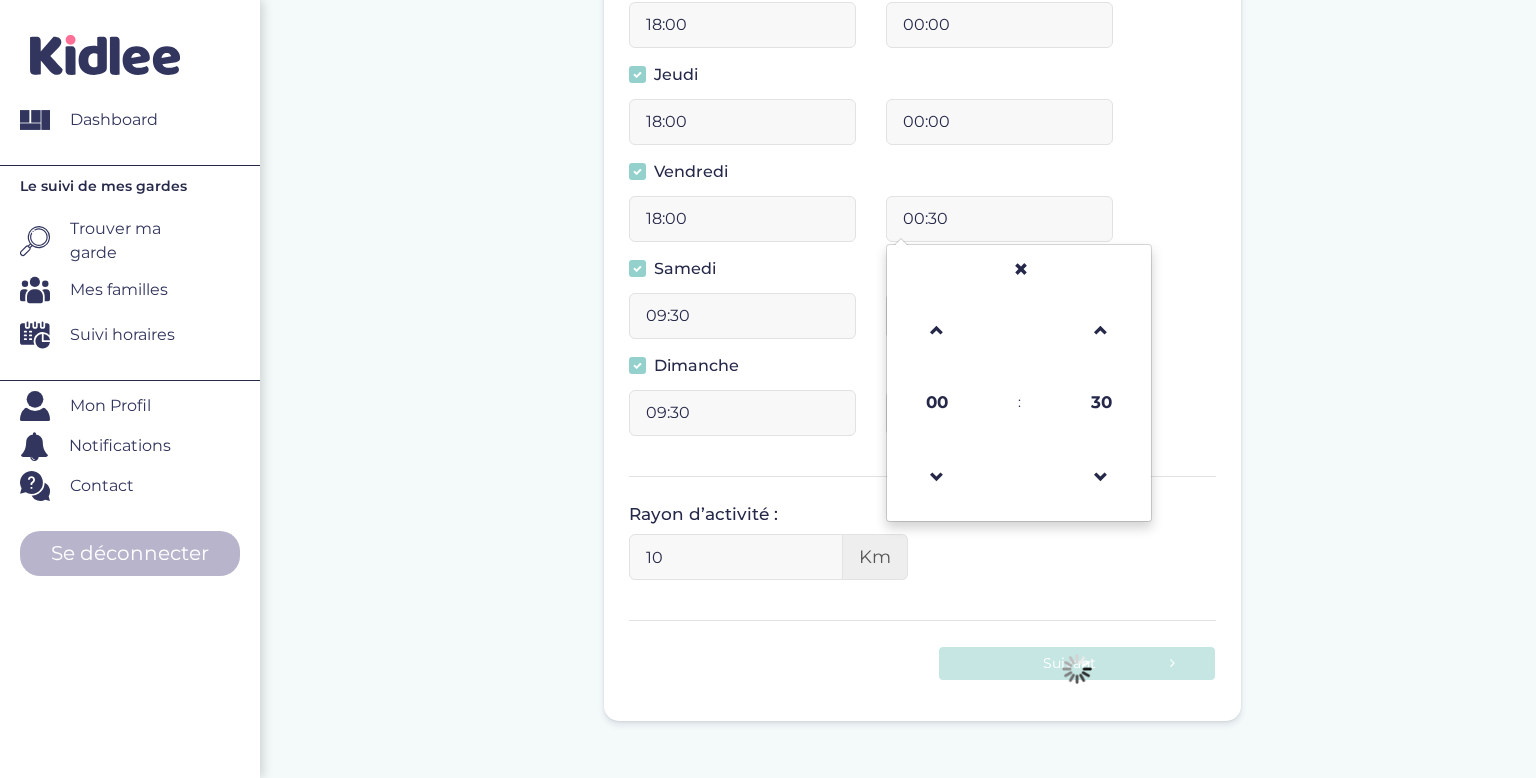 click on "Rayon d’activité :
10   Km" at bounding box center (768, 549) 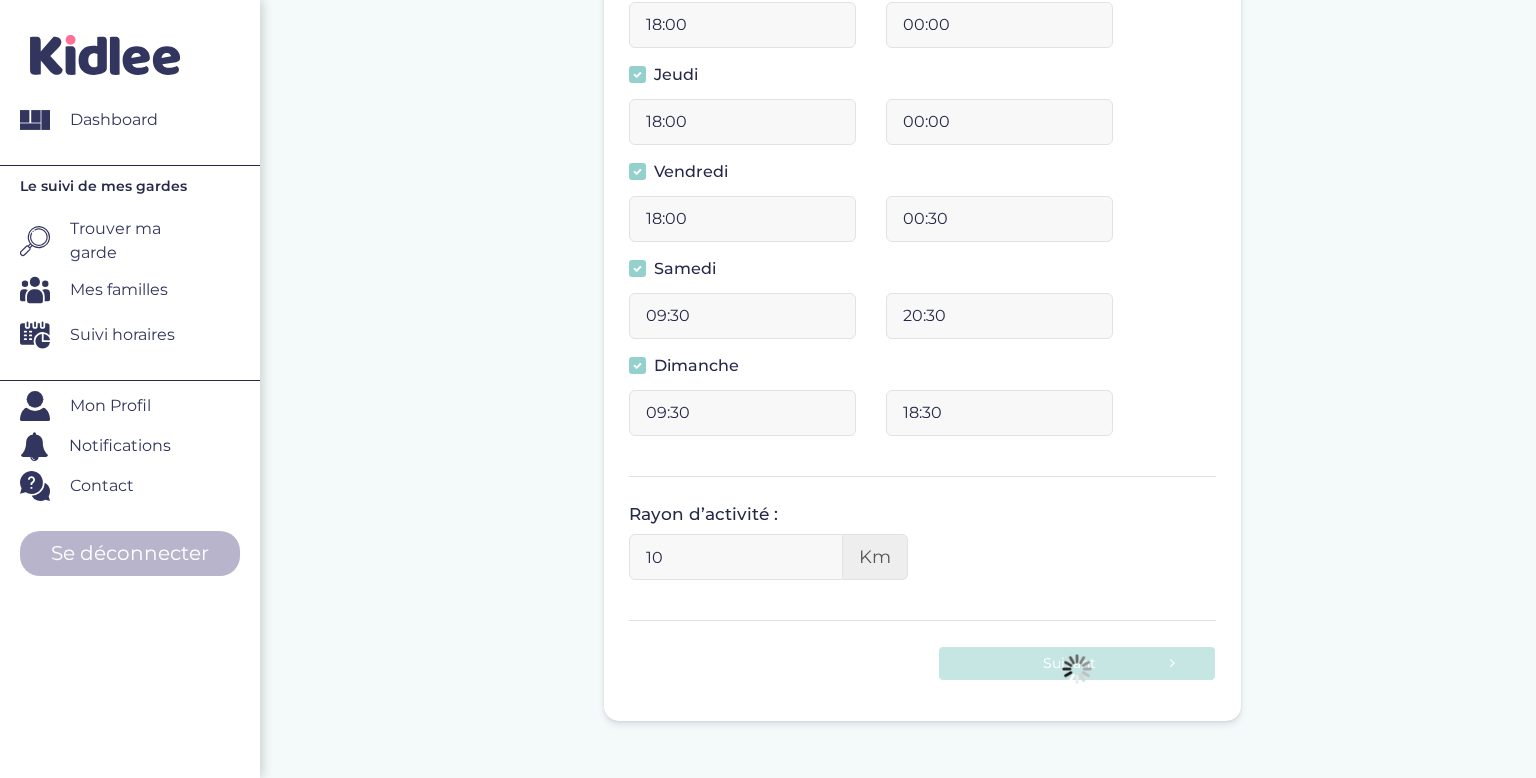 click at bounding box center (1077, 669) 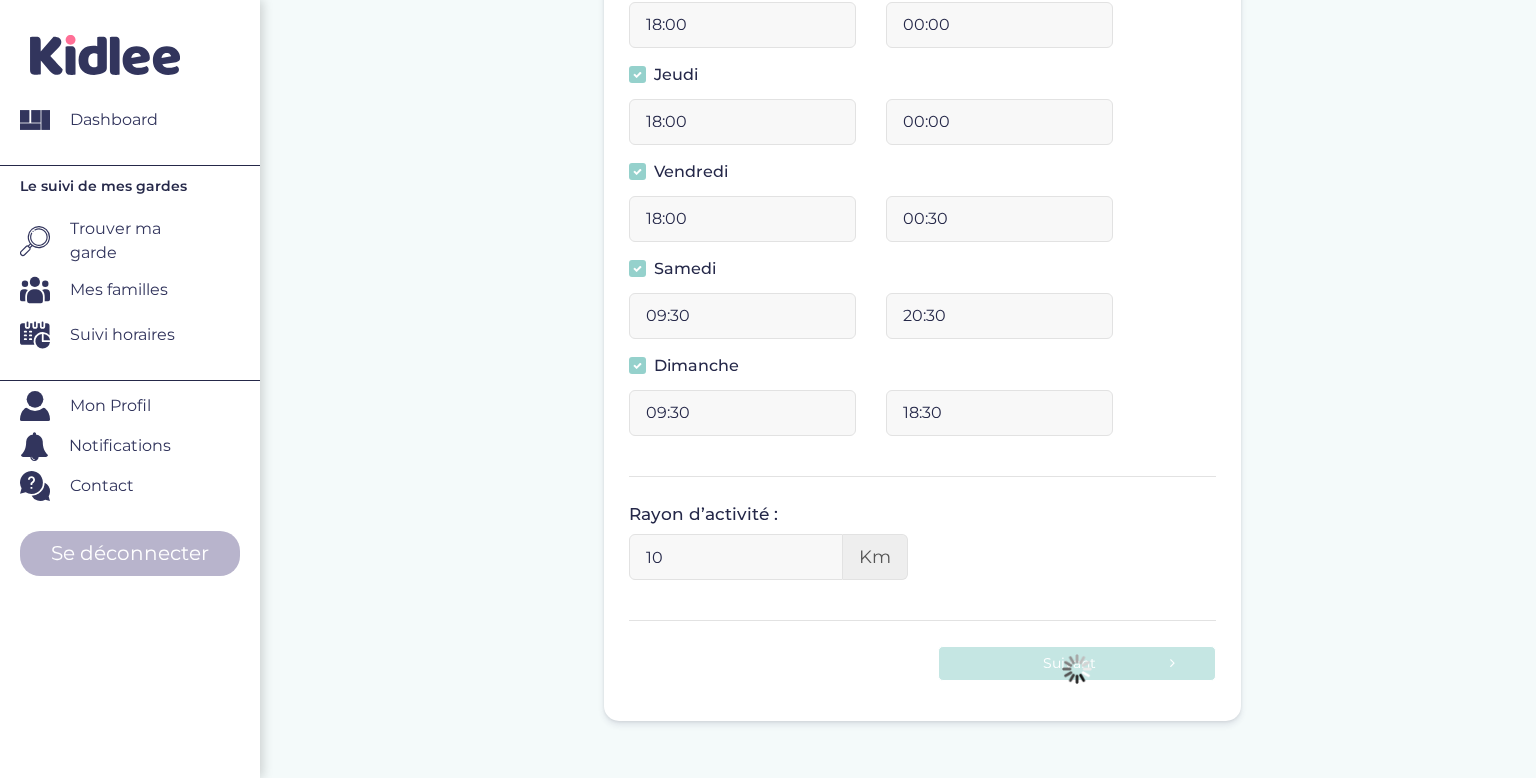 click on "Mes familles" at bounding box center (119, 290) 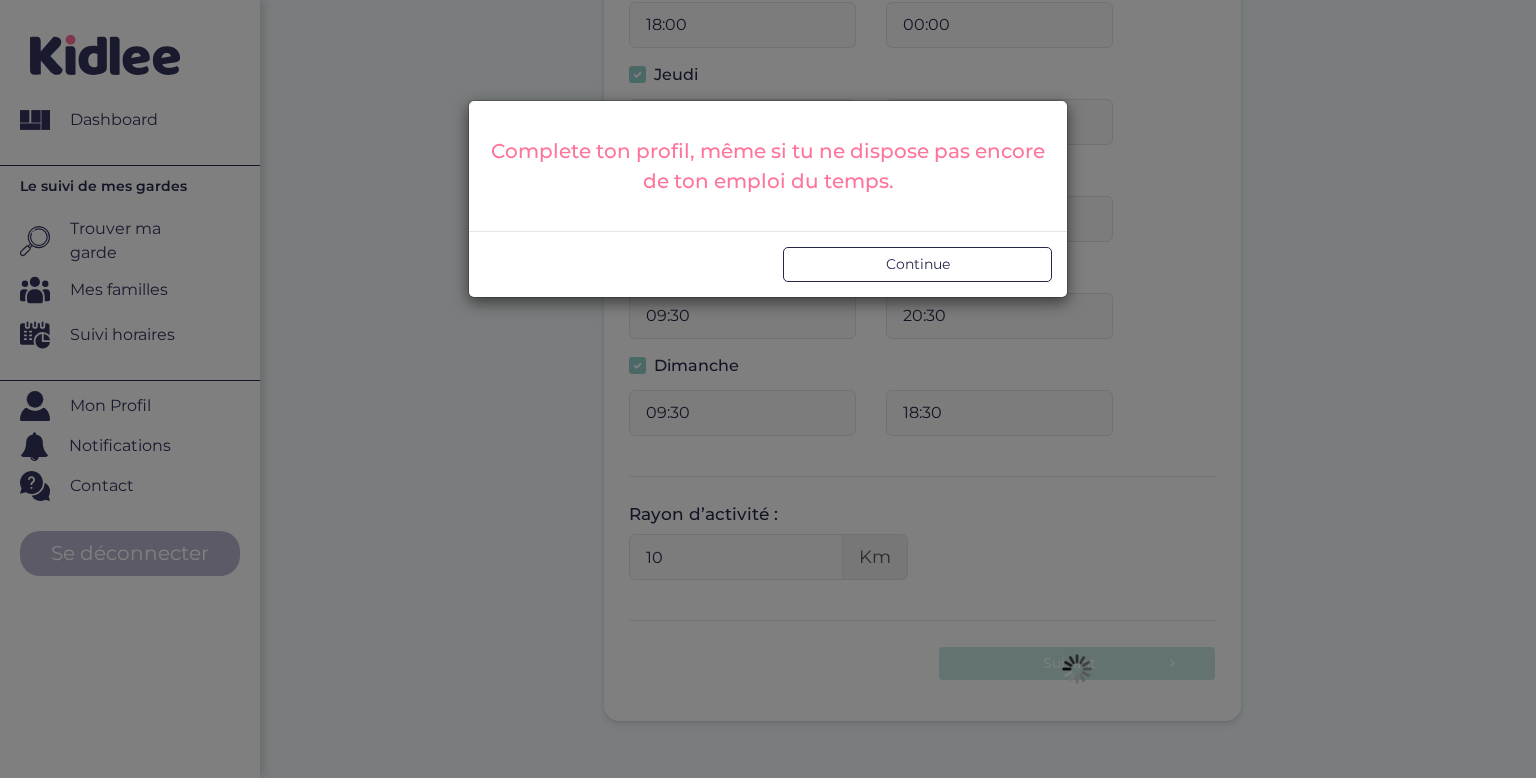 click on "Continue" at bounding box center (917, 264) 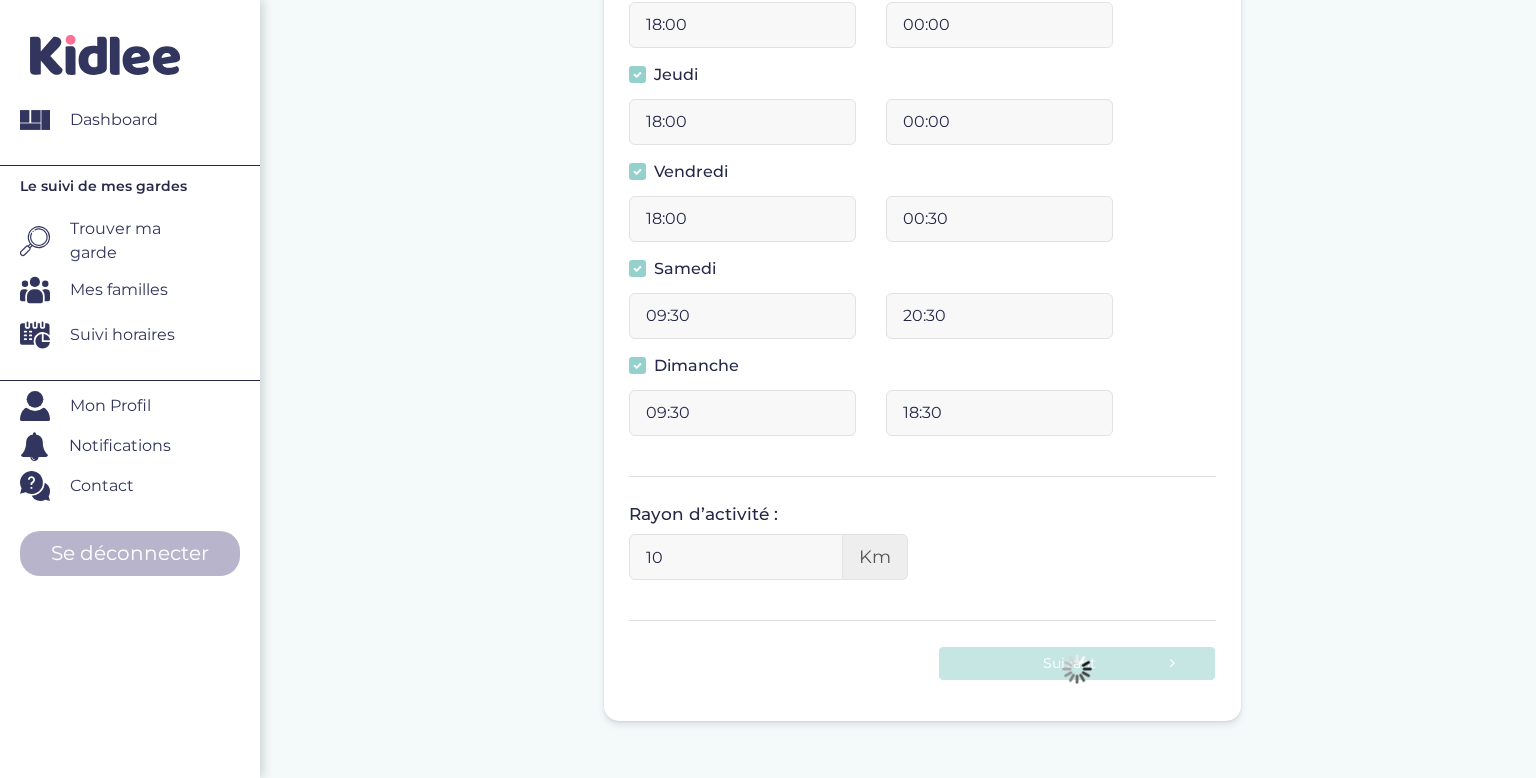 click at bounding box center [1077, 669] 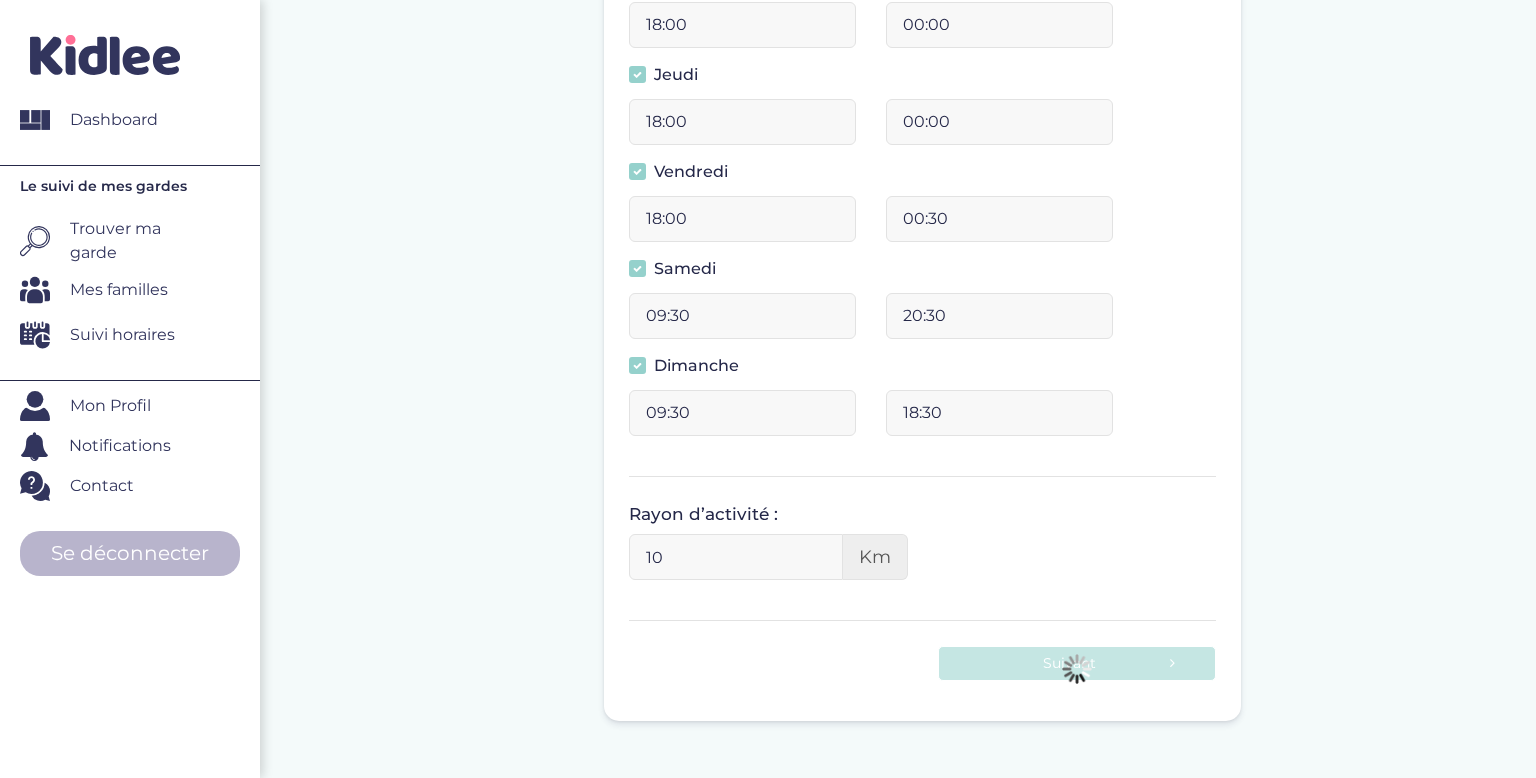 click on "10" at bounding box center (735, 557) 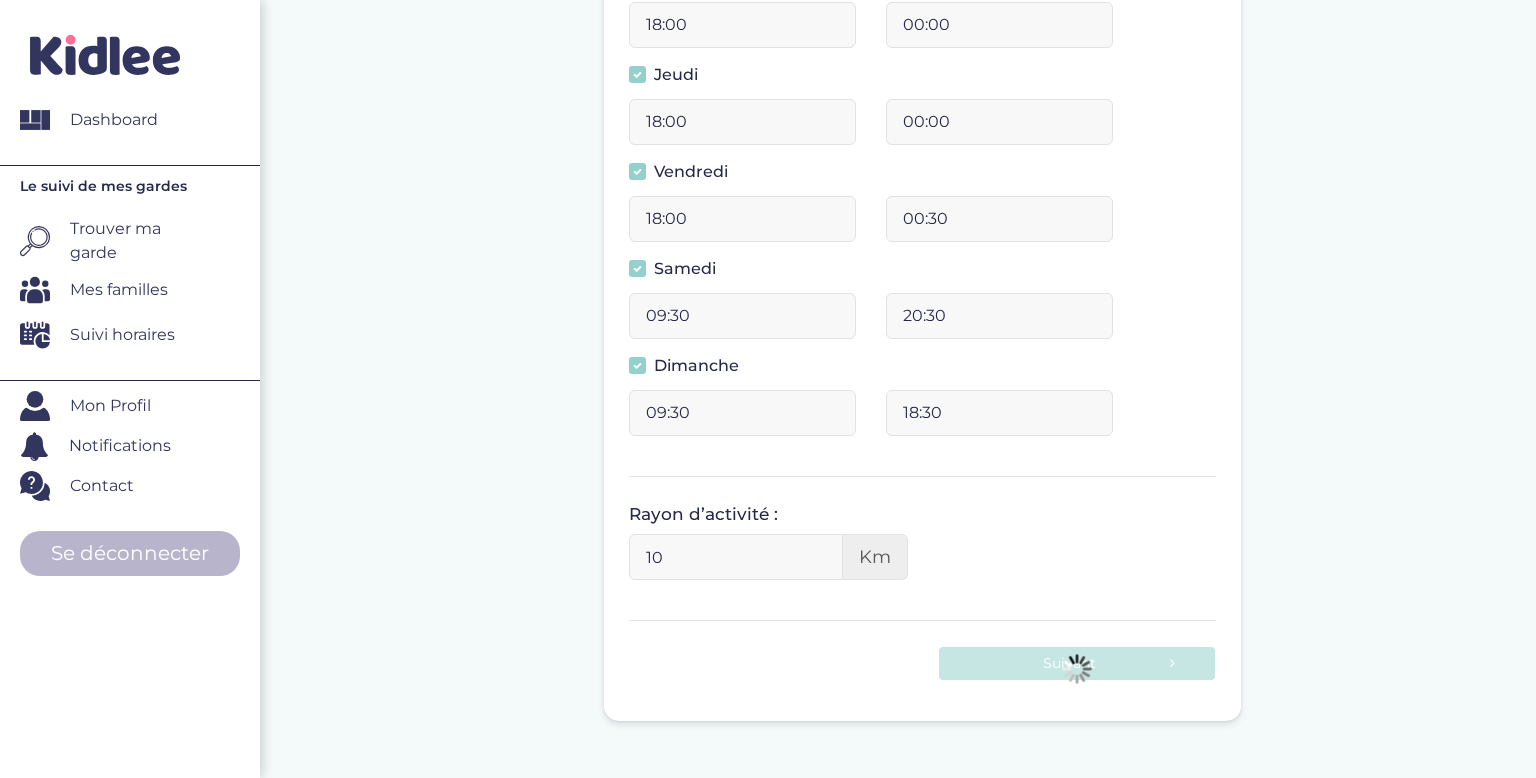 type on "1" 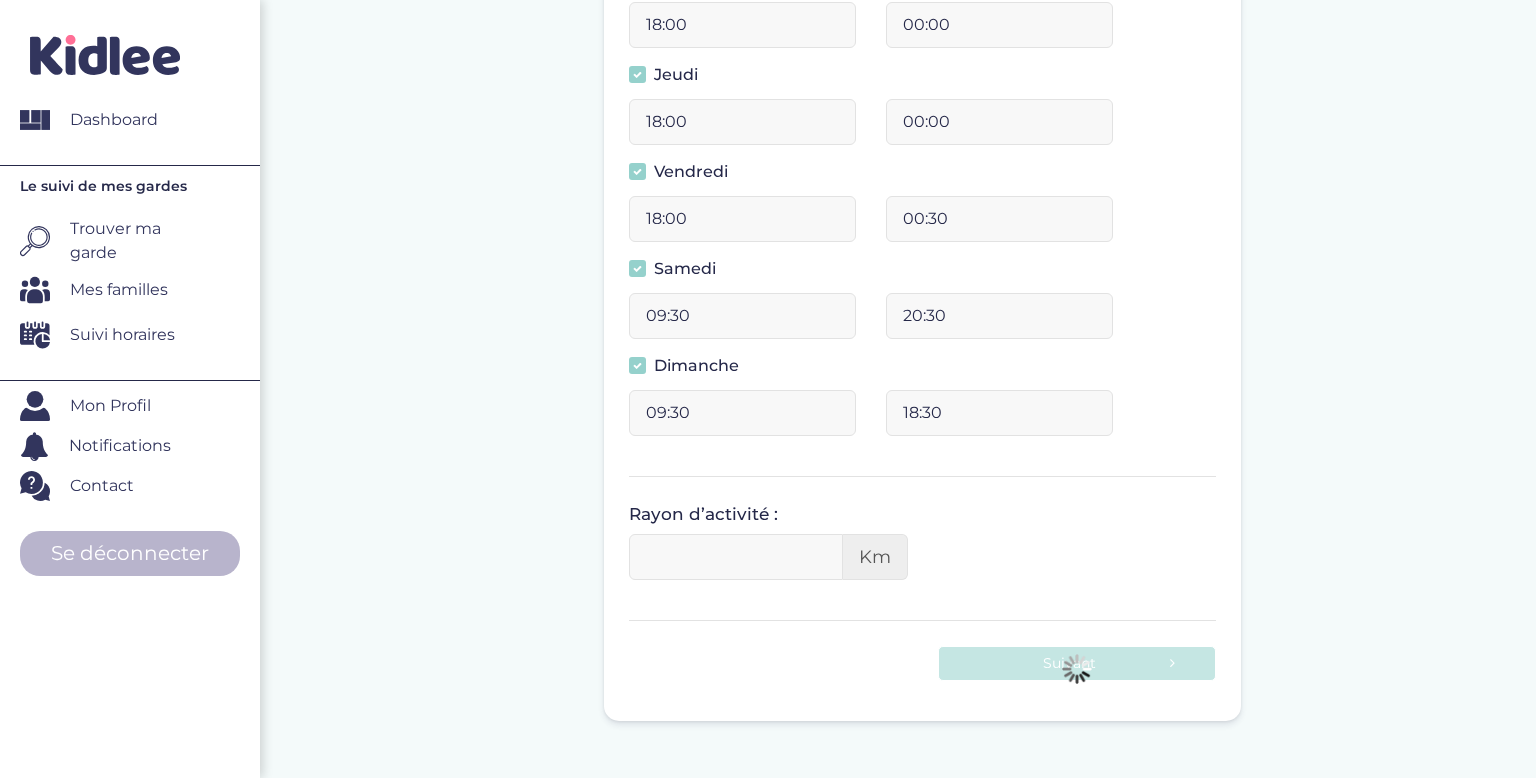 type on "1" 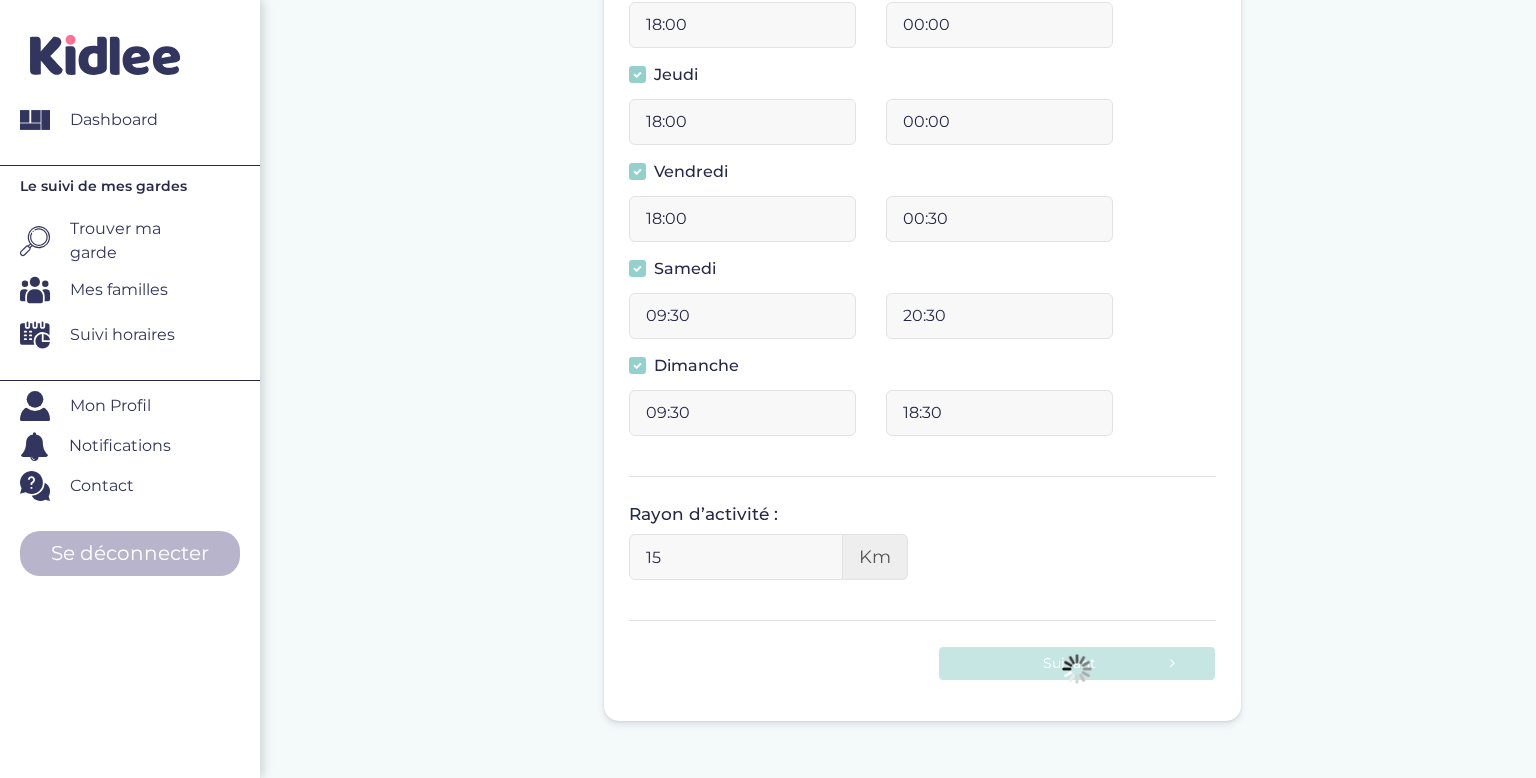 type on "10" 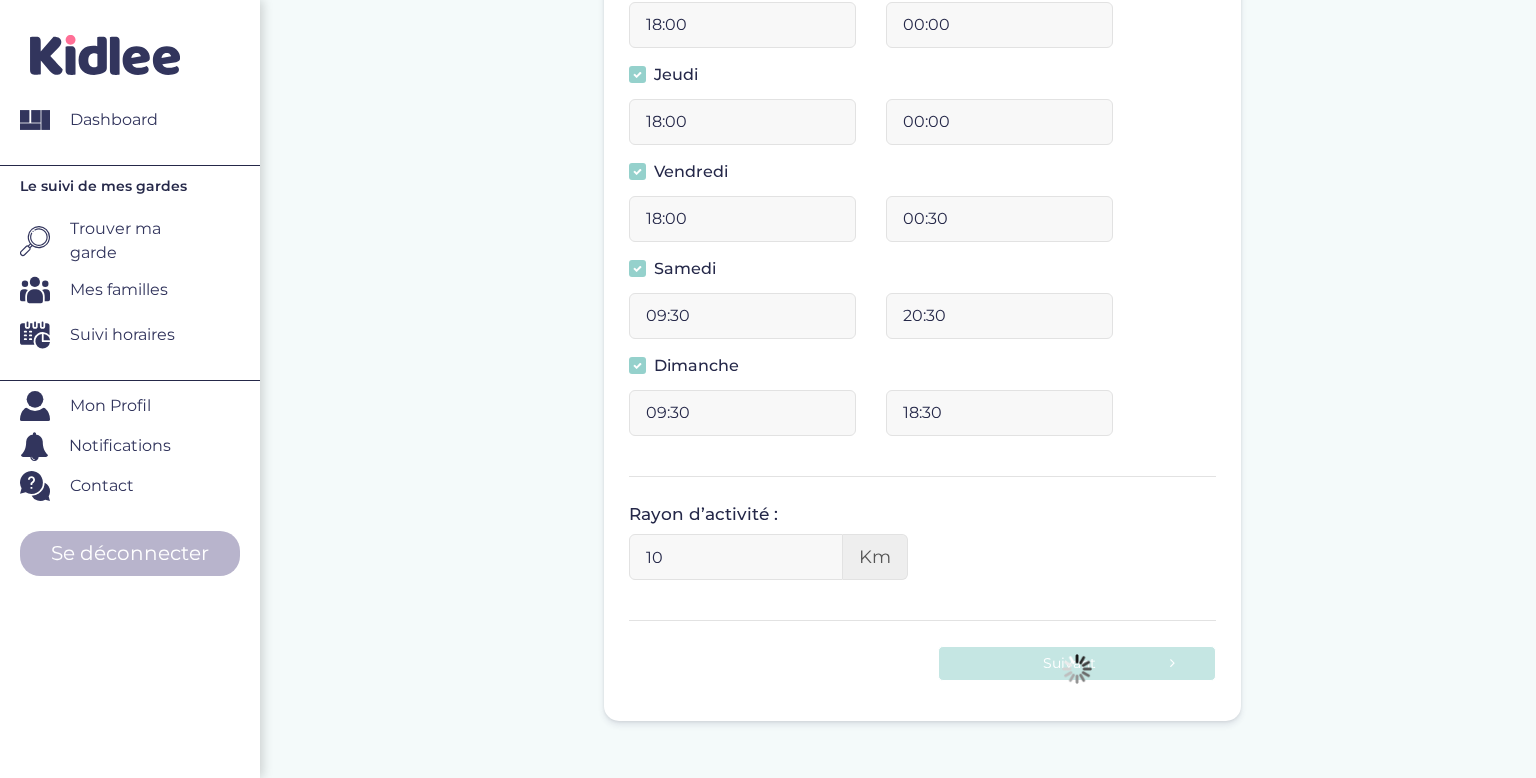 click on "Suivant" at bounding box center (922, 663) 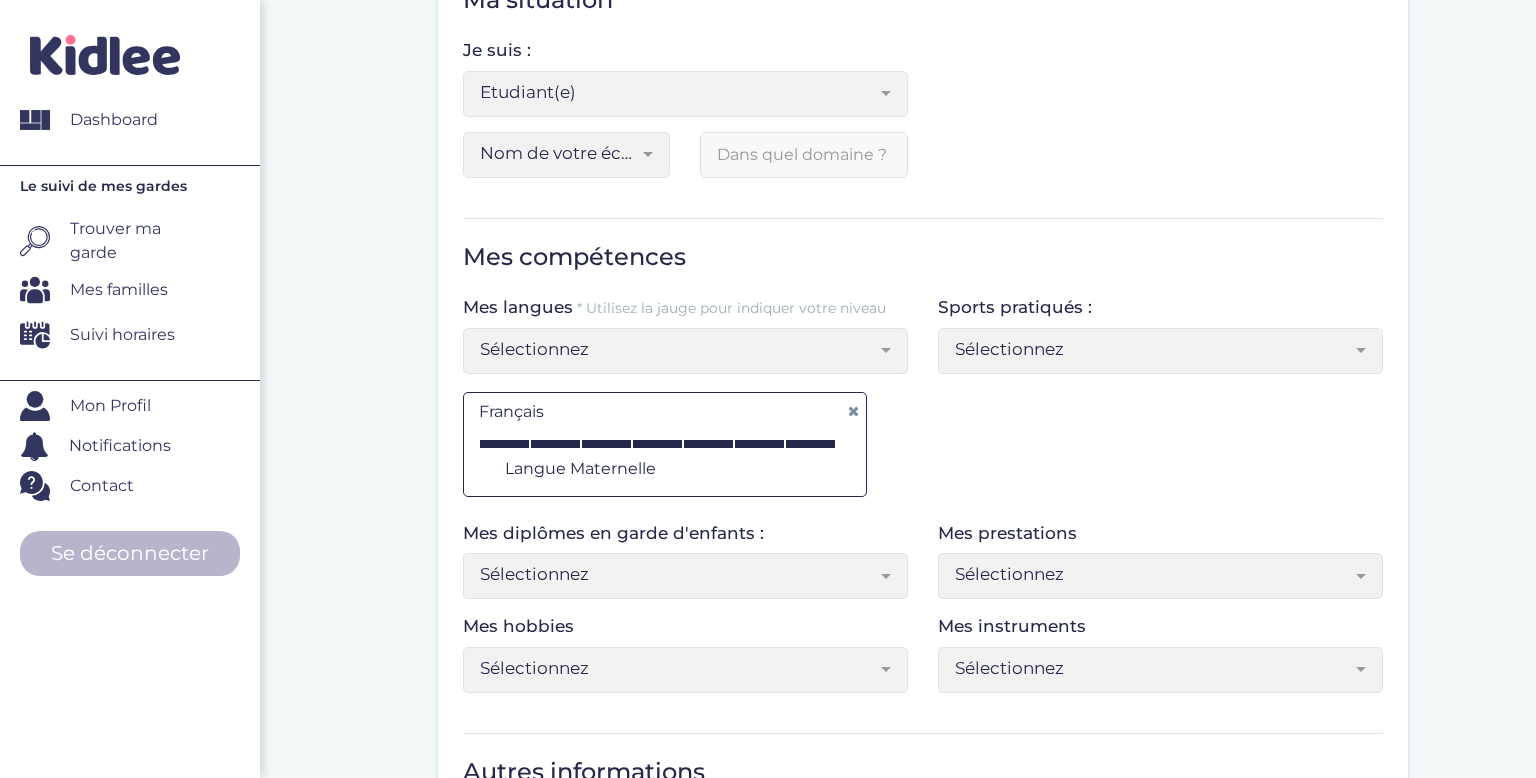 scroll, scrollTop: 0, scrollLeft: 0, axis: both 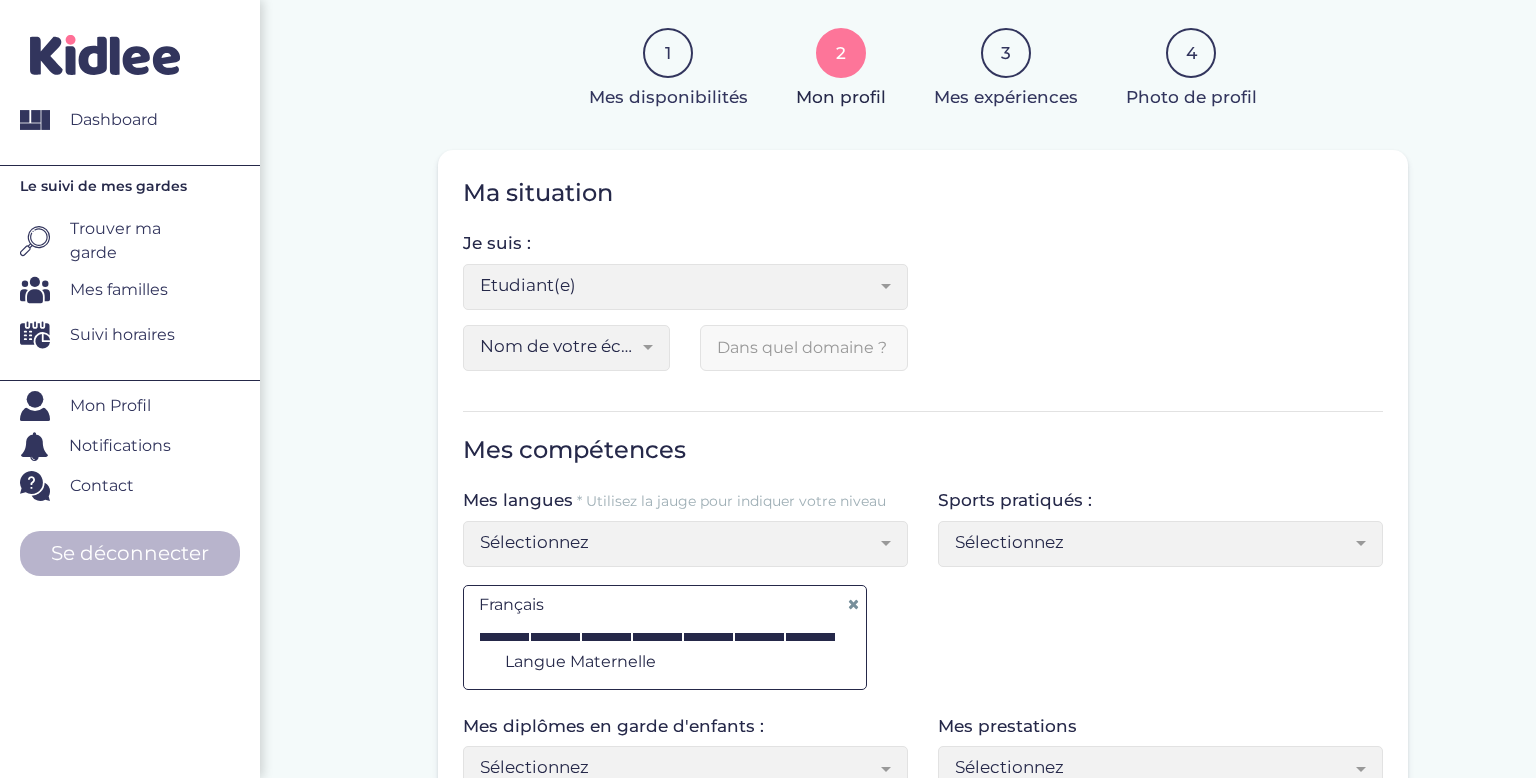 click at bounding box center (655, 348) 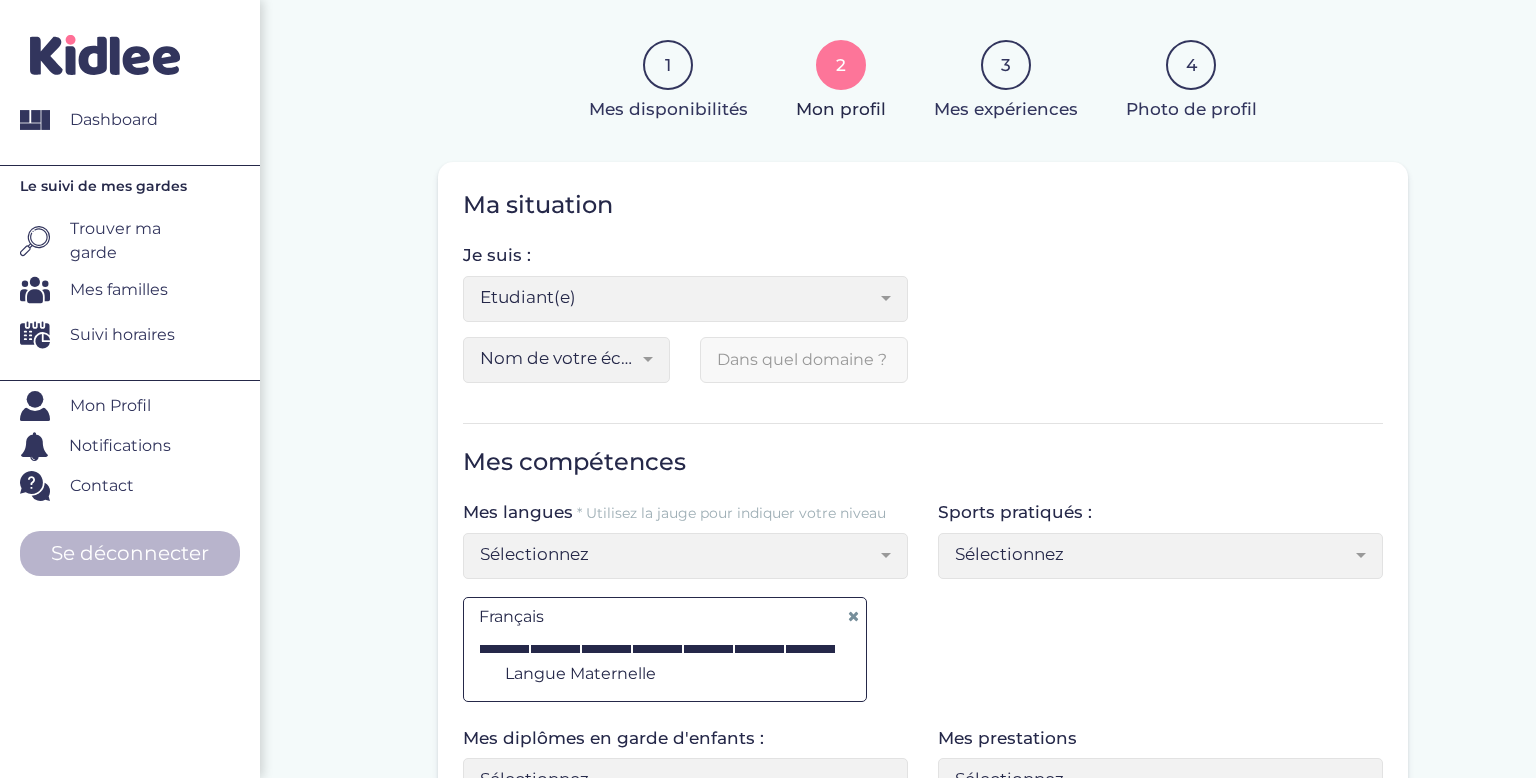 click at bounding box center (655, 360) 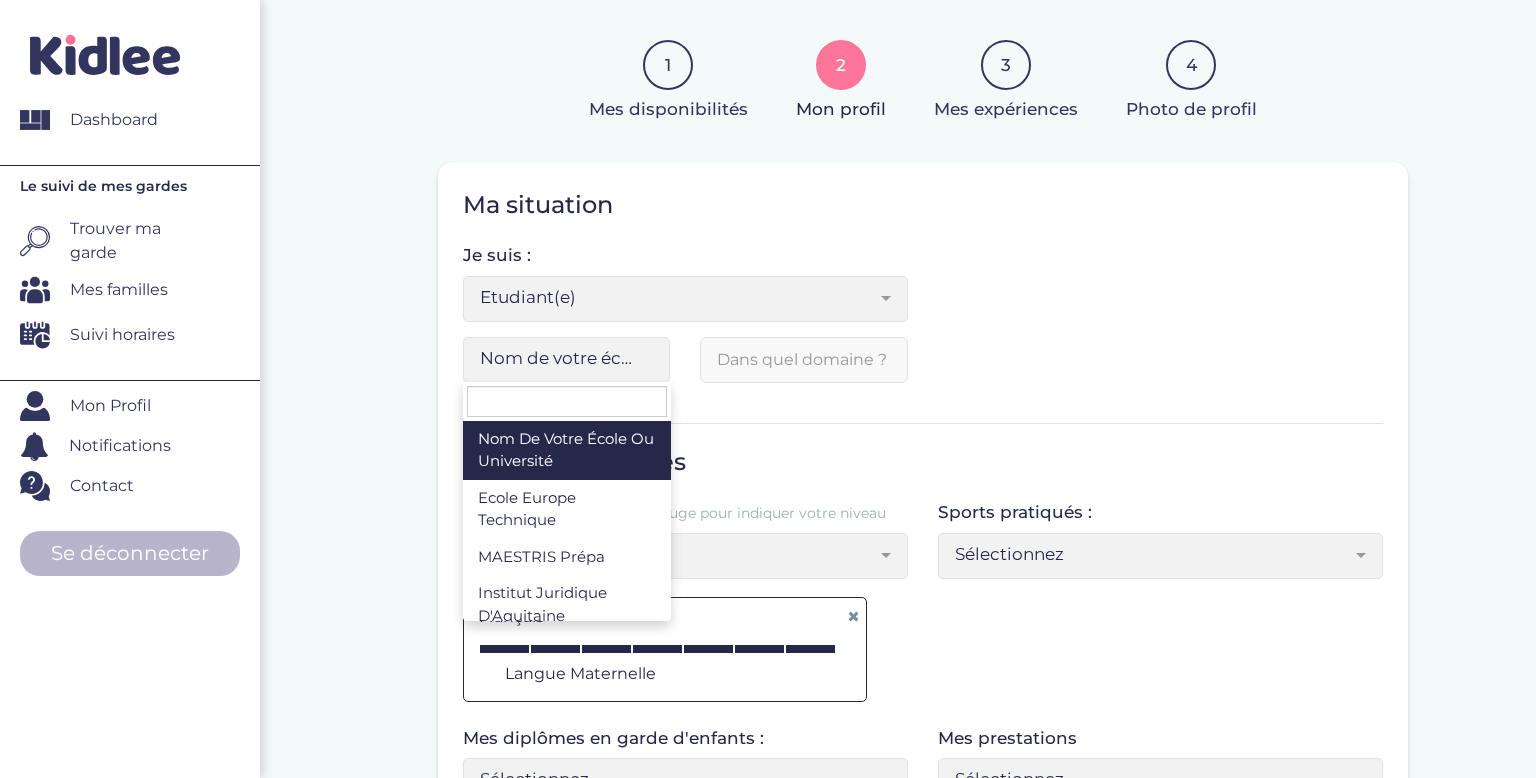 click on "Nom de votre école ou université" at bounding box center (567, 360) 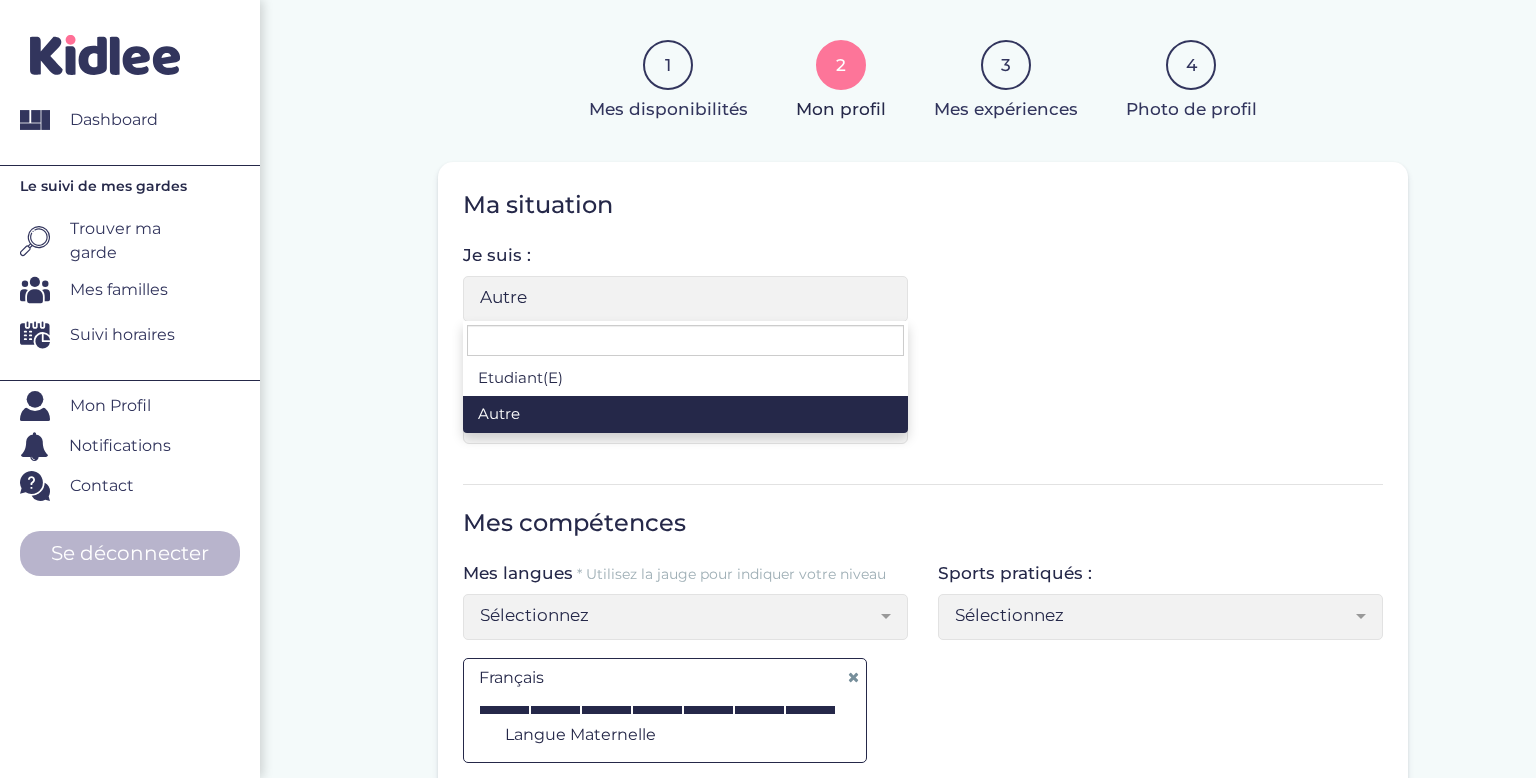click on "Nom de votre école ou université" at bounding box center (0, 0) 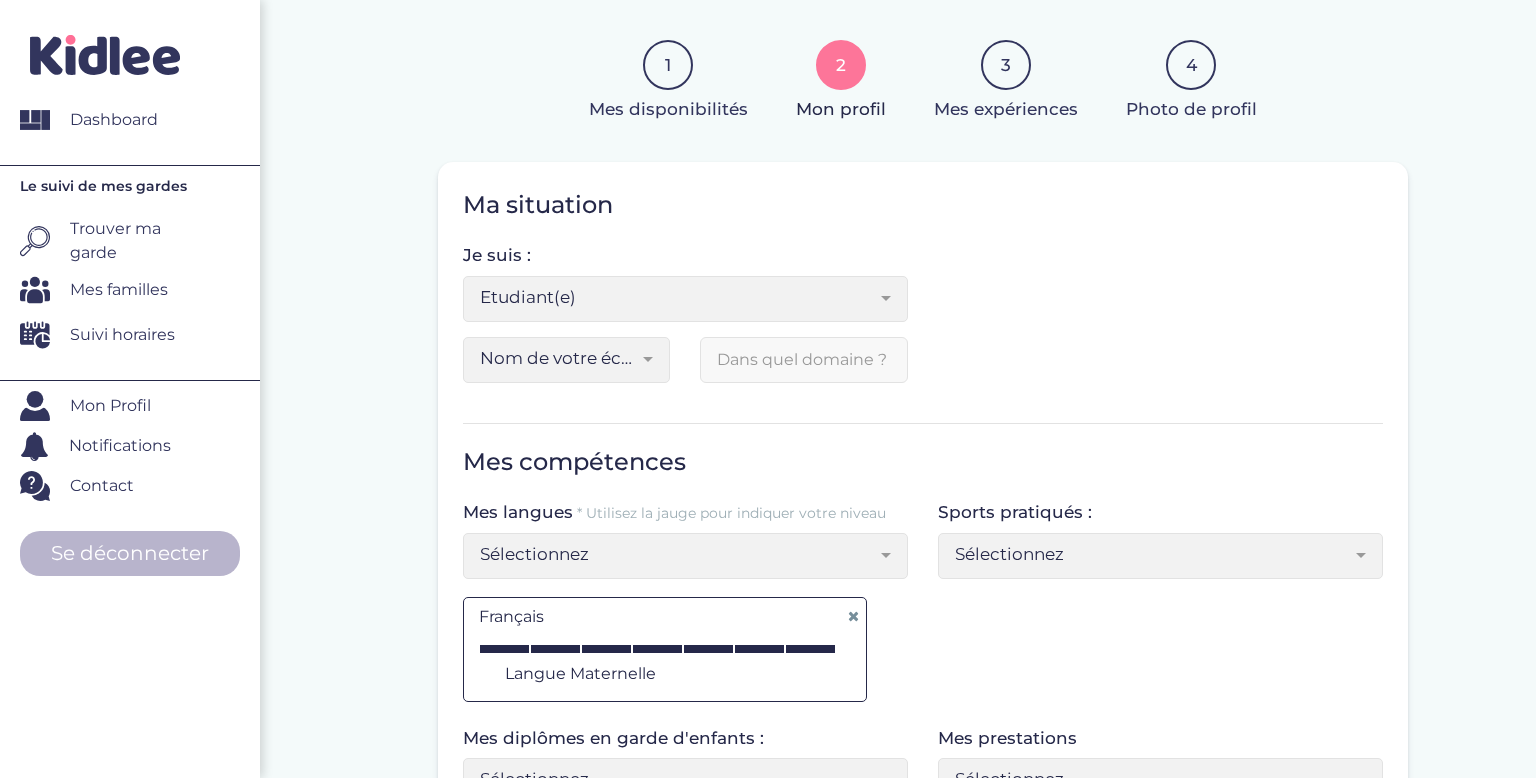 select on "1" 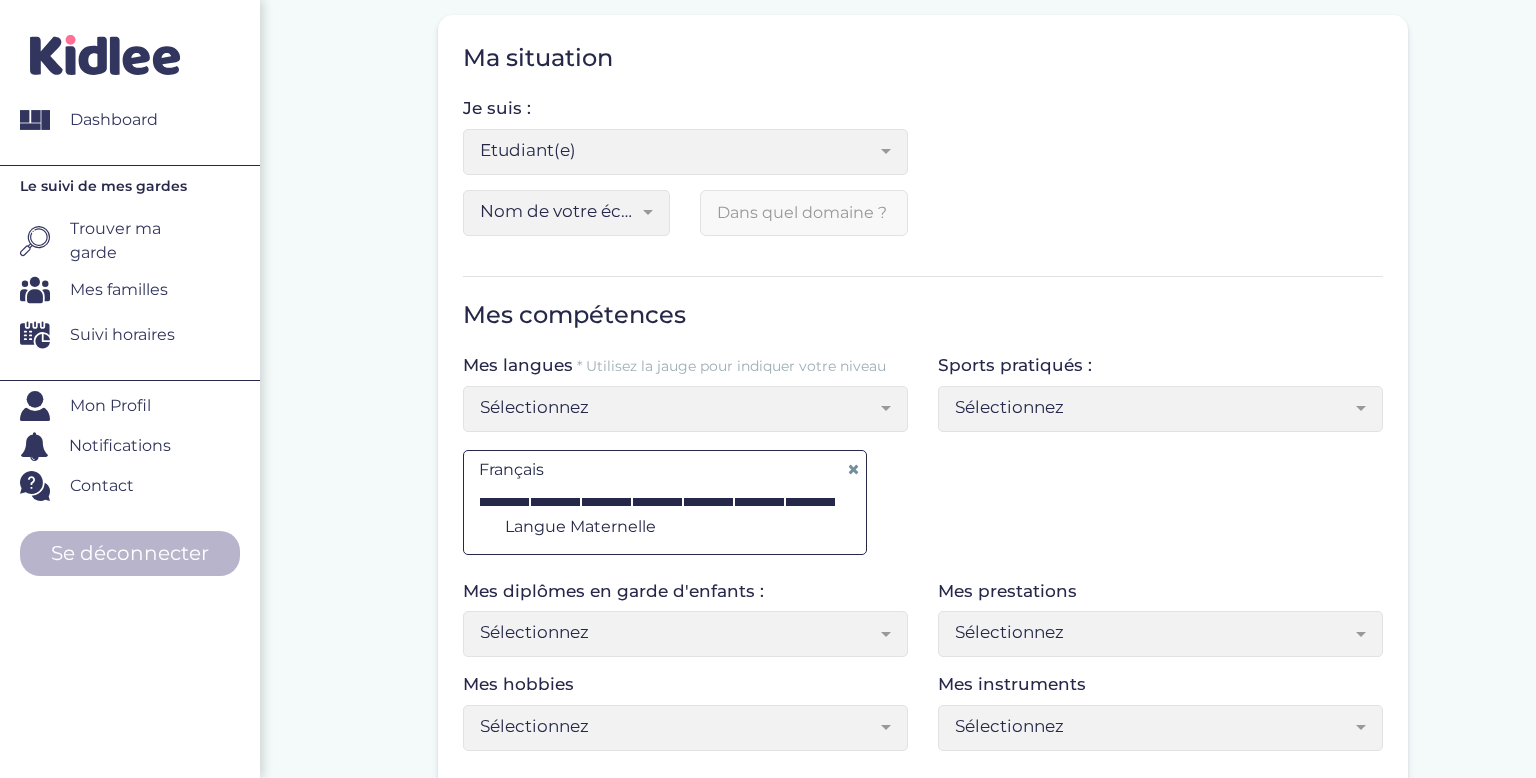 scroll, scrollTop: 480, scrollLeft: 0, axis: vertical 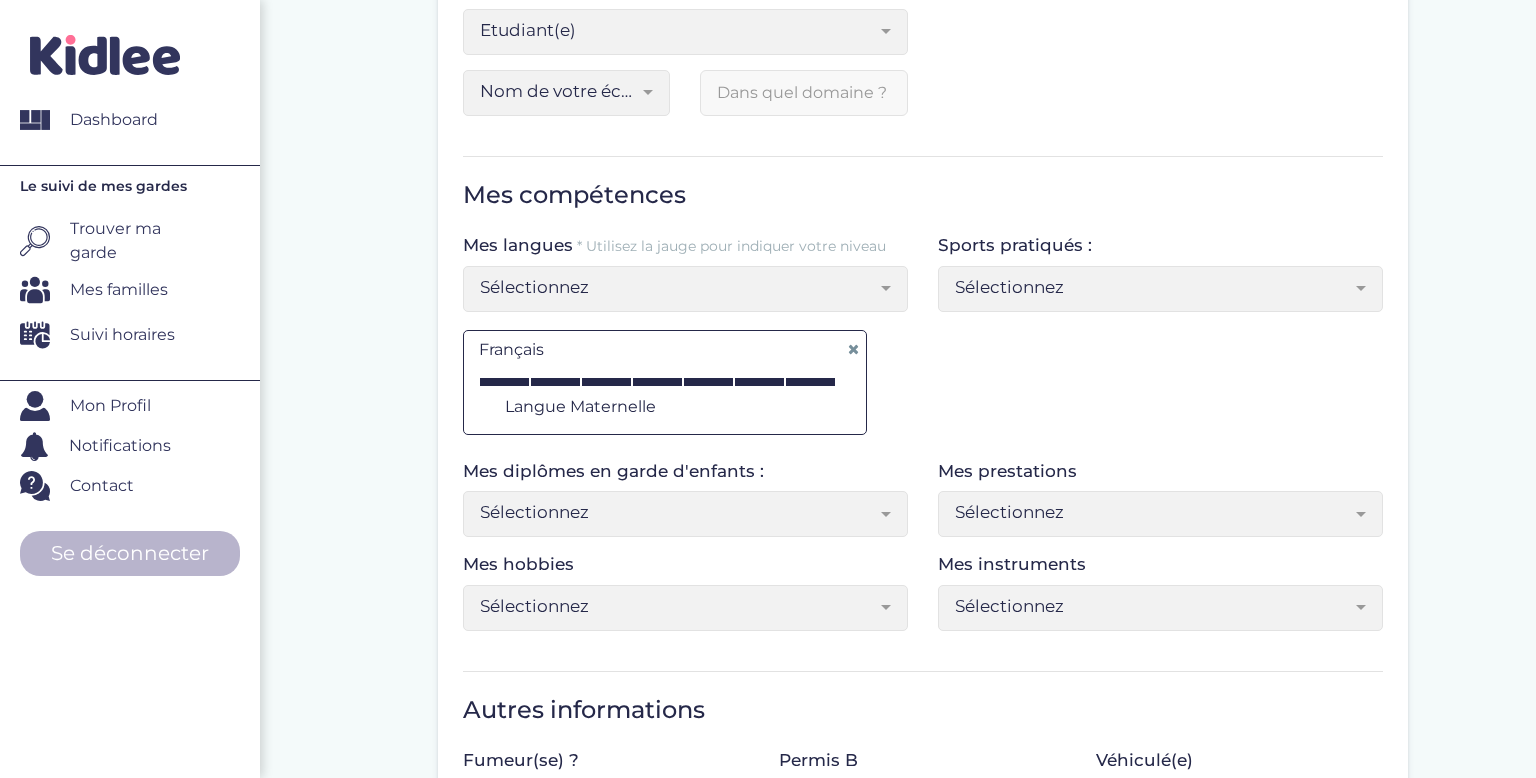 click on "Sélectionnez" at bounding box center (685, 289) 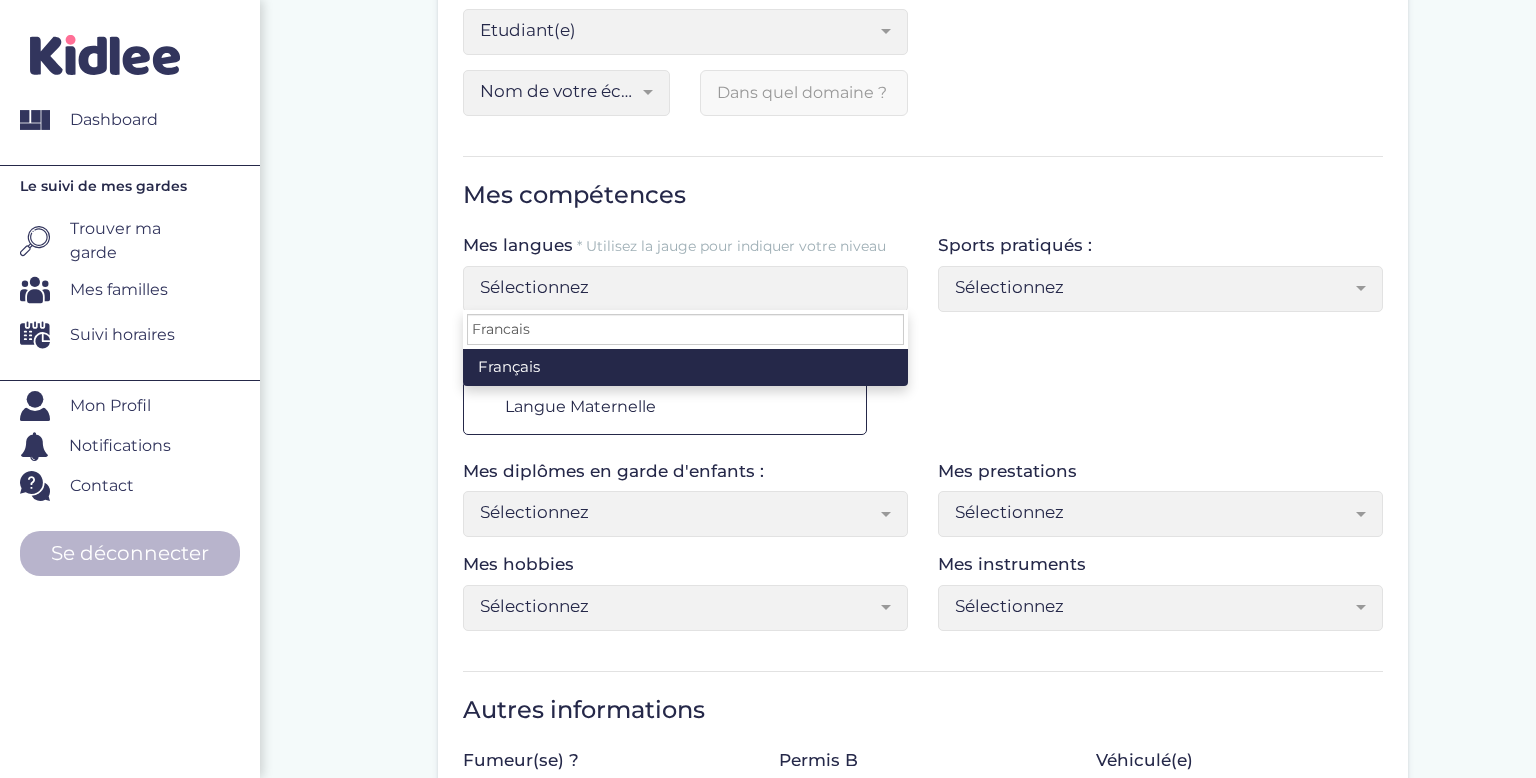type on "Francai" 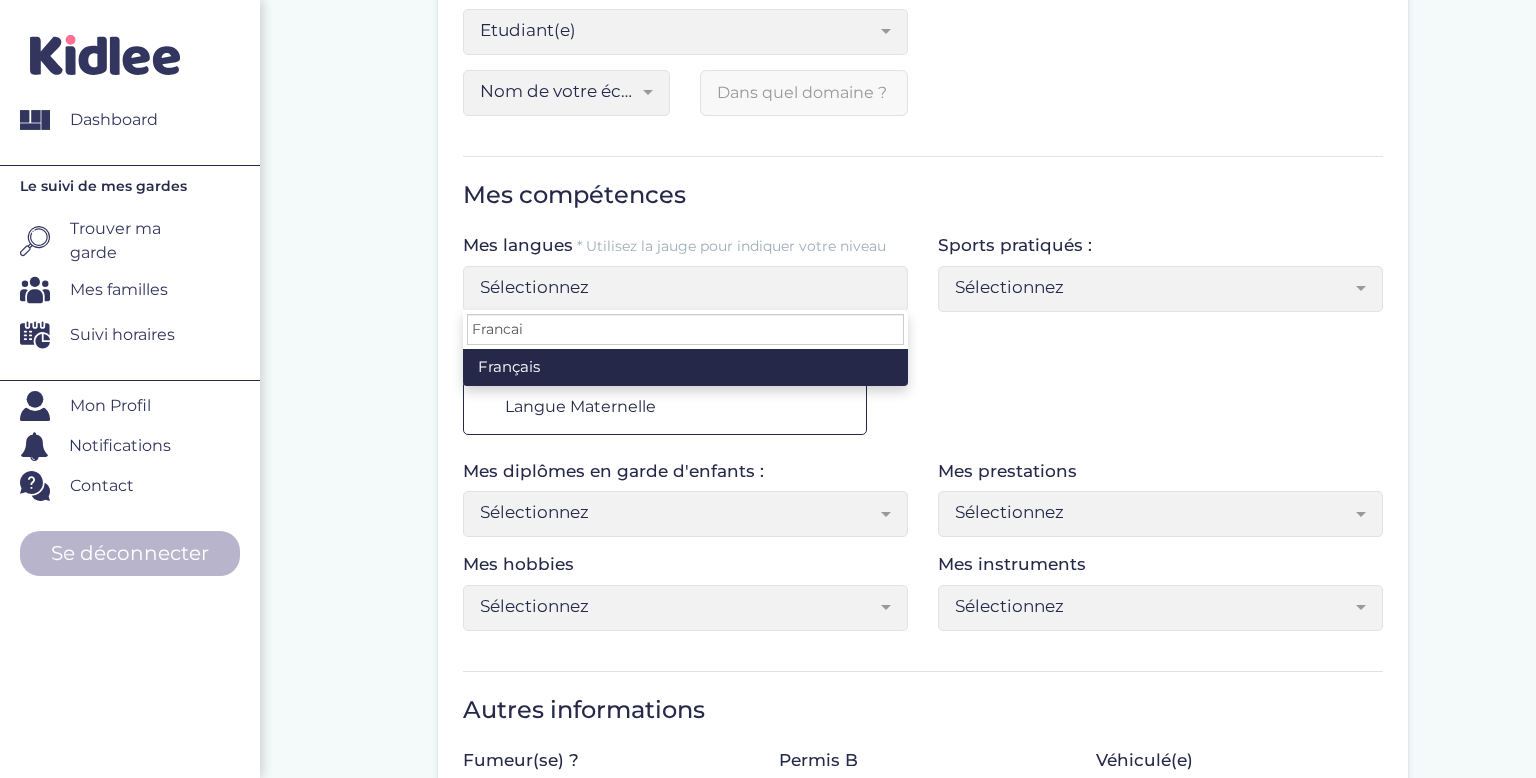 select on "Sélectionnez" 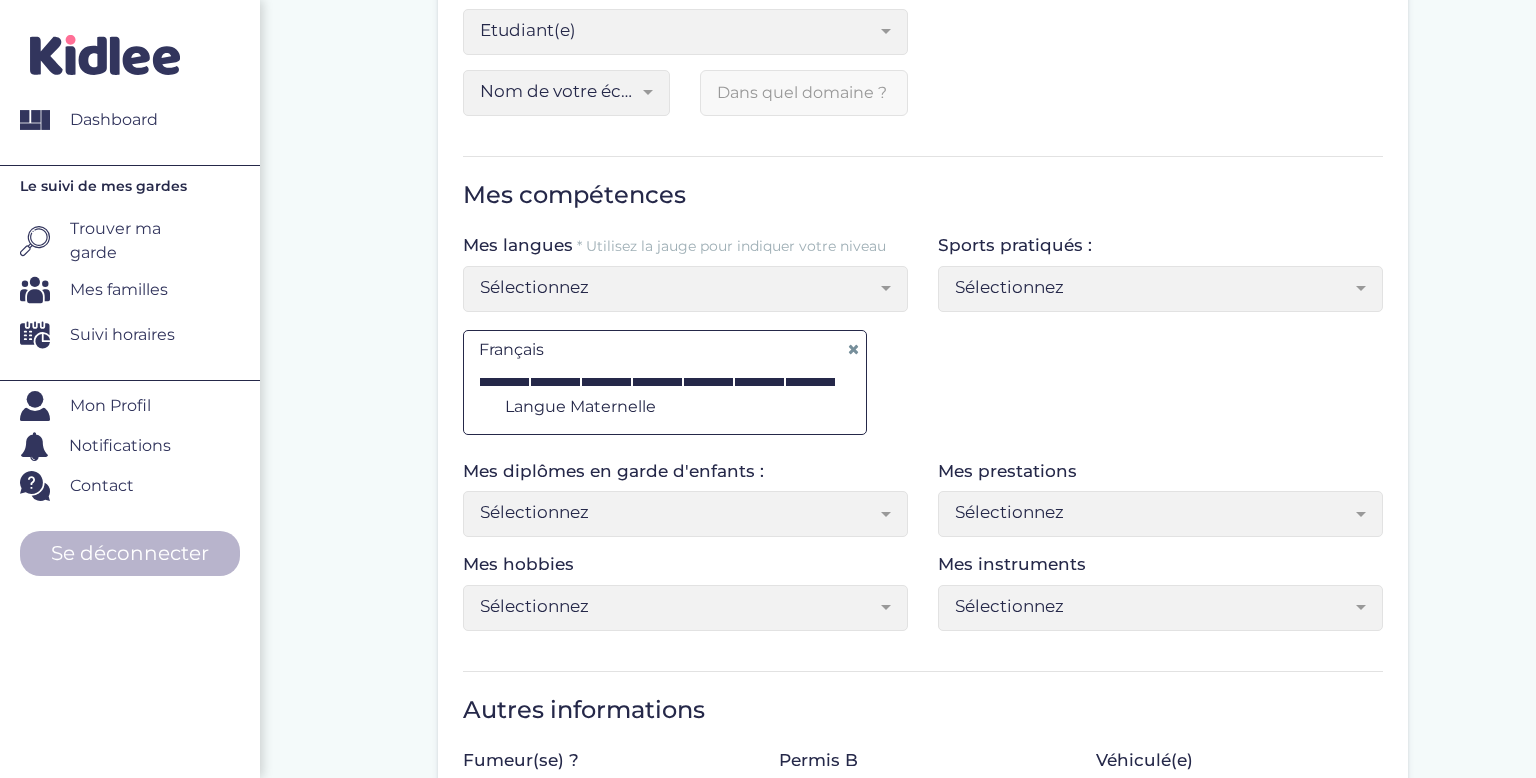 click on "Langue maternelle" at bounding box center (657, 402) 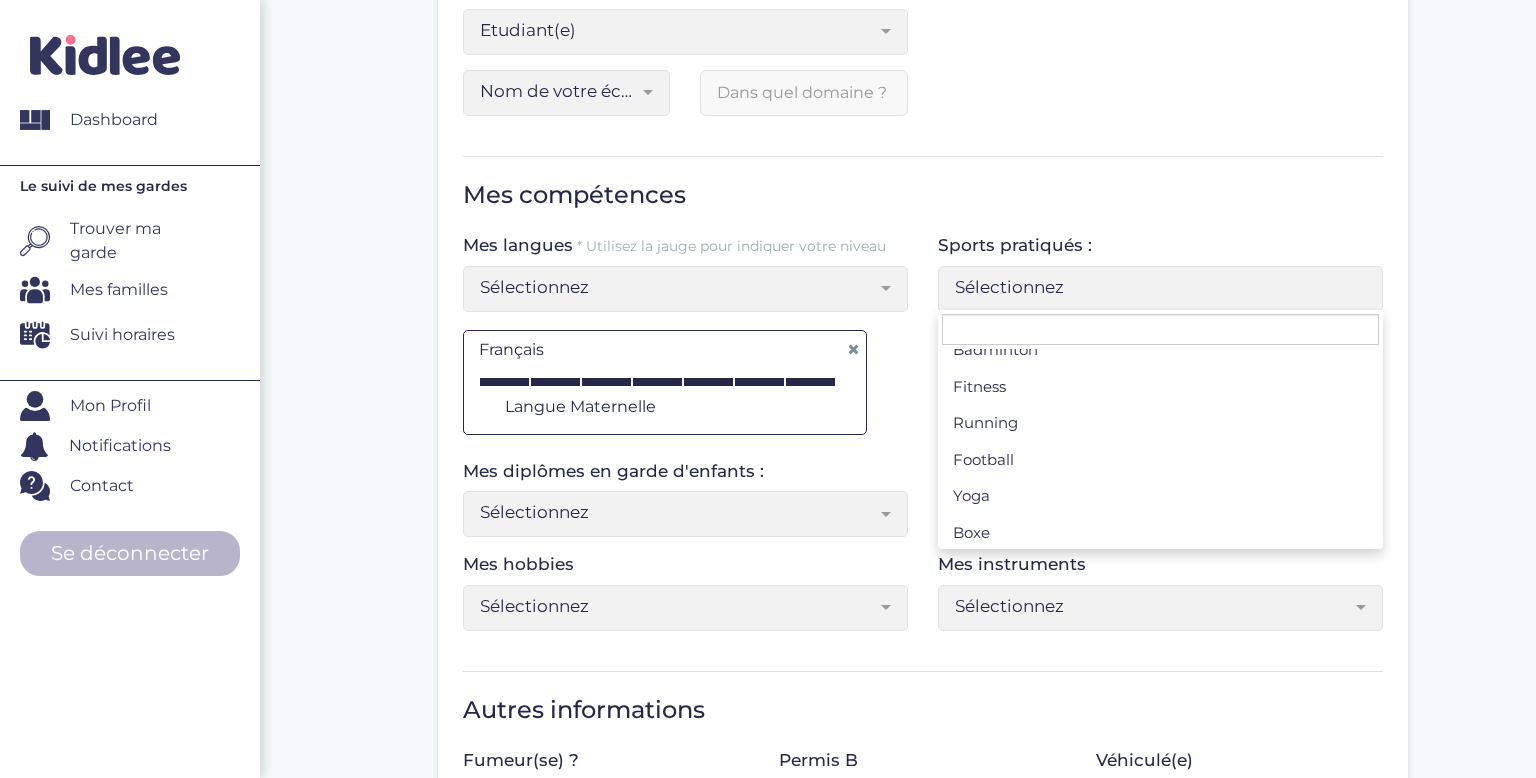 scroll, scrollTop: 608, scrollLeft: 0, axis: vertical 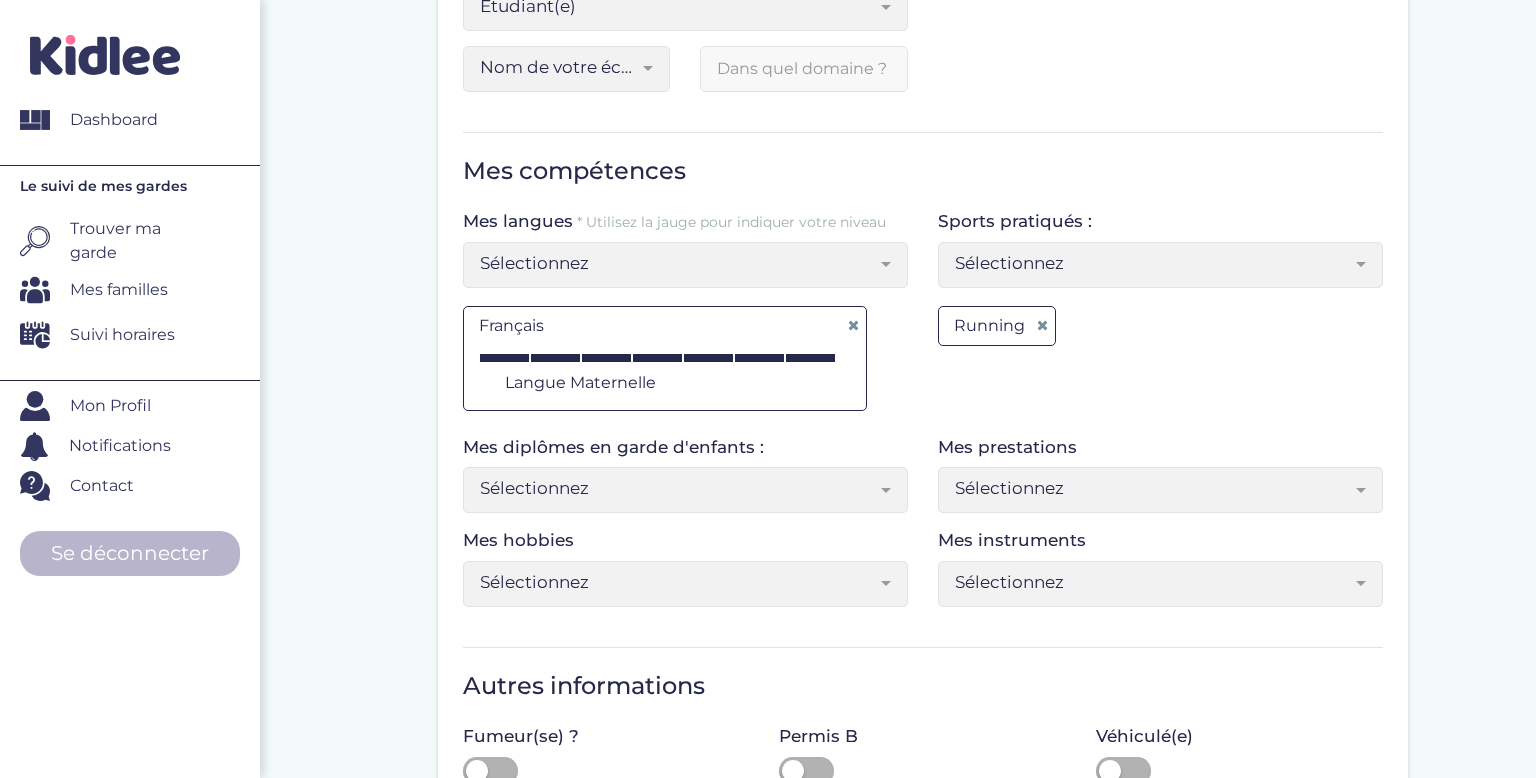 click on "Sélectionnez" at bounding box center (1160, 265) 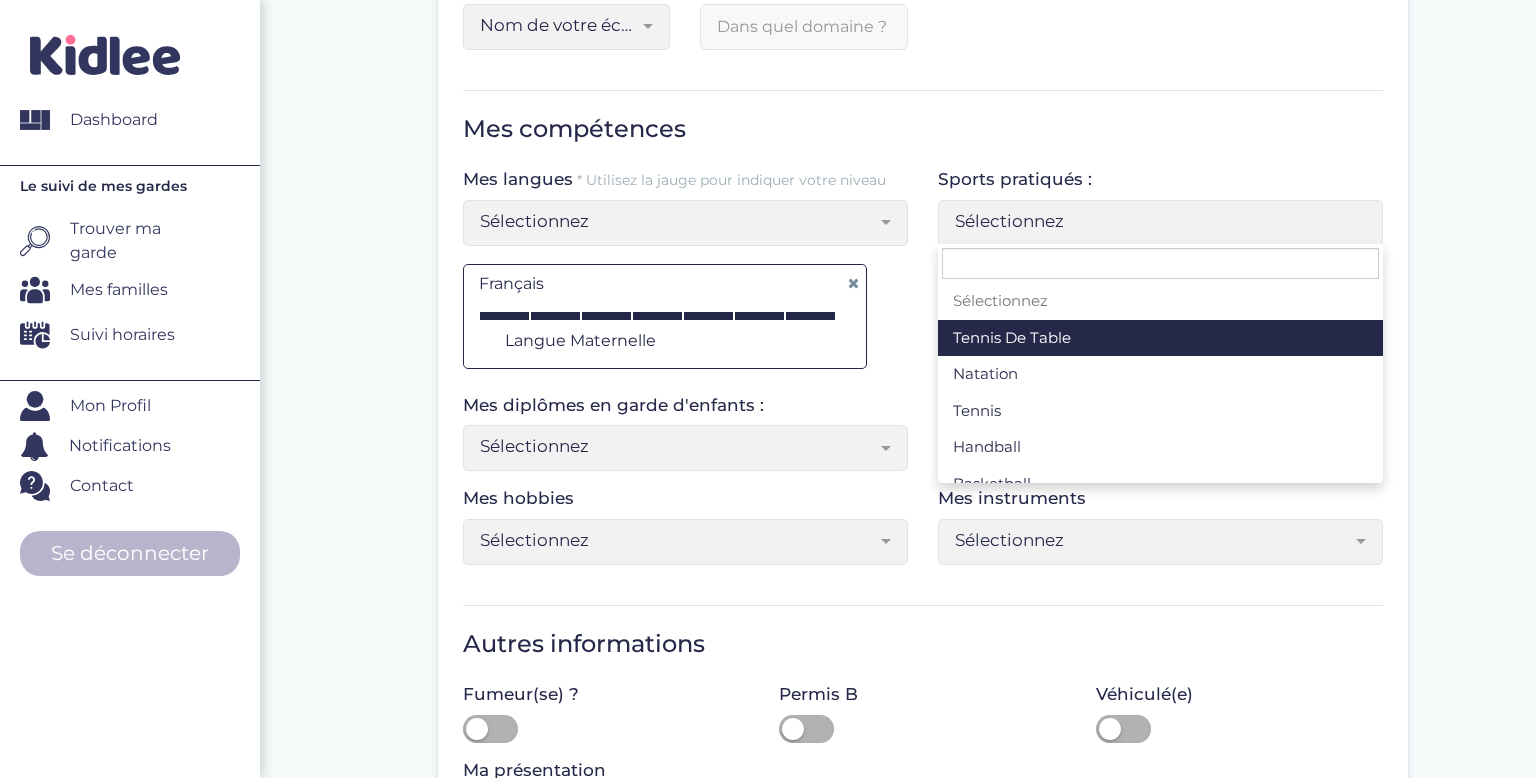 scroll, scrollTop: 548, scrollLeft: 0, axis: vertical 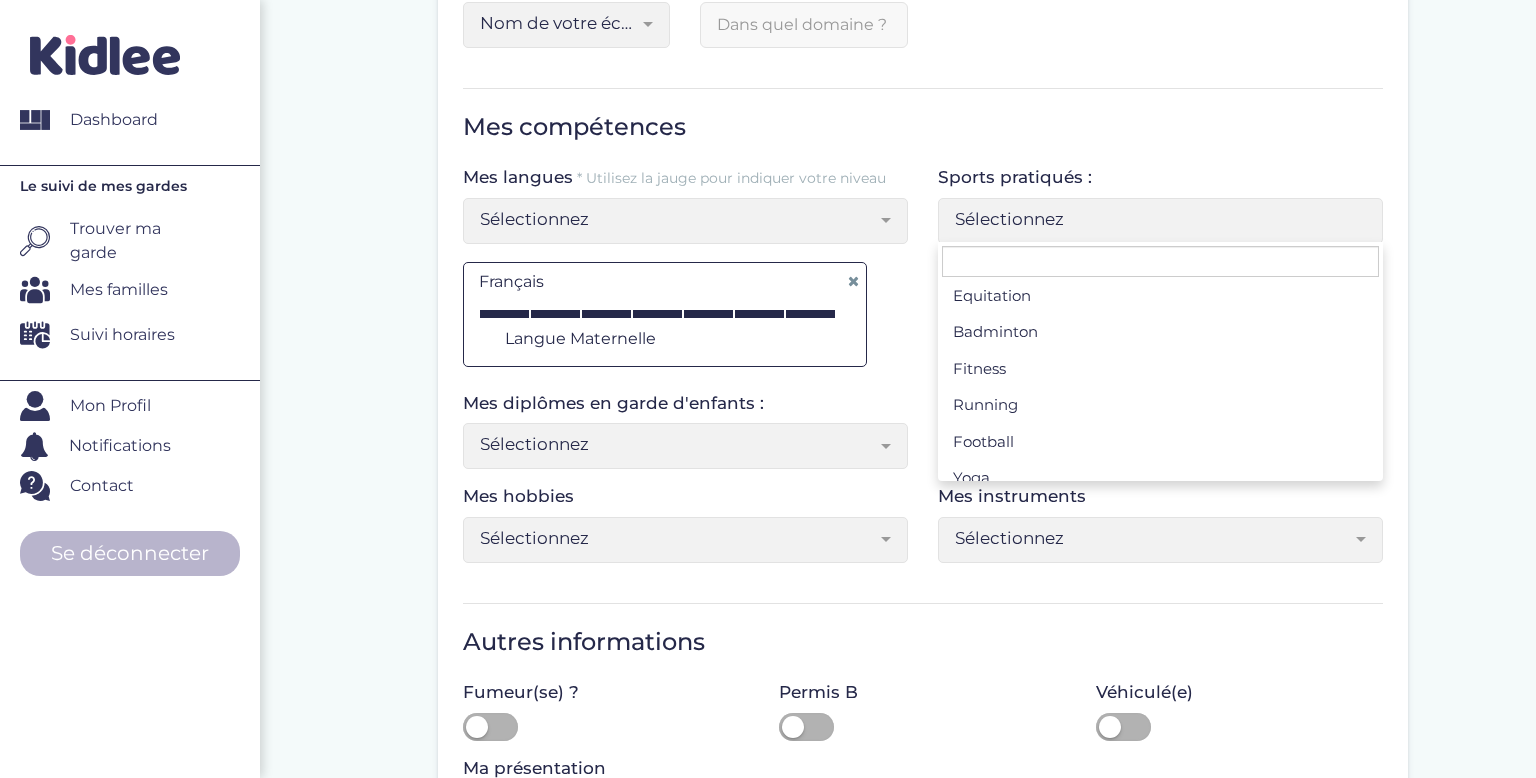 select on "Sélectionnez" 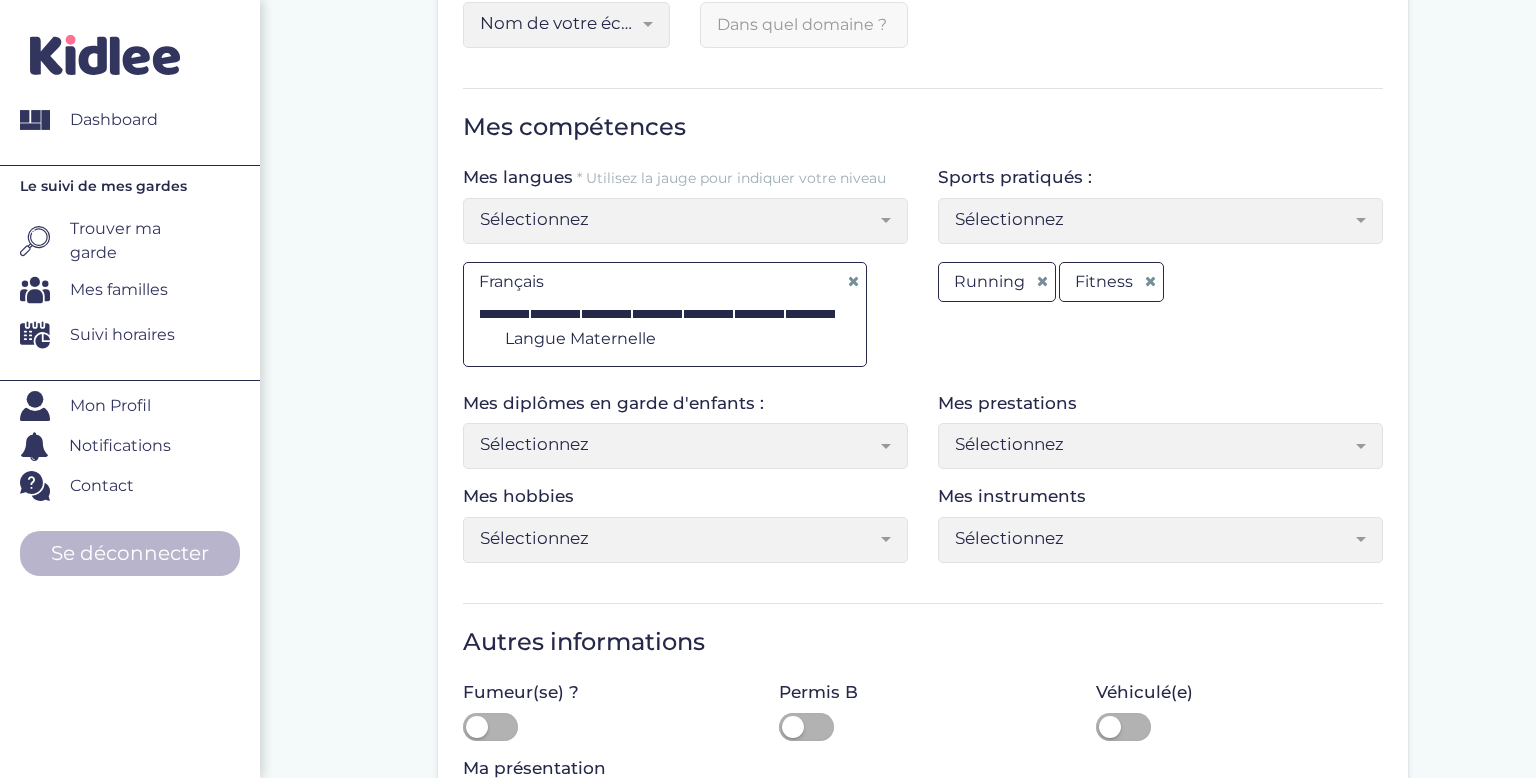 click at bounding box center (1042, 281) 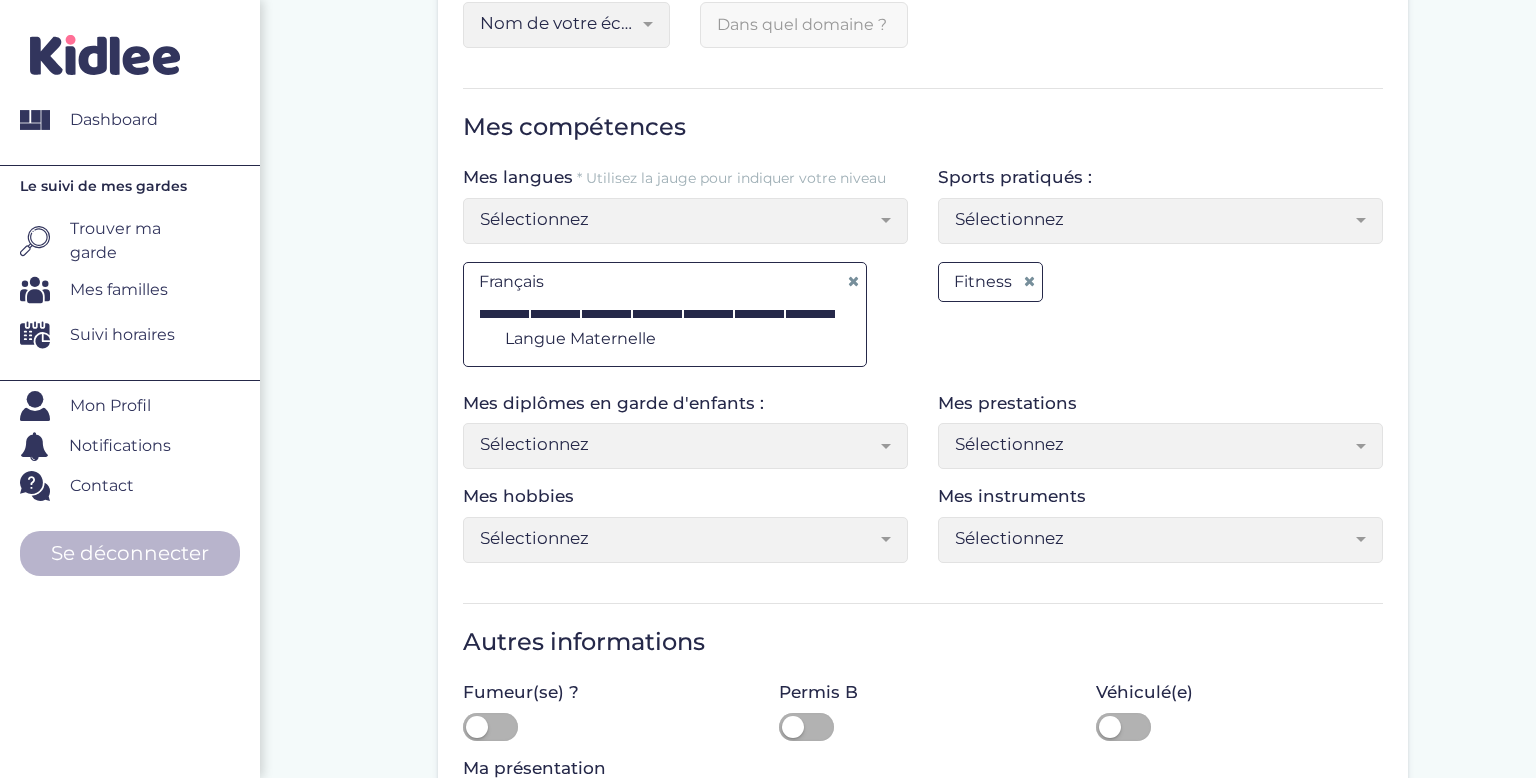 click on "Sélectionnez" at bounding box center [678, 444] 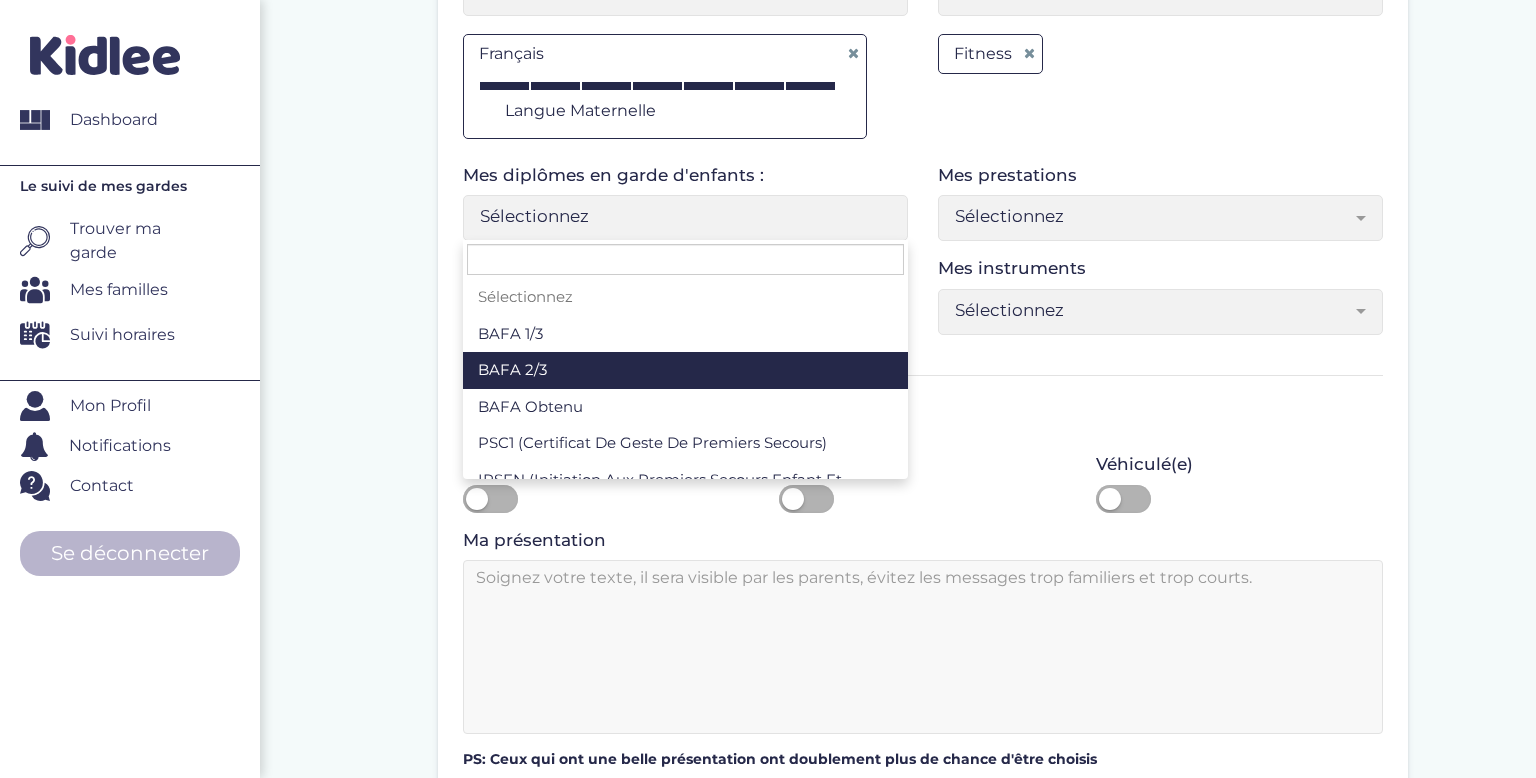 scroll, scrollTop: 837, scrollLeft: 0, axis: vertical 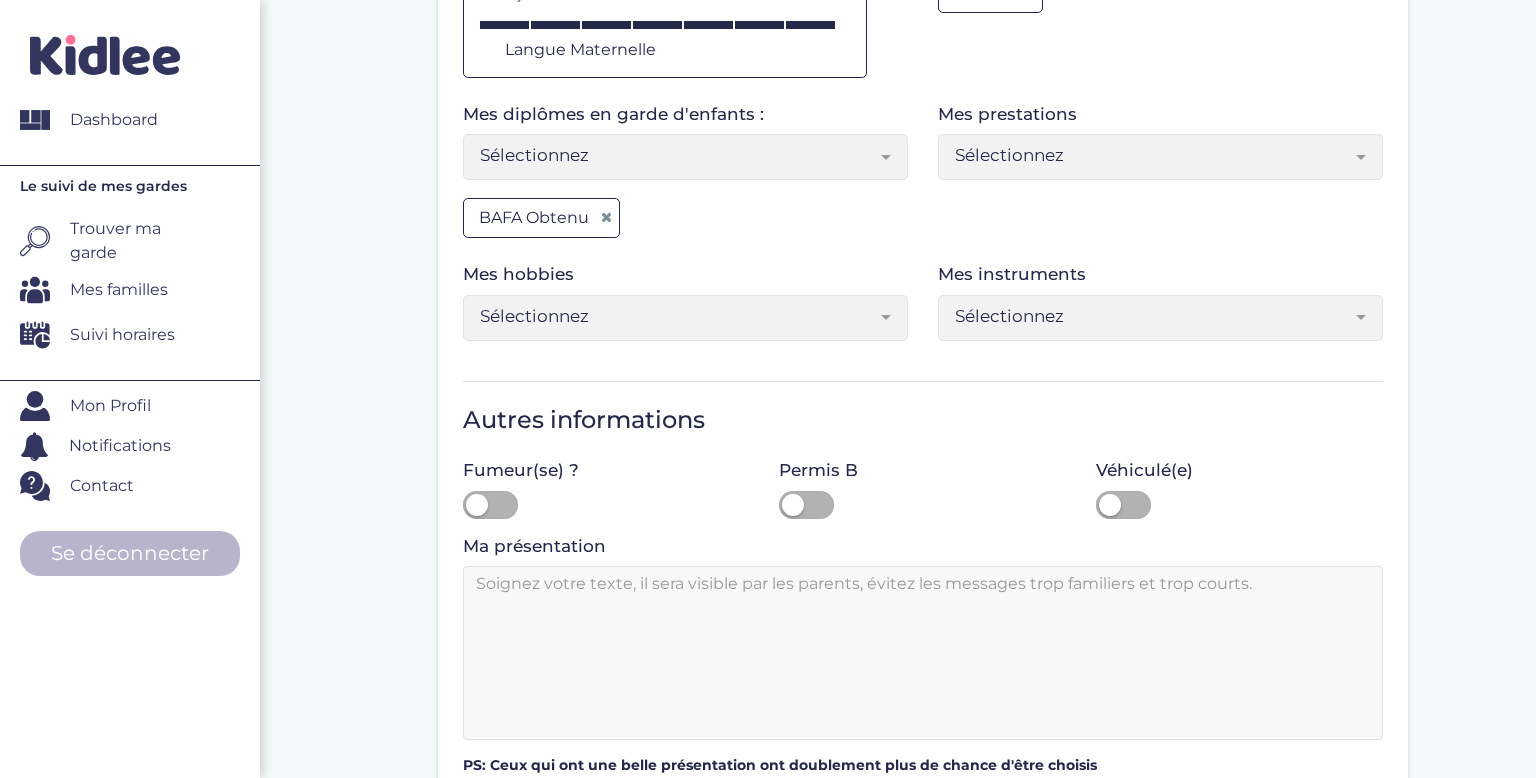 select on "Sélectionnez" 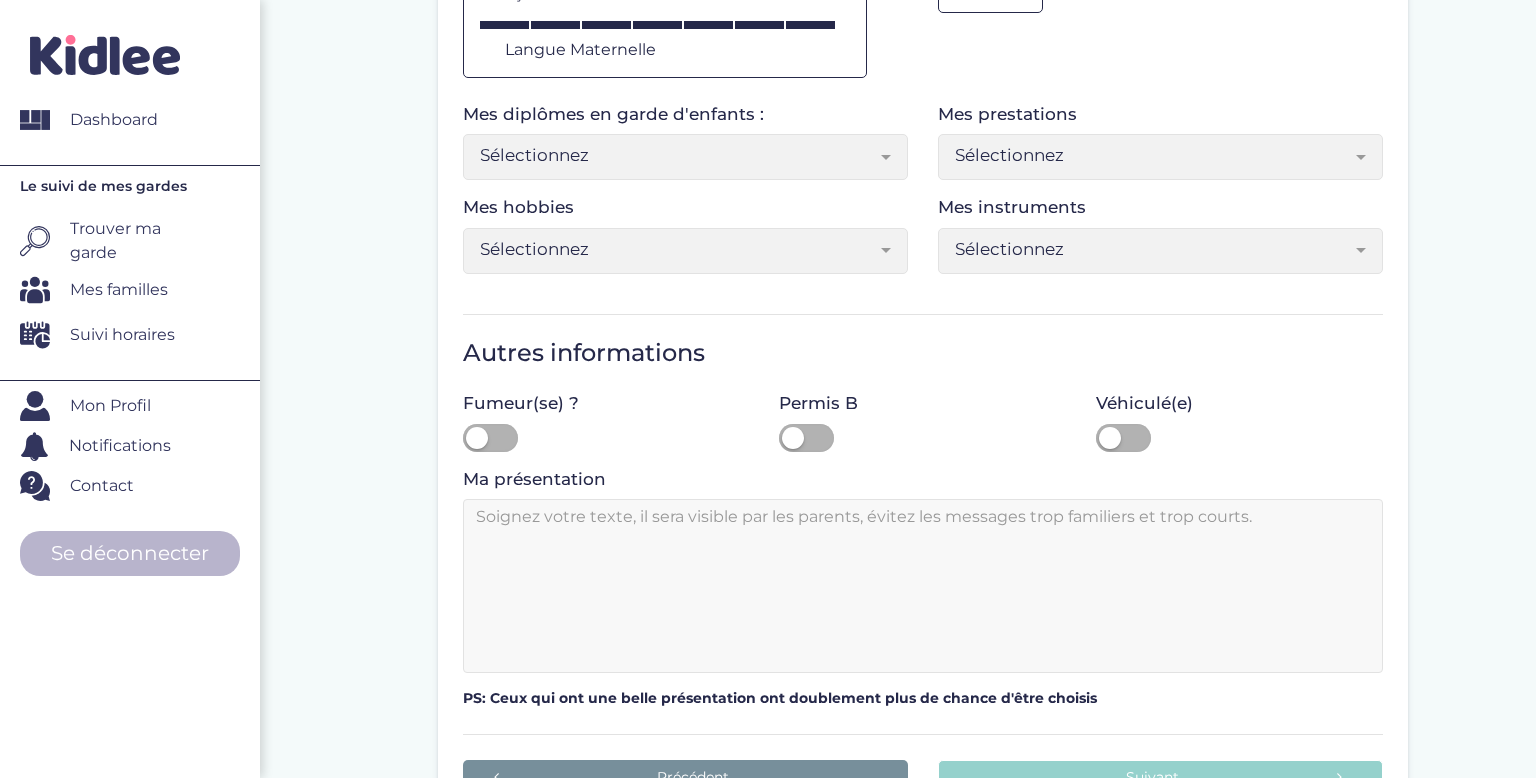 click on "Sélectionnez" at bounding box center [685, 157] 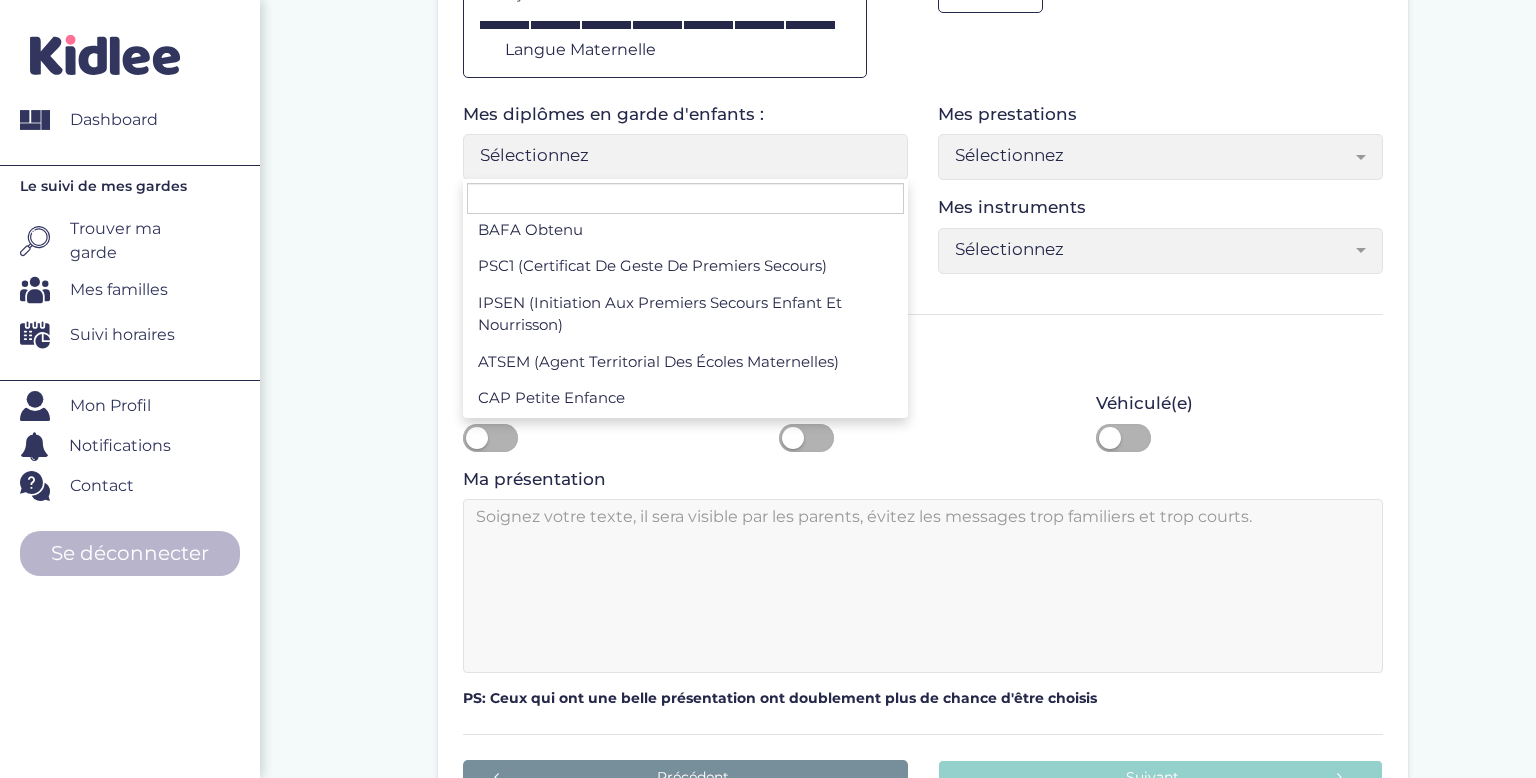 scroll, scrollTop: 151, scrollLeft: 0, axis: vertical 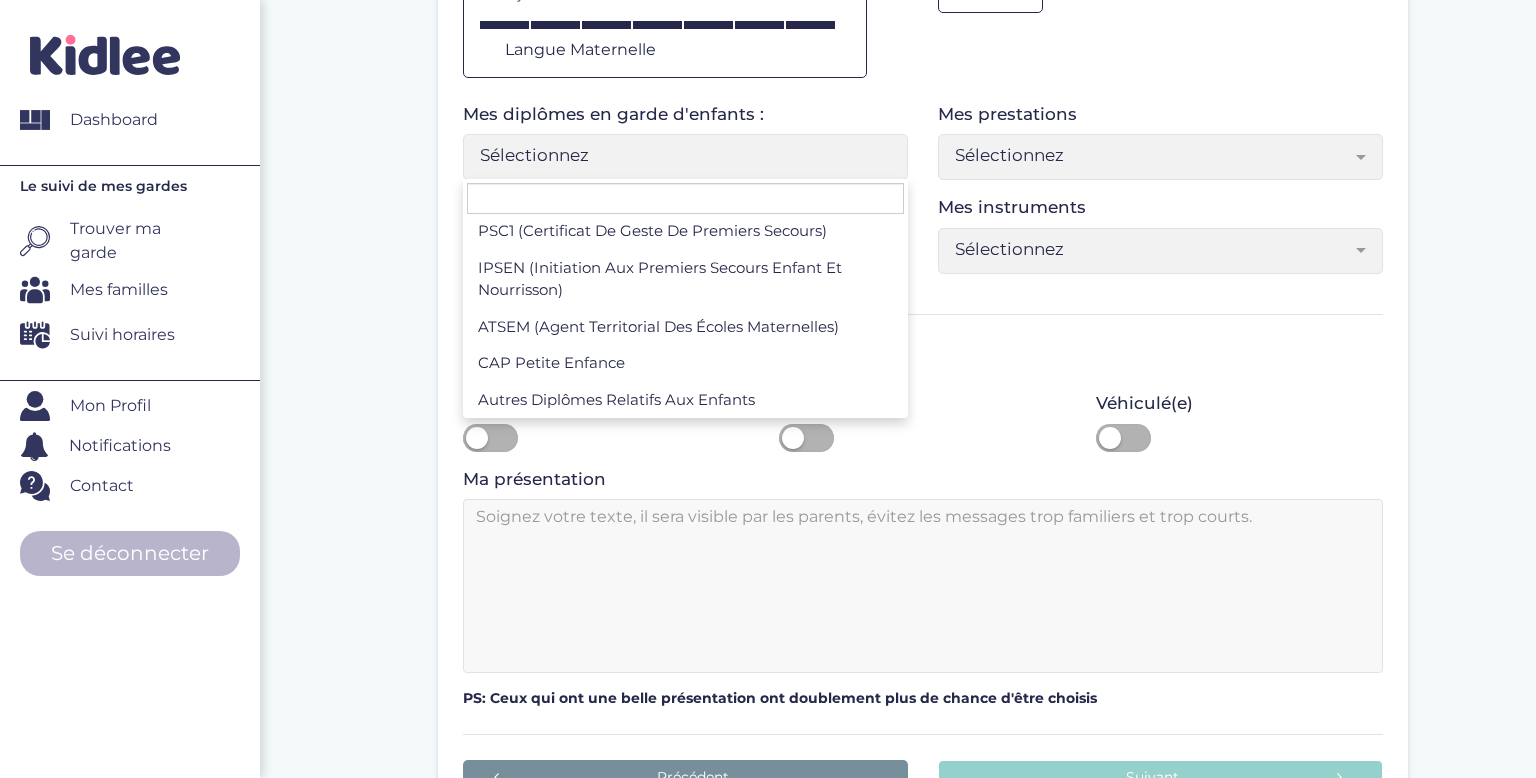 click on "Autres informations   Fumeur(se) ?     Permis B     Véhiculé(e)     Ma présentation
Veuillez saisir quelques lignes pour vous présenter.
PS: Ceux qui ont une belle présentation ont doublement plus de chance d'être choisis" at bounding box center [923, 525] 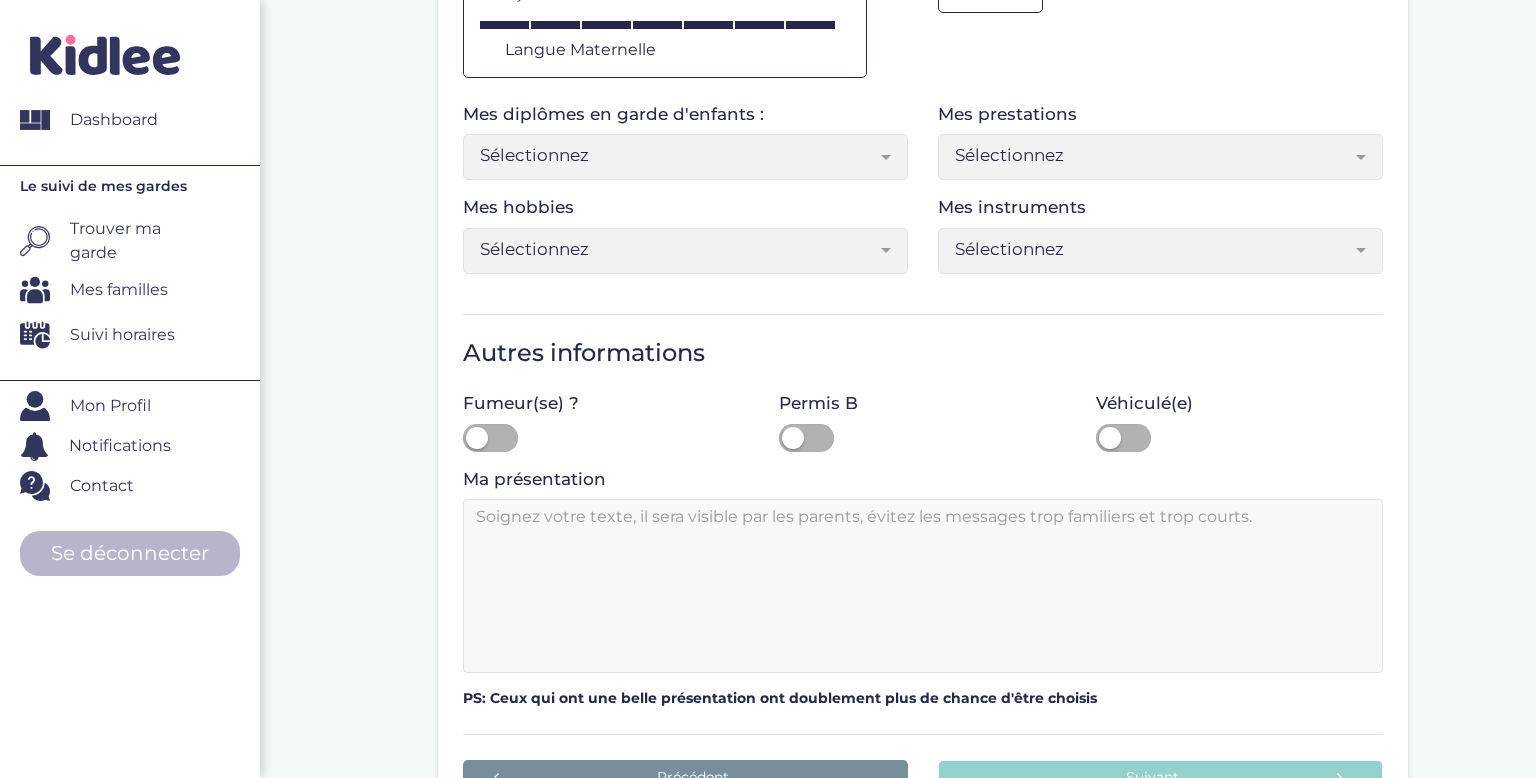 click on "Sélectionnez" at bounding box center (1160, 157) 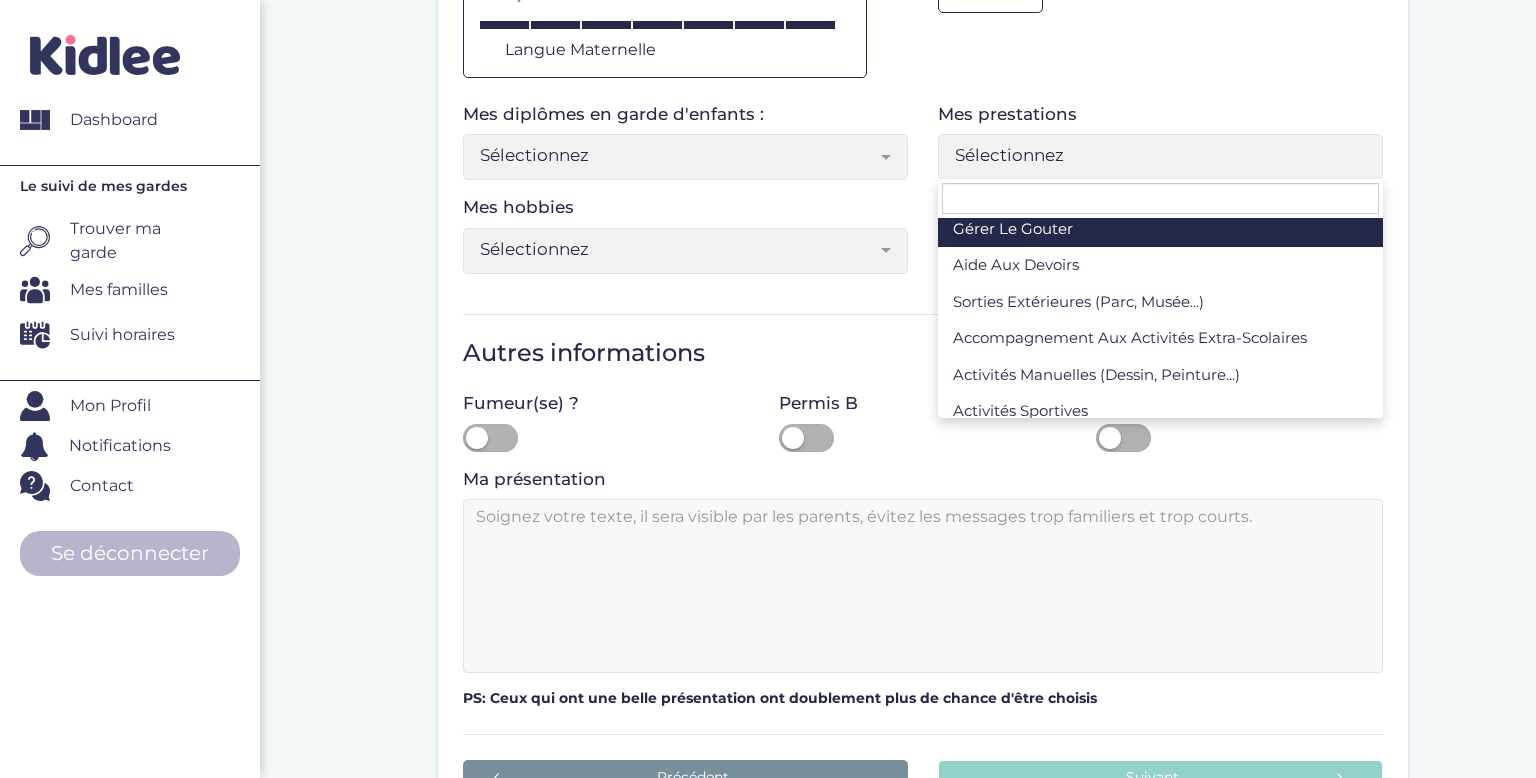 scroll, scrollTop: 46, scrollLeft: 0, axis: vertical 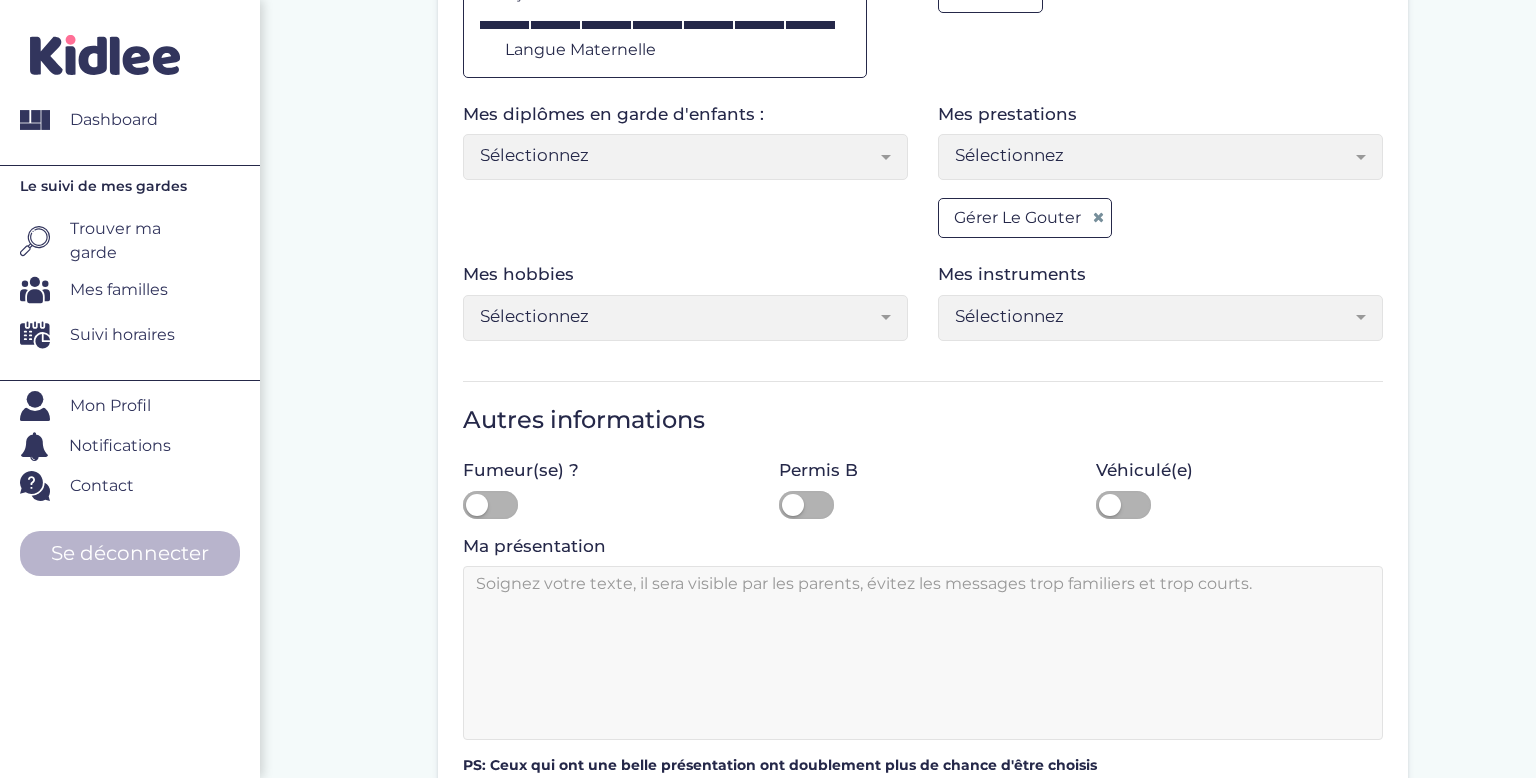 click on "Sélectionnez" at bounding box center (1160, 157) 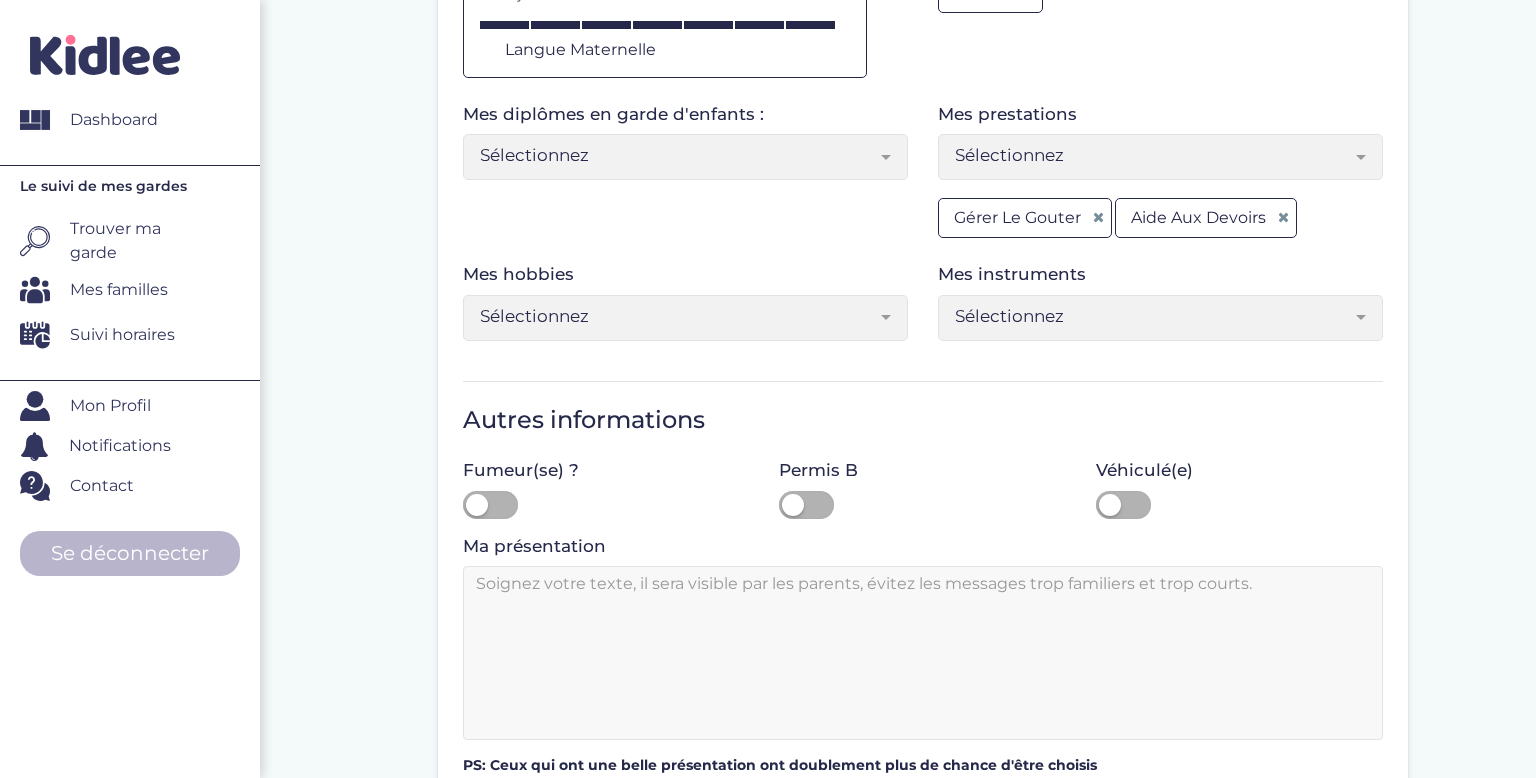 click on "Sélectionnez" at bounding box center [1160, 157] 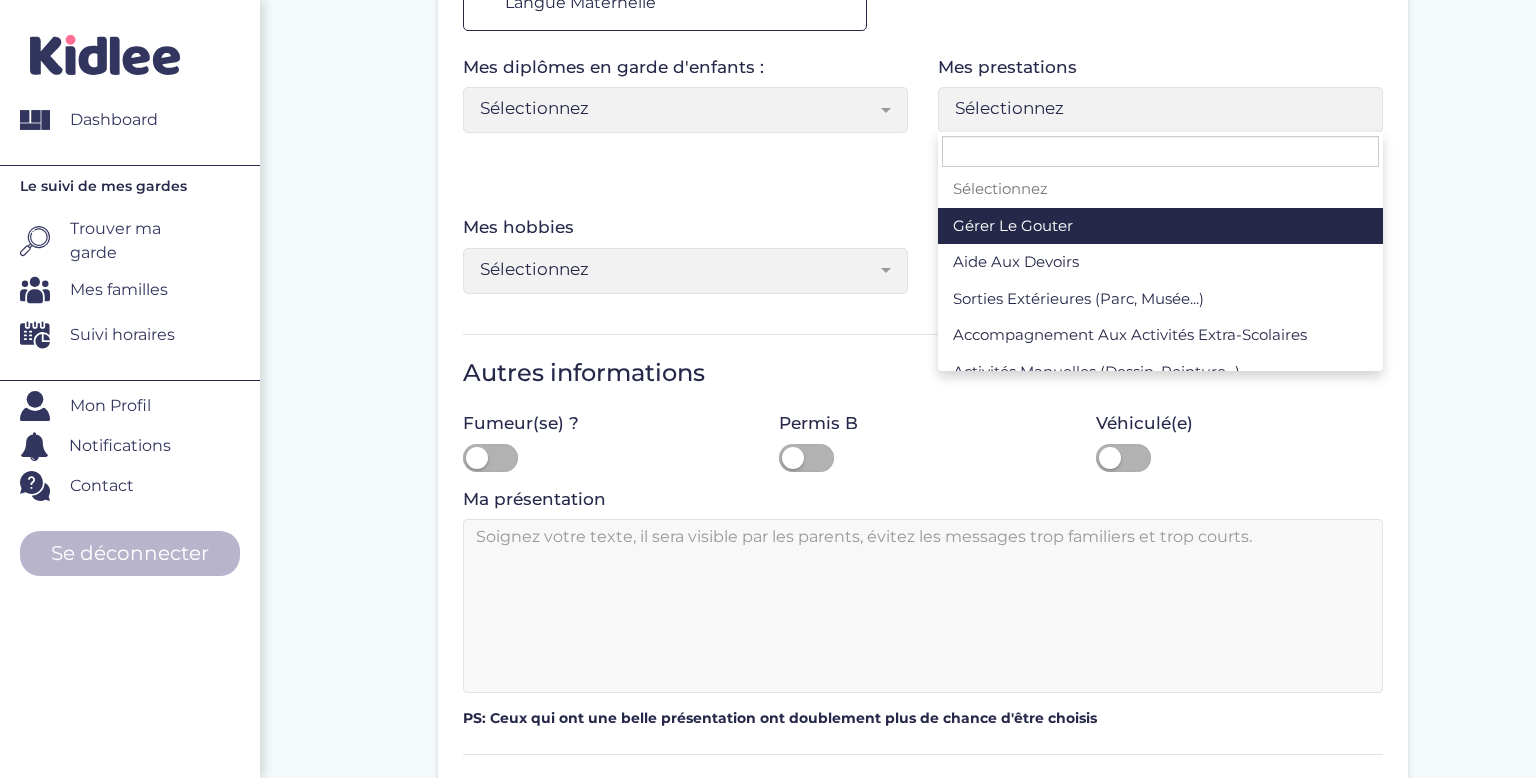 scroll, scrollTop: 886, scrollLeft: 0, axis: vertical 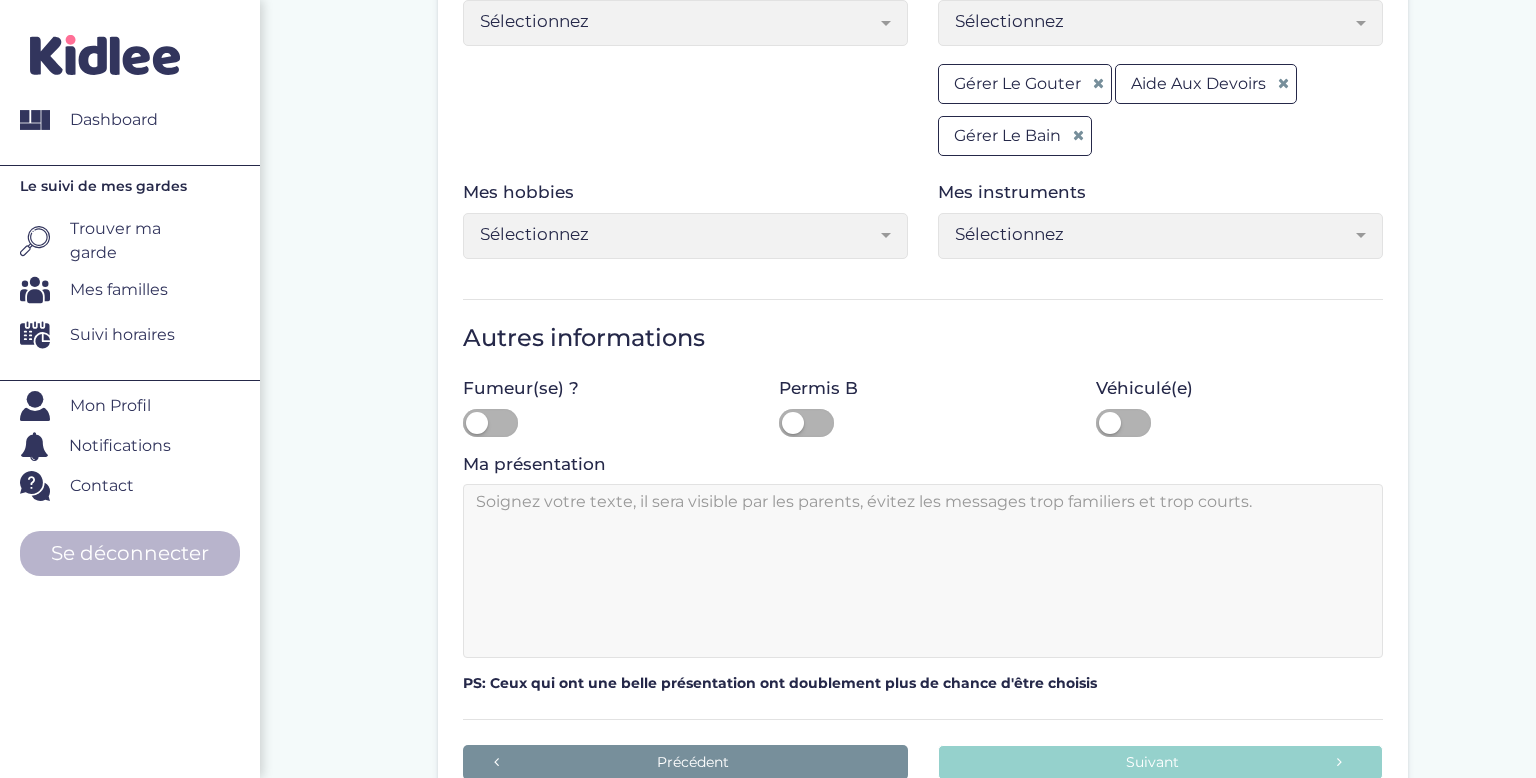 click on "Sélectionnez" at bounding box center [1160, 23] 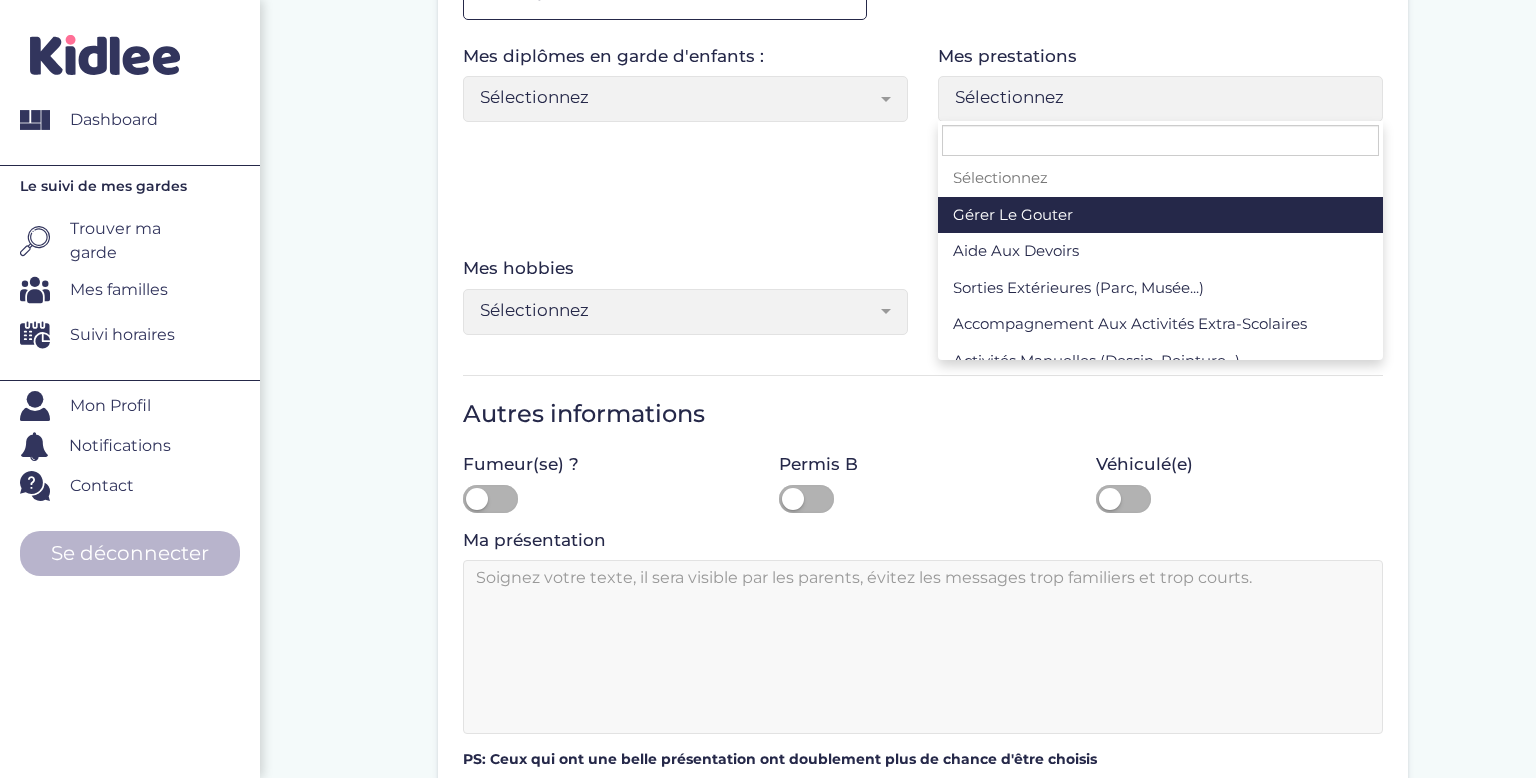 scroll, scrollTop: 892, scrollLeft: 0, axis: vertical 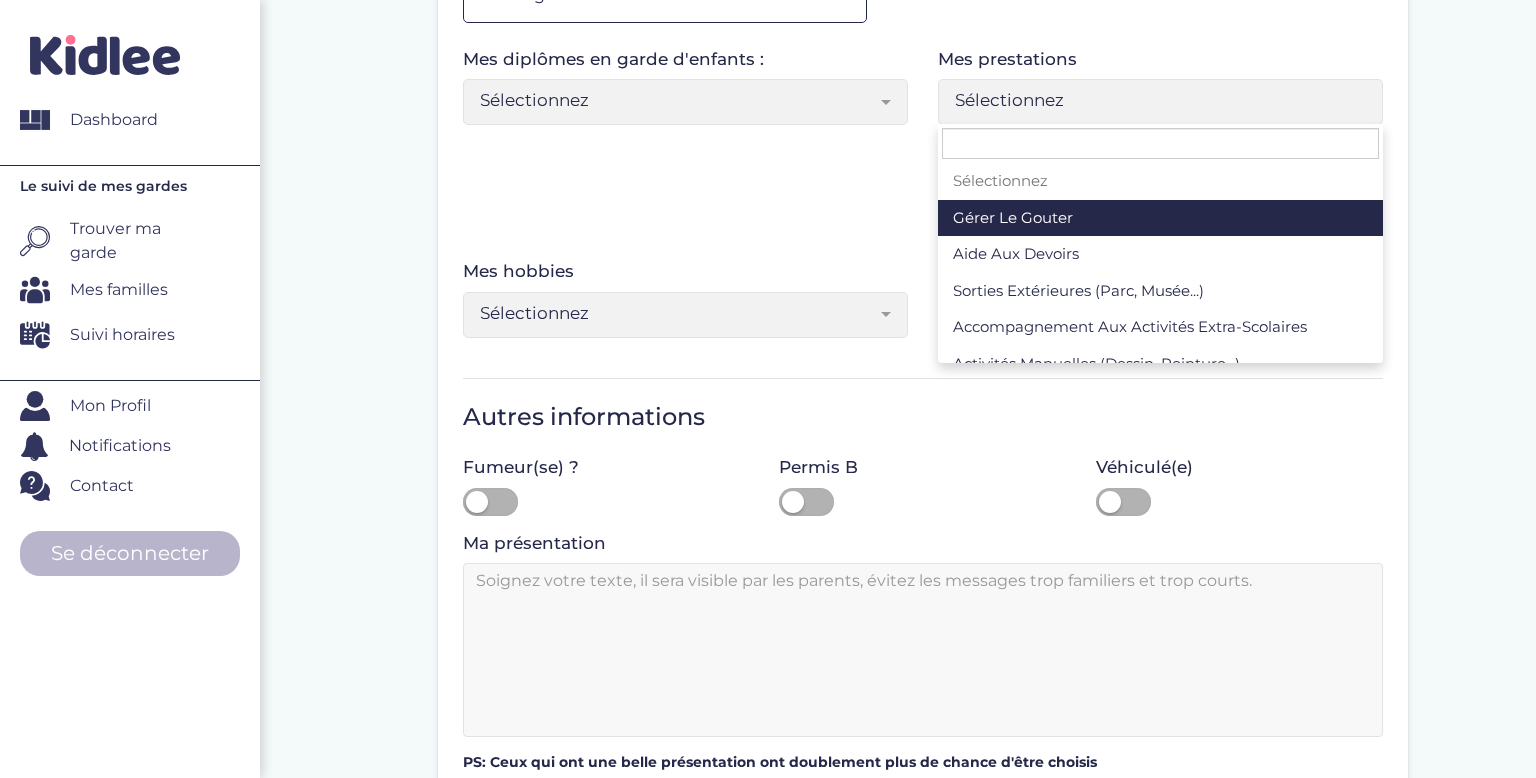 click on "Sélectionnez" at bounding box center [1153, 100] 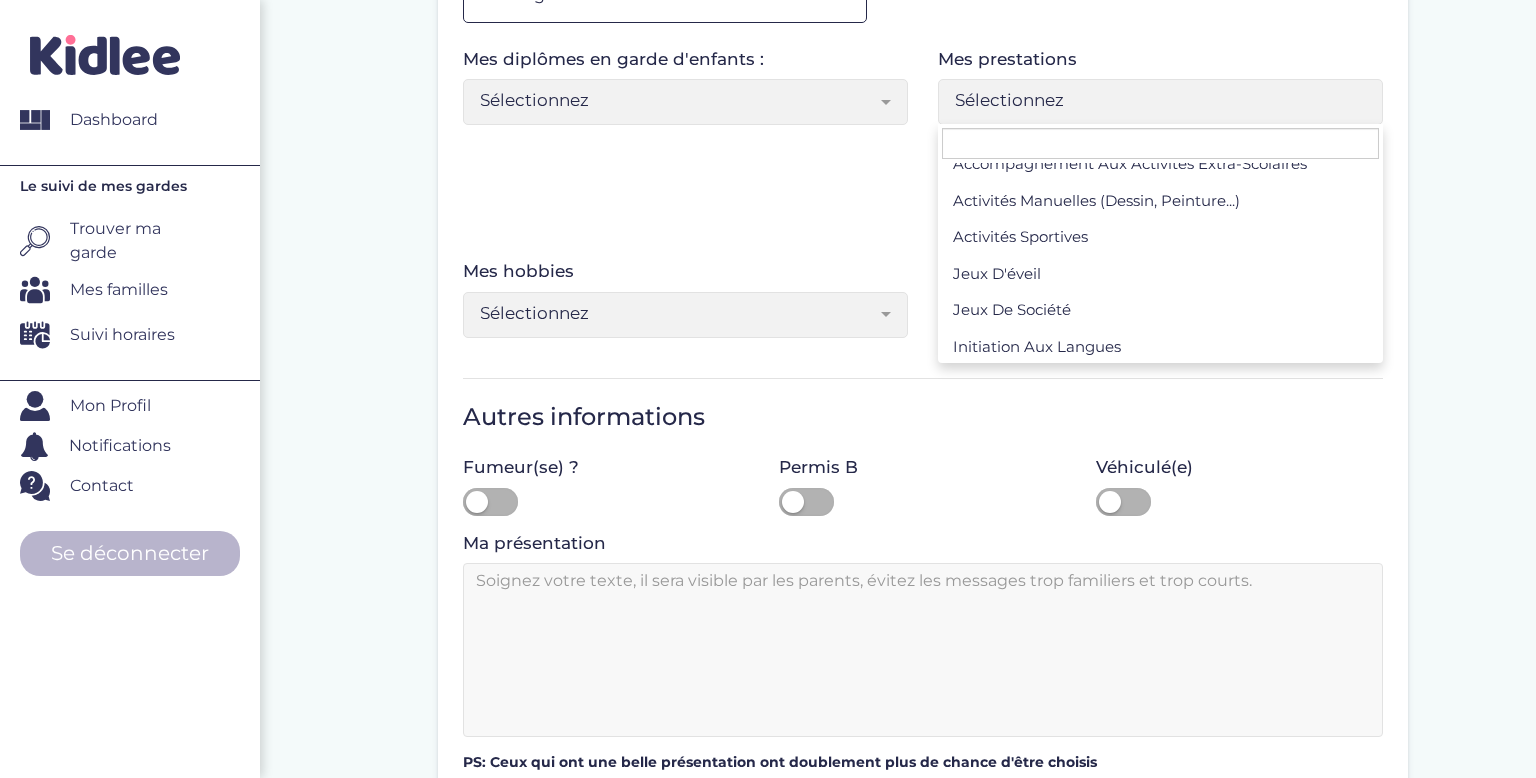 scroll, scrollTop: 347, scrollLeft: 0, axis: vertical 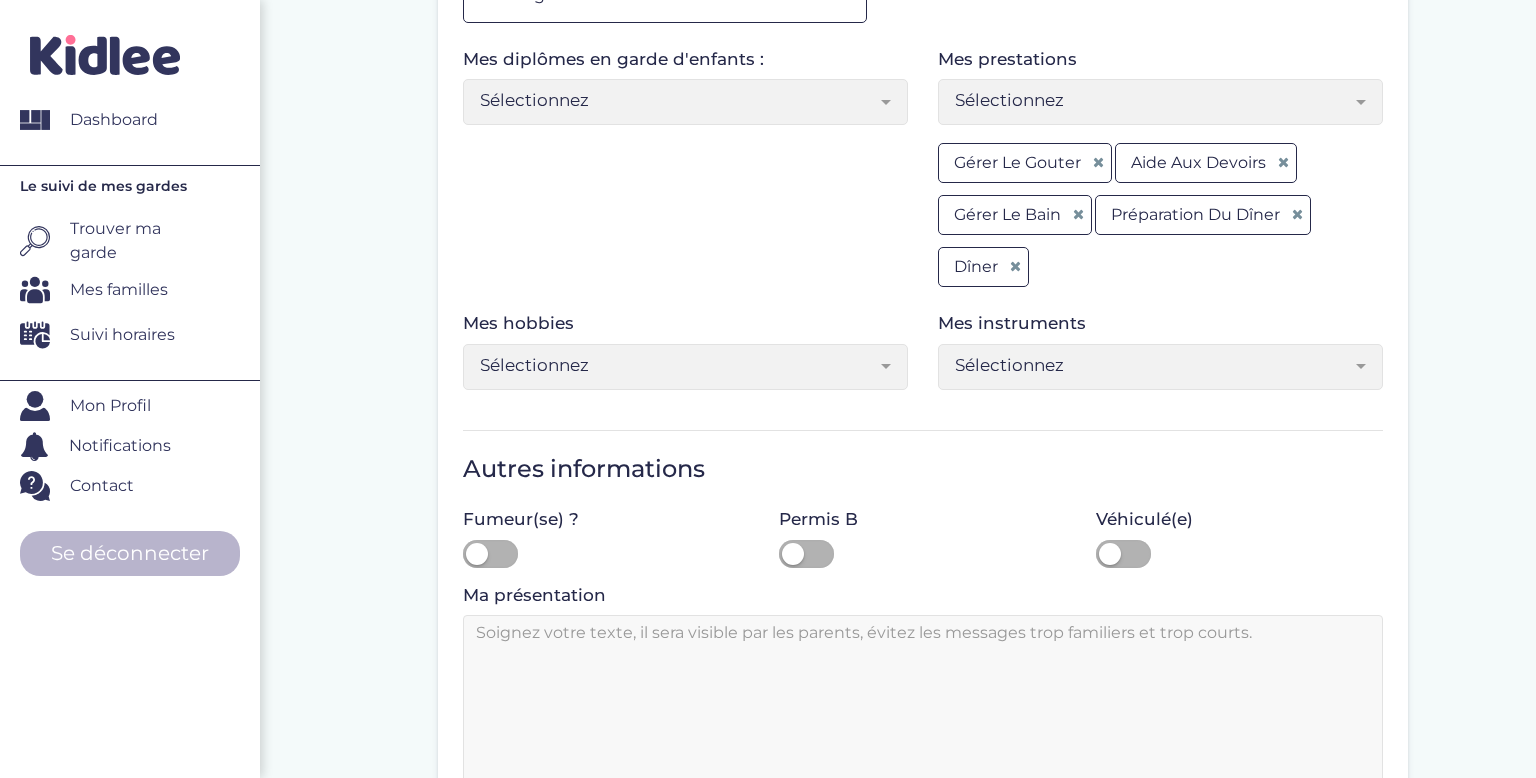 click on "Sélectionnez" at bounding box center [1160, 102] 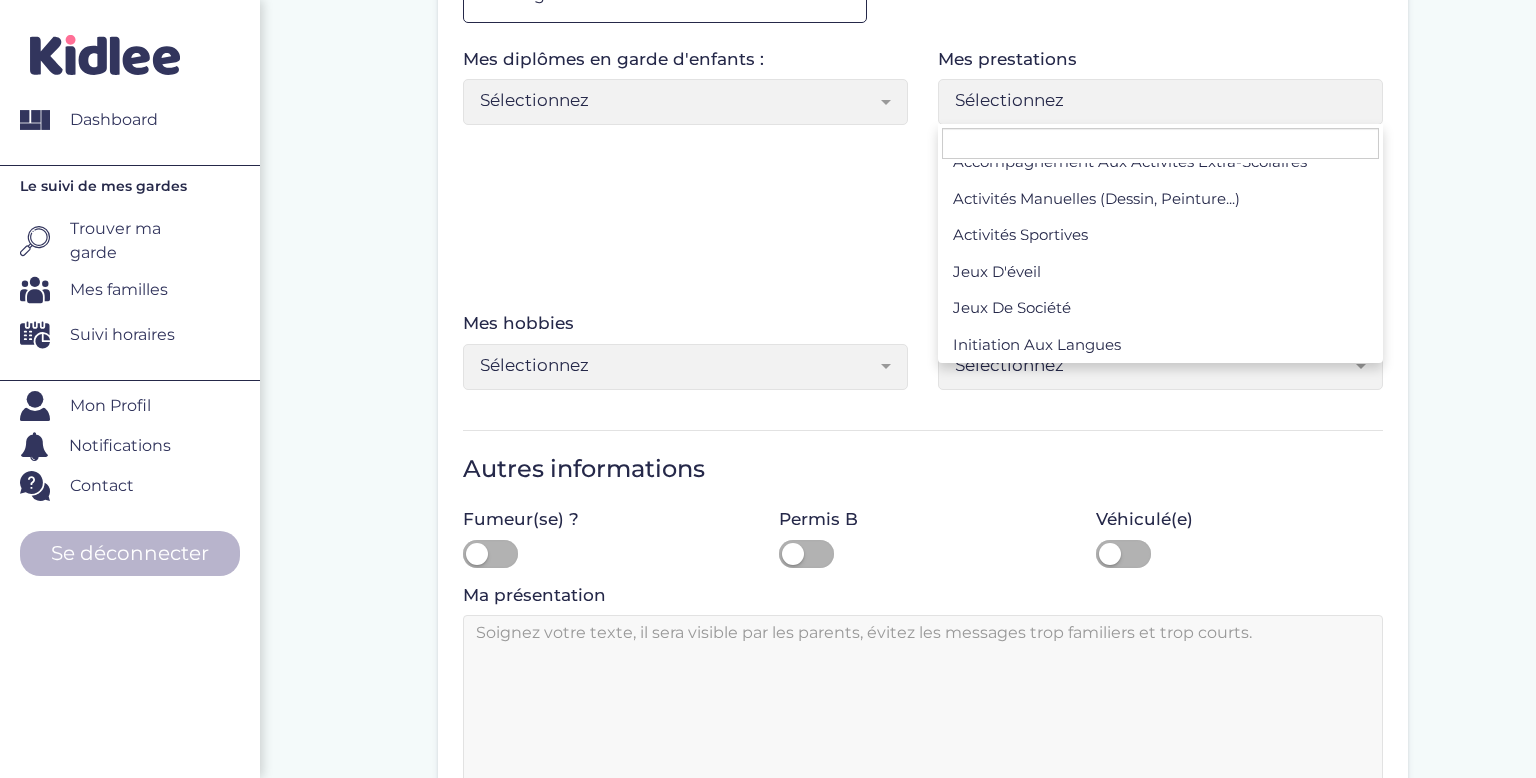 scroll, scrollTop: 347, scrollLeft: 0, axis: vertical 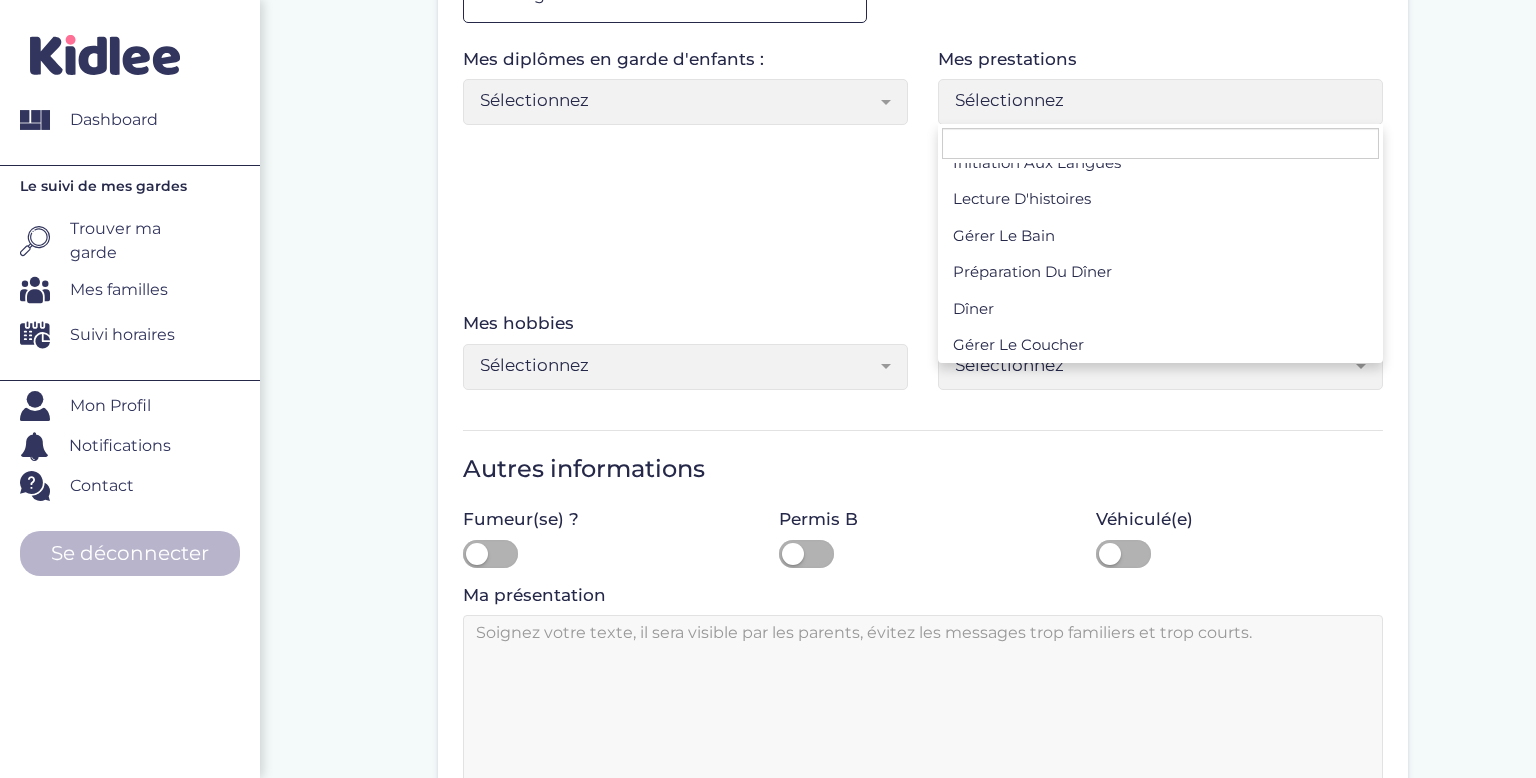 select on "Sélectionnez" 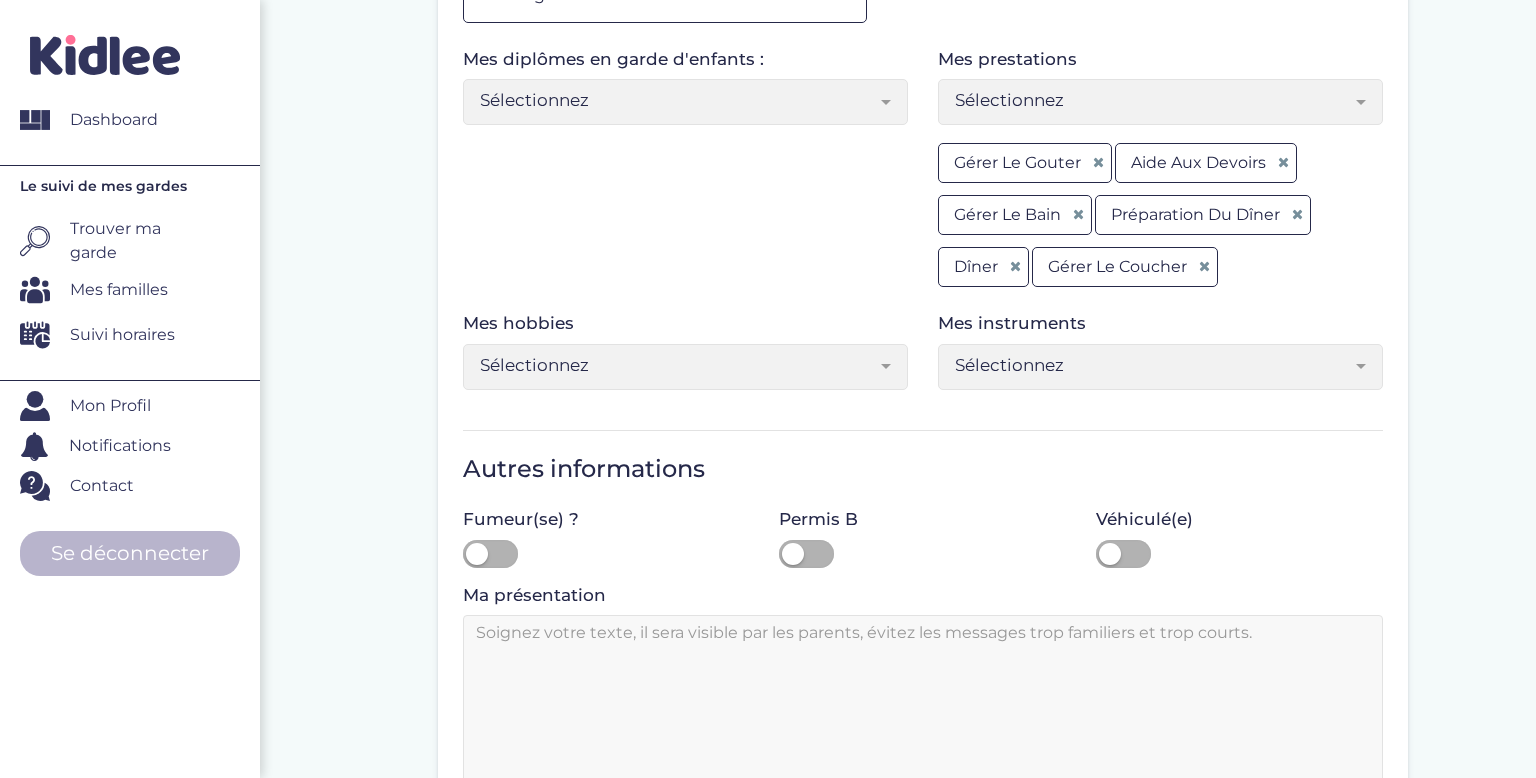 click at bounding box center (1098, 162) 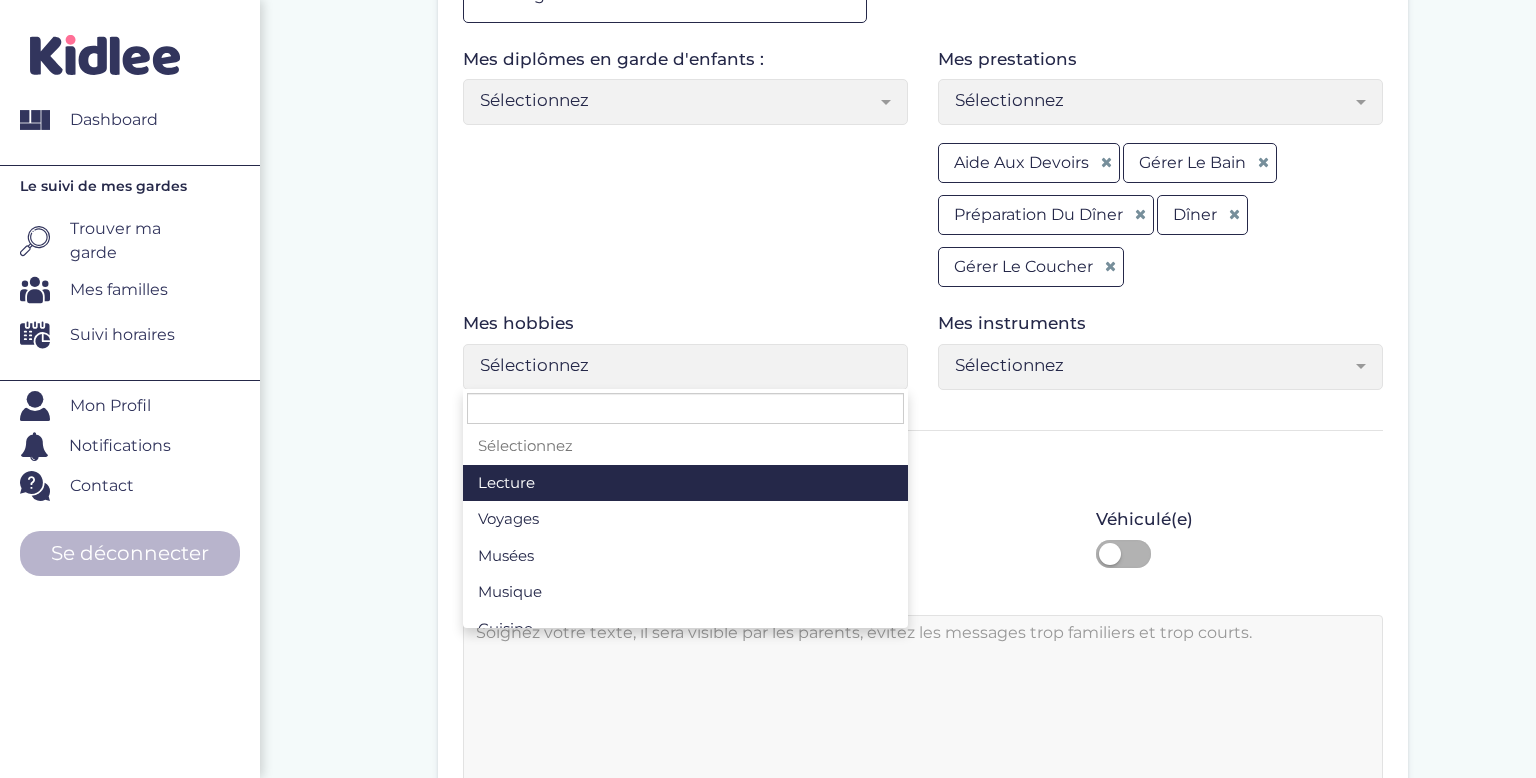 click on "Sélectionnez" at bounding box center (685, 367) 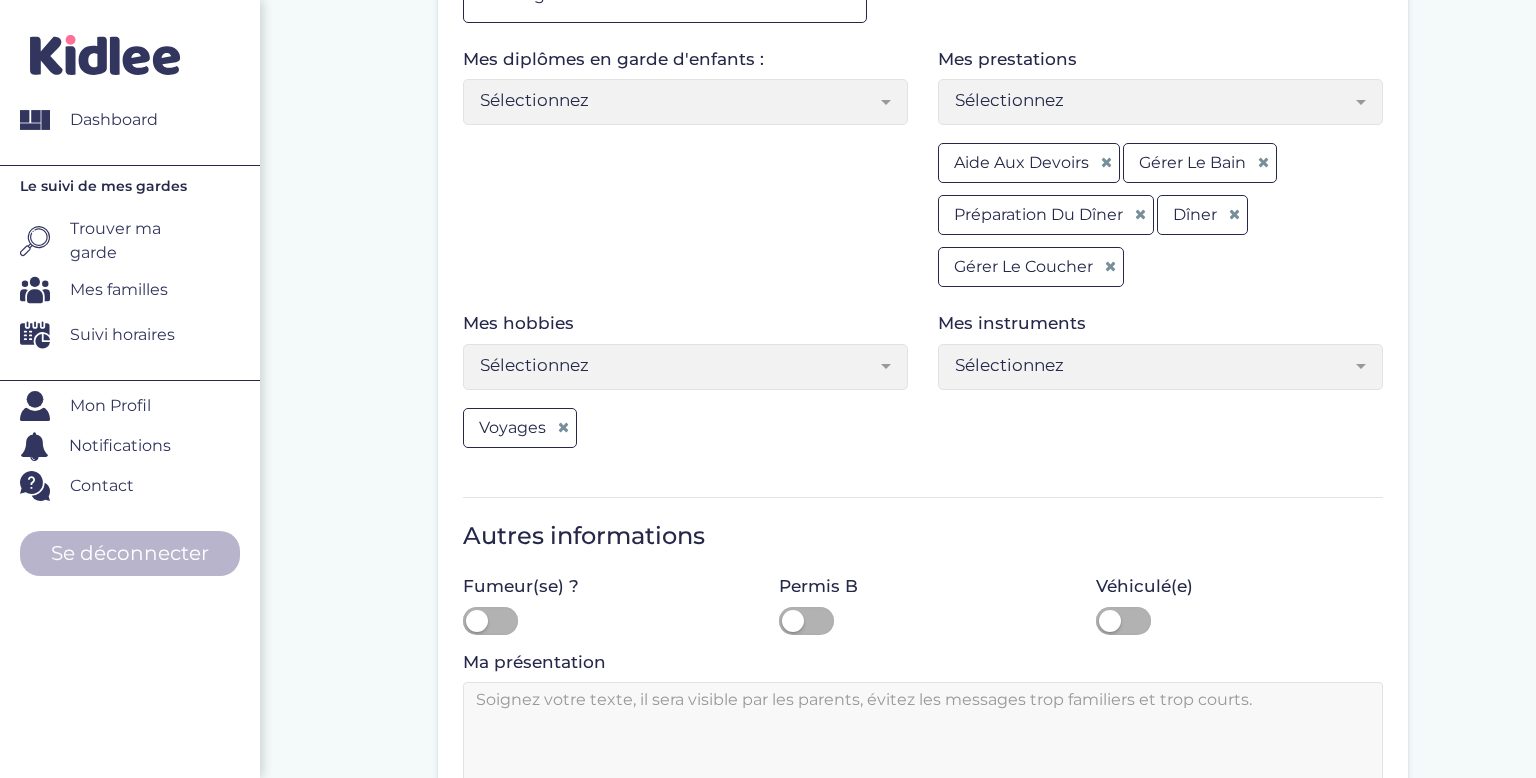 click on "Sélectionnez" at bounding box center (678, 365) 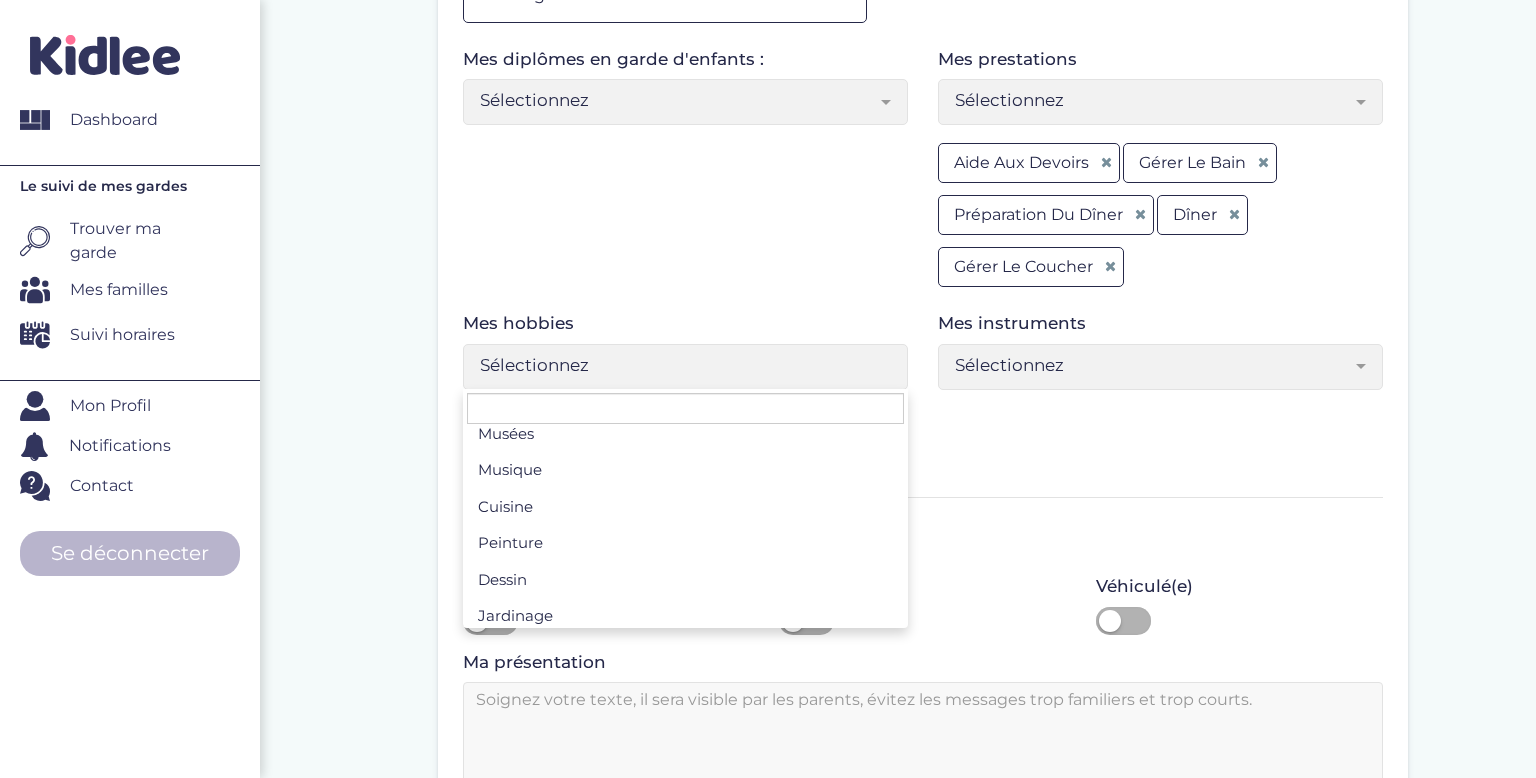 scroll, scrollTop: 126, scrollLeft: 0, axis: vertical 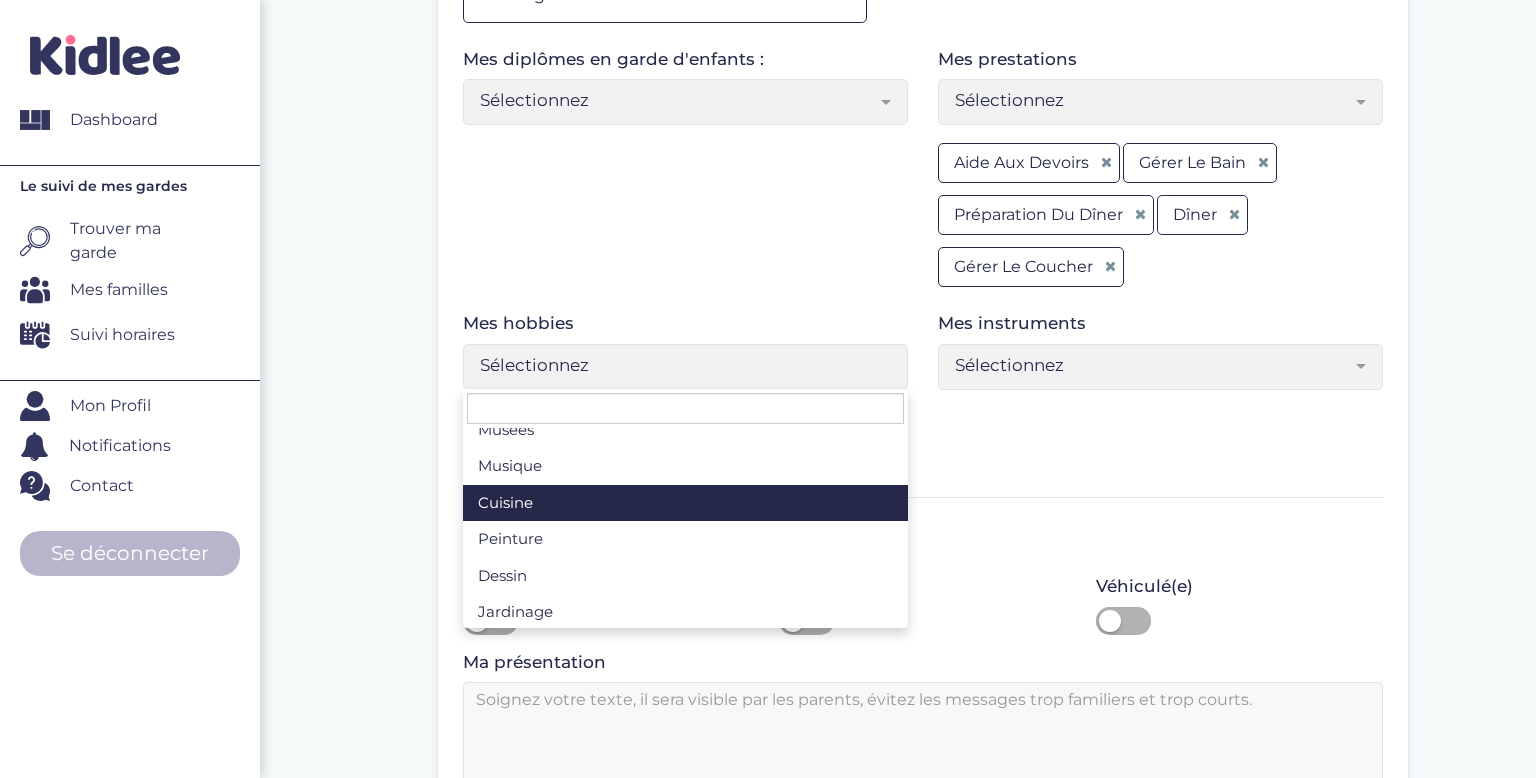 select on "Sélectionnez" 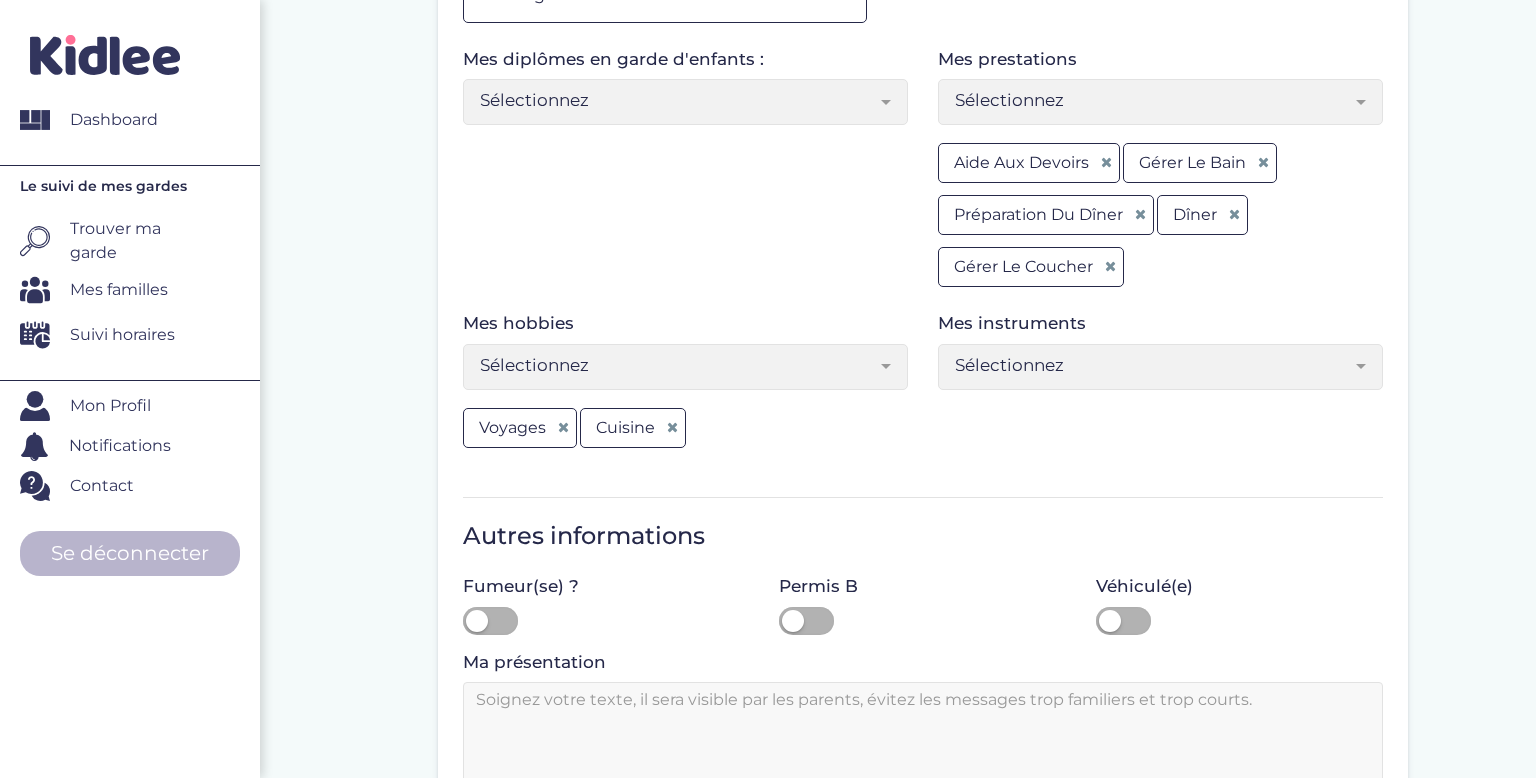 click on "Sélectionnez" at bounding box center [678, 365] 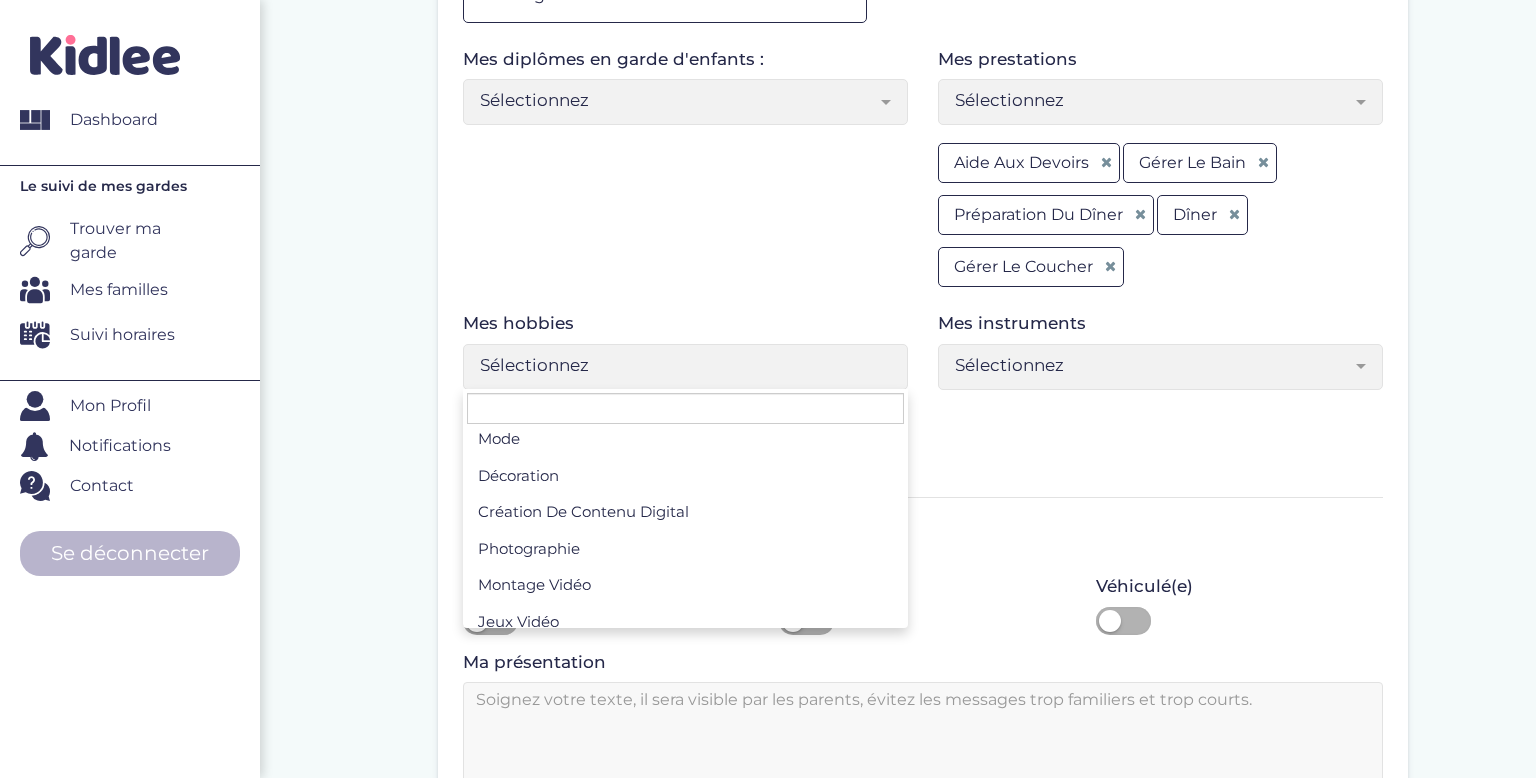 scroll, scrollTop: 748, scrollLeft: 0, axis: vertical 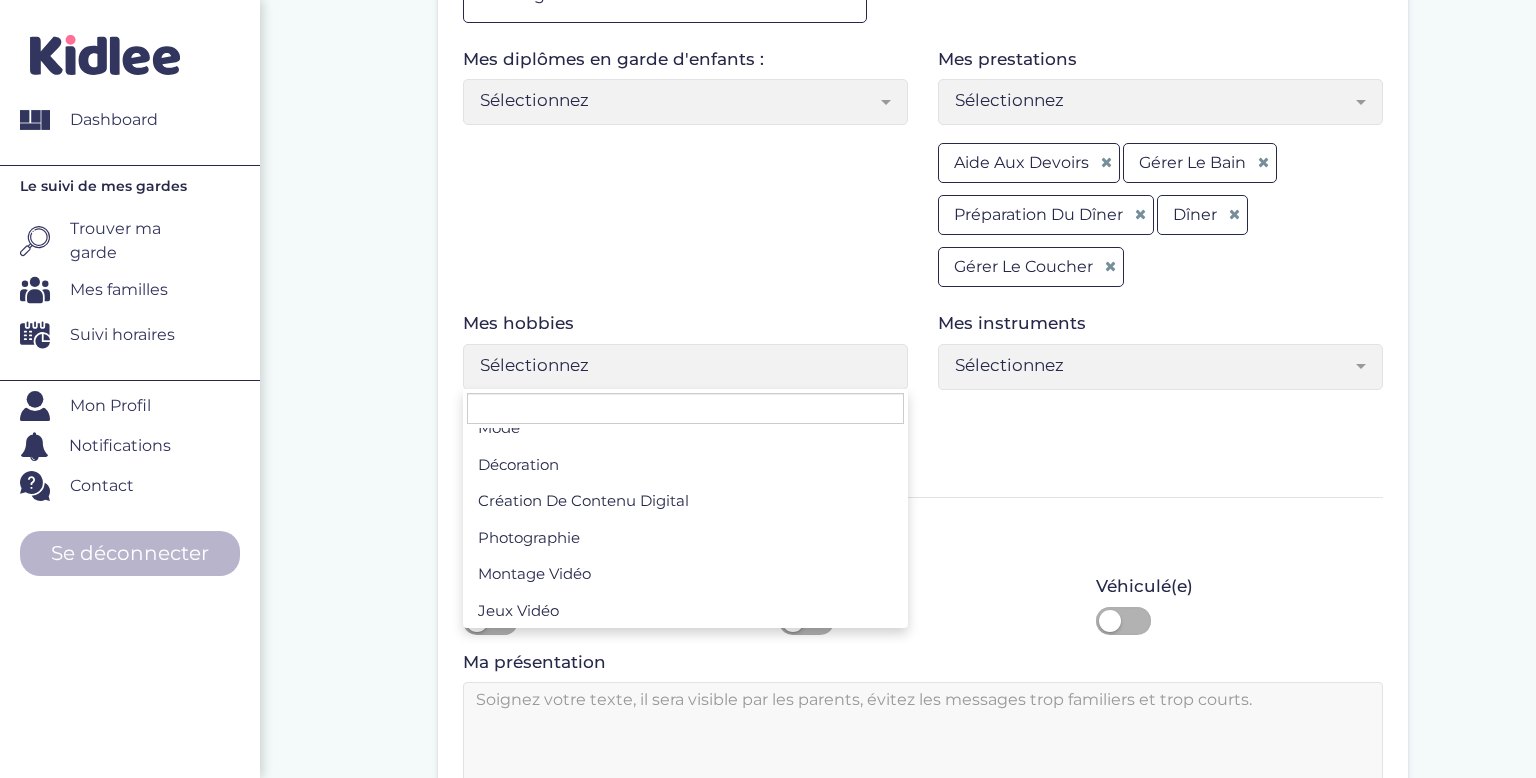 click on "Sélectionnez" at bounding box center (1160, 367) 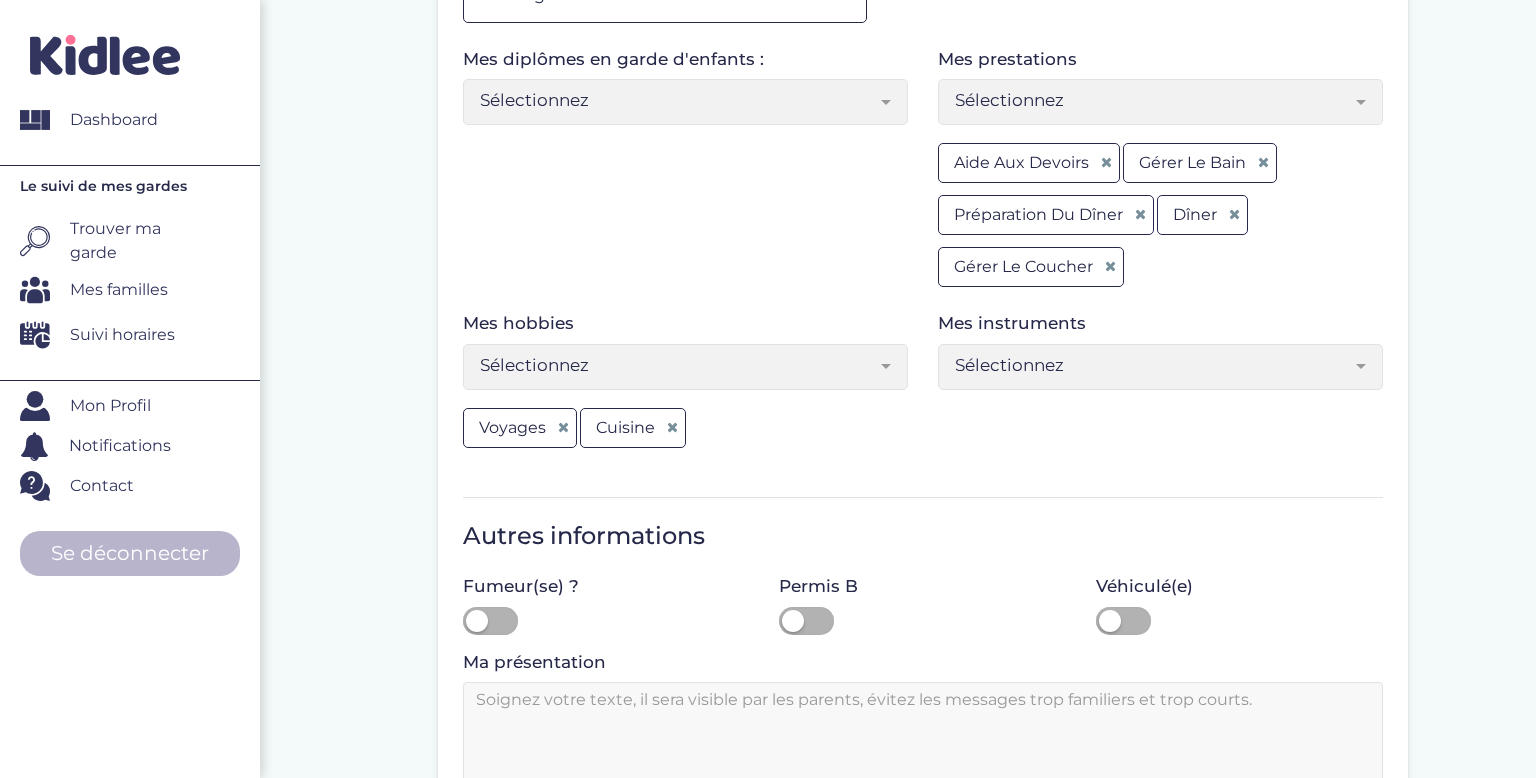 click on "Sélectionnez" at bounding box center [678, 100] 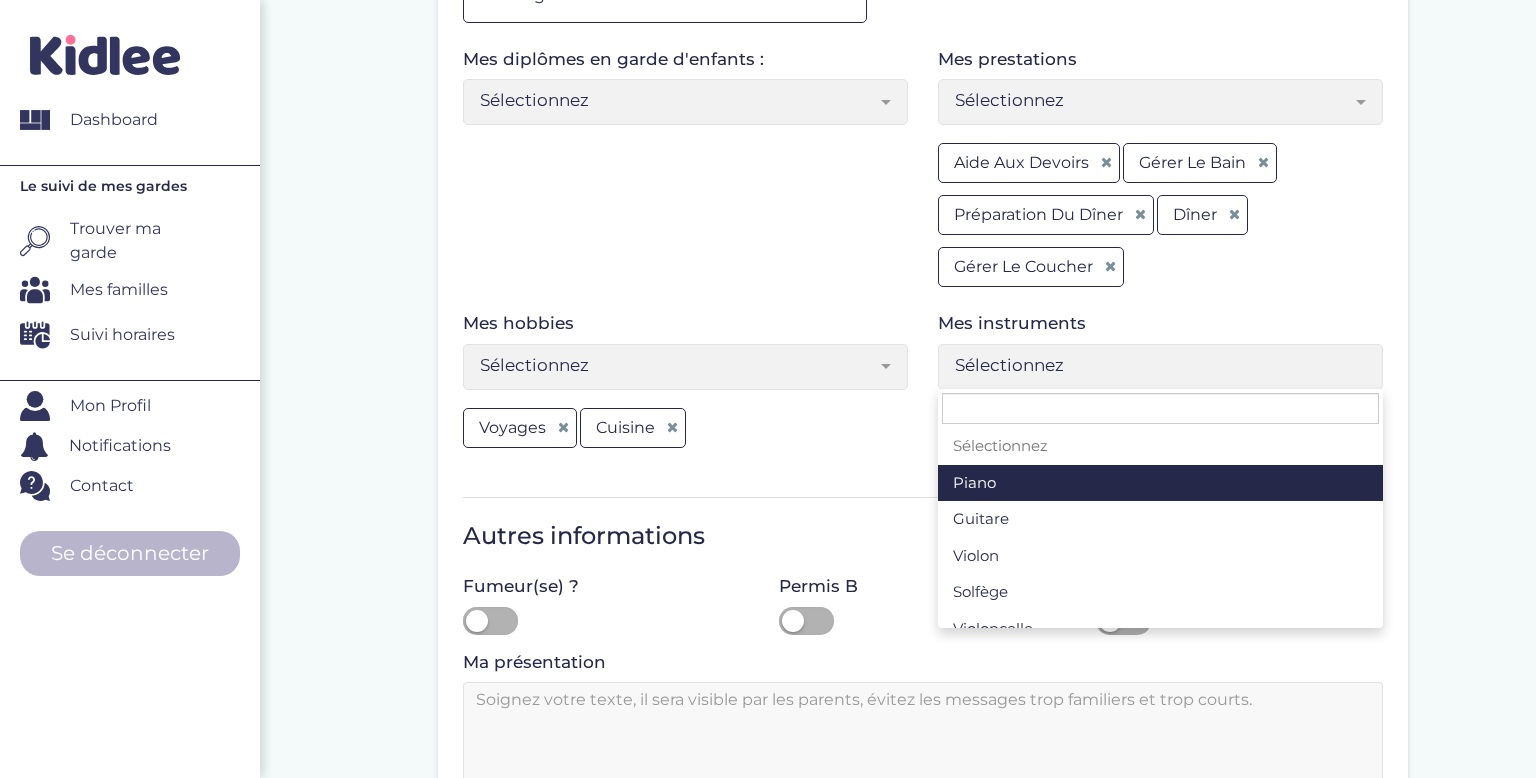 click on "Sélectionnez" at bounding box center (1153, 365) 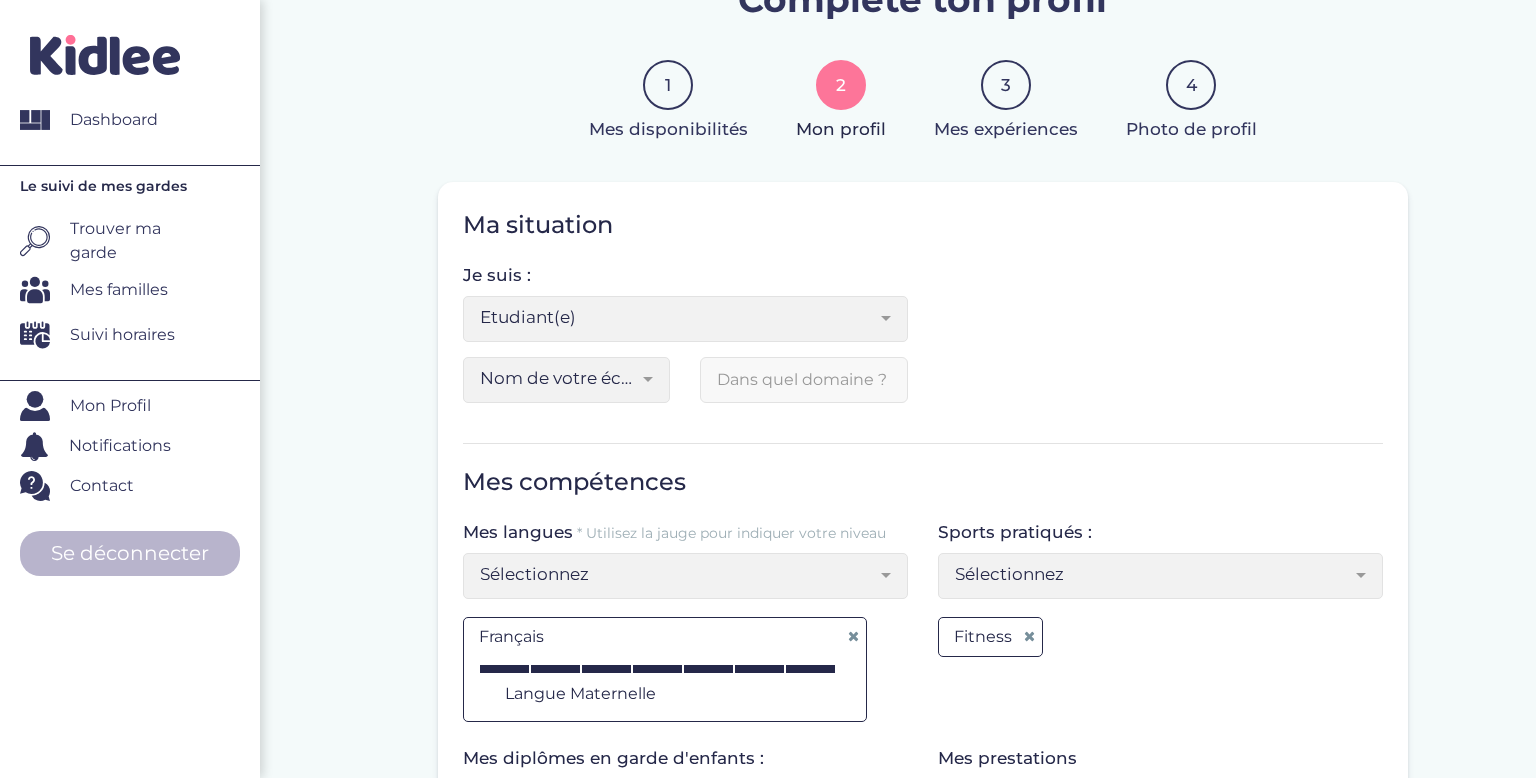 scroll, scrollTop: 192, scrollLeft: 0, axis: vertical 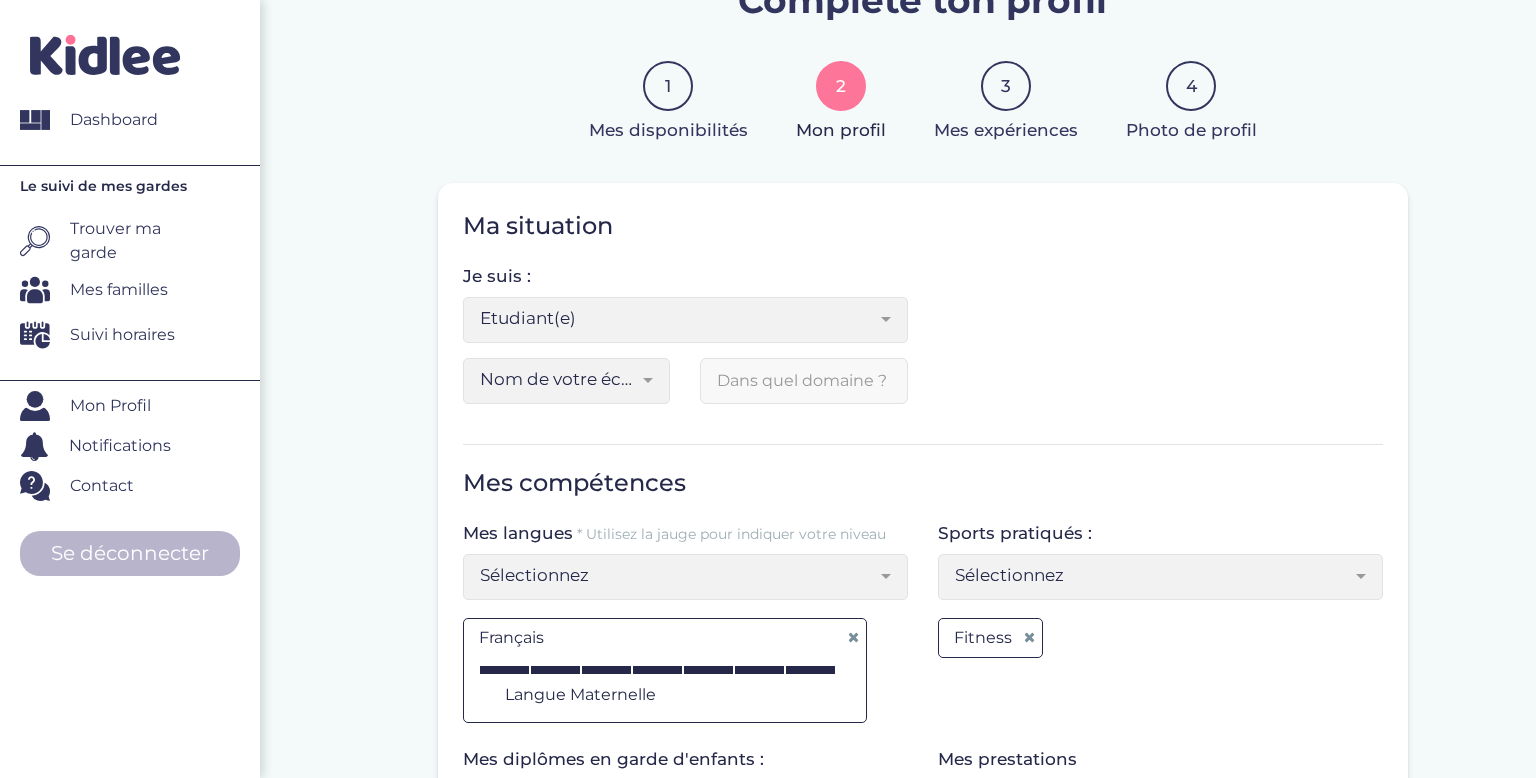 click on "Nom de votre école ou université" at bounding box center [567, 381] 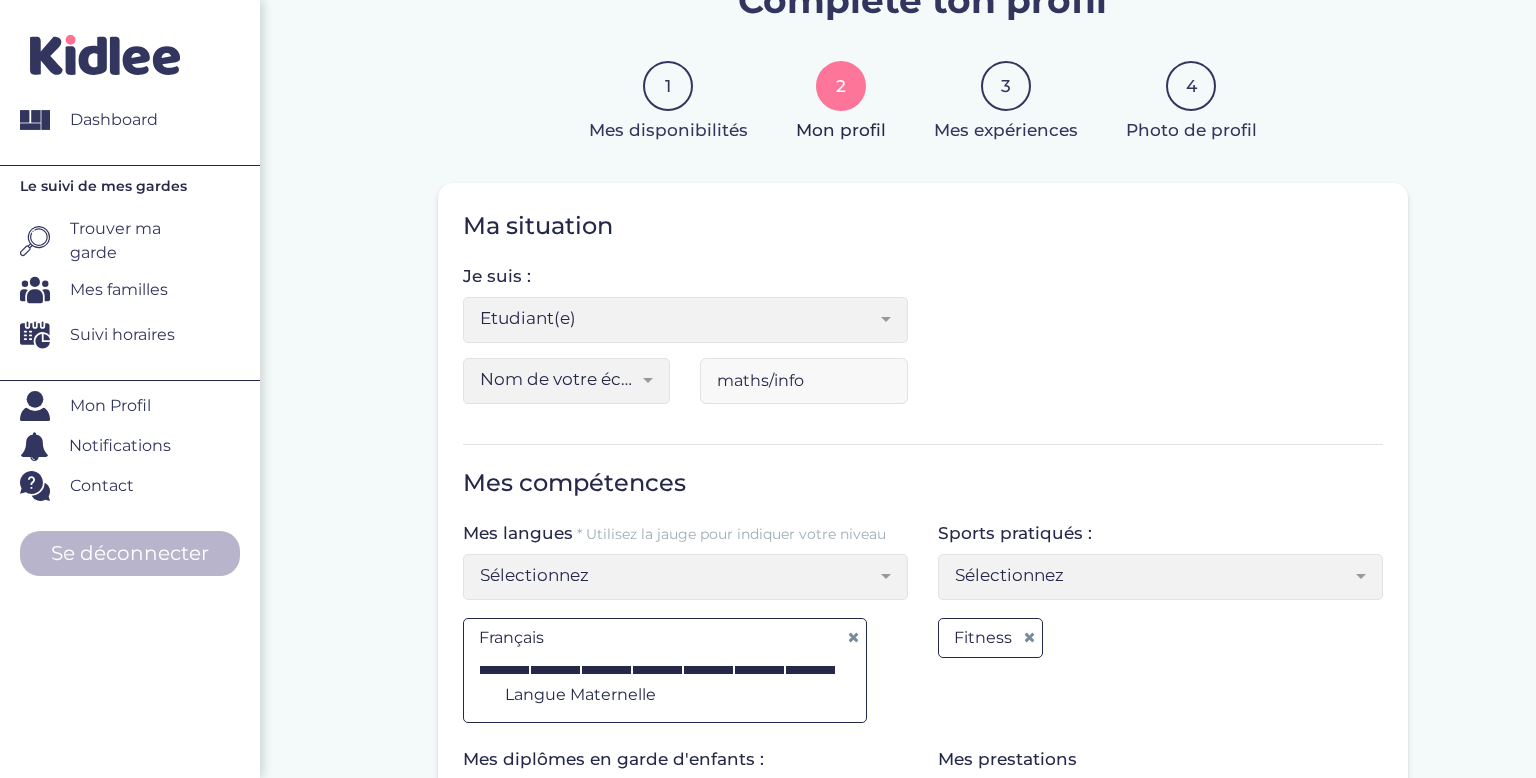 type on "maths/info" 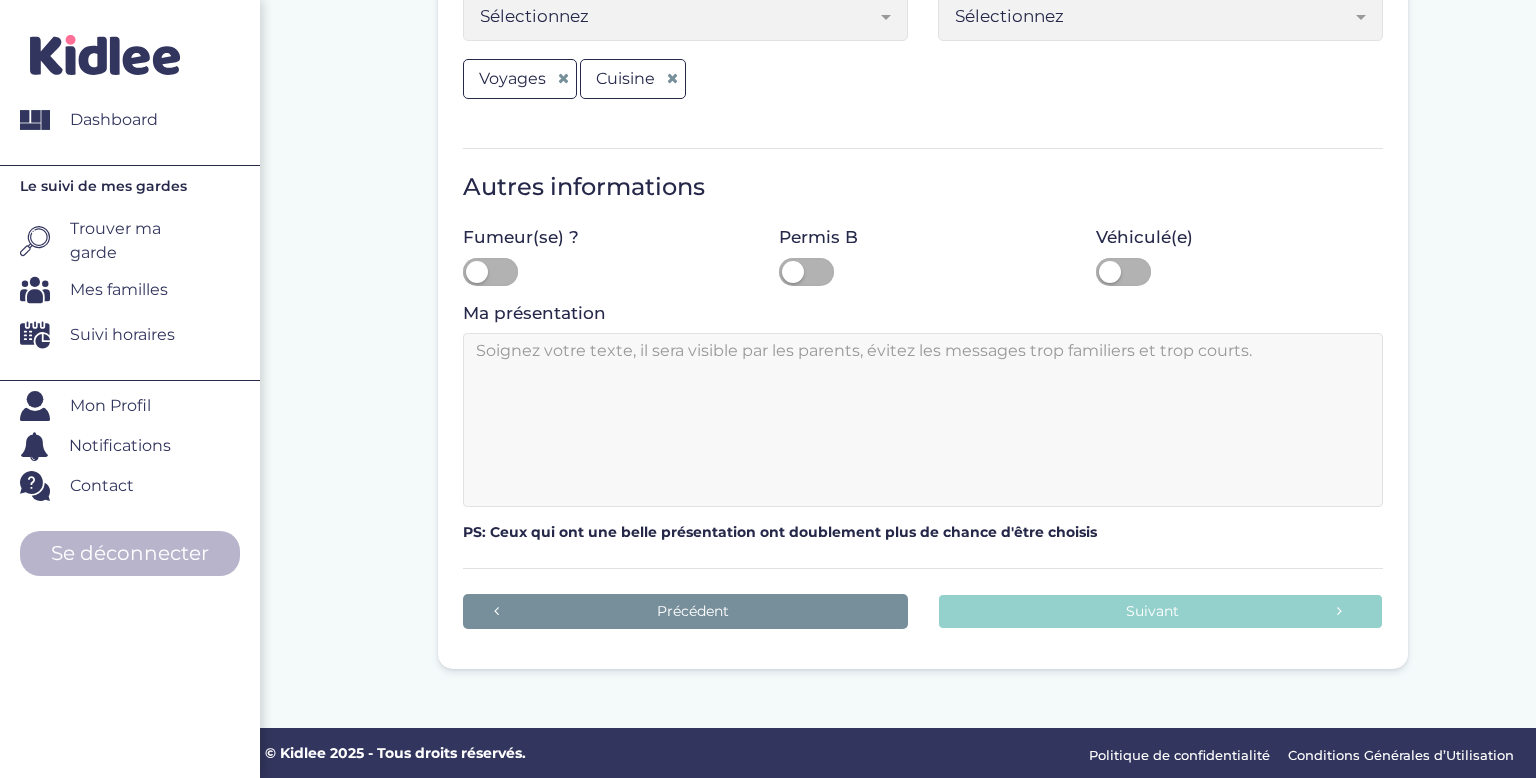 scroll, scrollTop: 1246, scrollLeft: 0, axis: vertical 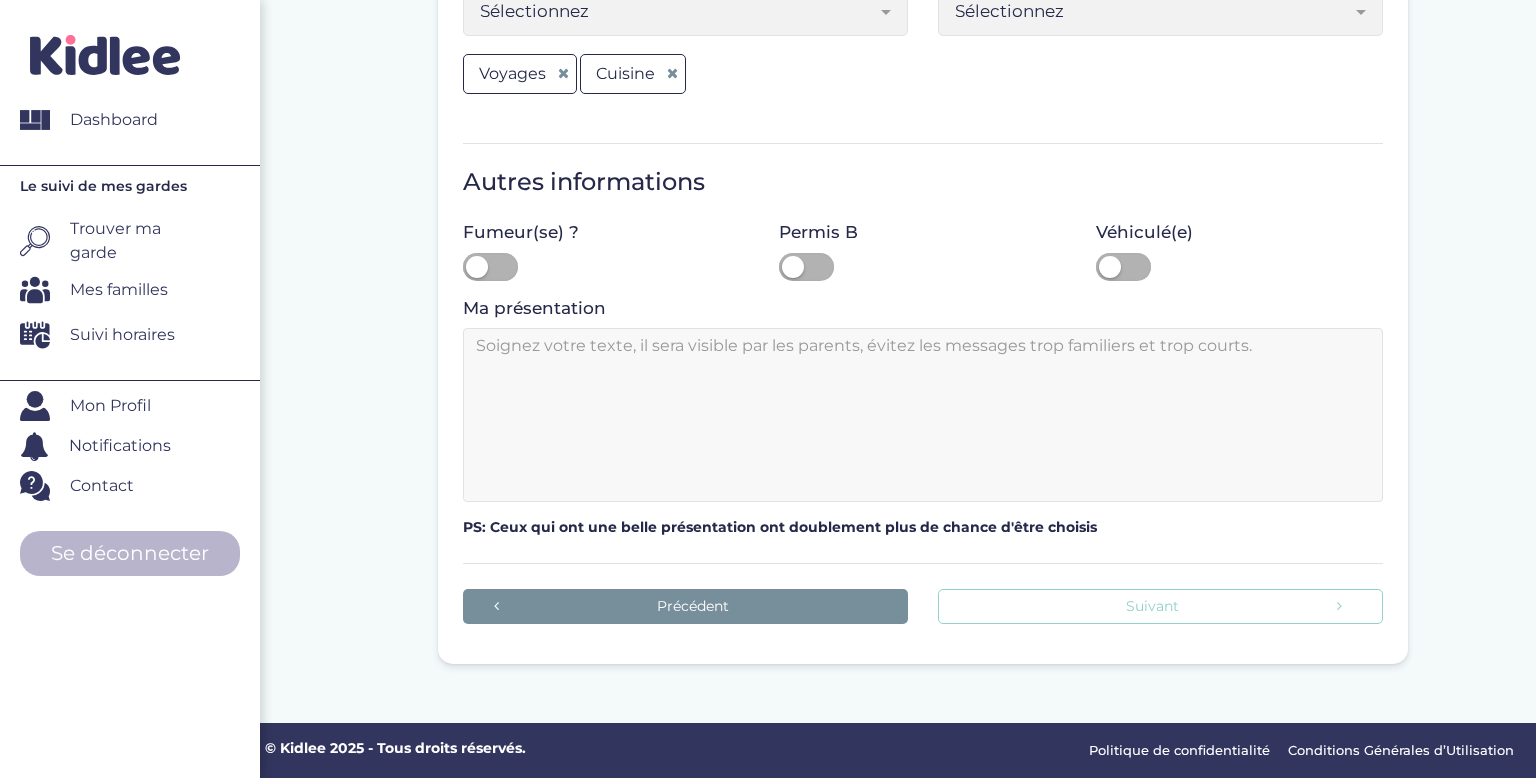click on "Suivant" at bounding box center (1160, 606) 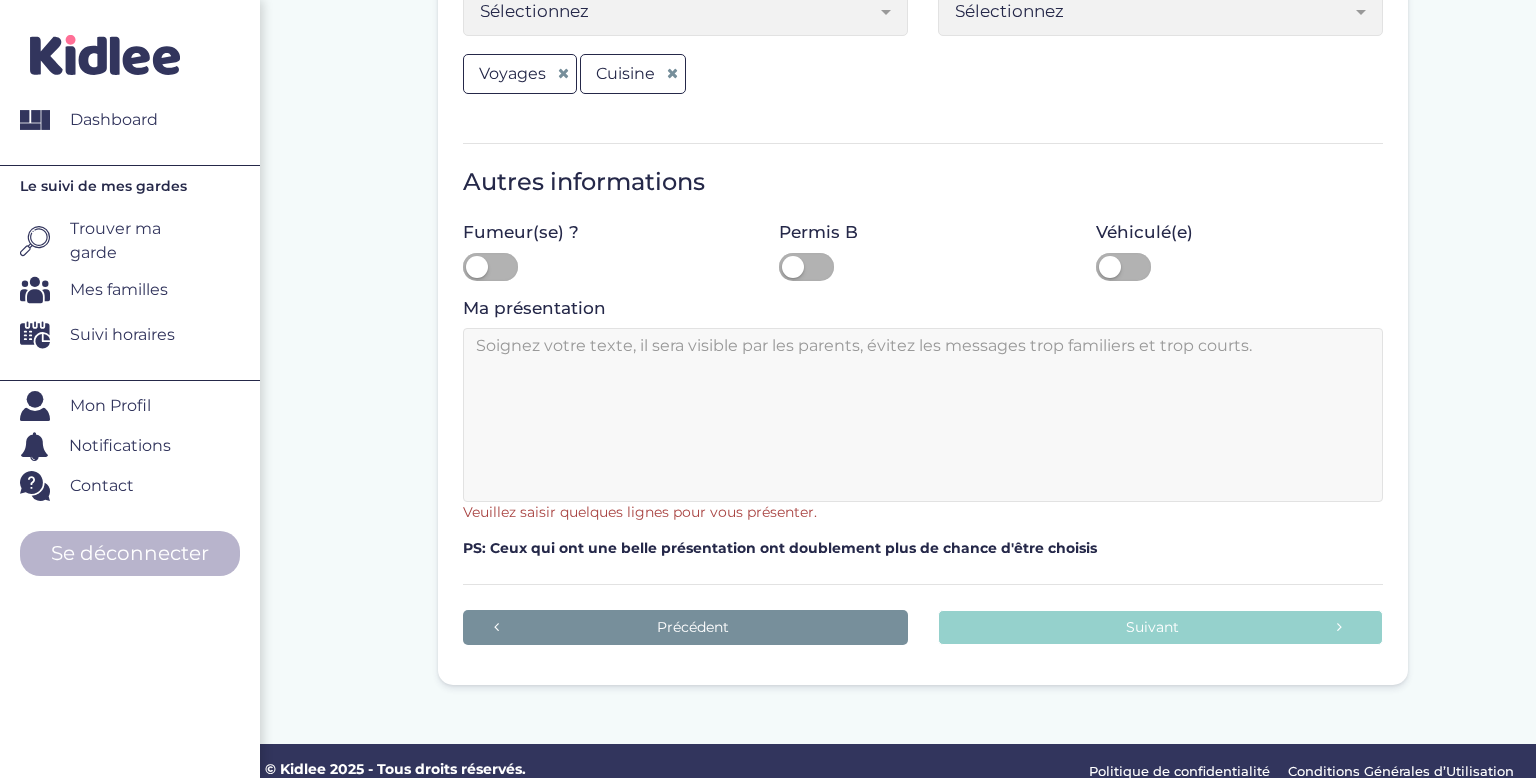 click at bounding box center (923, 415) 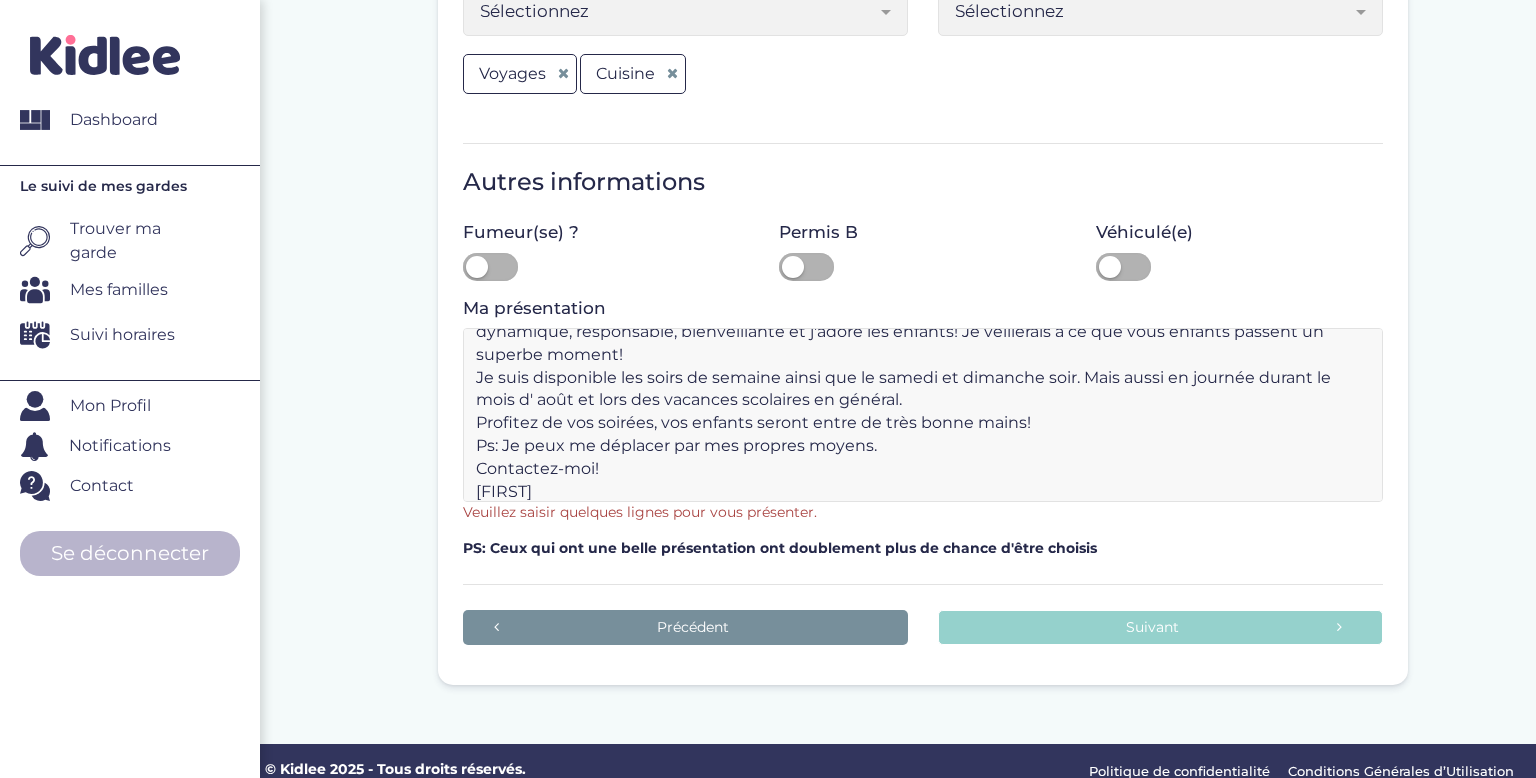 scroll, scrollTop: 0, scrollLeft: 0, axis: both 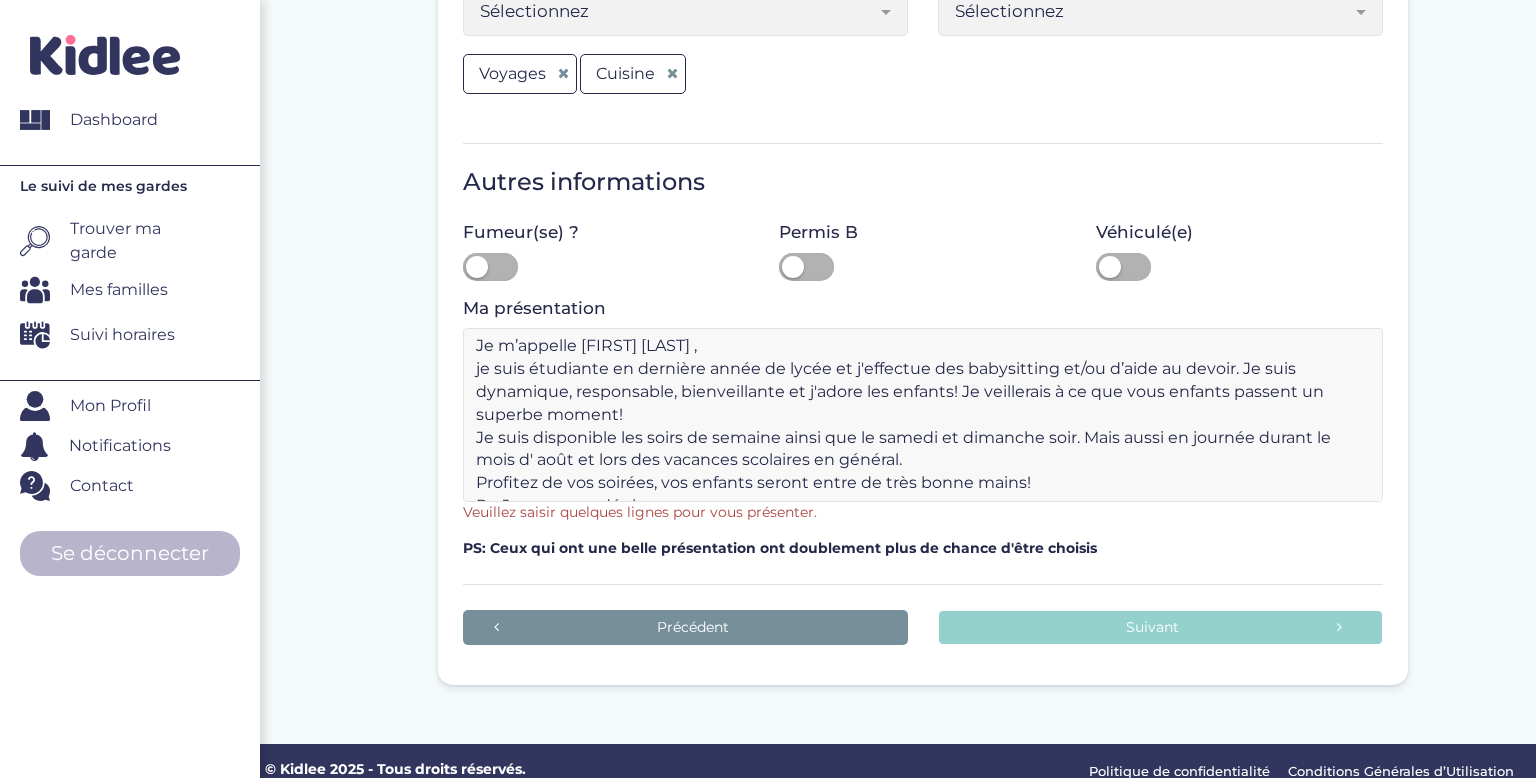 click on "Je m’appelle Clémentine ,
je suis étudiante en dernière année de lycée et j'effectue des babysitting et/ou d’aide au devoir. Je suis dynamique, responsable, bienveillante et j'adore les enfants! Je veillerais à ce que vous enfants passent un superbe moment!
Je suis disponible les soirs de semaine ainsi que le samedi et dimanche soir. Mais aussi en journée durant le mois d' août et lors des vacances scolaires en général.
Profitez de vos soirées, vos enfants seront entre de très bonne mains!
Ps: Je peux me déplacer par mes propres moyens.
Contactez-moi!
Clémentine" at bounding box center (923, 415) 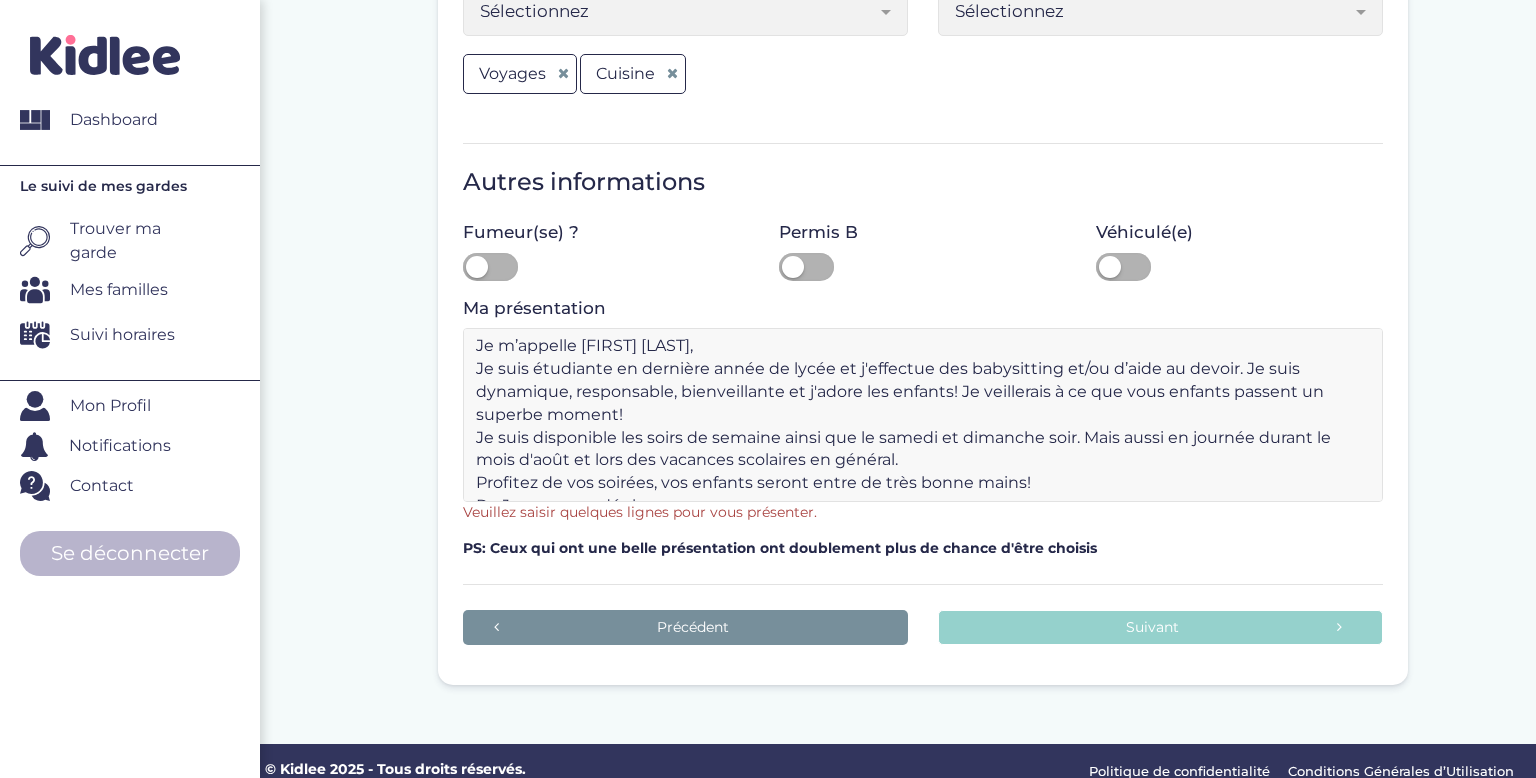 drag, startPoint x: 635, startPoint y: 370, endPoint x: 846, endPoint y: 372, distance: 211.00948 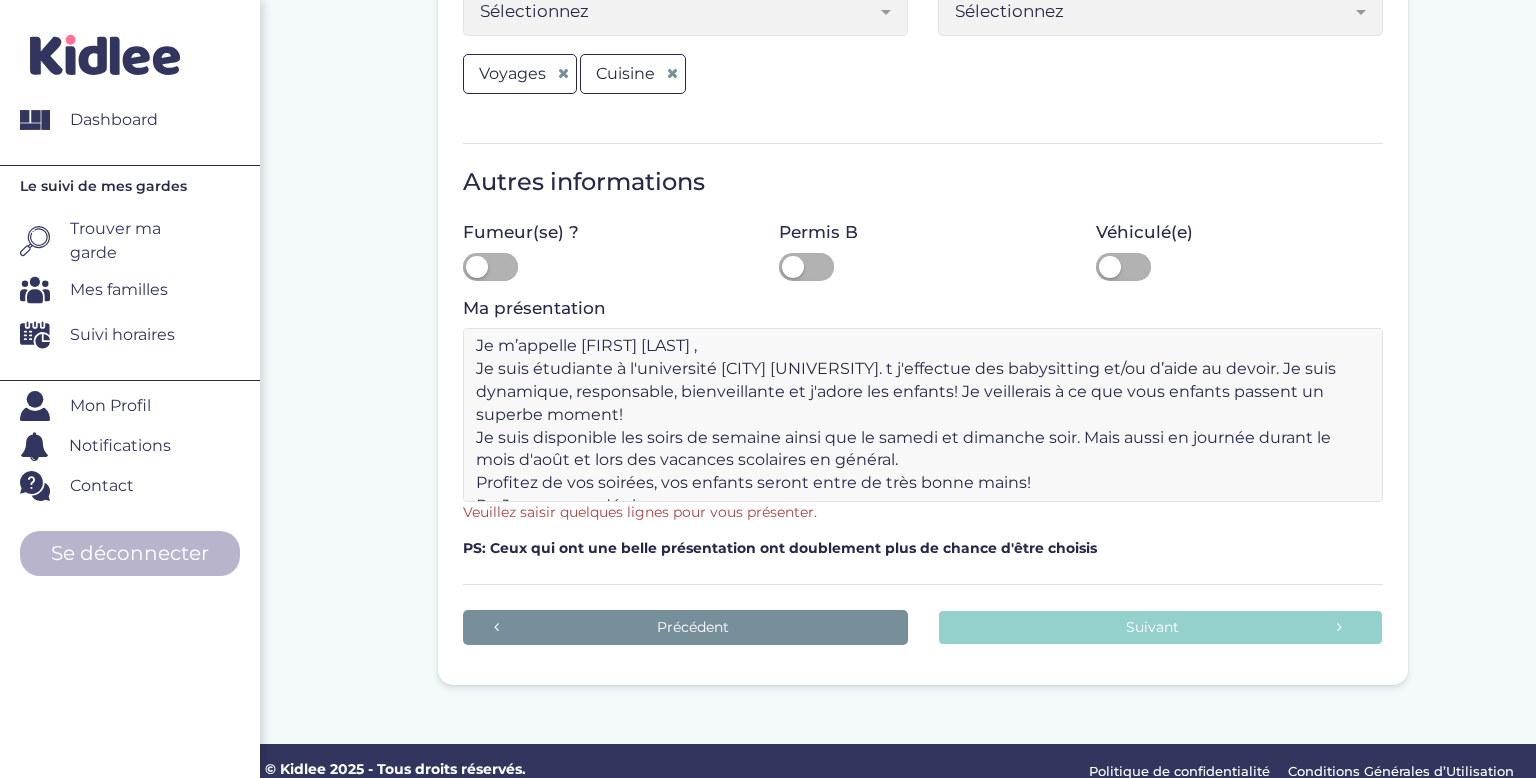 click on "Je m’appelle Clémentine ,
Je suis étudiante à l'université Paris Dauphine. t j'effectue des babysitting et/ou d’aide au devoir. Je suis dynamique, responsable, bienveillante et j'adore les enfants! Je veillerais à ce que vous enfants passent un superbe moment!
Je suis disponible les soirs de semaine ainsi que le samedi et dimanche soir. Mais aussi en journée durant le mois d' août et lors des vacances scolaires en général.
Profitez de vos soirées, vos enfants seront entre de très bonne mains!
Ps: Je peux me déplacer par mes propres moyens.
Contactez-moi!
Clémentine" at bounding box center [923, 415] 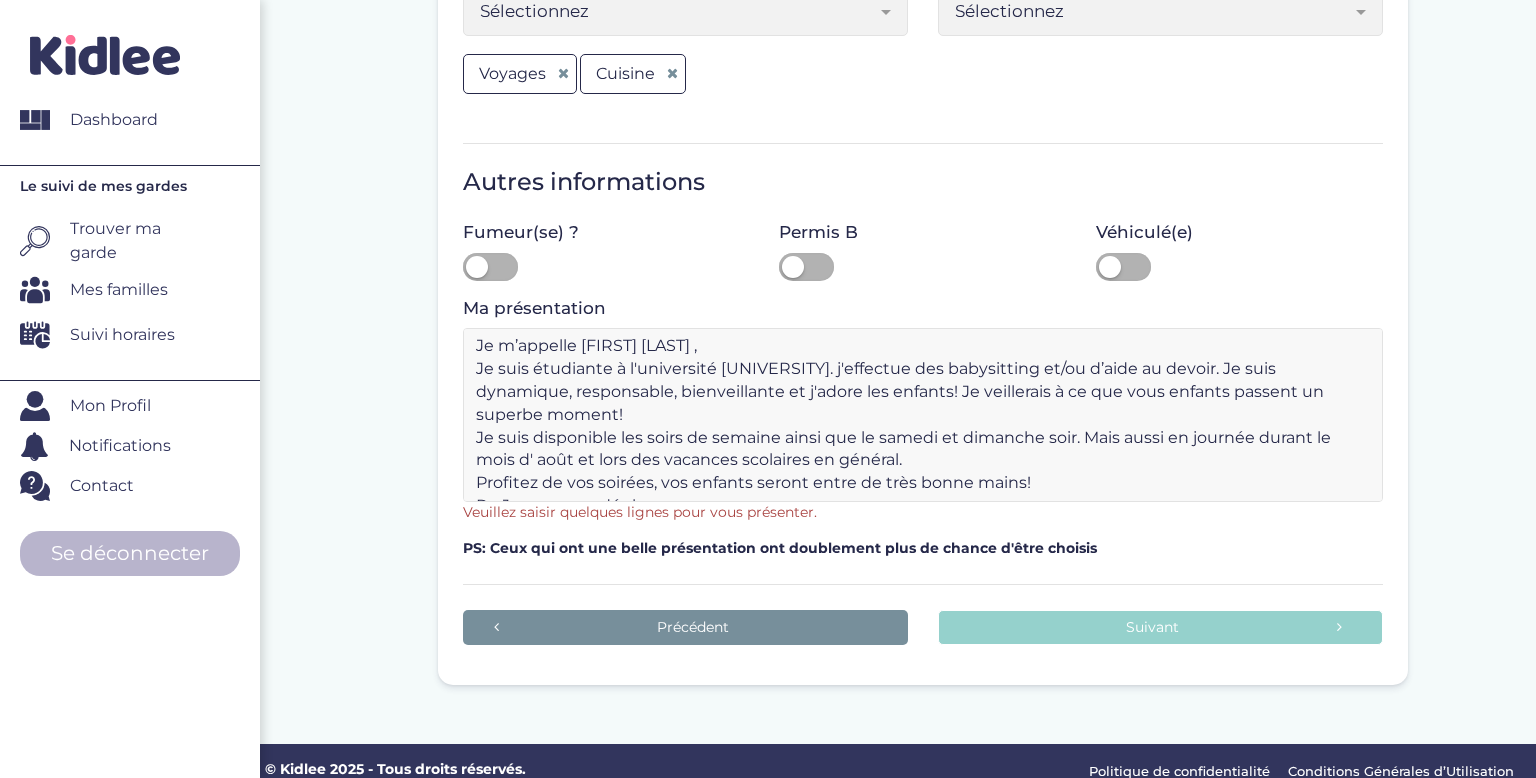 click on "Je m’appelle Clémentine ,
Je suis étudiante à l'université Paris Dauphine. j'effectue des babysitting et/ou d’aide au devoir. Je suis dynamique, responsable, bienveillante et j'adore les enfants! Je veillerais à ce que vous enfants passent un superbe moment!
Je suis disponible les soirs de semaine ainsi que le samedi et dimanche soir. Mais aussi en journée durant le mois d' août et lors des vacances scolaires en général.
Profitez de vos soirées, vos enfants seront entre de très bonne mains!
Ps: Je peux me déplacer par mes propres moyens.
Contactez-moi!
Clémentine" at bounding box center (923, 415) 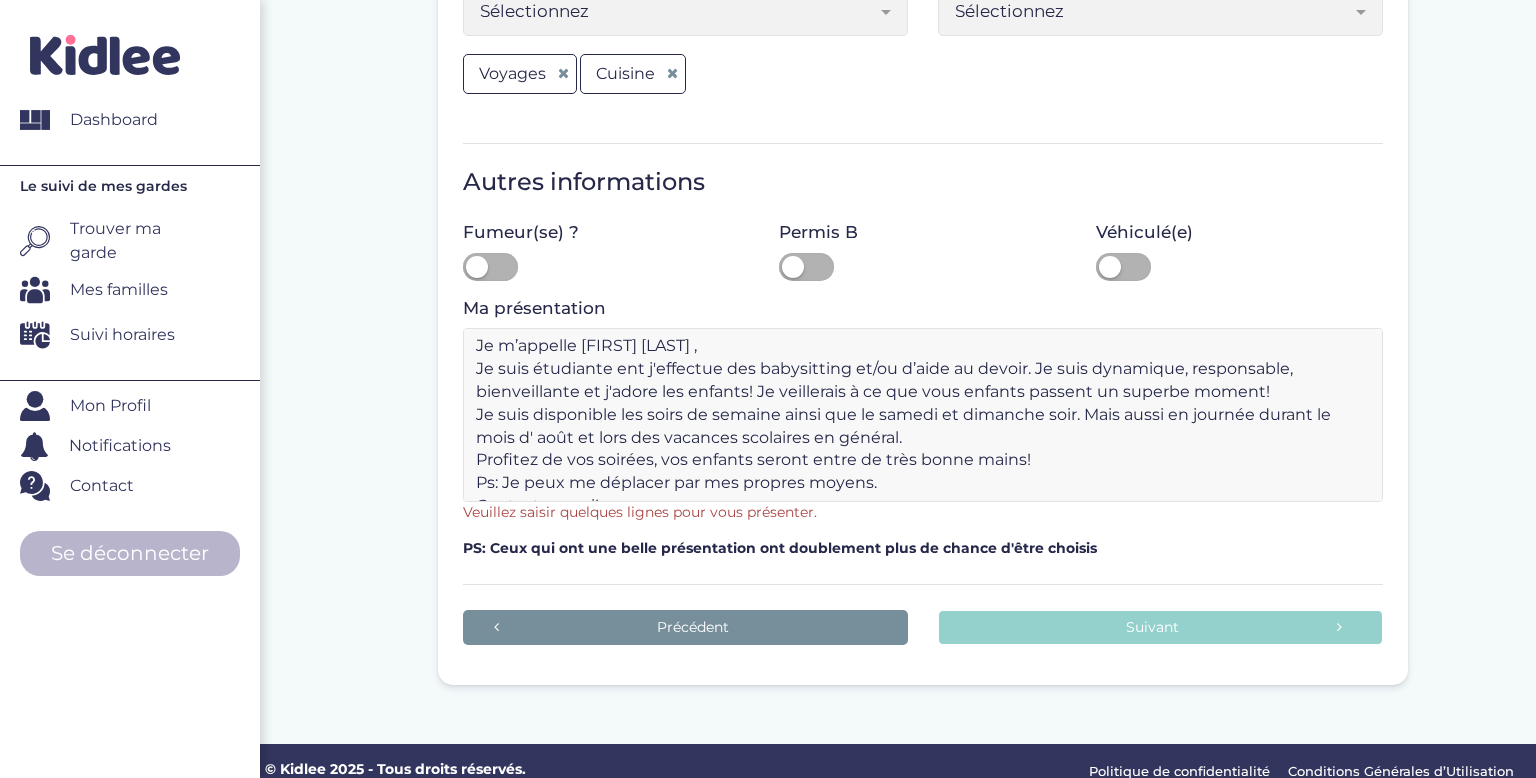click on "Je m’appelle Clémentine ,
Je suis étudiante à l'université Paris Dauphine. Je charche à effectue des babysitting et/ou d’aide au devoir. Je suis dynamique, responsable, bienveillante et j'adore les enfants! Je veillerais à ce que vous enfants passent un superbe moment!
Je suis disponible les soirs de semaine ainsi que le samedi et dimanche soir. Mais aussi en journée durant le mois d' août et lors des vacances scolaires en général.
Profitez de vos soirées, vos enfants seront entre de très bonne mains!
Ps: Je peux me déplacer par mes propres moyens.
Contactez-moi!
Clémentine" at bounding box center [923, 415] 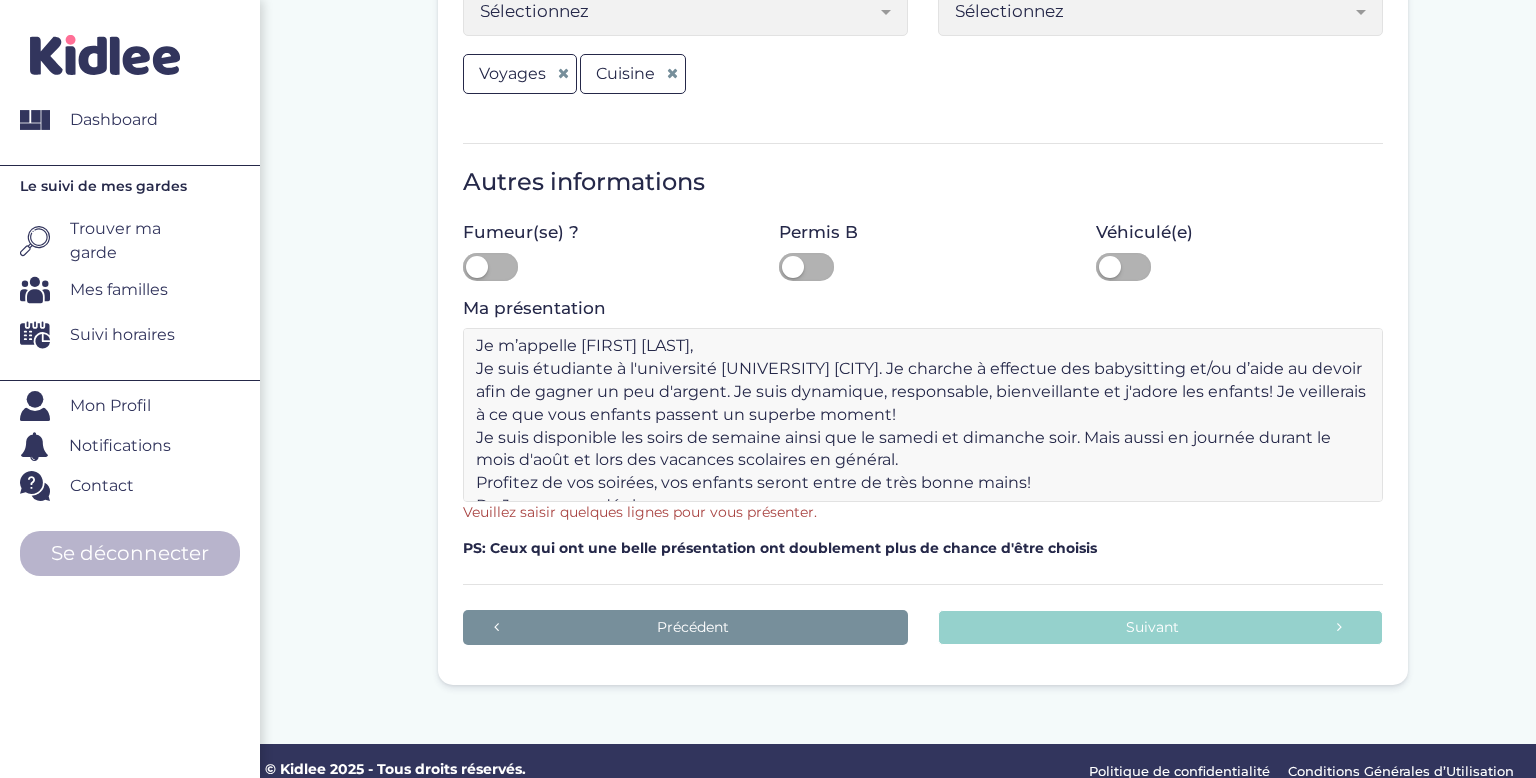 click on "Je m’appelle Clémentine ,
Je suis étudiante à l'université Paris Dauphine. Je charche à effectue des babysitting et/ou d’aide au devoir afin de gagner un peu d'argent. Je suis dynamique, responsable, bienveillante et j'adore les enfants! Je veillerais à ce que vous enfants passent un superbe moment!
Je suis disponible les soirs de semaine ainsi que le samedi et dimanche soir. Mais aussi en journée durant le mois d' août et lors des vacances scolaires en général.
Profitez de vos soirées, vos enfants seront entre de très bonne mains!
Ps: Je peux me déplacer par mes propres moyens.
Contactez-moi!
Clémentine" at bounding box center [923, 415] 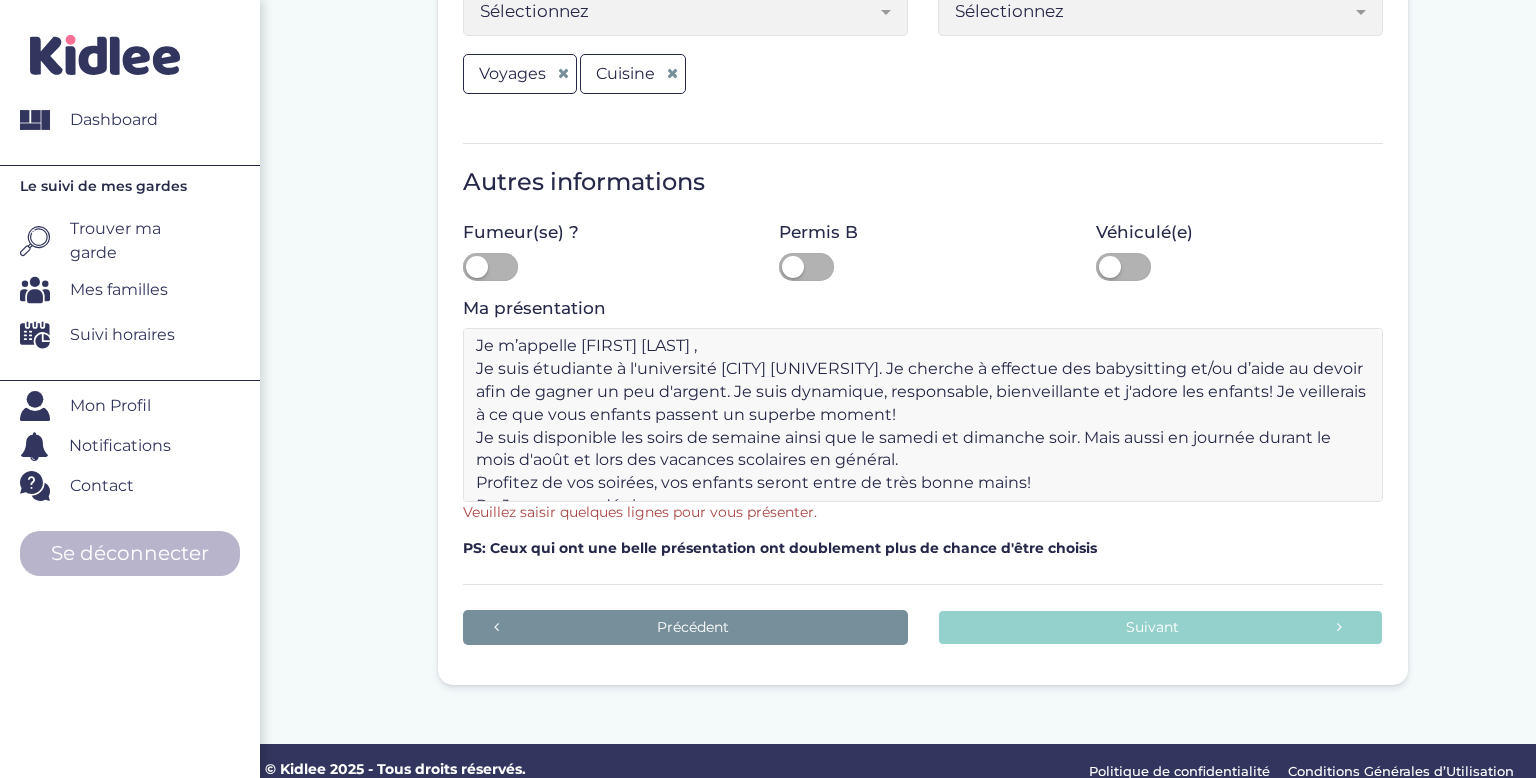 click on "Je m’appelle Clémentine ,
Je suis étudiante à l'université Paris Dauphine. Je cherche à effectue des babysitting et/ou d’aide au devoir afin de gagner un peu d'argent. Je suis dynamique, responsable, bienveillante et j'adore les enfants! Je veillerais à ce que vous enfants passent un superbe moment!
Je suis disponible les soirs de semaine ainsi que le samedi et dimanche soir. Mais aussi en journée durant le mois d' août et lors des vacances scolaires en général.
Profitez de vos soirées, vos enfants seront entre de très bonne mains!
Ps: Je peux me déplacer par mes propres moyens.
Contactez-moi!
Clémentine" at bounding box center [923, 415] 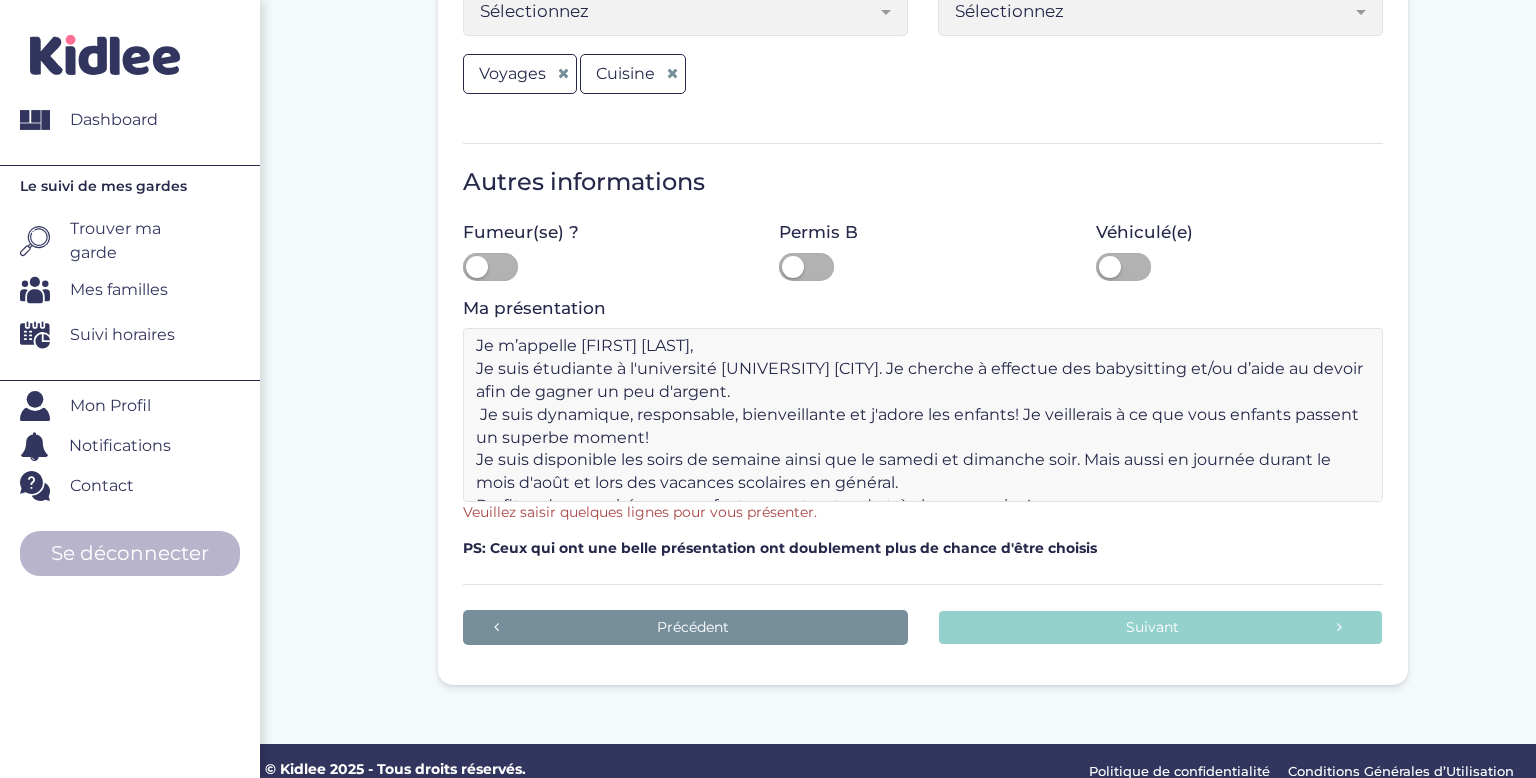 click on "Je m’appelle Clémentine ,
Je suis étudiante à l'université Paris Dauphine. Je cherche à effectue des babysitting et/ou d’aide au devoir afin de gagner un peu d'argent.
Je suis dynamique, responsable, bienveillante et j'adore les enfants! Je veillerais à ce que vous enfants passent un superbe moment!
Je suis disponible les soirs de semaine ainsi que le samedi et dimanche soir. Mais aussi en journée durant le mois d' août et lors des vacances scolaires en général.
Profitez de vos soirées, vos enfants seront entre de très bonne mains!
Ps: Je peux me déplacer par mes propres moyens.
Contactez-moi!
Clémentine" at bounding box center [923, 415] 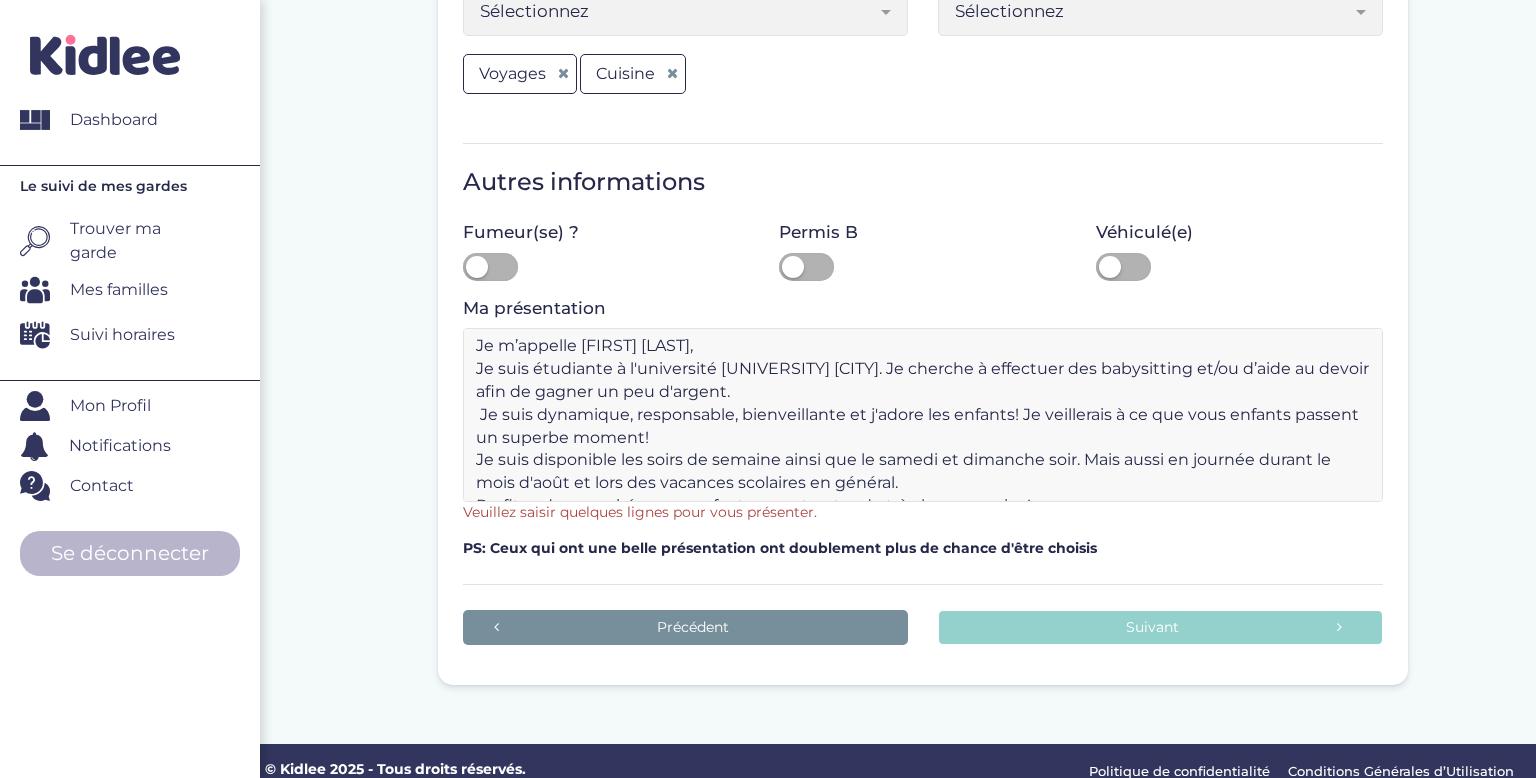 click on "Je m’appelle Clémentine ,
Je suis étudiante à l'université Paris Dauphine. Je cherche à effectuer des babysitting et/ou d’aide au devoir afin de gagner un peu d'argent.
Je suis dynamique, responsable, bienveillante et j'adore les enfants! Je veillerais à ce que vous enfants passent un superbe moment!
Je suis disponible les soirs de semaine ainsi que le samedi et dimanche soir. Mais aussi en journée durant le mois d' août et lors des vacances scolaires en général.
Profitez de vos soirées, vos enfants seront entre de très bonne mains!
Ps: Je peux me déplacer par mes propres moyens.
Contactez-moi!
Clémentine" at bounding box center [923, 415] 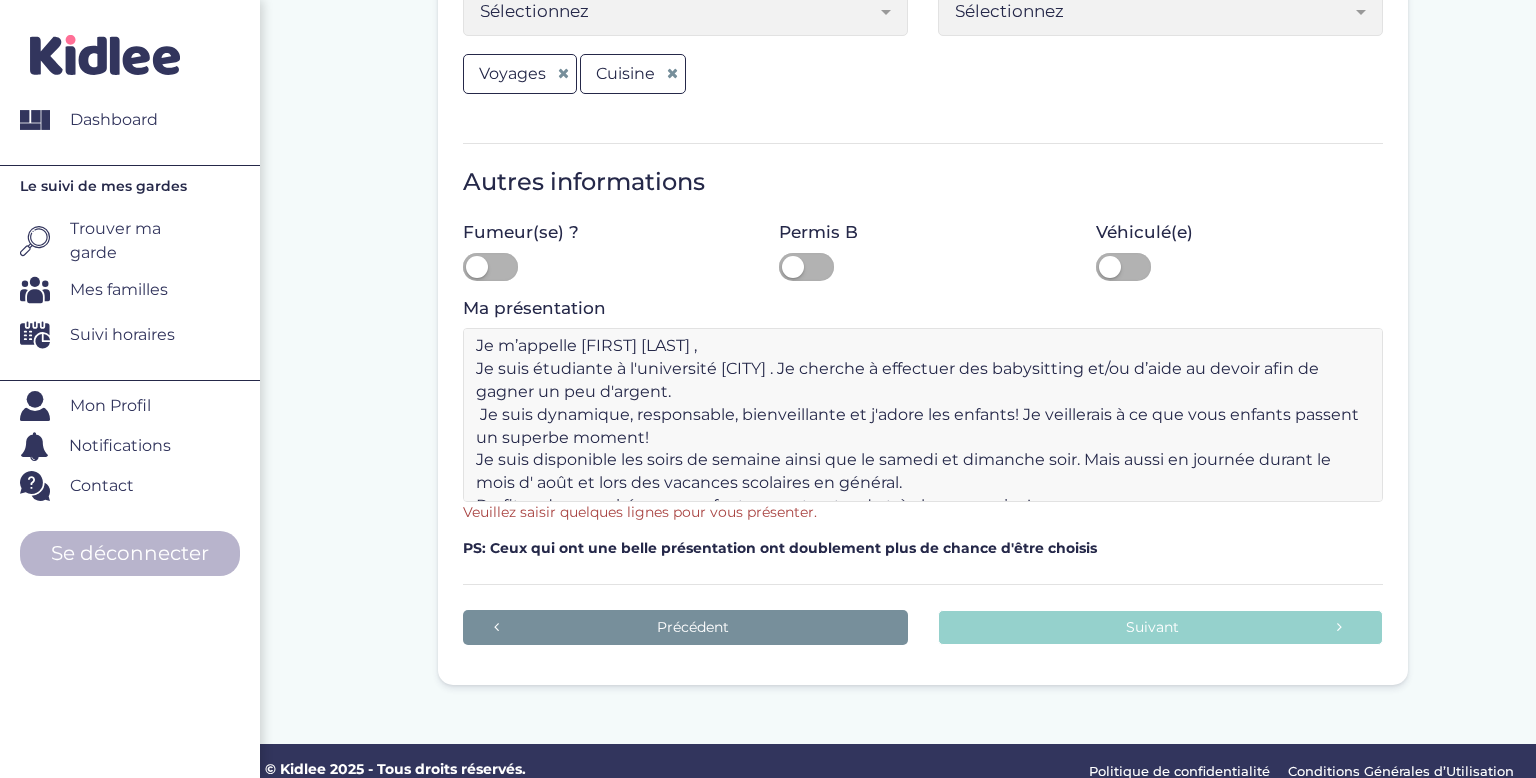 click on "Je m’appelle Clémentine ,
Je suis étudiante à l'université Paris Dauphine. Je cherche à effectuer des babysitting et/ou d’aide au devoir afin de gagner un peu d'argent.
Je suis dynamique, responsable, bienveillante et j'adore les enfants! Je veillerais à ce que vous enfants passent un superbe moment!
Je suis disponible les soirs de semaine ainsi que le samedi et dimanche soir. Mais aussi en journée durant le mois d' août et lors des vacances scolaires en général.
Profitez de vos soirées, vos enfants seront entre de très bonne mains!
Ps: Je peux me déplacer par mes propres moyens.
Contactez-moi!
Clémentine" at bounding box center [923, 415] 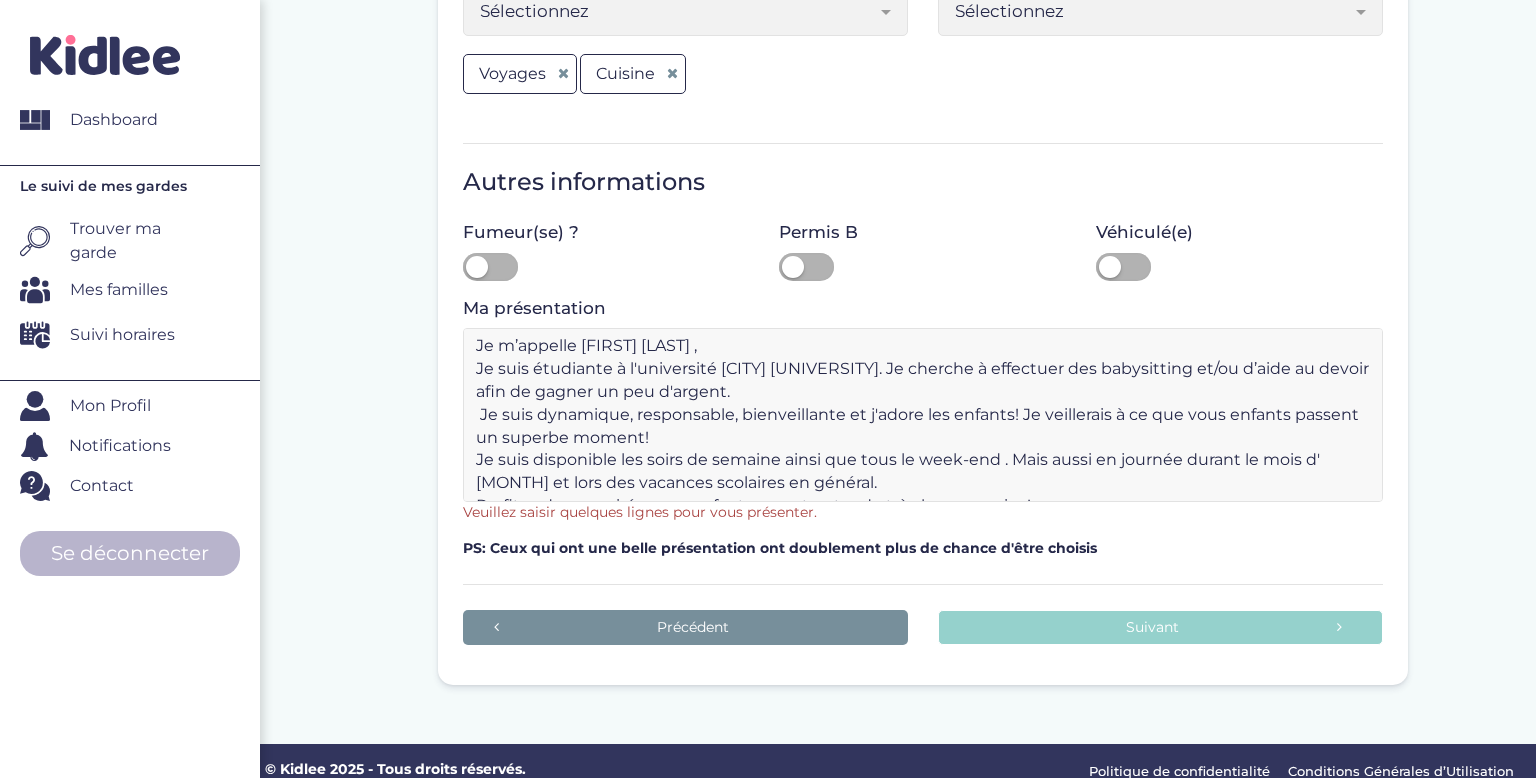 click on "Je m’appelle Clémentine ,
Je suis étudiante à l'université Paris Dauphine. Je cherche à effectuer des babysitting et/ou d’aide au devoir afin de gagner un peu d'argent.
Je suis dynamique, responsable, bienveillante et j'adore les enfants! Je veillerais à ce que vous enfants passent un superbe moment!
Je suis disponible les soirs de semaine ainsi que tous le week-end . Mais aussi en journée durant le mois d' août et lors des vacances scolaires en général.
Profitez de vos soirées, vos enfants seront entre de très bonne mains!
Ps: Je peux me déplacer par mes propres moyens.
Contactez-moi!
Clémentine" at bounding box center (923, 415) 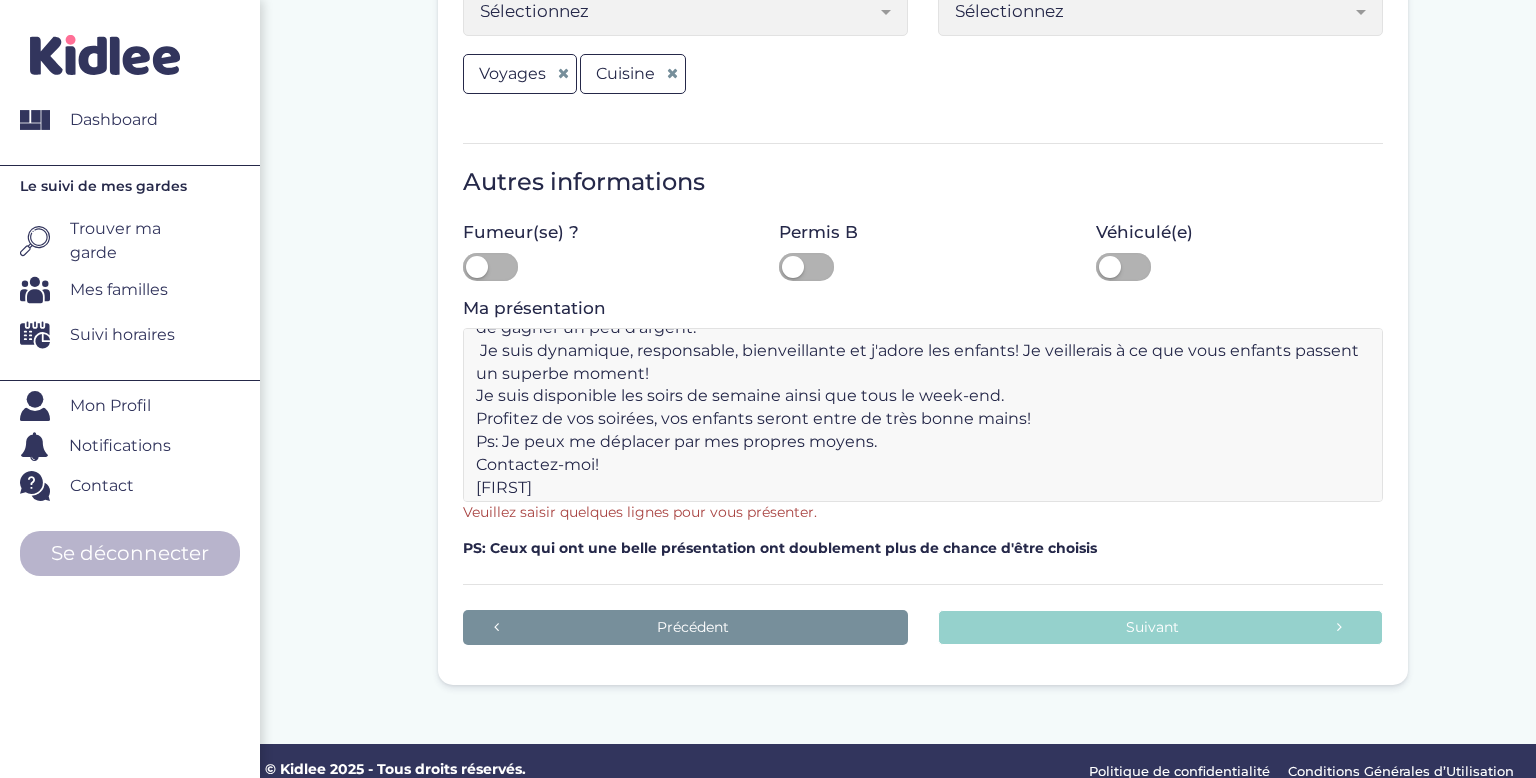 scroll, scrollTop: 68, scrollLeft: 0, axis: vertical 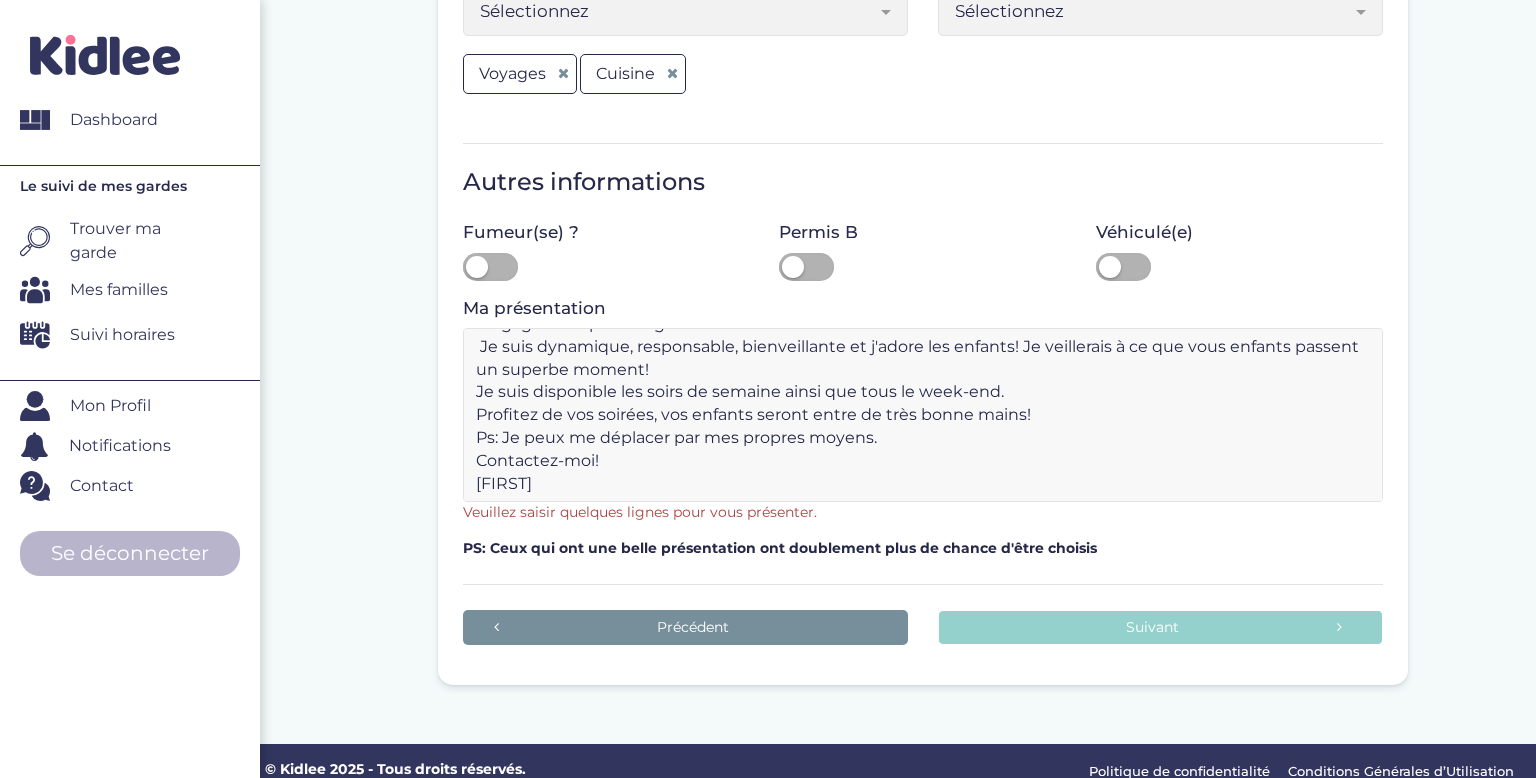 click on "Je m’appelle Clémentine ,
Je suis étudiante à l'université Paris Dauphine. Je cherche à effectuer des babysitting et/ou d’aide au devoir afin de gagner un peu d'argent.
Je suis dynamique, responsable, bienveillante et j'adore les enfants! Je veillerais à ce que vous enfants passent un superbe moment!
Je suis disponible les soirs de semaine ainsi que tous le week-end.
Profitez de vos soirées, vos enfants seront entre de très bonne mains!
Ps: Je peux me déplacer par mes propres moyens.
Contactez-moi!
Clémentine" at bounding box center [923, 415] 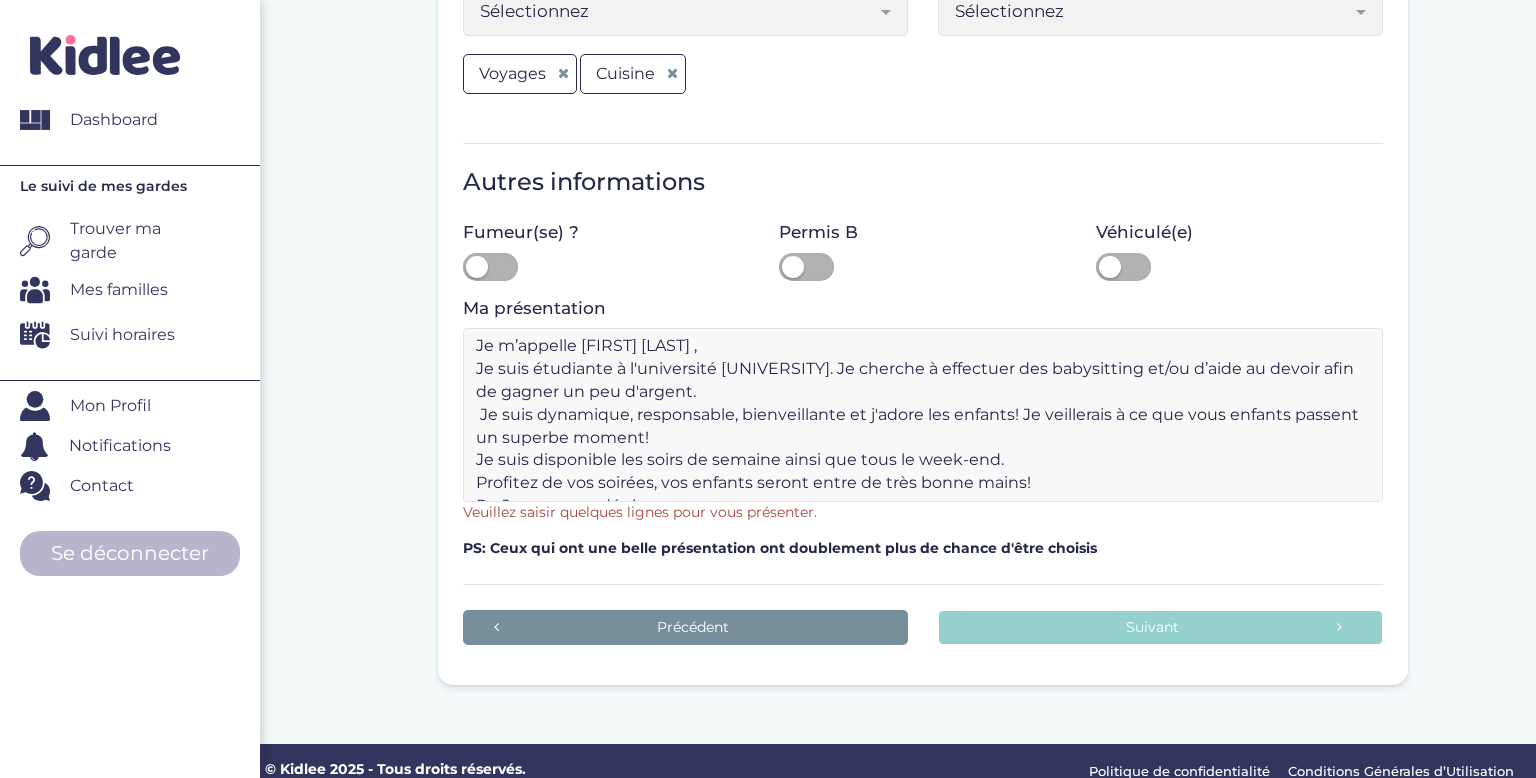 drag, startPoint x: 874, startPoint y: 479, endPoint x: 449, endPoint y: 273, distance: 472.29333 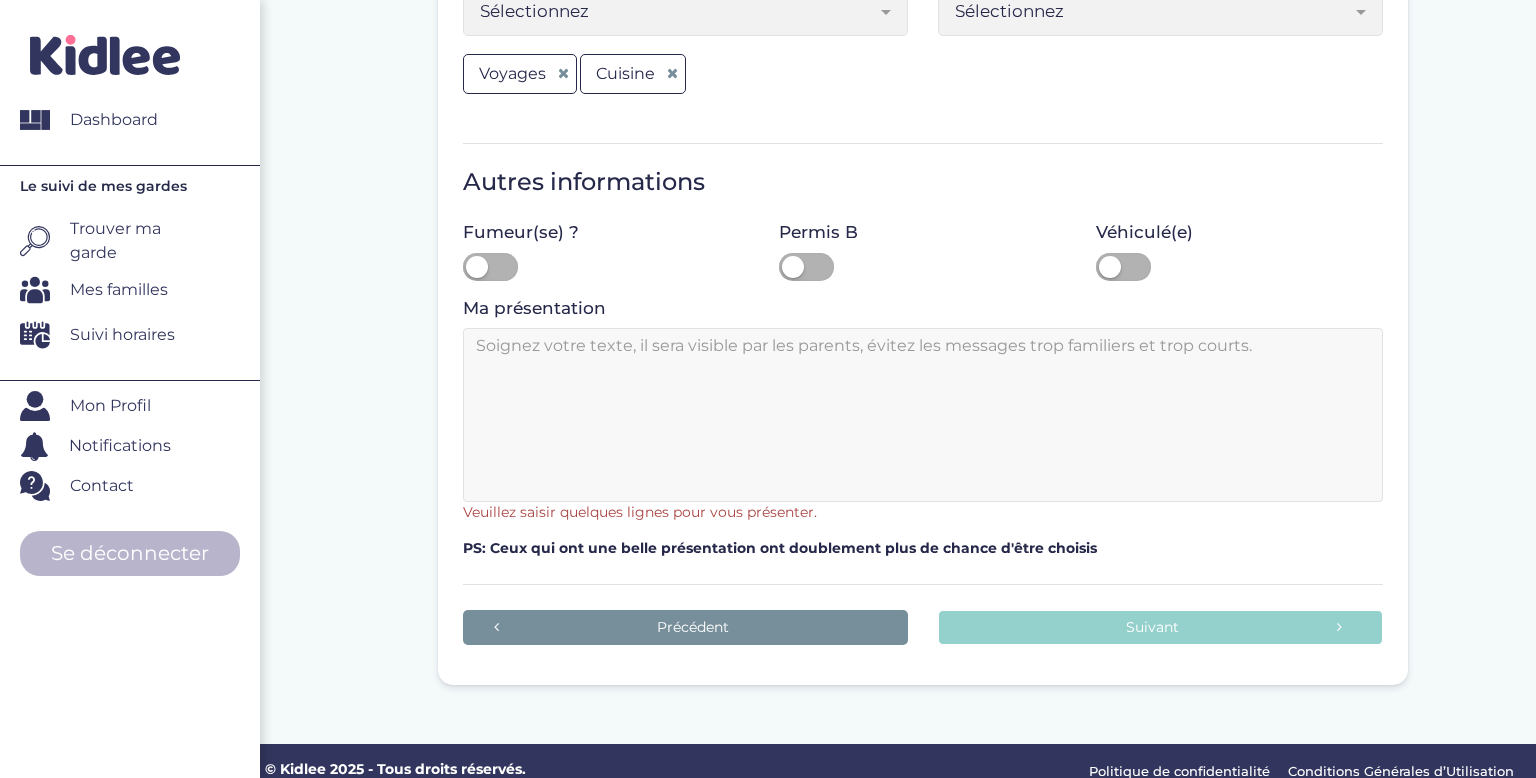 paste on "Je m’appelle Clémentine, je suis étudiante à l’université Paris Dauphine, et je propose mes services de babysitting et/ou aide aux devoirs" 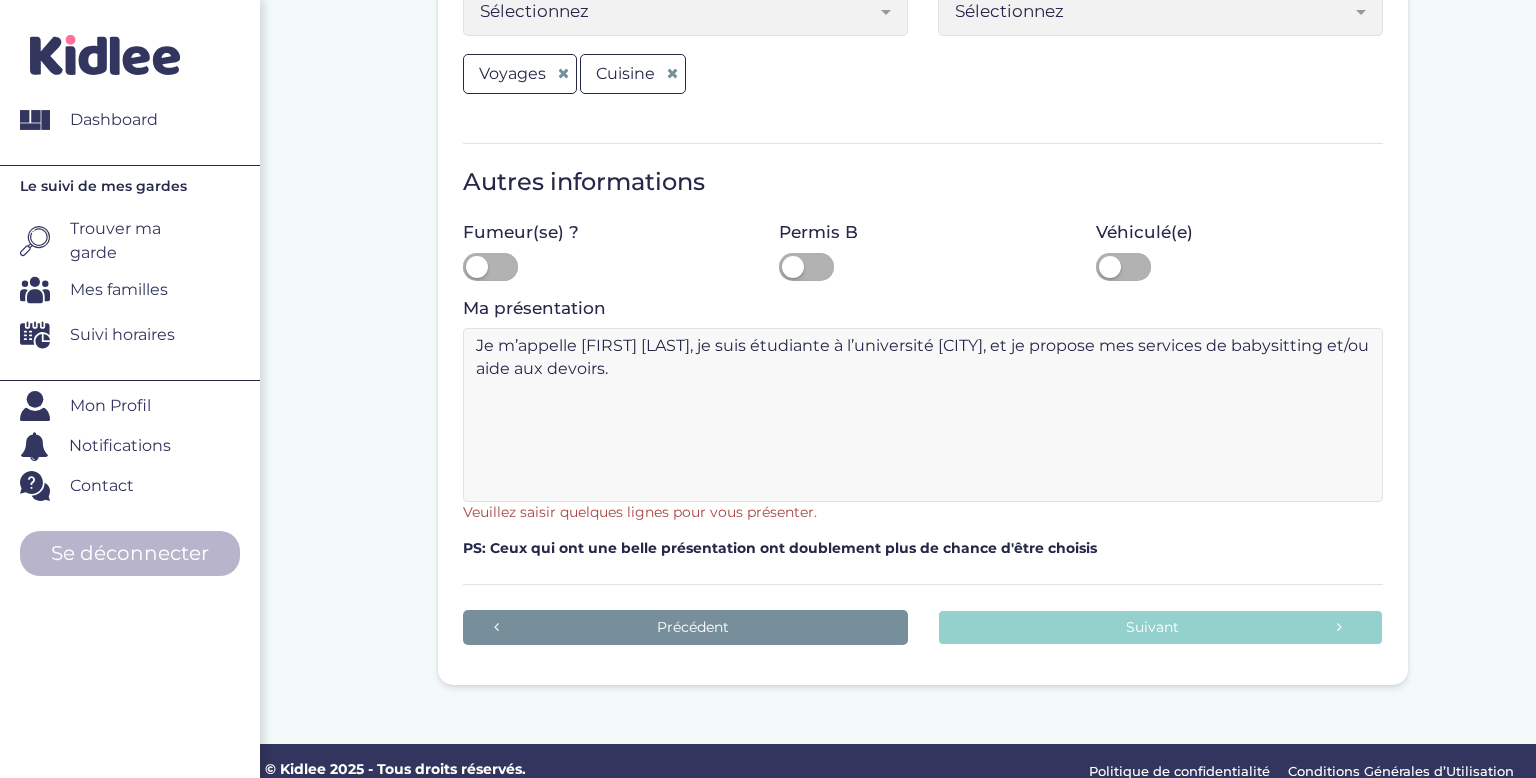 paste on "J’ai déjà plusieurs expériences dans la garde d’enfants, y compris avec des tout-petits. J’adore passer du temps avec eux, créer des moments de jeu, les aider à faire leurs devoirs ou simplement leur lire une histoire avant d’aller dormir.
Je suis bienveillante, dynamique et responsable, et je veille toujours à ce que les enfants se sentent en sécurité et passent un bon moment.
Je suis disponible les soirs de semaine ainsi que tous les week-ends, et je peux me déplacer facilement par mes propres moyens.
Si vous cherchez quelqu’un de confiance pour garder vos enfants pendant une soirée ou de façon plus régulière, n’hésitez pas à me contacter. Ce sera avec plaisir" 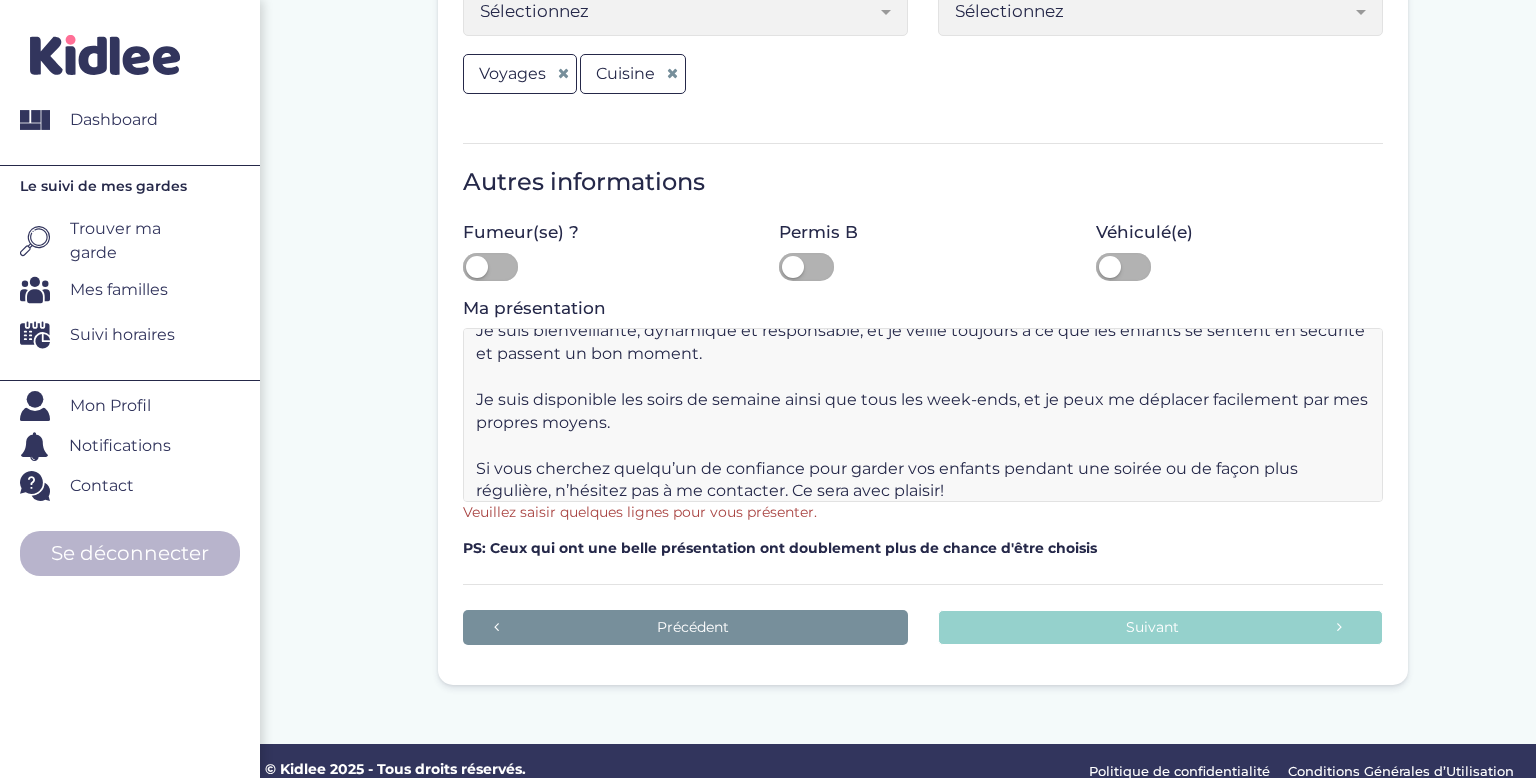 scroll, scrollTop: 152, scrollLeft: 0, axis: vertical 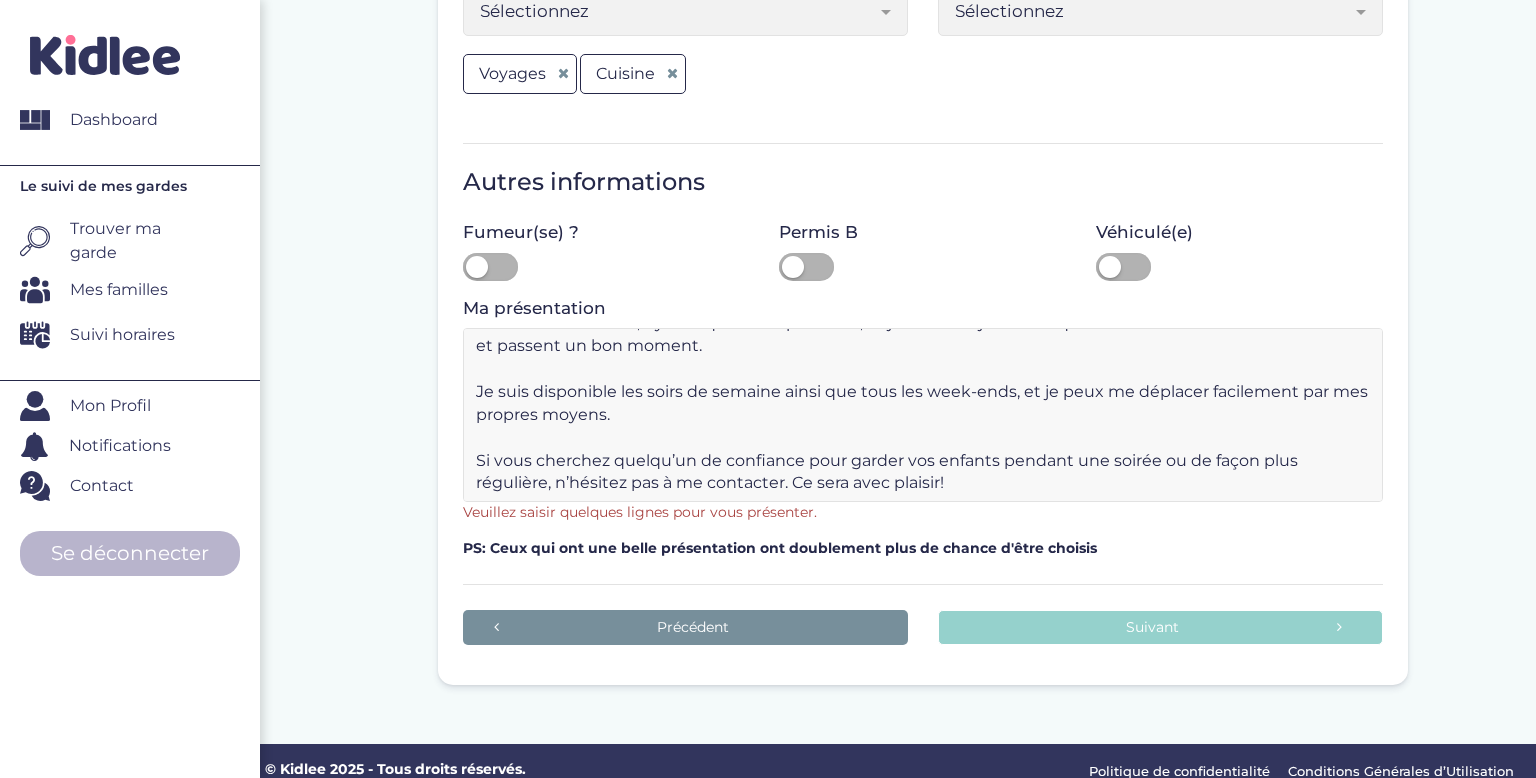 paste on "À bientôt,
Clémentin" 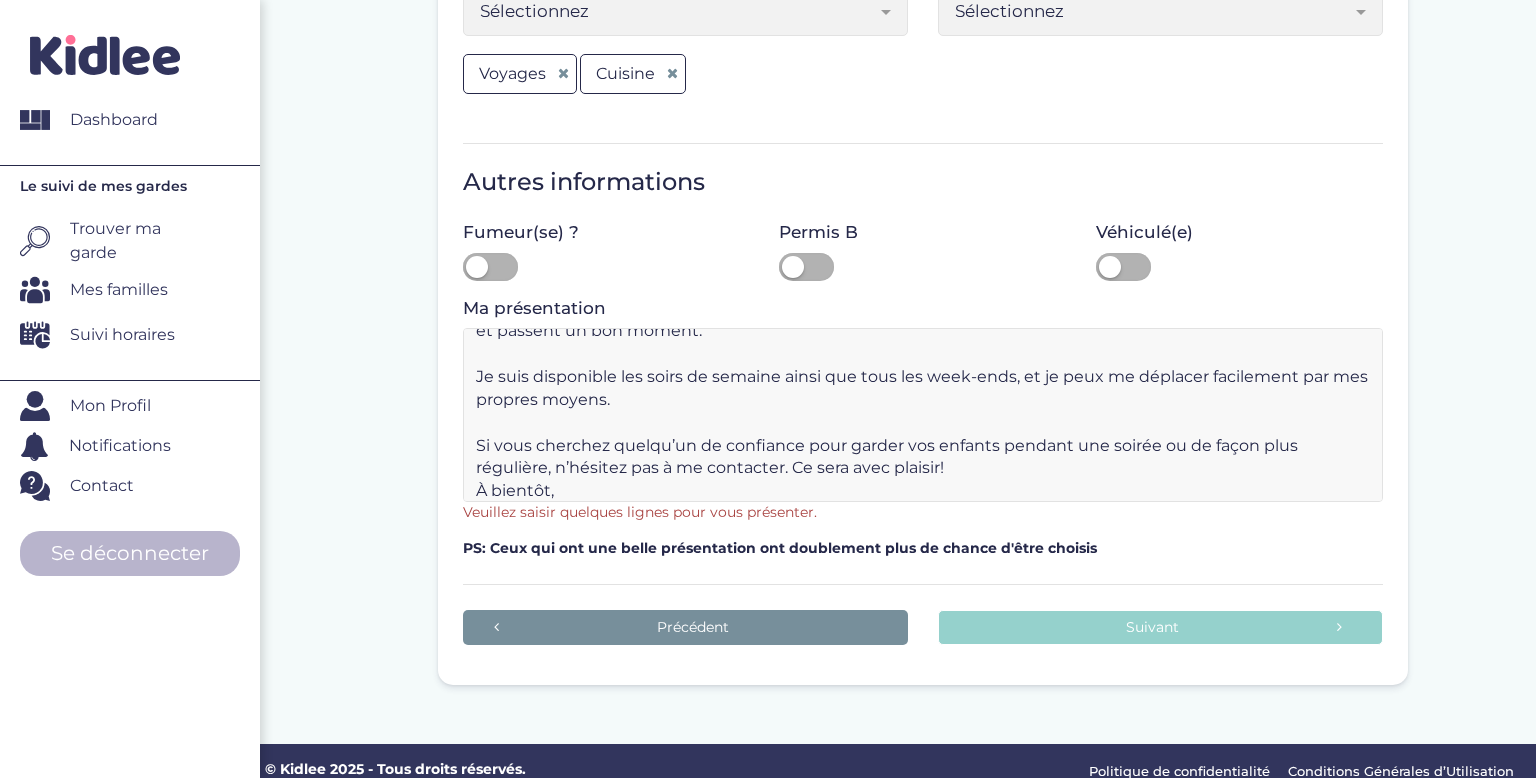scroll, scrollTop: 175, scrollLeft: 0, axis: vertical 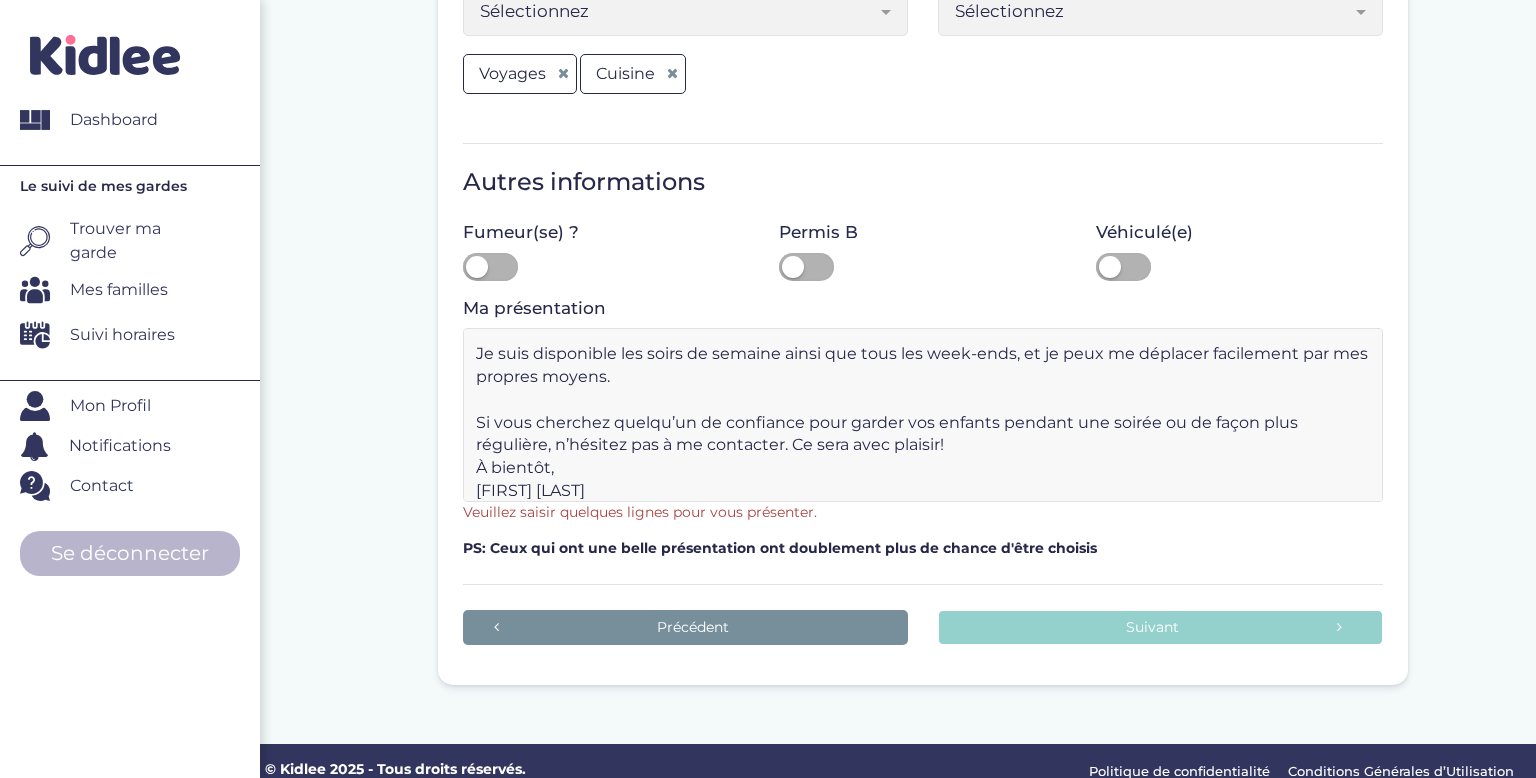 click on "Je m’appelle Clémentine, je suis étudiante à l’université Paris Dauphine, et je propose mes services de babysitting et/ou aide aux devoirs.
J’ai déjà plusieurs expériences dans la garde d’enfants, y compris avec des tout-petits. J’adore passer du temps avec eux, créer des moments de jeu, les aider à faire leurs devoirs ou simplement leur lire une histoire avant d’aller dormir.
Je suis bienveillante, dynamique et responsable, et je veille toujours à ce que les enfants se sentent en sécurité et passent un bon moment.
Je suis disponible les soirs de semaine ainsi que tous les week-ends, et je peux me déplacer facilement par mes propres moyens.
Si vous cherchez quelqu’un de confiance pour garder vos enfants pendant une soirée ou de façon plus régulière, n’hésitez pas à me contacter. Ce sera avec plaisir!
À bientôt,
Clémentine" at bounding box center (923, 415) 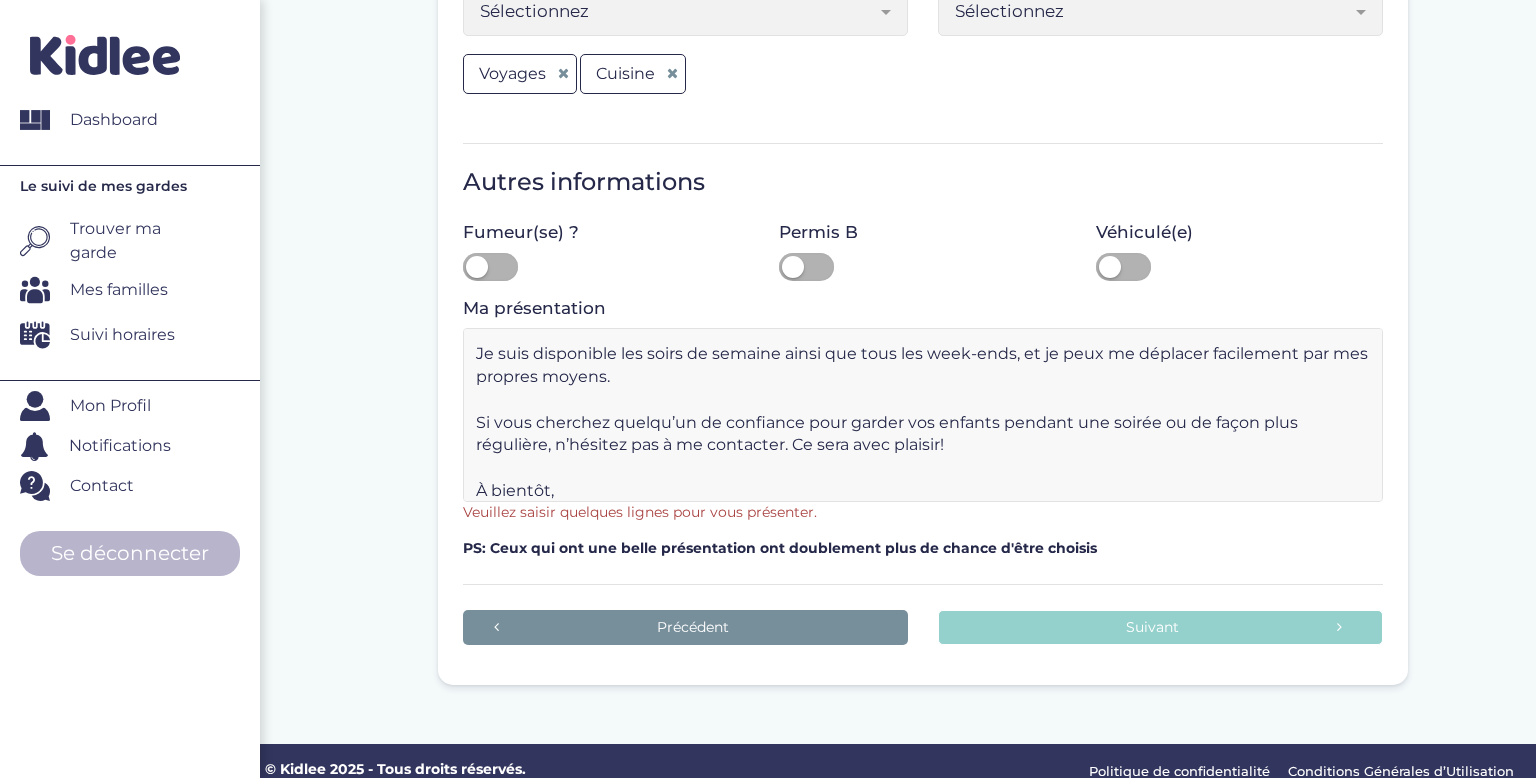 scroll, scrollTop: 205, scrollLeft: 0, axis: vertical 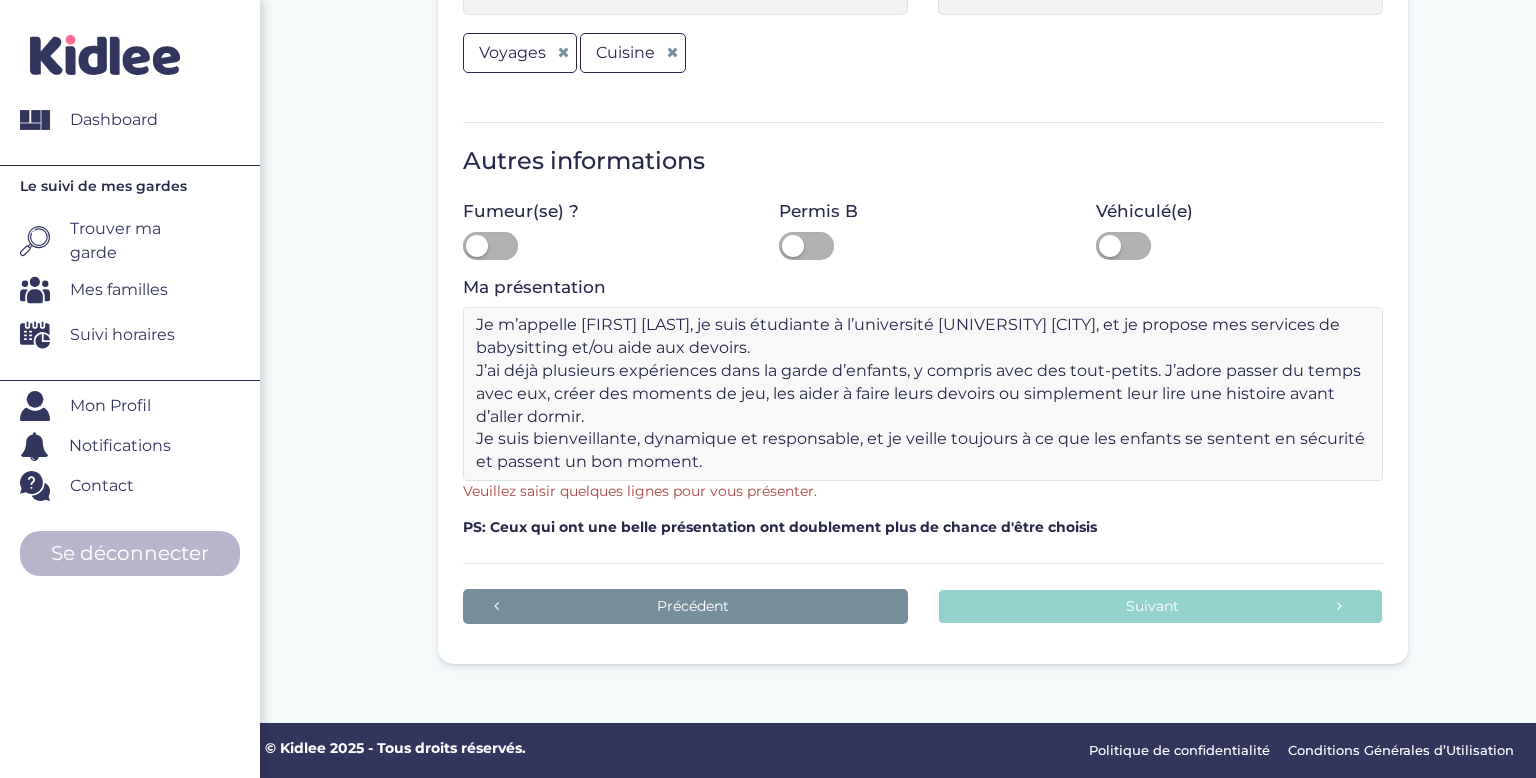 drag, startPoint x: 575, startPoint y: 471, endPoint x: 447, endPoint y: 188, distance: 310.60104 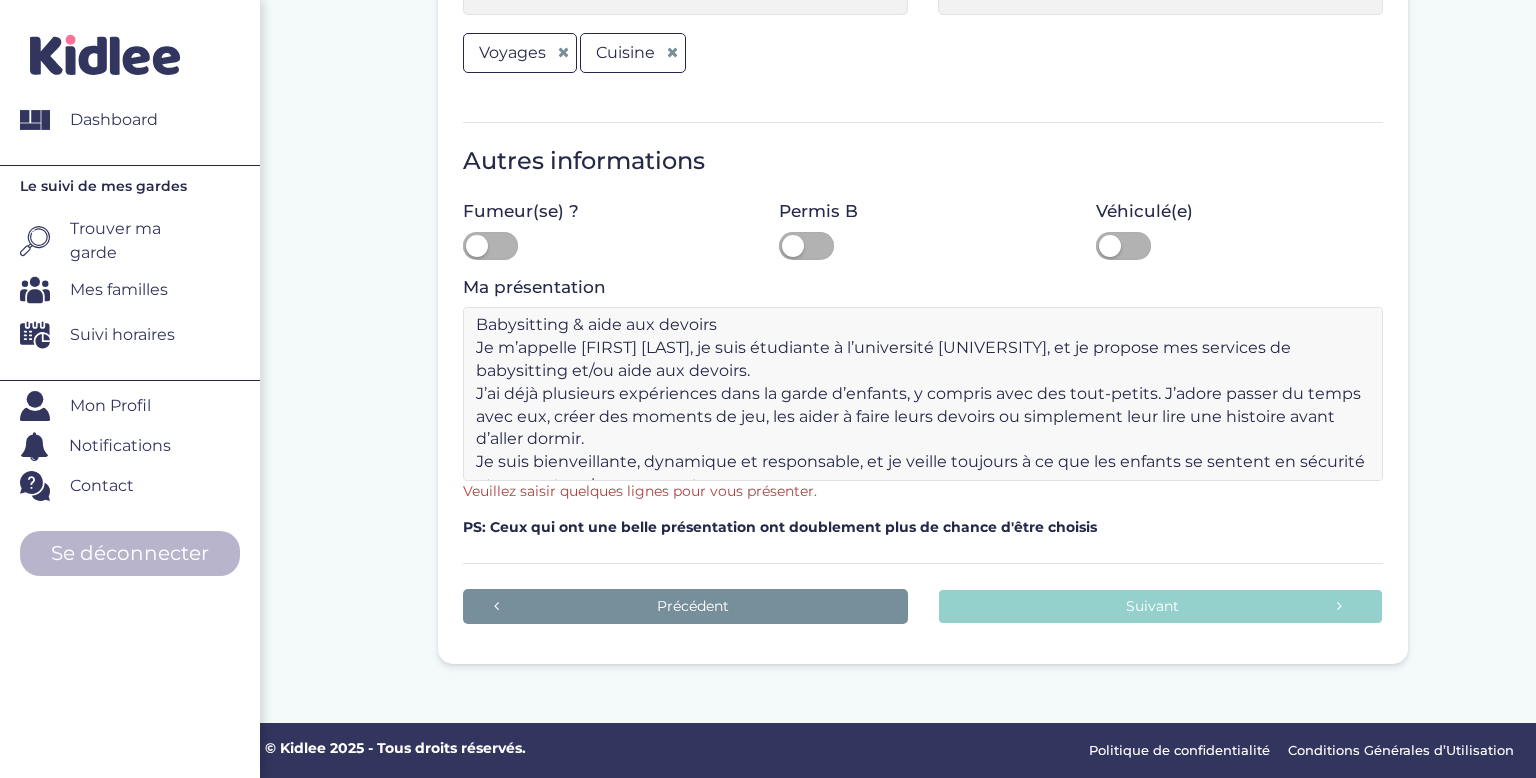 drag, startPoint x: 722, startPoint y: 328, endPoint x: 196, endPoint y: 270, distance: 529.18805 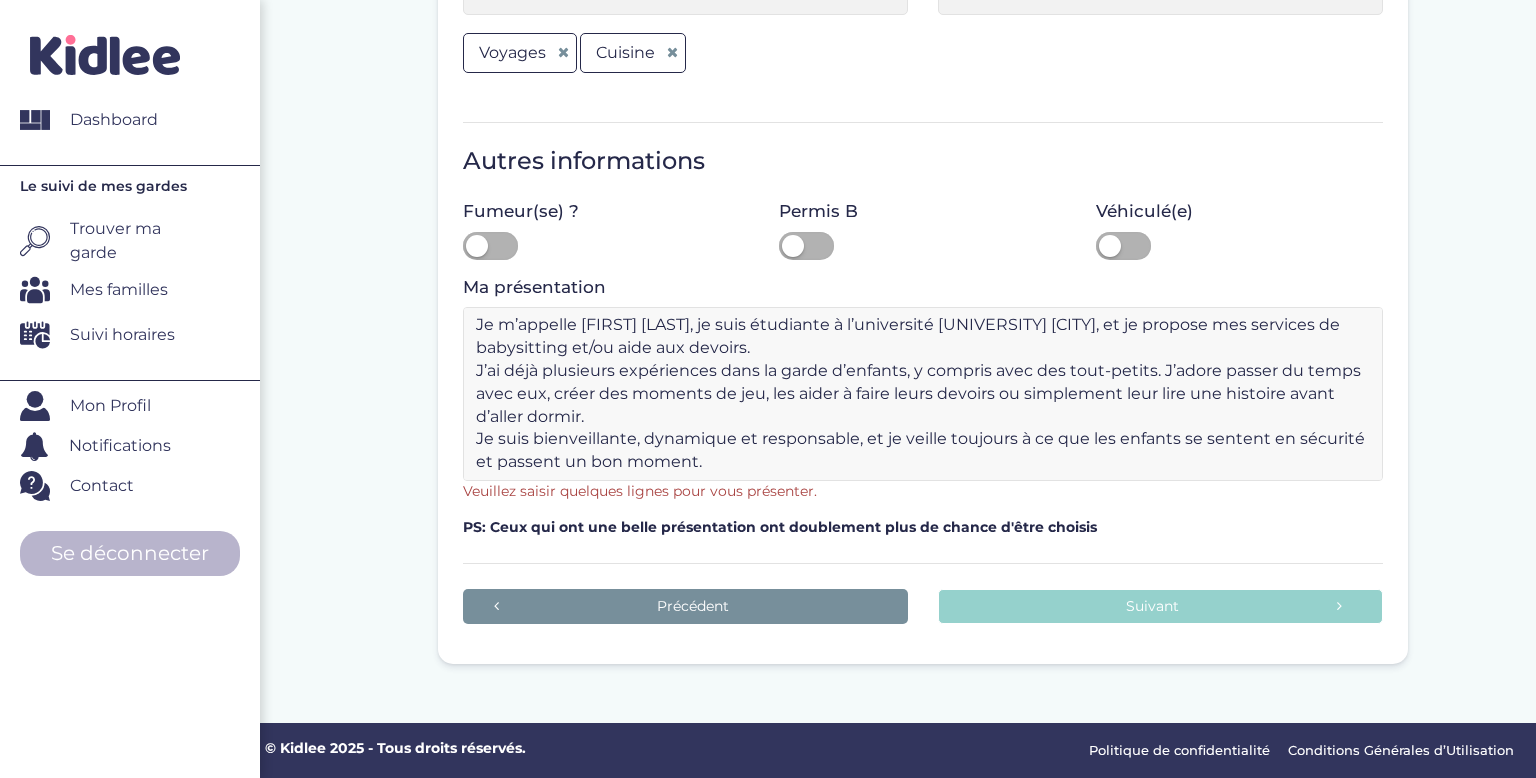click on "Je m’appelle Clémentine, je suis étudiante à l’université Paris Dauphine, et je propose mes services de babysitting et/ou aide aux devoirs.
J’ai déjà plusieurs expériences dans la garde d’enfants, y compris avec des tout-petits. J’adore passer du temps avec eux, créer des moments de jeu, les aider à faire leurs devoirs ou simplement leur lire une histoire avant d’aller dormir.
Je suis bienveillante, dynamique et responsable, et je veille toujours à ce que les enfants se sentent en sécurité et passent un bon moment.
Je suis disponible les soirs de semaine ainsi que tous les week-ends, et je peux me déplacer facilement par mes propres moyens.
Si vous cherchez quelqu’un de confiance pour garder vos enfants pendant une soirée ou de façon plus régulière, n’hésitez pas à me contacter. Ce sera avec plaisir!
À bientôt,
Clémentine" at bounding box center [923, 394] 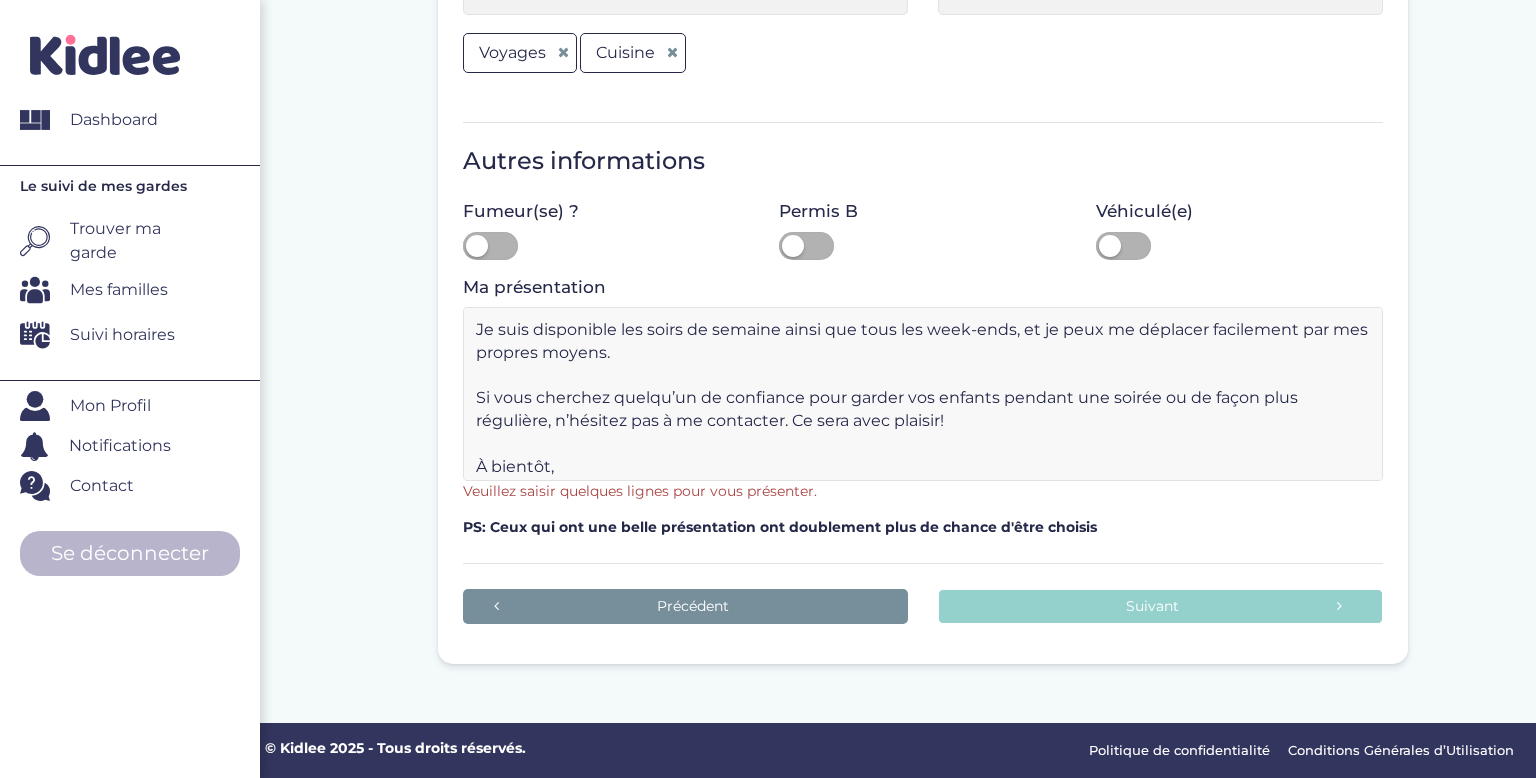 scroll, scrollTop: 251, scrollLeft: 0, axis: vertical 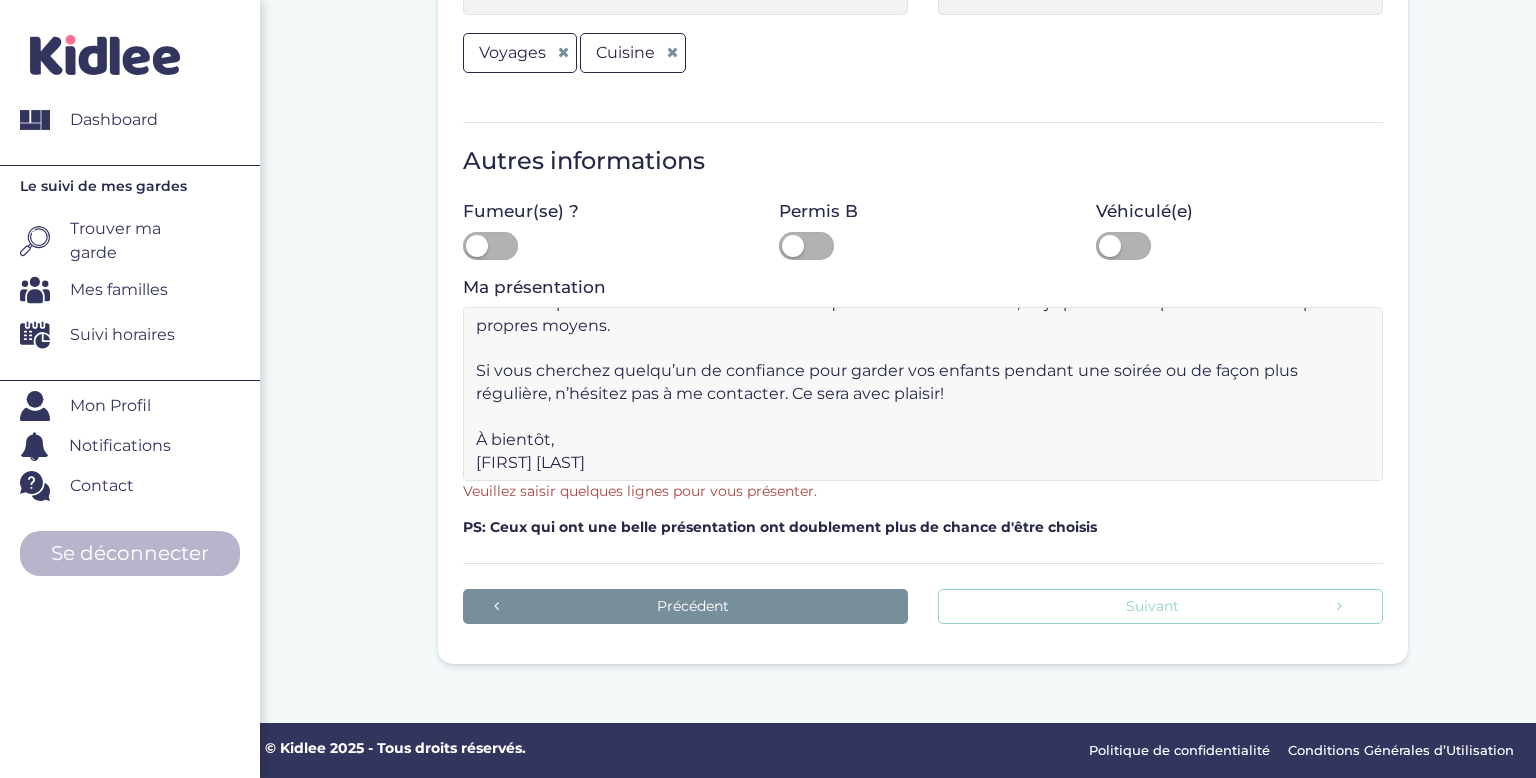 type on "Je m’appelle Clémentine, je suis étudiante à l’université Paris Dauphine, et je propose mes services de babysitting et/ou aide aux devoirs.
J’ai déjà plusieurs expériences dans la garde d’enfants, y compris avec des tout-petits. J’adore passer du temps avec eux, créer des moments de jeu, les aider à faire leurs devoirs ou simplement leur lire une histoire avant d’aller dormir.
Je suis bienveillante, dynamique et responsable, et je veille toujours à ce que les enfants se sentent en sécurité et passent un bon moment.
Je suis disponible les soirs de semaine ainsi que tous les week-ends, et je peux me déplacer facilement par mes propres moyens.
Si vous cherchez quelqu’un de confiance pour garder vos enfants pendant une soirée ou de façon plus régulière, n’hésitez pas à me contacter. Ce sera avec plaisir!
À bientôt,
Clémentine" 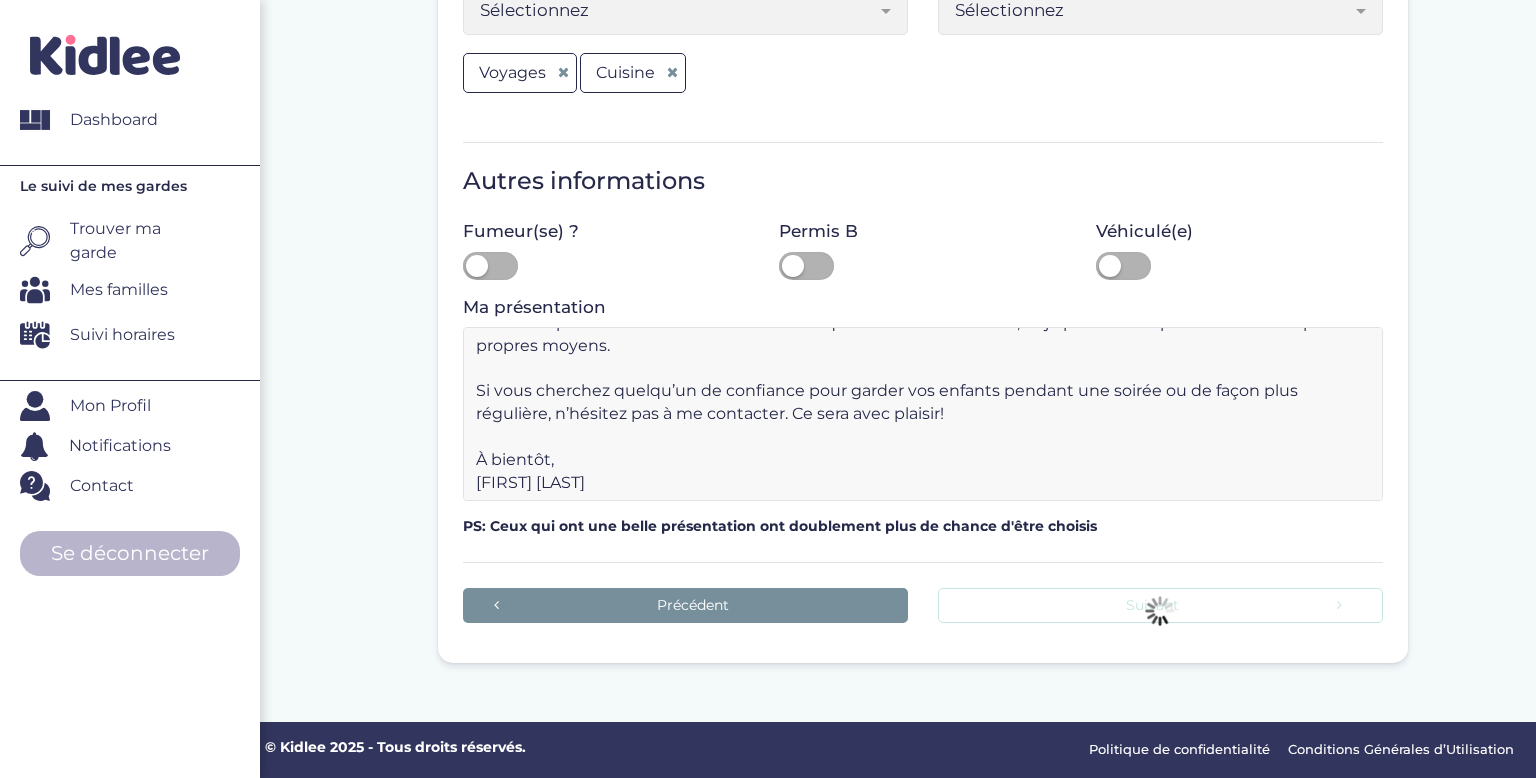 scroll, scrollTop: 1246, scrollLeft: 0, axis: vertical 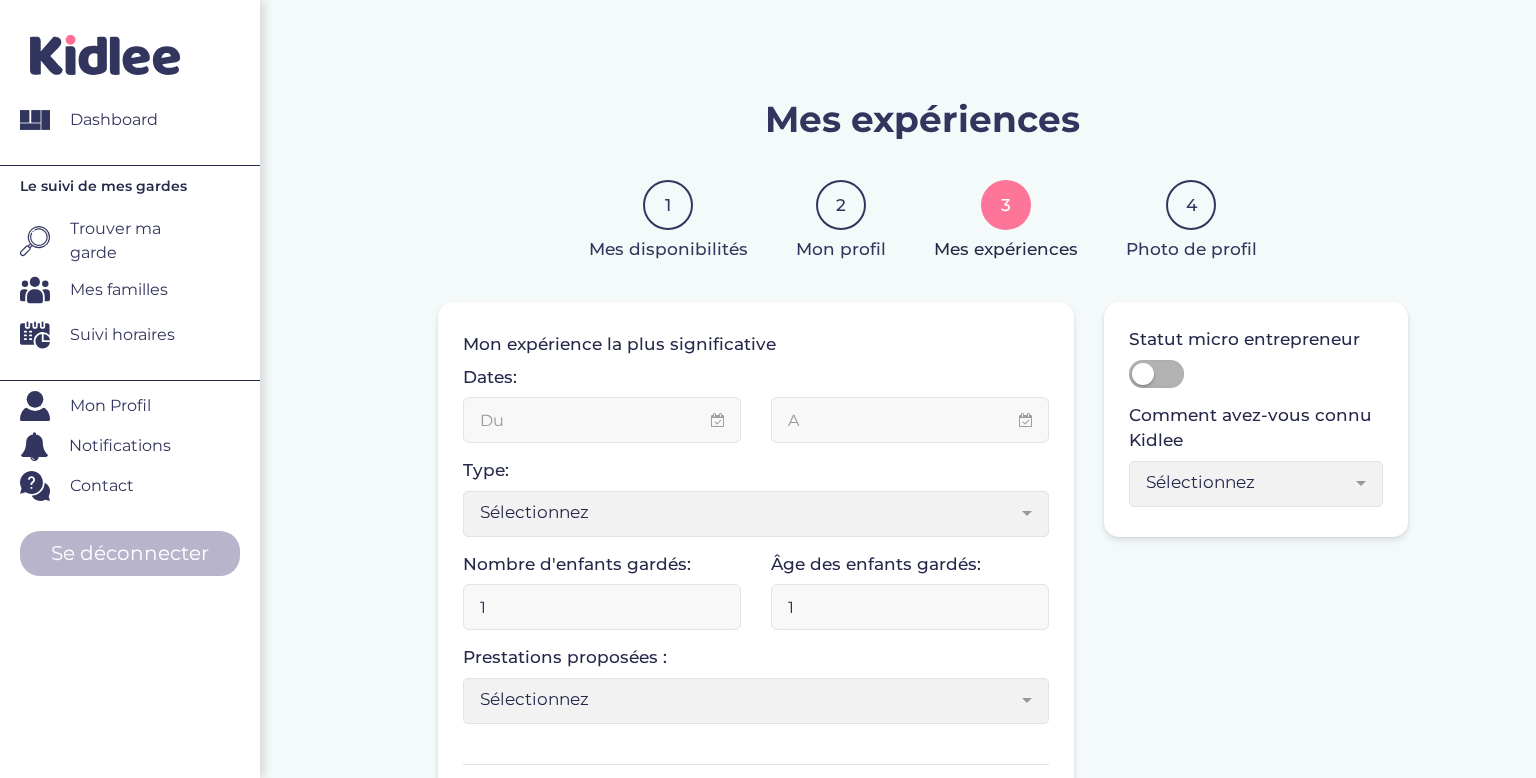 type on "08-2025" 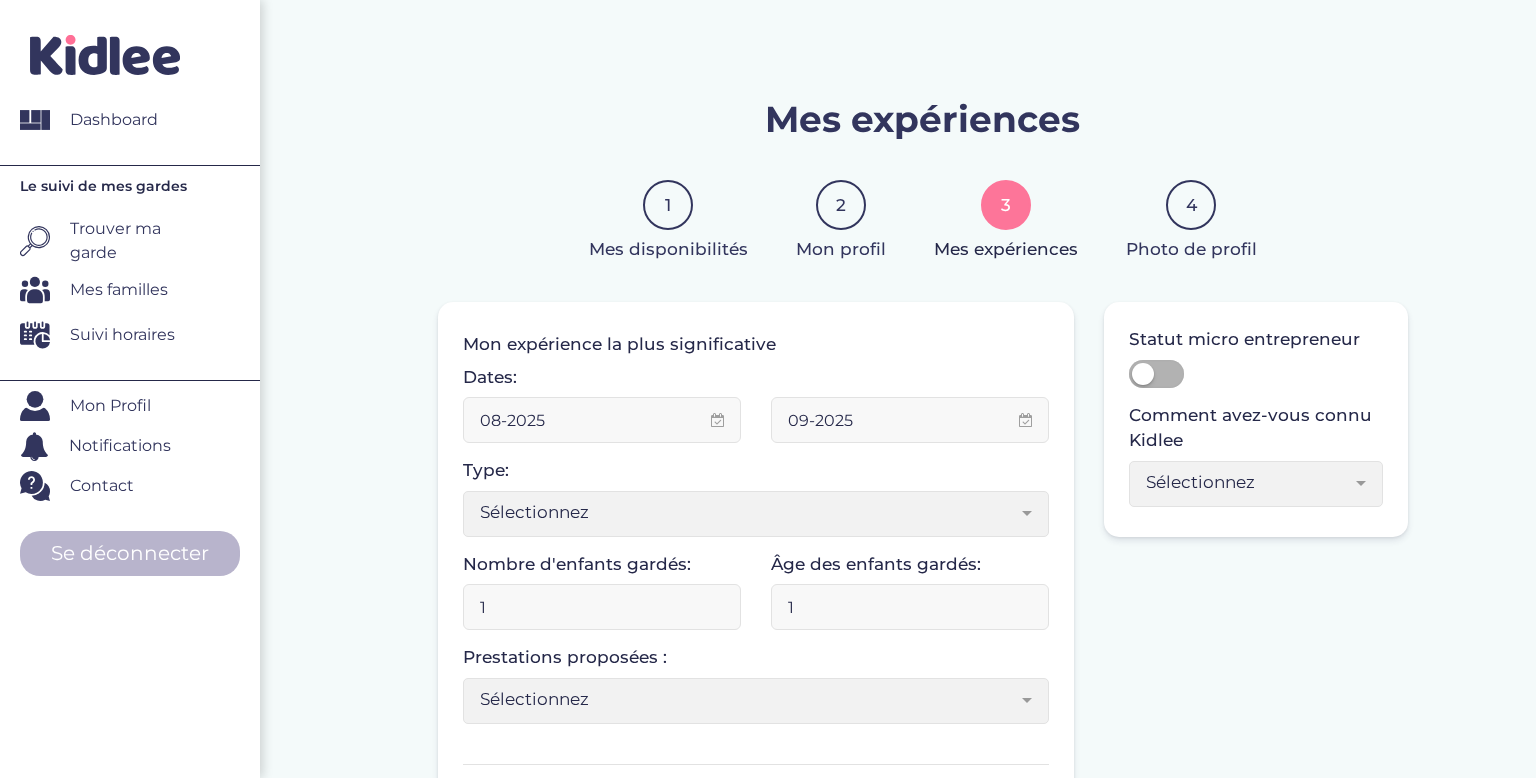 click on "08-2025" at bounding box center (602, 420) 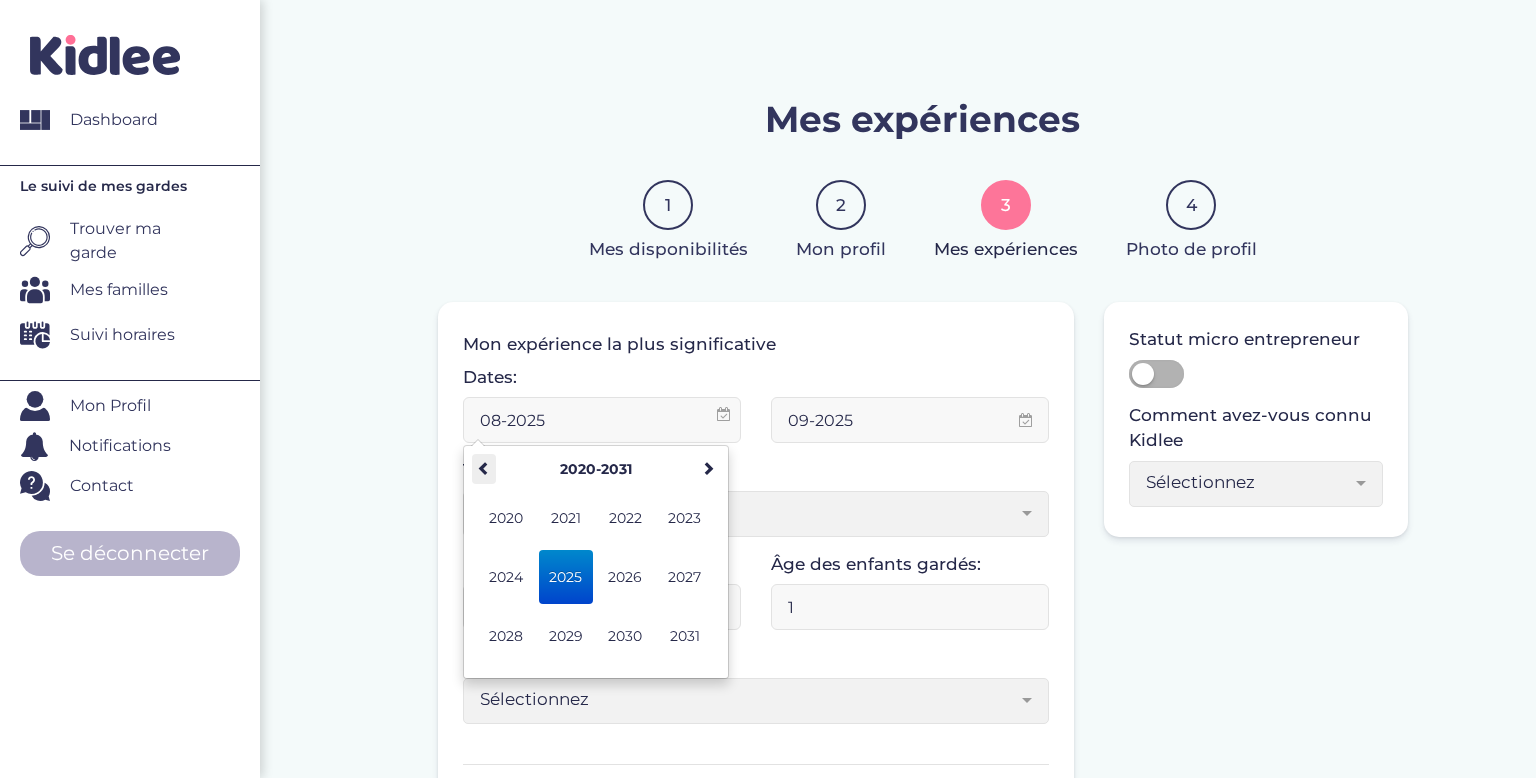 click at bounding box center [484, 468] 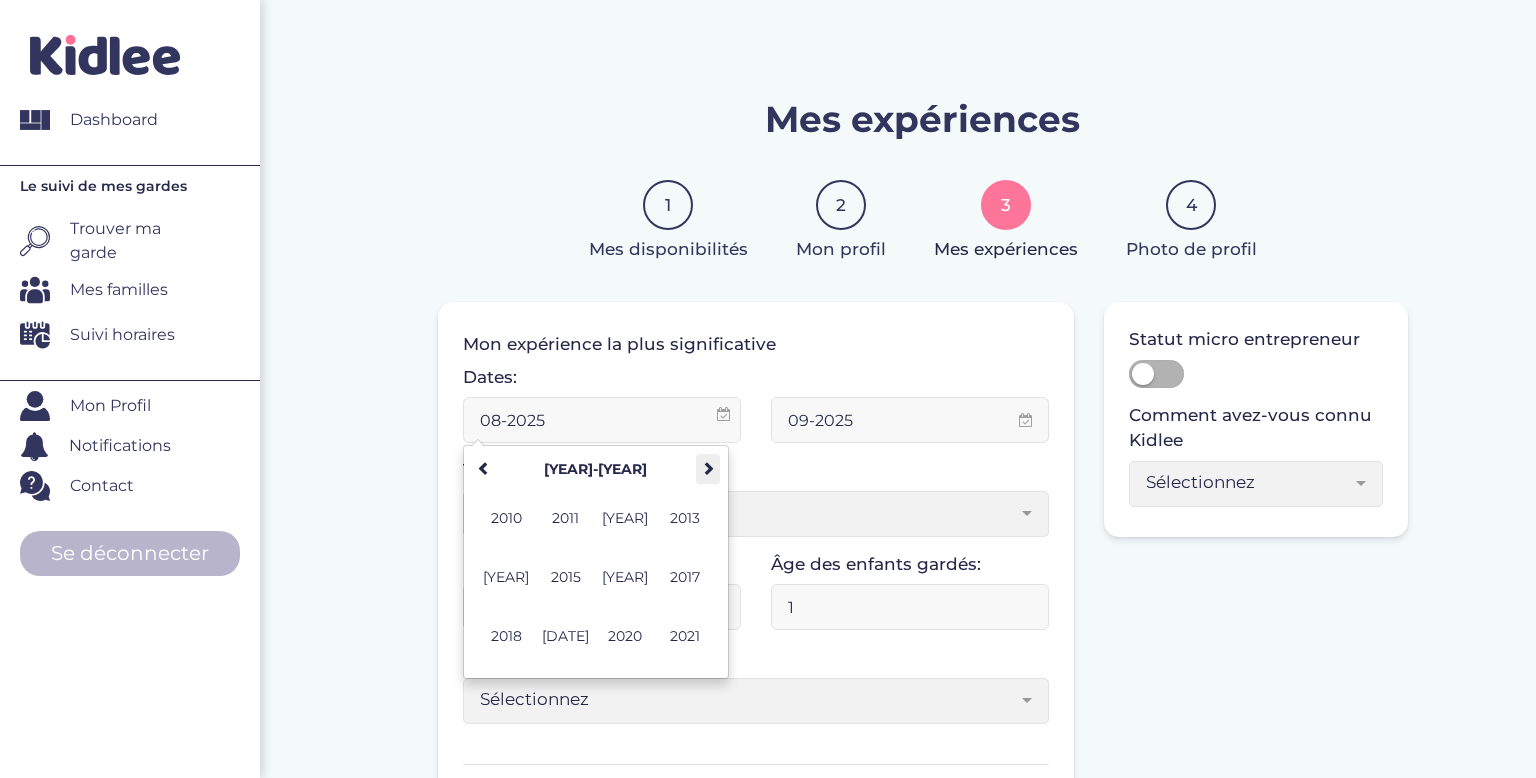 click at bounding box center [708, 468] 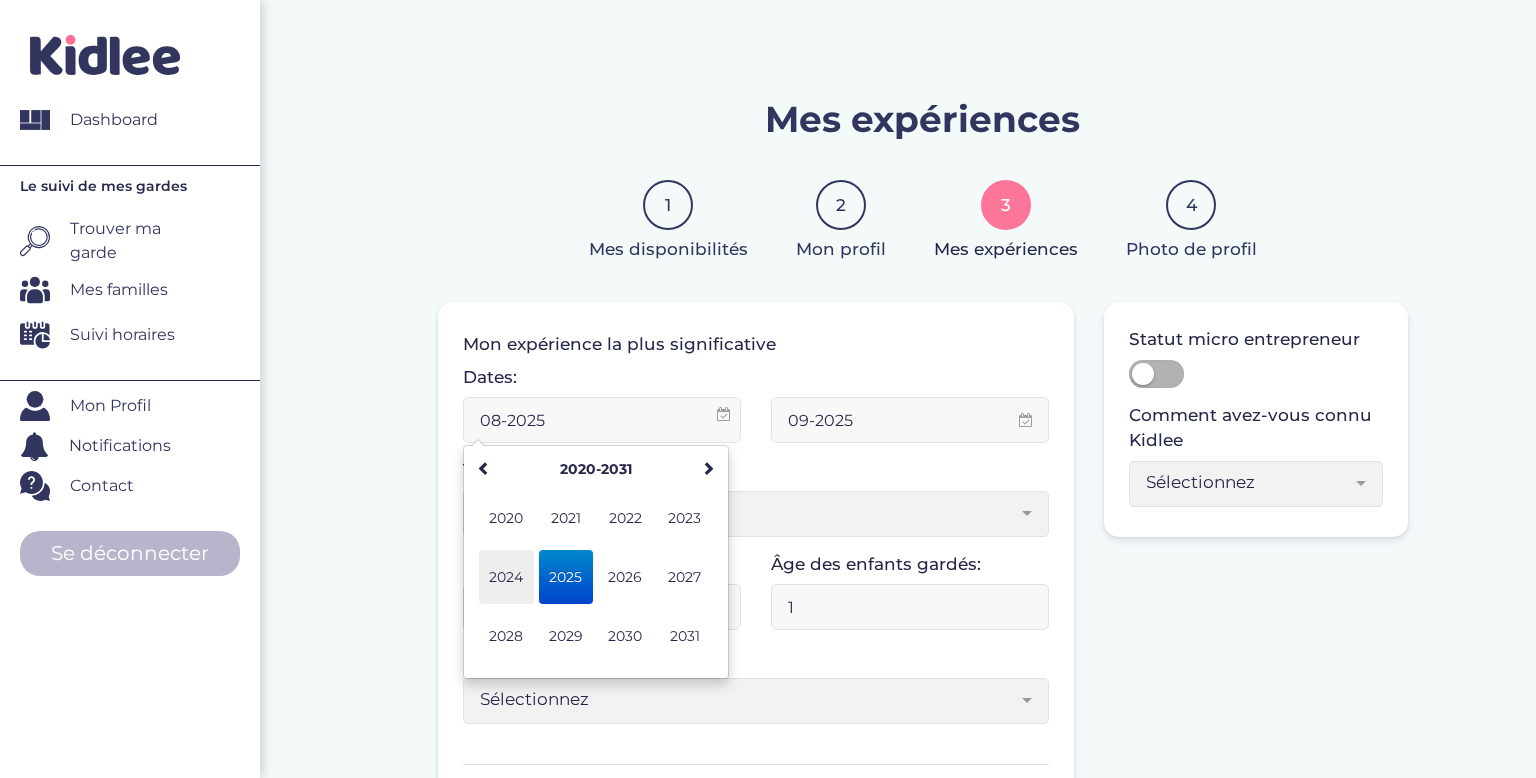 click on "2024" at bounding box center (506, 577) 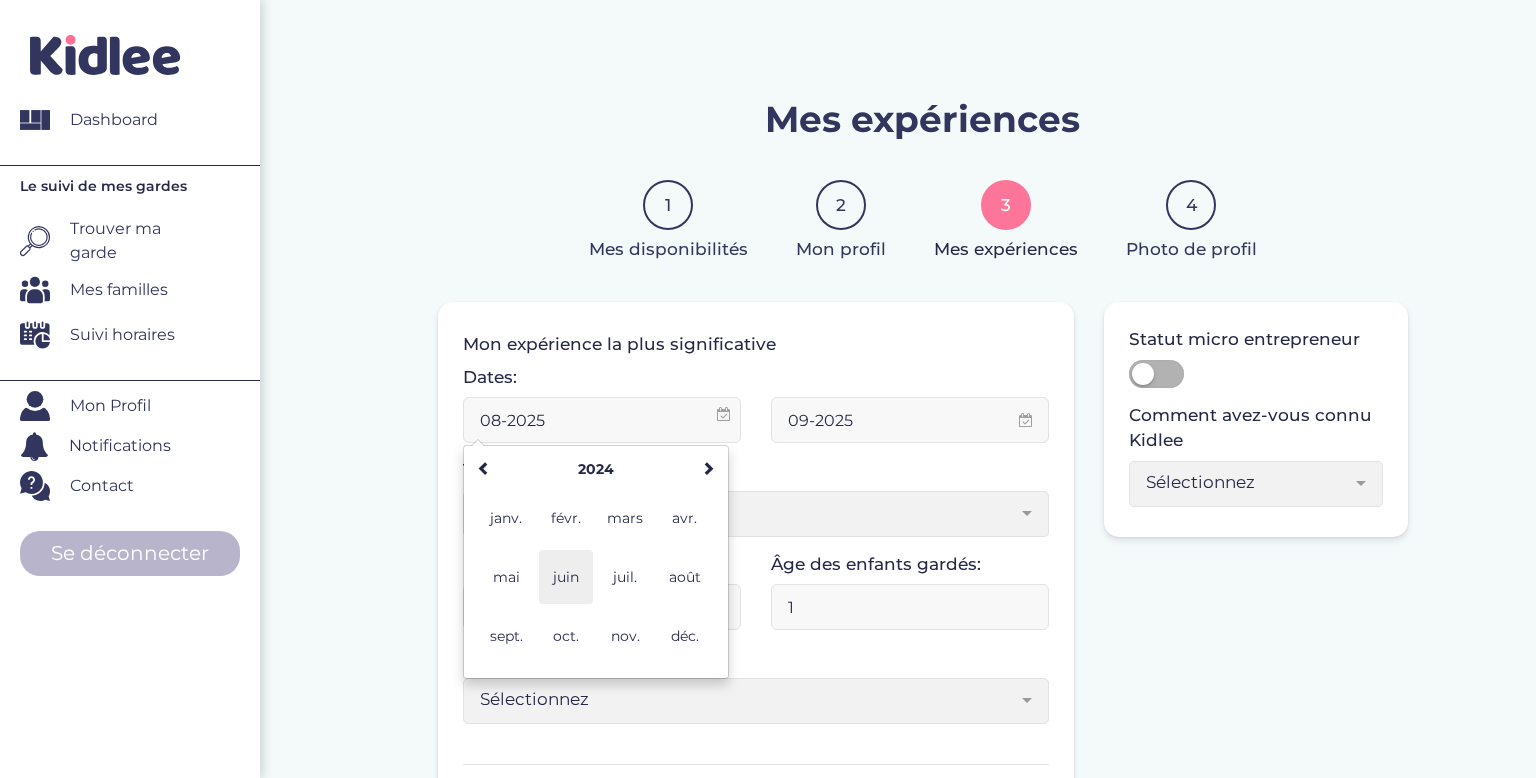 click on "juin" at bounding box center [566, 577] 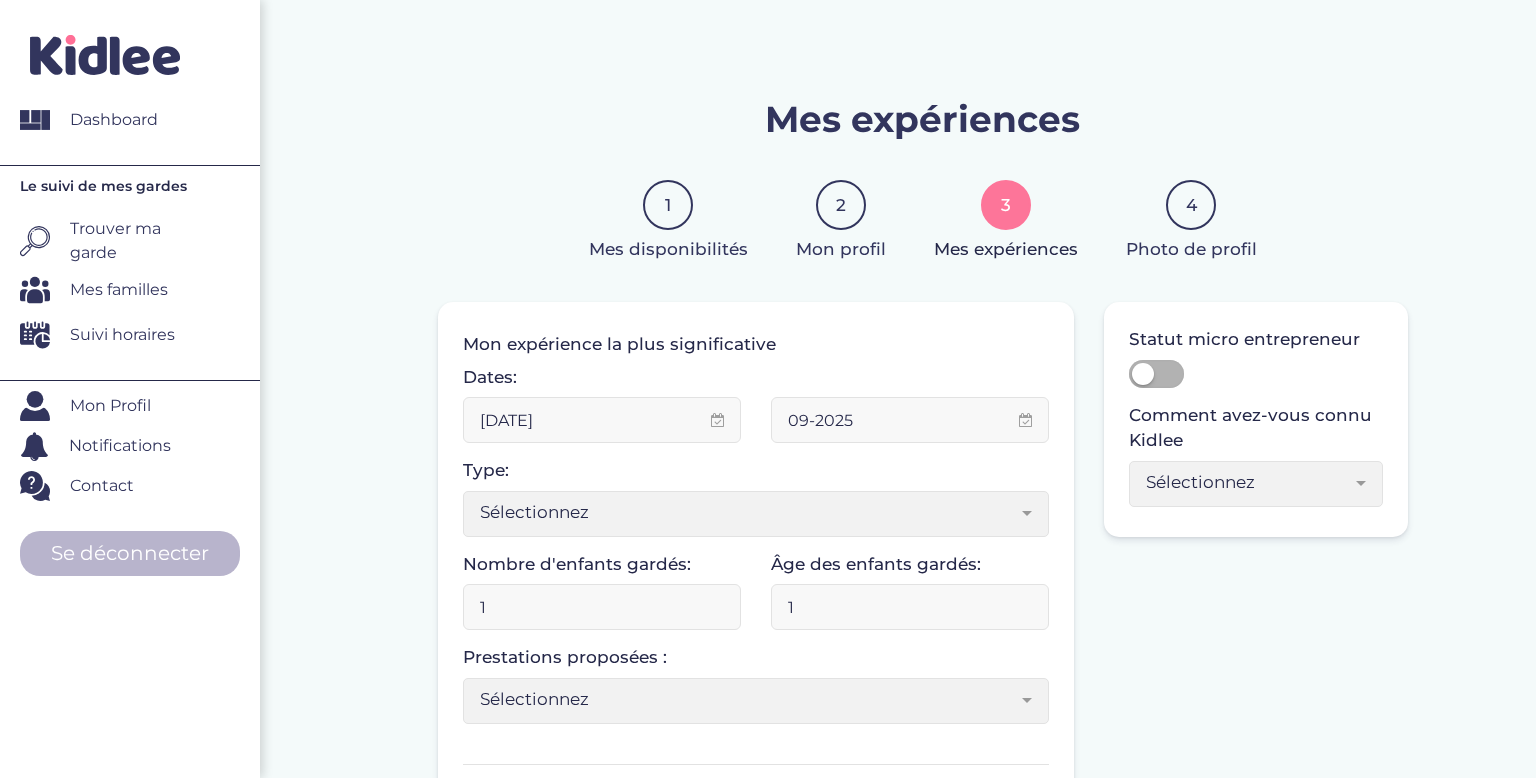 click on "09-2025" at bounding box center [910, 420] 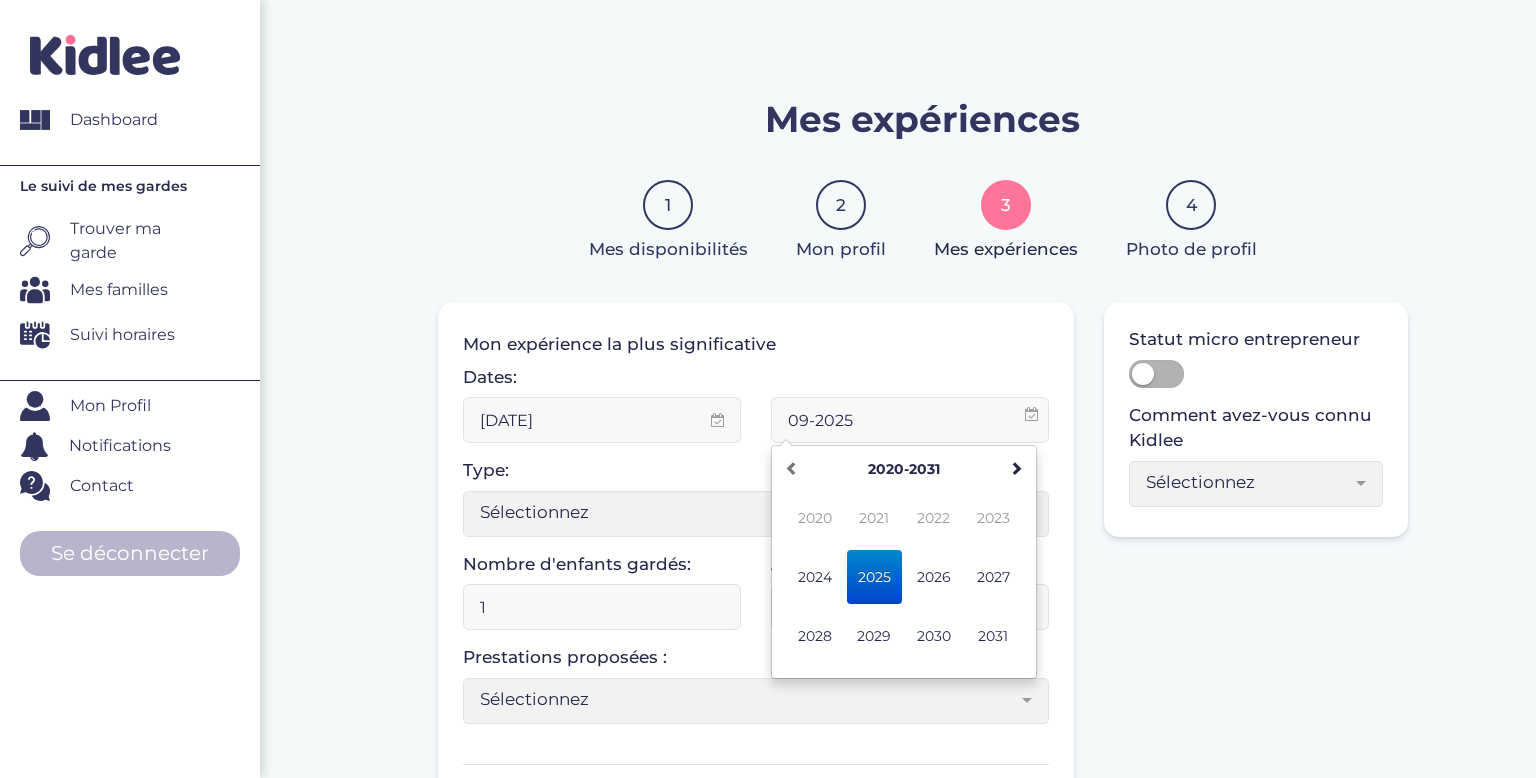 click on "Sélectionnez" at bounding box center [749, 512] 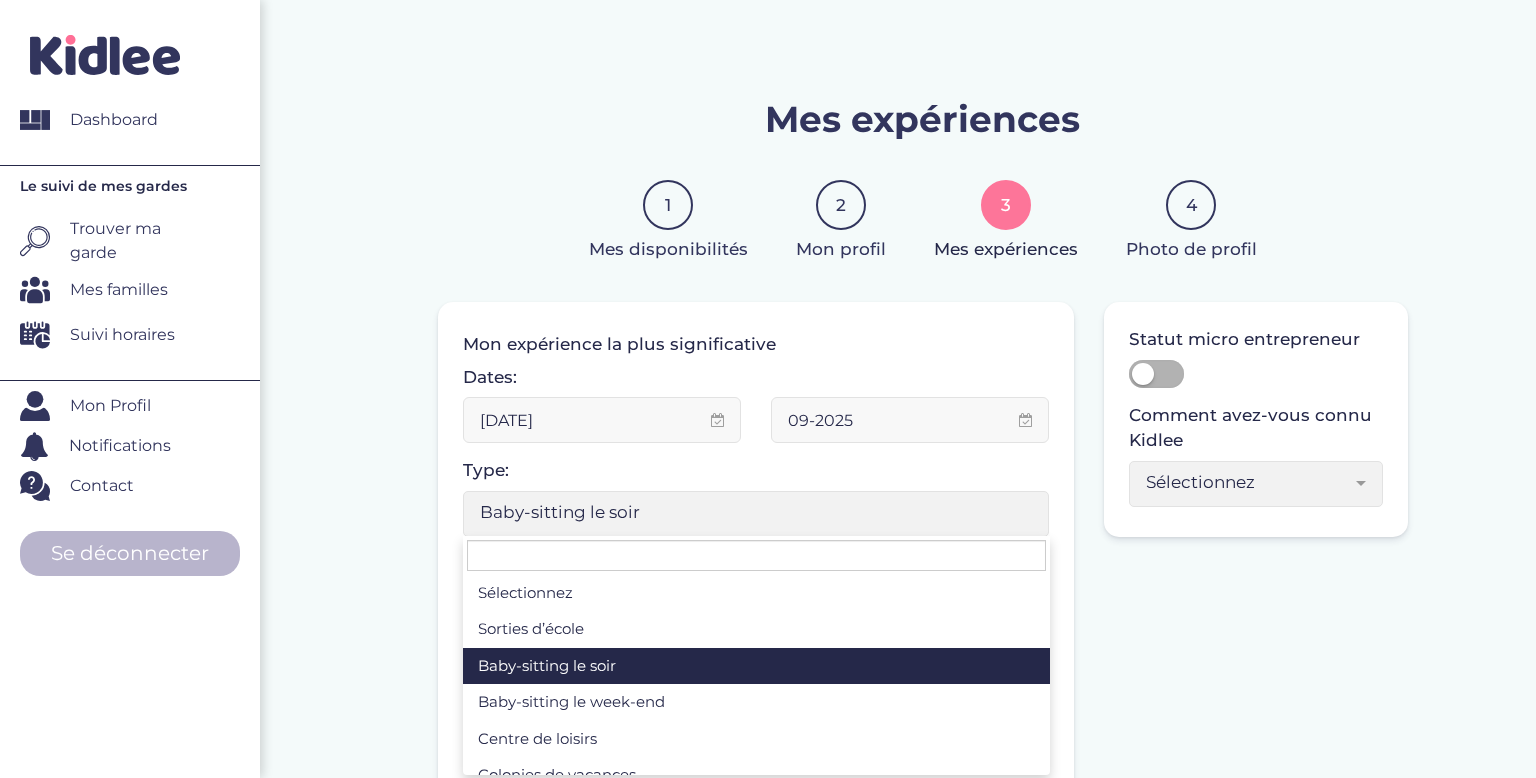 click on "Baby-sitting le soir" at bounding box center [749, 512] 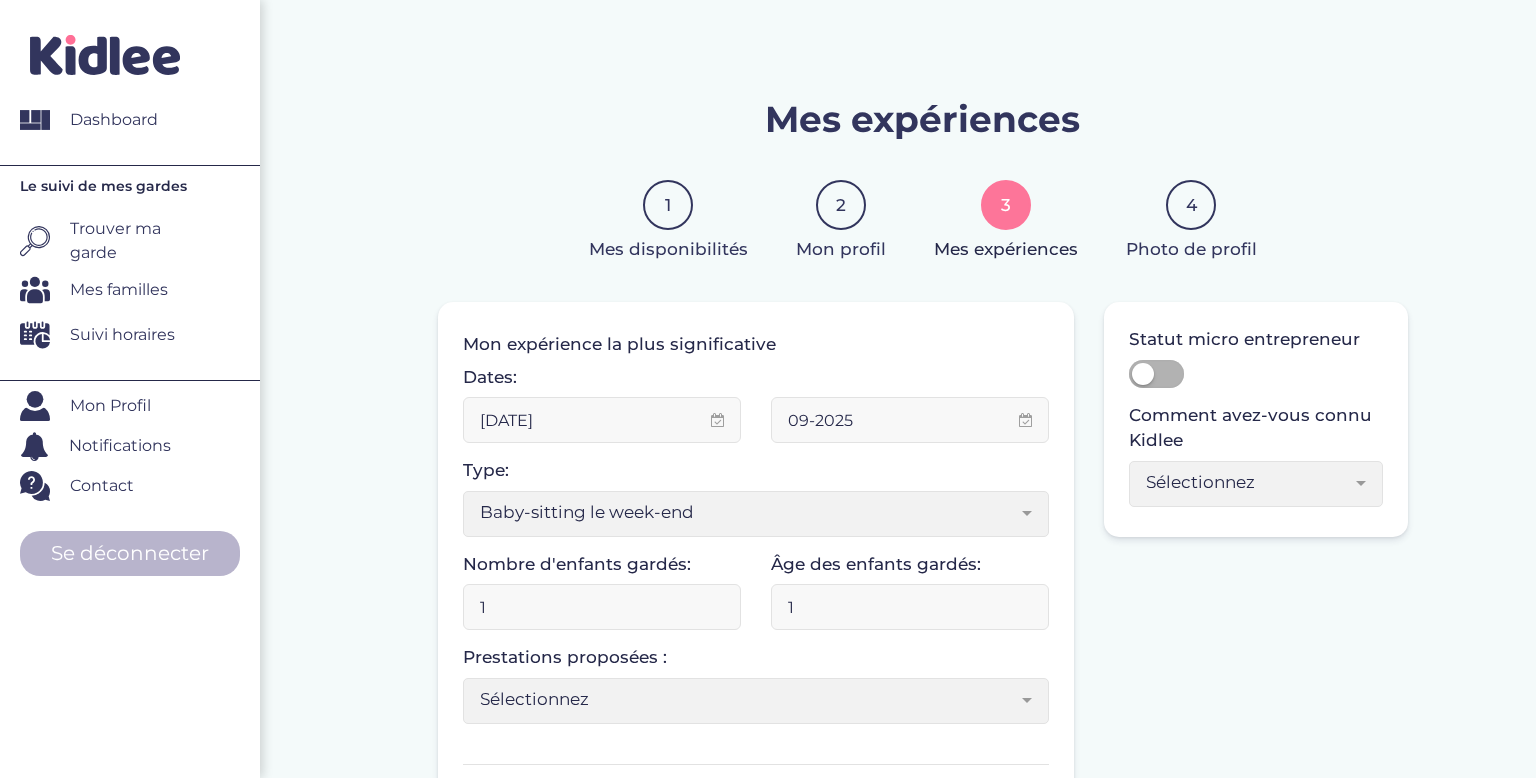 click on "Baby-sitting le week-end" at bounding box center (749, 512) 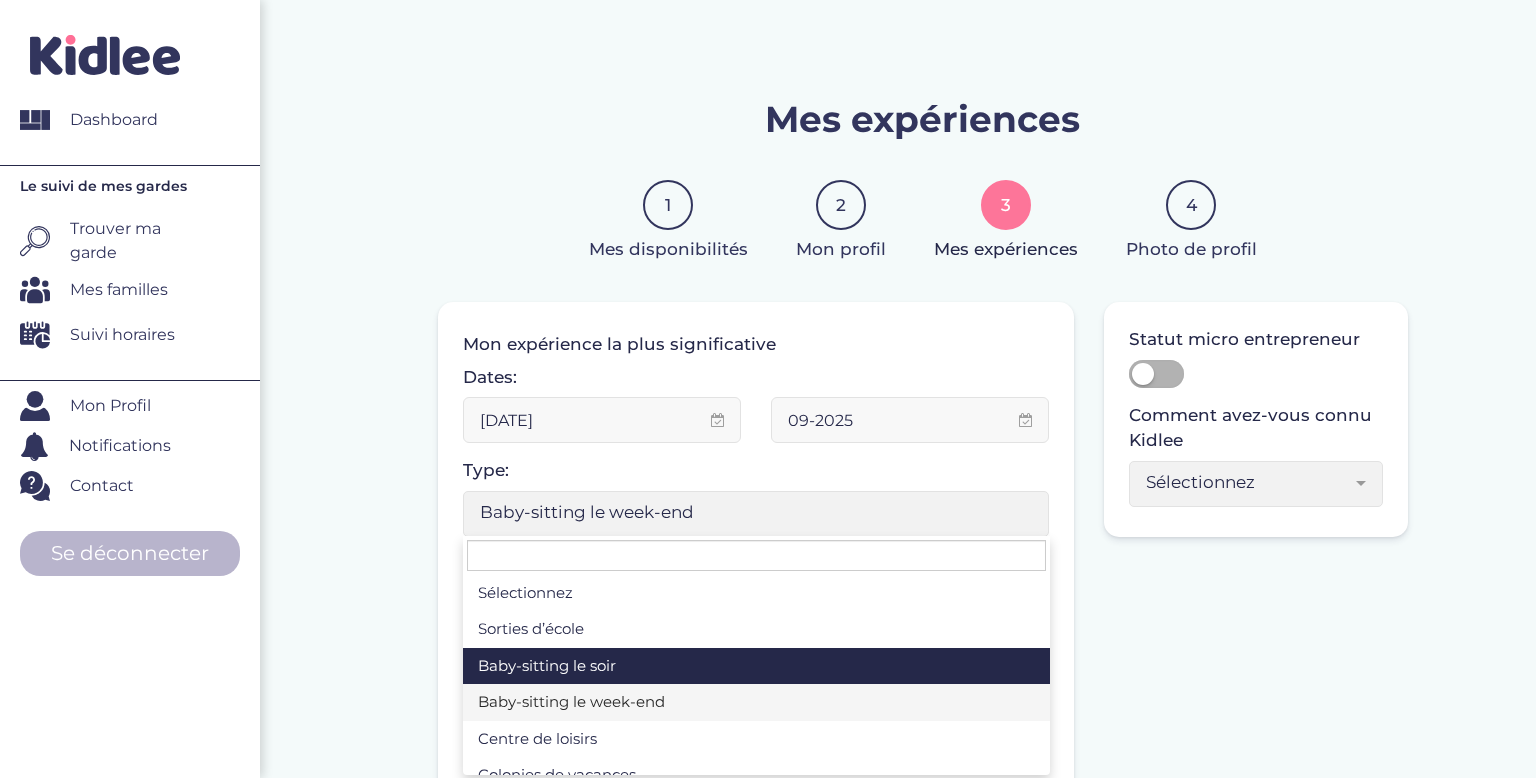 select on "2" 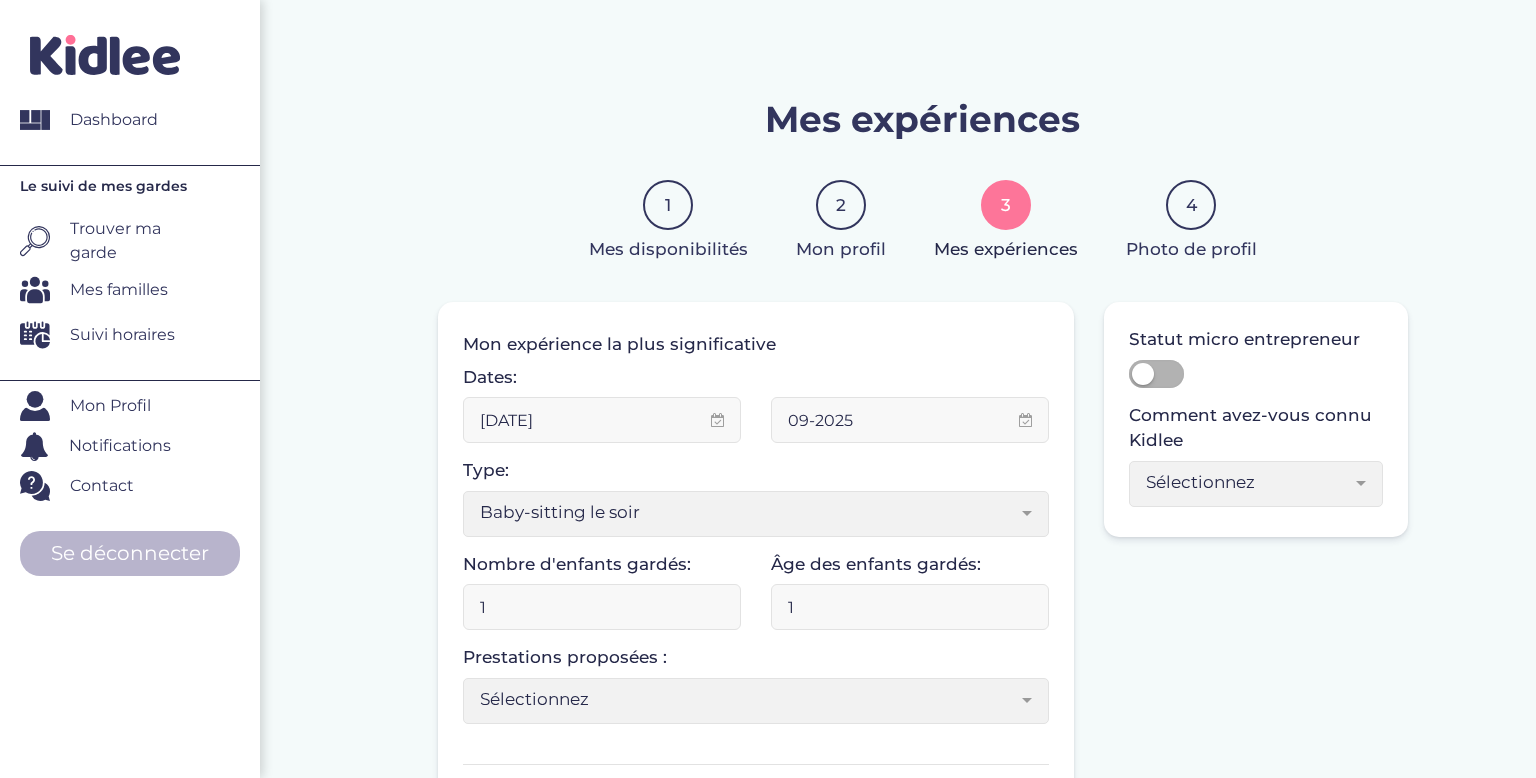 click on "Baby-sitting le soir" at bounding box center (749, 512) 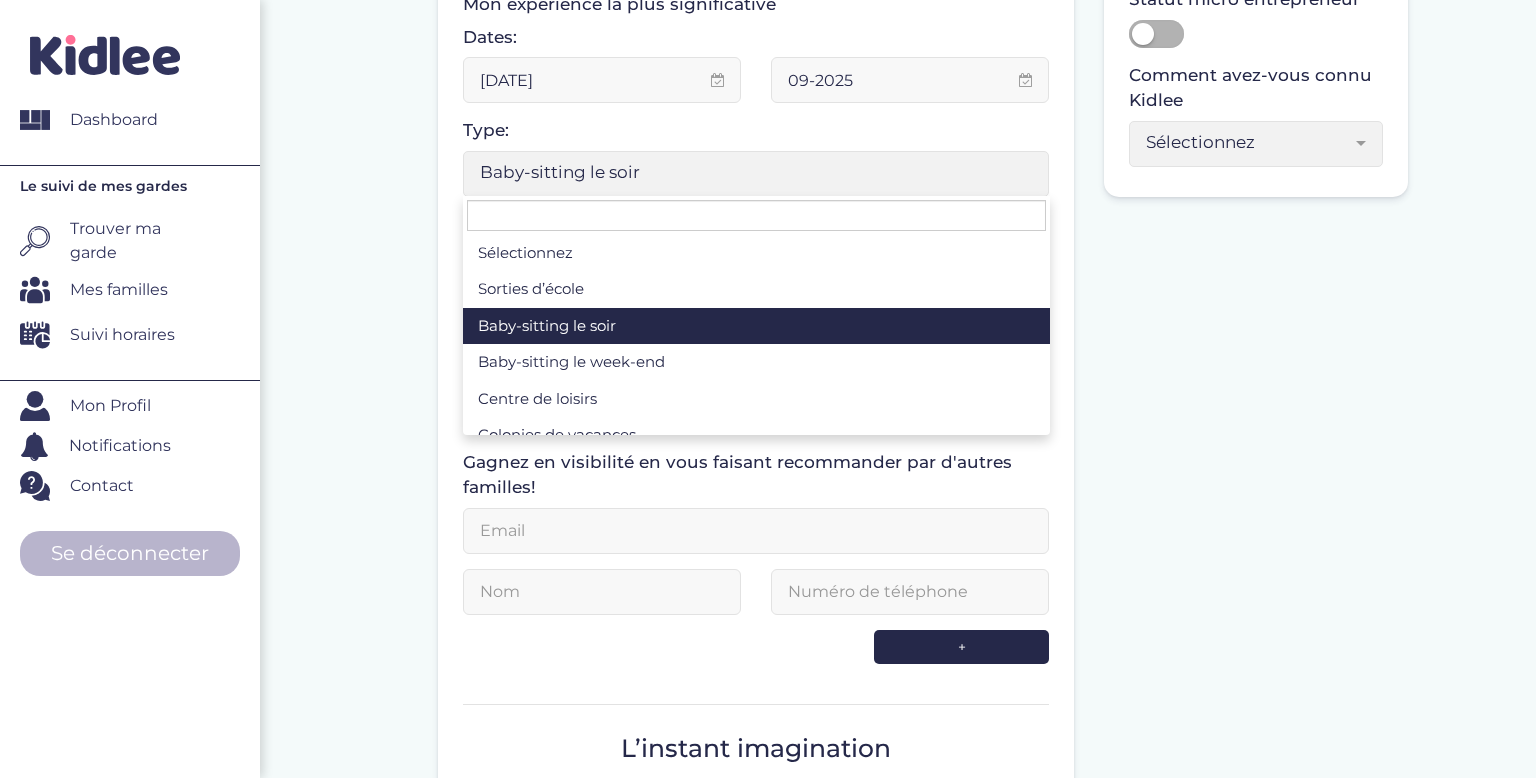 scroll, scrollTop: 372, scrollLeft: 0, axis: vertical 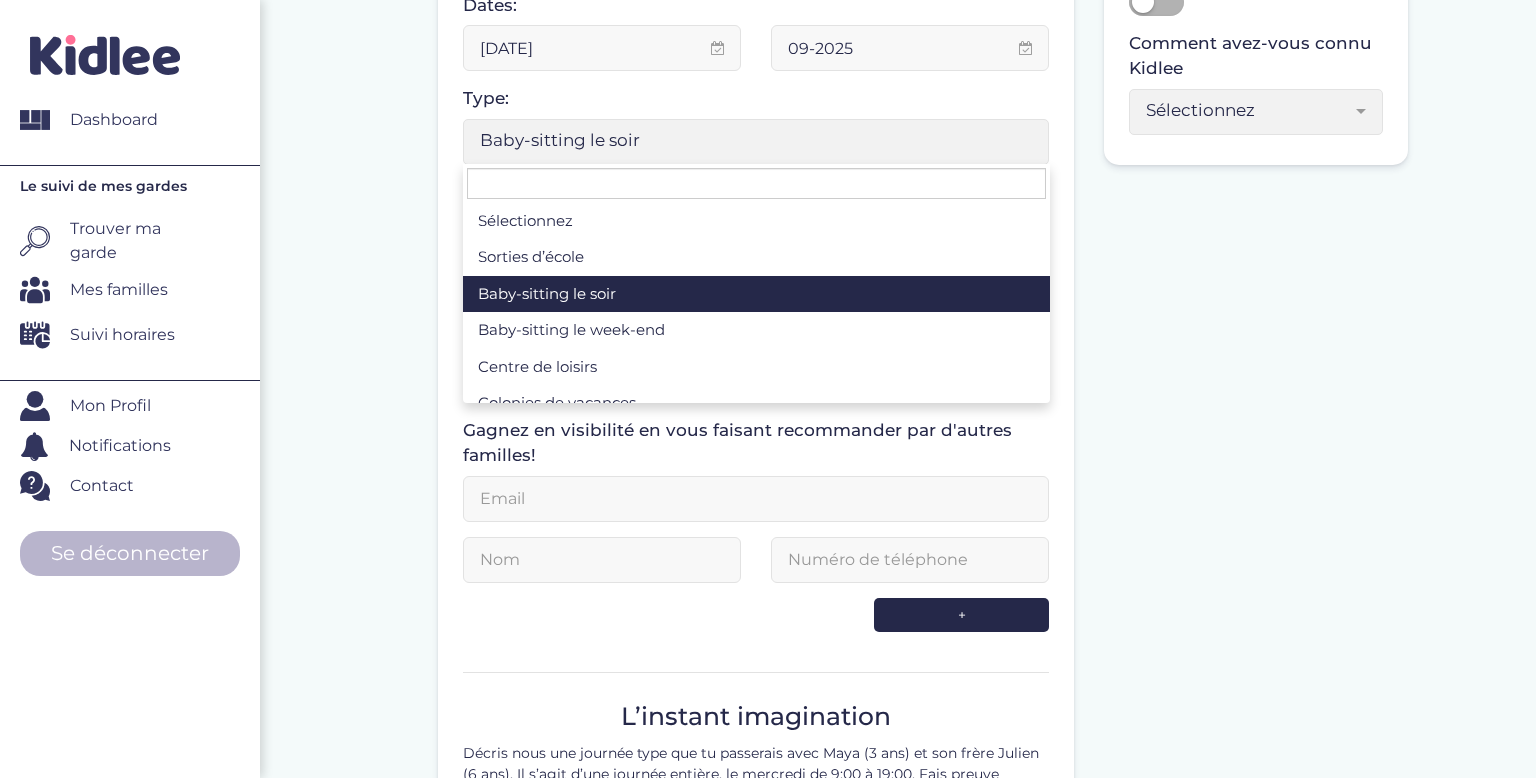 click on "Je fais de la garde d’enfants depuis :
1   Mon expérience la plus significative   Dates:   06-2024     09-2025     Type:   Sélectionnez   Sorties d’école   Baby-sitting le soir   Baby-sitting le week-end   Centre de loisirs   Colonies de vacances   Cercle familial   Crèche   Enseignement   Association   Vacances familiales   Auxiliaire de vie scolaire   Fille au pair   Autre Baby-sitting le soir   Nombre d'enfants gardés:   1   Âge des enfants gardés:   1   1   1   1   Sélectionnez   3-6 ans   6-9 ans   +9 ans Sélectionnez     Prestations proposées :   Sélectionnez   Gérer le gouter   Aide aux devoirs   Sorties extérieures (parc, musée...)   Accompagnement aux activités extra-scolaires   Activités manuelles (dessin, peinture...)   Activités sportives   Jeux d'éveil   Jeux de société   Initiation aux langues   Lecture d'histoires   Gérer le bain   Préparation du dîner   Dîner   Gérer le coucher" at bounding box center [923, 519] 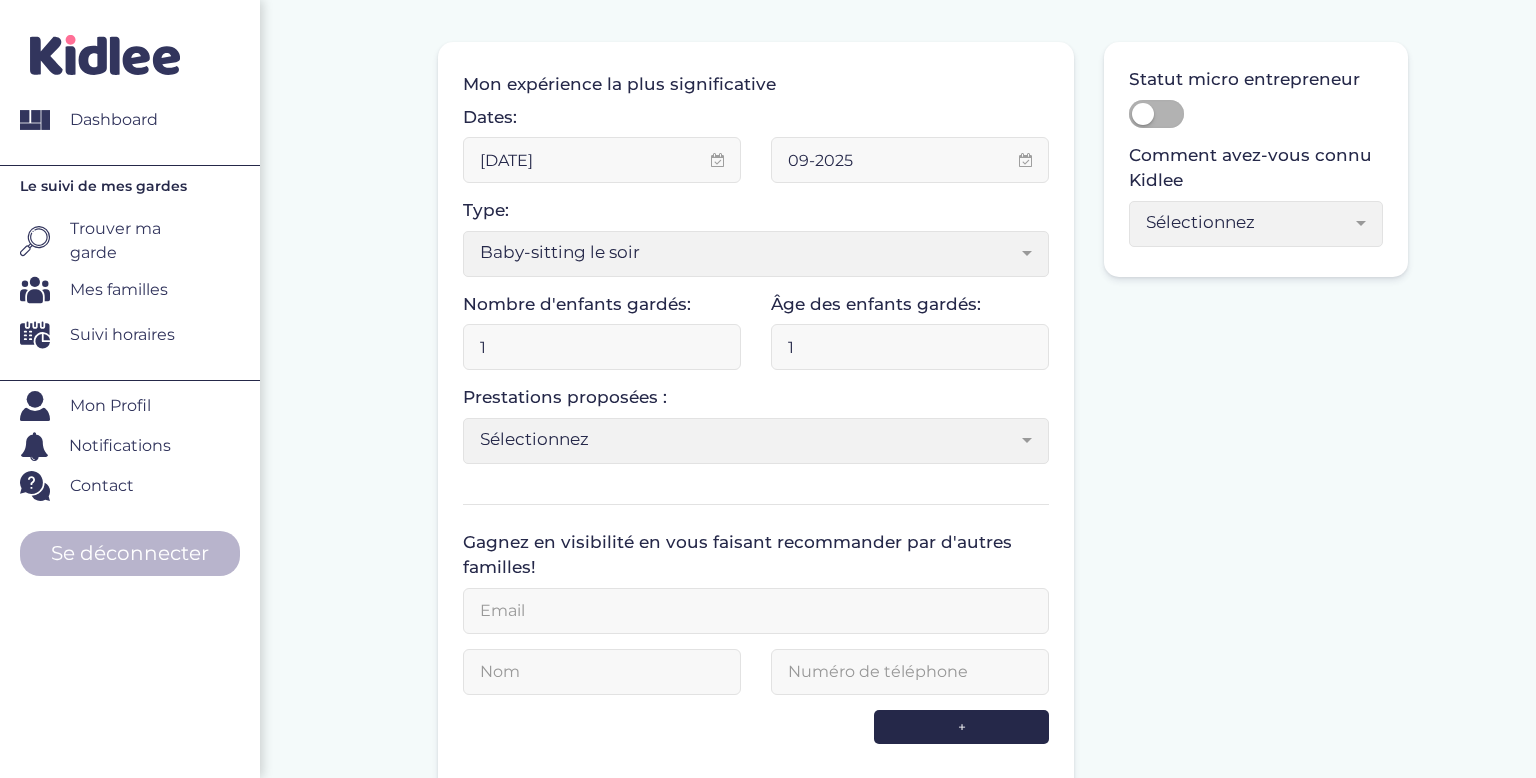scroll, scrollTop: 259, scrollLeft: 0, axis: vertical 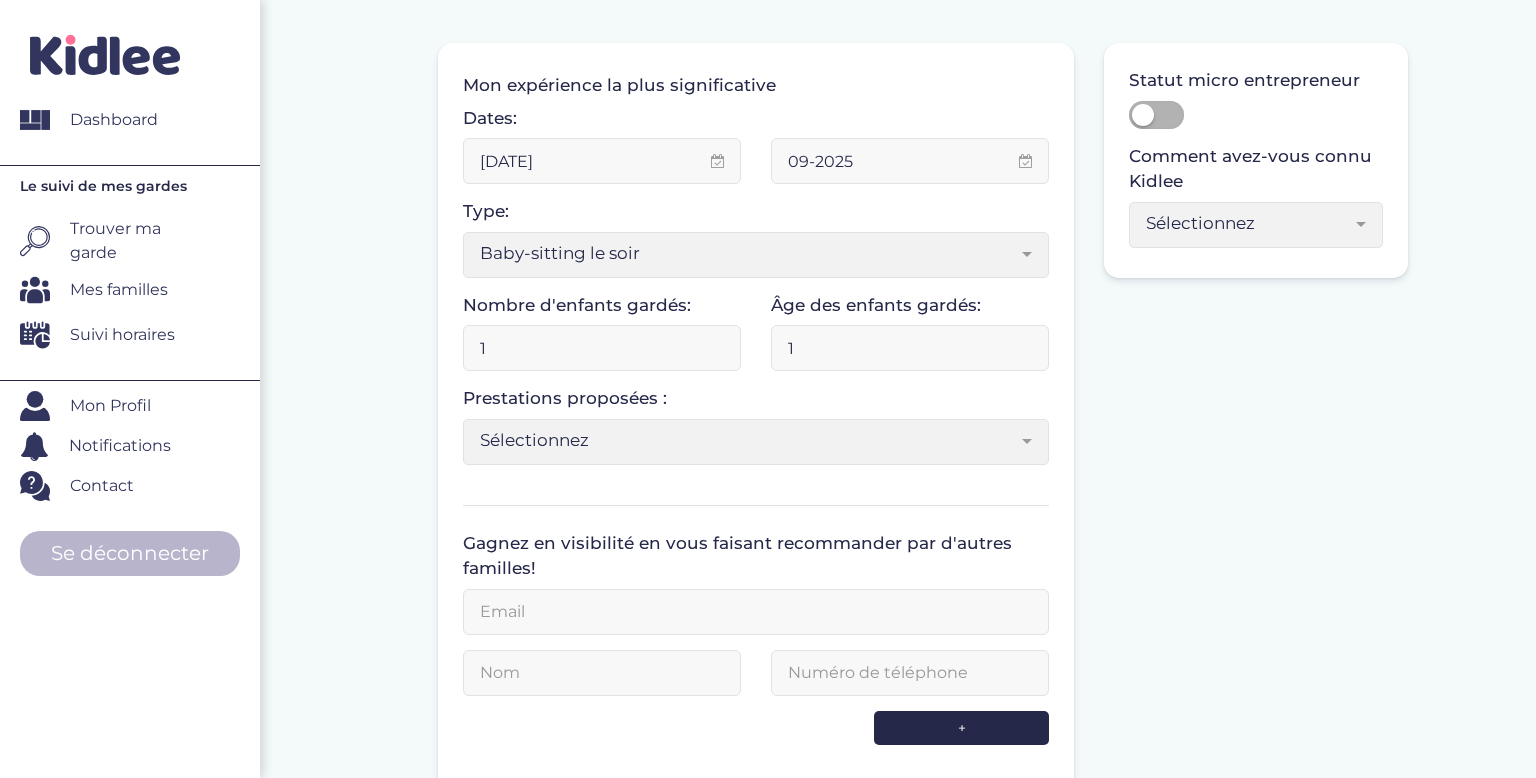 click on "1" at bounding box center (602, 348) 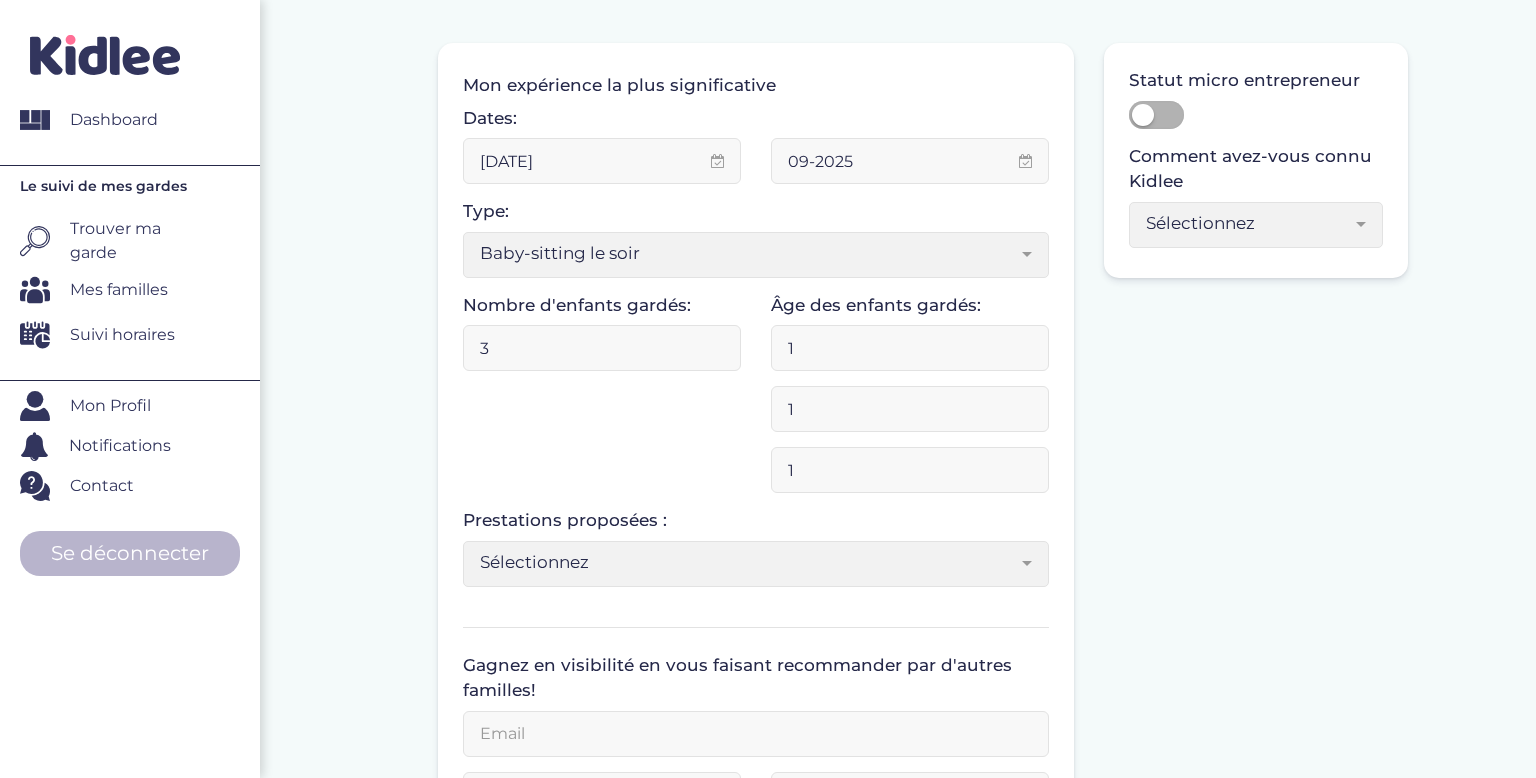 type on "3" 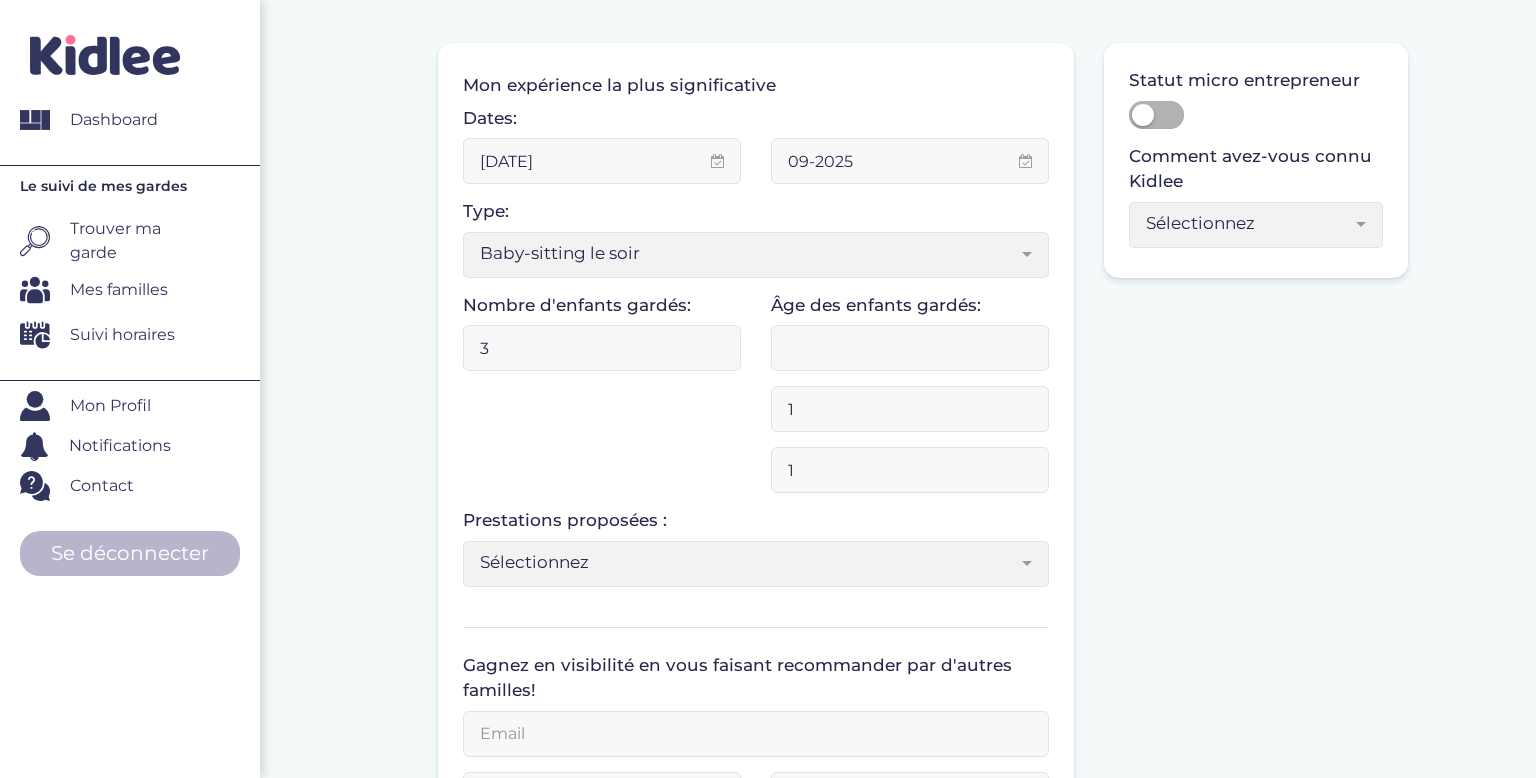 type on "3" 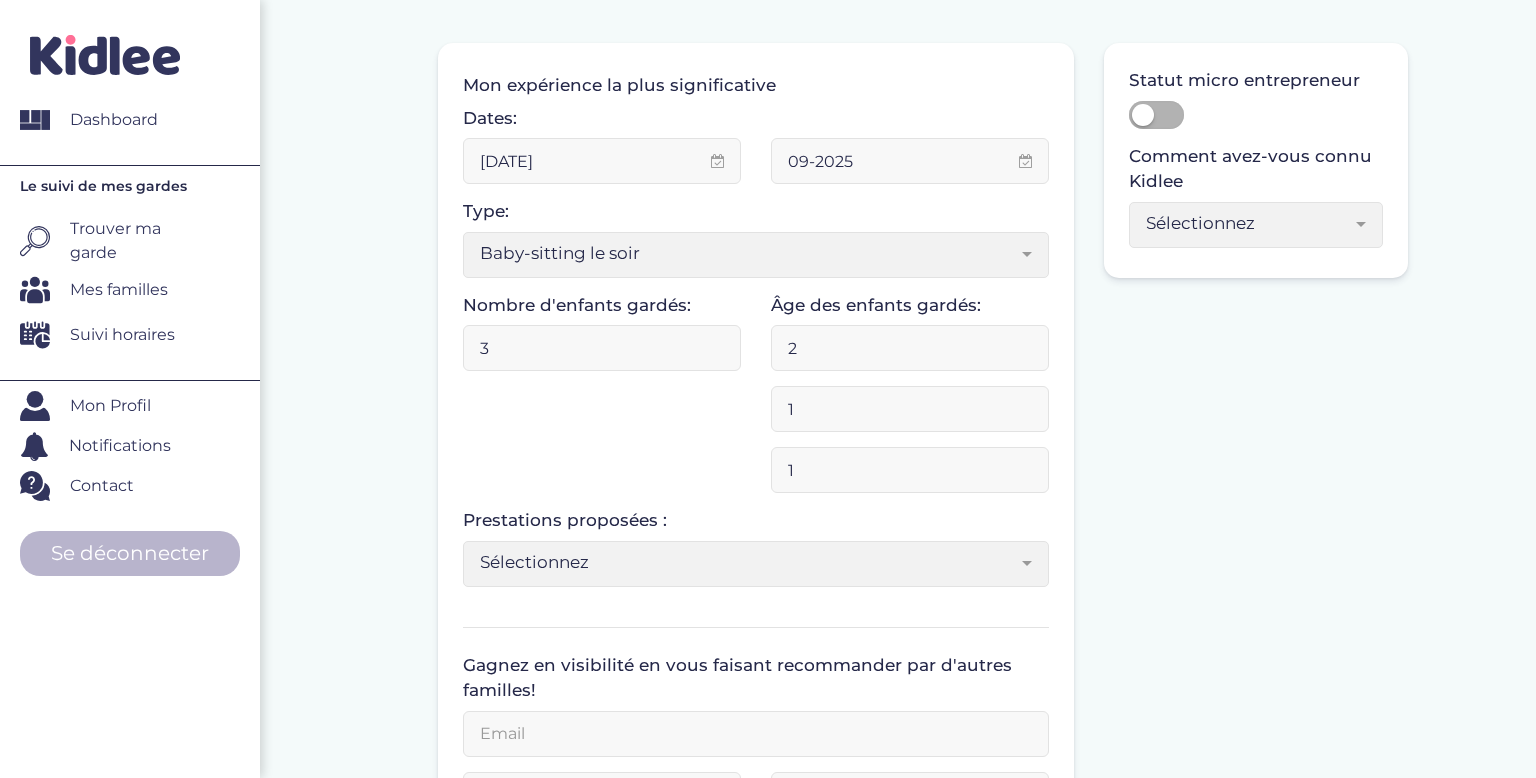 type on "2" 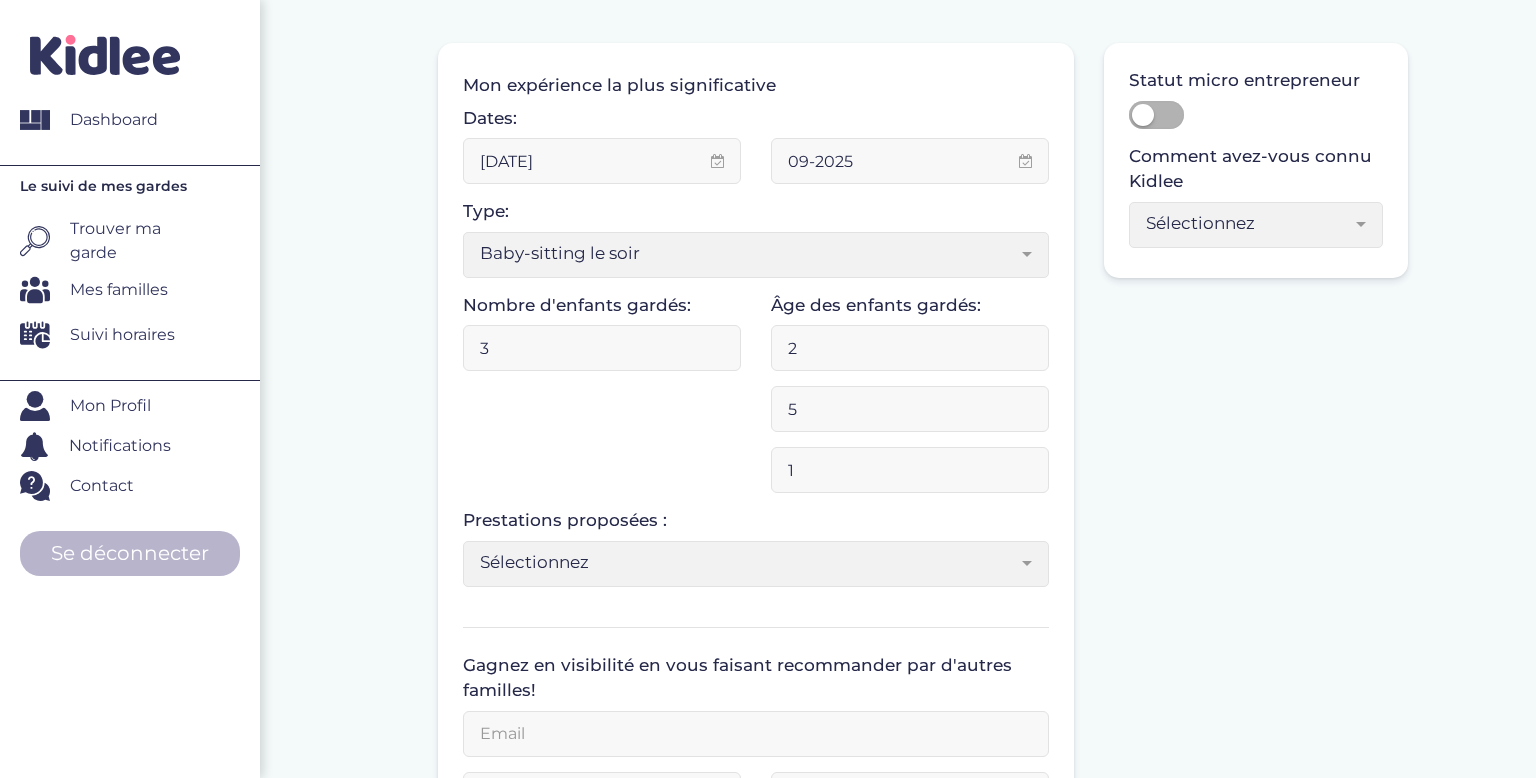 type on "5" 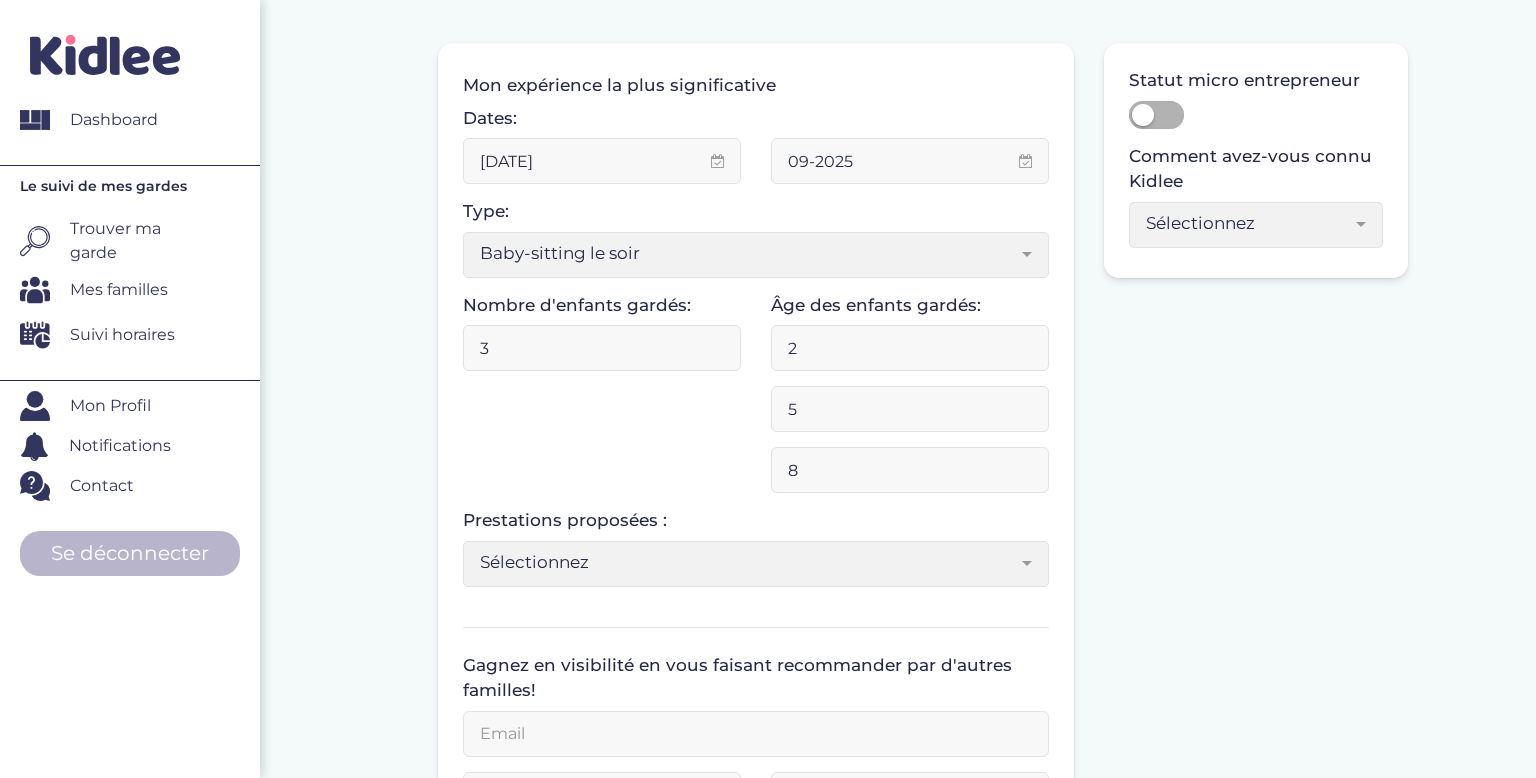 type on "8" 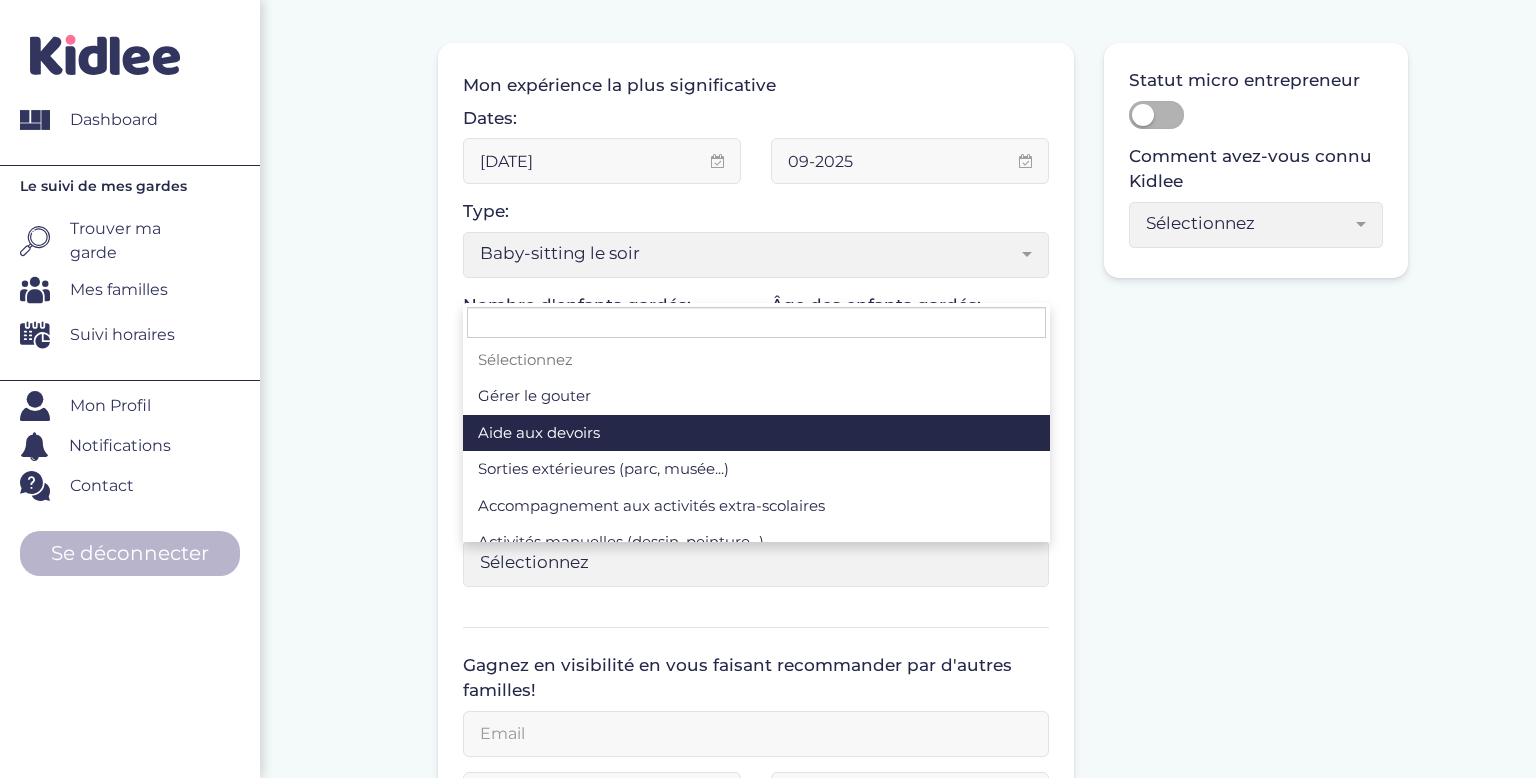click on "Gagnez en visibilité en vous faisant recommander par d'autres familles!         +" at bounding box center [756, 768] 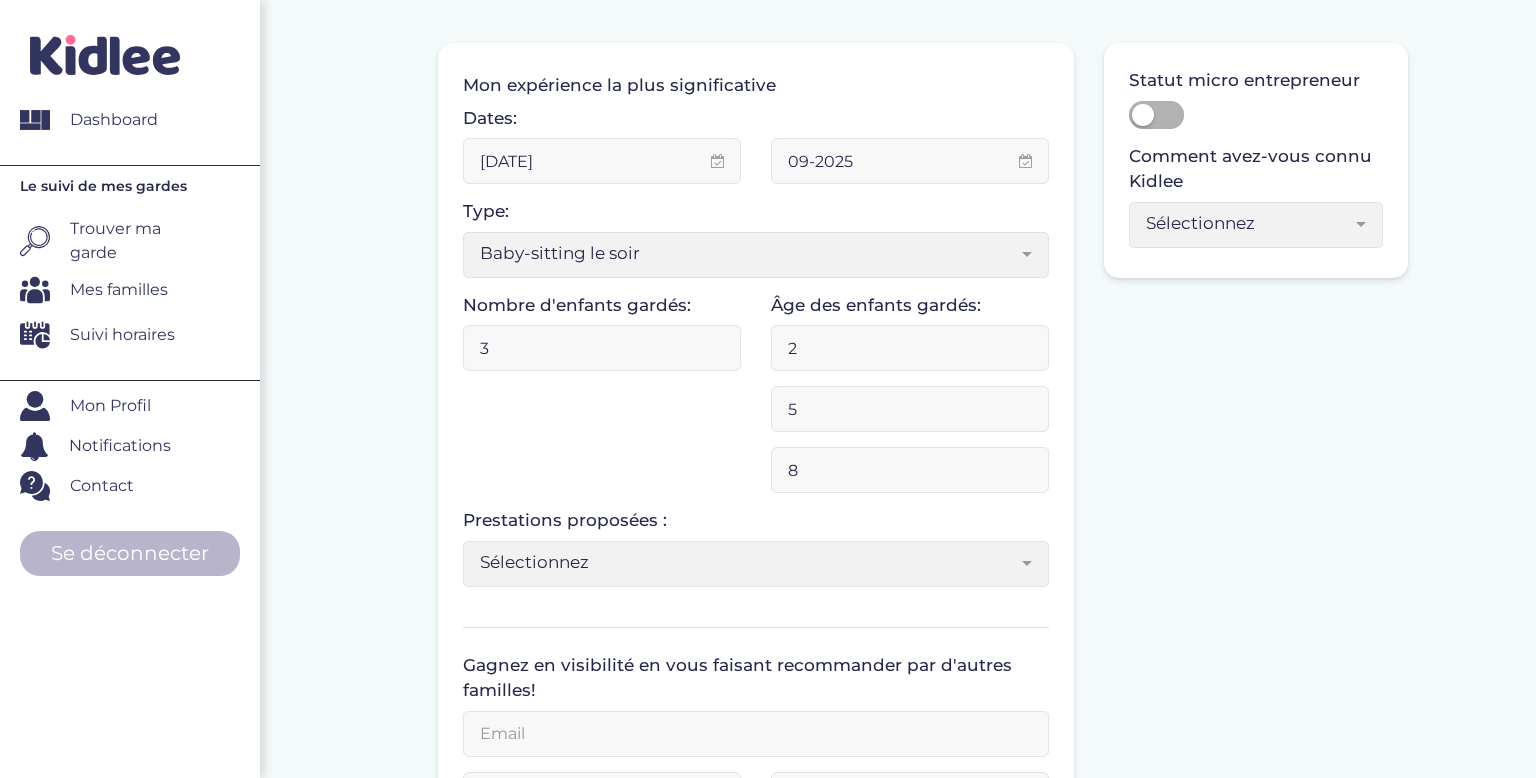 click on "Sélectionnez" at bounding box center (749, 562) 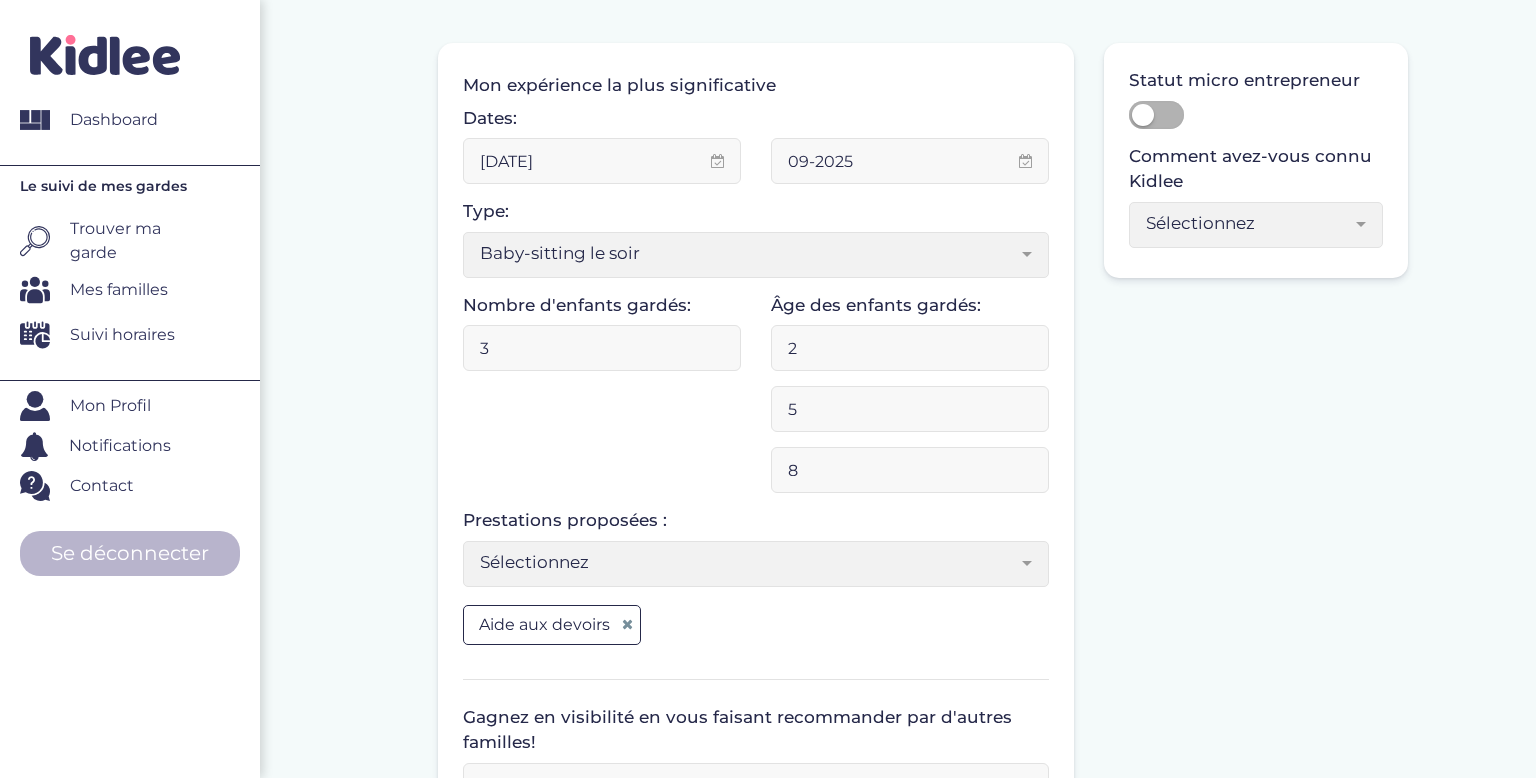click on "Sélectionnez" at bounding box center (756, 564) 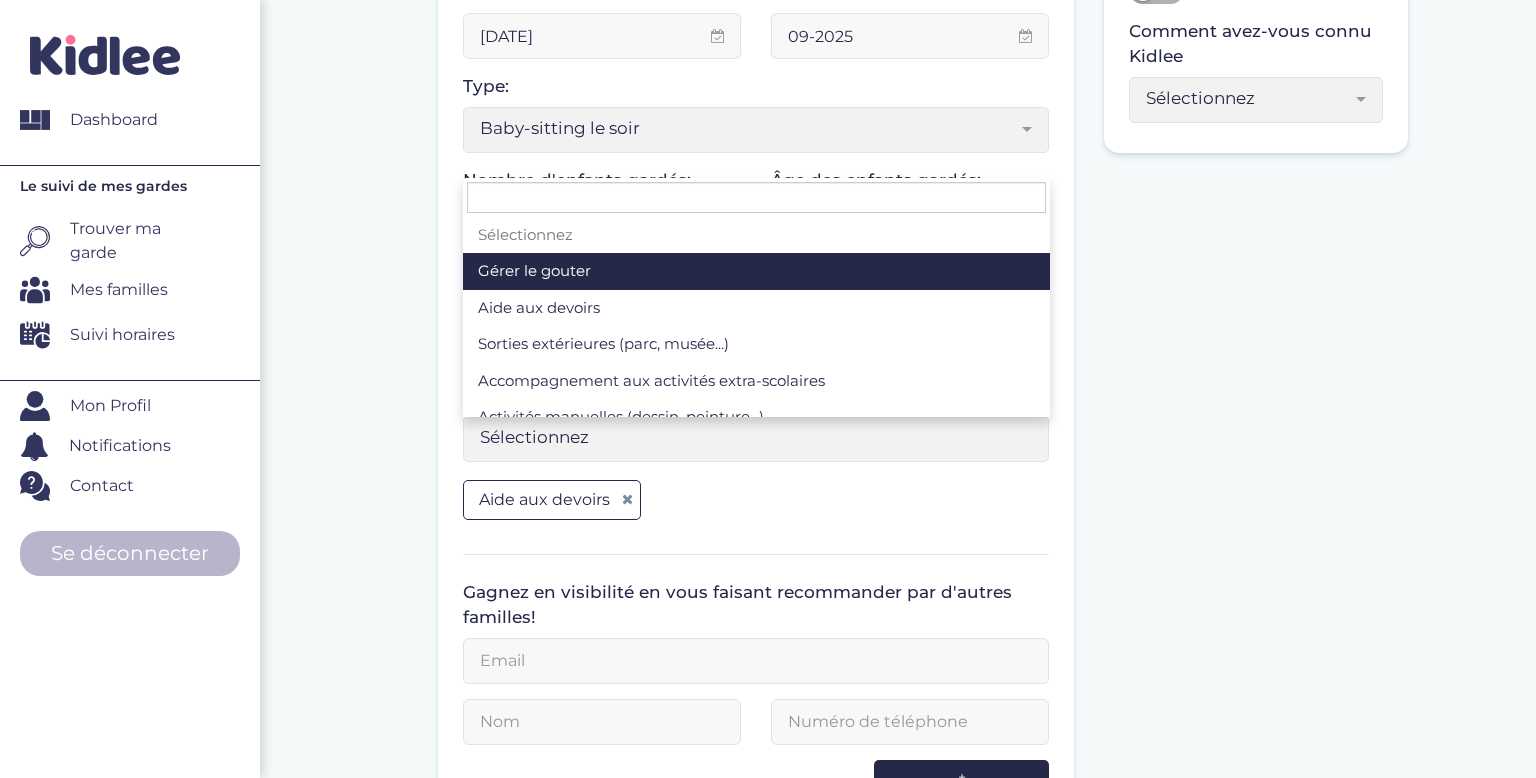 scroll, scrollTop: 384, scrollLeft: 0, axis: vertical 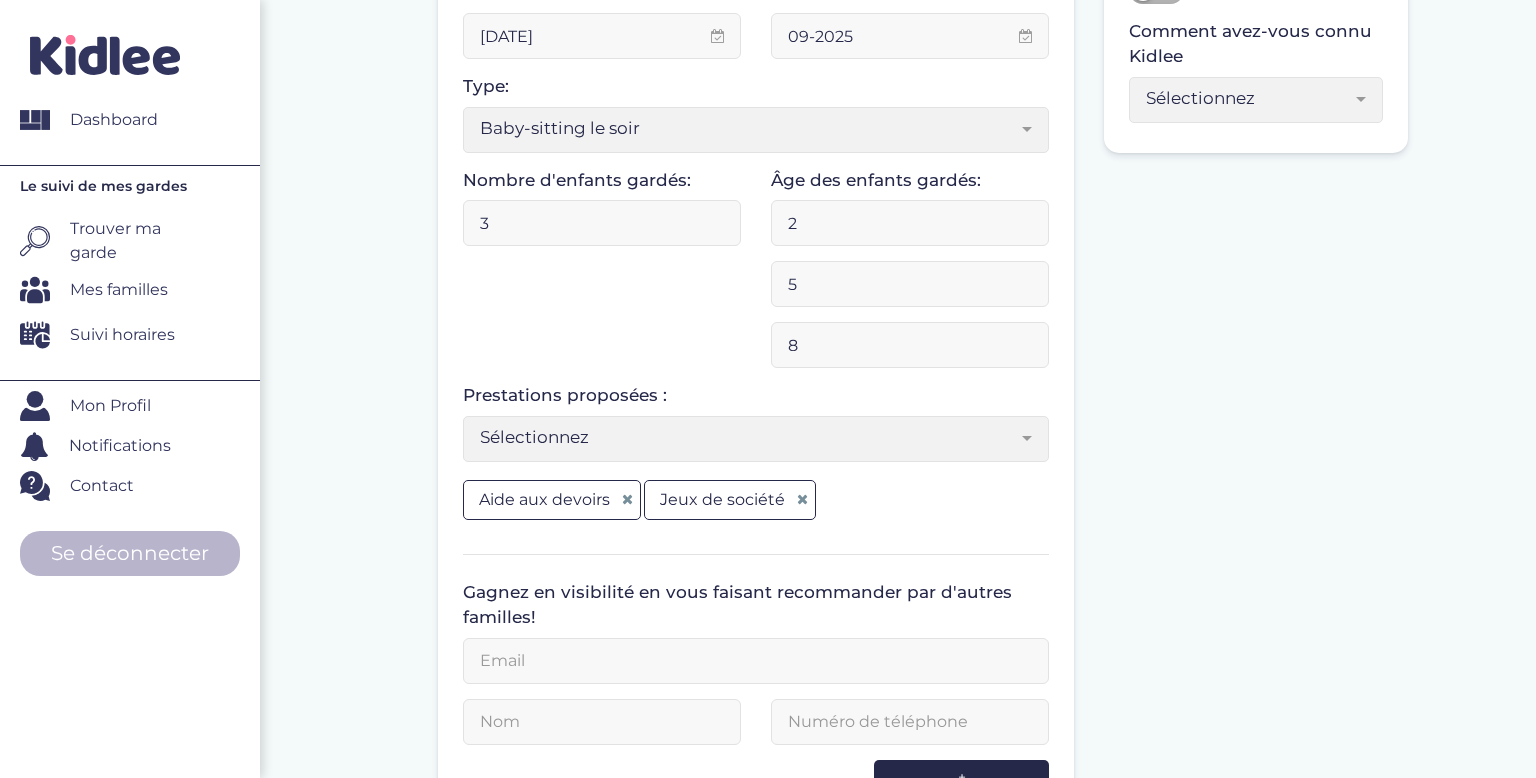 click on "Nombre d'enfants gardés:   3   Âge des enfants gardés:   2   5   8   1   Sélectionnez   3-6 ans   6-9 ans   +9 ans Sélectionnez" at bounding box center [756, 276] 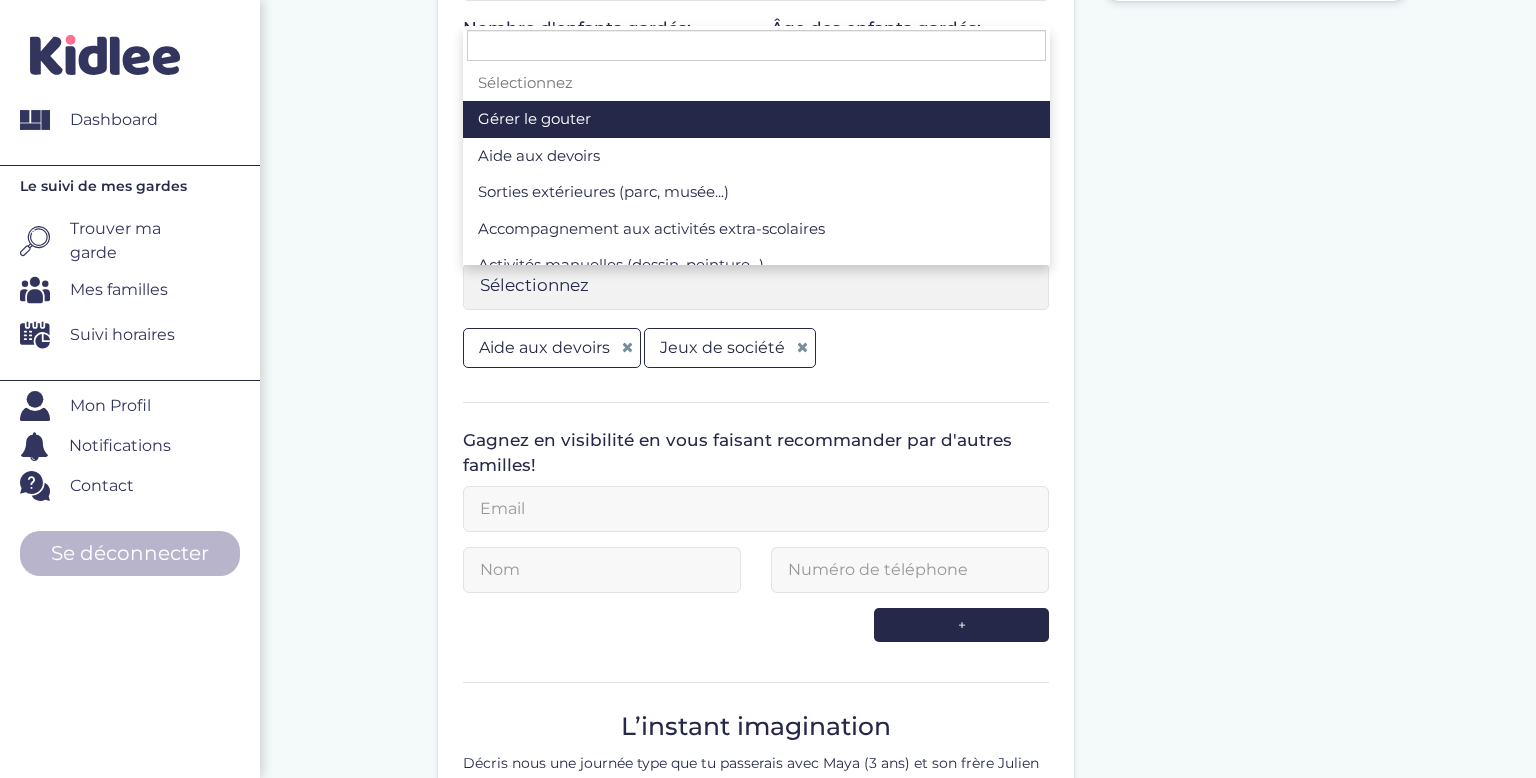 scroll, scrollTop: 538, scrollLeft: 0, axis: vertical 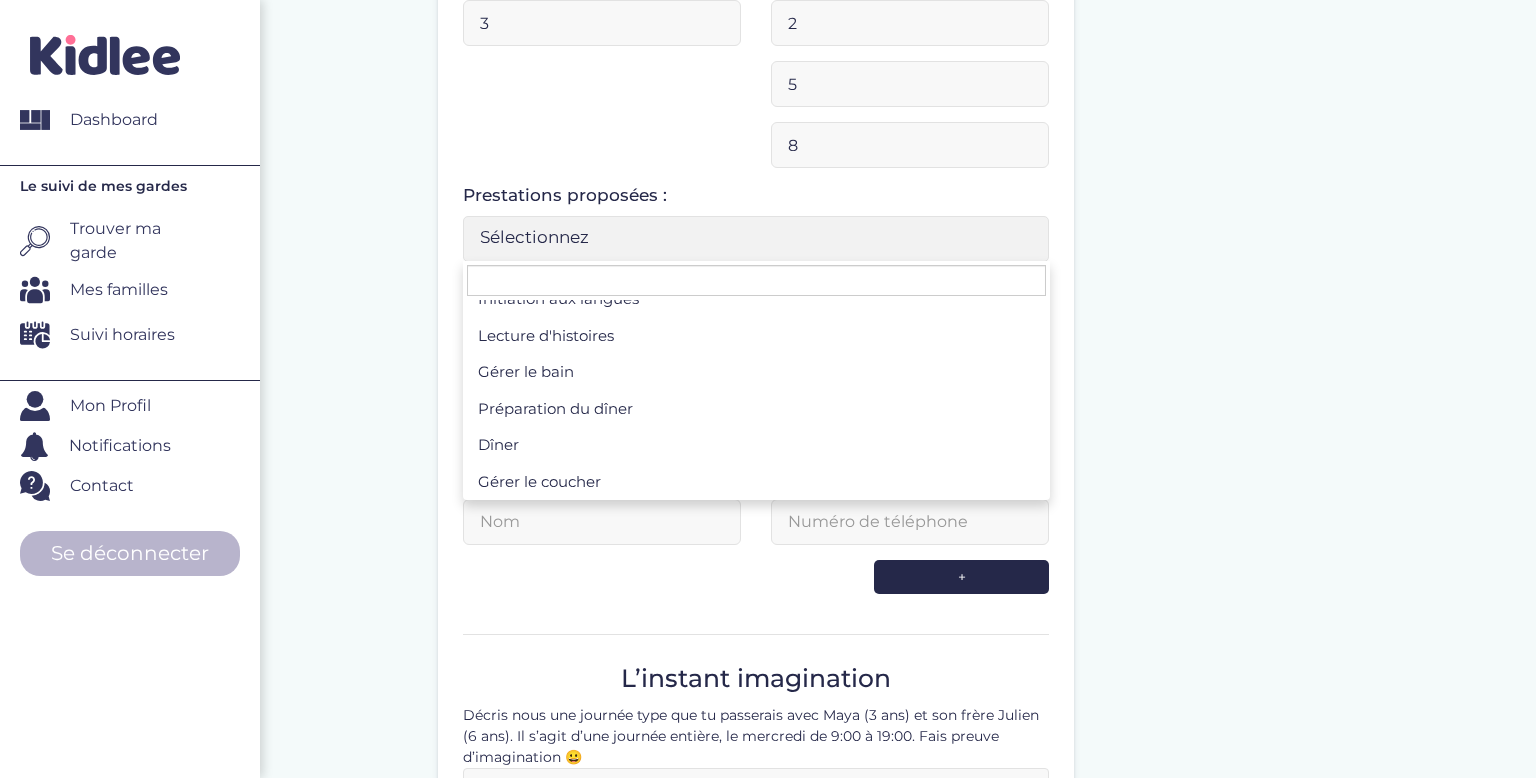 click on "Sélectionnez" at bounding box center [756, 239] 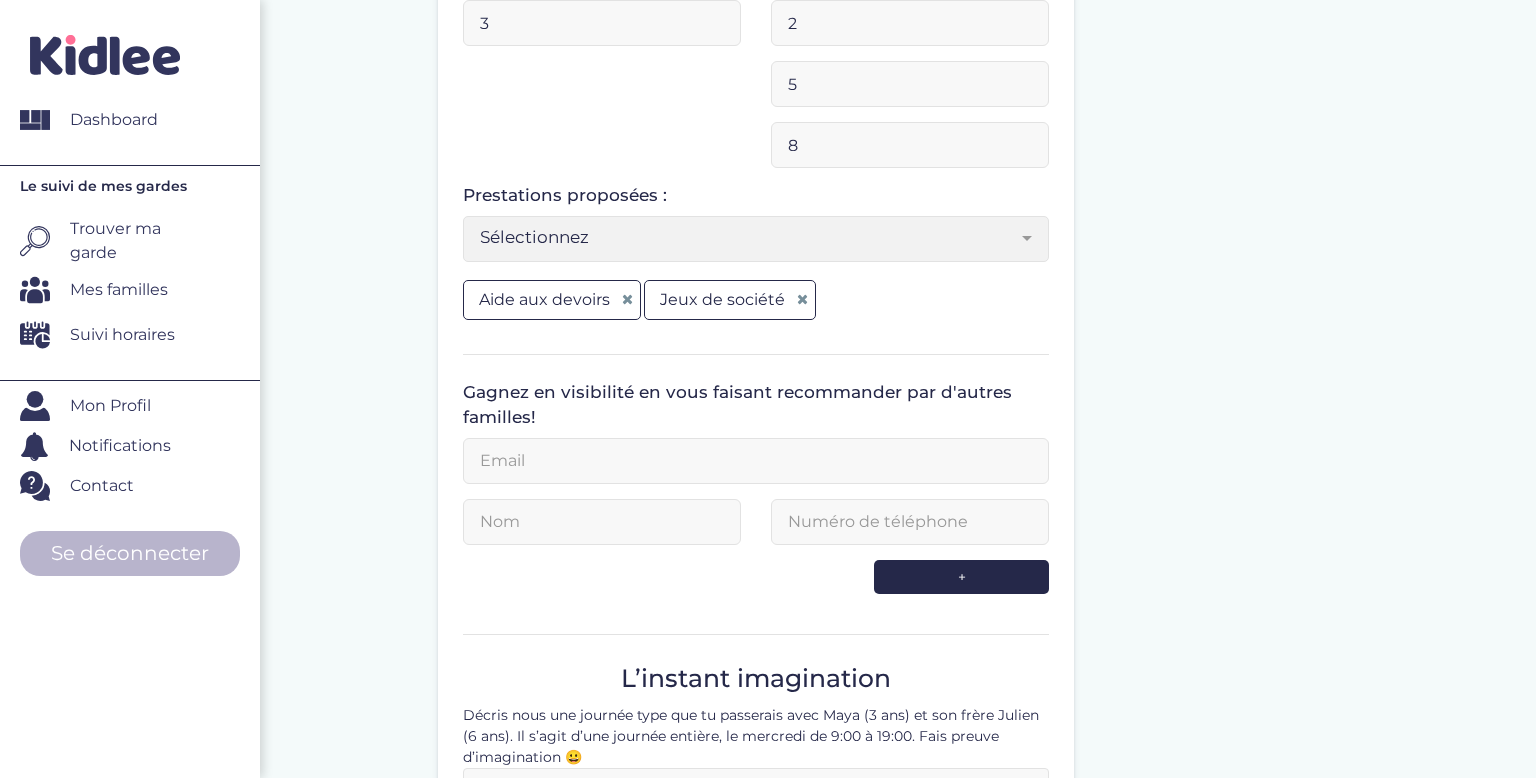 click on "Sélectionnez" at bounding box center (749, 237) 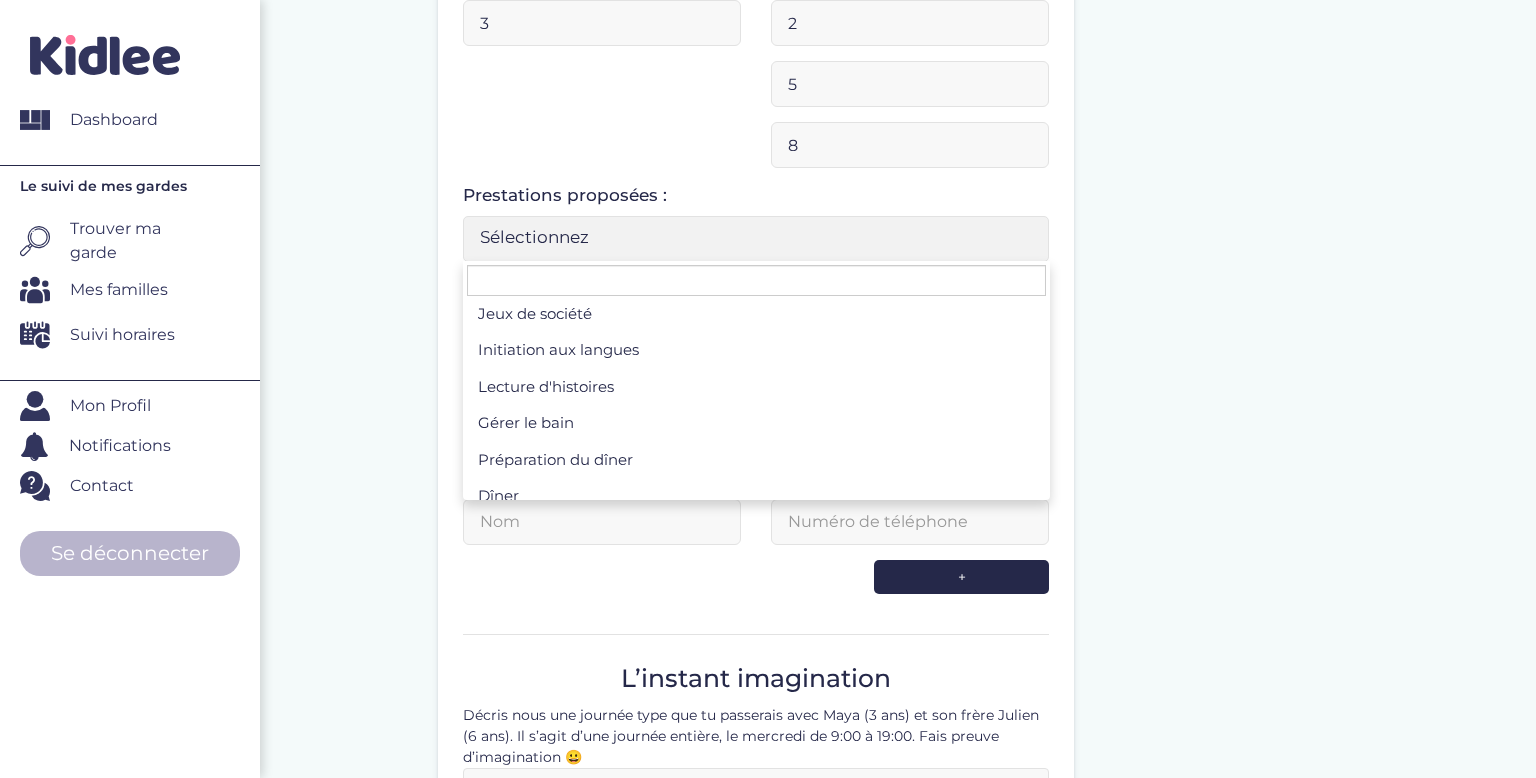 scroll, scrollTop: 347, scrollLeft: 0, axis: vertical 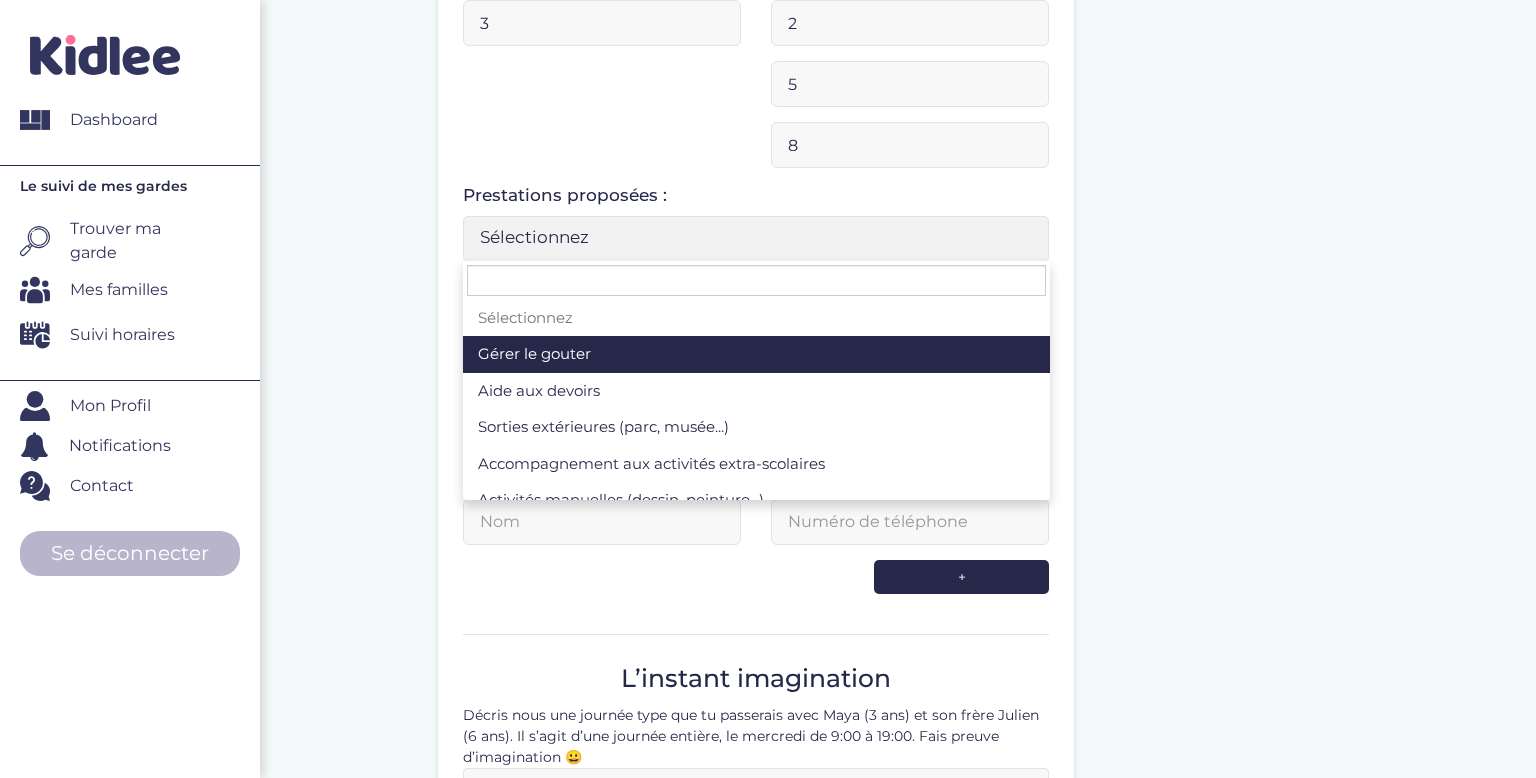 click on "Sélectionnez" at bounding box center [749, 237] 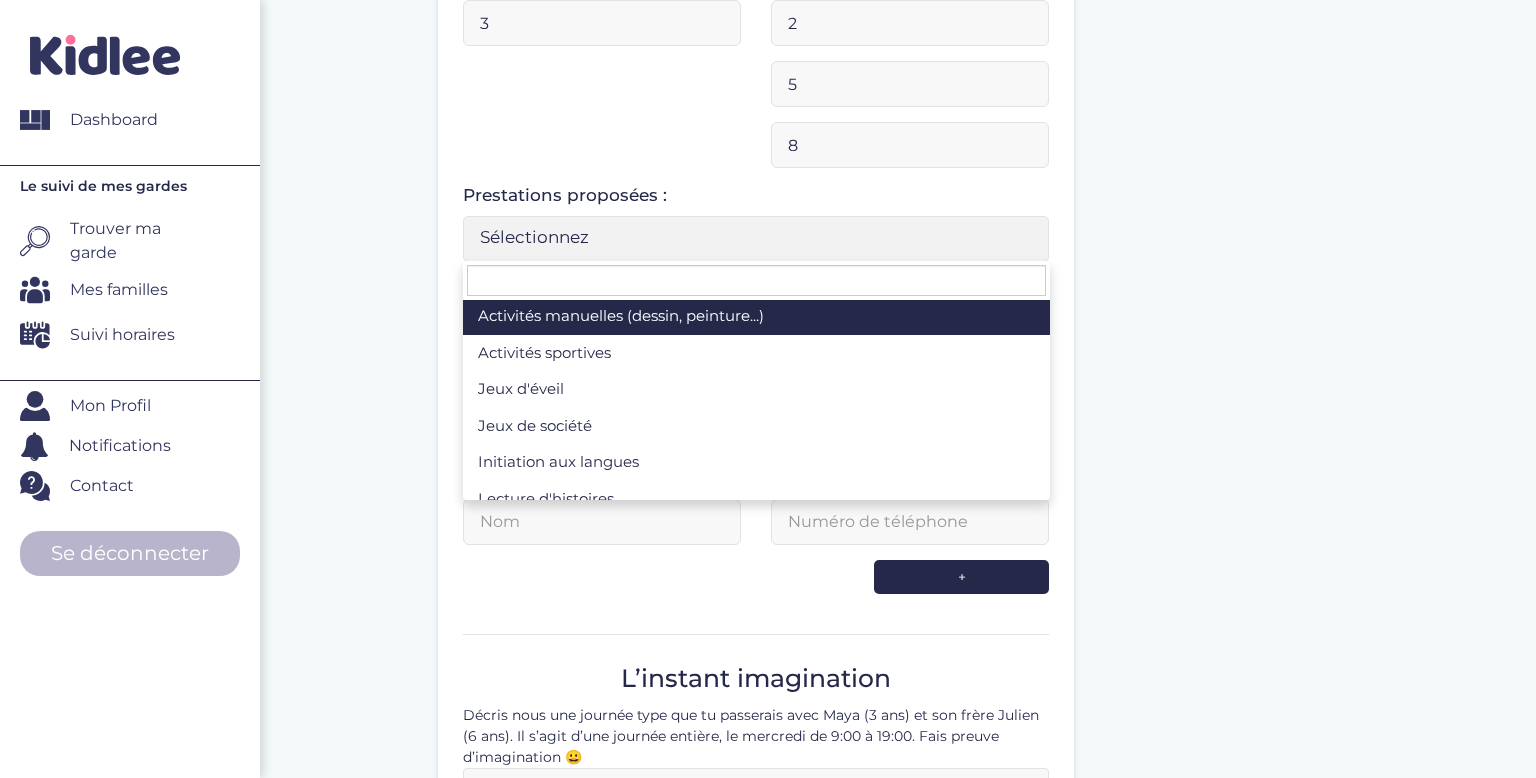 scroll, scrollTop: 347, scrollLeft: 0, axis: vertical 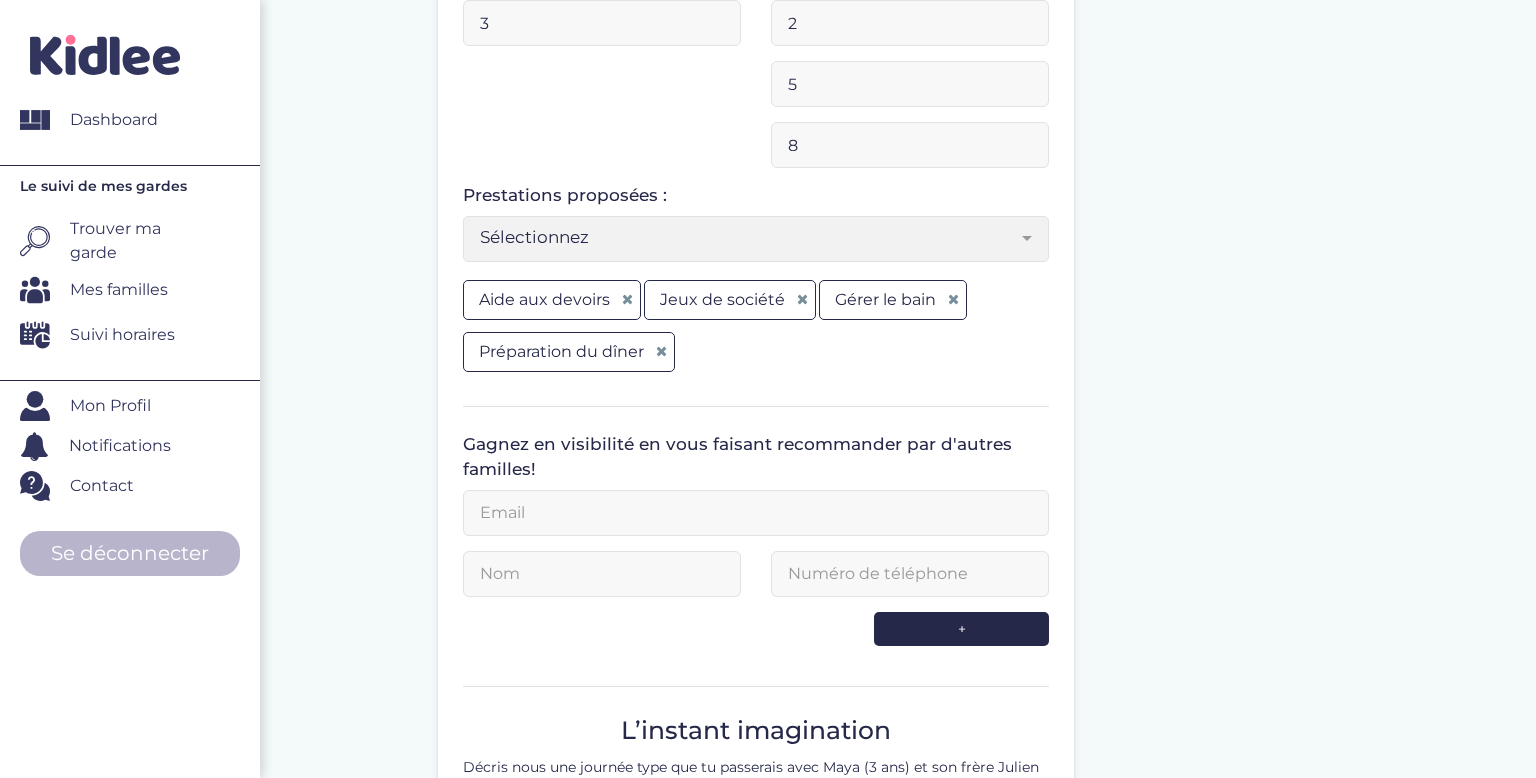 click on "Sélectionnez" at bounding box center [749, 237] 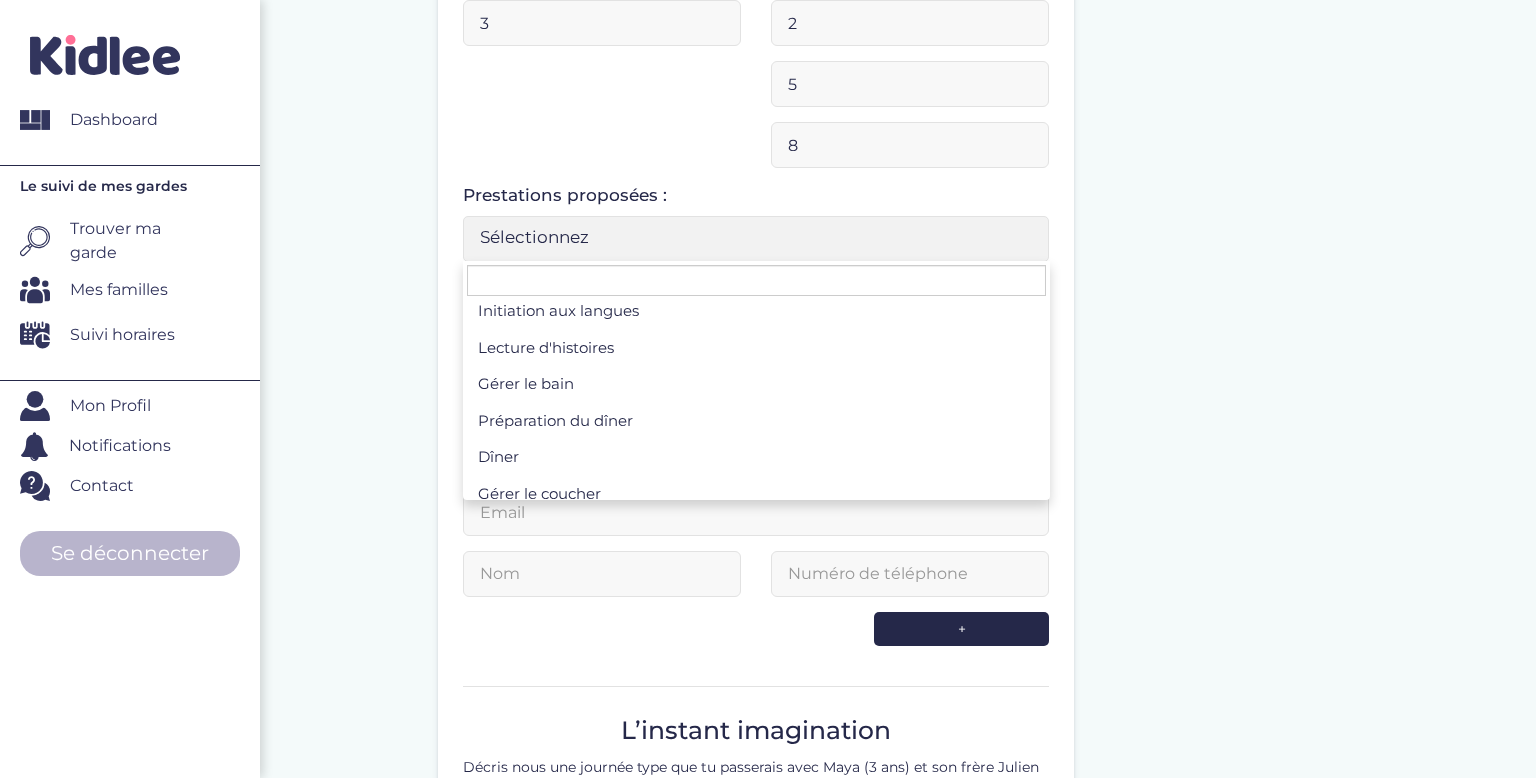 scroll, scrollTop: 347, scrollLeft: 0, axis: vertical 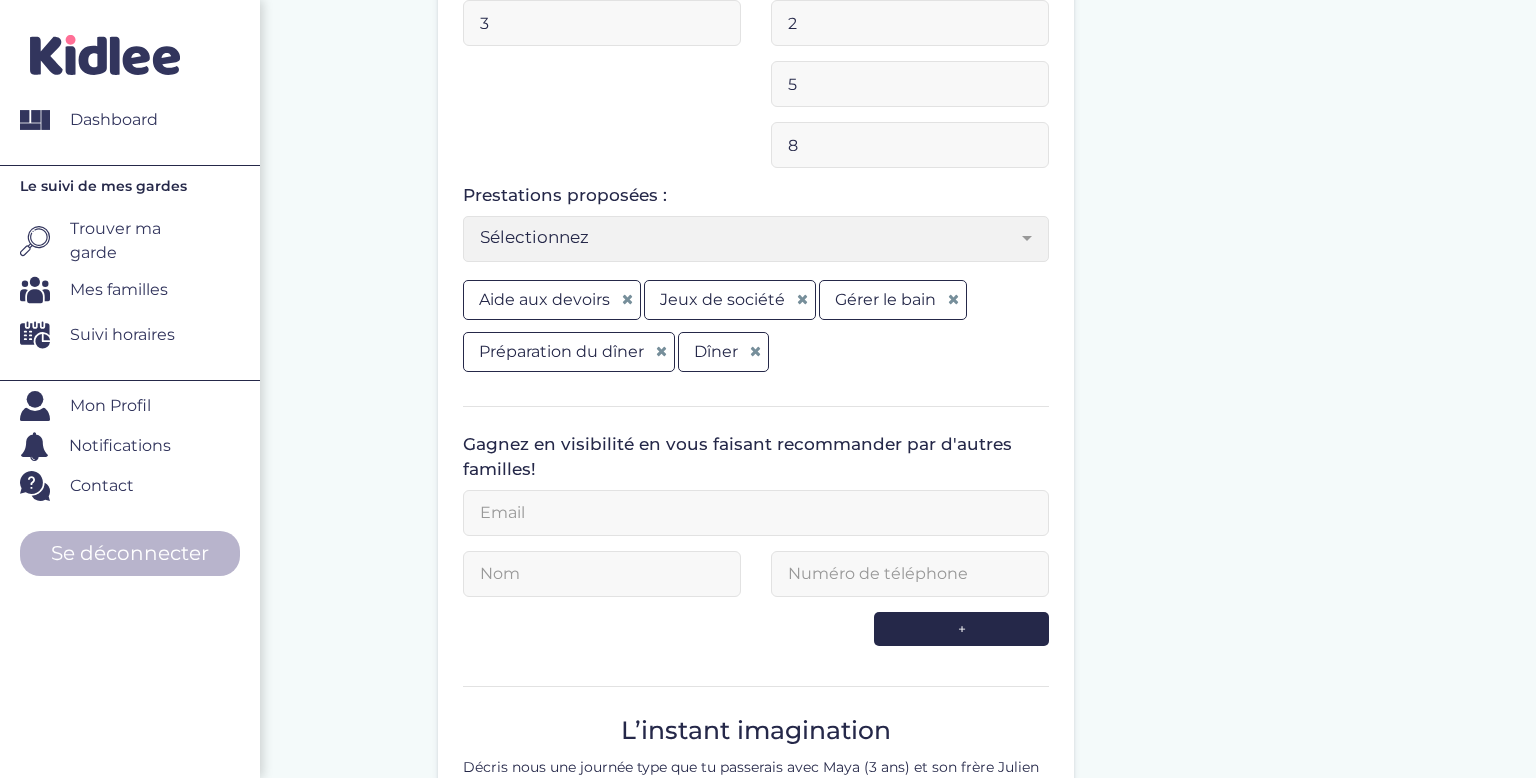 click on "Sélectionnez" at bounding box center (749, 237) 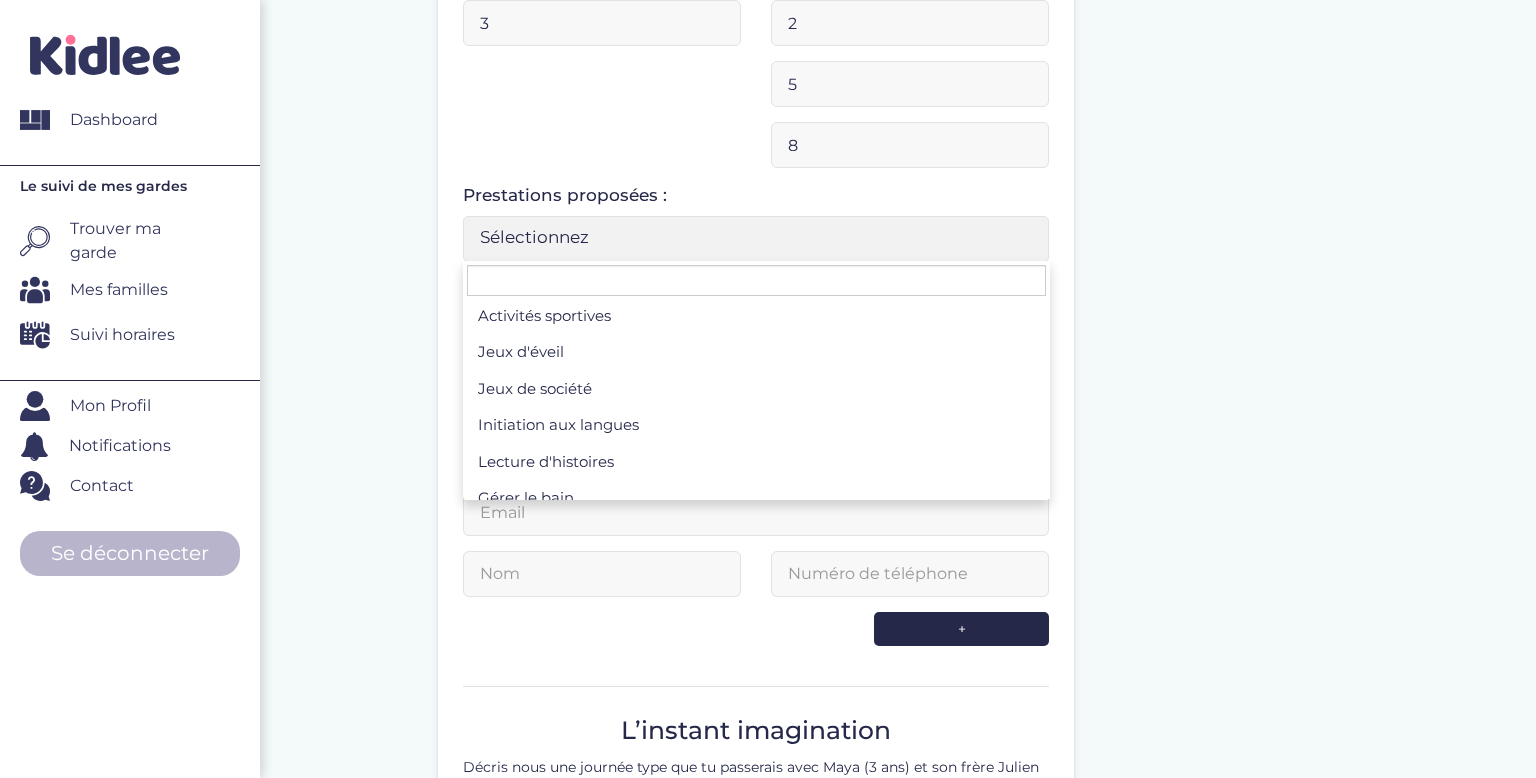 scroll, scrollTop: 347, scrollLeft: 0, axis: vertical 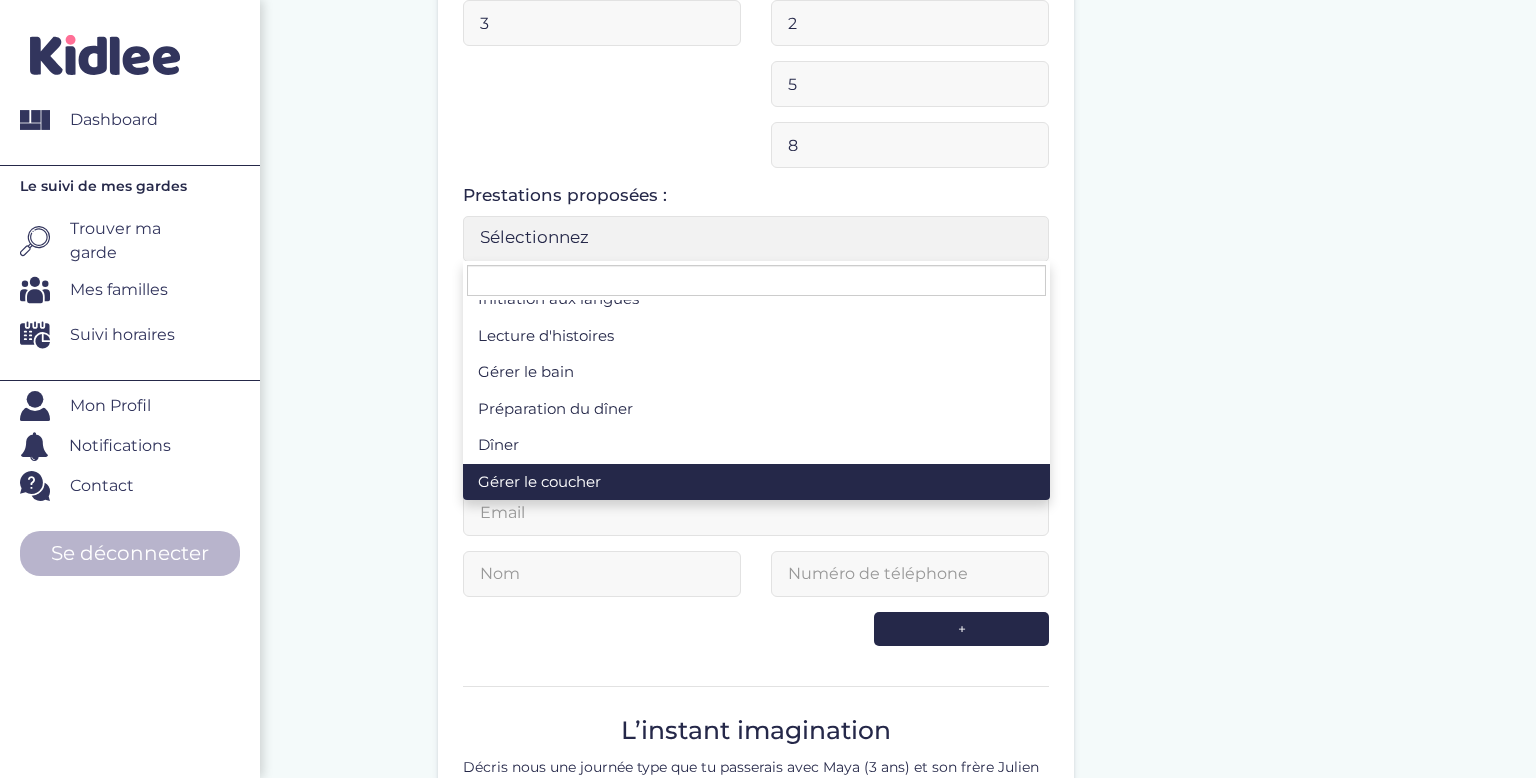select on "Sélectionnez" 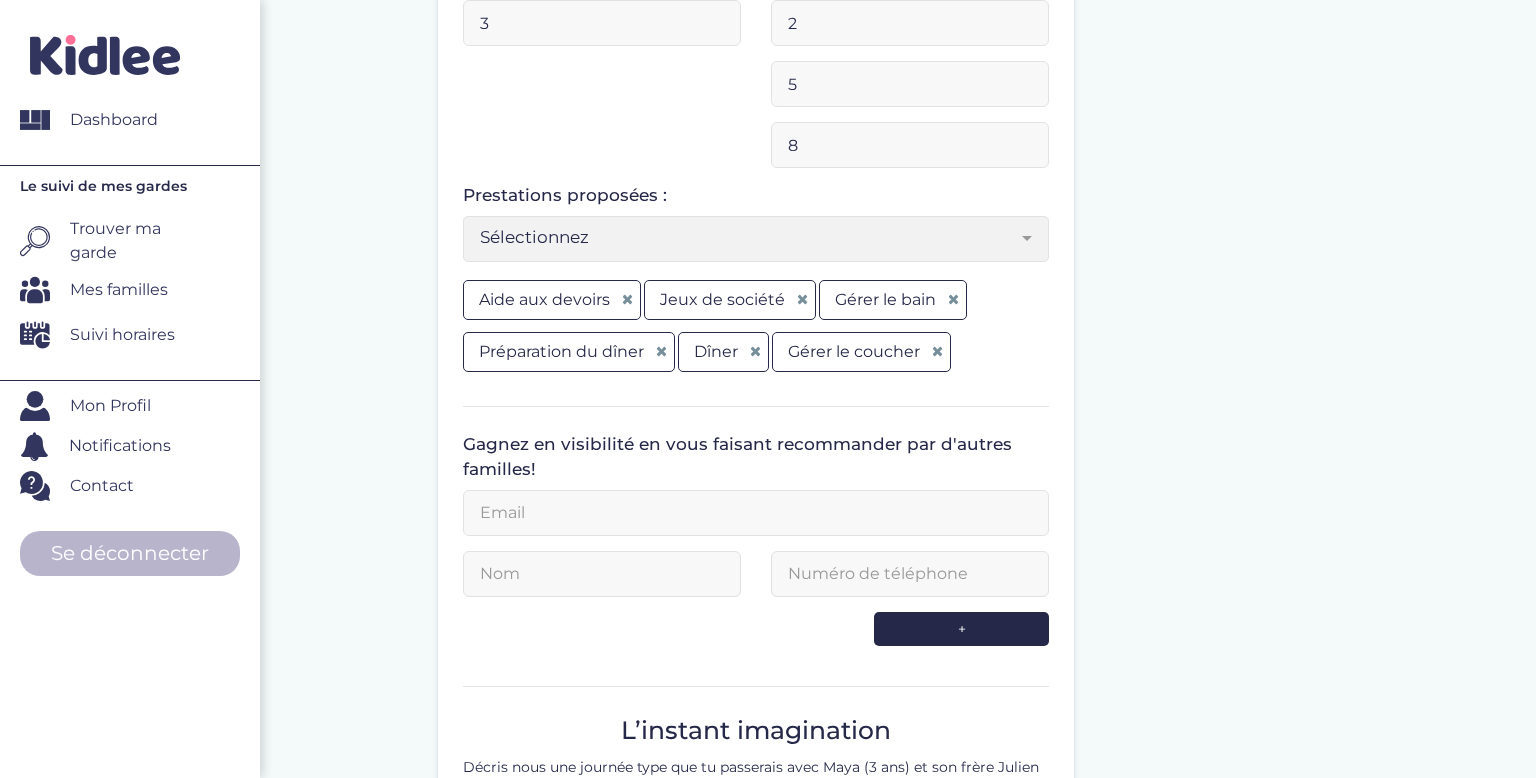 click at bounding box center [756, 513] 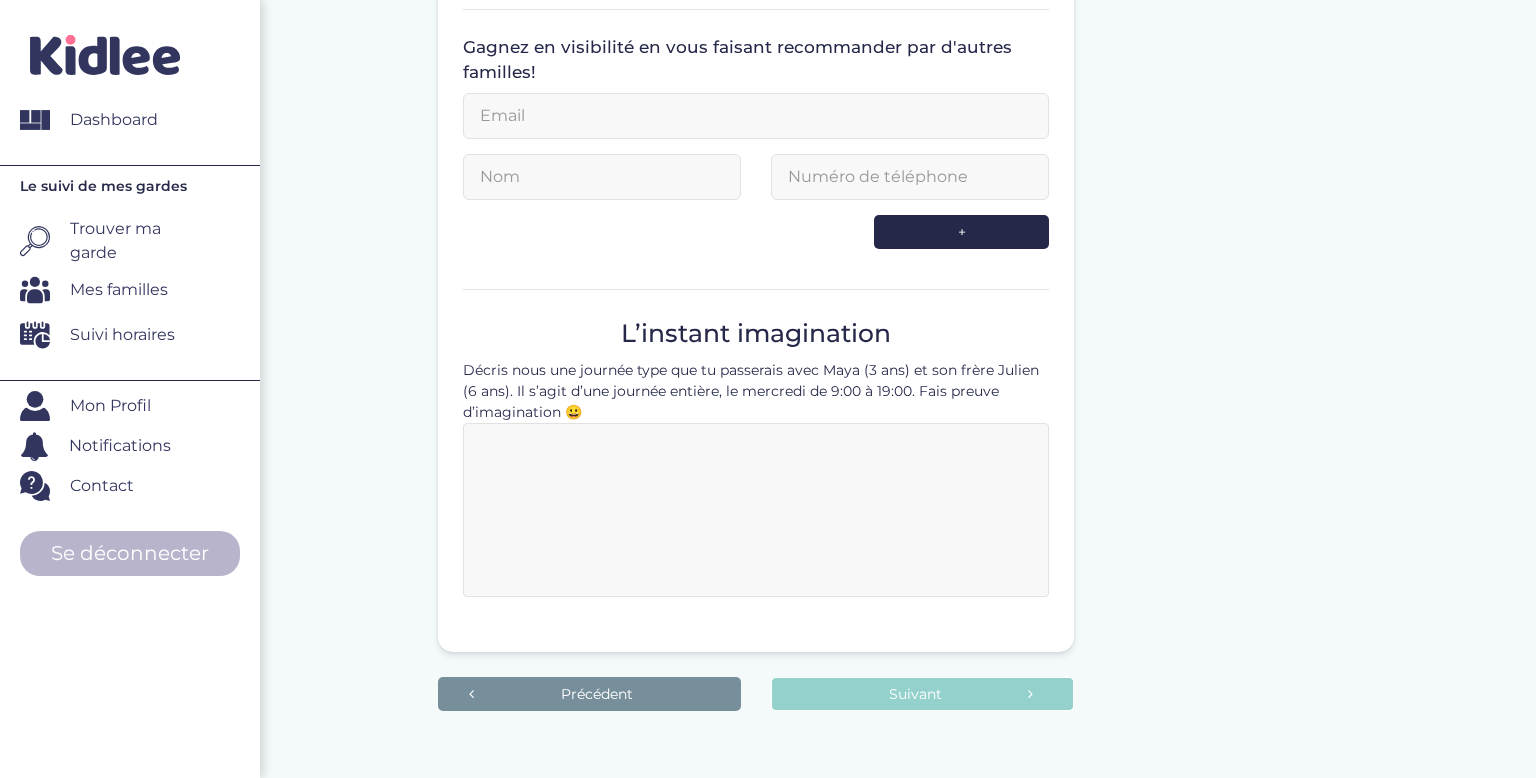 scroll, scrollTop: 1053, scrollLeft: 0, axis: vertical 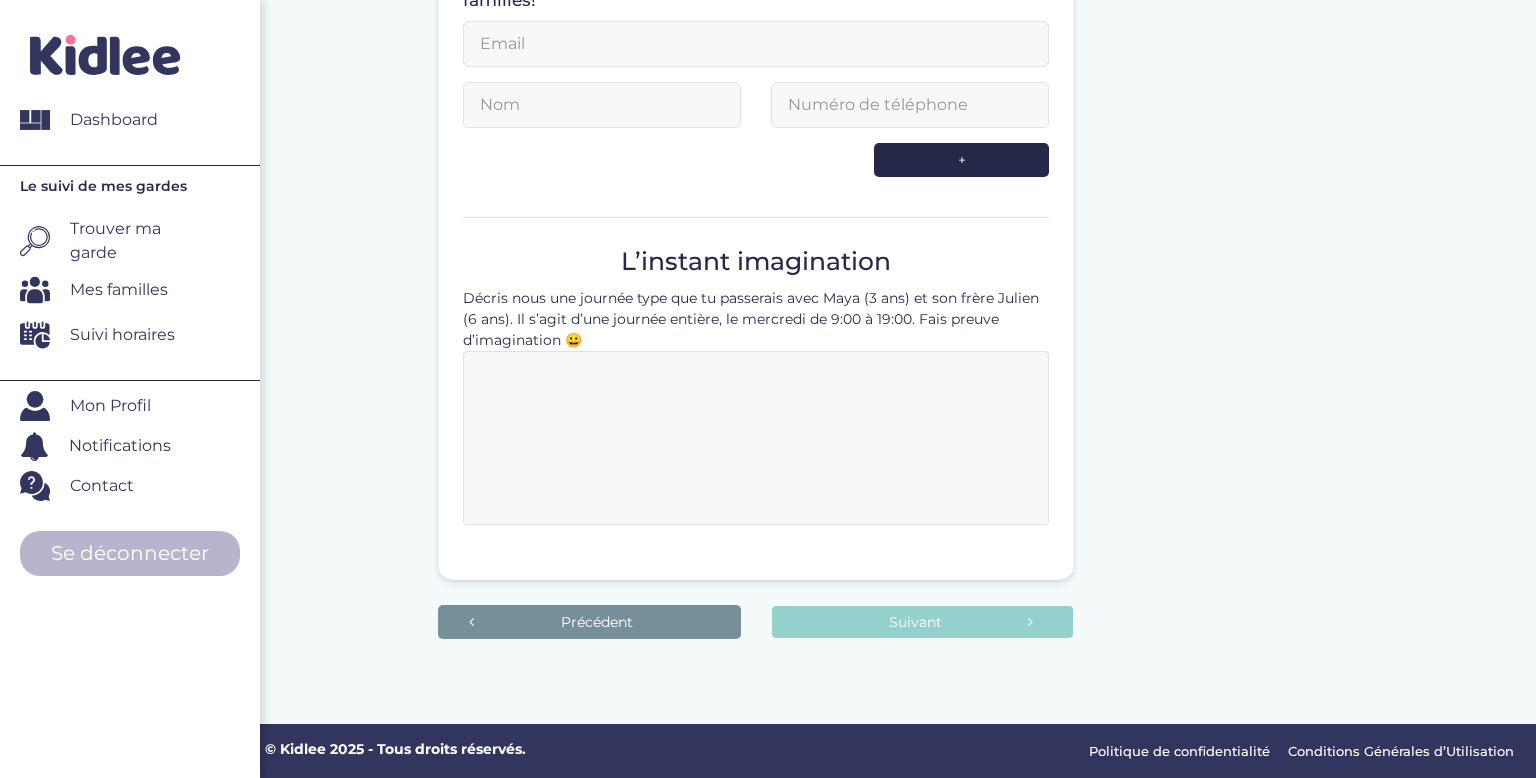 drag, startPoint x: 445, startPoint y: 302, endPoint x: 611, endPoint y: 341, distance: 170.51979 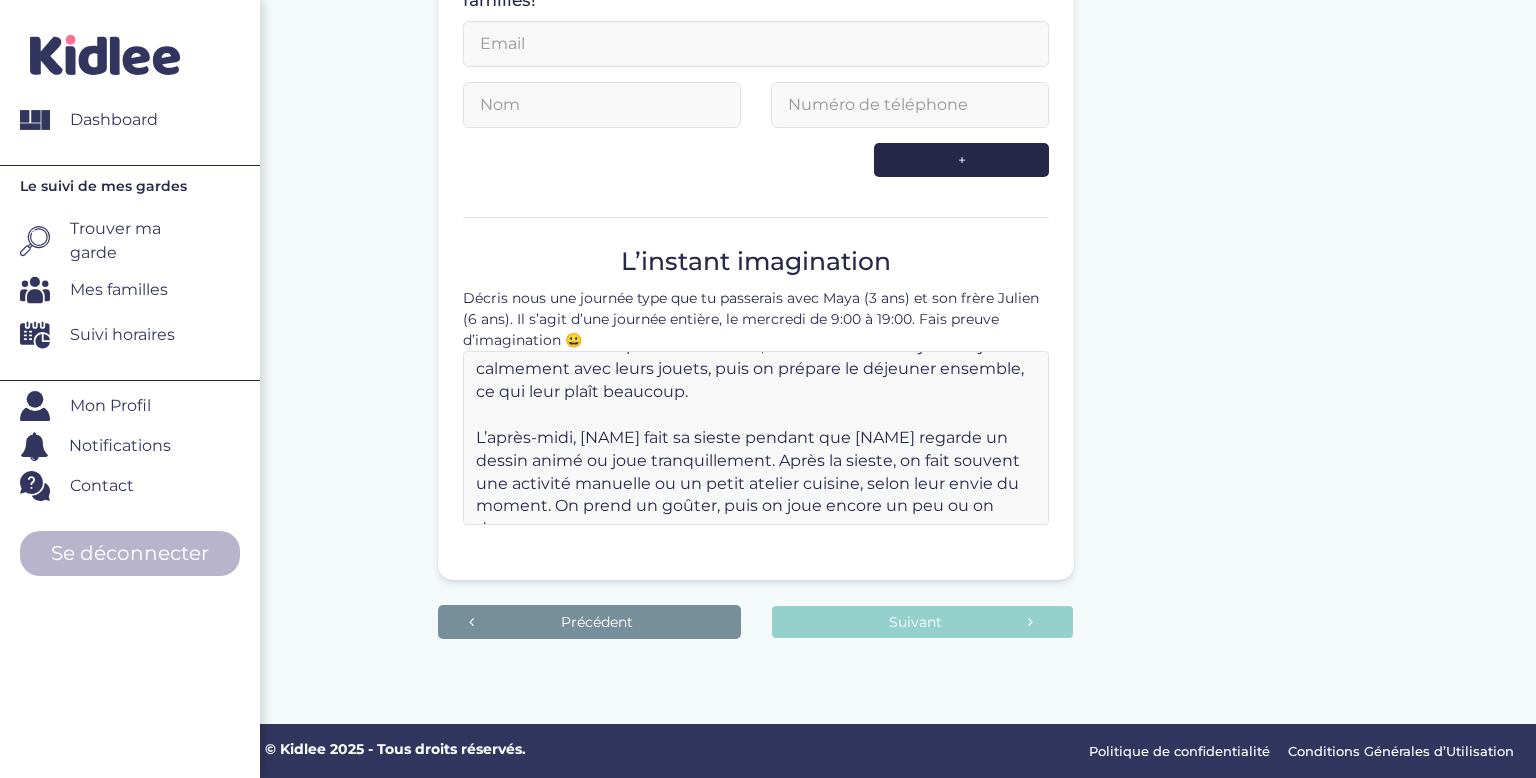 scroll, scrollTop: 0, scrollLeft: 0, axis: both 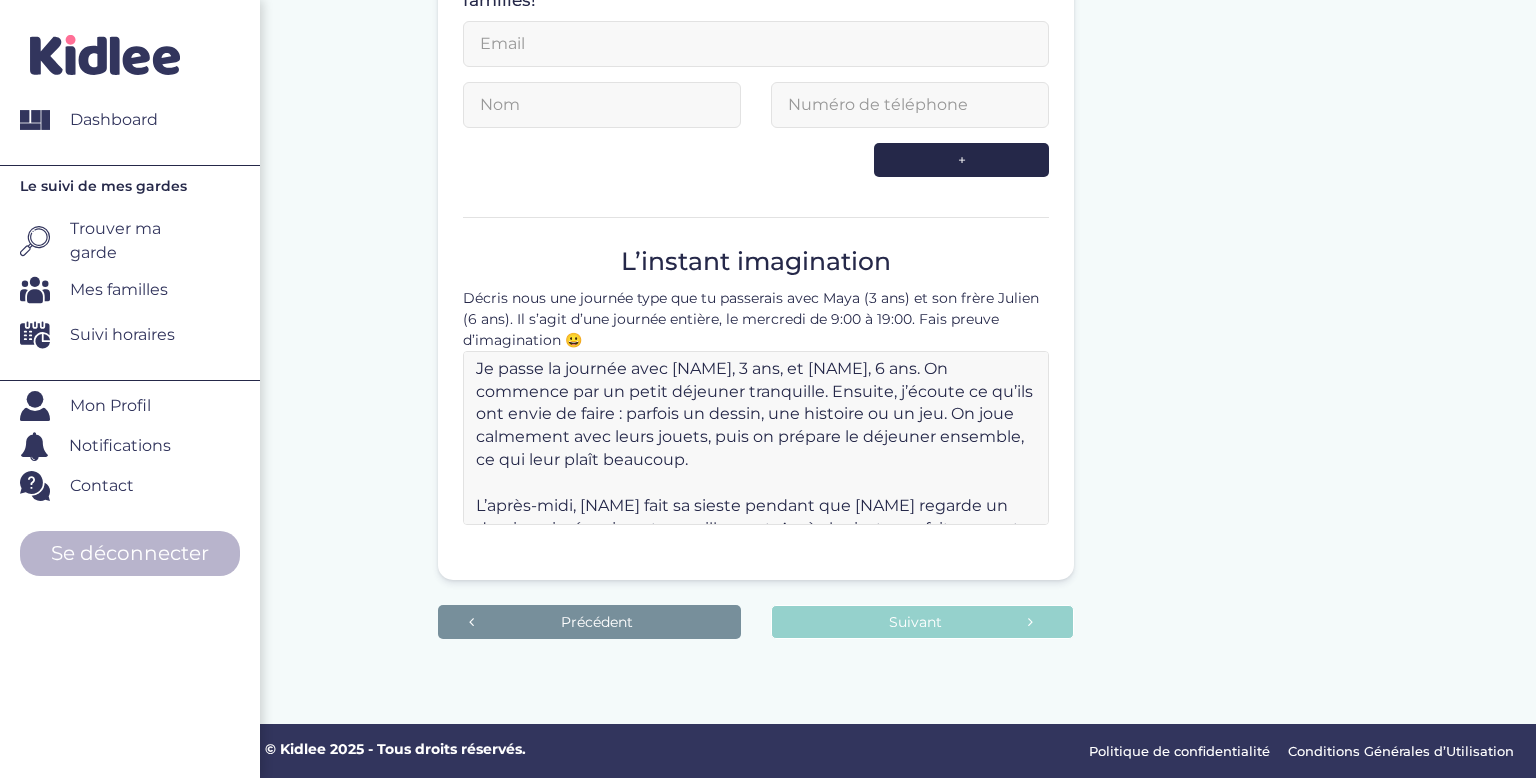drag, startPoint x: 892, startPoint y: 372, endPoint x: 387, endPoint y: 336, distance: 506.28156 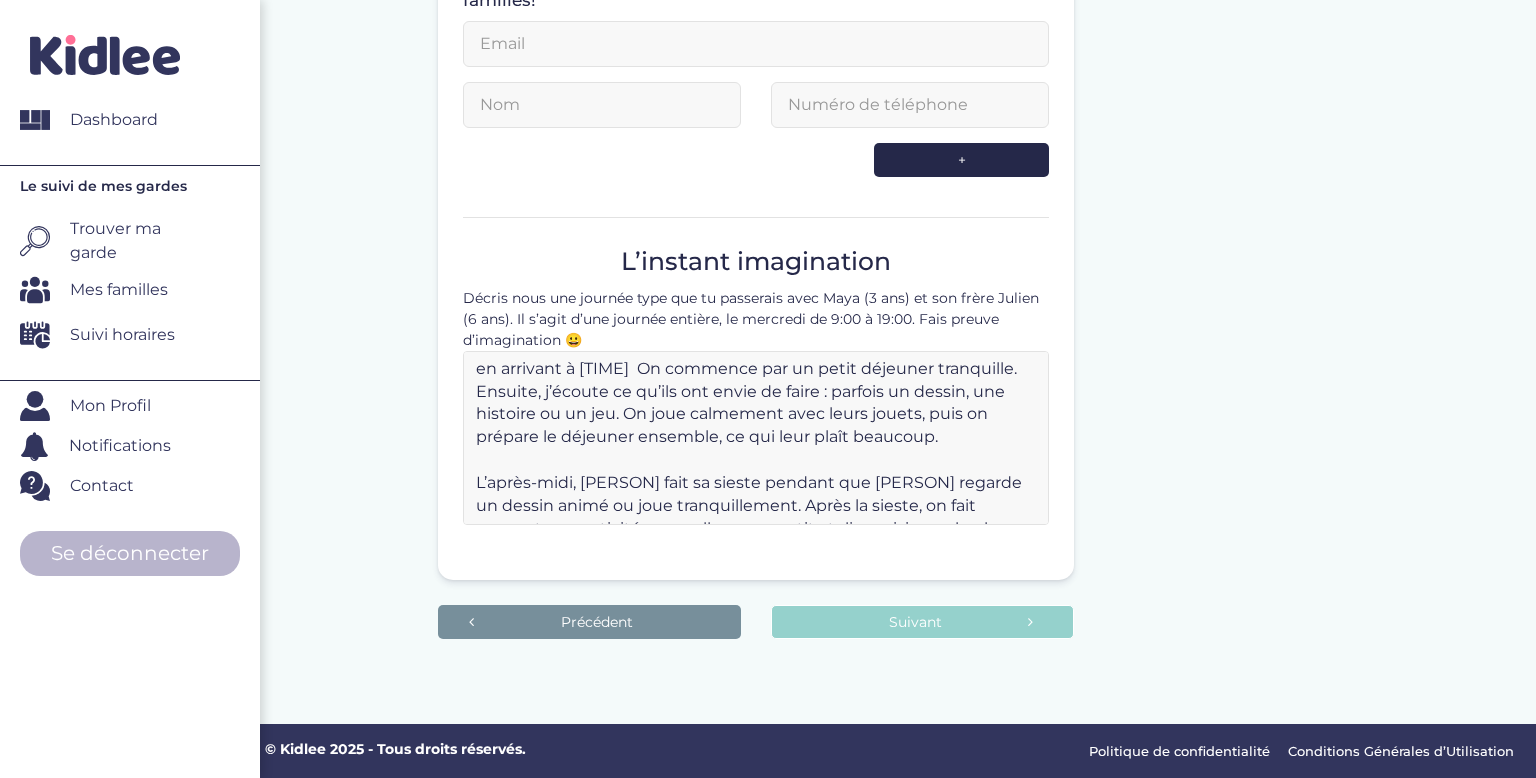 drag, startPoint x: 614, startPoint y: 373, endPoint x: 841, endPoint y: 354, distance: 227.79376 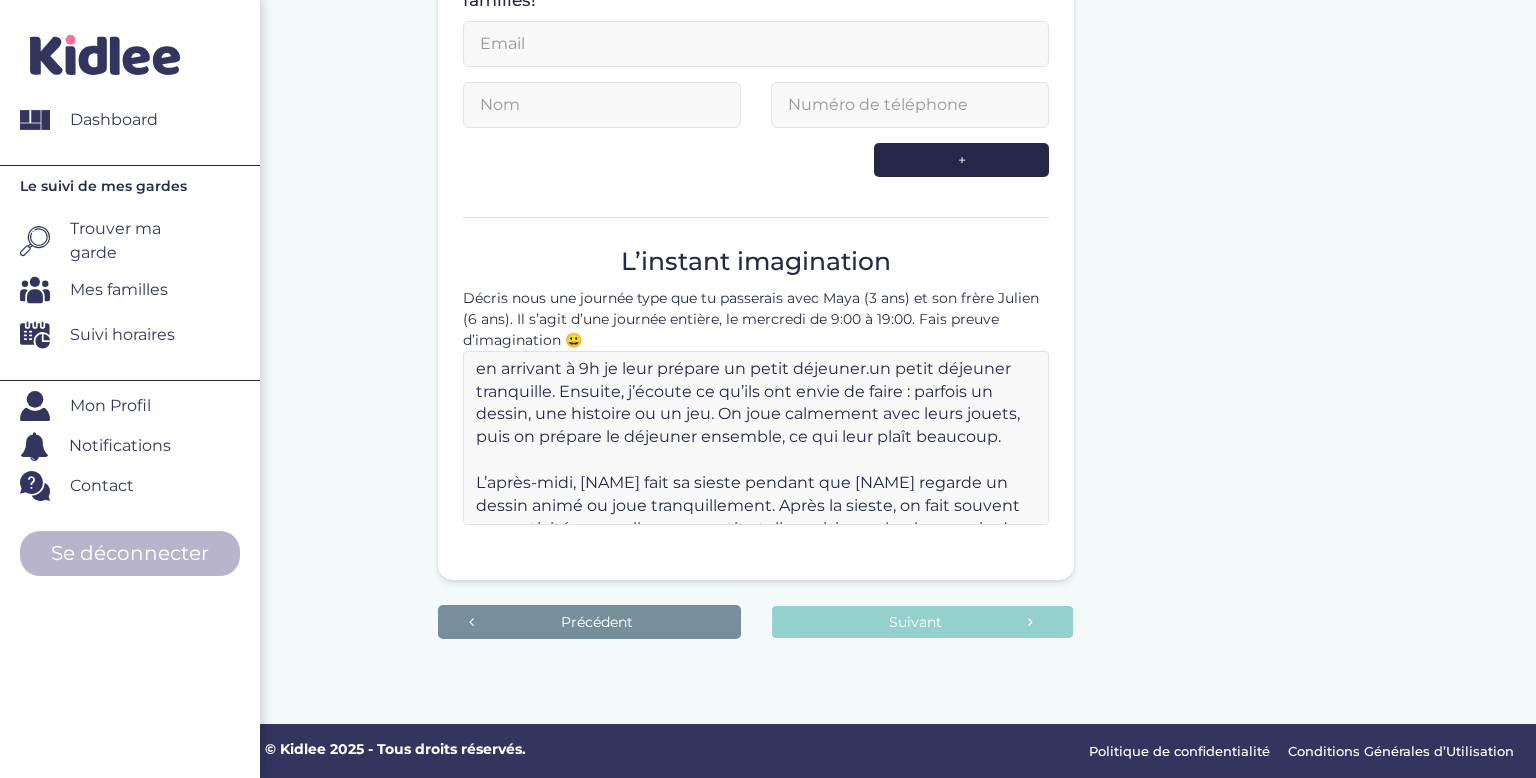drag, startPoint x: 868, startPoint y: 367, endPoint x: 556, endPoint y: 391, distance: 312.92172 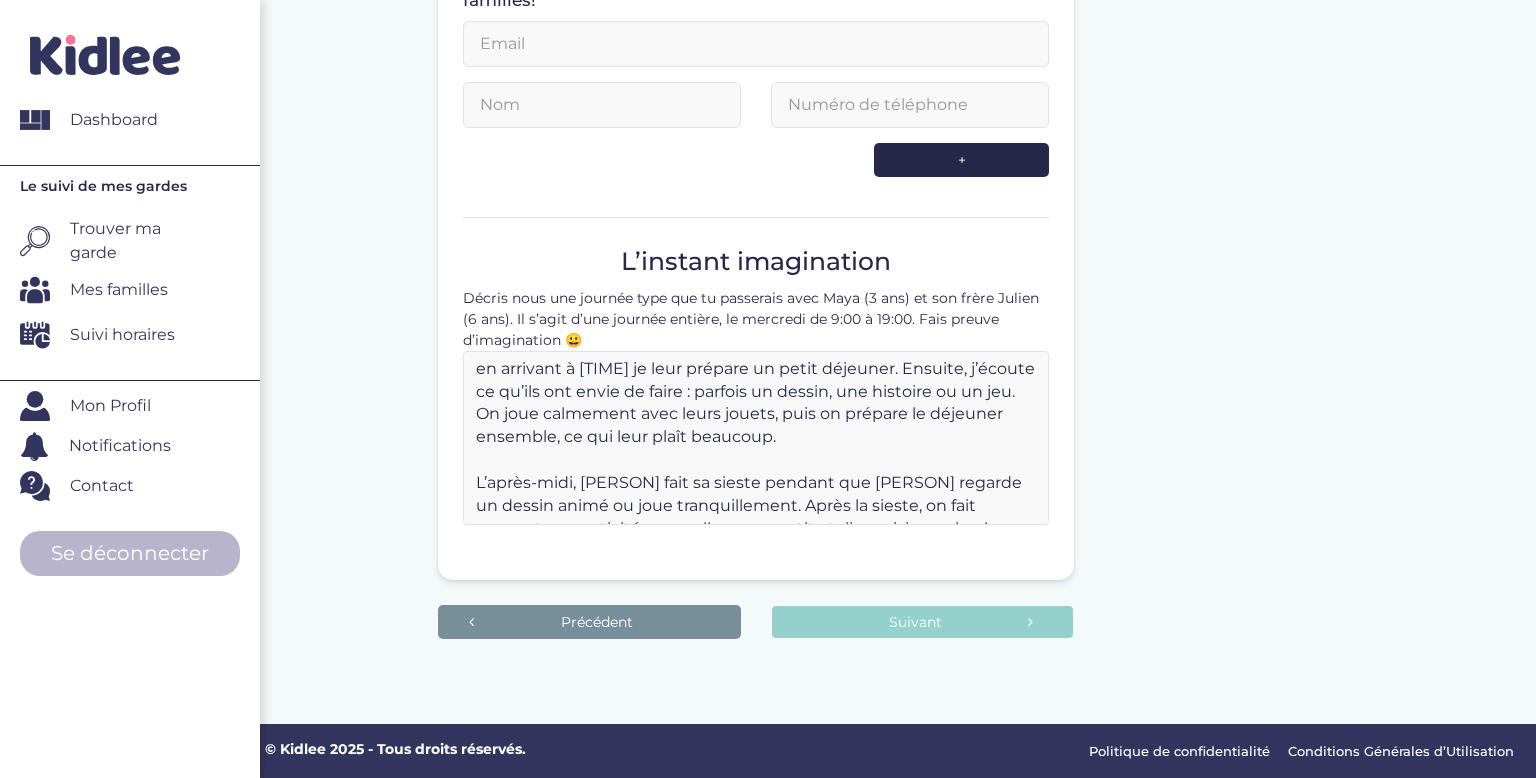 drag, startPoint x: 996, startPoint y: 391, endPoint x: 830, endPoint y: 438, distance: 172.52536 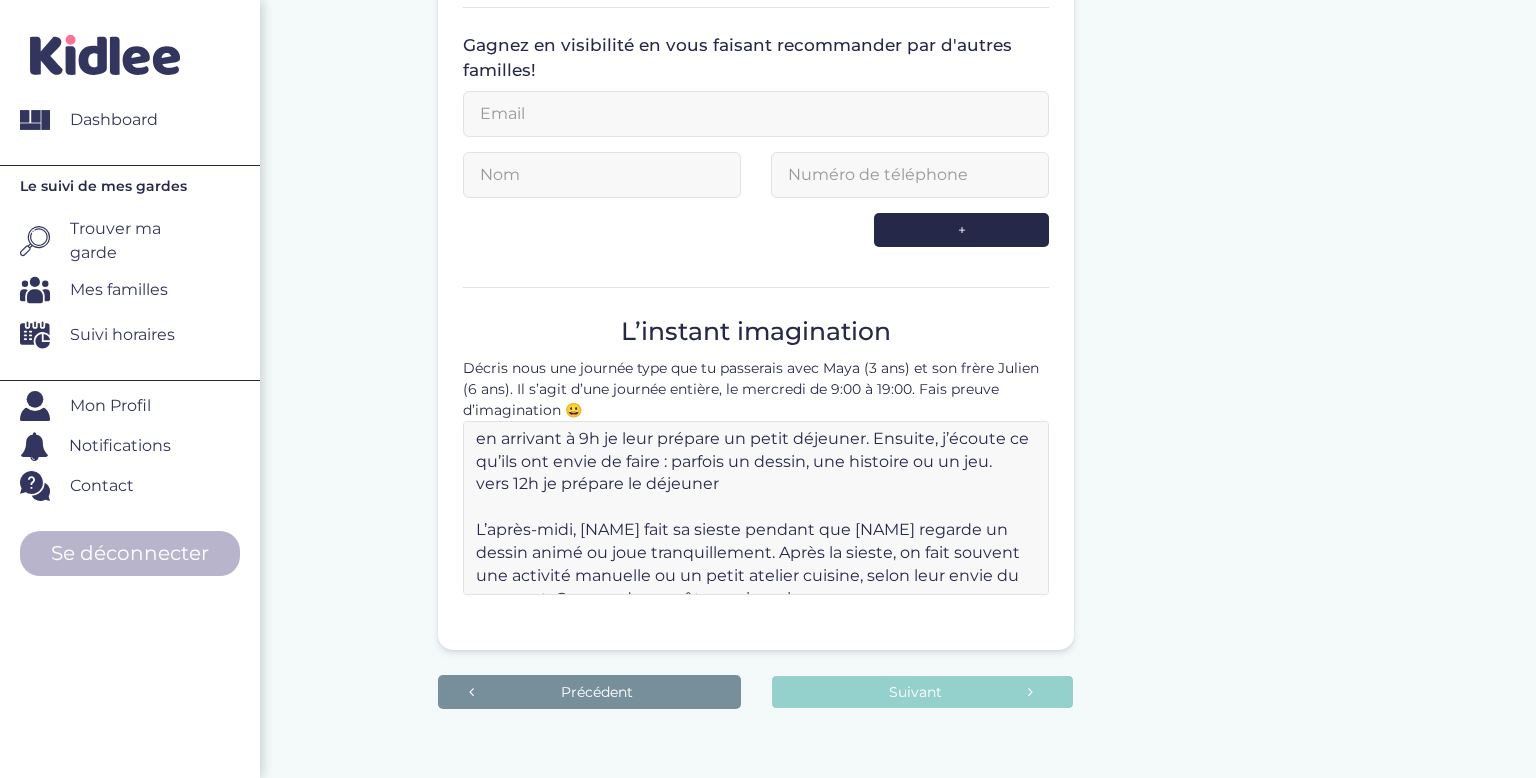 scroll, scrollTop: 991, scrollLeft: 0, axis: vertical 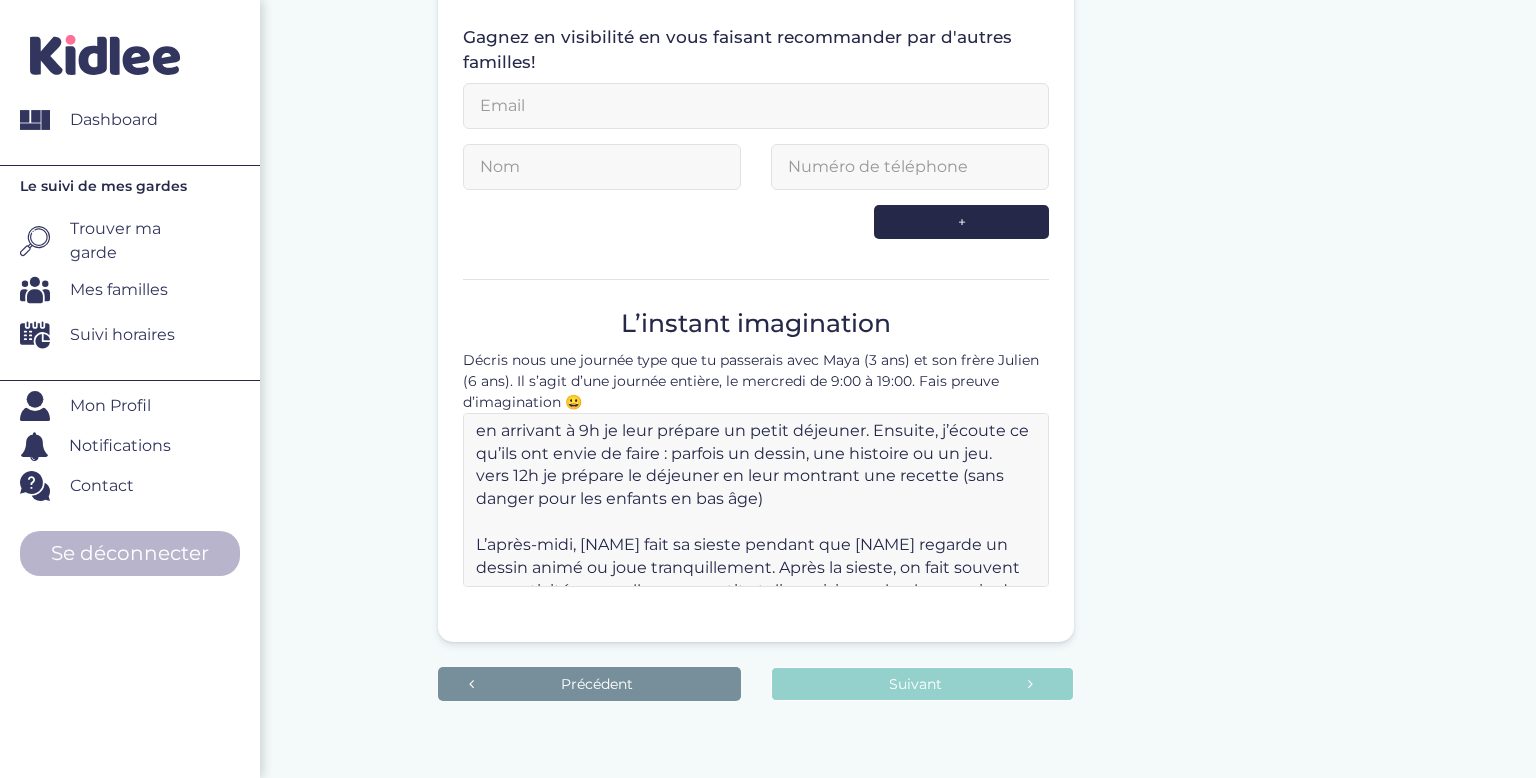 click on "en arrivant à 9h je leur prépare un petit déjeuner. Ensuite, j’écoute ce qu’ils ont envie de faire : parfois un dessin, une histoire ou un jeu.
vers 12h je prépare le déjeuner en leur montrant une recette (sans danger pour les enfants en bas âge)
L’après-midi, Maya fait sa sieste pendant que Julien regarde un dessin animé ou joue tranquillement. Après la sieste, on fait souvent une activité manuelle ou un petit atelier cuisine, selon leur envie du moment. On prend un goûter, puis on joue encore un peu ou on danse.
Avant la fin de journée, on fait un peu de rangement ensemble, pour que tout soit en ordre quand les parents reviennent. À 19 heures, ils arrivent et je leur raconte comment s’est passée la journée." at bounding box center [756, 500] 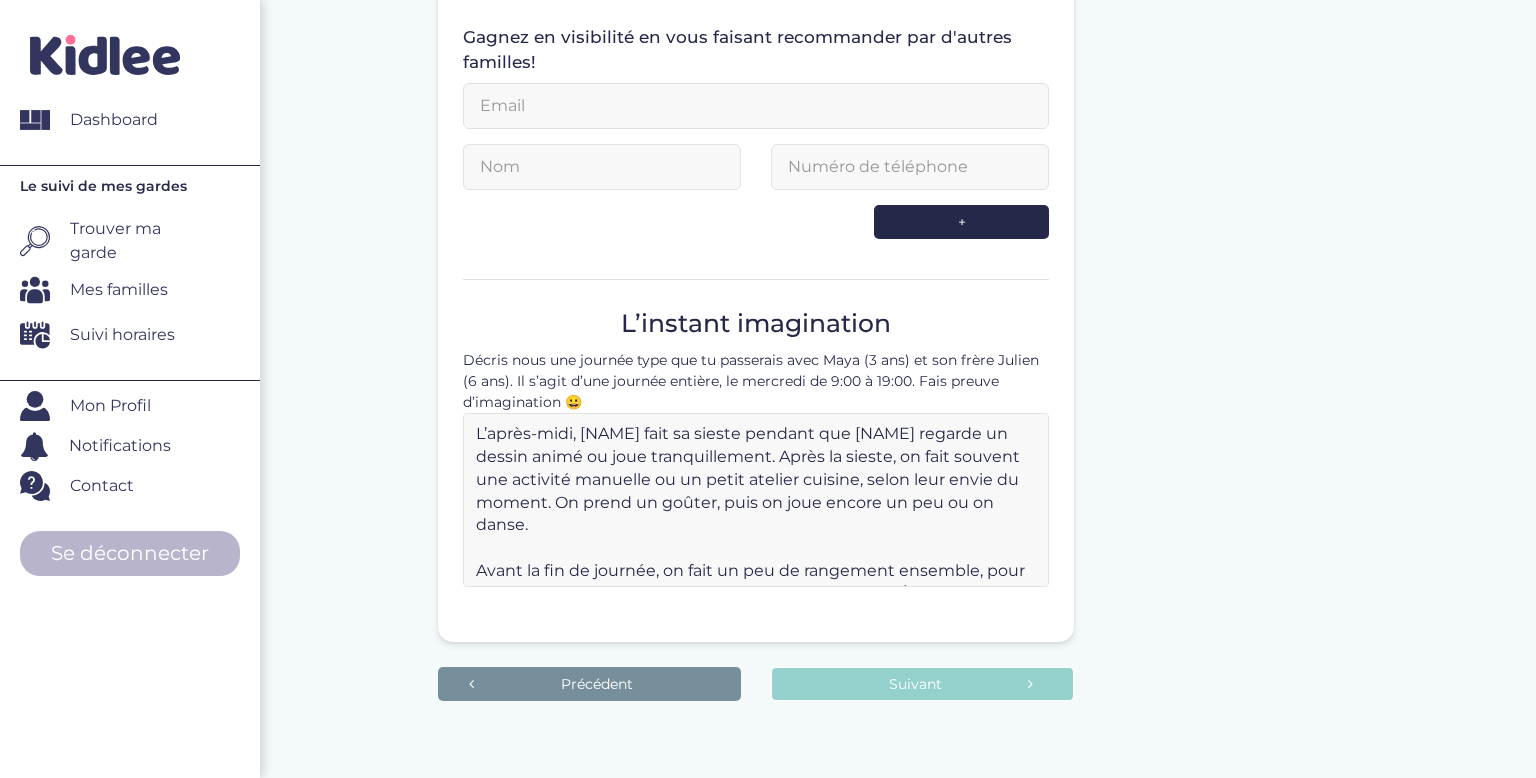 scroll, scrollTop: 125, scrollLeft: 0, axis: vertical 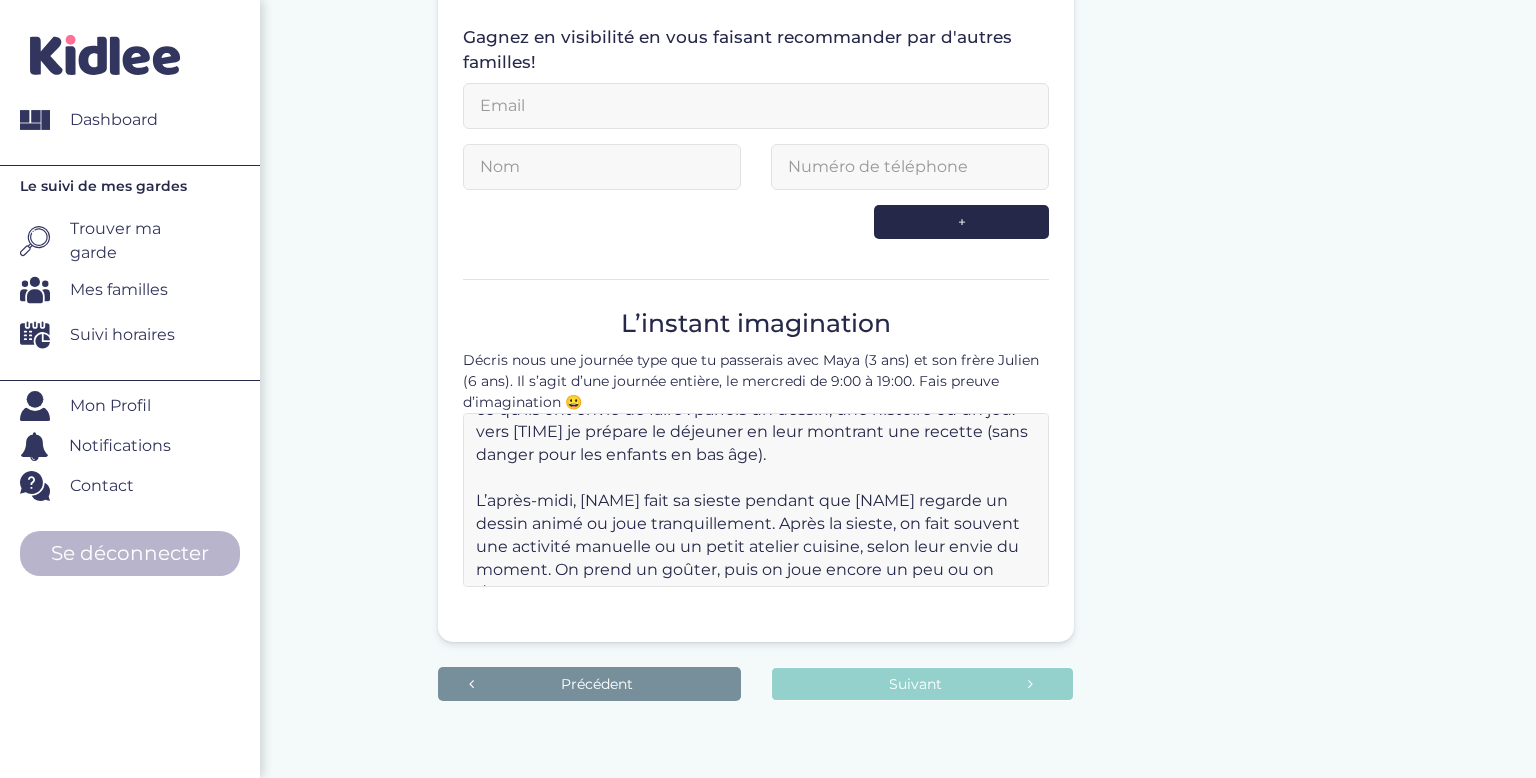 drag, startPoint x: 730, startPoint y: 421, endPoint x: 661, endPoint y: 515, distance: 116.60618 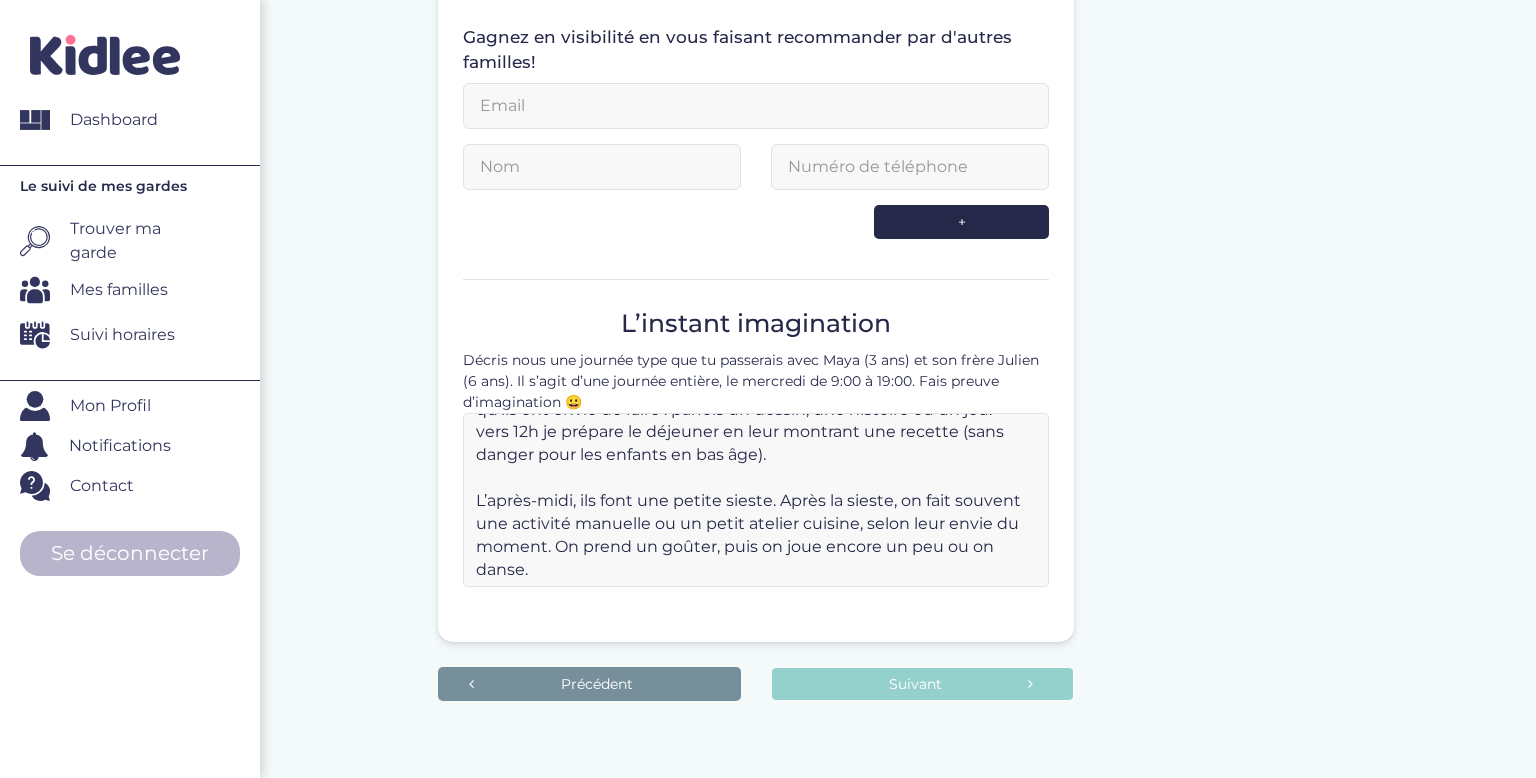 click on "en arrivant à 9h je leur prépare un petit déjeuner. Ensuite, j’écoute ce qu’ils ont envie de faire : parfois un dessin, une histoire ou un jeu.
vers 12h je prépare le déjeuner en leur montrant une recette (sans danger pour les enfants en bas âge).
L’après-midi, ils font une petite sieste. Après la sieste, on fait souvent une activité manuelle ou un petit atelier cuisine, selon leur envie du moment. On prend un goûter, puis on joue encore un peu ou on danse.
Avant la fin de journée, on fait un peu de rangement ensemble, pour que tout soit en ordre quand les parents reviennent. À 19 heures, ils arrivent et je leur raconte comment s’est passée la journée." at bounding box center (756, 500) 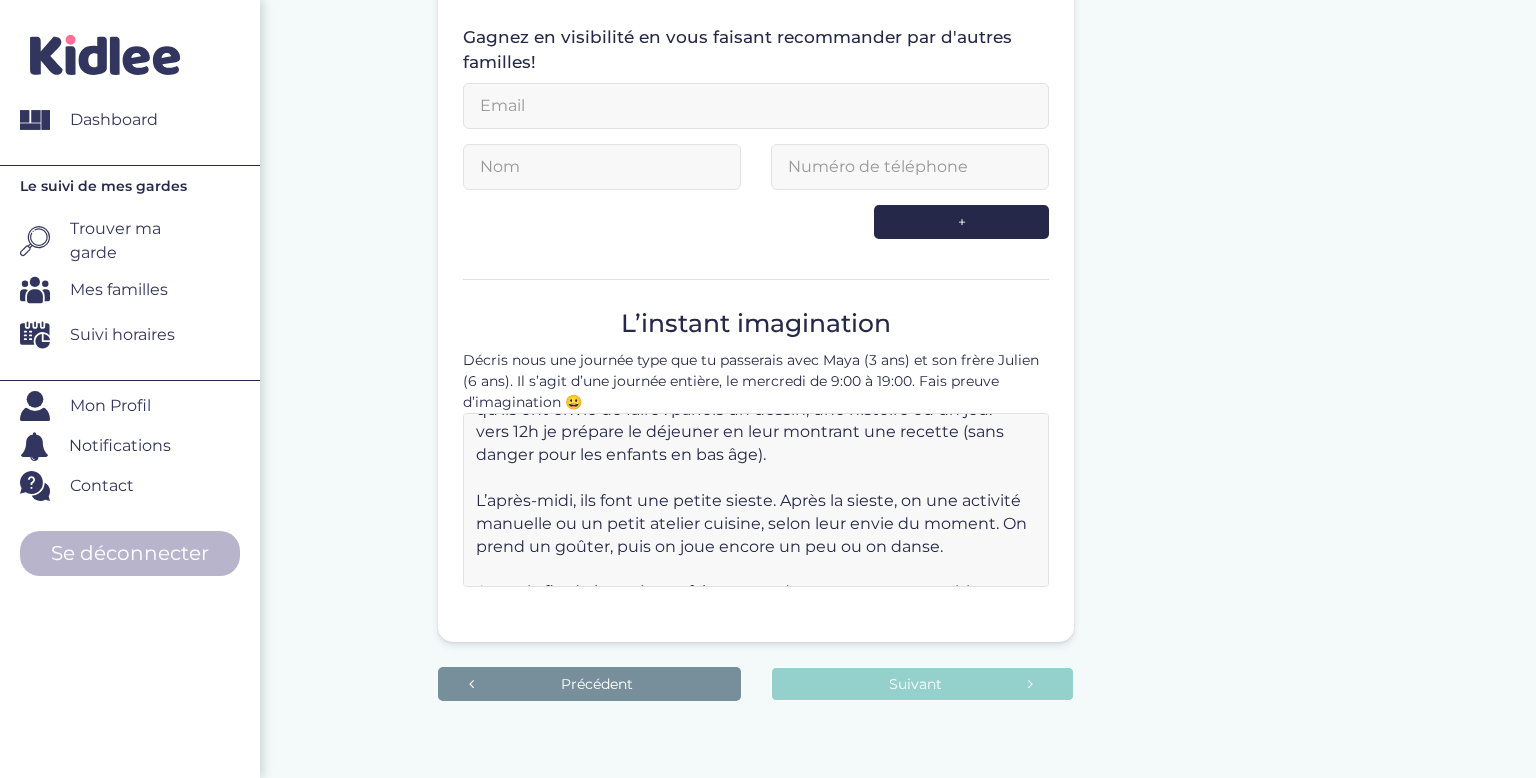 drag, startPoint x: 758, startPoint y: 527, endPoint x: 565, endPoint y: 528, distance: 193.0026 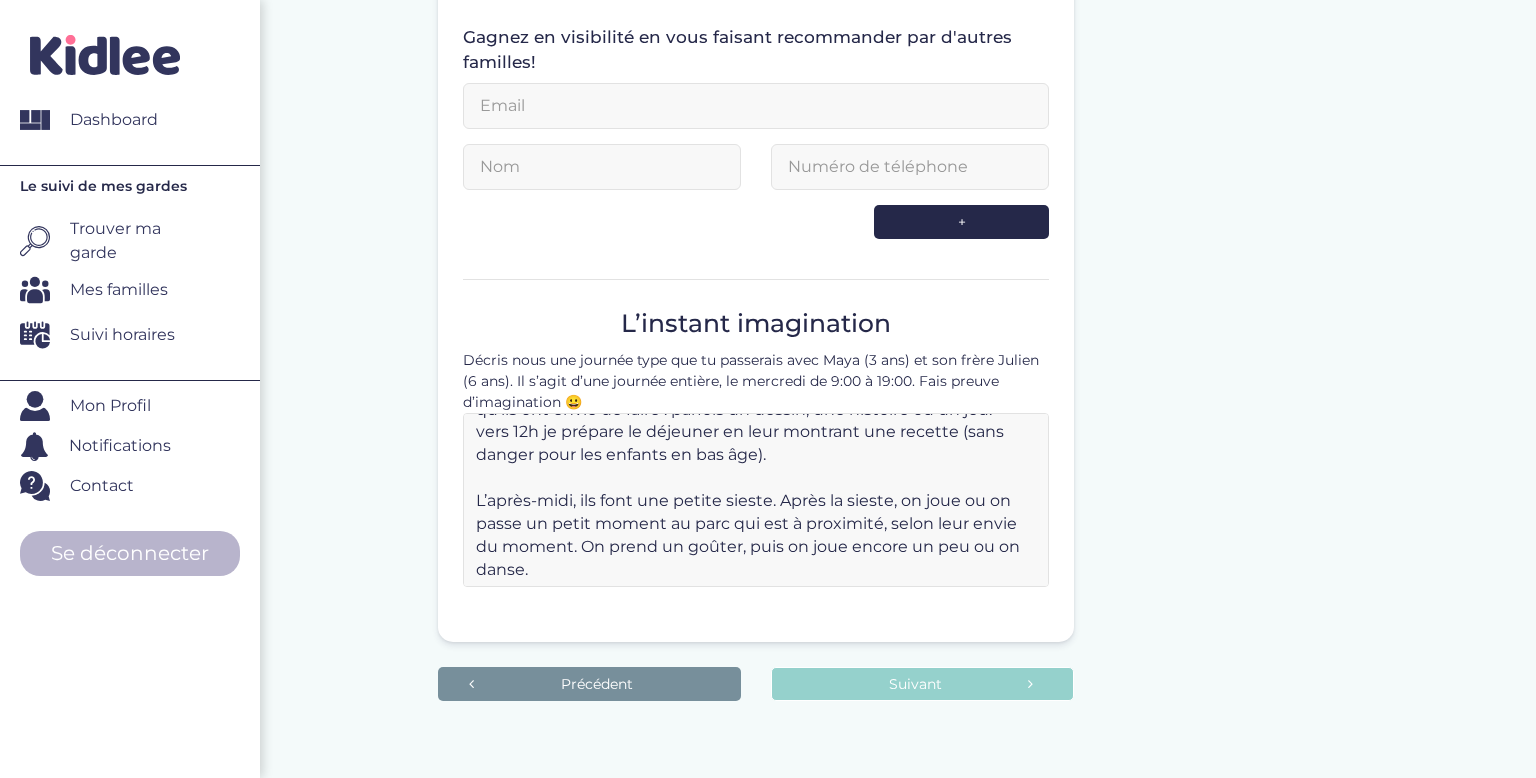 drag, startPoint x: 748, startPoint y: 550, endPoint x: 779, endPoint y: 565, distance: 34.43835 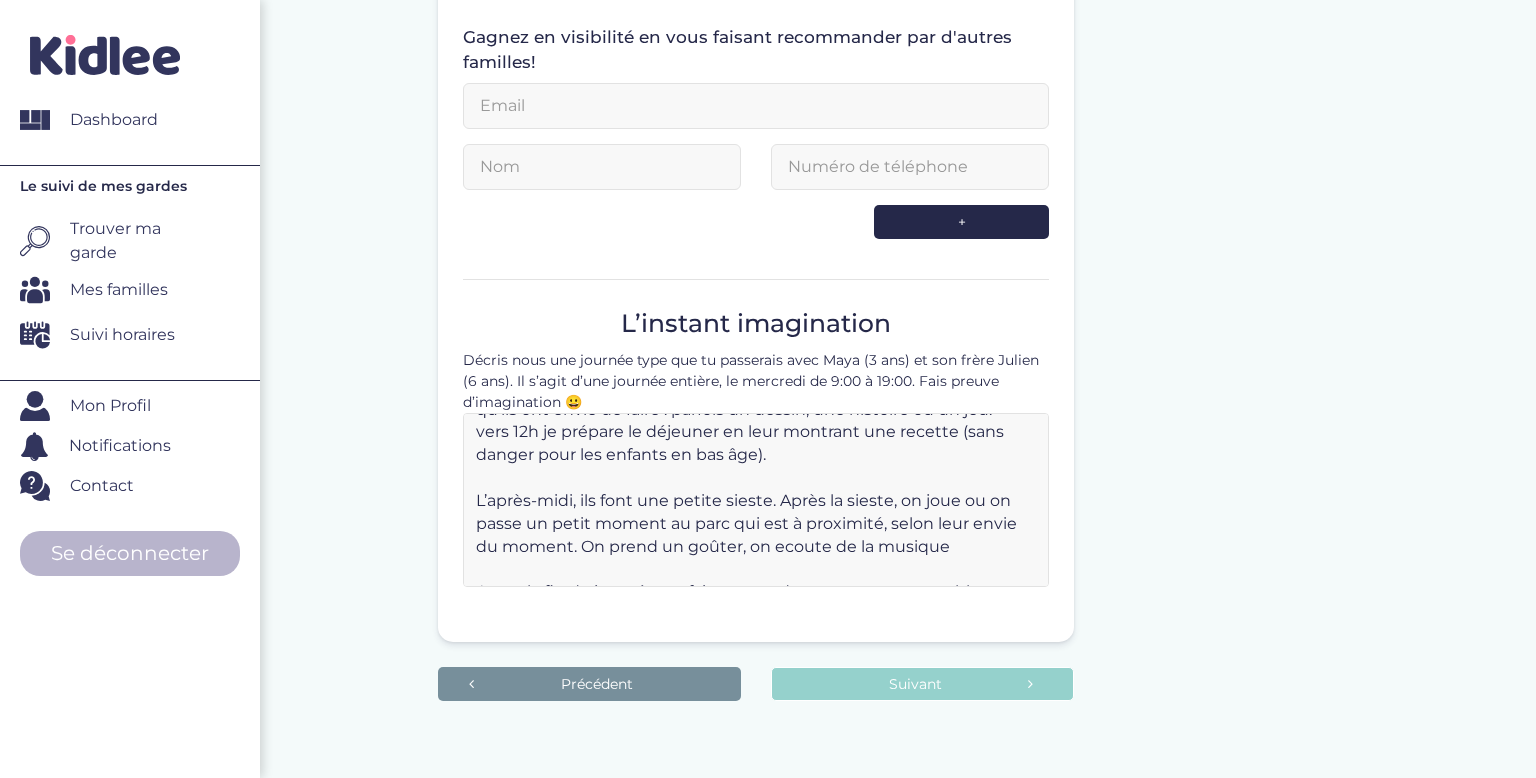 click on "en arrivant à 9h je leur prépare un petit déjeuner. Ensuite, j’écoute ce qu’ils ont envie de faire : parfois un dessin, une histoire ou un jeu.
vers 12h je prépare le déjeuner en leur montrant une recette (sans danger pour les enfants en bas âge).
L’après-midi, ils font une petite sieste. Après la sieste, on joue ou on passe un petit moment au parc qui est à proximité, selon leur envie du moment. On prend un goûter, on ecoute de la musique
Avant la fin de journée, on fait un peu de rangement ensemble, pour que tout soit en ordre quand les parents reviennent. À 19 heures, ils arrivent et je leur raconte comment s’est passée la journée." at bounding box center [756, 500] 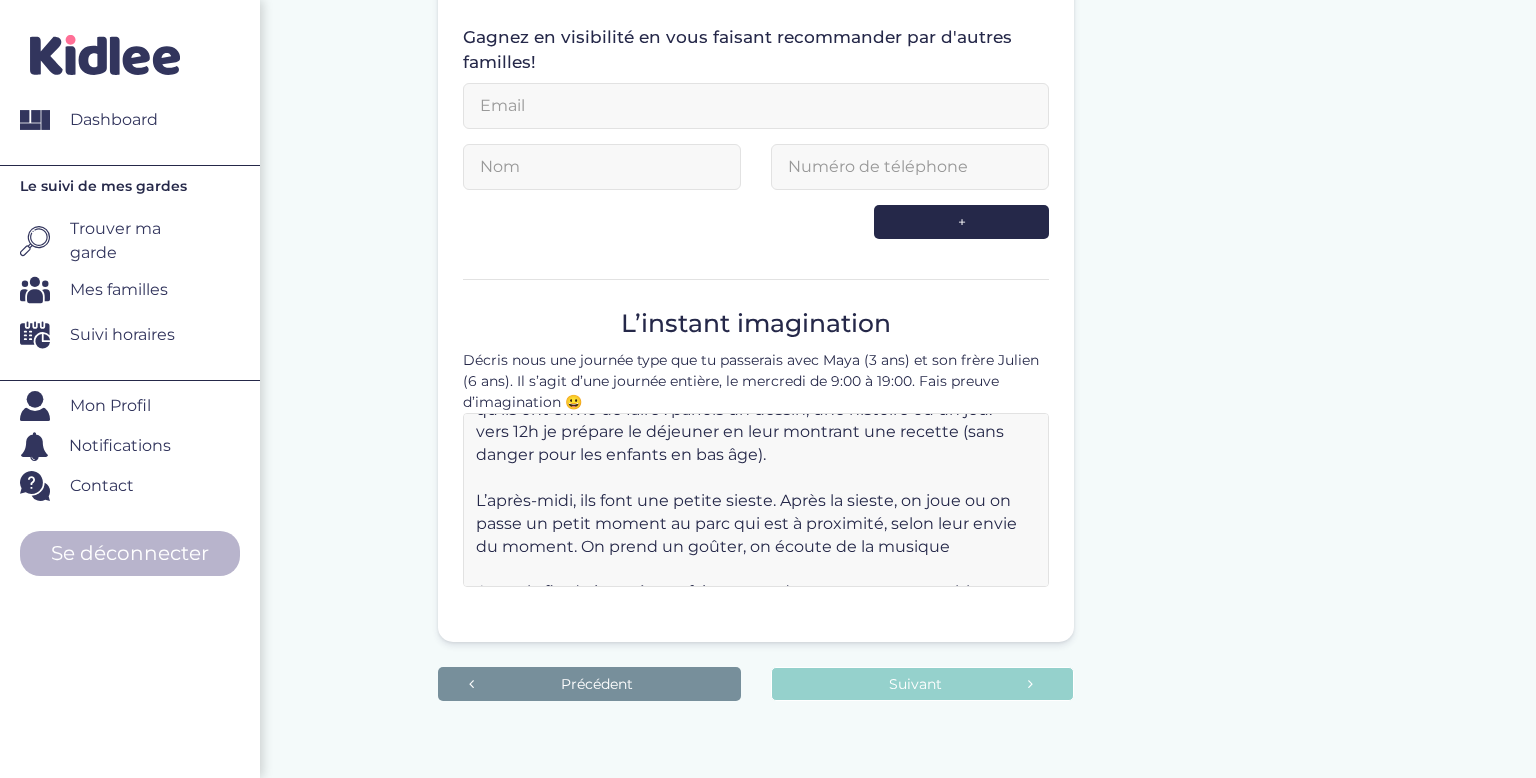 click on "en arrivant à 9h je leur prépare un petit déjeuner. Ensuite, j’écoute ce qu’ils ont envie de faire : parfois un dessin, une histoire ou un jeu.
vers 12h je prépare le déjeuner en leur montrant une recette (sans danger pour les enfants en bas âge).
L’après-midi, ils font une petite sieste. Après la sieste, on joue ou on passe un petit moment au parc qui est à proximité, selon leur envie du moment. On prend un goûter, on écoute de la musique
Avant la fin de journée, on fait un peu de rangement ensemble, pour que tout soit en ordre quand les parents reviennent. À 19 heures, ils arrivent et je leur raconte comment s’est passée la journée." at bounding box center (756, 500) 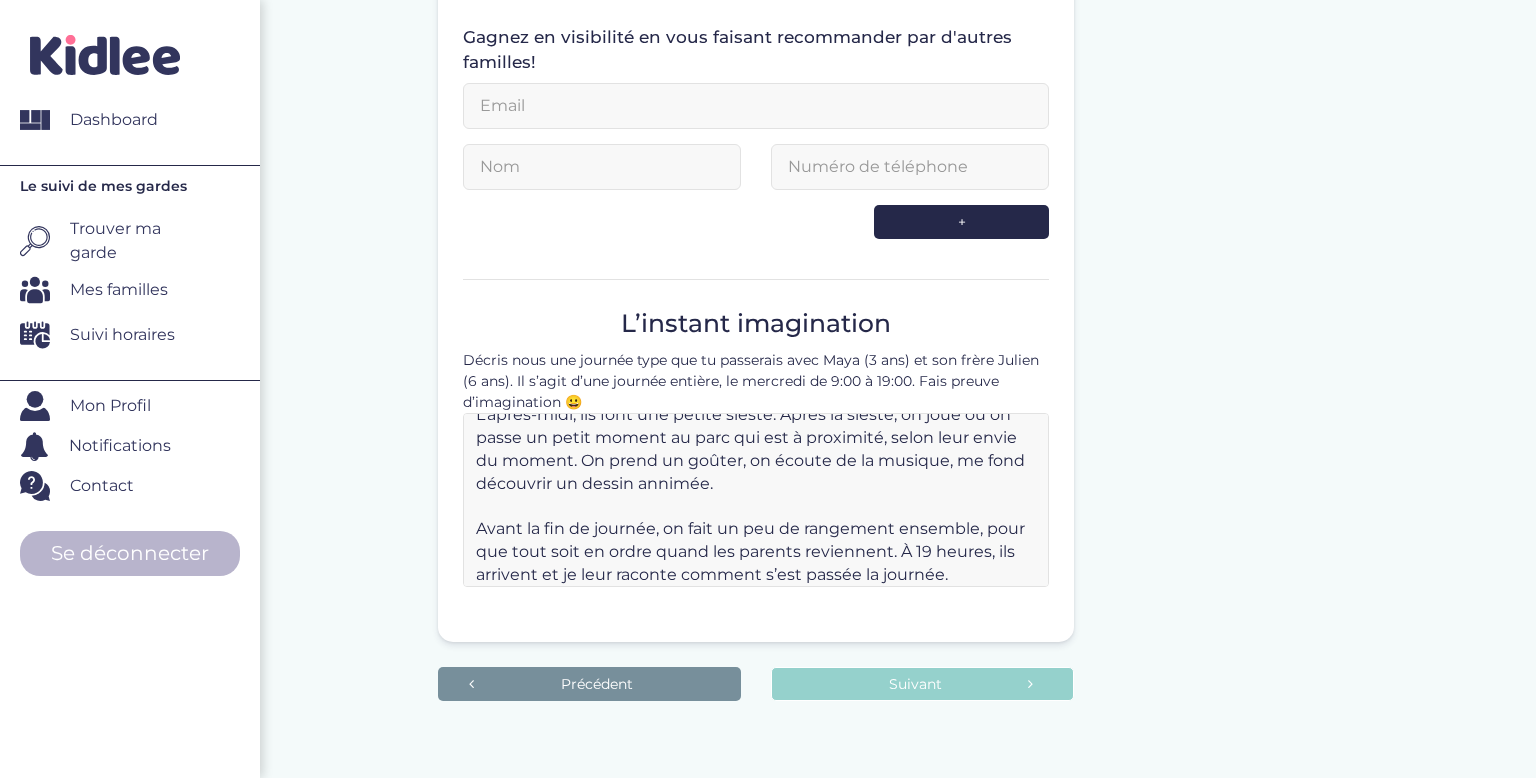 scroll, scrollTop: 136, scrollLeft: 0, axis: vertical 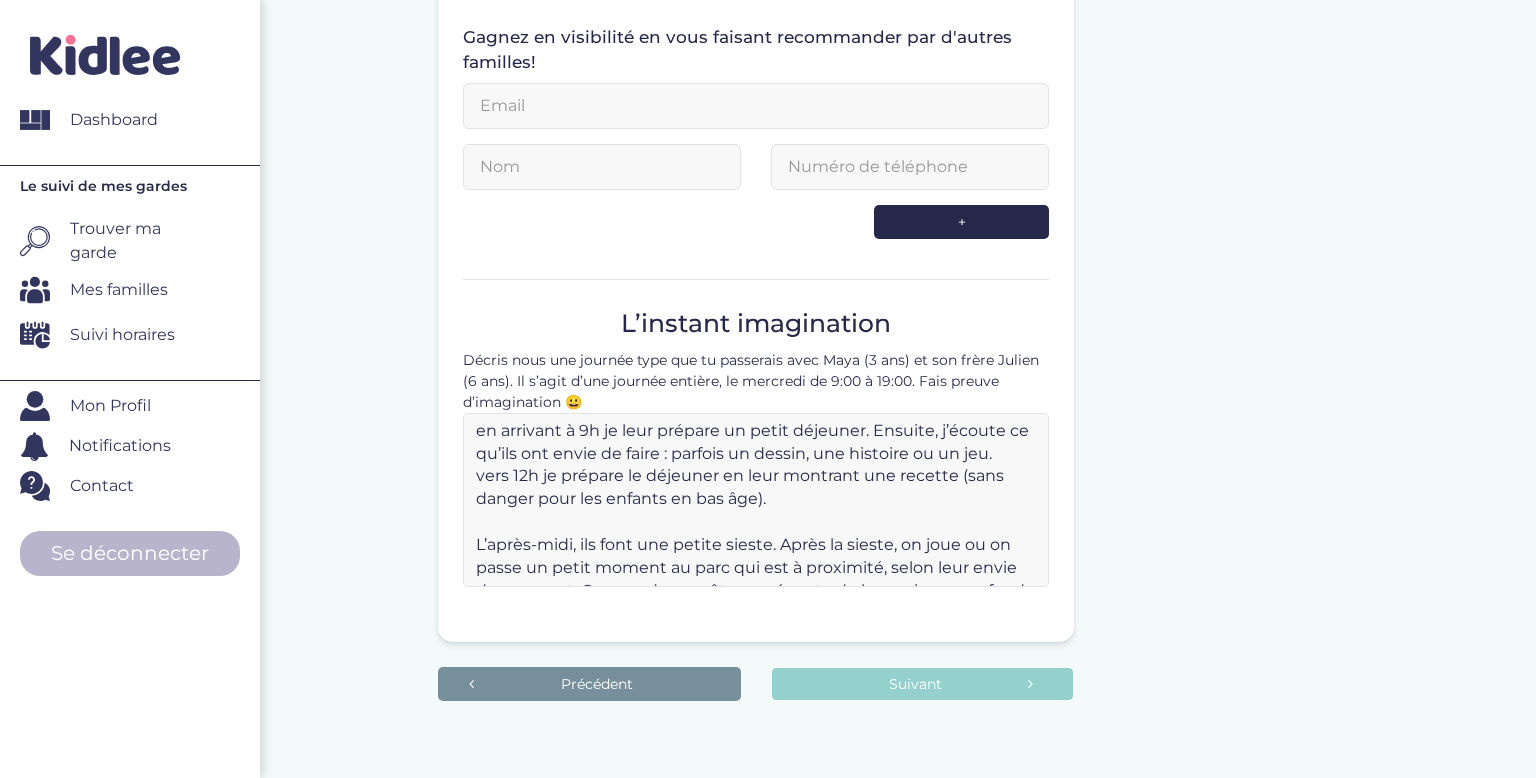 drag, startPoint x: 955, startPoint y: 567, endPoint x: 329, endPoint y: 308, distance: 677.4636 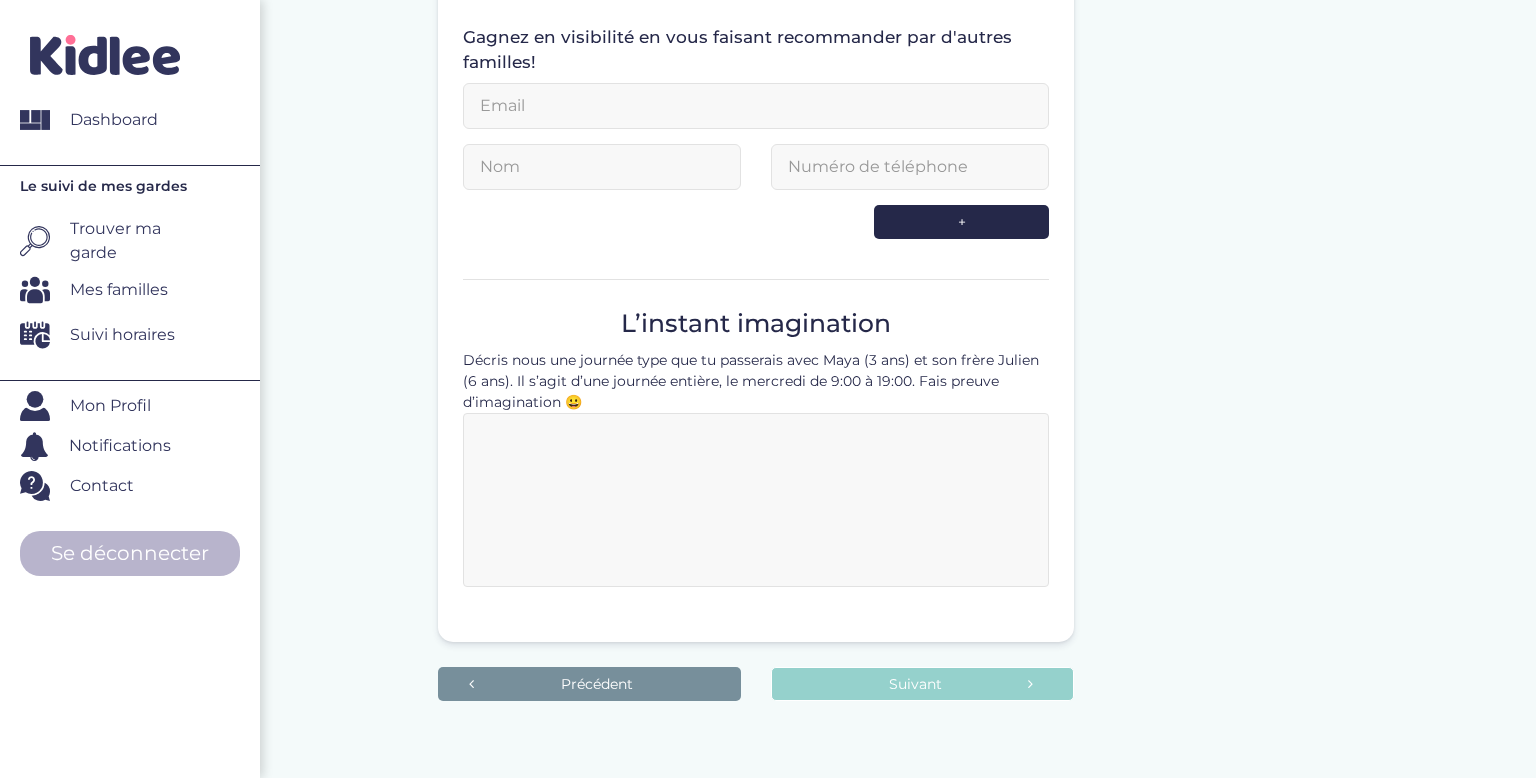 paste on "En arrivant à 9h, je leur prépare un petit déjeuner. Ensuite, j’écoute ce qu’ils ont envie de faire : parfois un dessin, une histoire ou un jeu.
Vers midi, je prépare le déjeuner avec eux en leur montrant une recette simple et sans danger pour les enfants en bas âge.
L’après-midi, ils font une petite sieste. Après cela, selon leur envie du moment, on joue ou on passe un petit moment au parc qui est tout près. On prend ensuite un goûter, on écoute de la musique, et ils me font découvrir un dessin animé.
Avant la fin de la journée, nous faisons un peu de rangement ensemble pour que tout soit en ordre quand les parents reviennent.
À 19h, ils arrivent et je leur raconte comment s’est passée la journée." 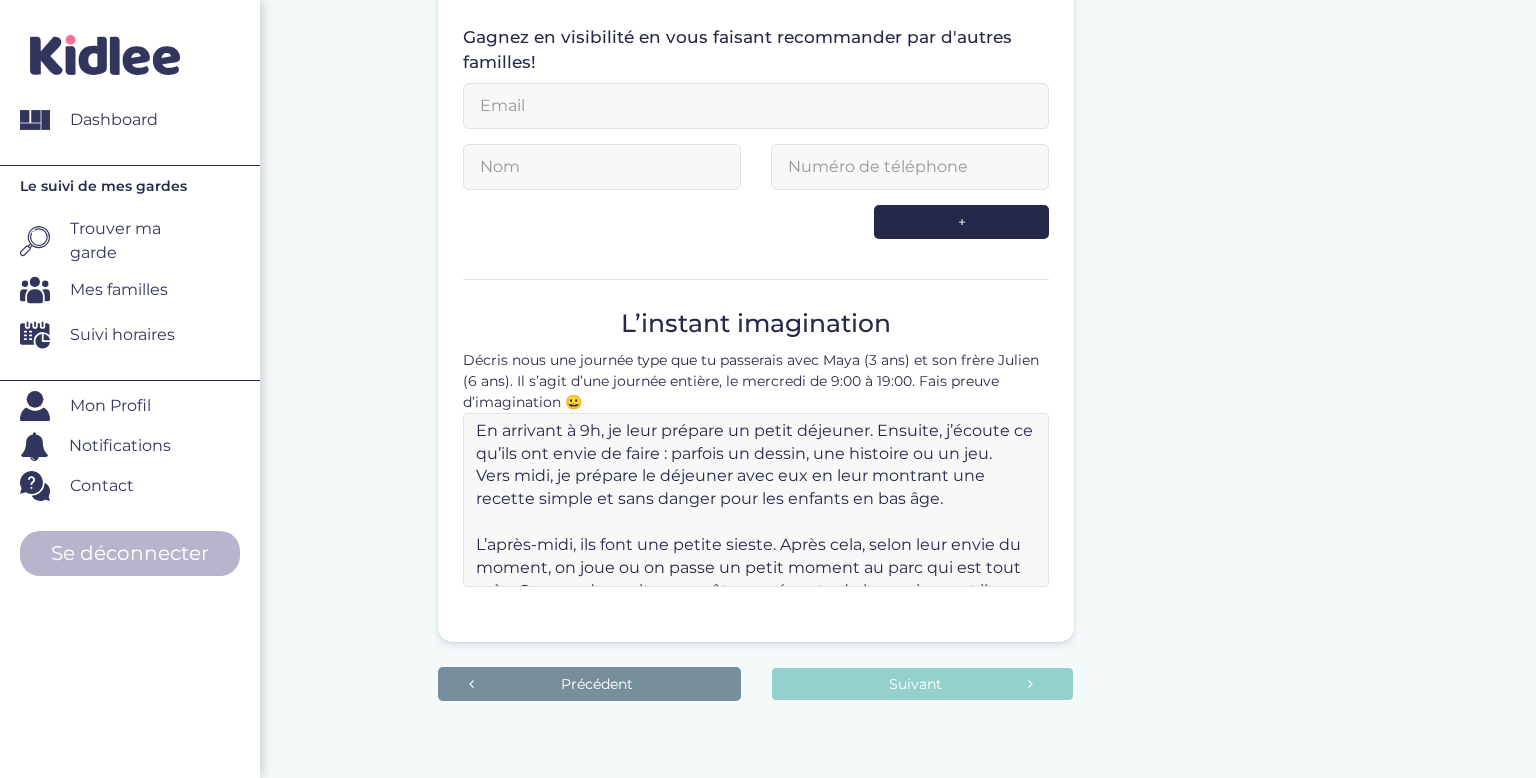 scroll, scrollTop: 129, scrollLeft: 0, axis: vertical 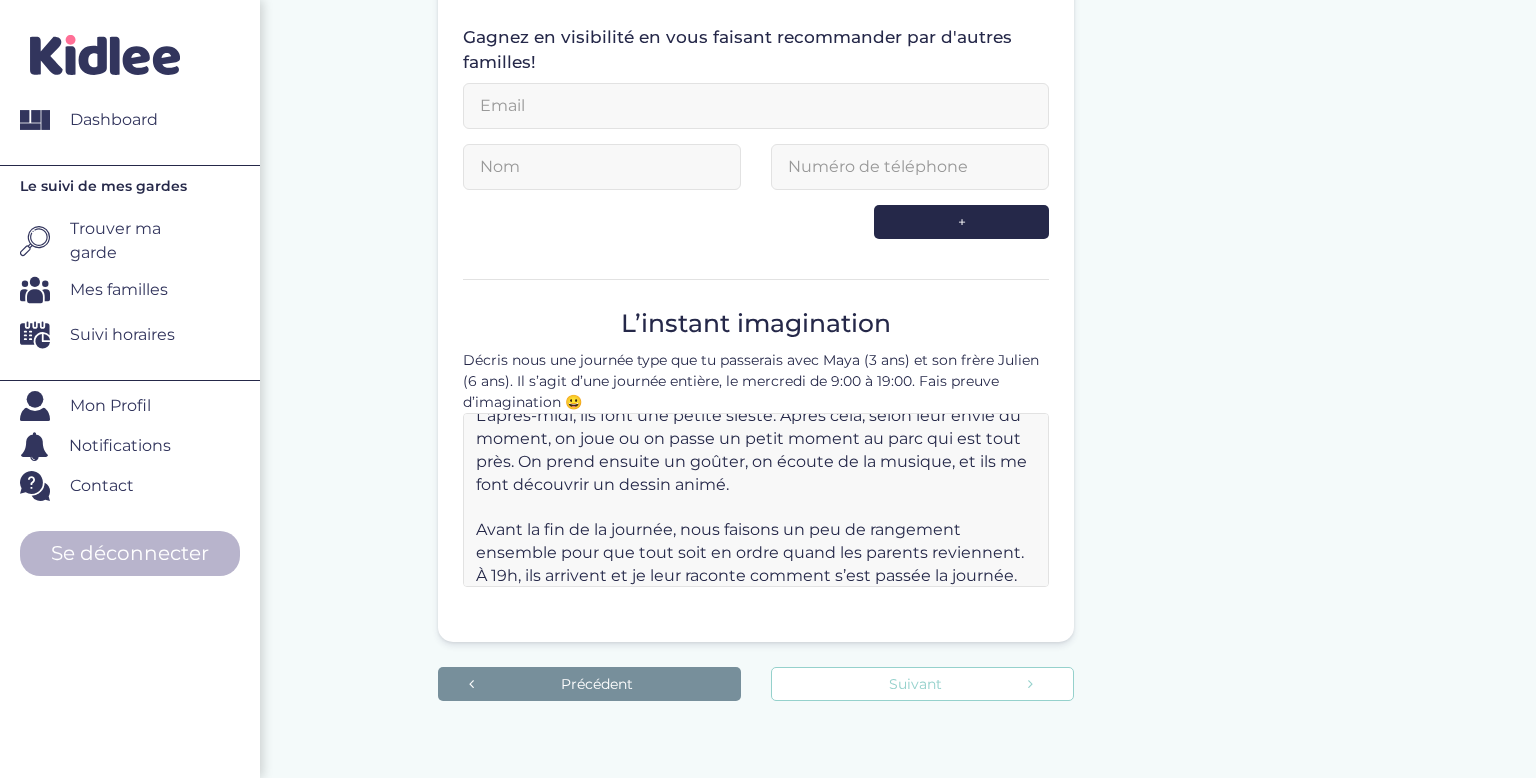 type on "En arrivant à 9h, je leur prépare un petit déjeuner. Ensuite, j’écoute ce qu’ils ont envie de faire : parfois un dessin, une histoire ou un jeu.
Vers midi, je prépare le déjeuner avec eux en leur montrant une recette simple et sans danger pour les enfants en bas âge.
L’après-midi, ils font une petite sieste. Après cela, selon leur envie du moment, on joue ou on passe un petit moment au parc qui est tout près. On prend ensuite un goûter, on écoute de la musique, et ils me font découvrir un dessin animé.
Avant la fin de la journée, nous faisons un peu de rangement ensemble pour que tout soit en ordre quand les parents reviennent.
À 19h, ils arrivent et je leur raconte comment s’est passée la journée." 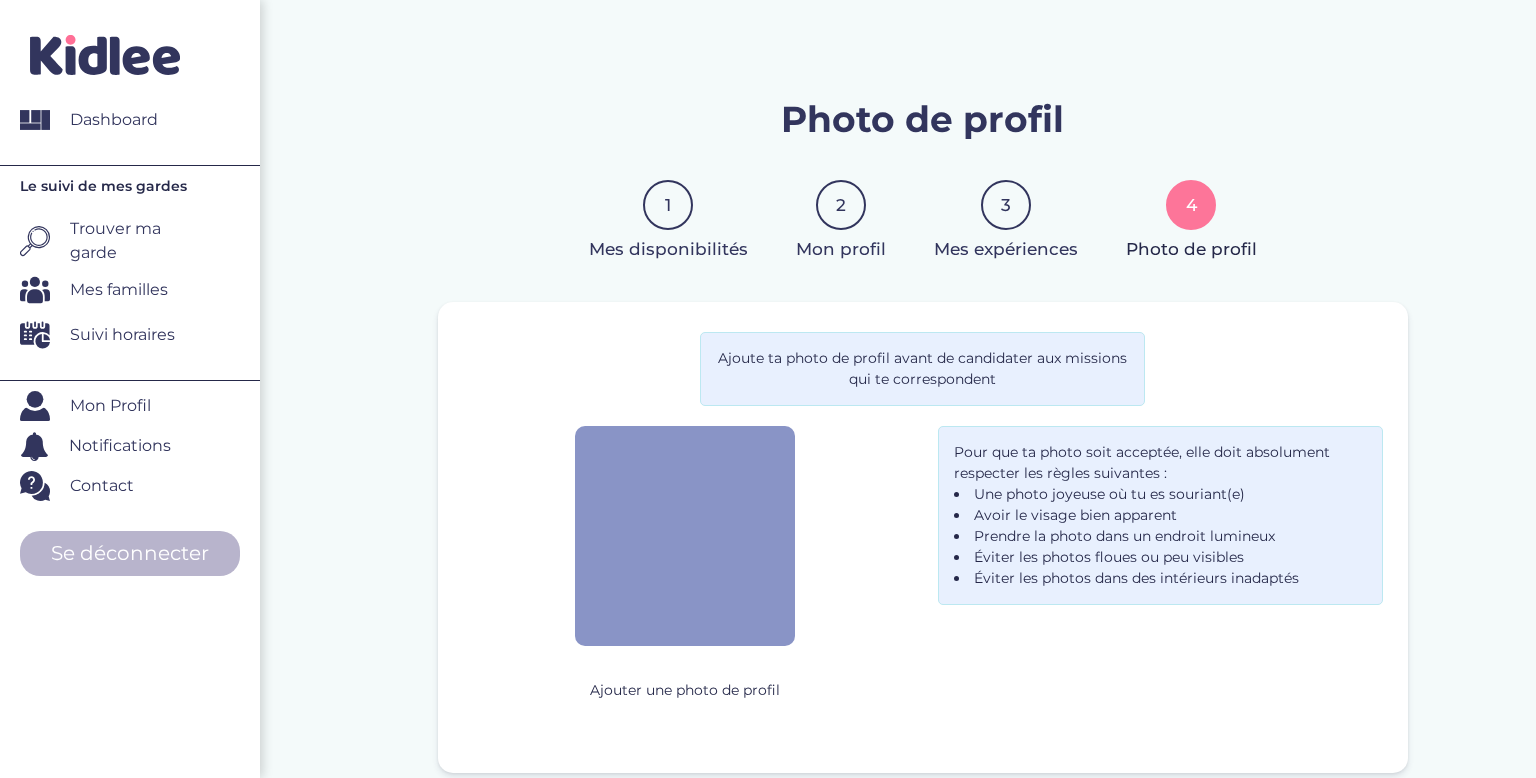 scroll, scrollTop: 0, scrollLeft: 0, axis: both 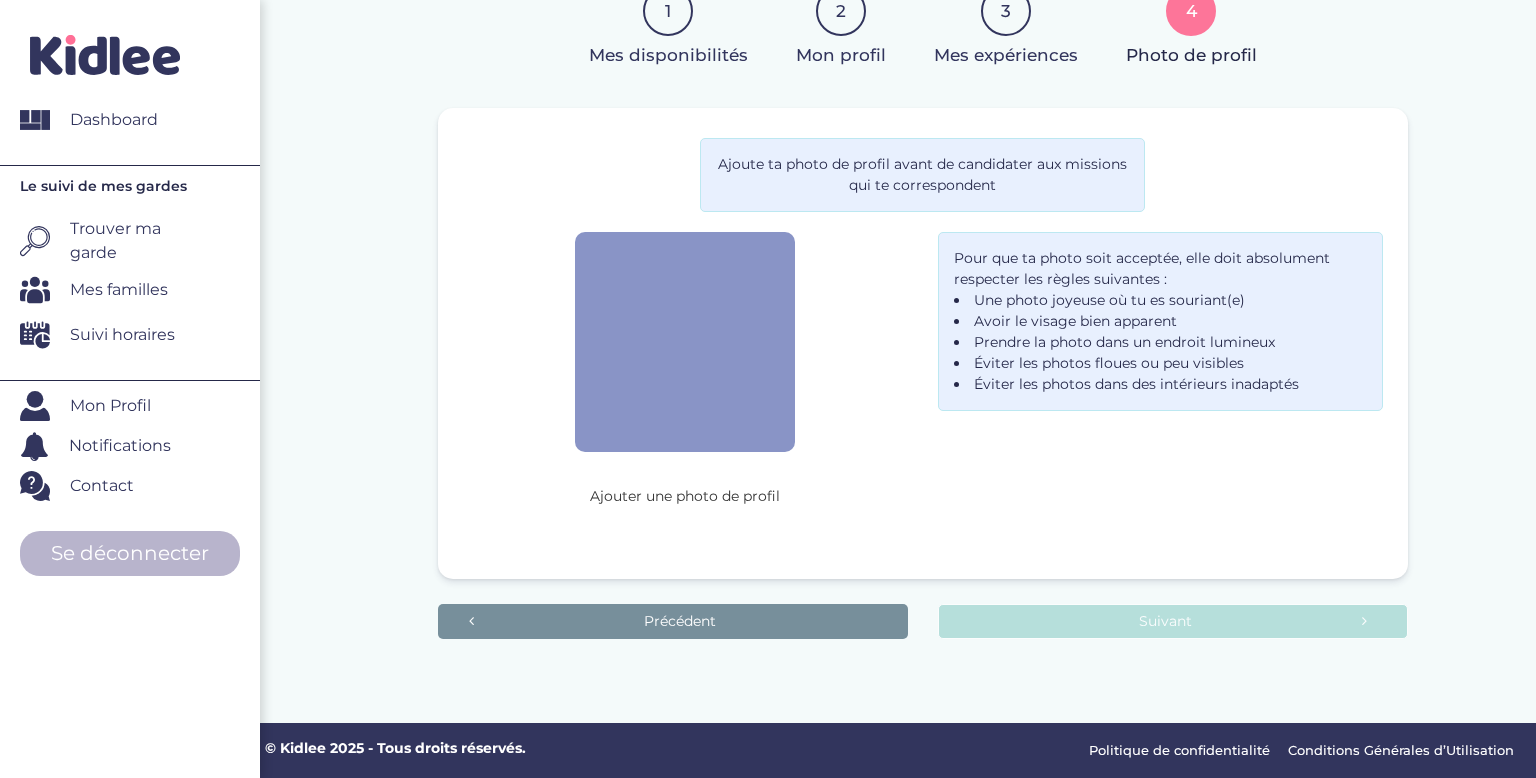 click on "Ajouter une photo de profil" at bounding box center (685, 496) 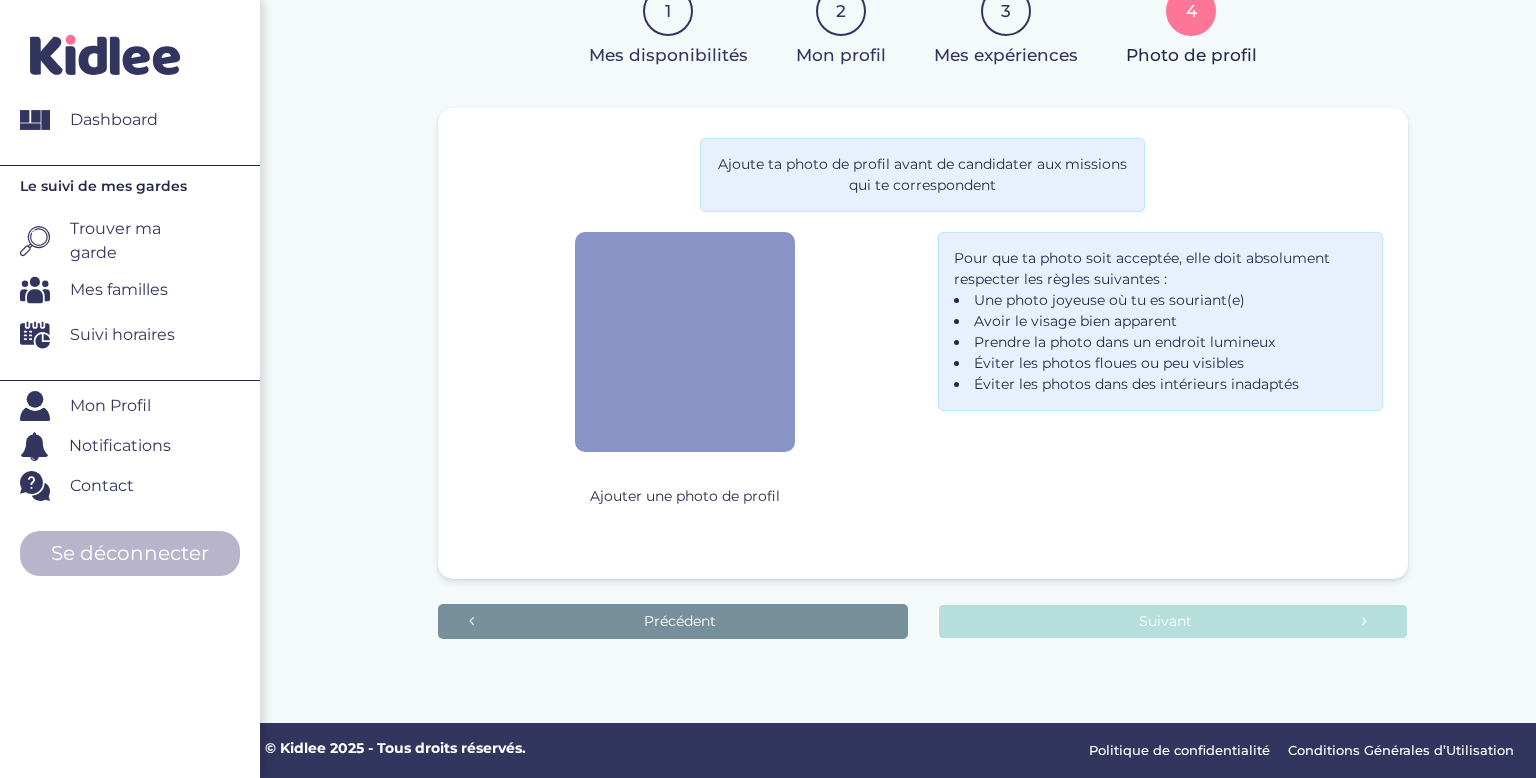 scroll, scrollTop: 85, scrollLeft: 0, axis: vertical 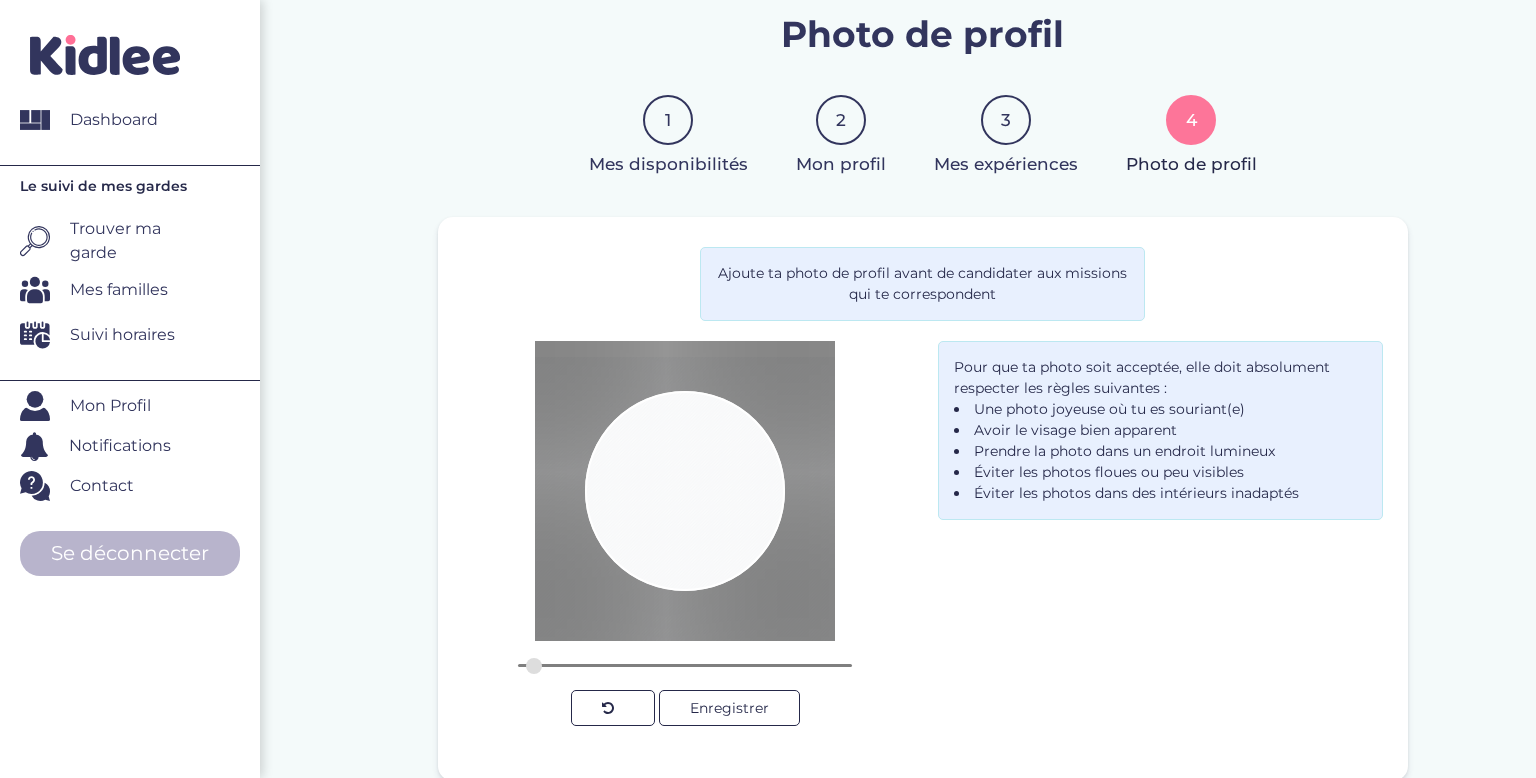 drag, startPoint x: 729, startPoint y: 537, endPoint x: 711, endPoint y: 551, distance: 22.803509 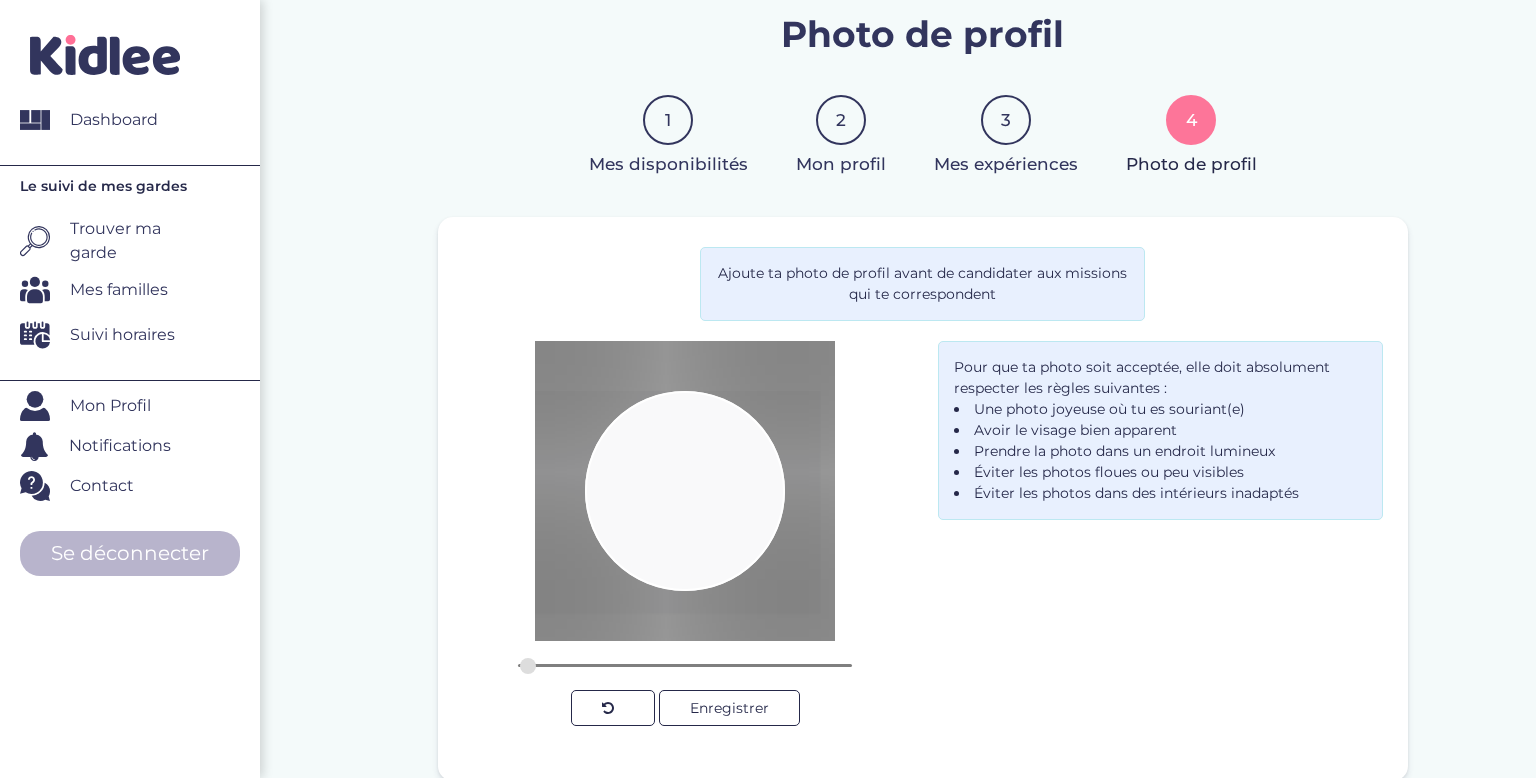 click on "Modifier la photo de profil         Enregistrer" at bounding box center (685, 533) 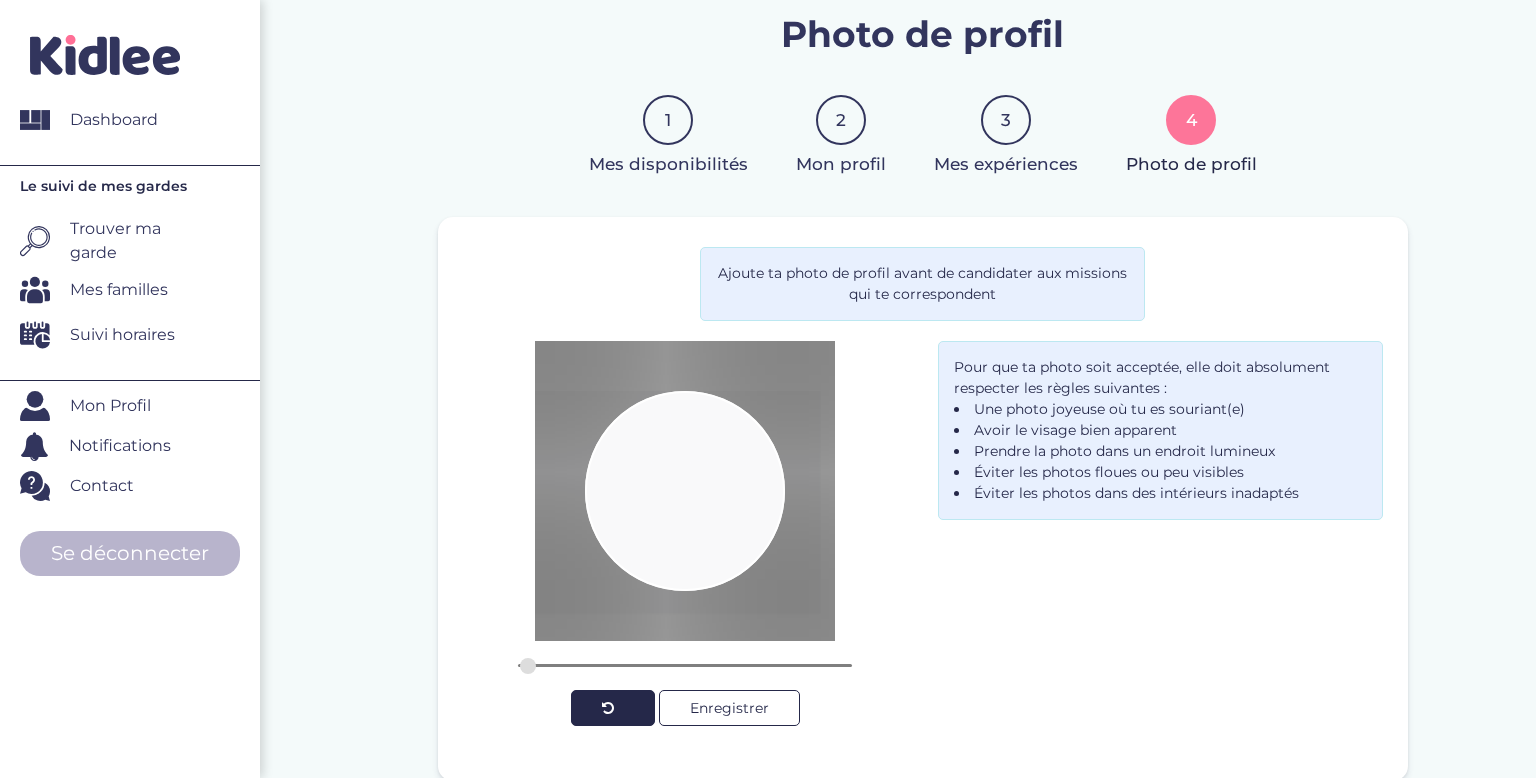 click at bounding box center (608, 708) 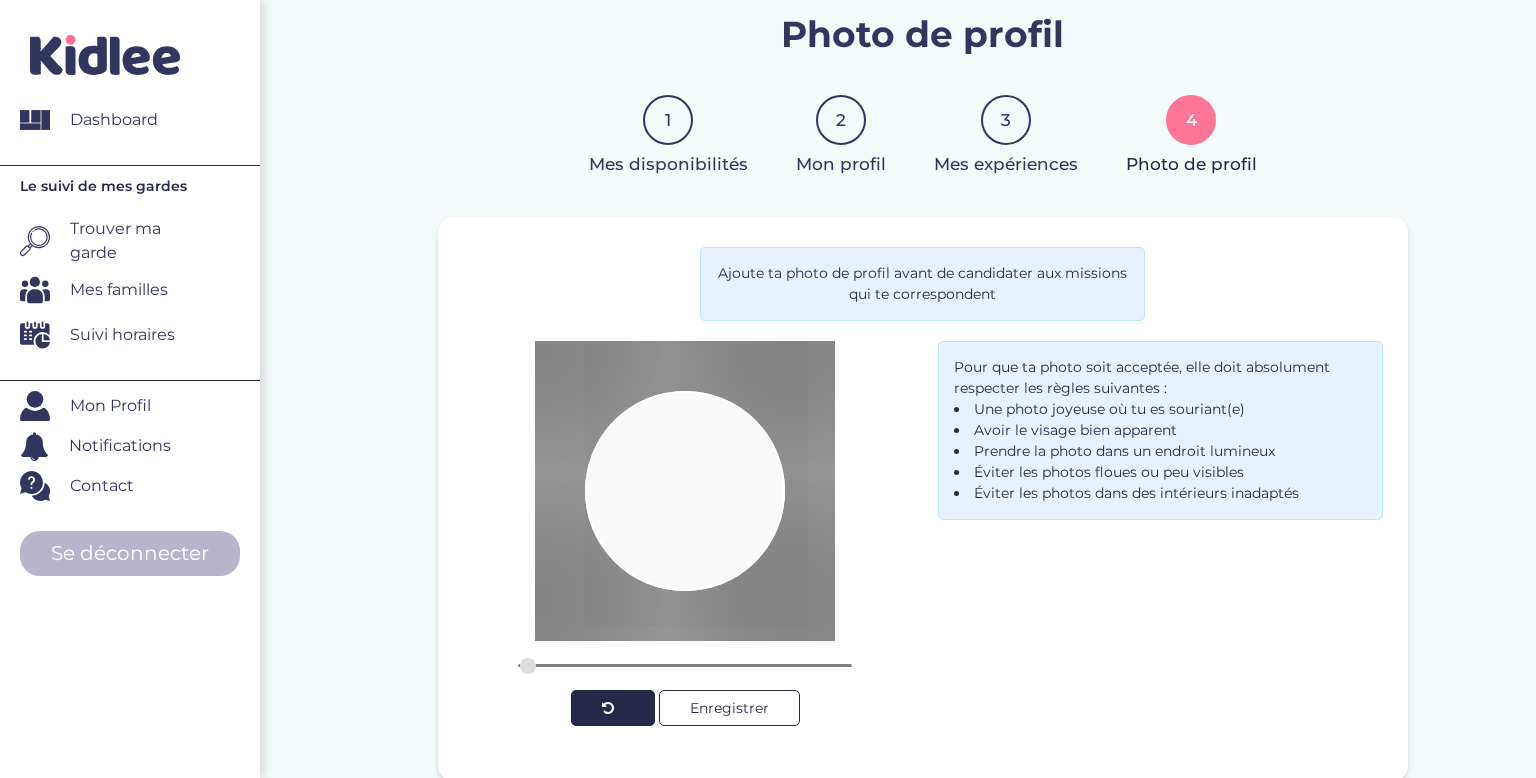 click at bounding box center (608, 708) 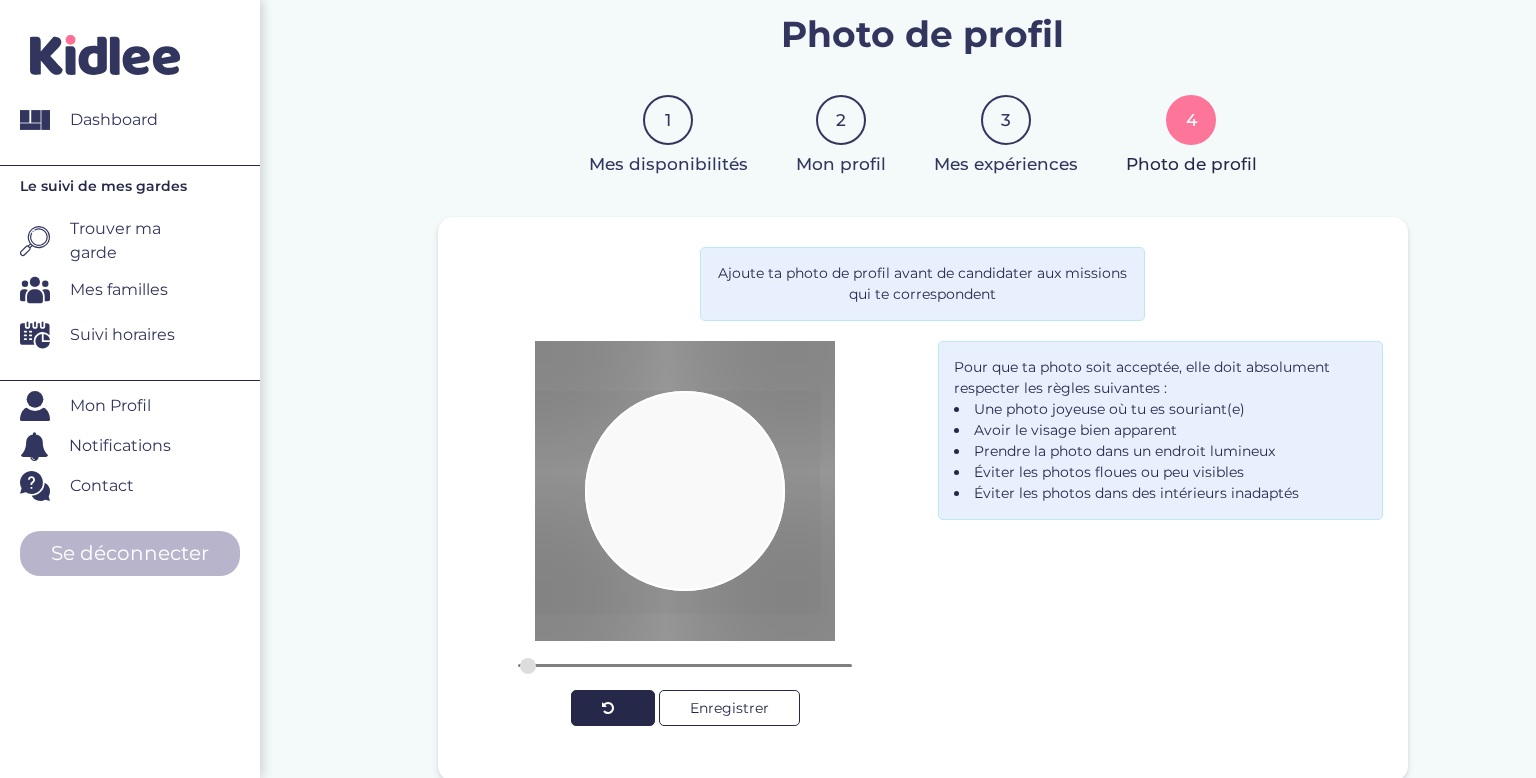 click at bounding box center [608, 708] 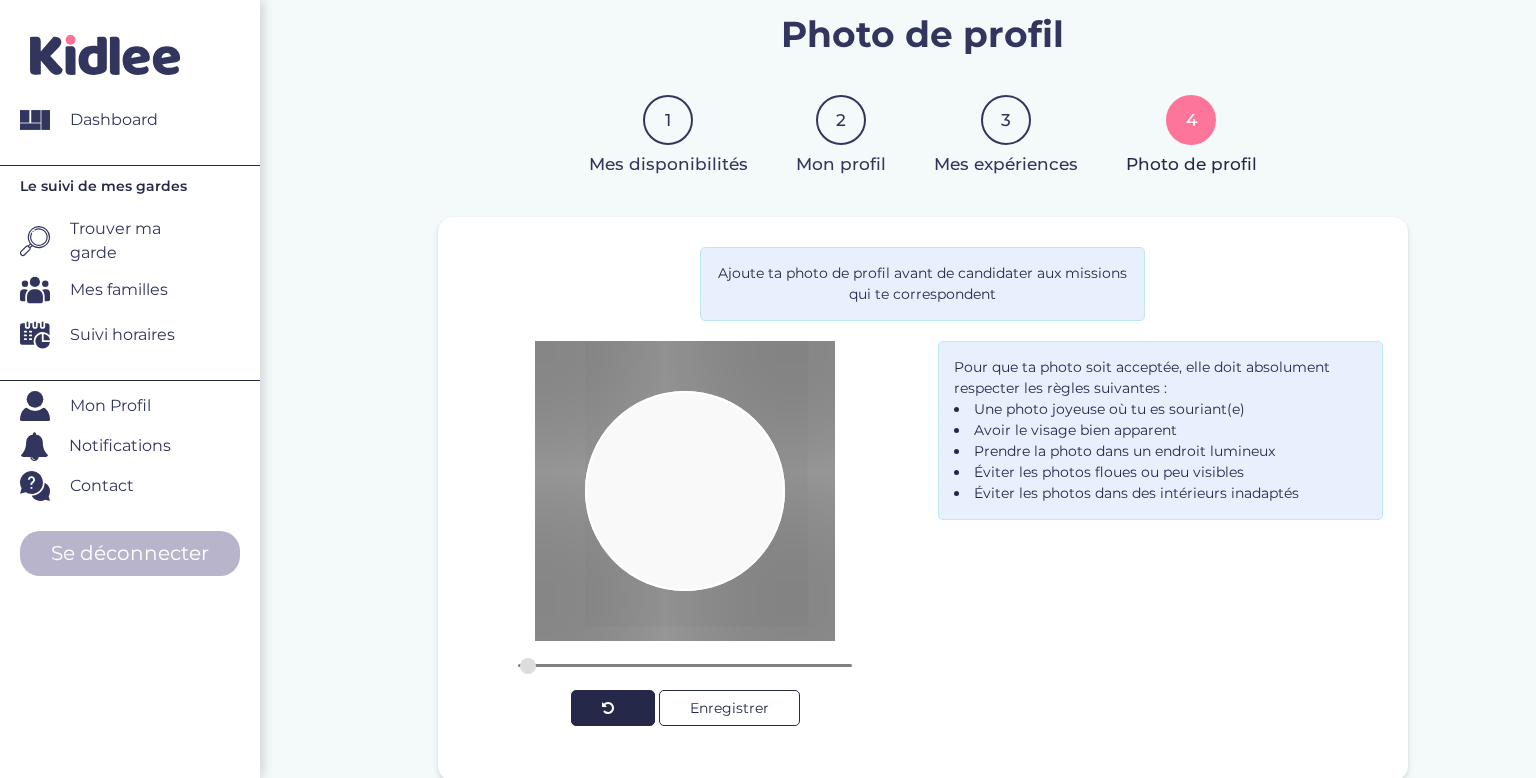 click at bounding box center [608, 708] 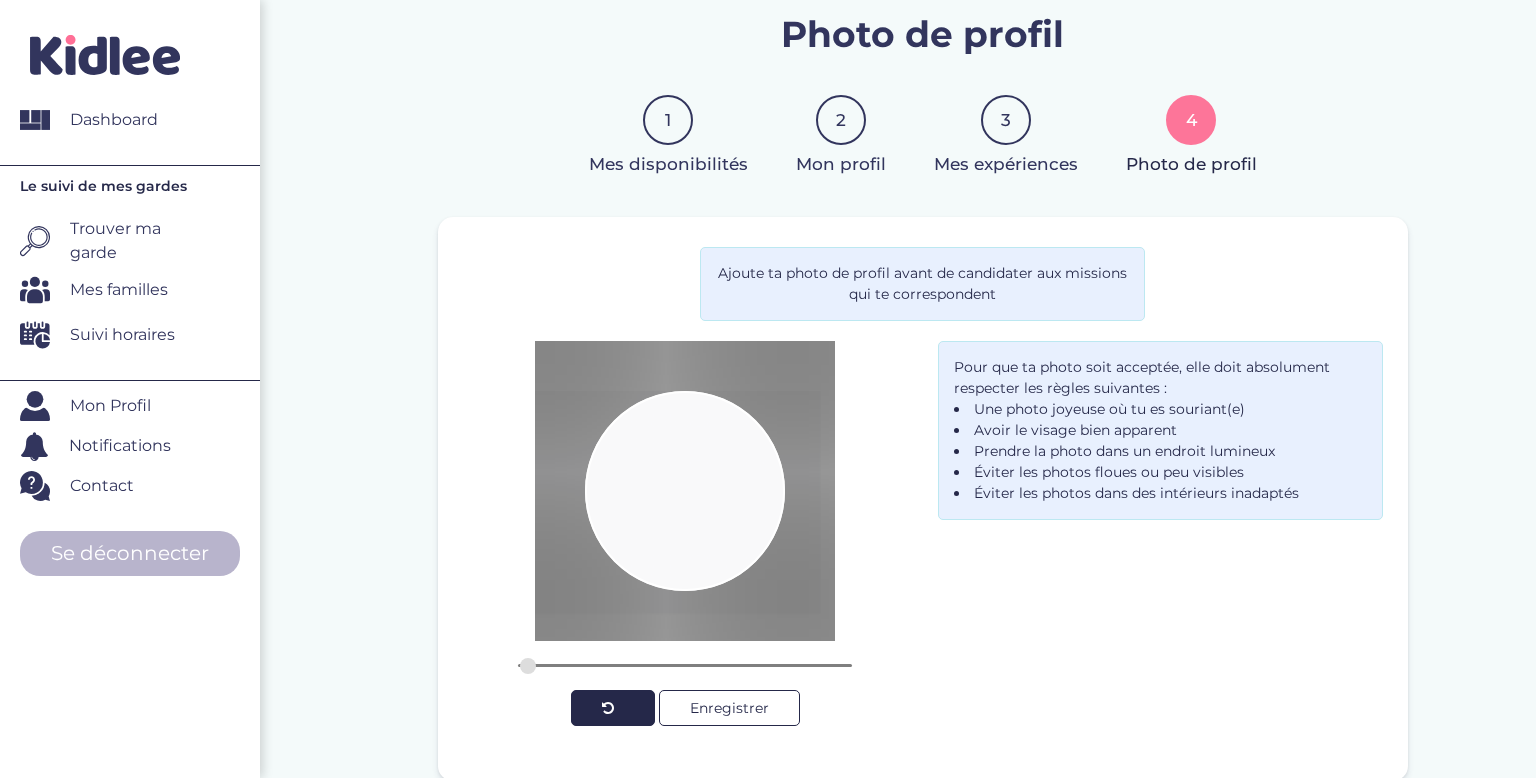 click at bounding box center (608, 708) 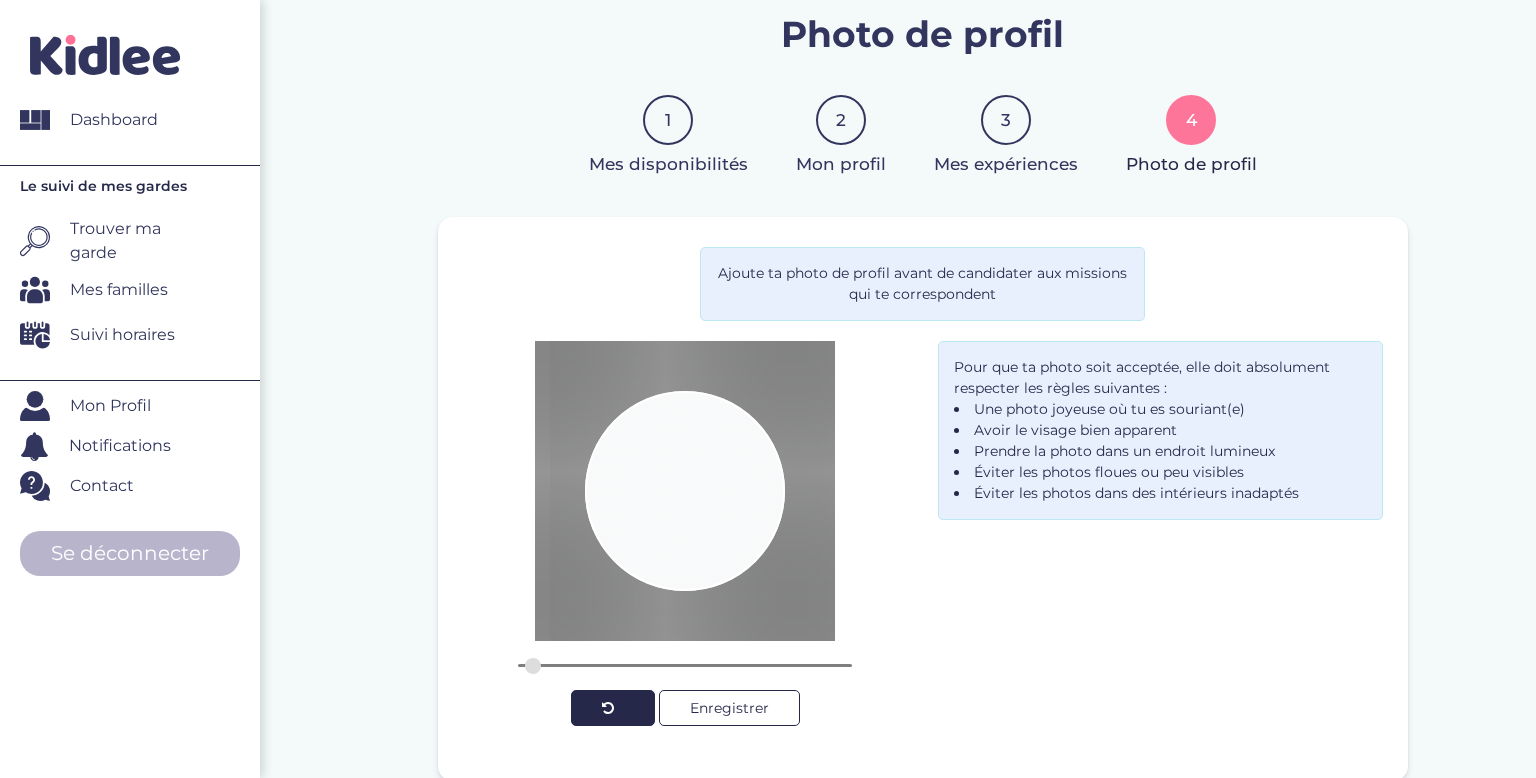 type on "0.0962" 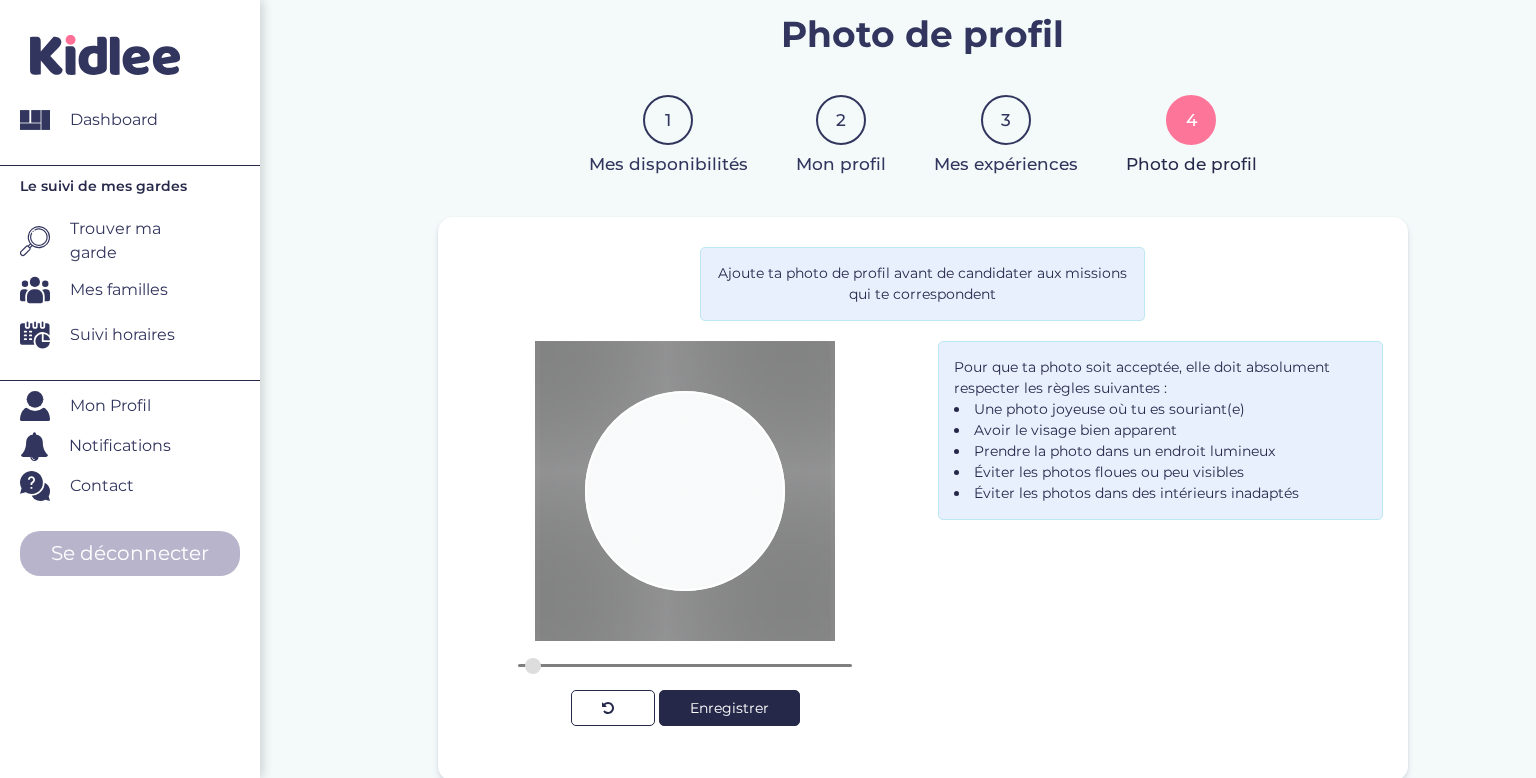 click on "Enregistrer" at bounding box center (729, 708) 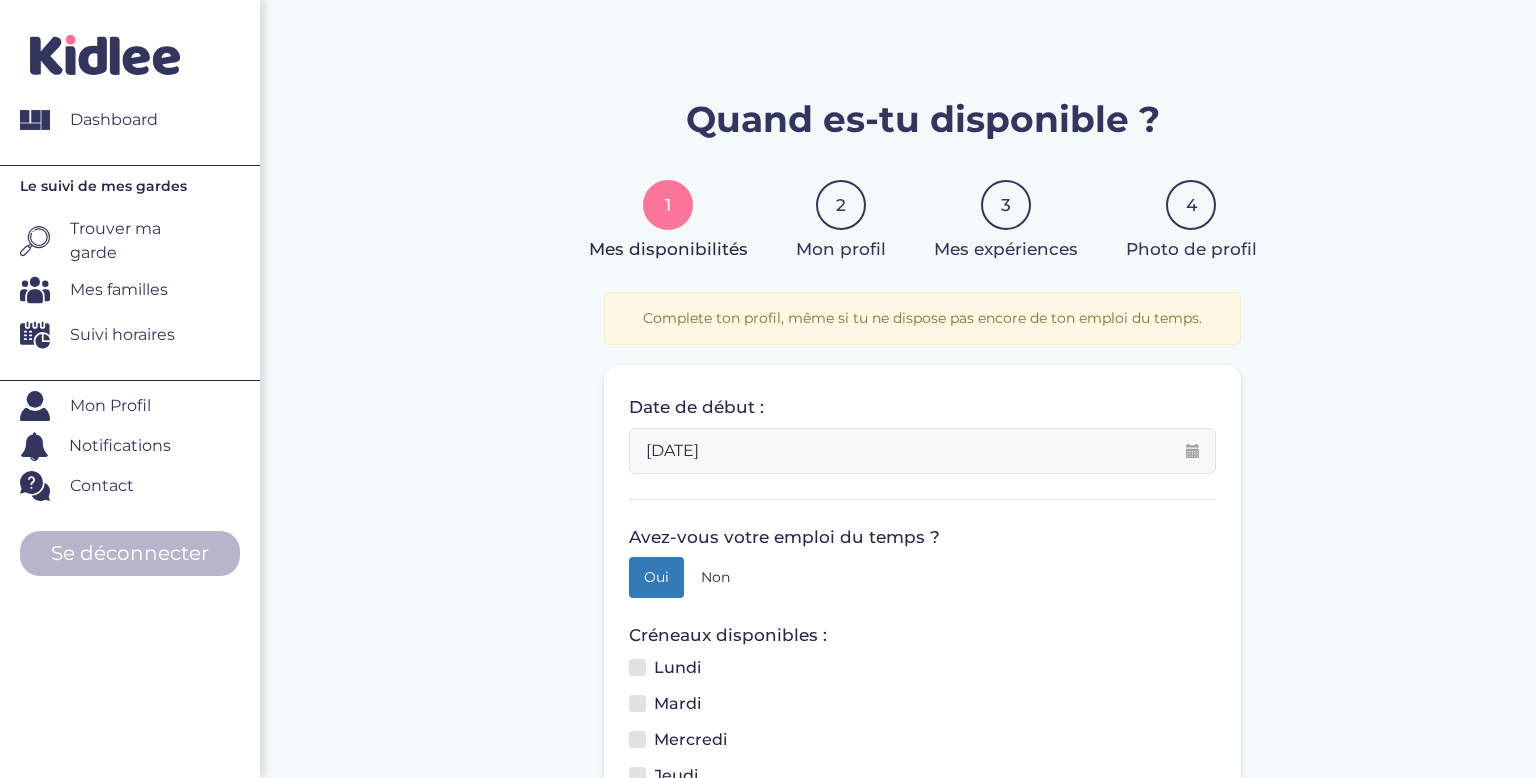 scroll, scrollTop: 0, scrollLeft: 0, axis: both 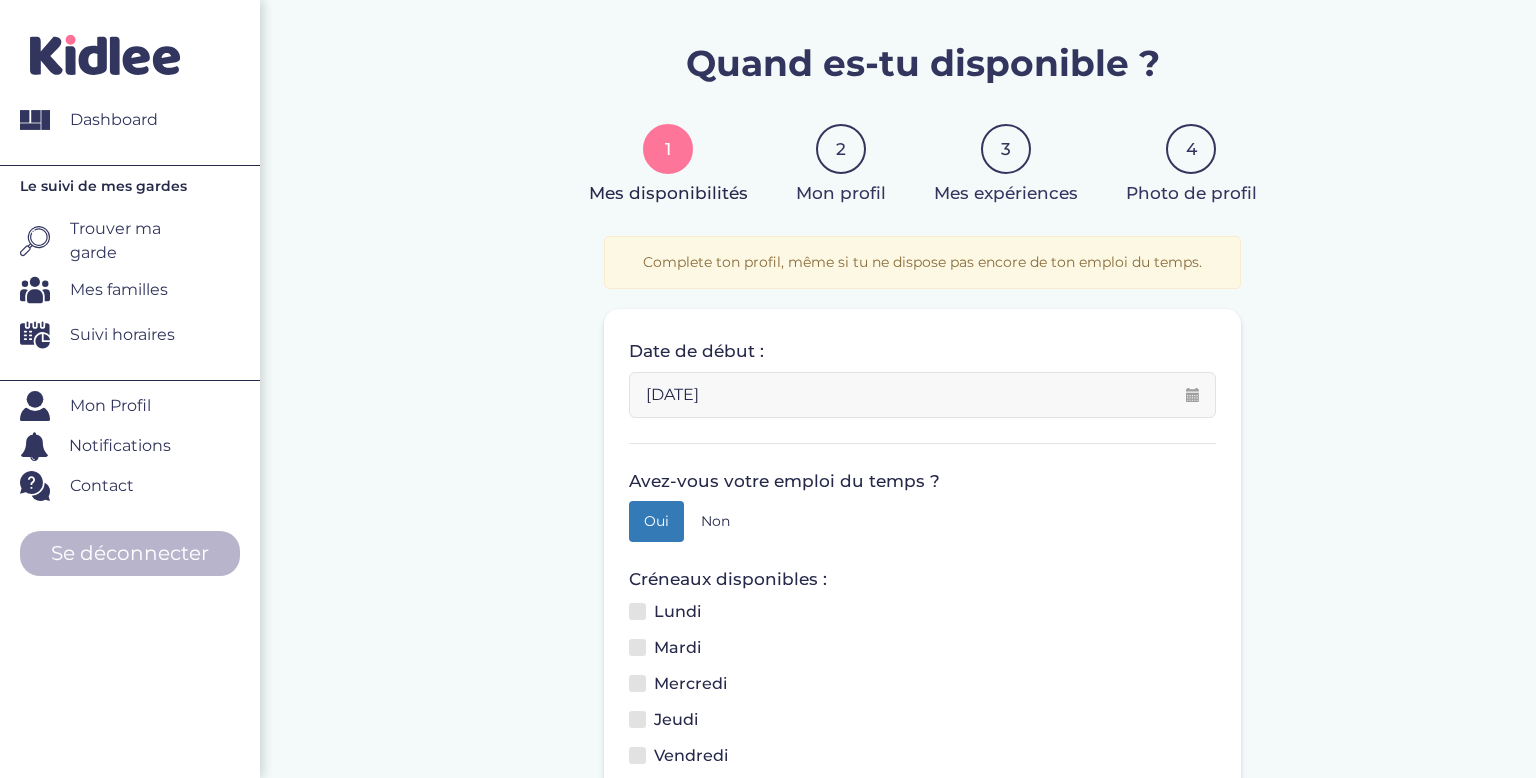 click on "[DATE]" at bounding box center [922, 395] 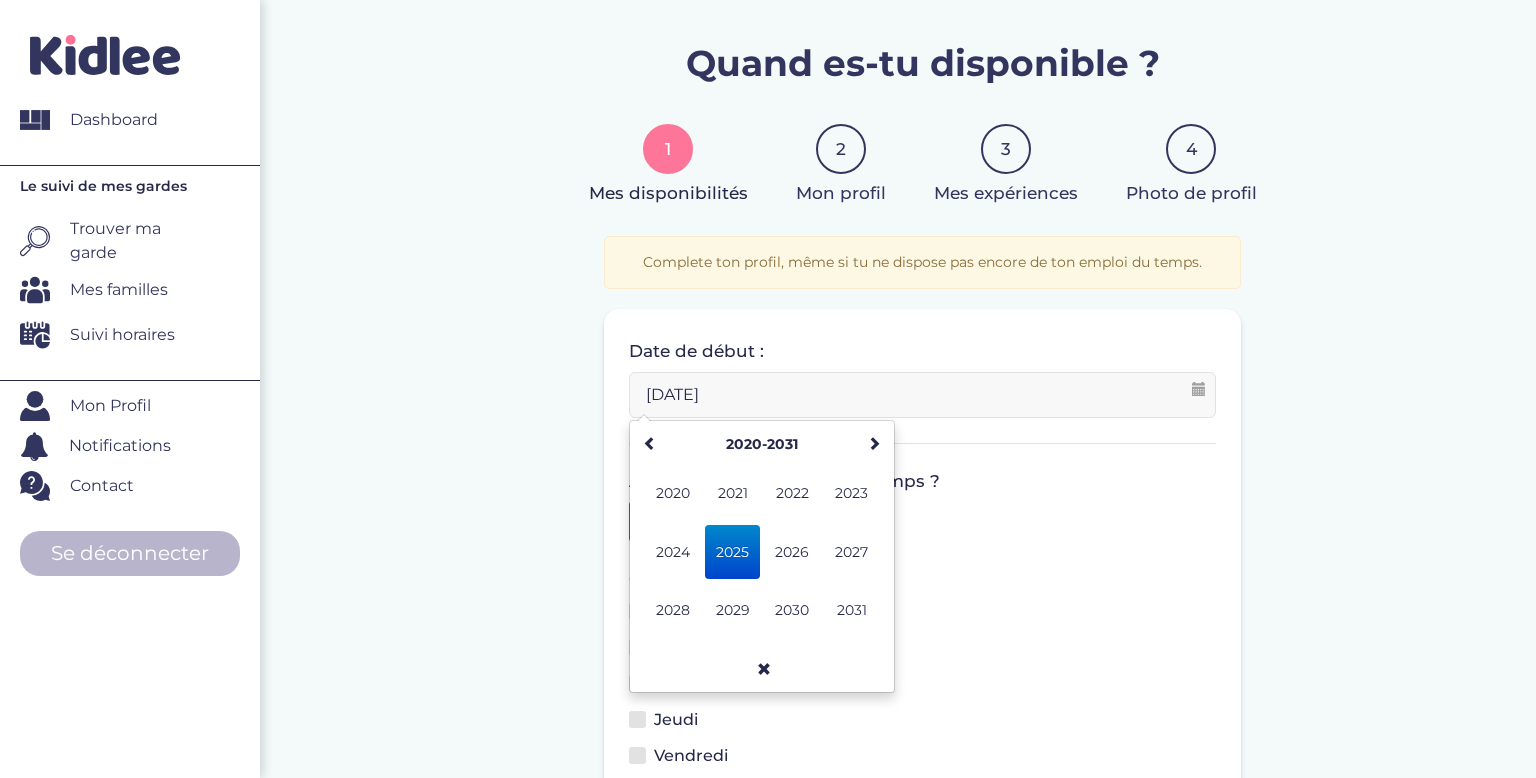 click on "[DATE]" at bounding box center [922, 395] 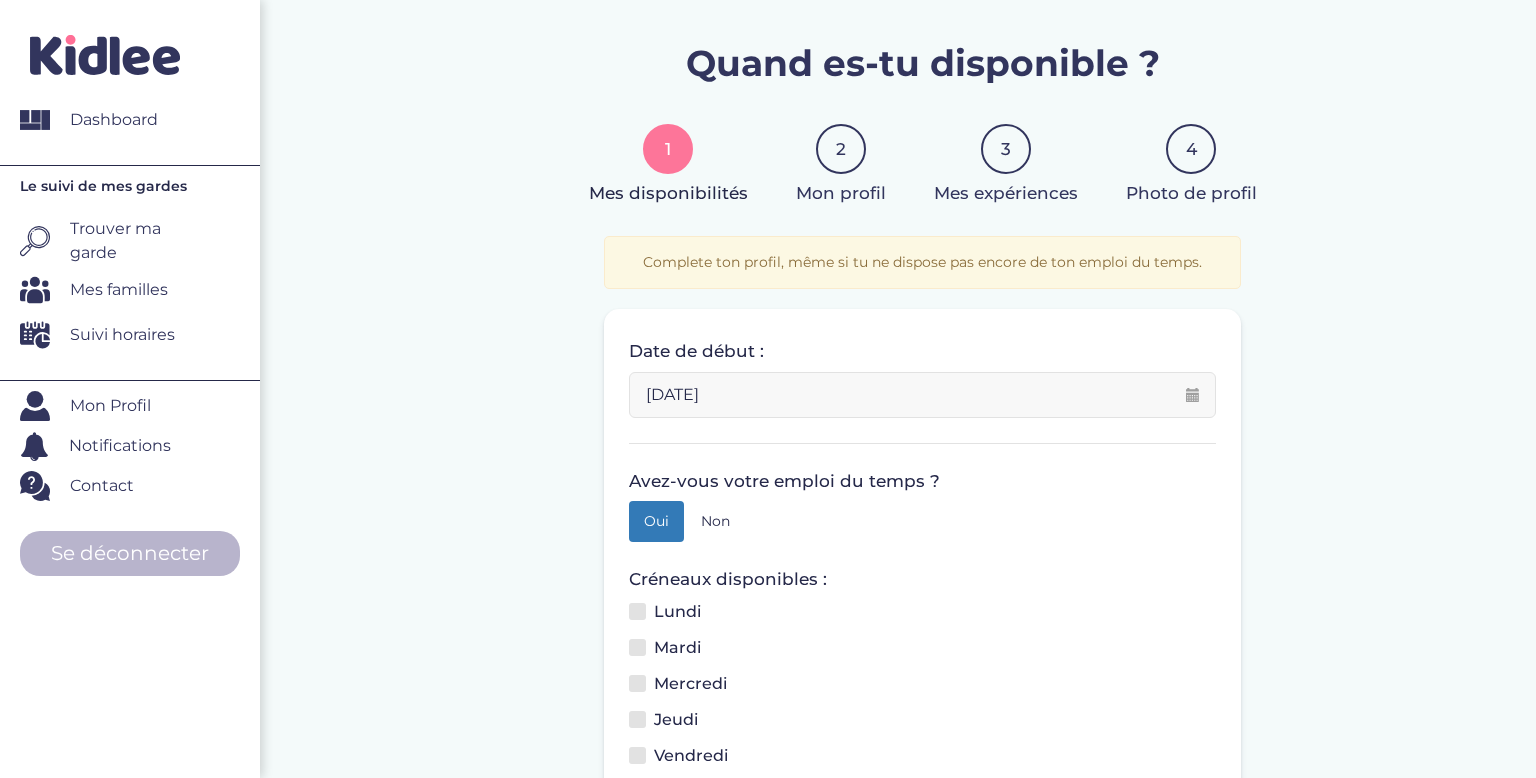 click on "Lundi" at bounding box center [672, 615] 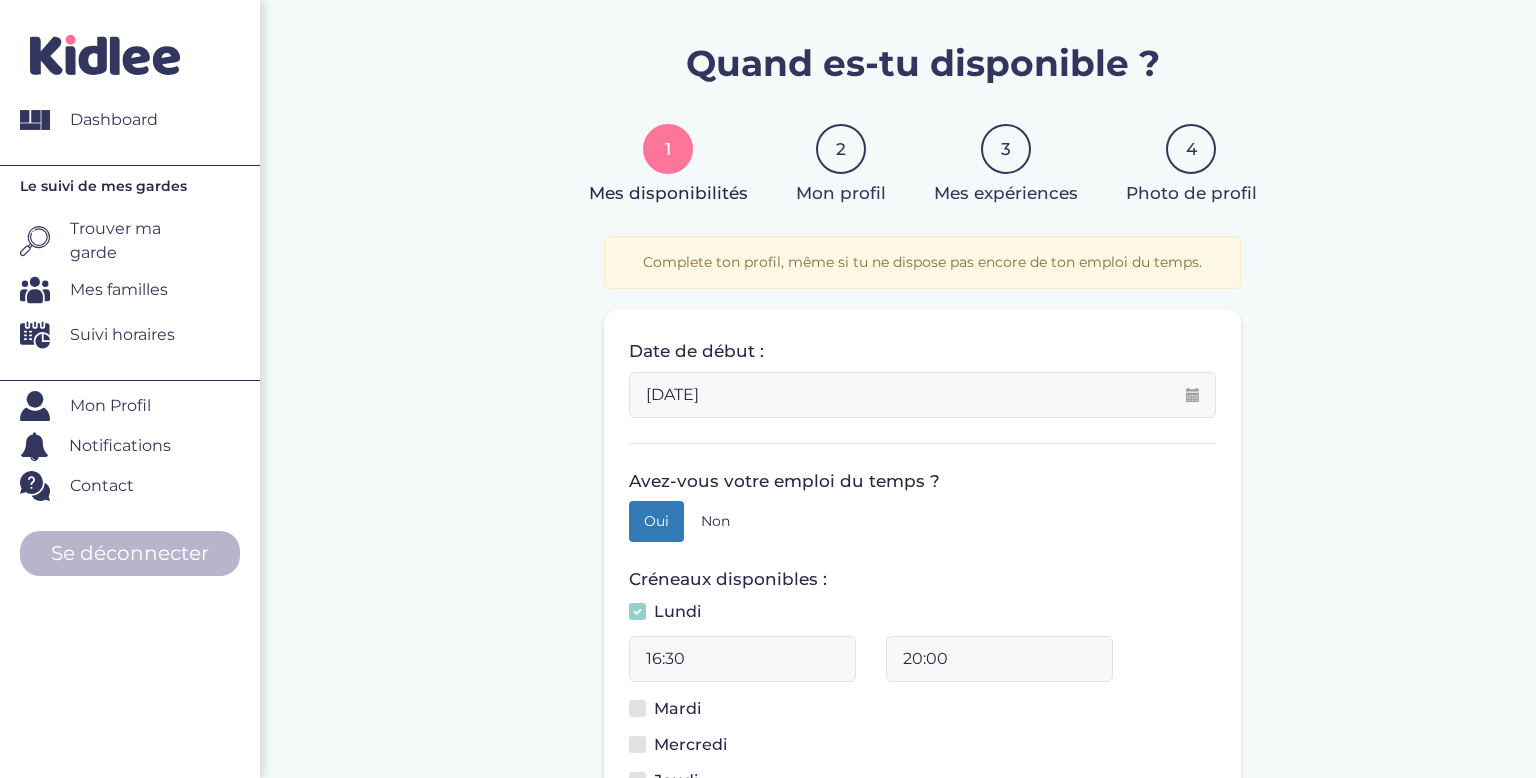 click on "16:30" at bounding box center (742, 659) 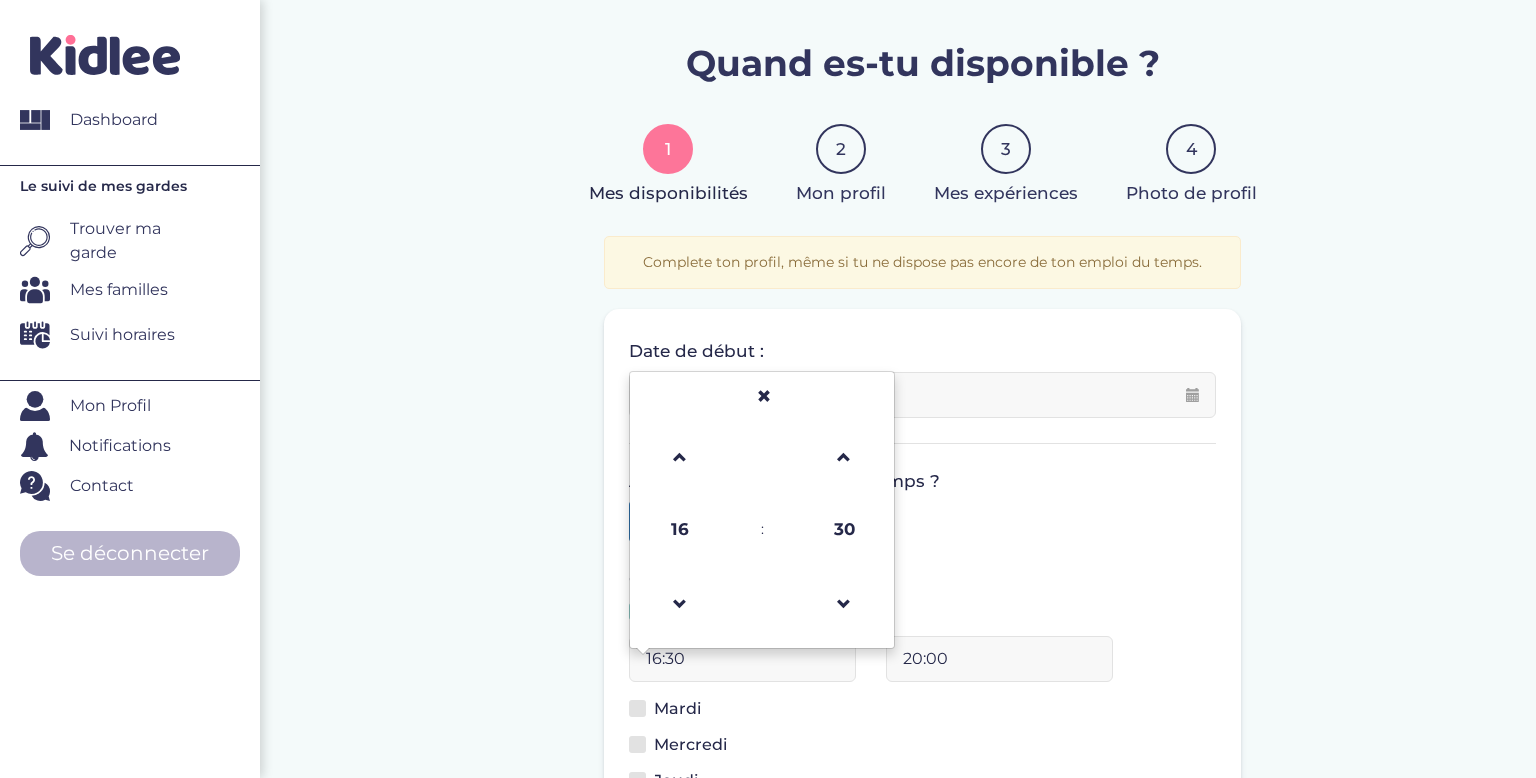click on "Date de début :
[DATE]     Veuillez préciser une date de début" at bounding box center [922, 378] 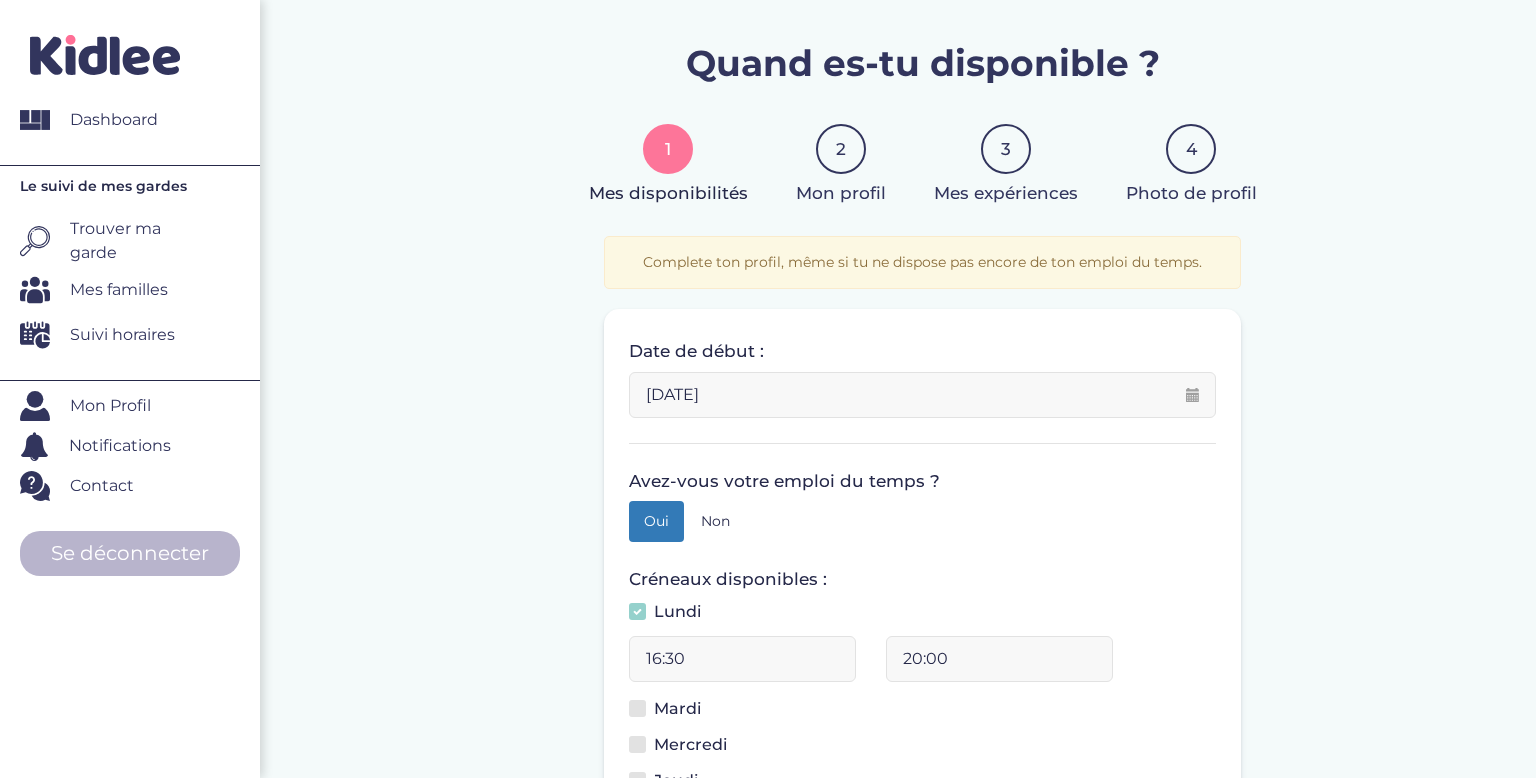 click on "16:30" at bounding box center [742, 659] 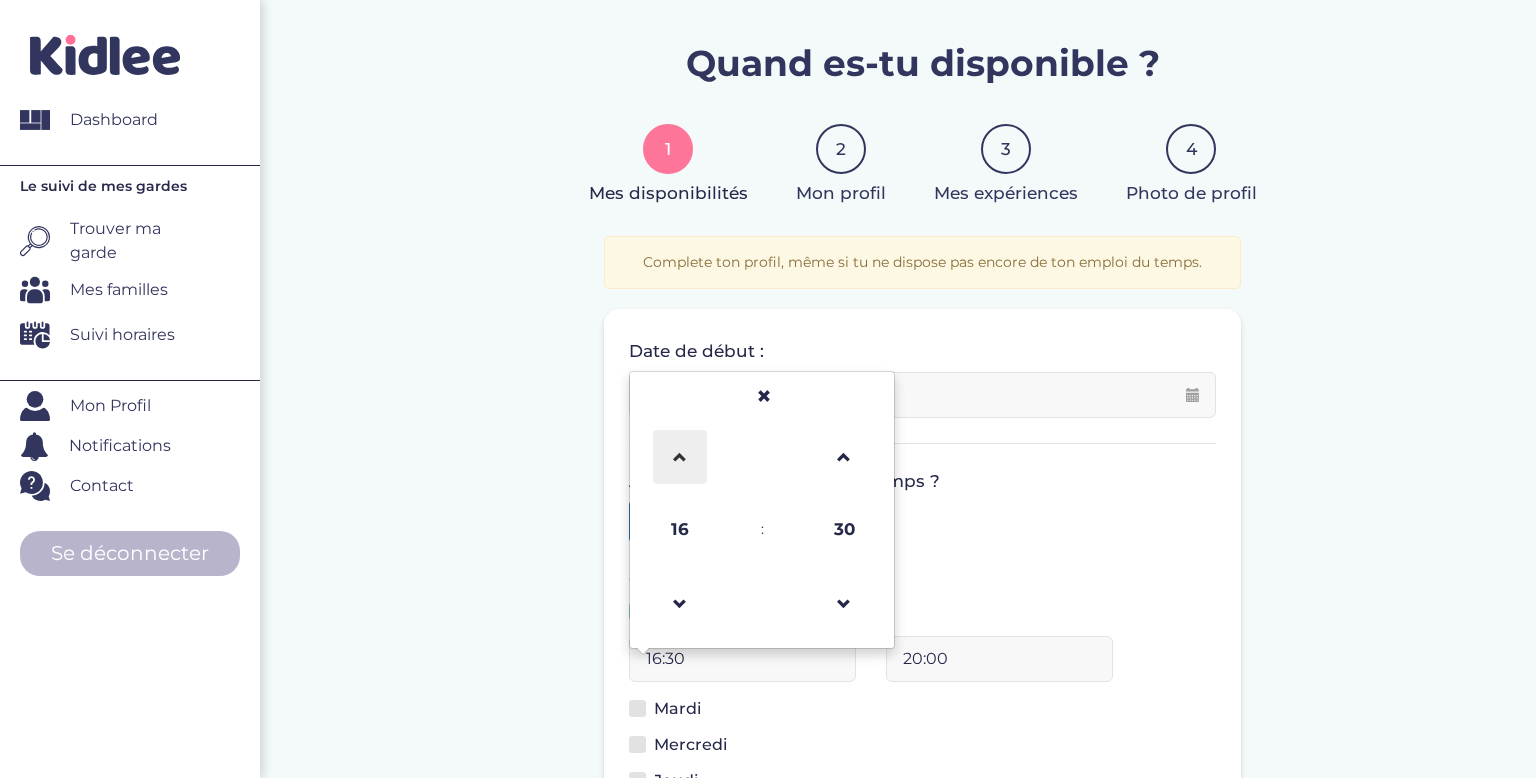 click at bounding box center (680, 457) 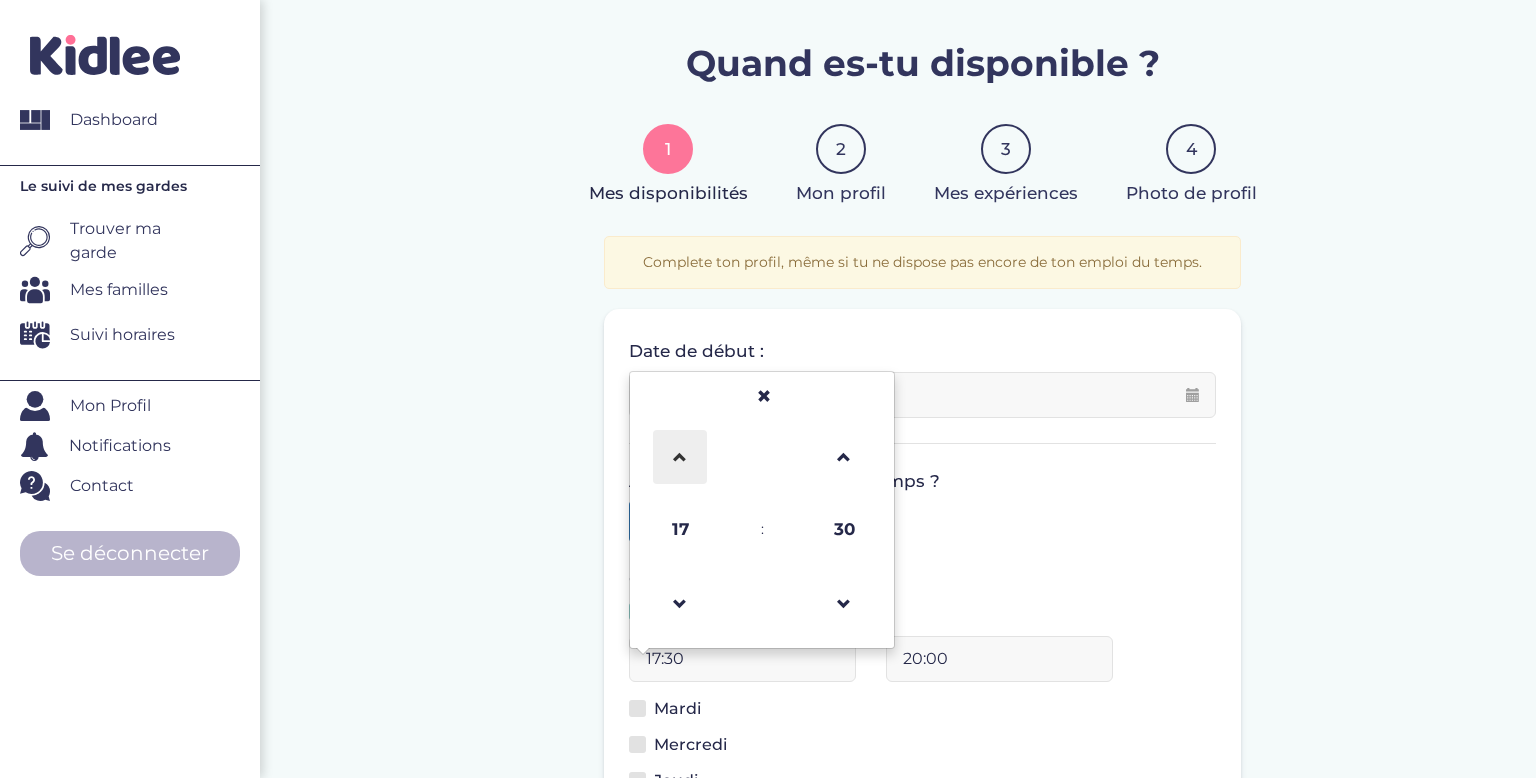 click at bounding box center (680, 457) 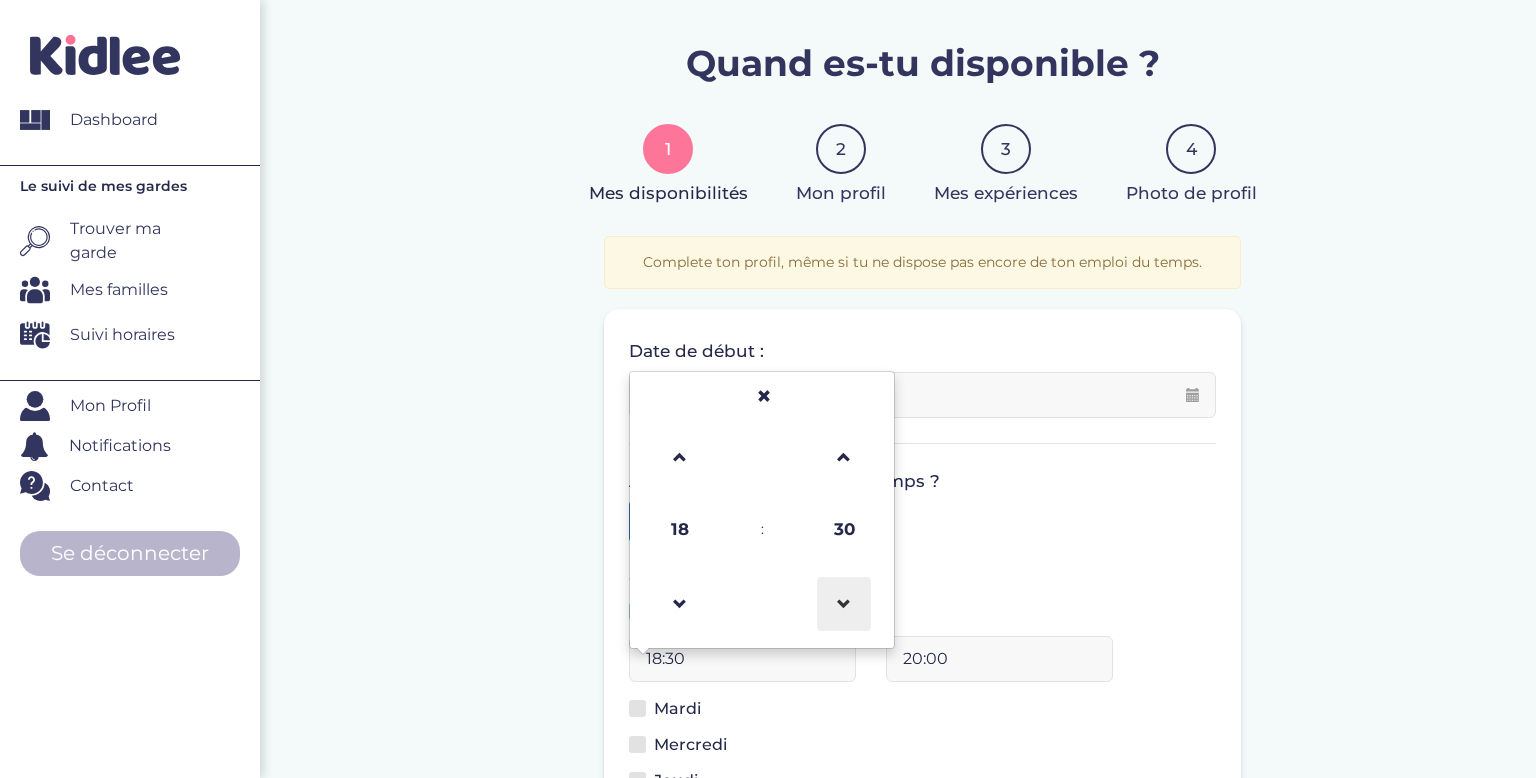 click at bounding box center (844, 604) 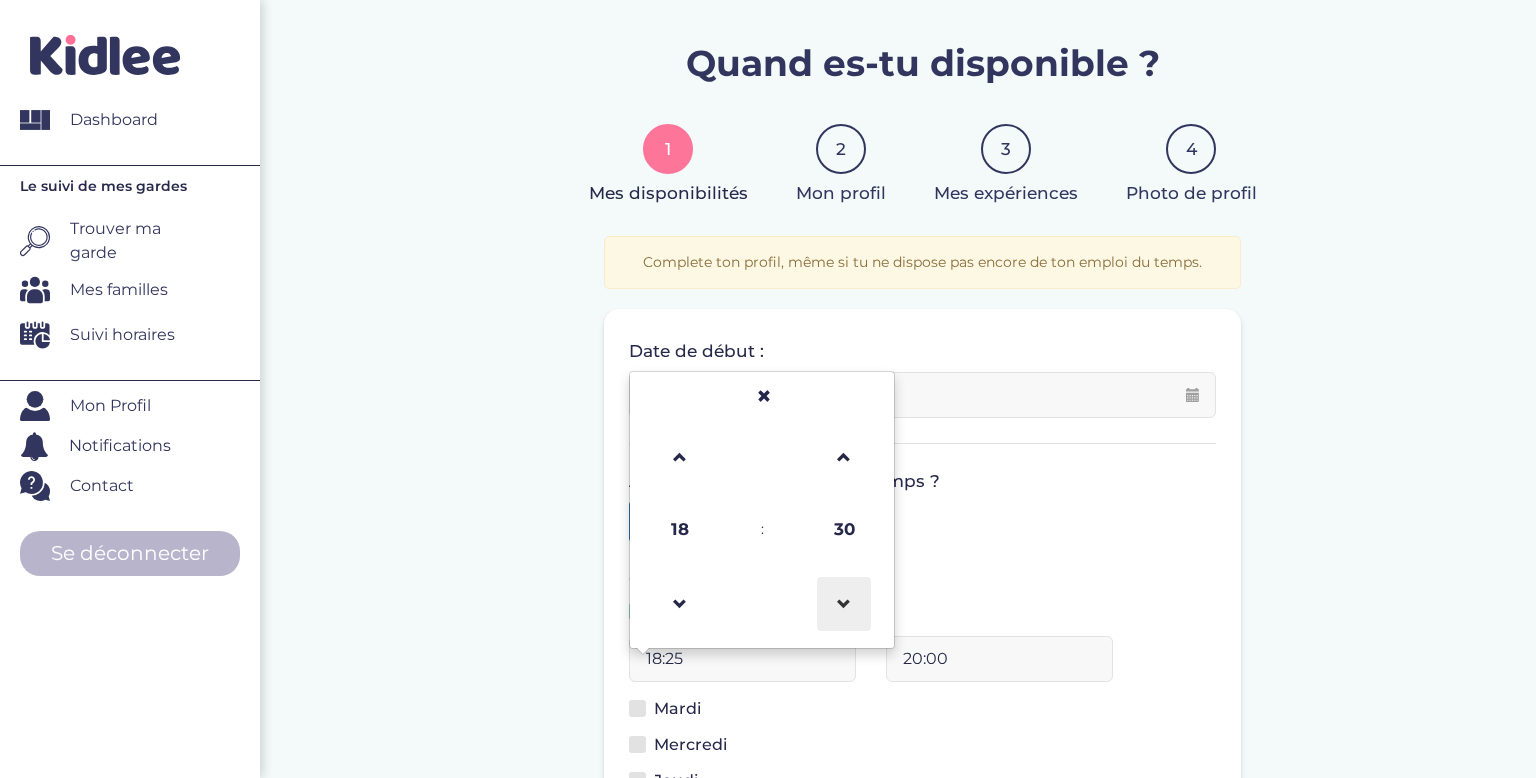 click at bounding box center (844, 604) 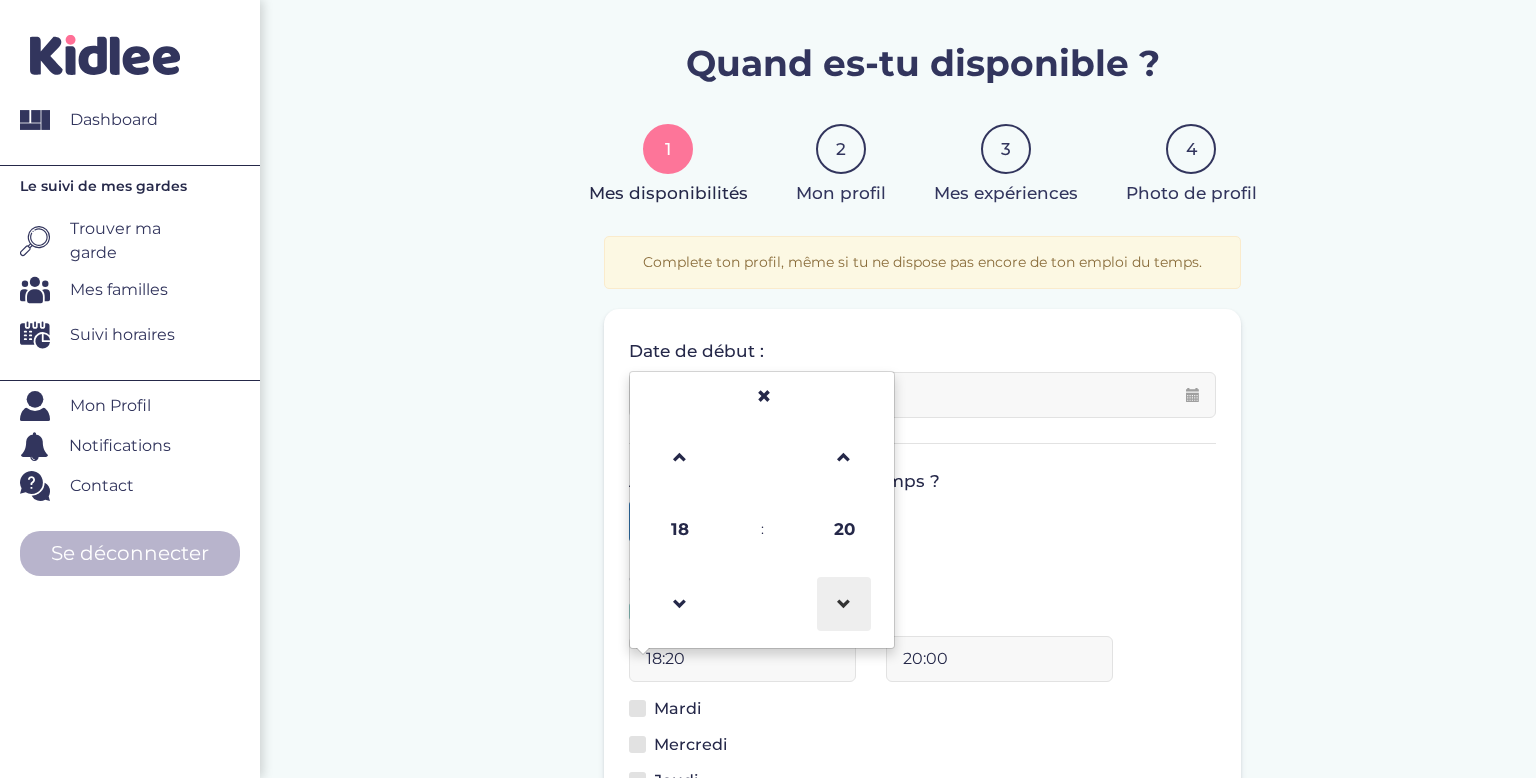 click at bounding box center [844, 604] 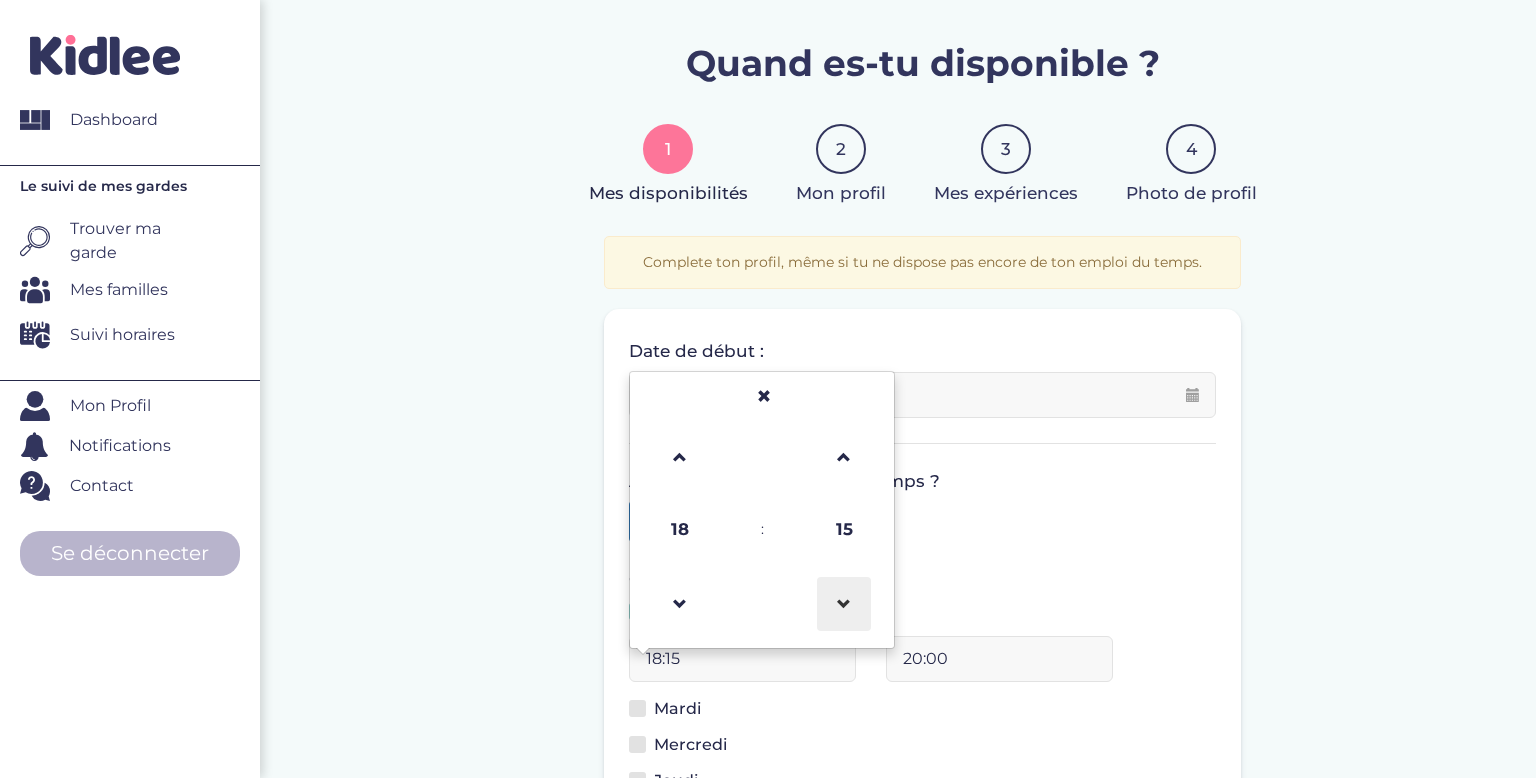 click at bounding box center (844, 604) 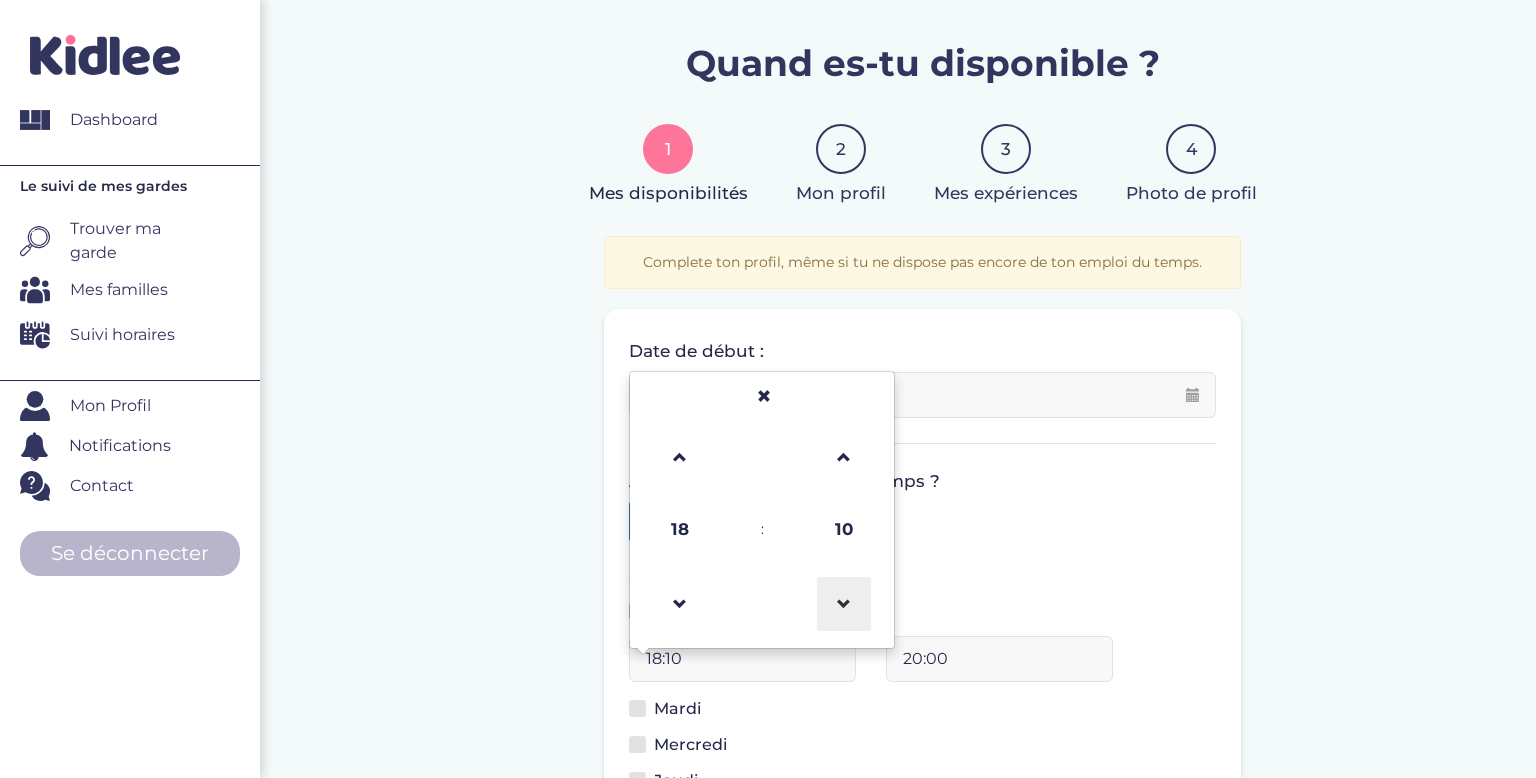 click at bounding box center [844, 604] 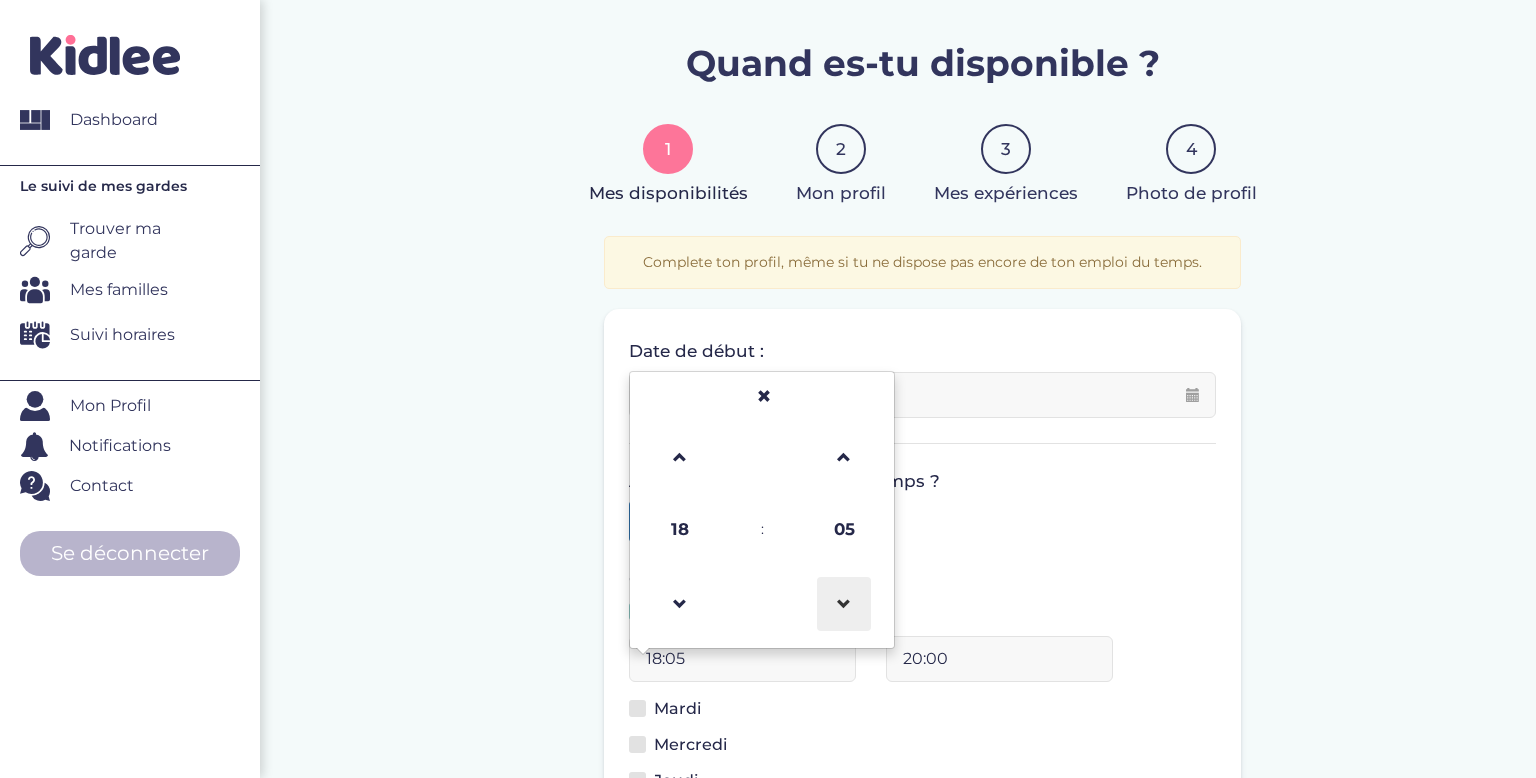 click at bounding box center (844, 604) 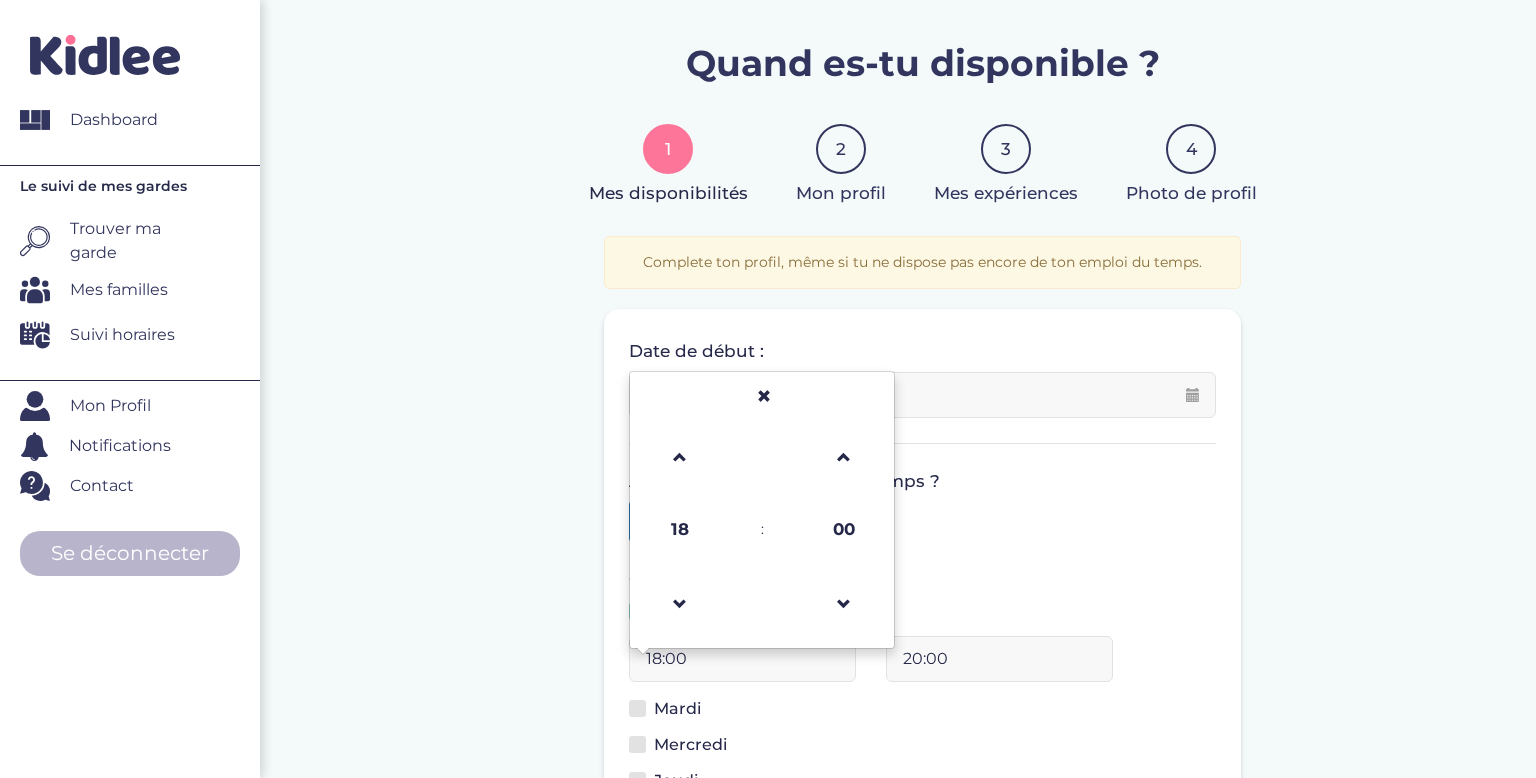 click on "Oui   Non" at bounding box center [922, 521] 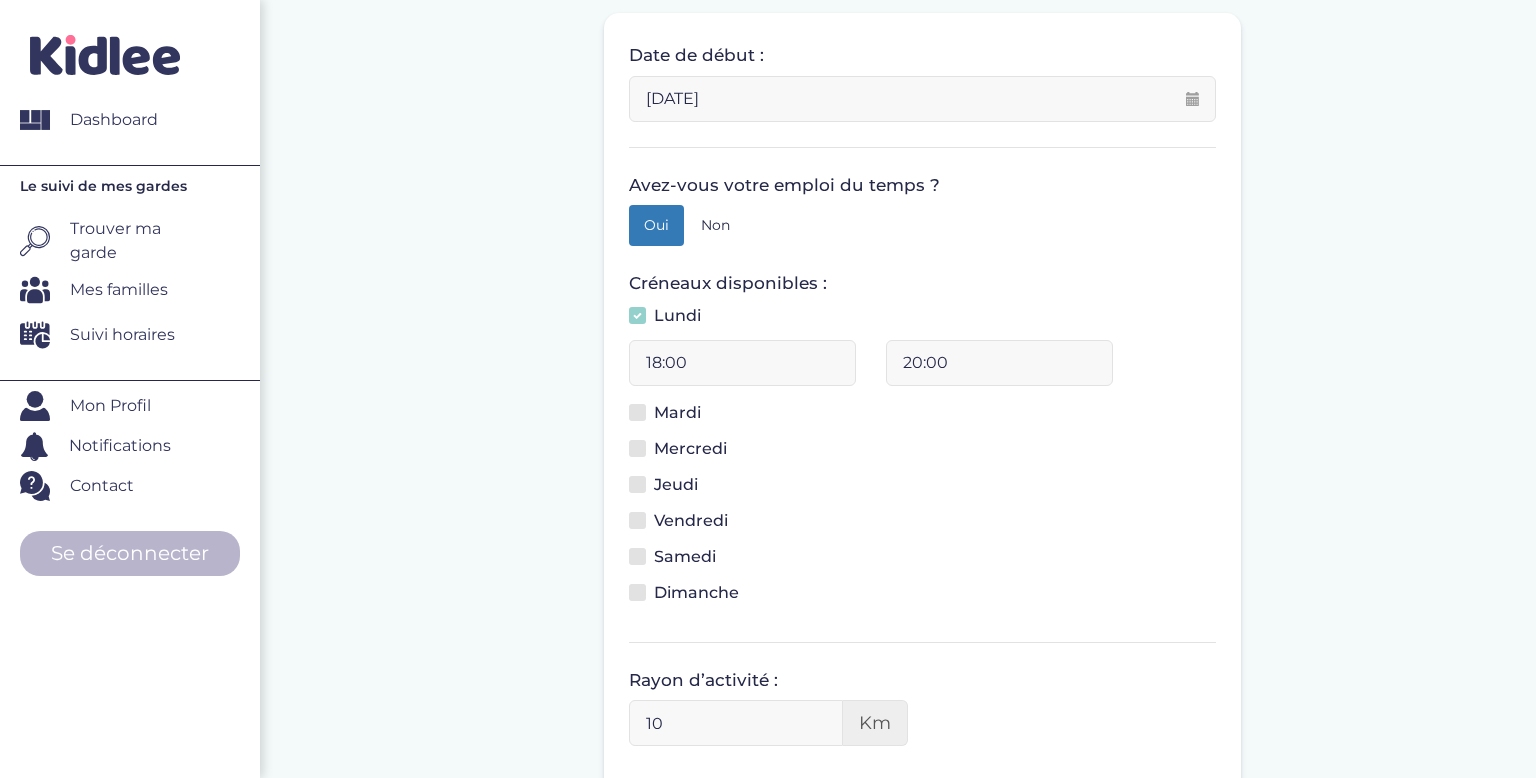scroll, scrollTop: 376, scrollLeft: 0, axis: vertical 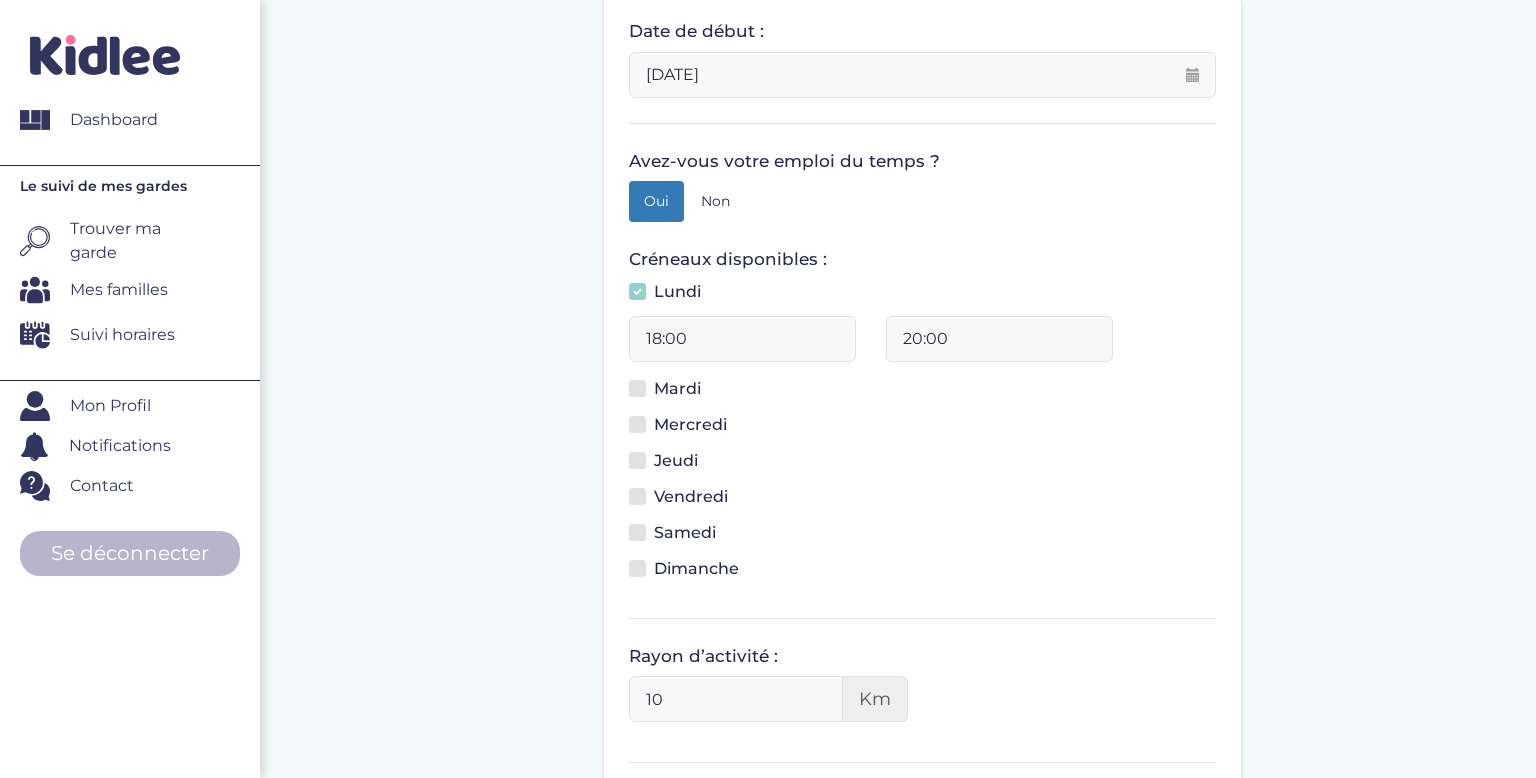 click on "20:00" at bounding box center [999, 339] 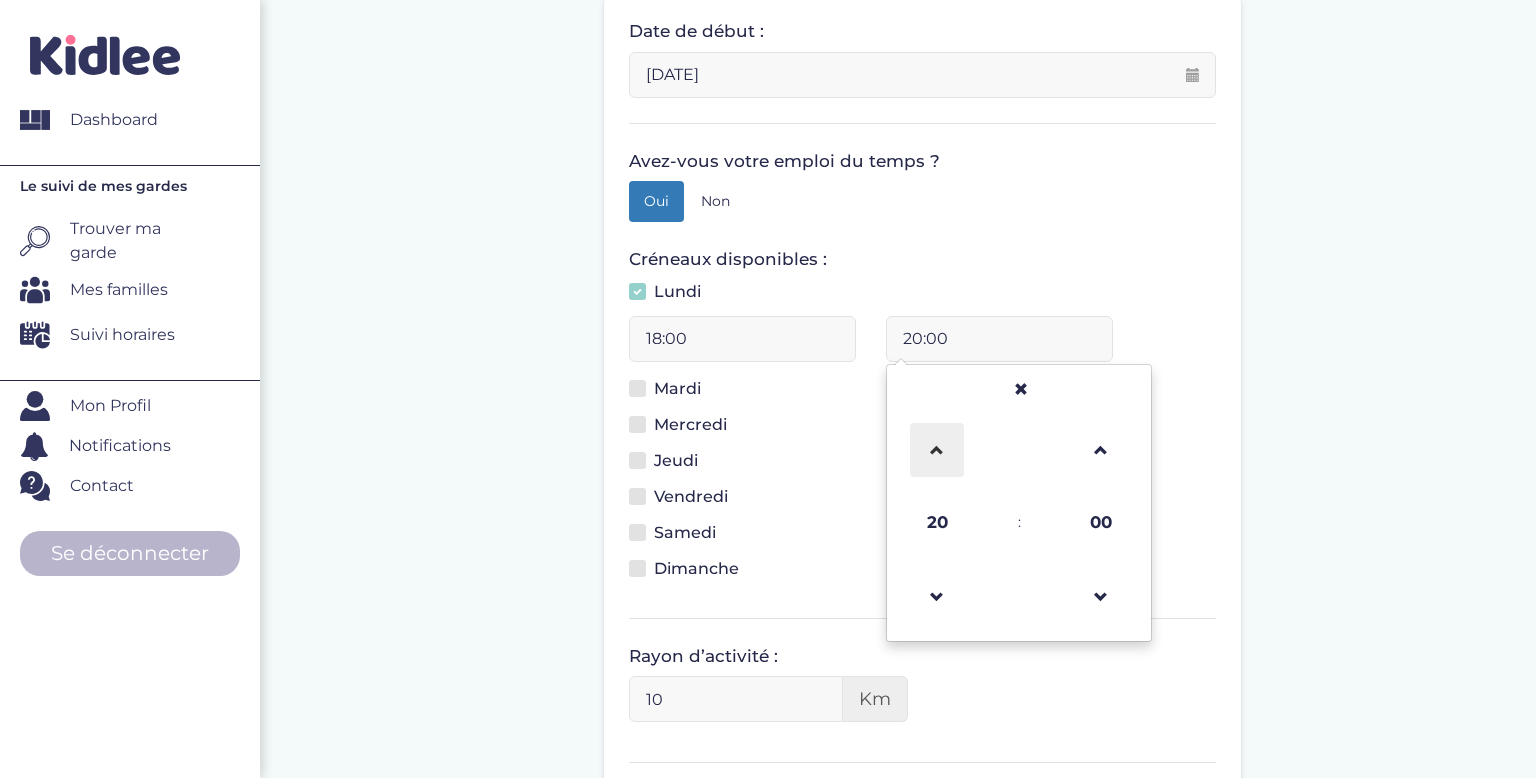 click at bounding box center [937, 450] 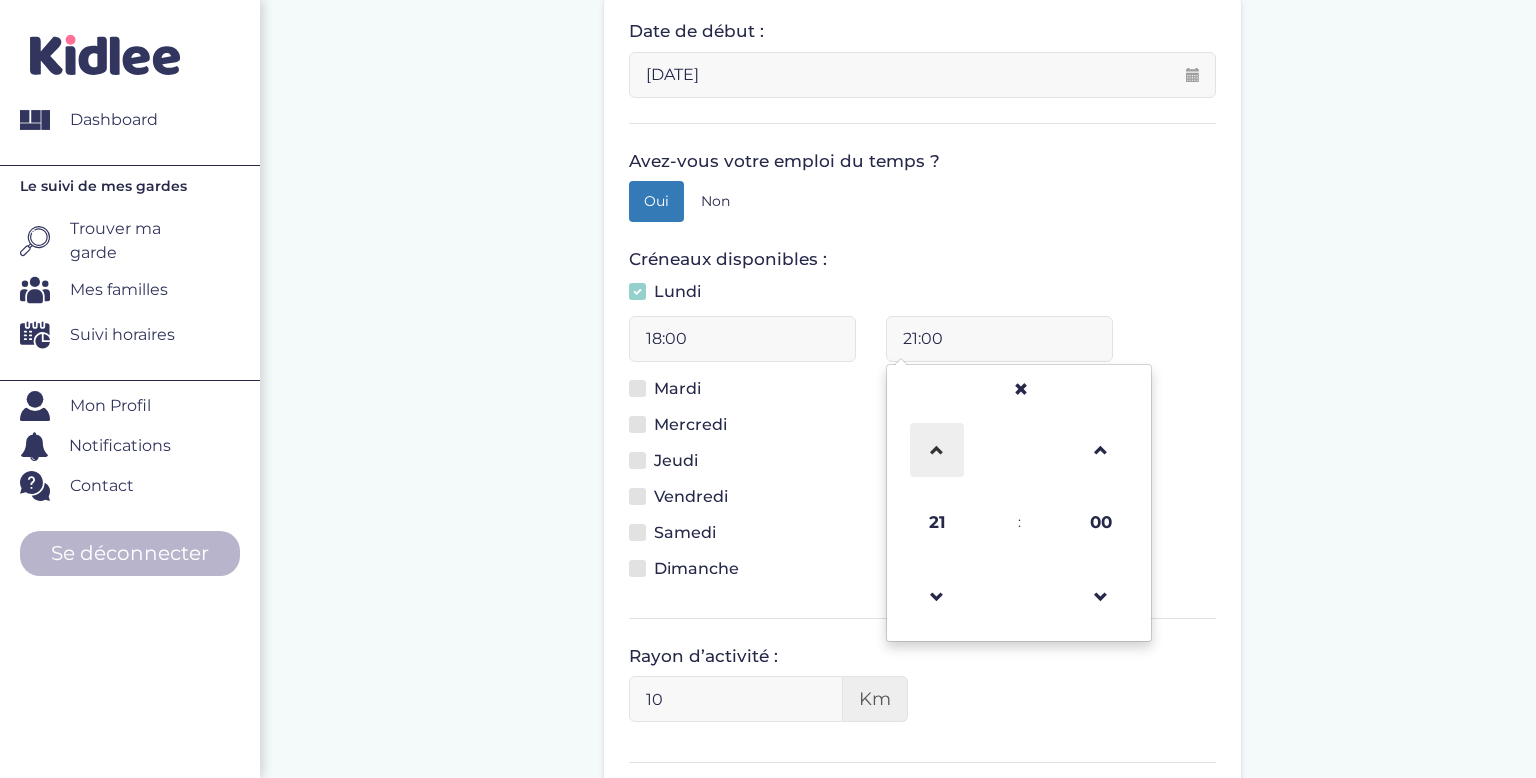 click at bounding box center (937, 450) 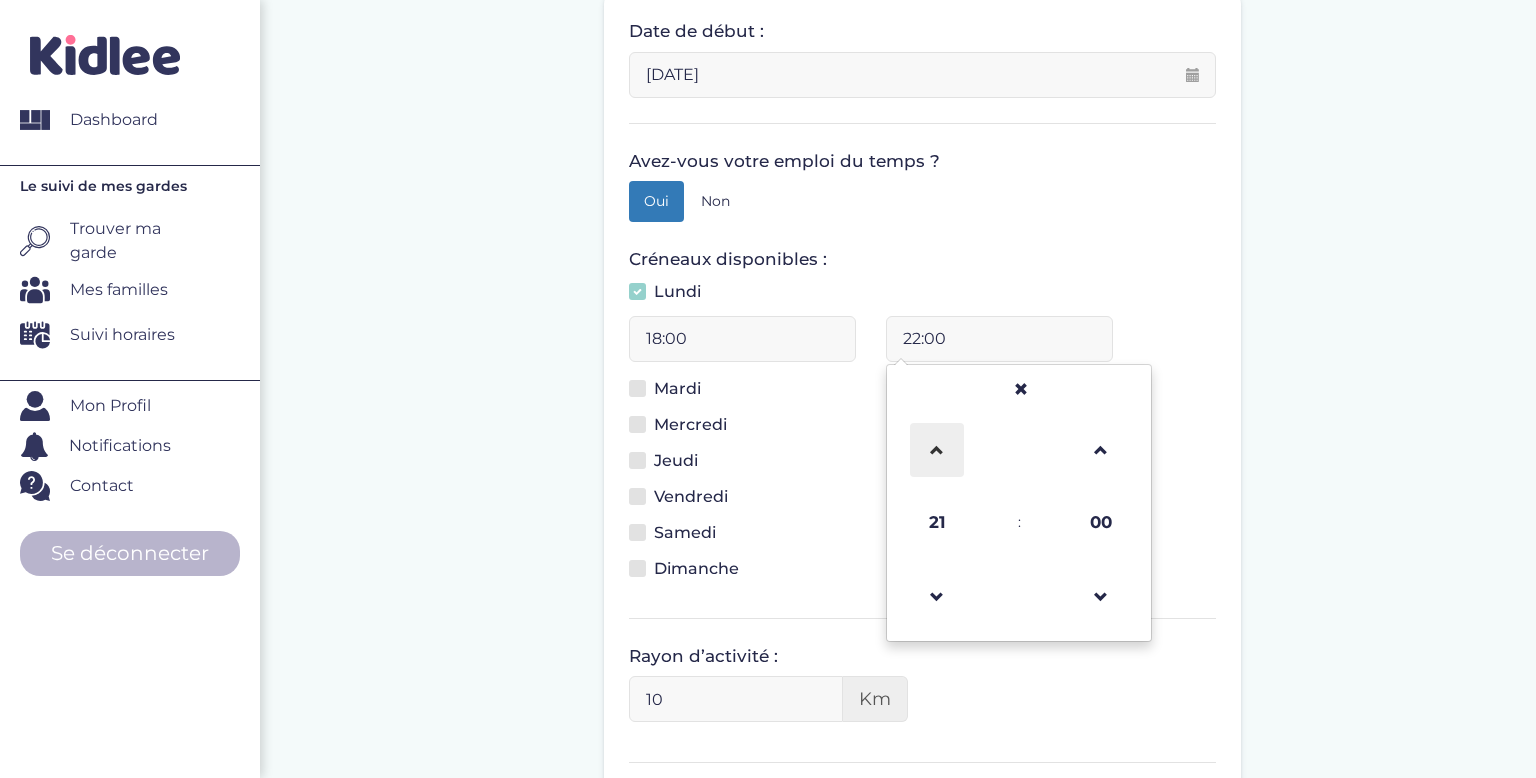 click at bounding box center [937, 450] 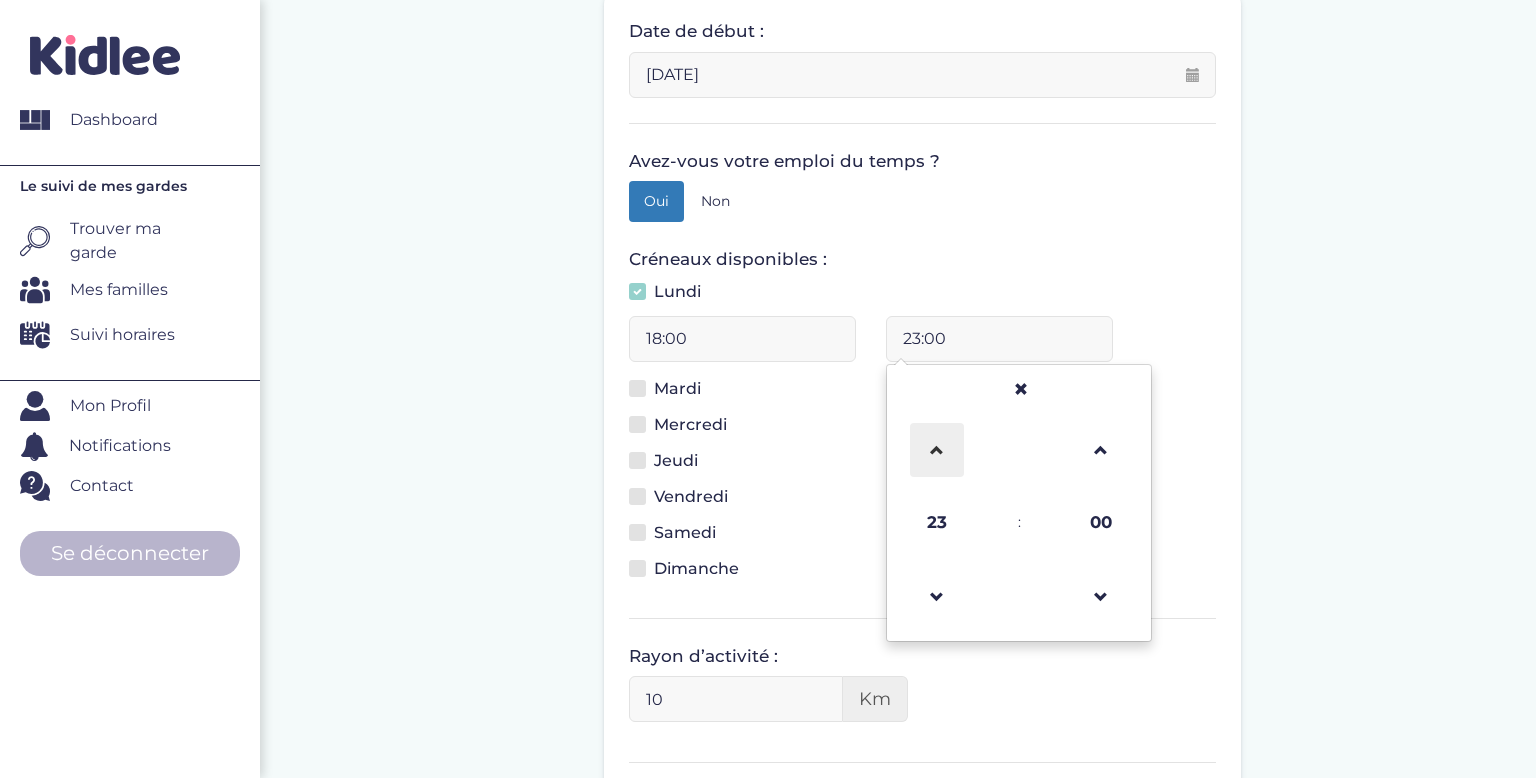click at bounding box center [937, 450] 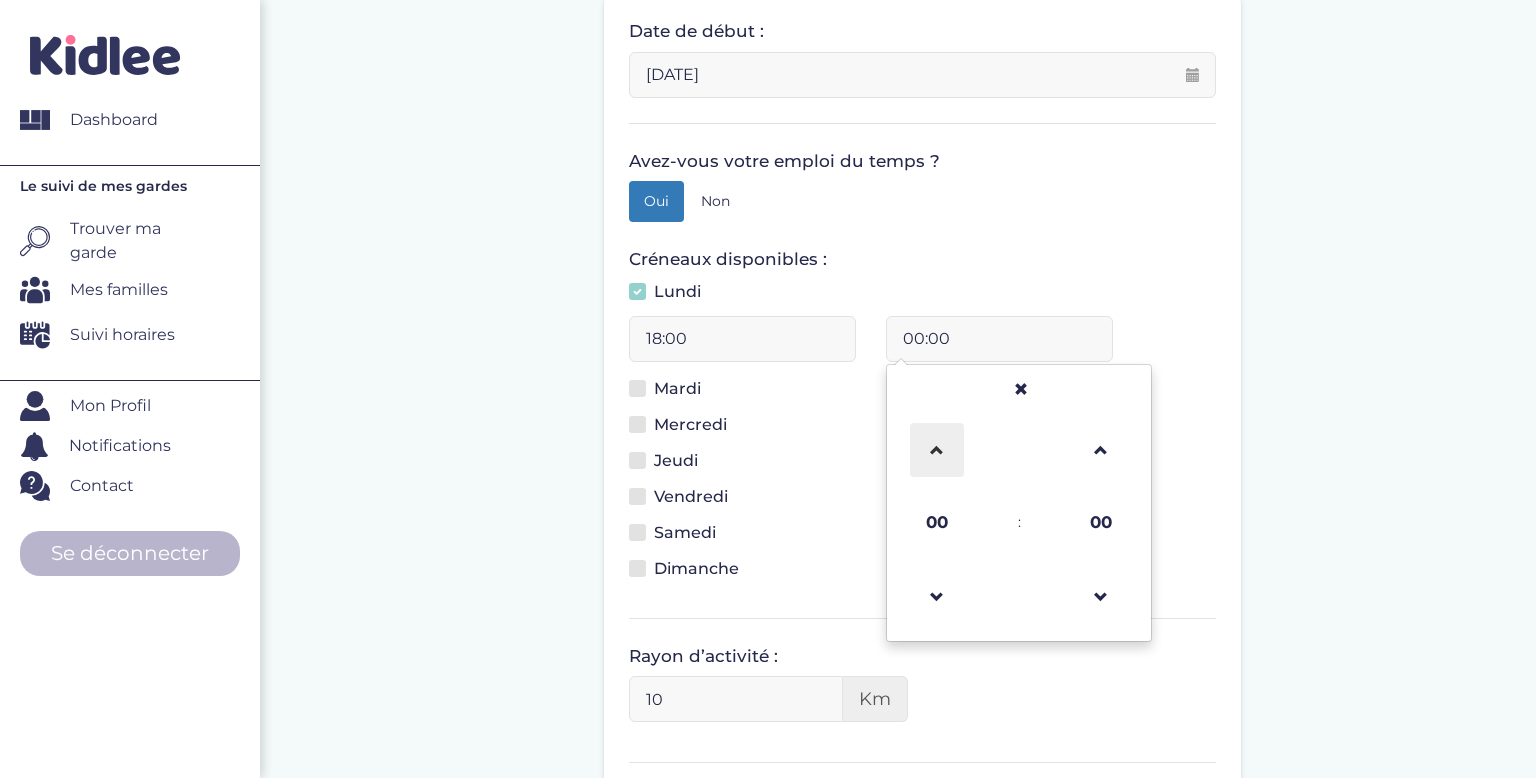 click at bounding box center [937, 450] 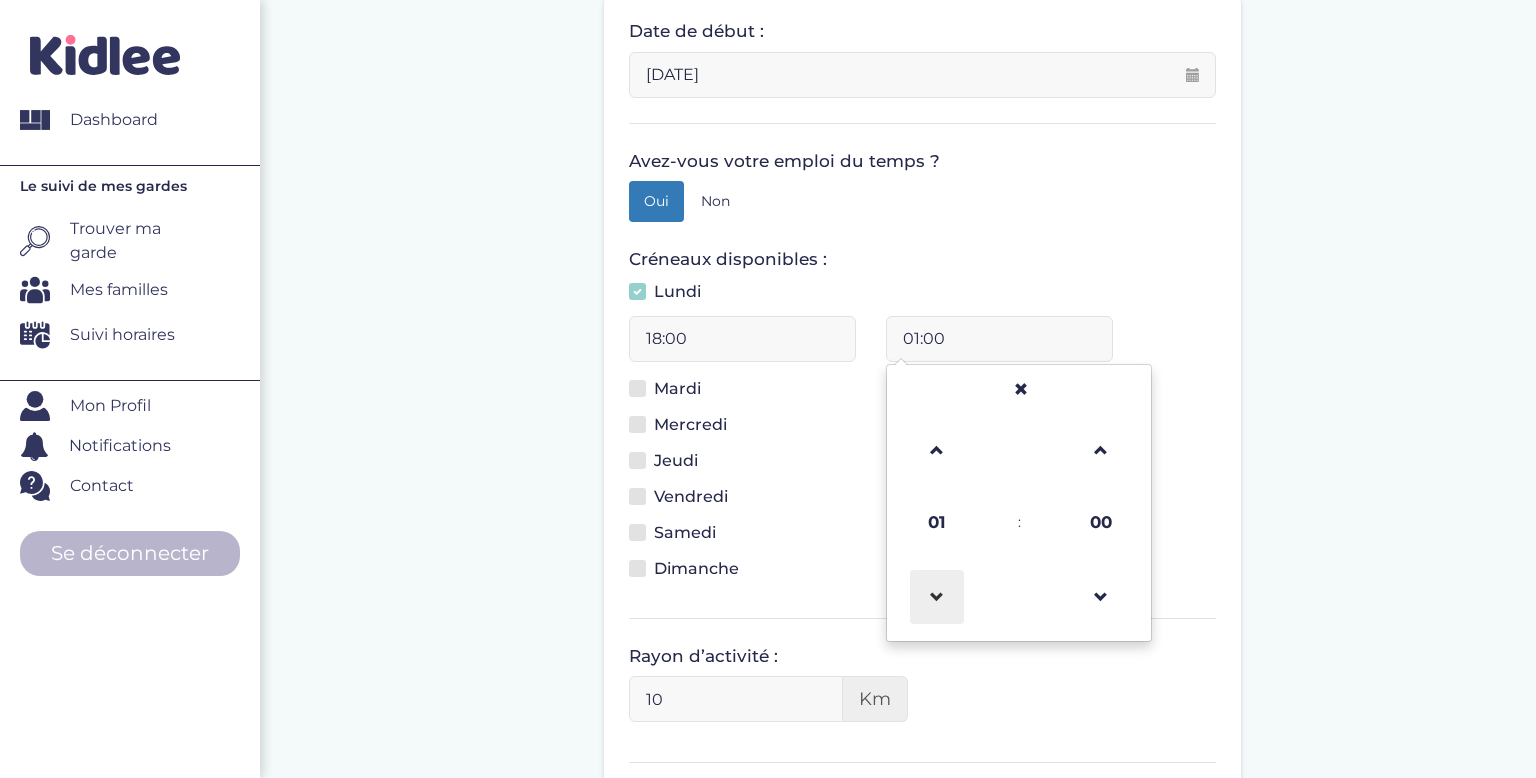 click at bounding box center [937, 597] 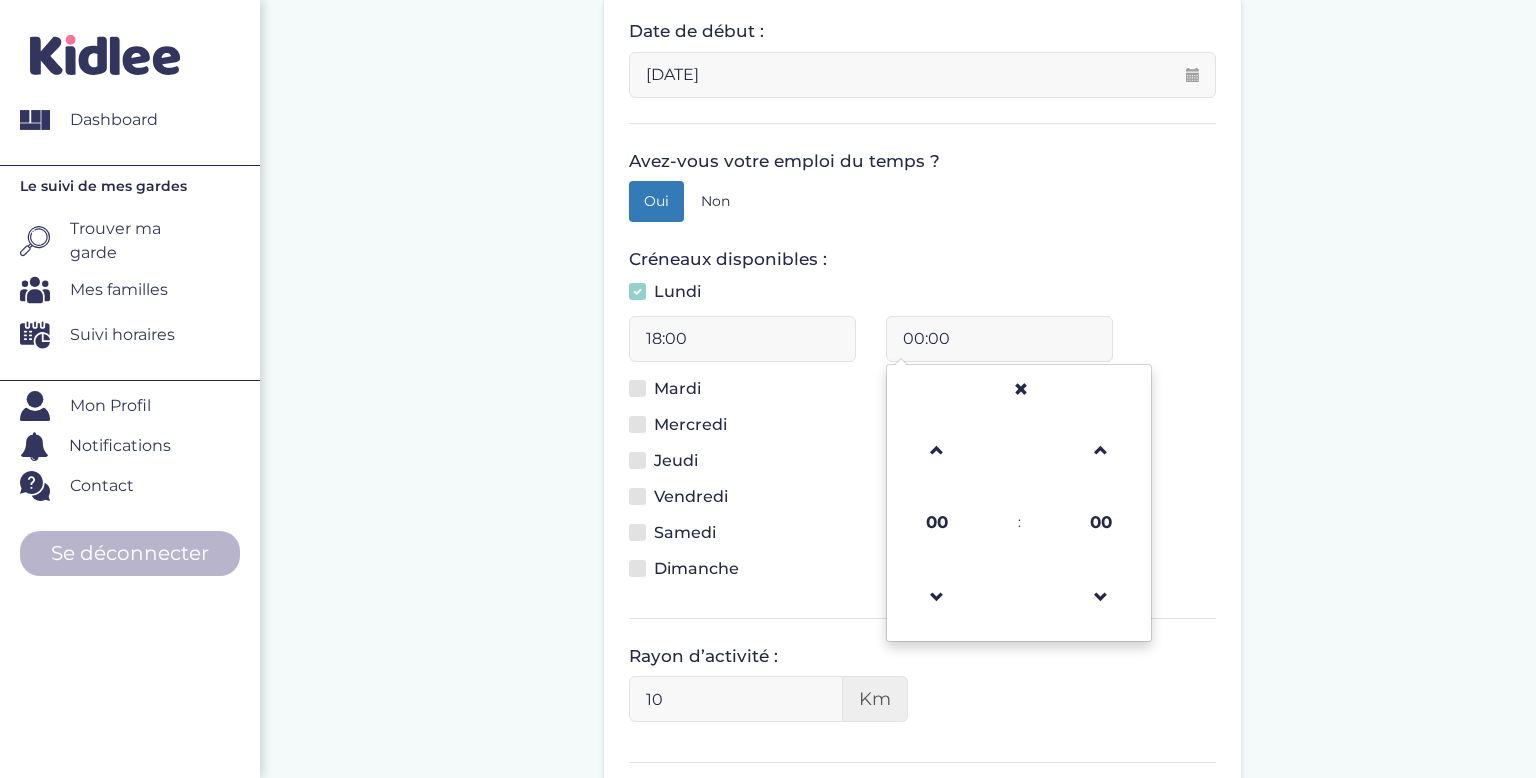 click on "Mardi" at bounding box center (643, 400) 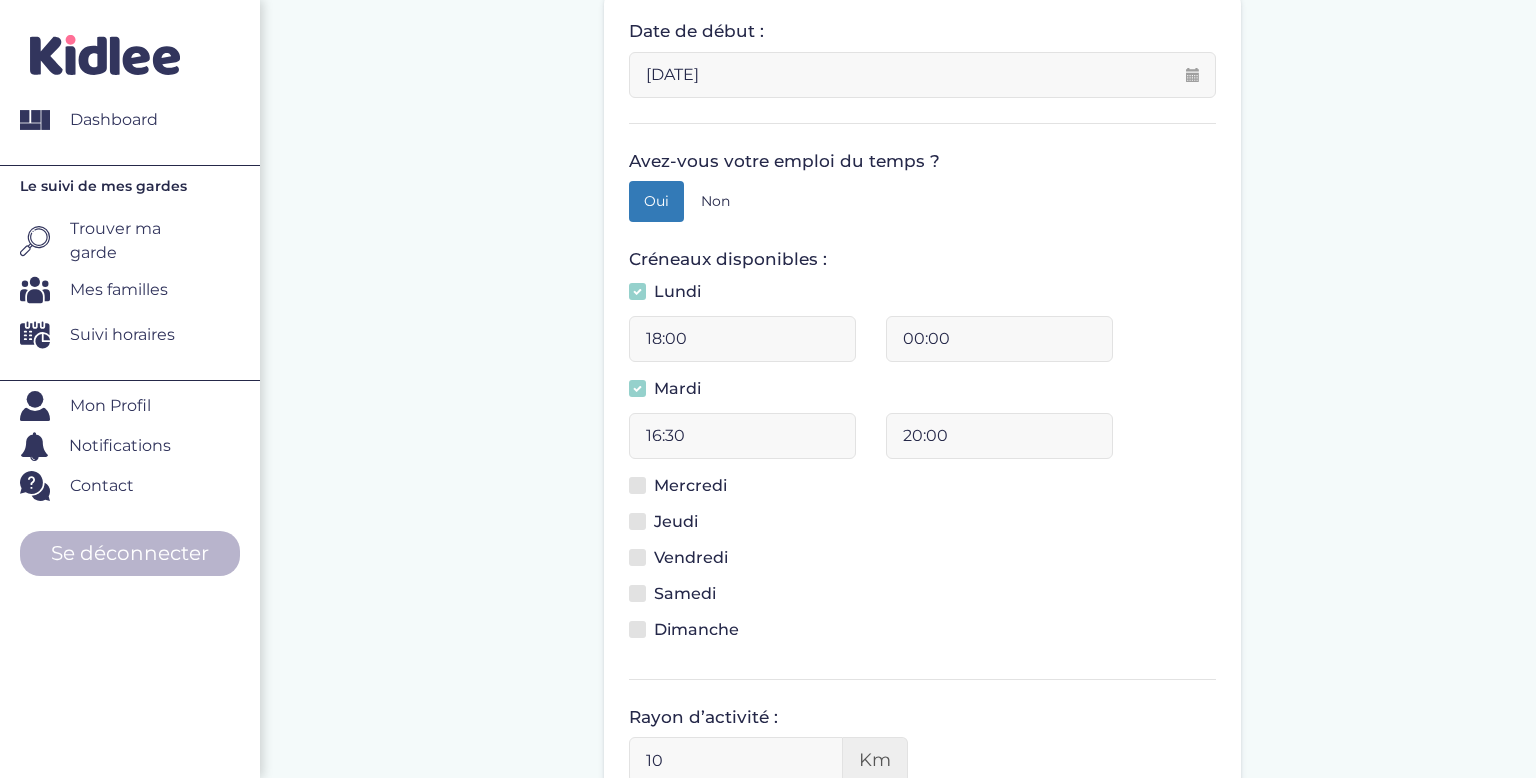 click on "16:30" at bounding box center (742, 436) 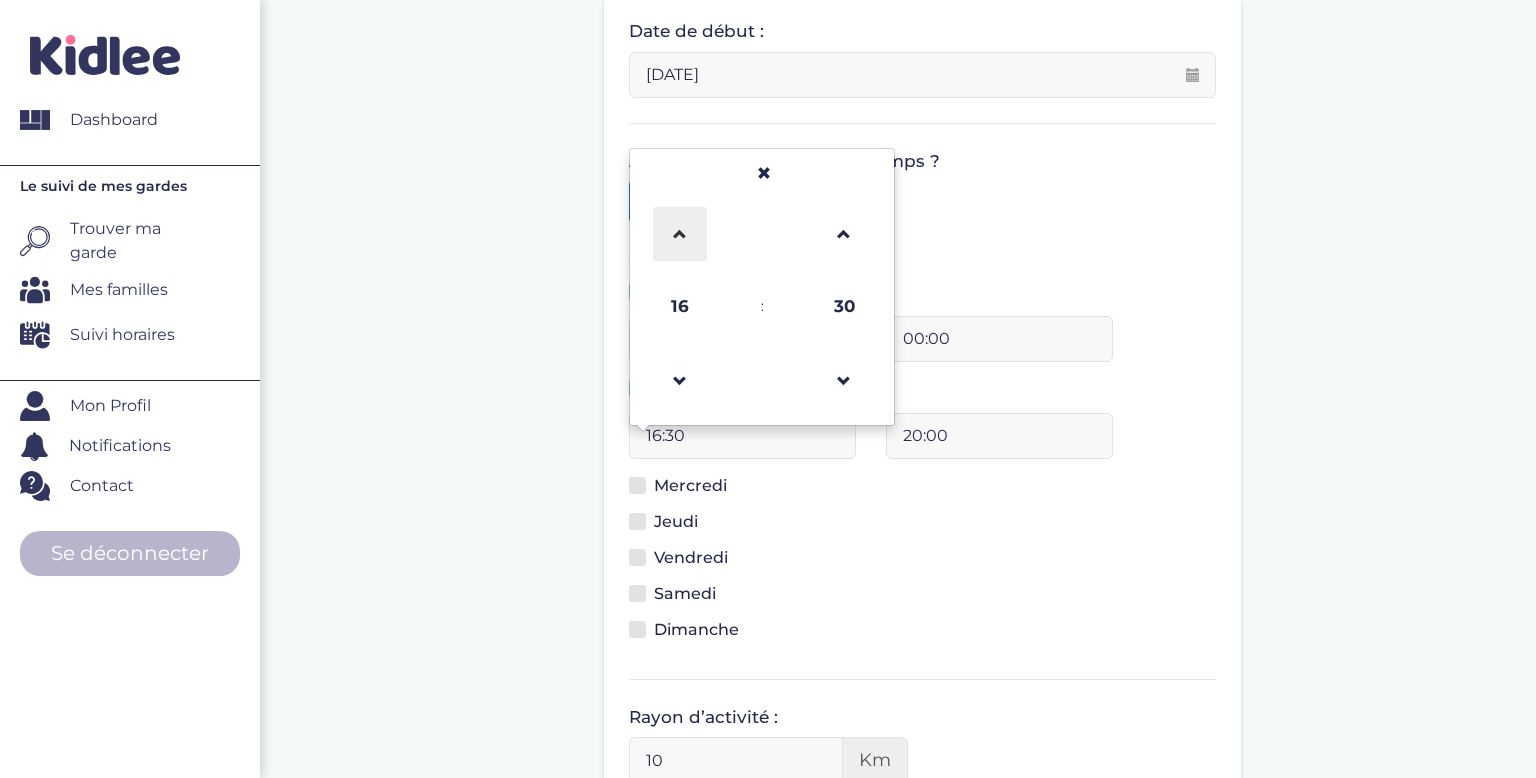 click at bounding box center (680, 234) 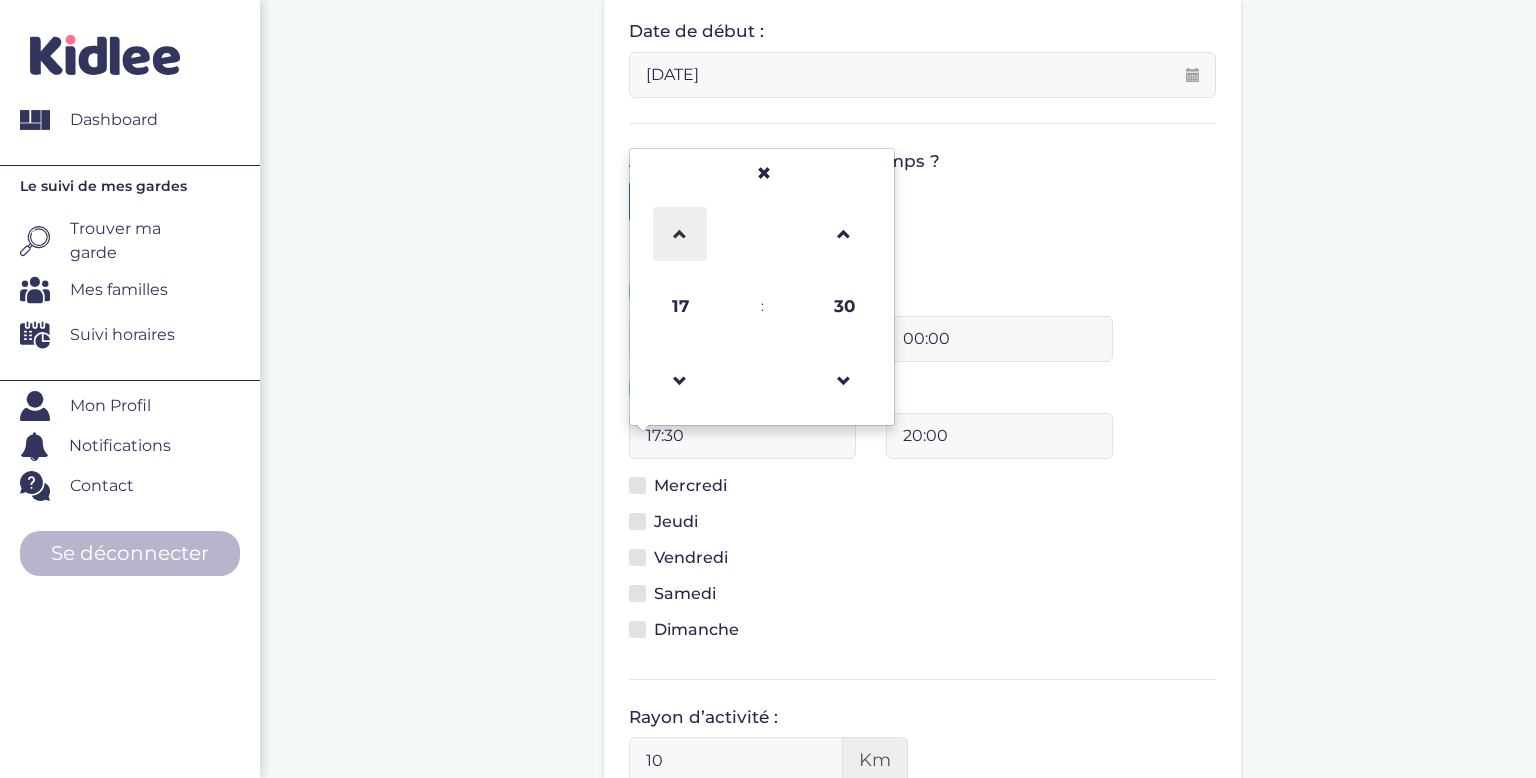 click at bounding box center [680, 234] 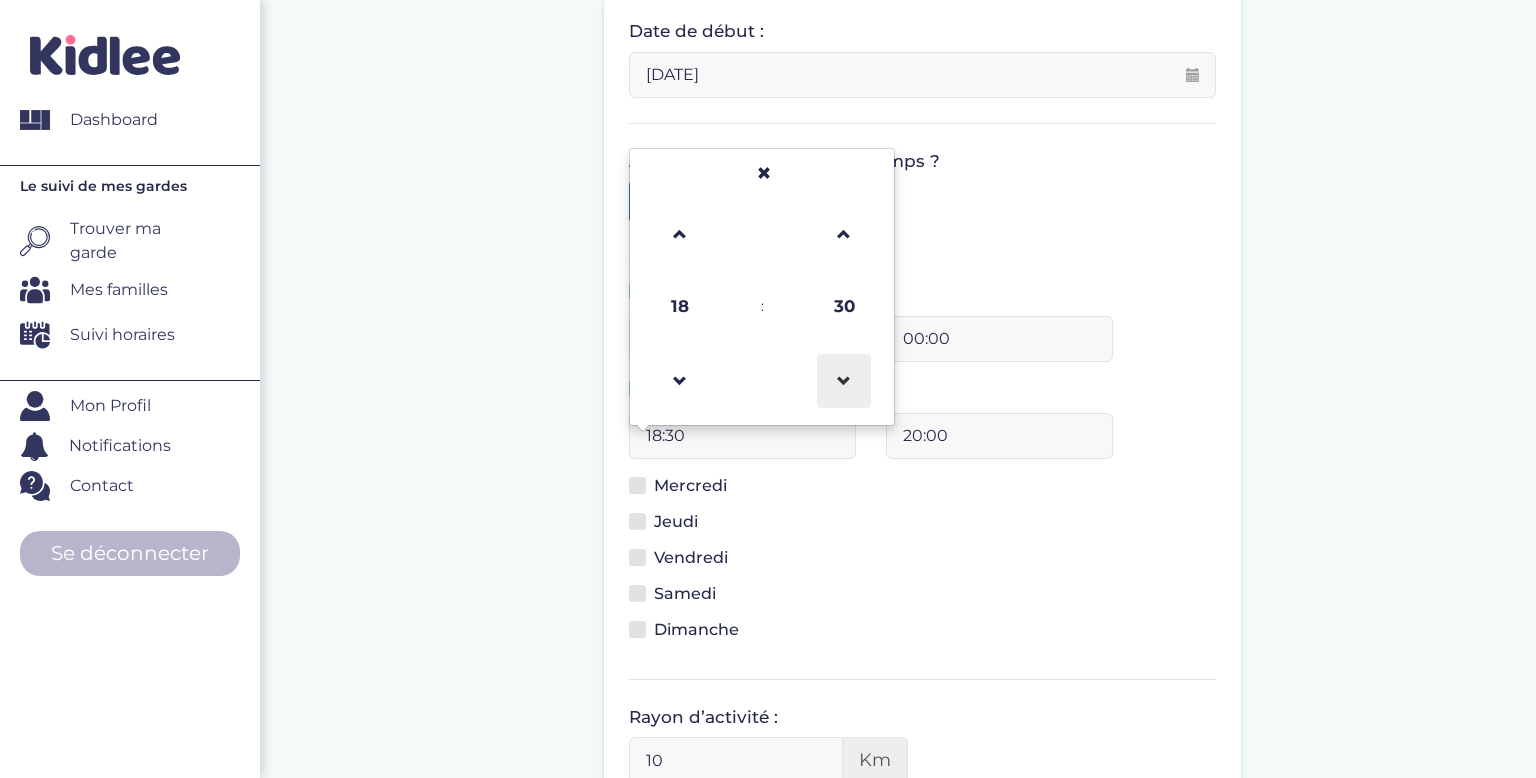 click at bounding box center [844, 381] 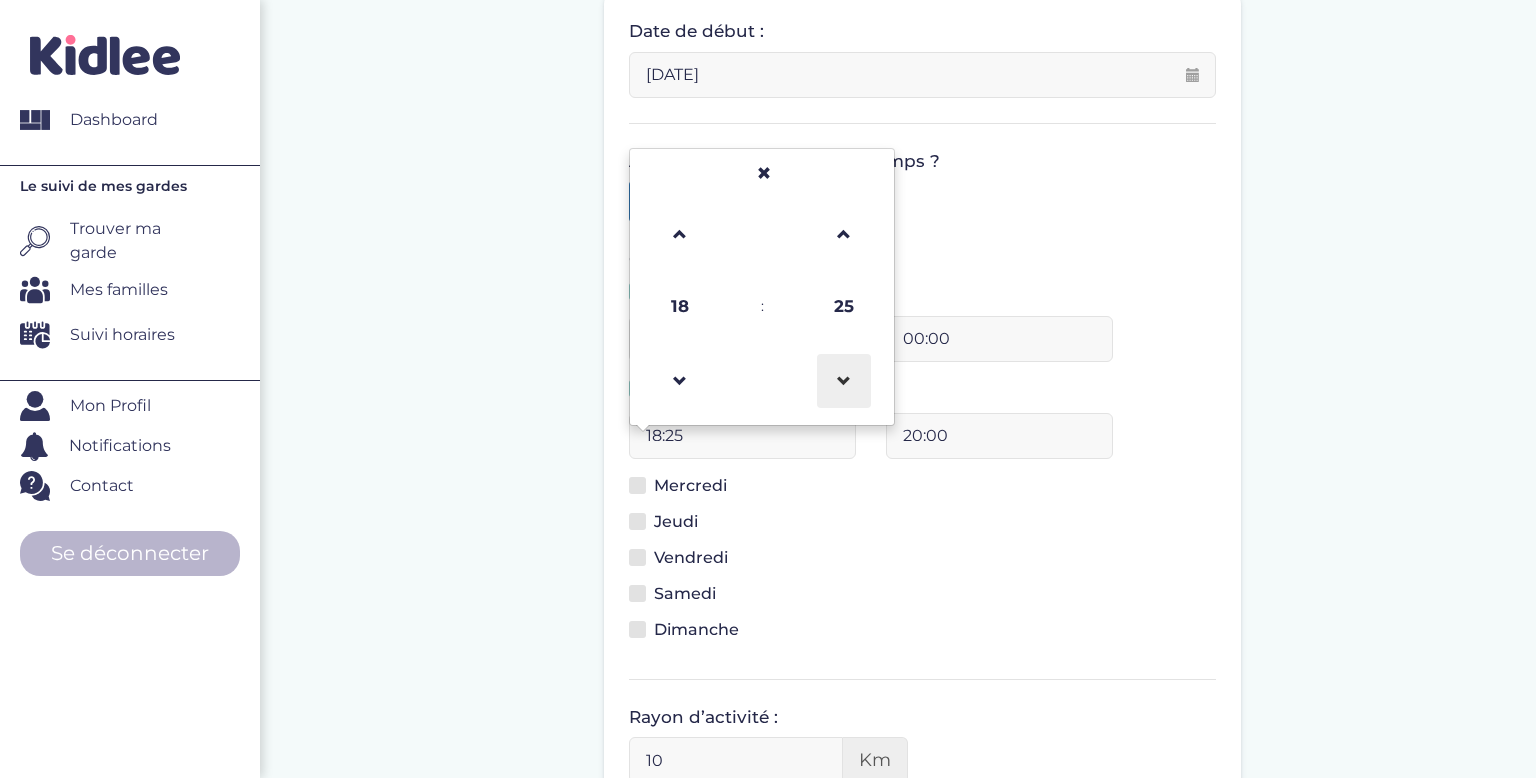 click at bounding box center [844, 381] 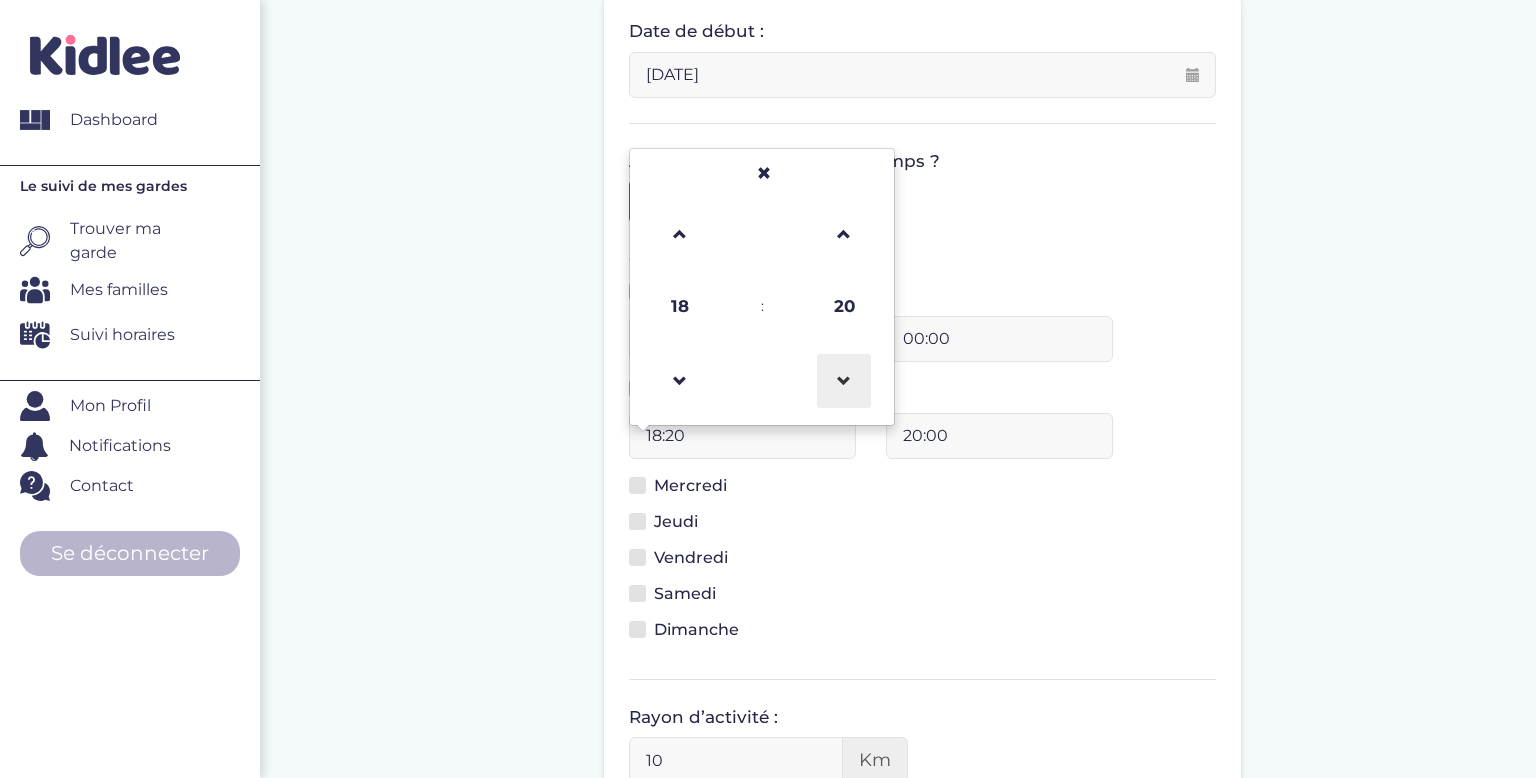 click at bounding box center [844, 381] 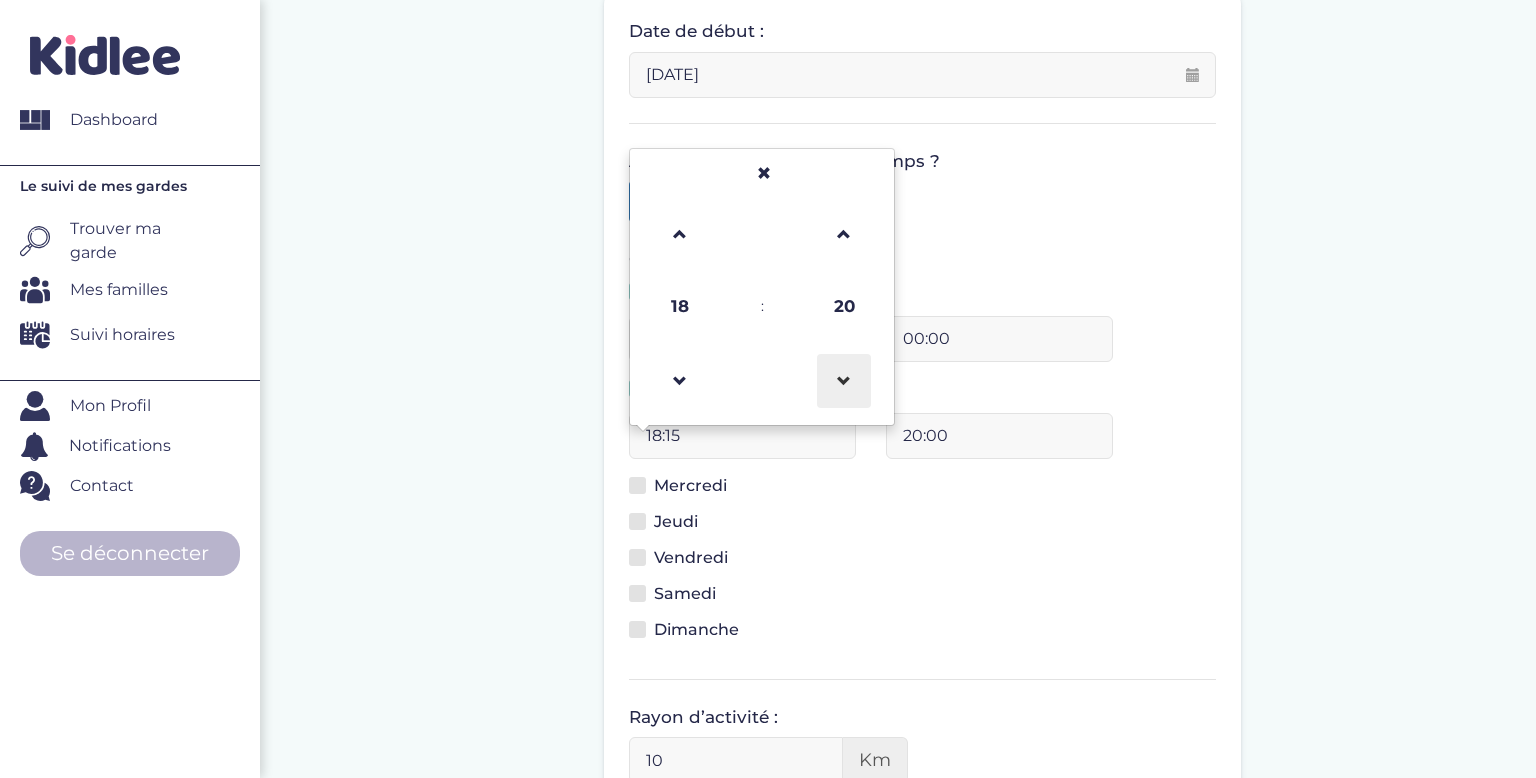 click at bounding box center (844, 381) 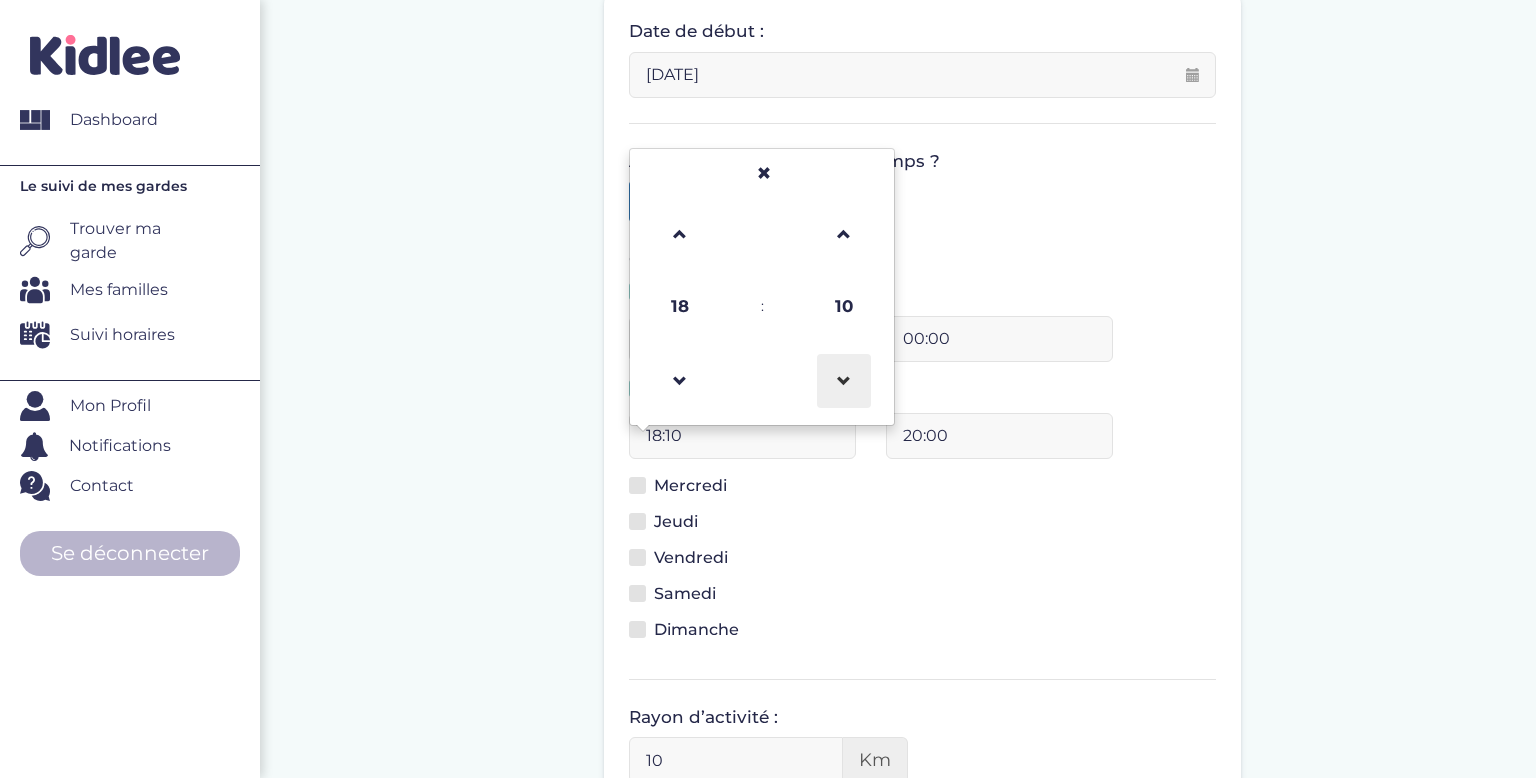 click at bounding box center (844, 381) 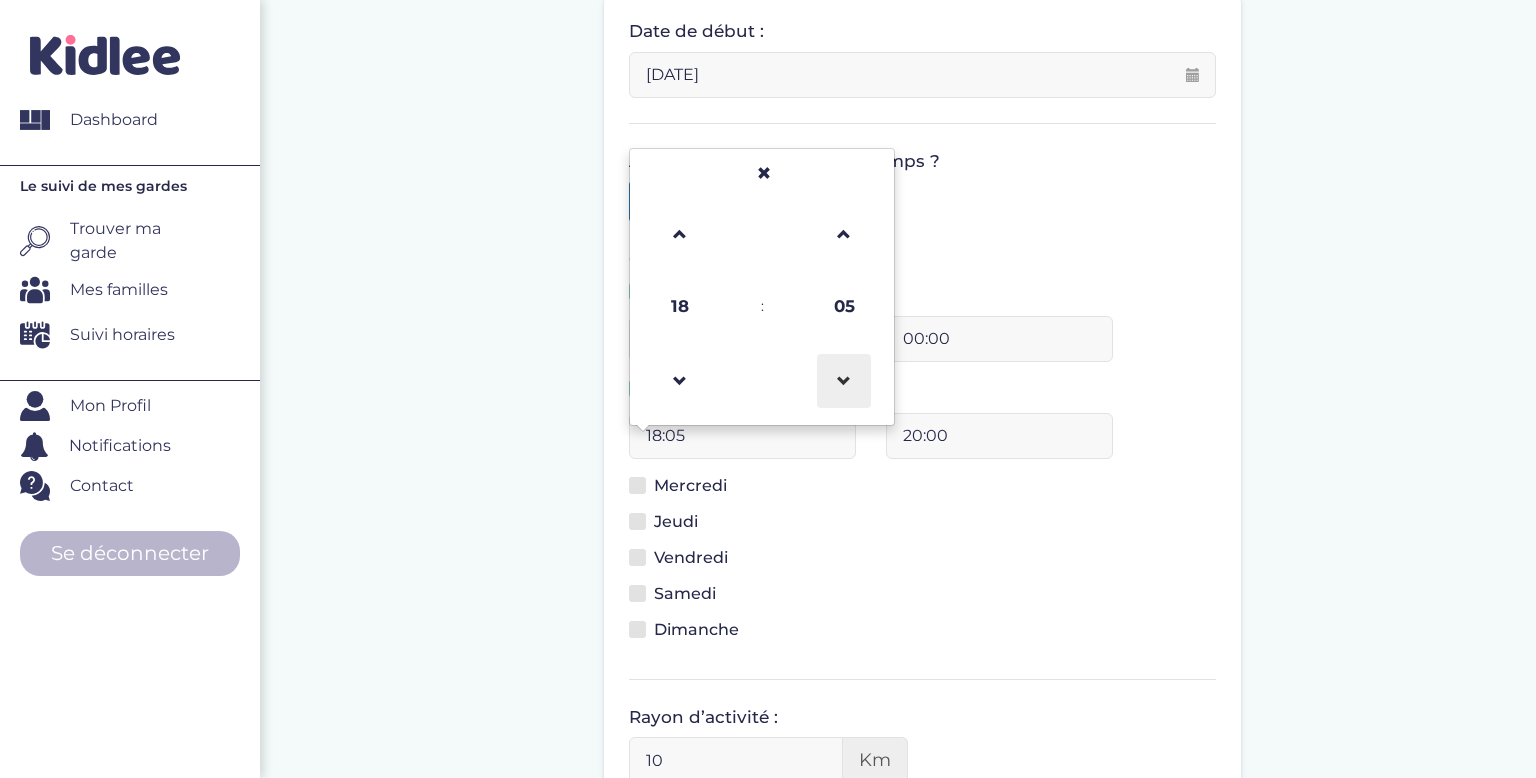 click at bounding box center (844, 381) 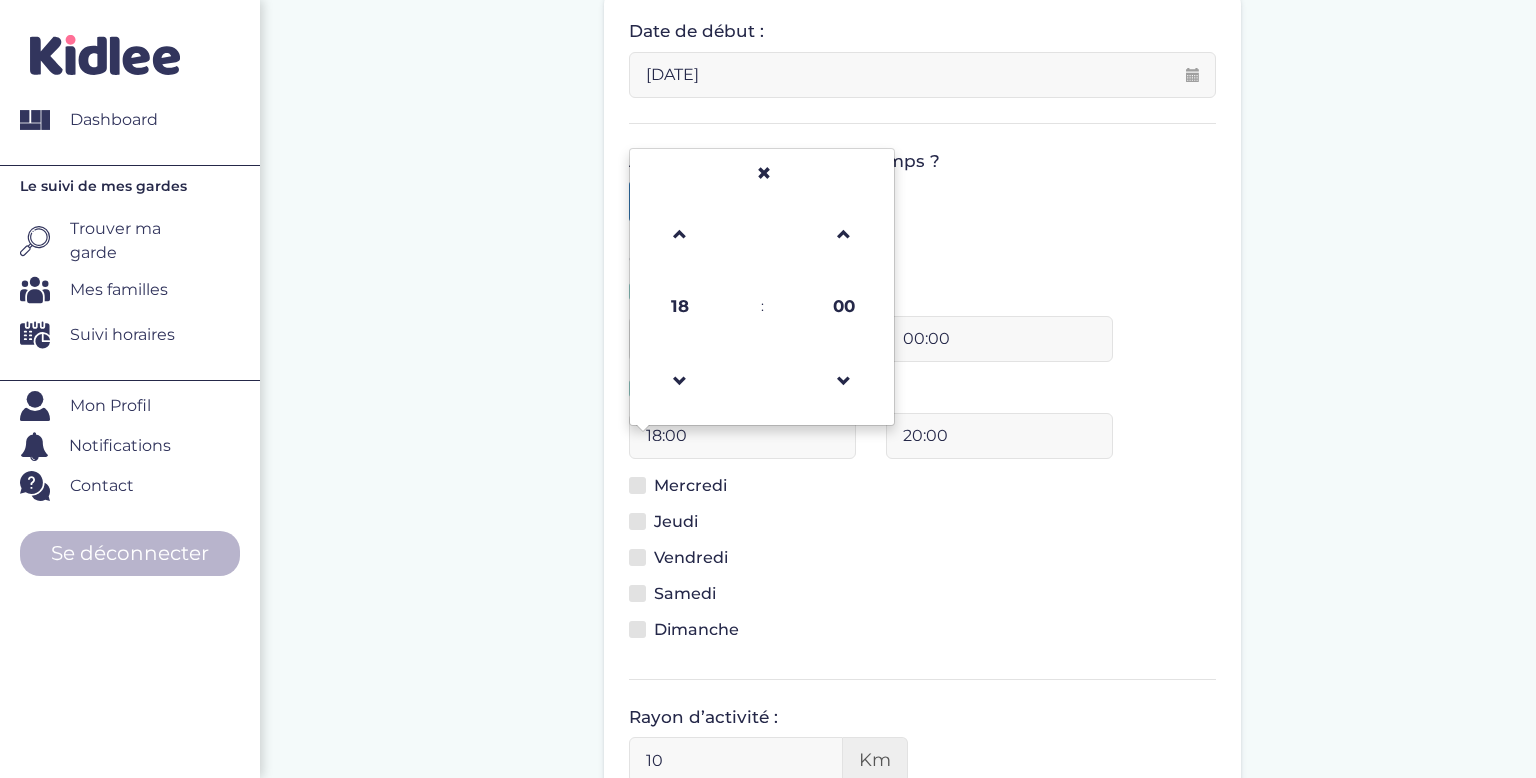 click on "20:00" at bounding box center (999, 436) 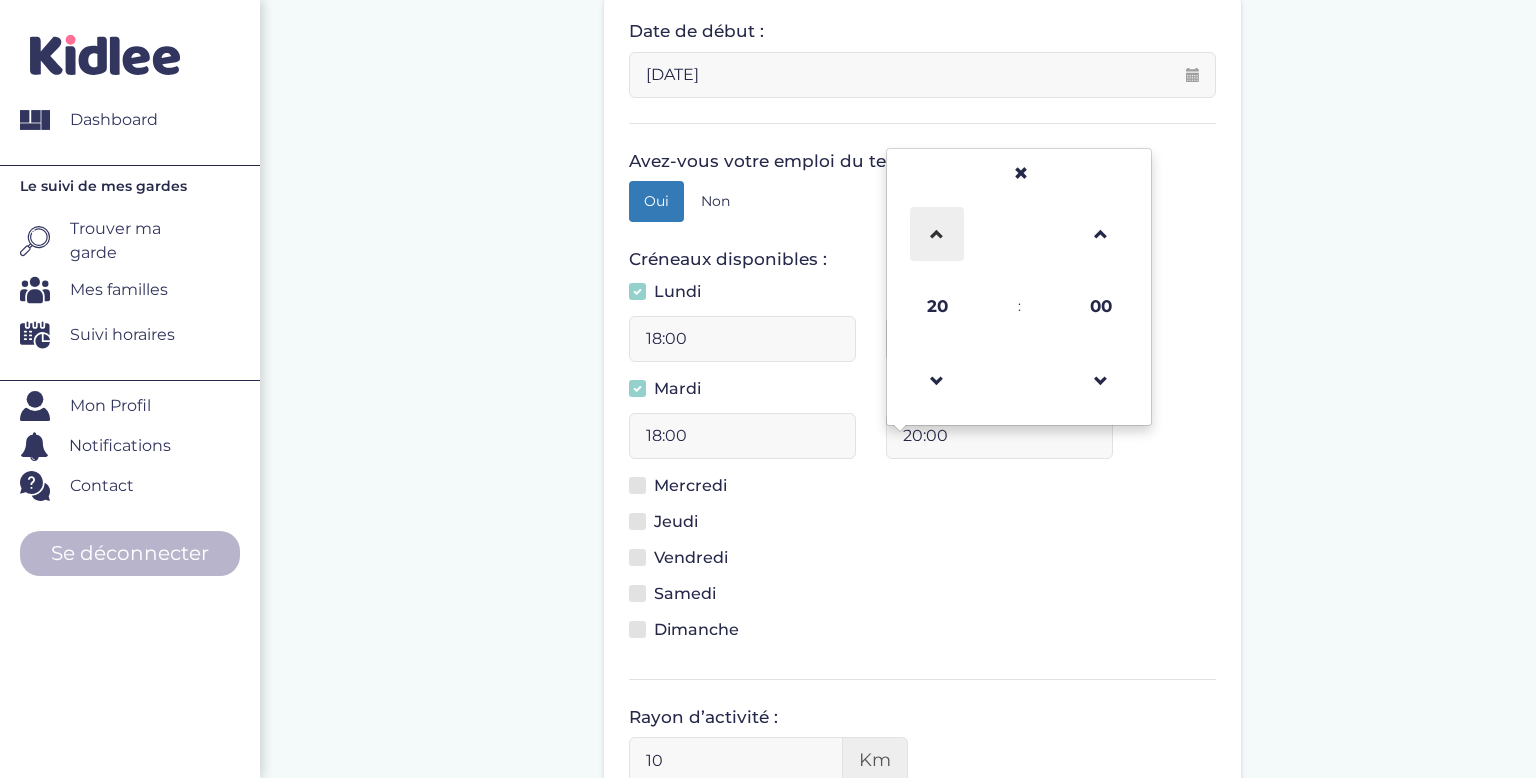 click at bounding box center [937, 234] 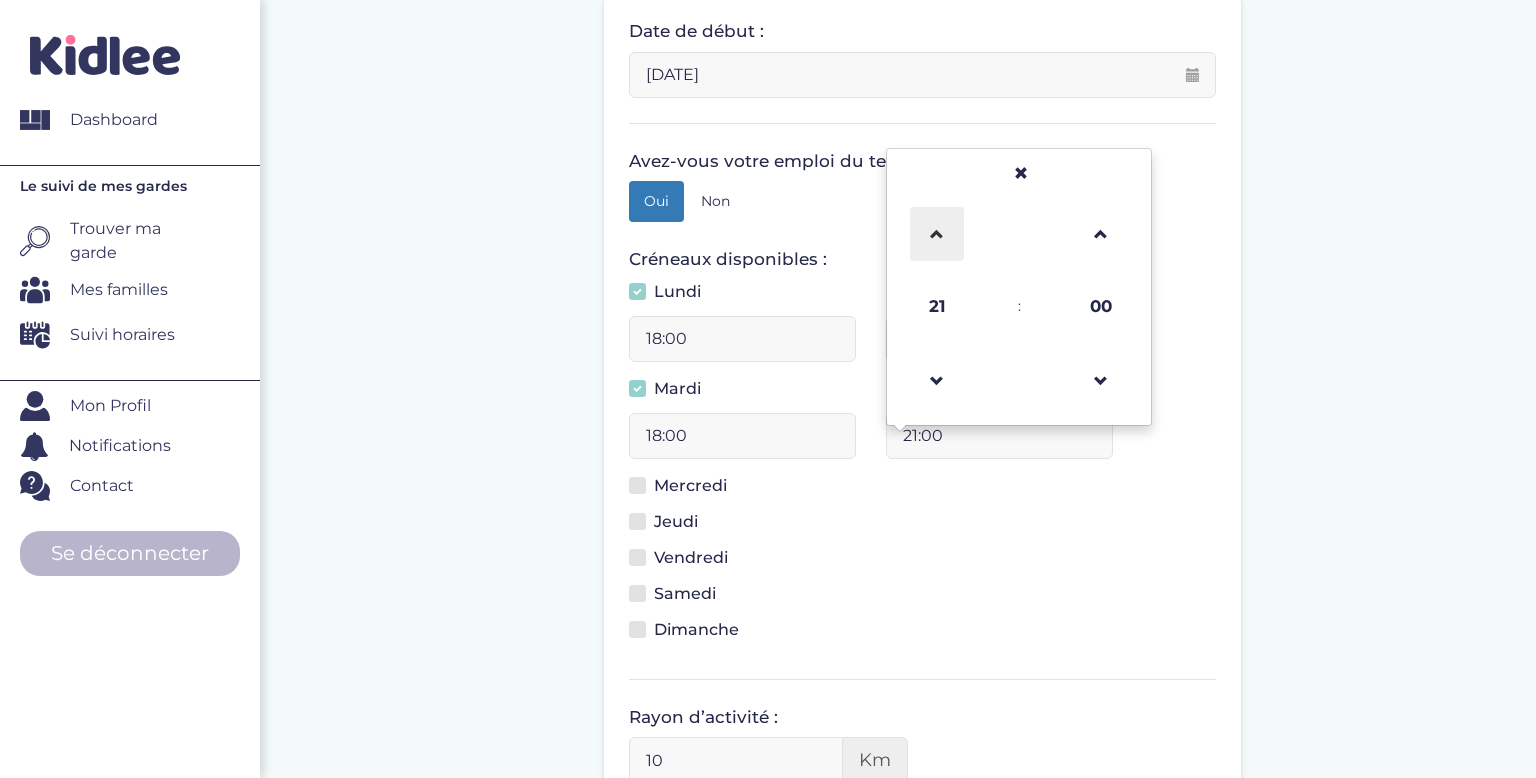 click at bounding box center (937, 234) 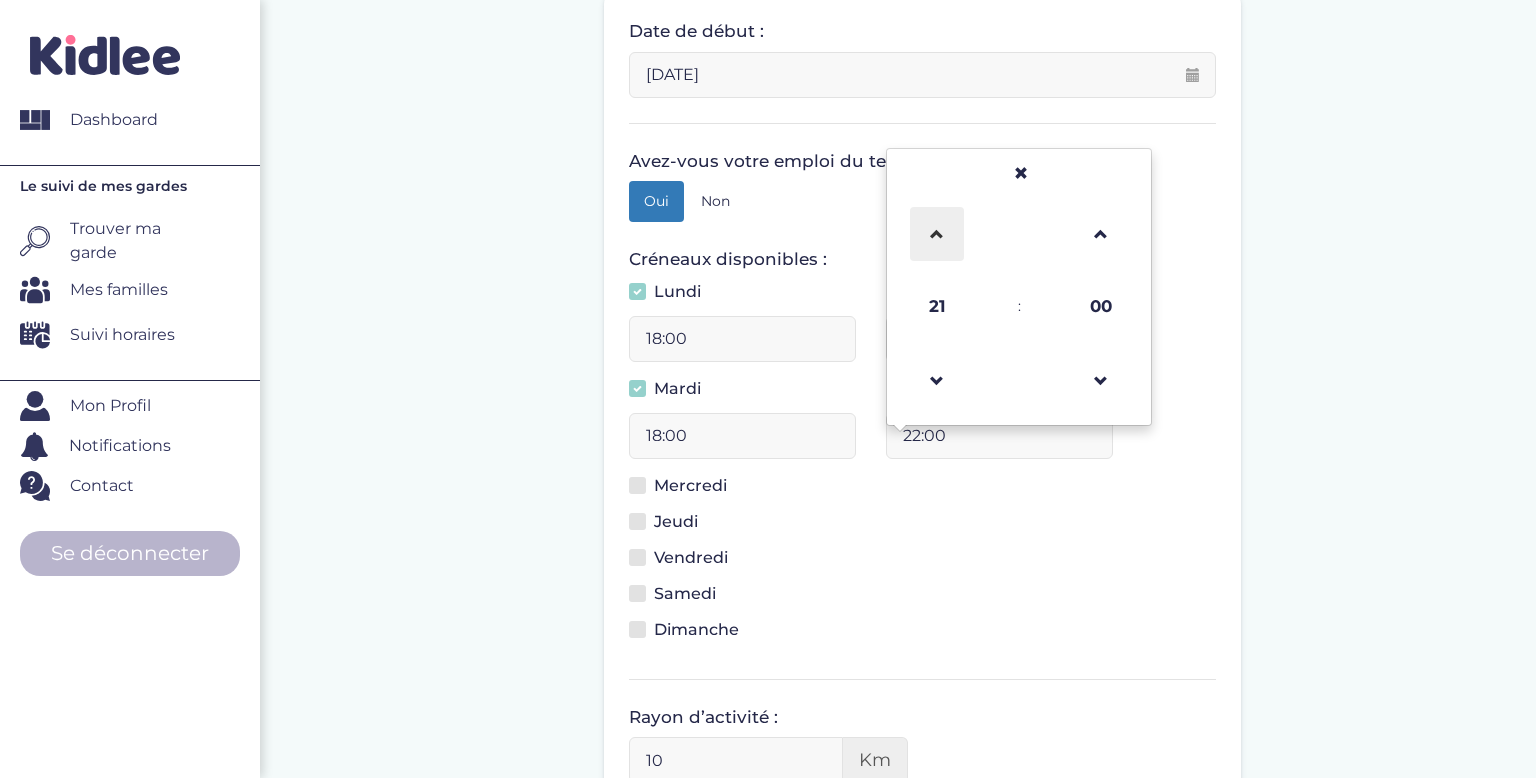 click at bounding box center [937, 234] 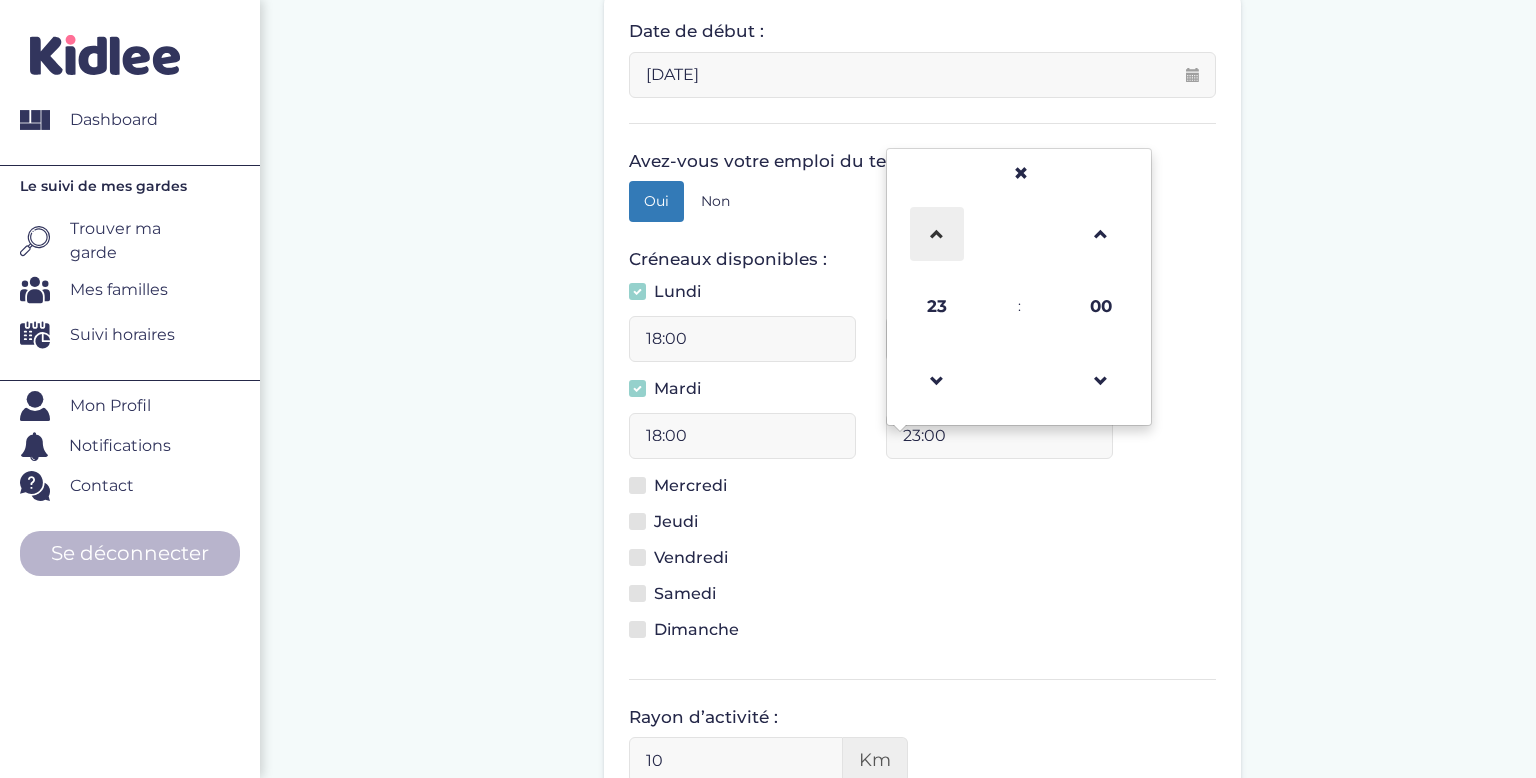 click at bounding box center (937, 234) 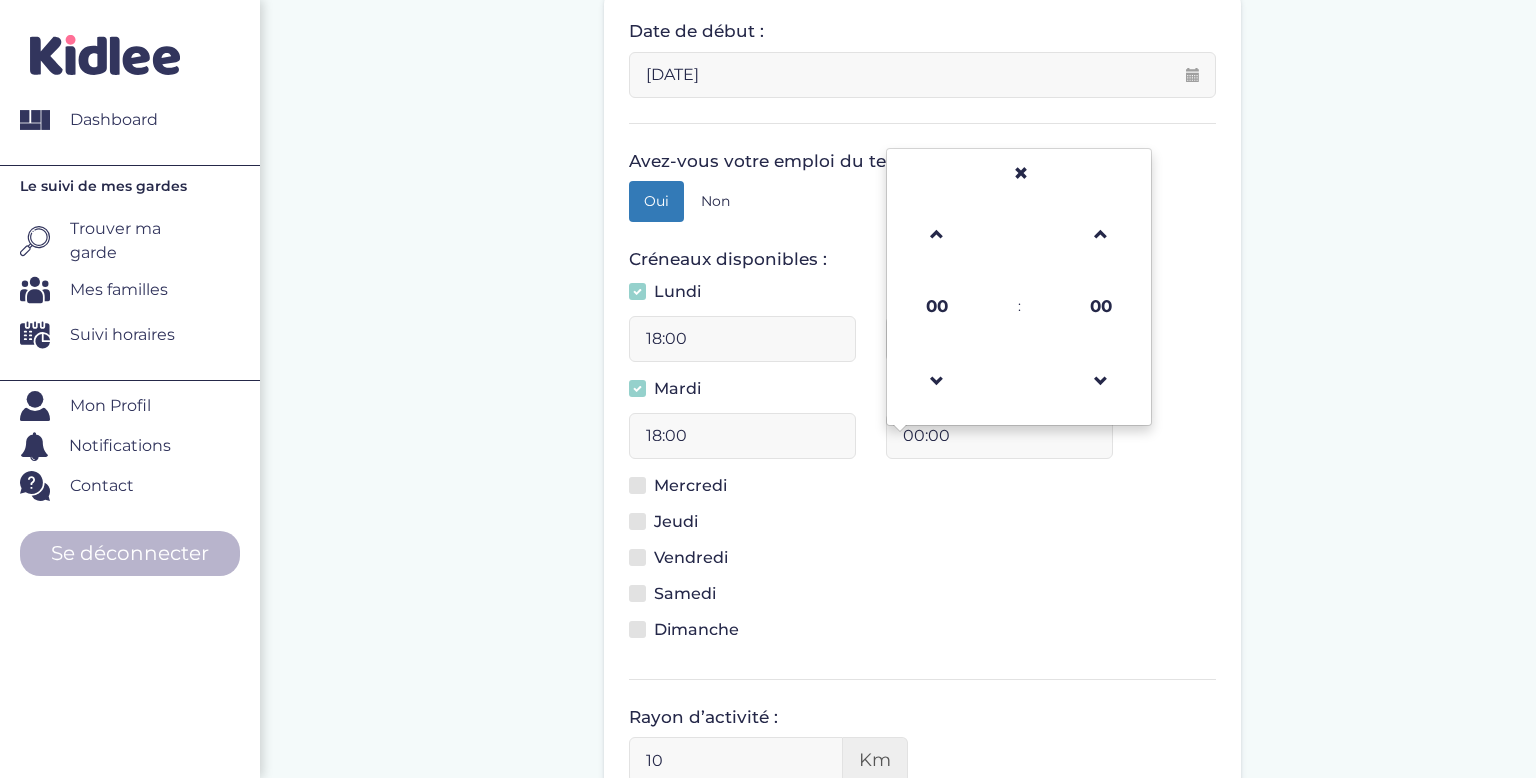 click on "Mercredi" at bounding box center [685, 489] 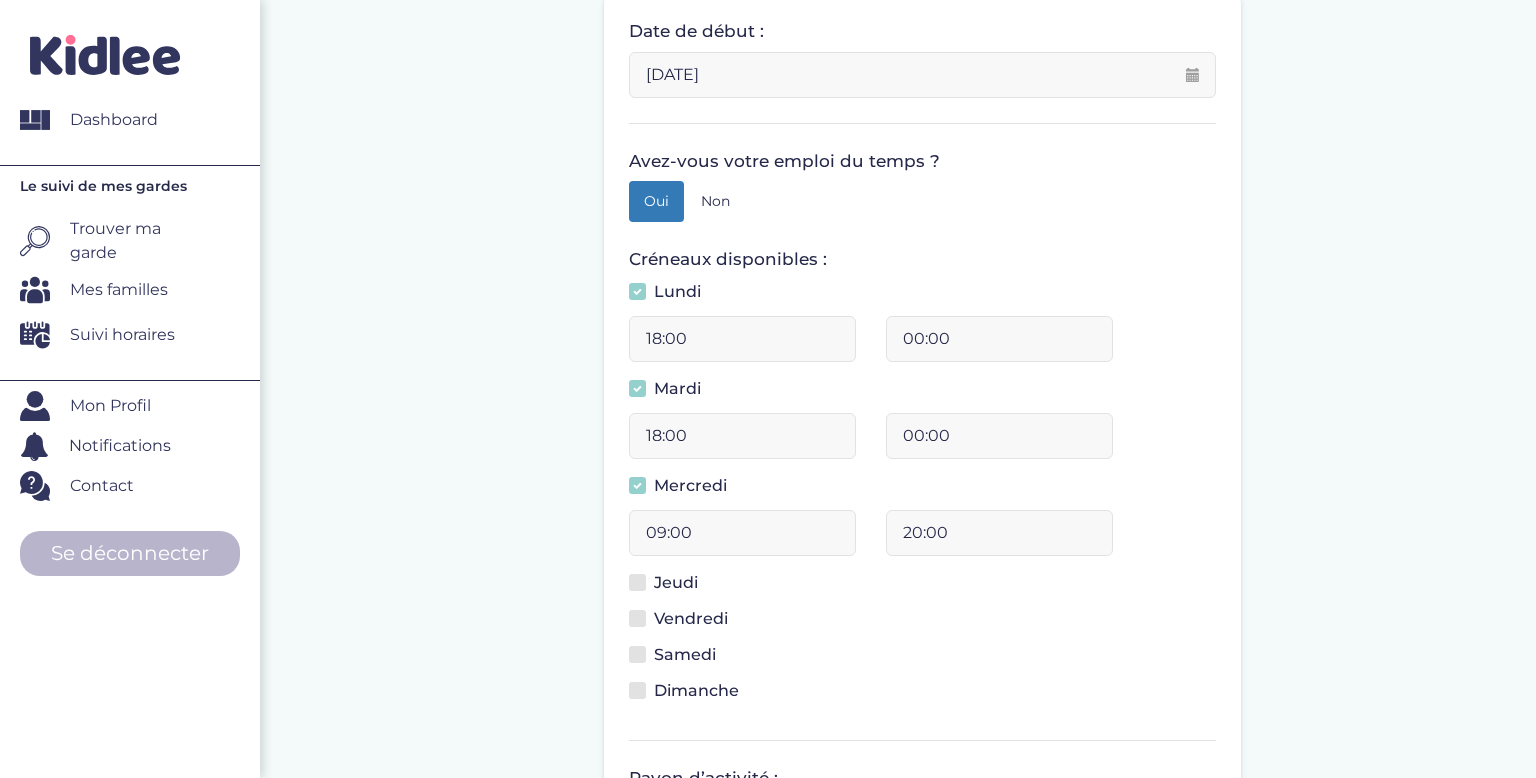 click on "09:00" at bounding box center (742, 533) 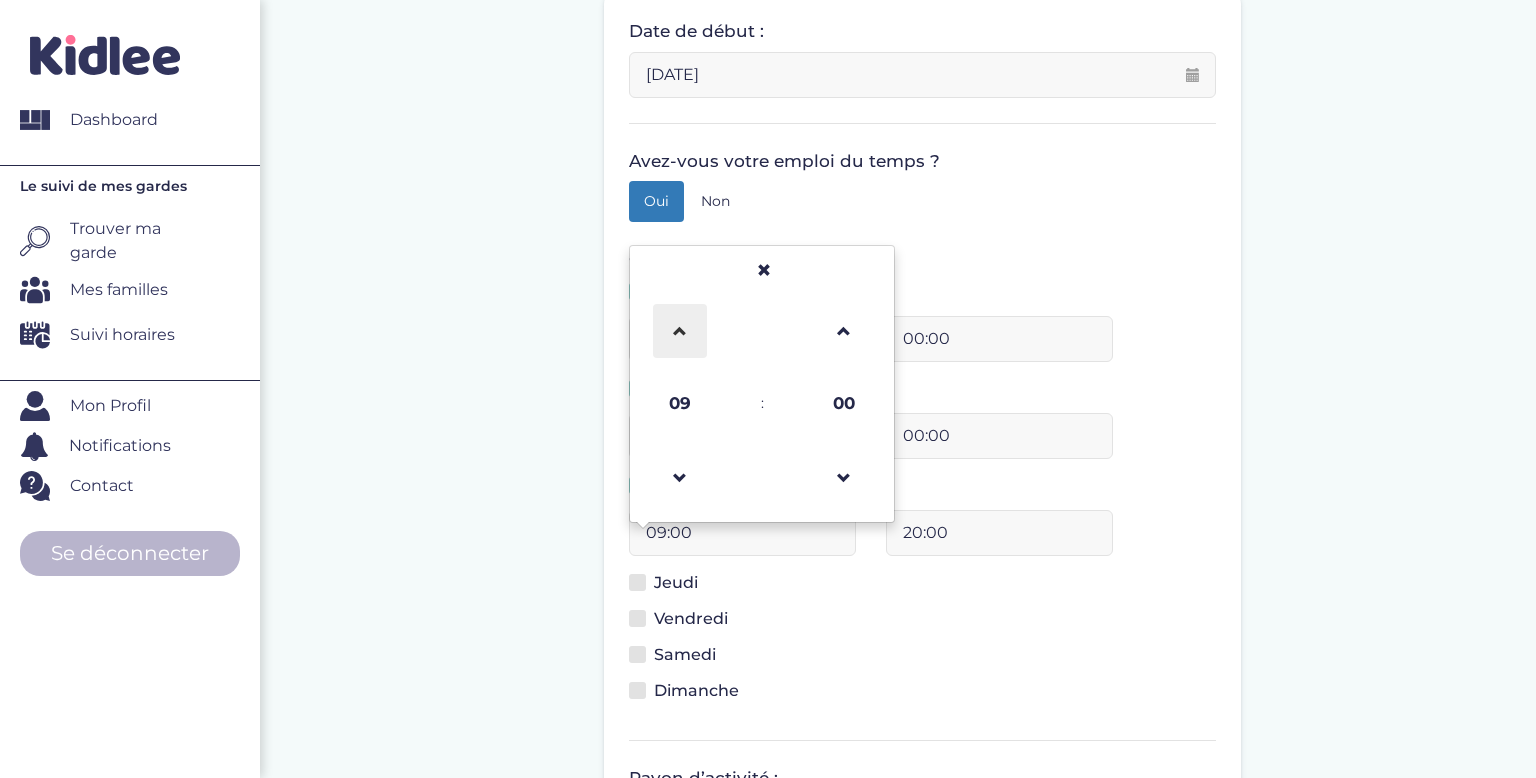 click at bounding box center (680, 331) 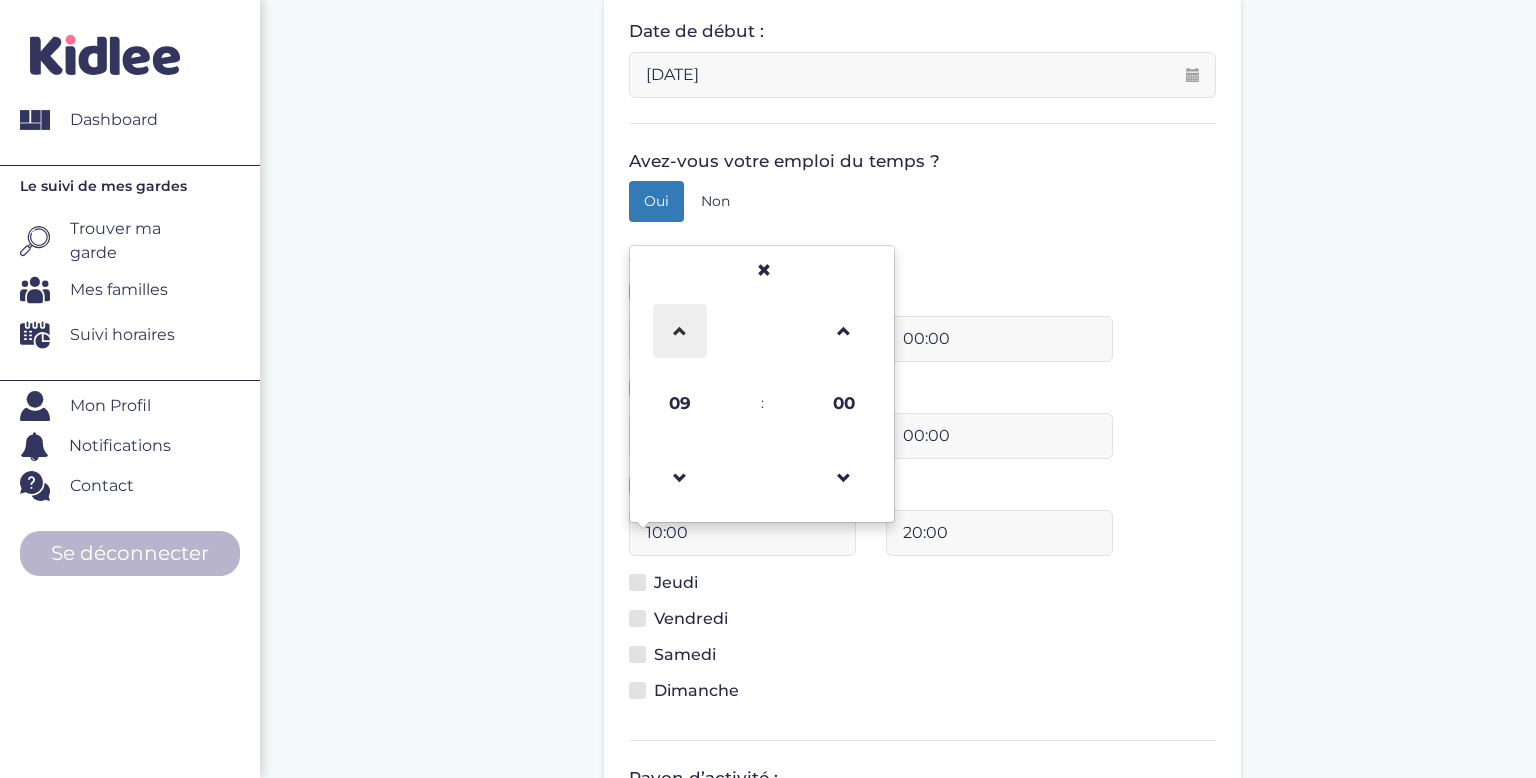 click at bounding box center (680, 331) 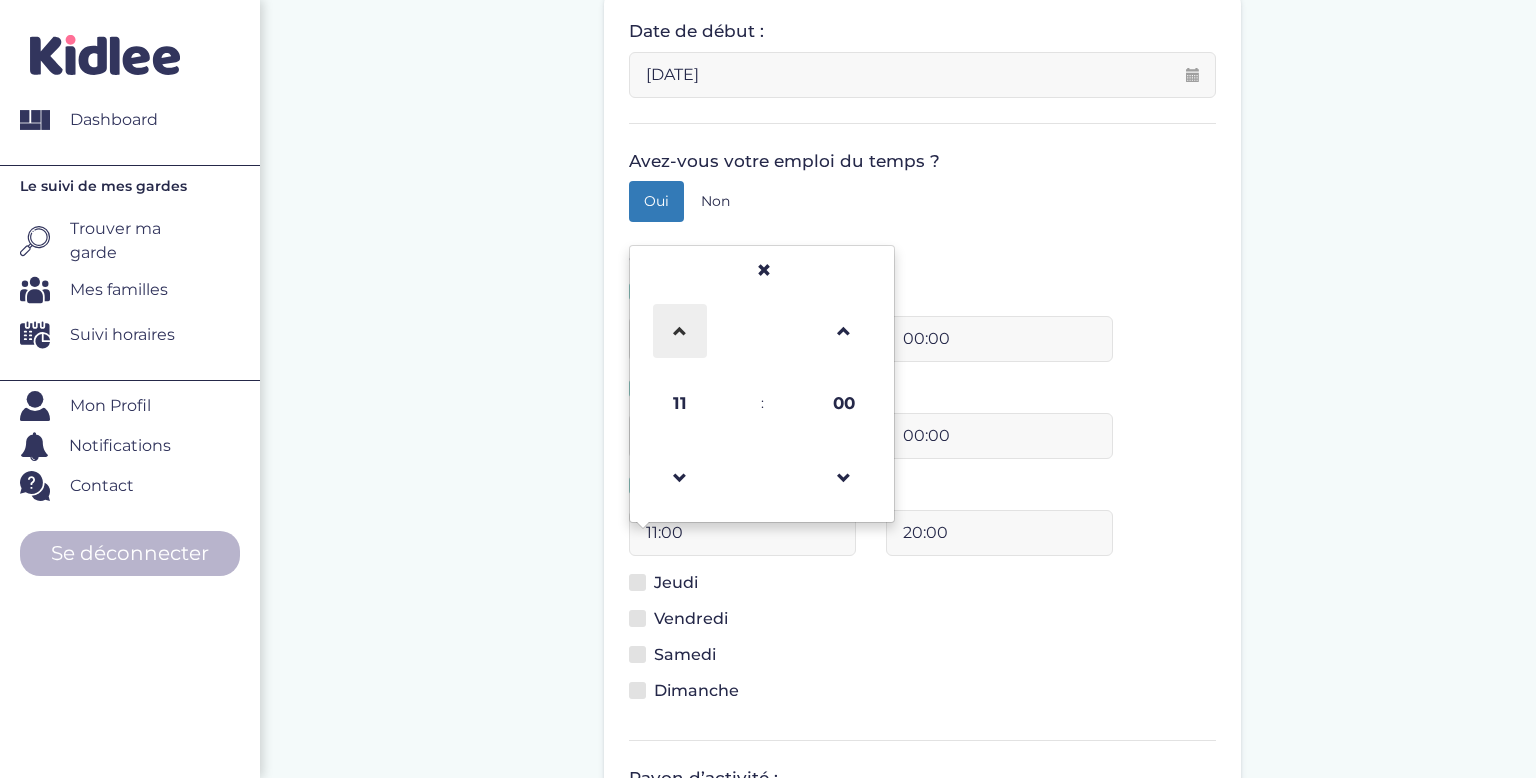 click at bounding box center (680, 331) 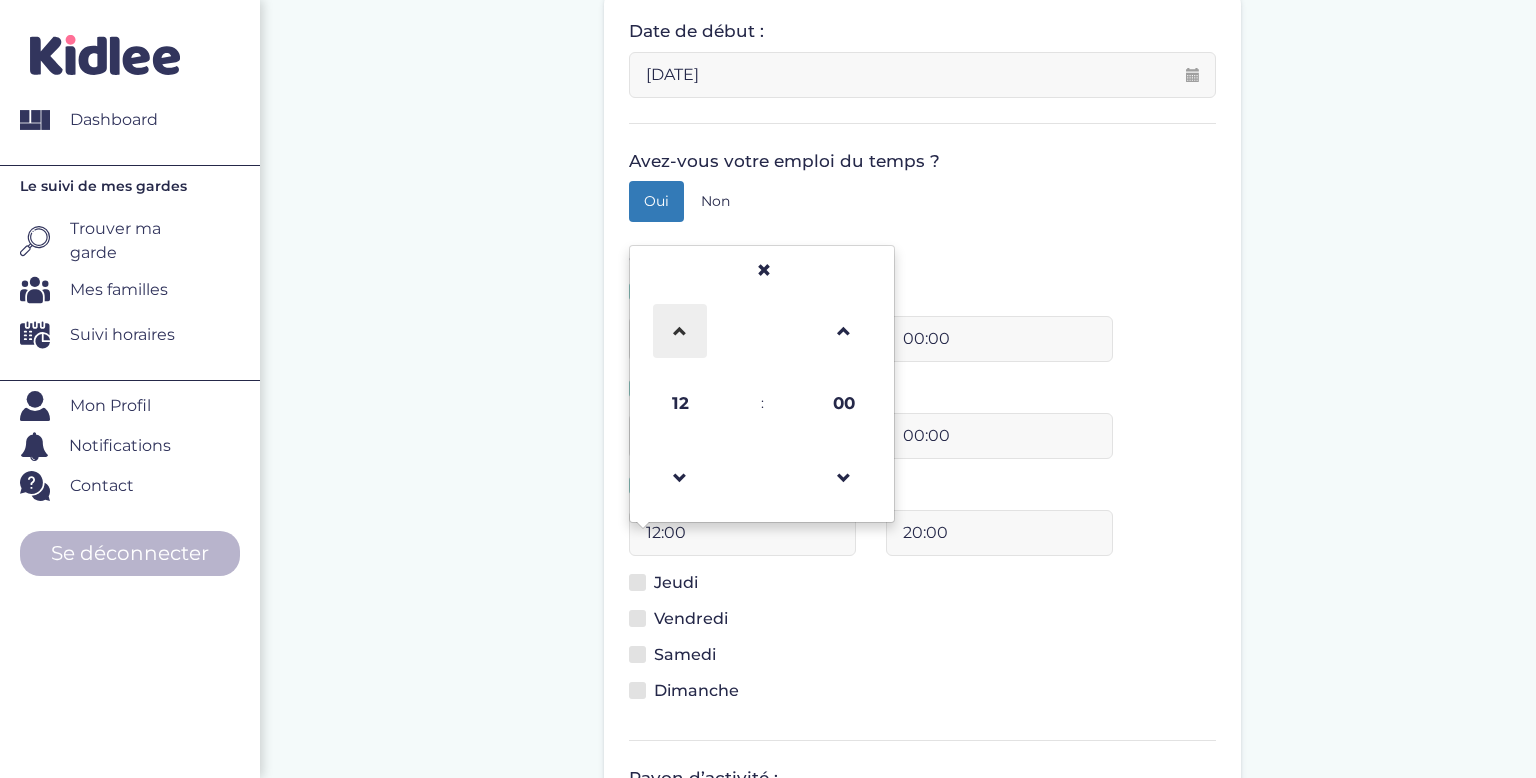 click at bounding box center [680, 331] 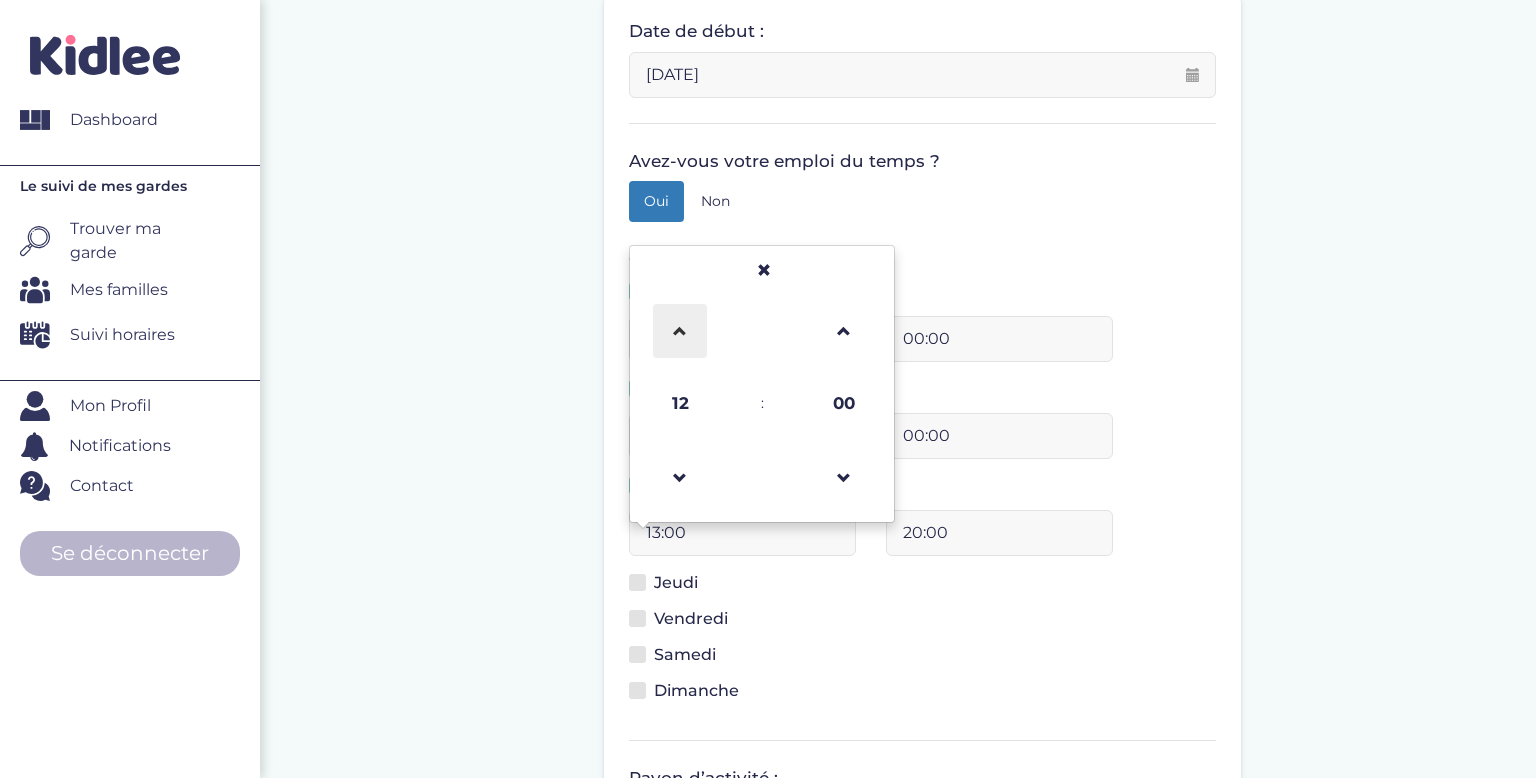 click at bounding box center (680, 331) 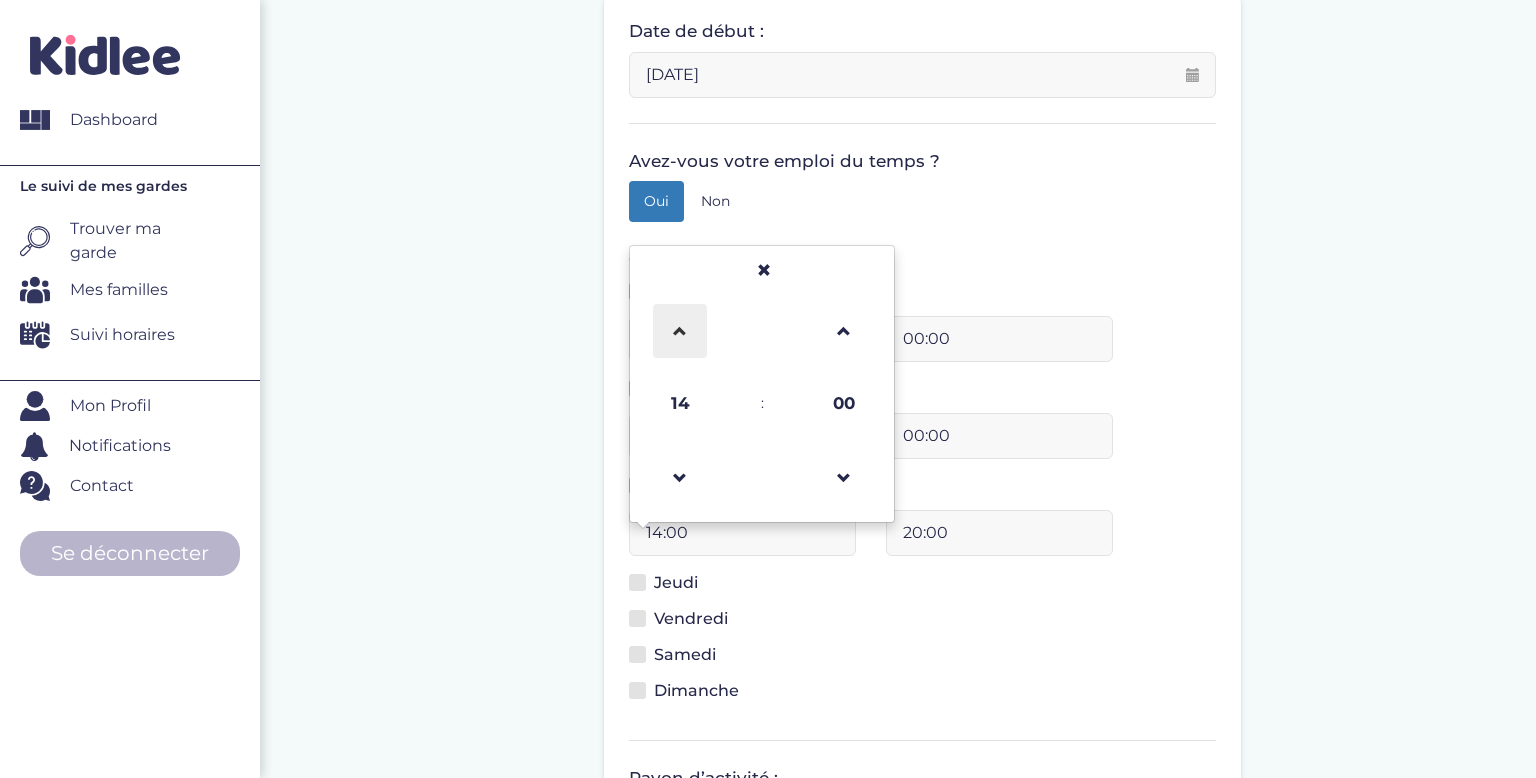 click at bounding box center (680, 331) 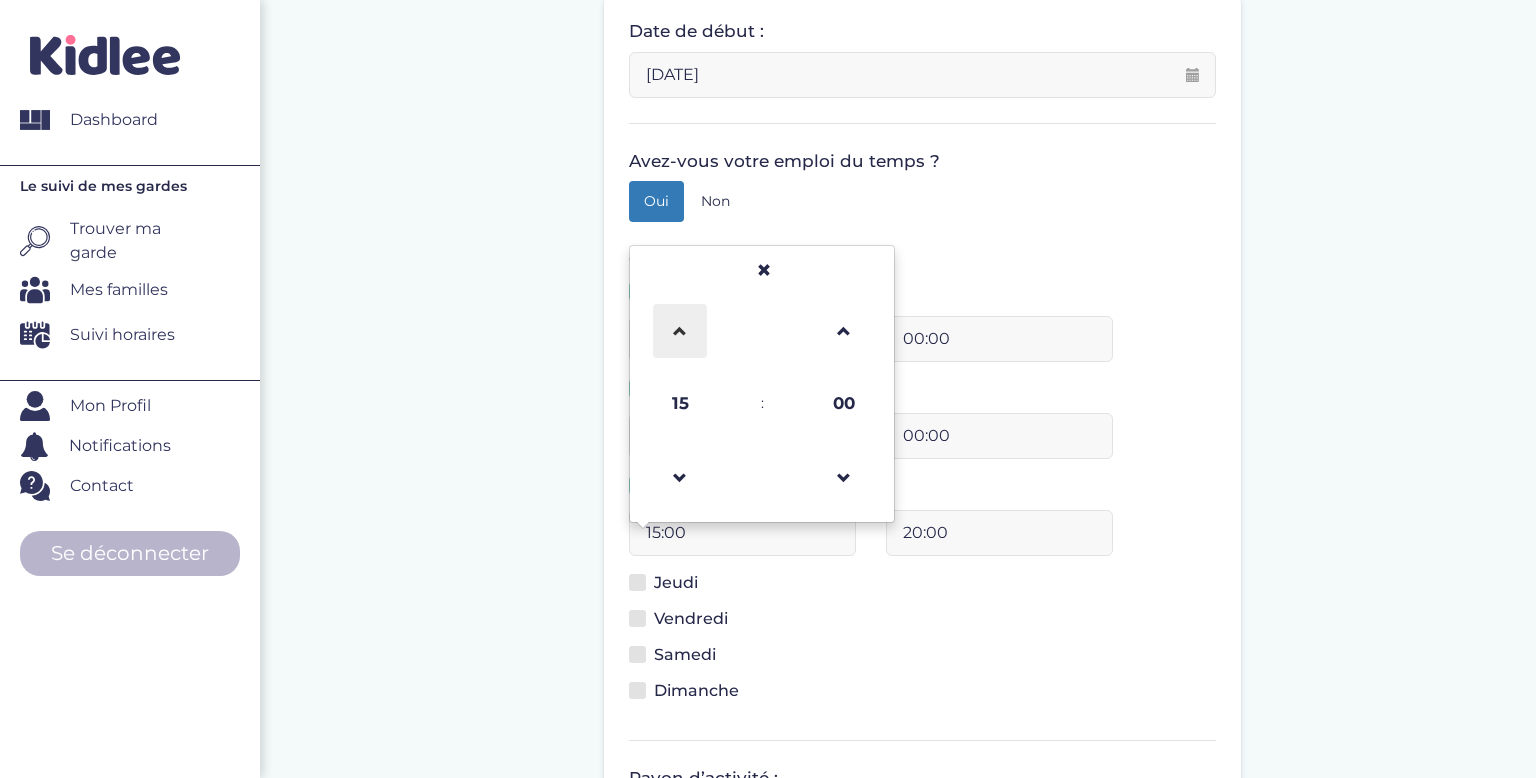 click at bounding box center (680, 331) 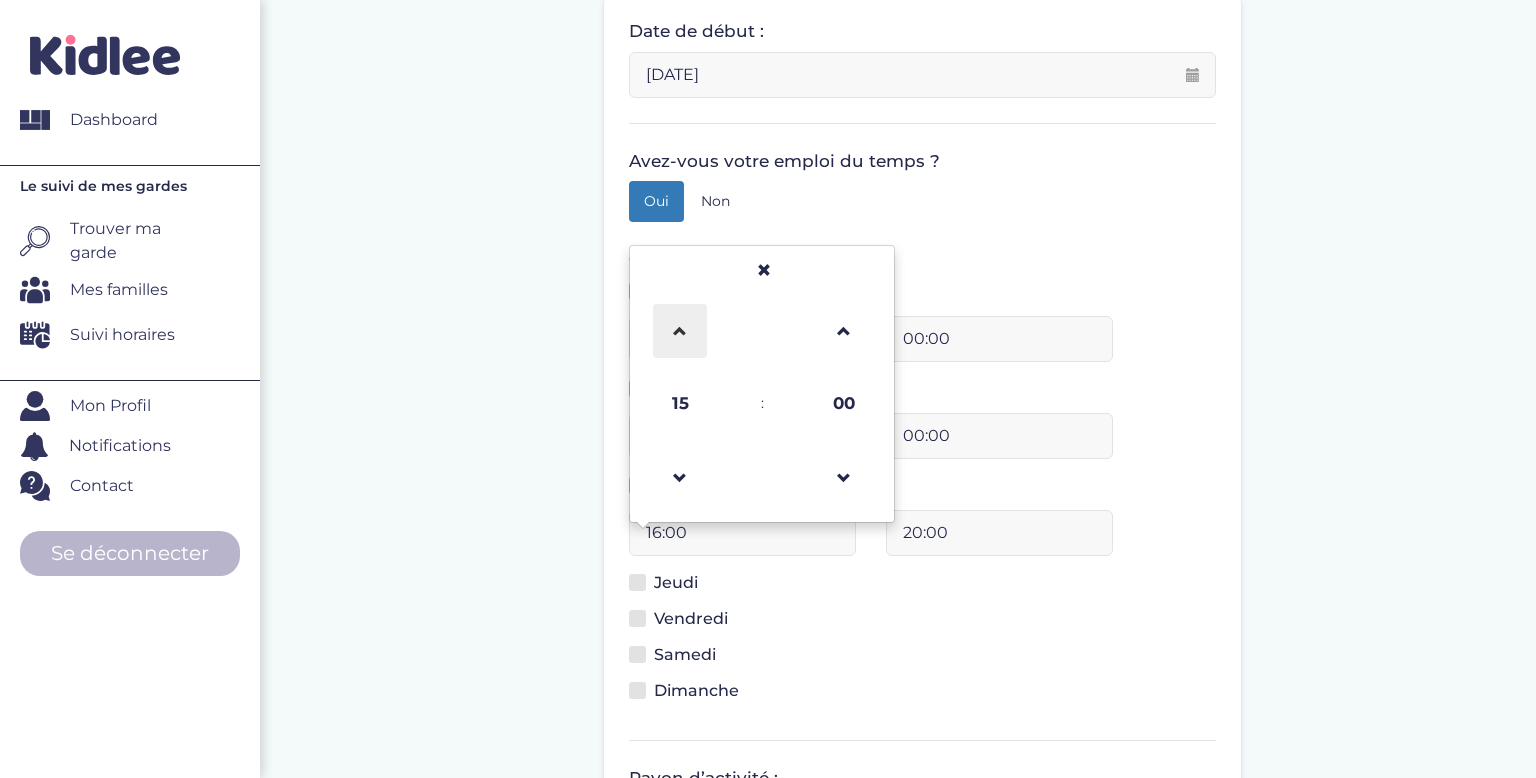 click at bounding box center (680, 331) 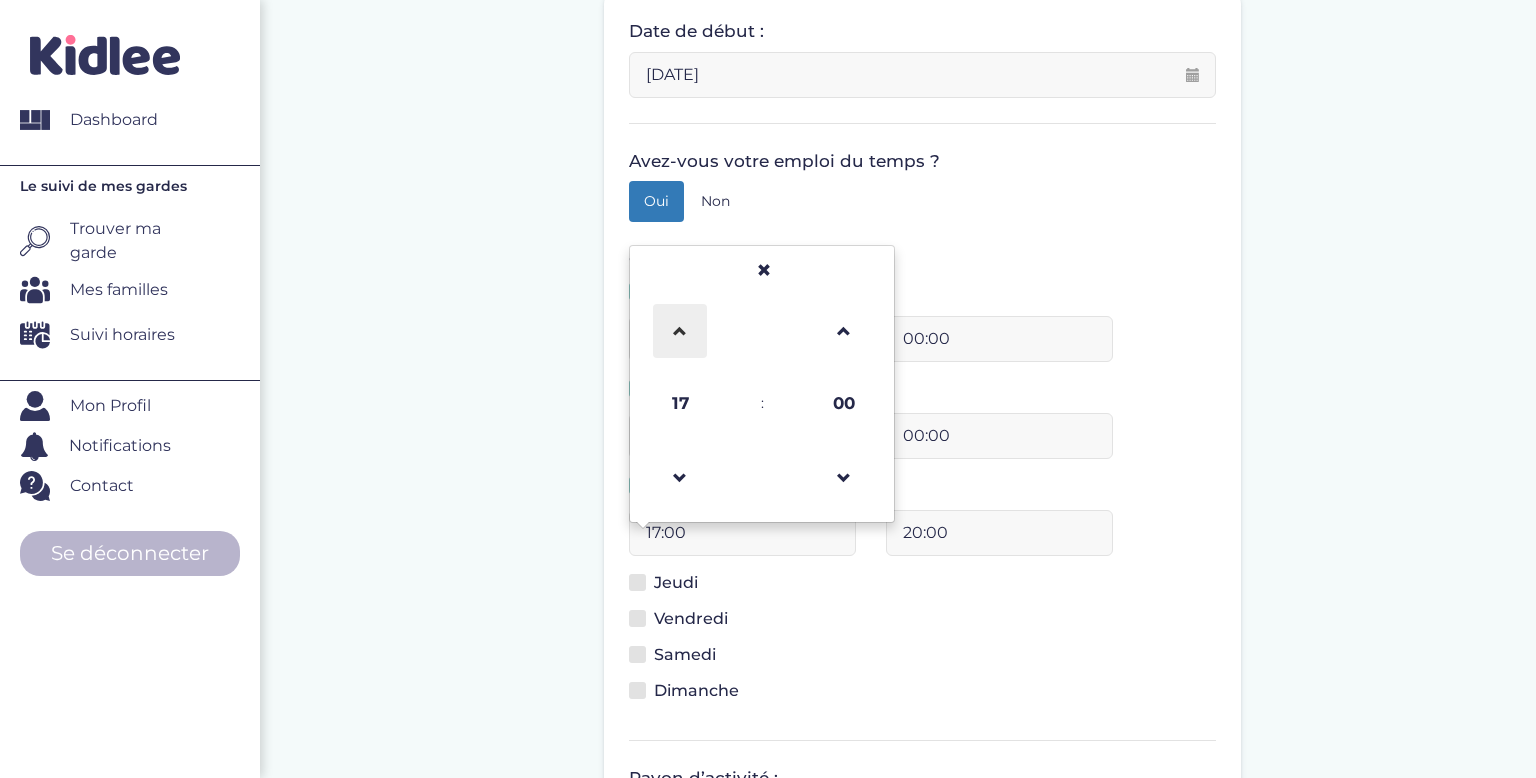click at bounding box center [680, 331] 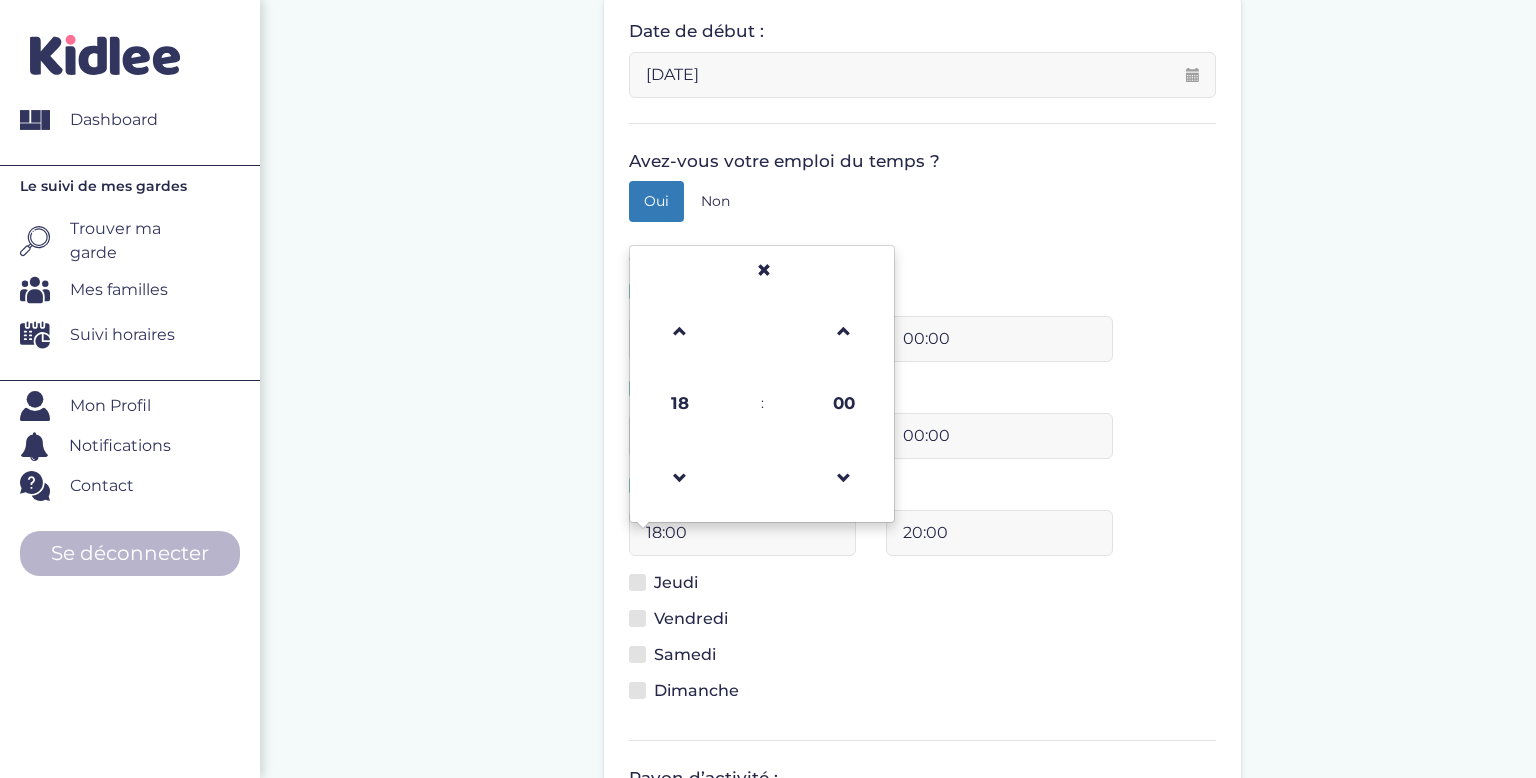 click at bounding box center (637, 582) 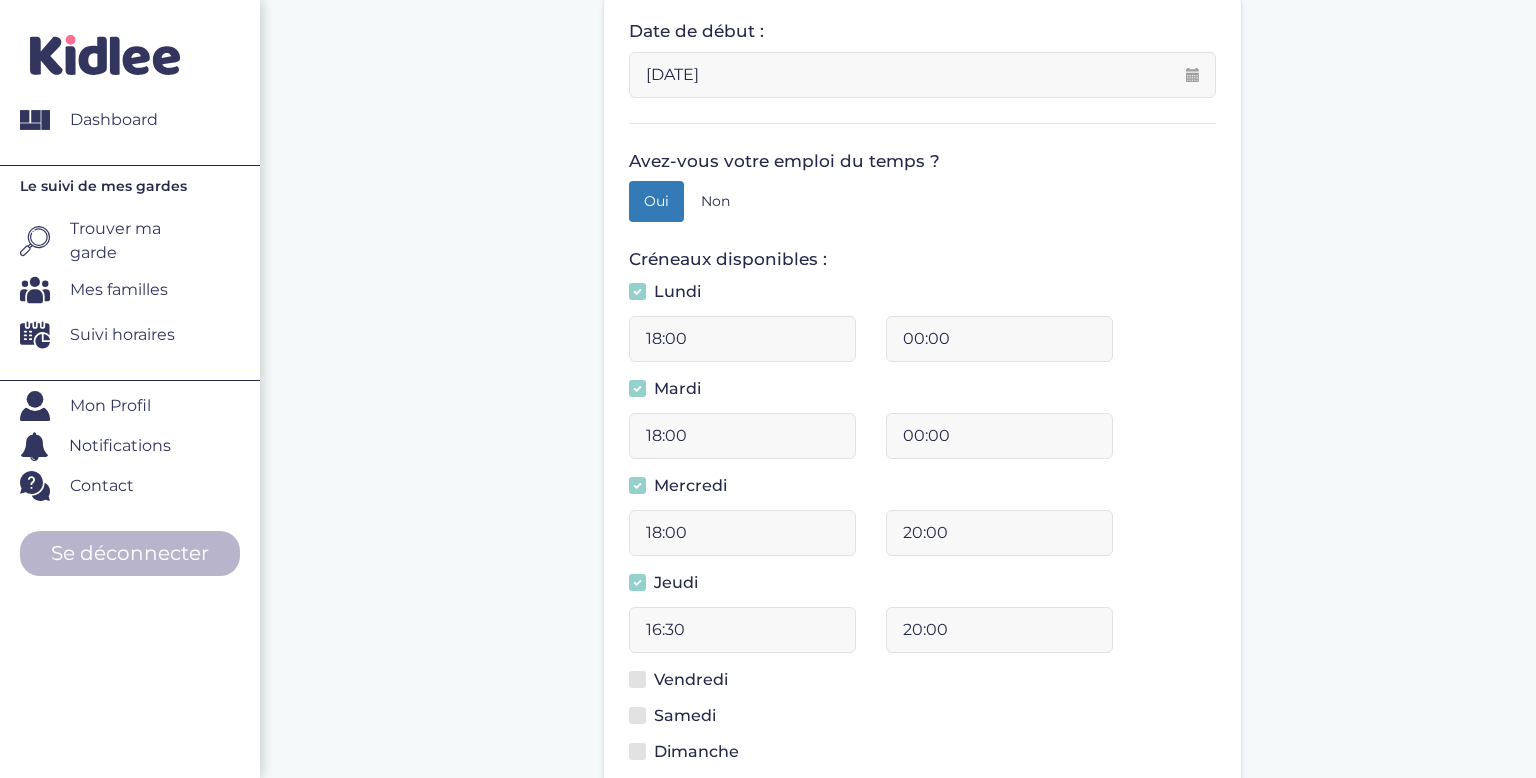 click on "16:30" at bounding box center (742, 630) 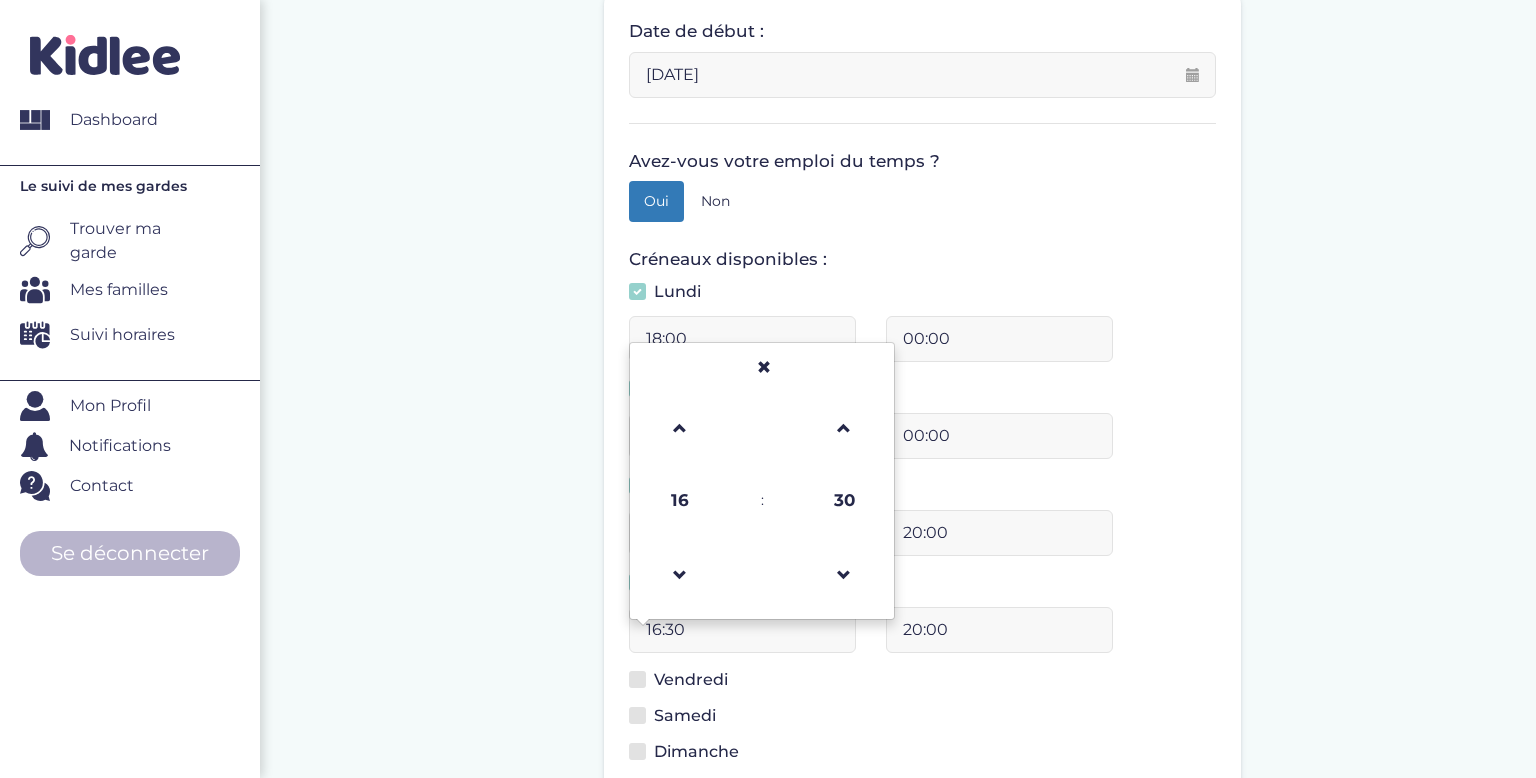 click at bounding box center (680, 427) 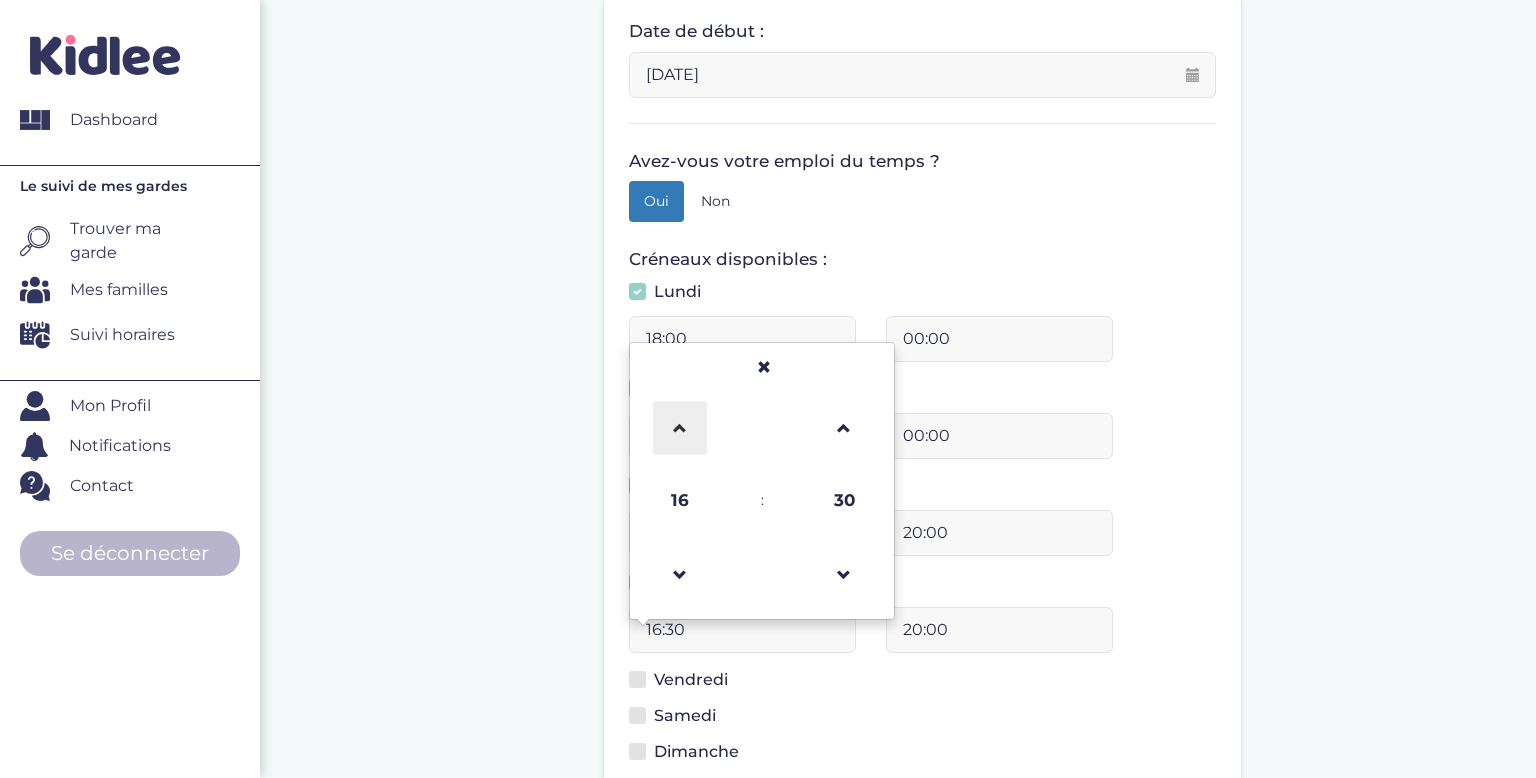 click at bounding box center (680, 428) 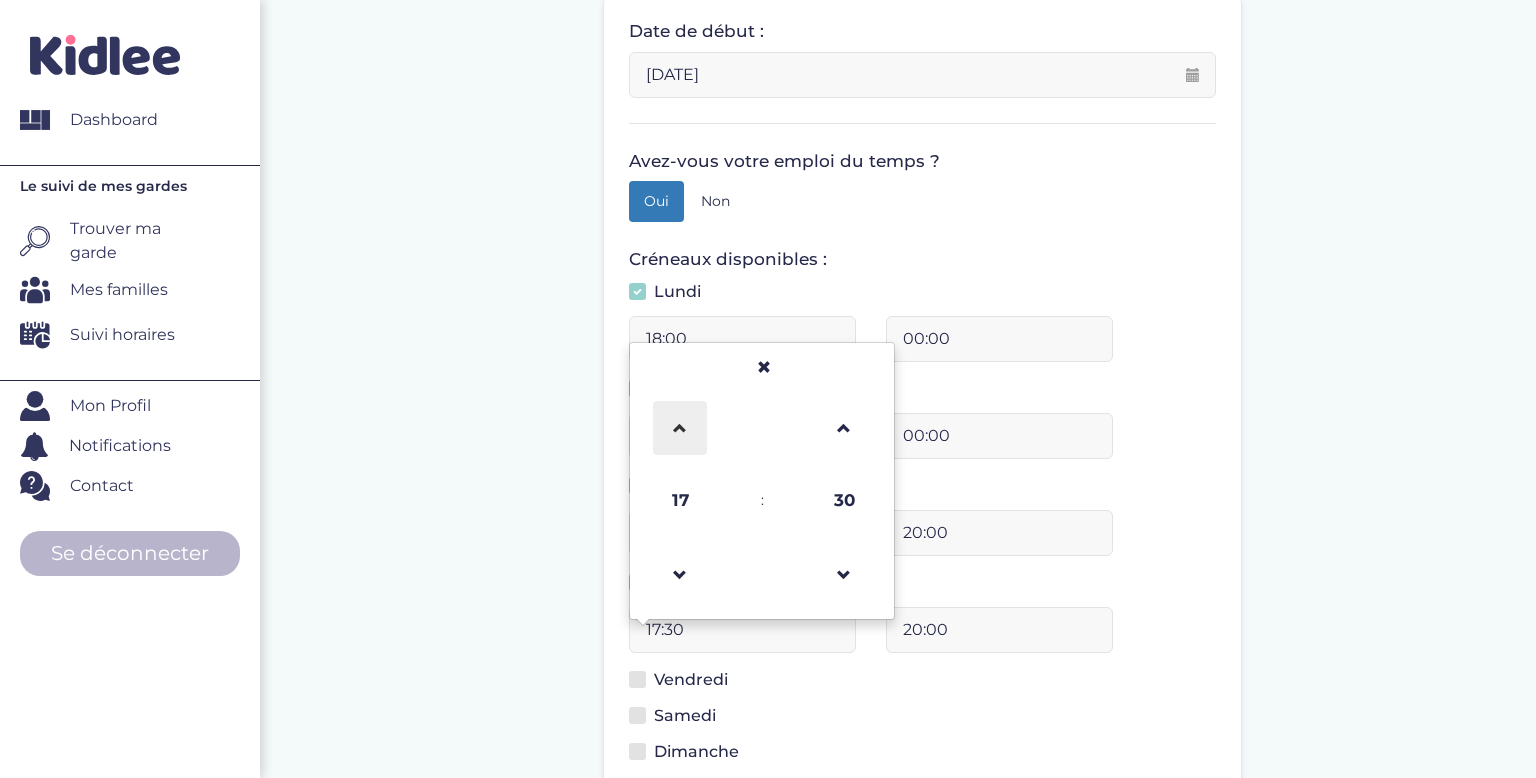 click at bounding box center (680, 428) 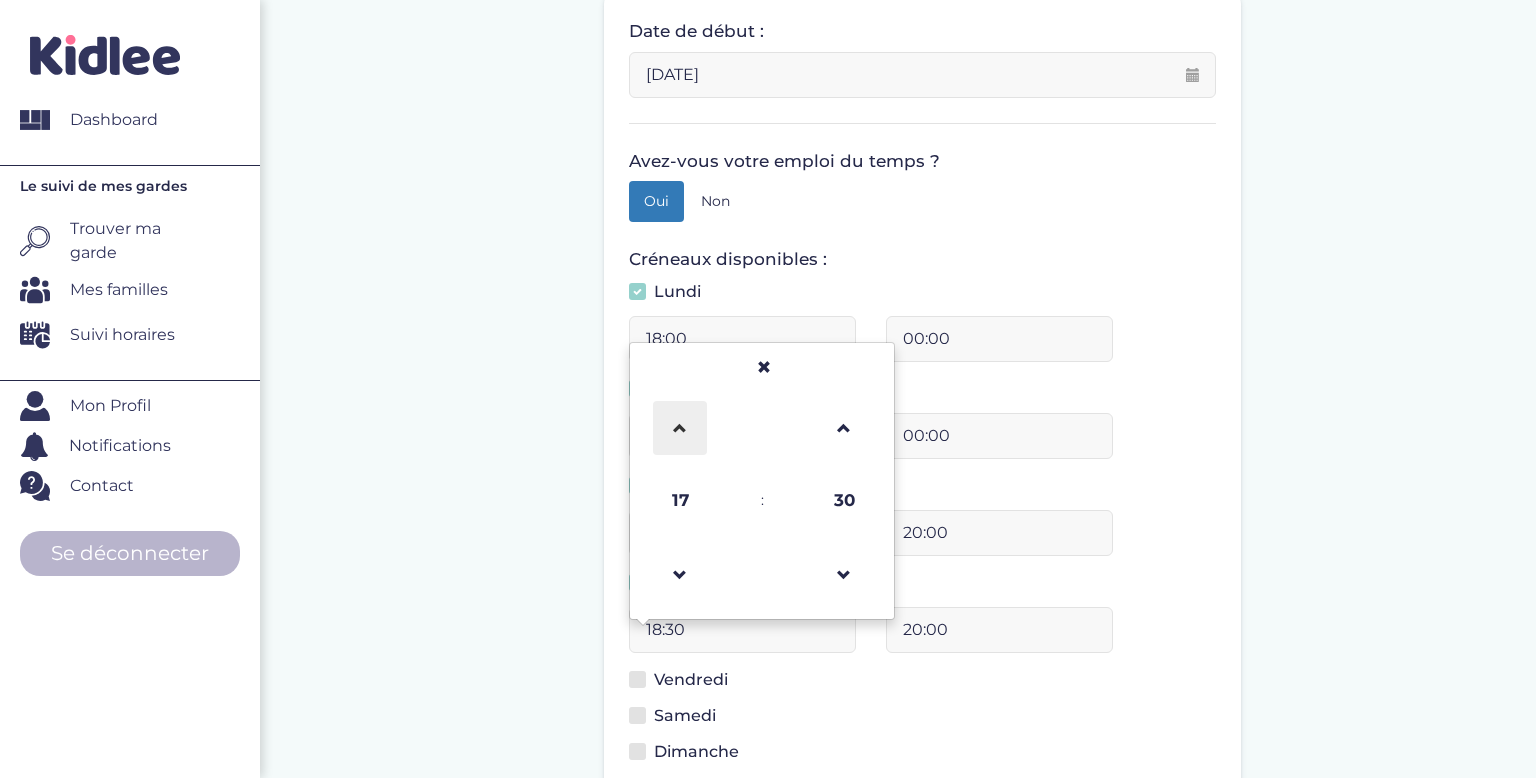 click at bounding box center (680, 428) 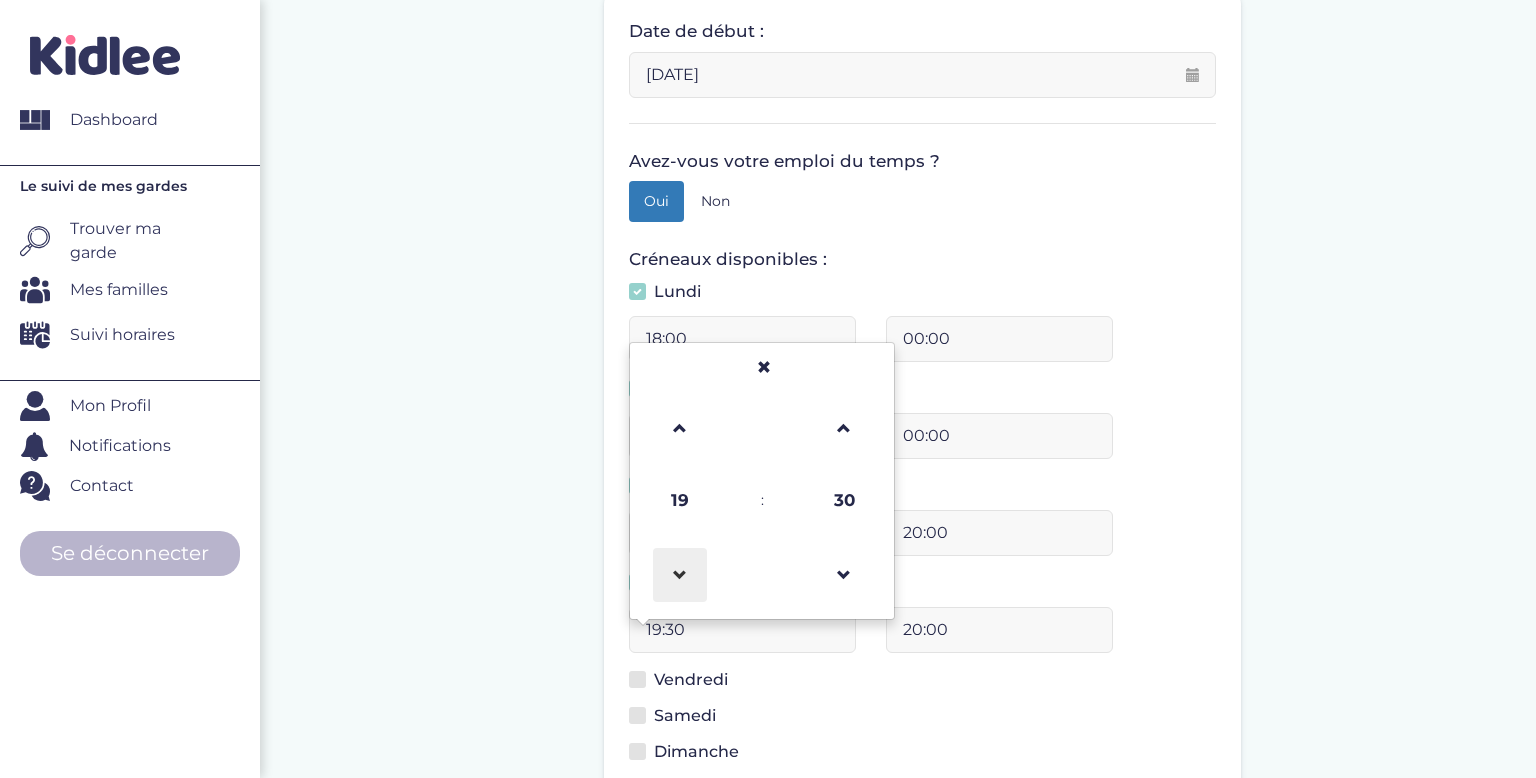 click at bounding box center [680, 575] 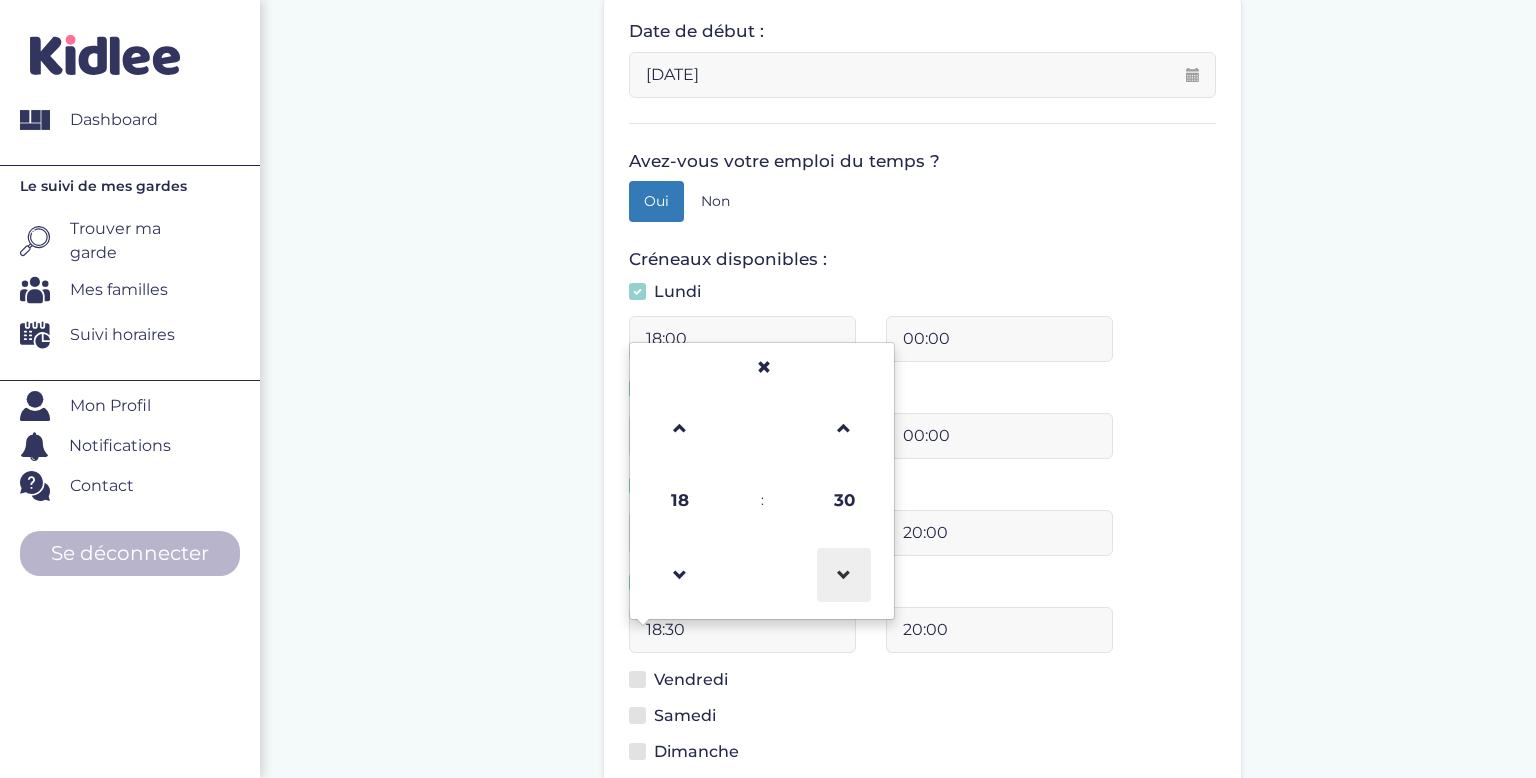 click at bounding box center [844, 575] 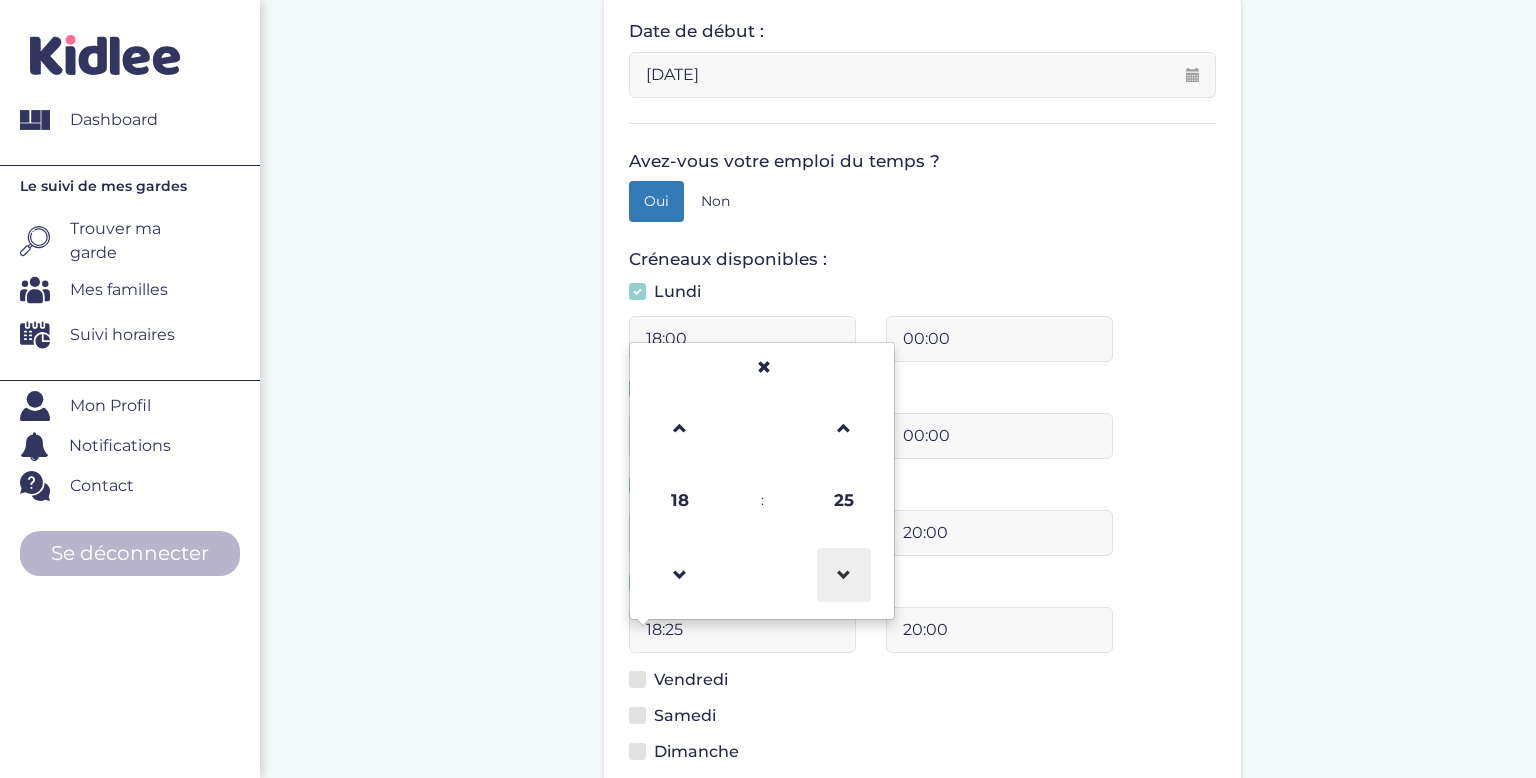 click at bounding box center (844, 575) 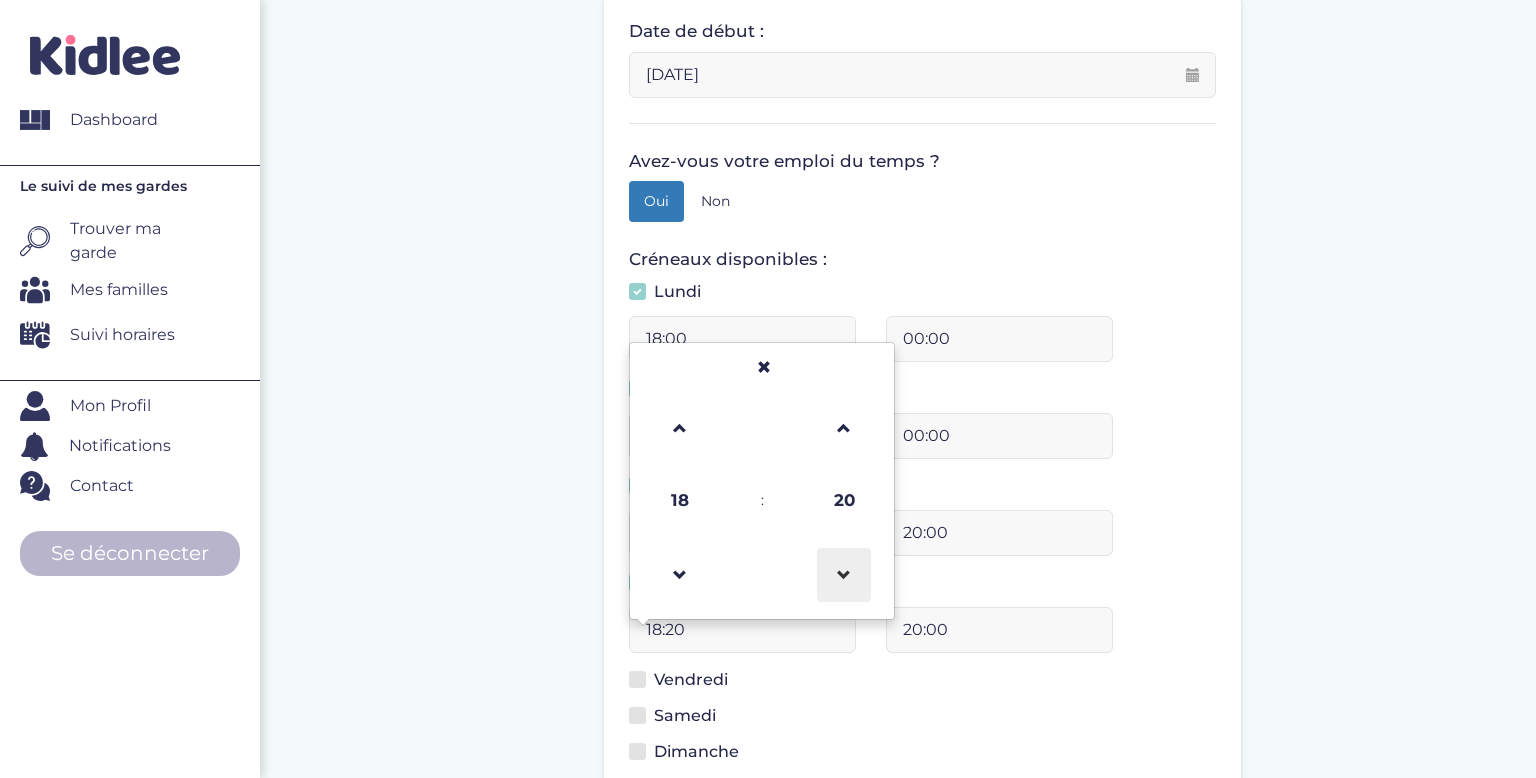 click at bounding box center [844, 575] 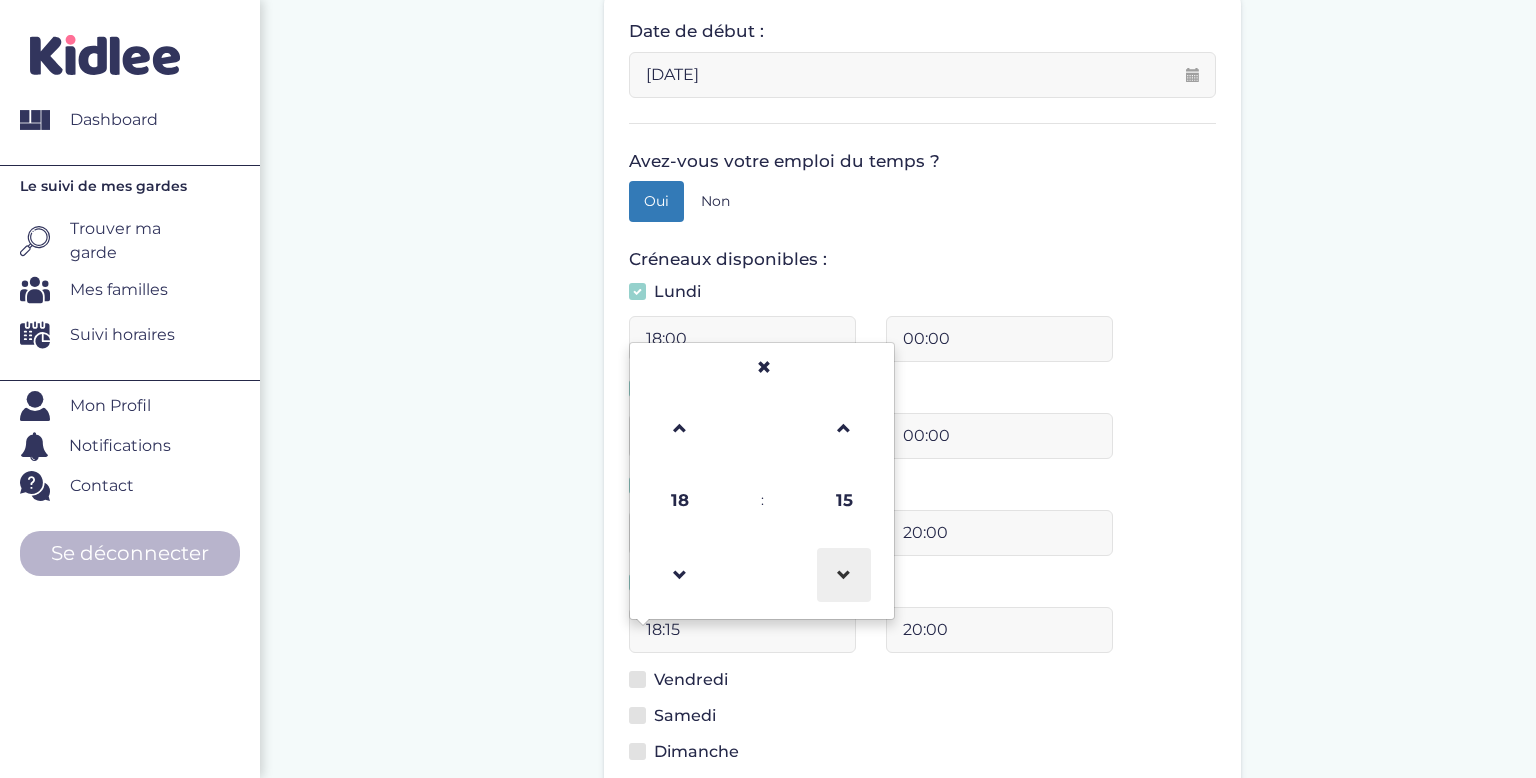 click at bounding box center [844, 575] 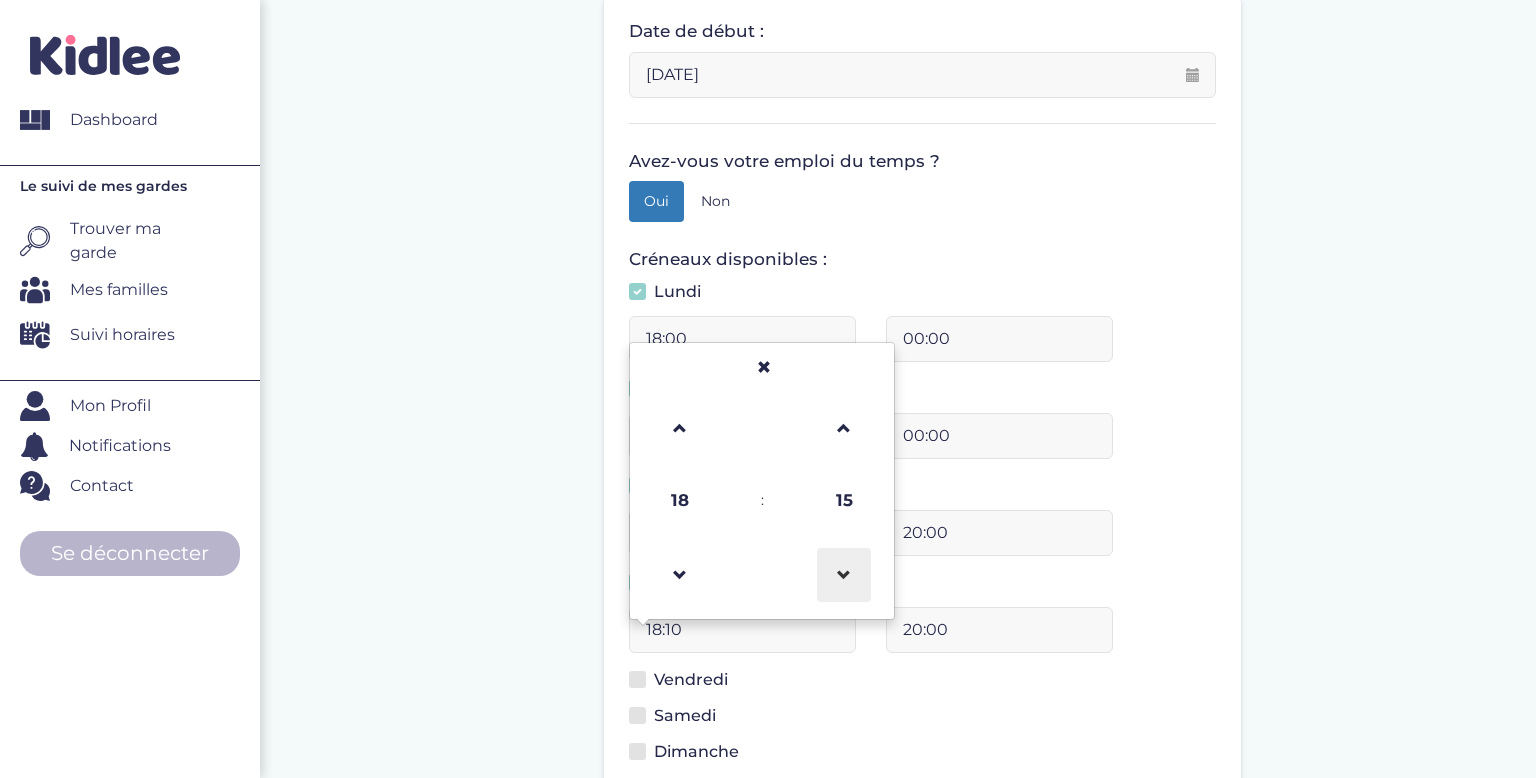 click at bounding box center (844, 575) 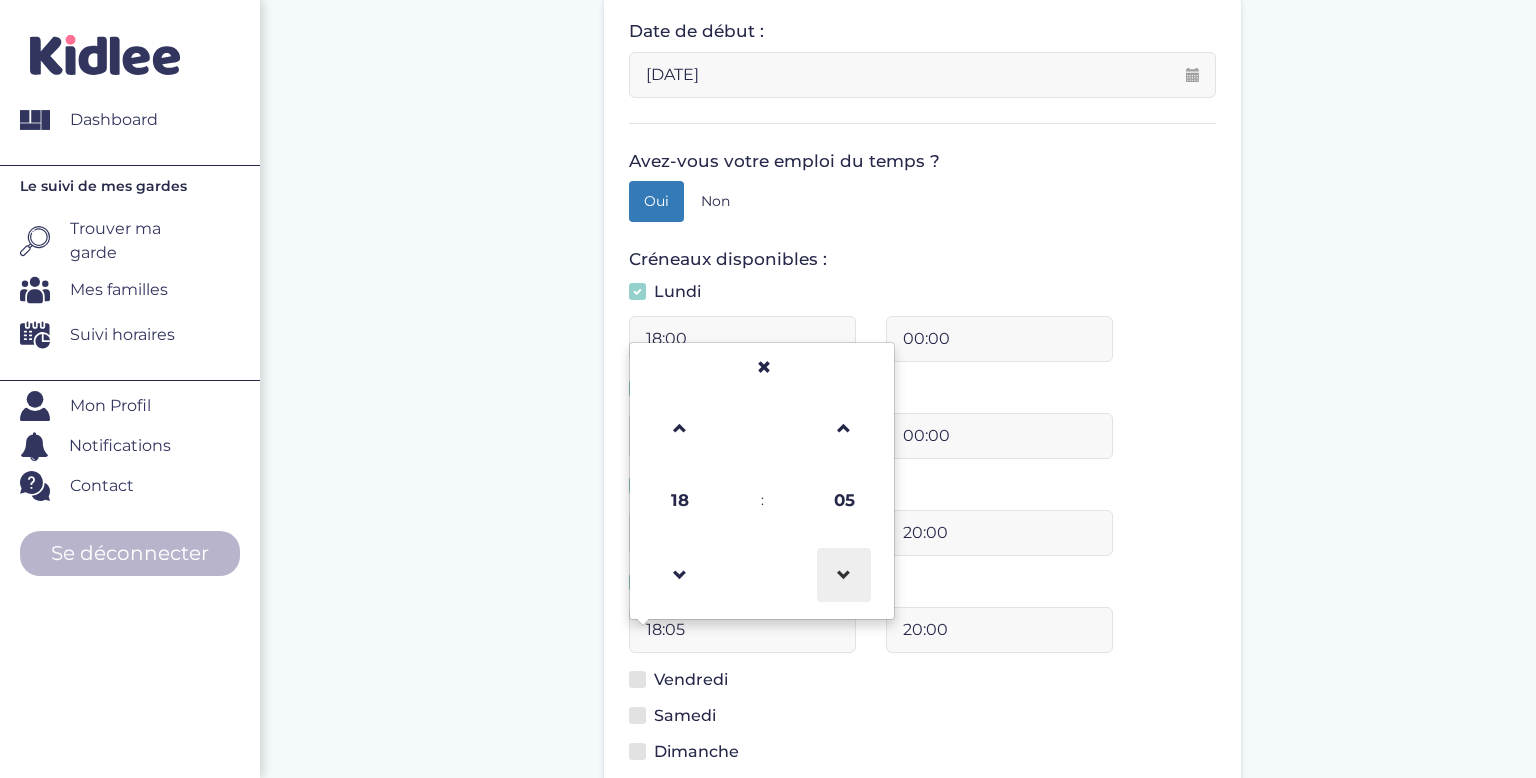 click at bounding box center (844, 575) 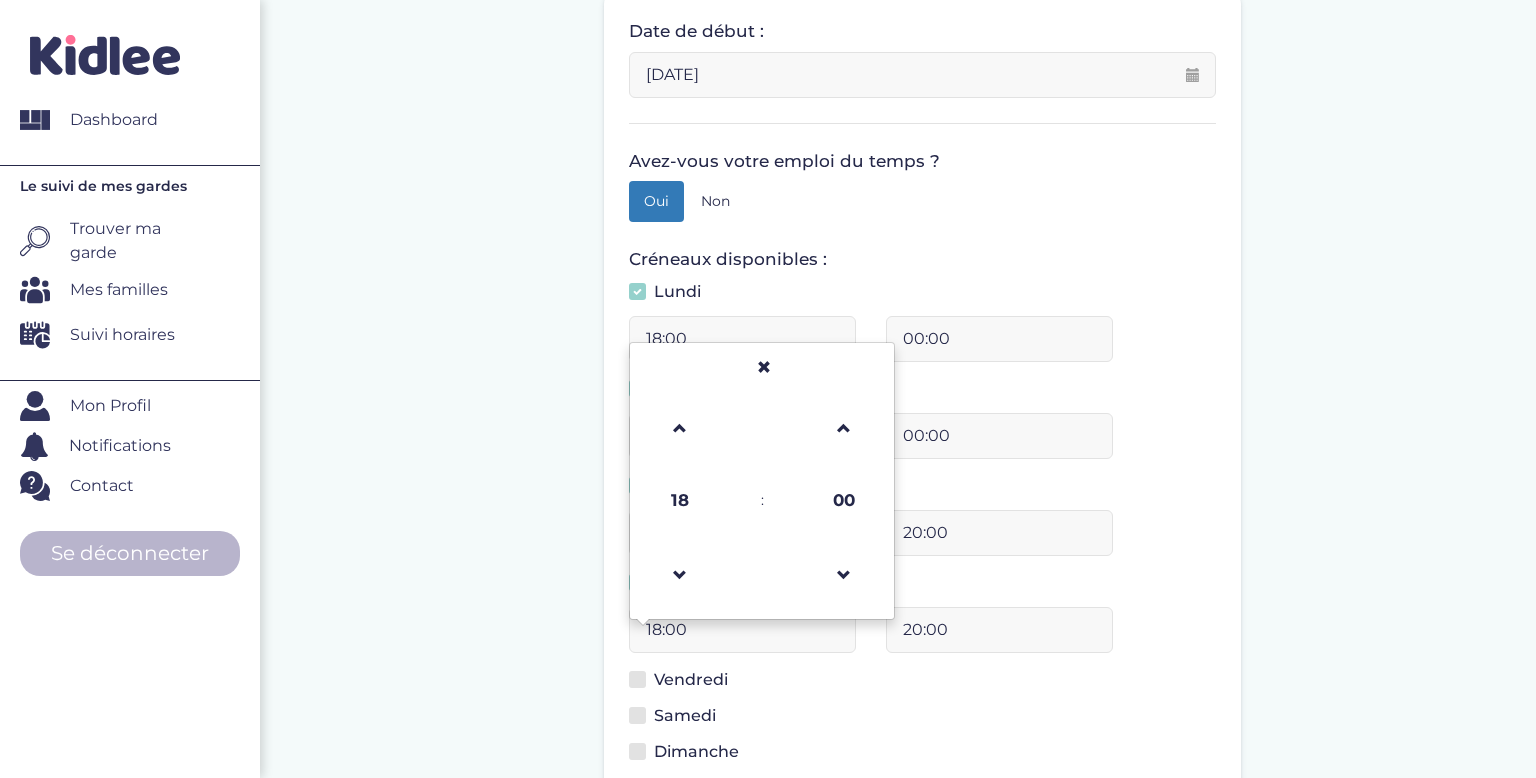 click on "Vendredi" at bounding box center (686, 683) 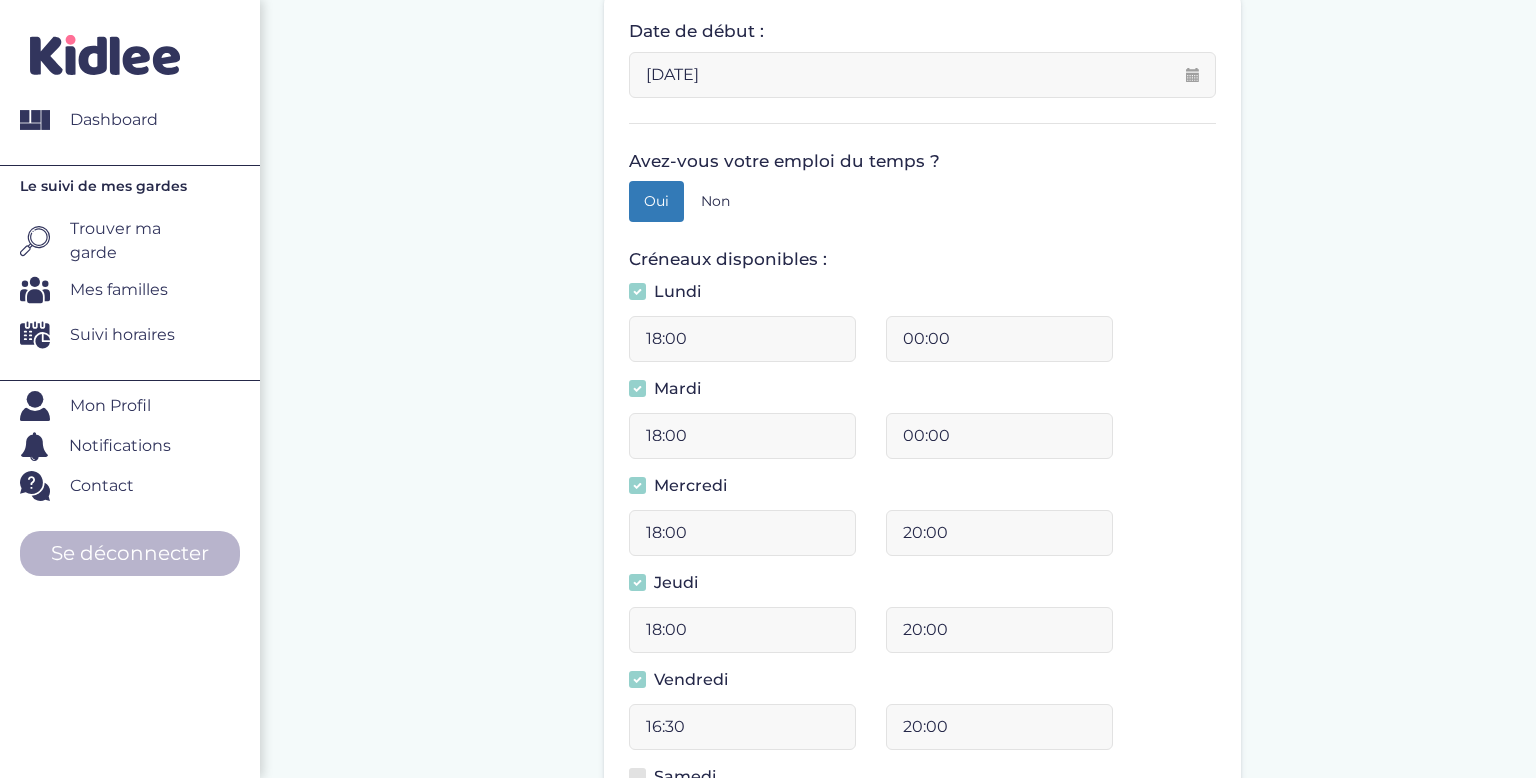 click on "16:30" at bounding box center [742, 727] 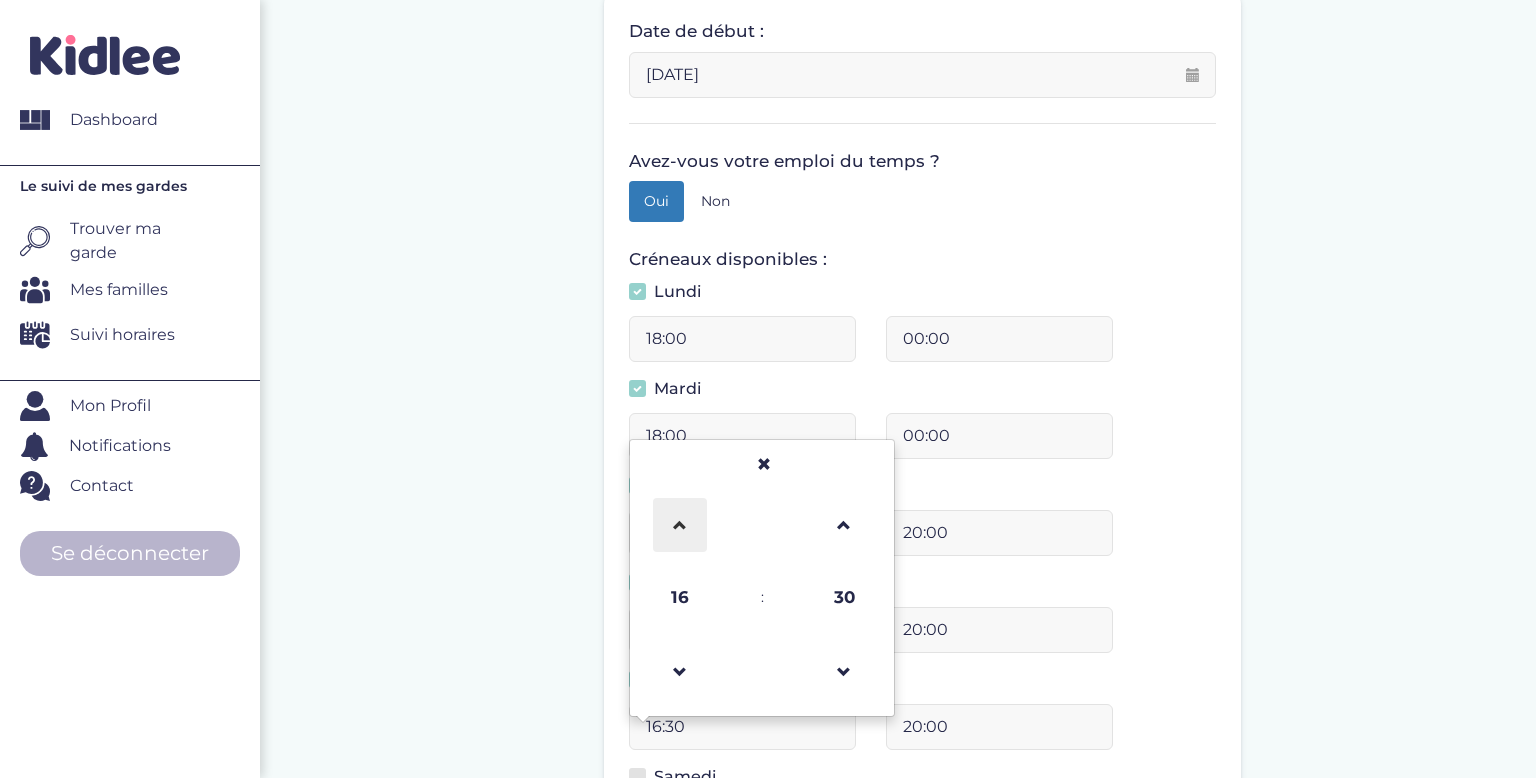 click at bounding box center [680, 525] 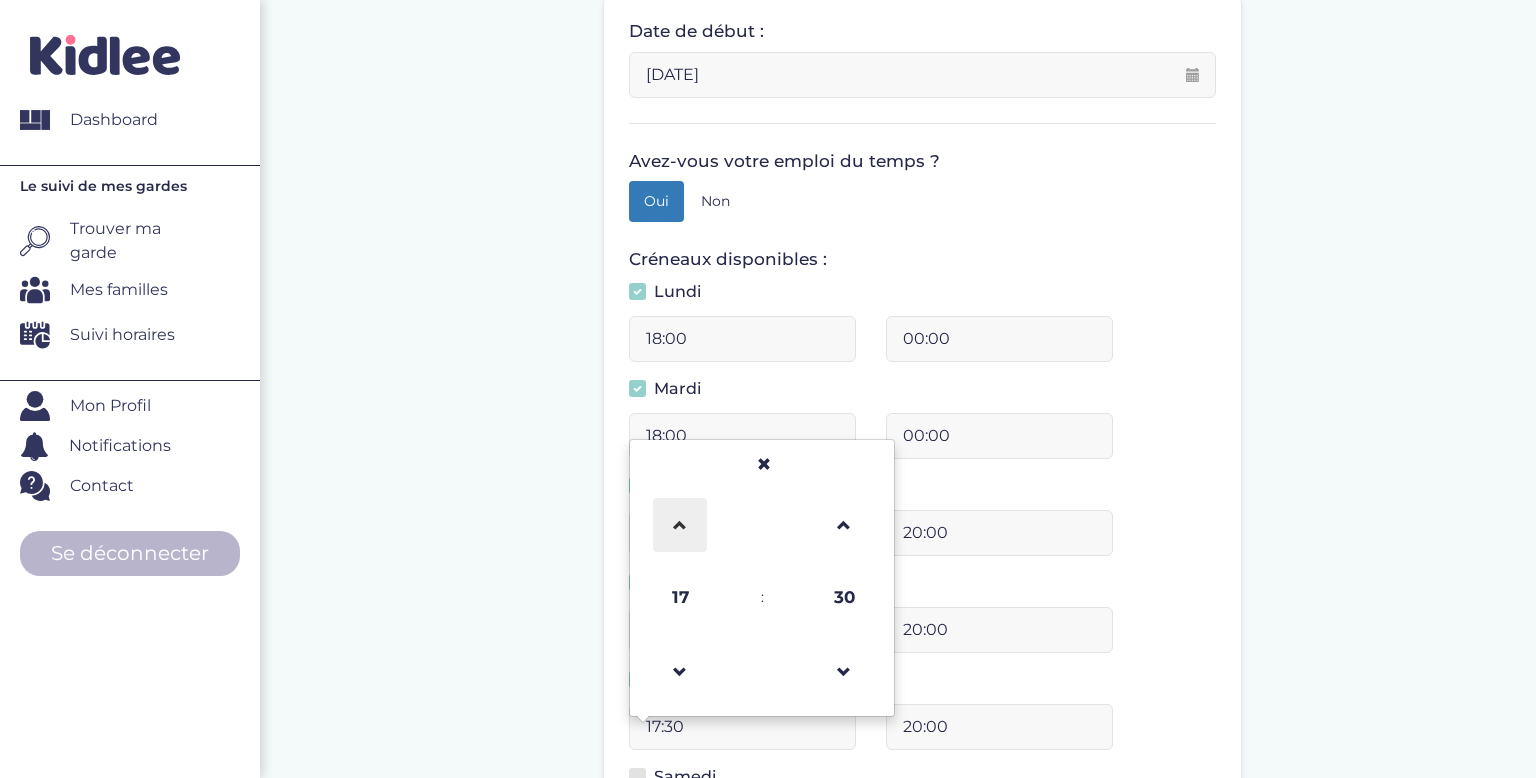 click at bounding box center (680, 525) 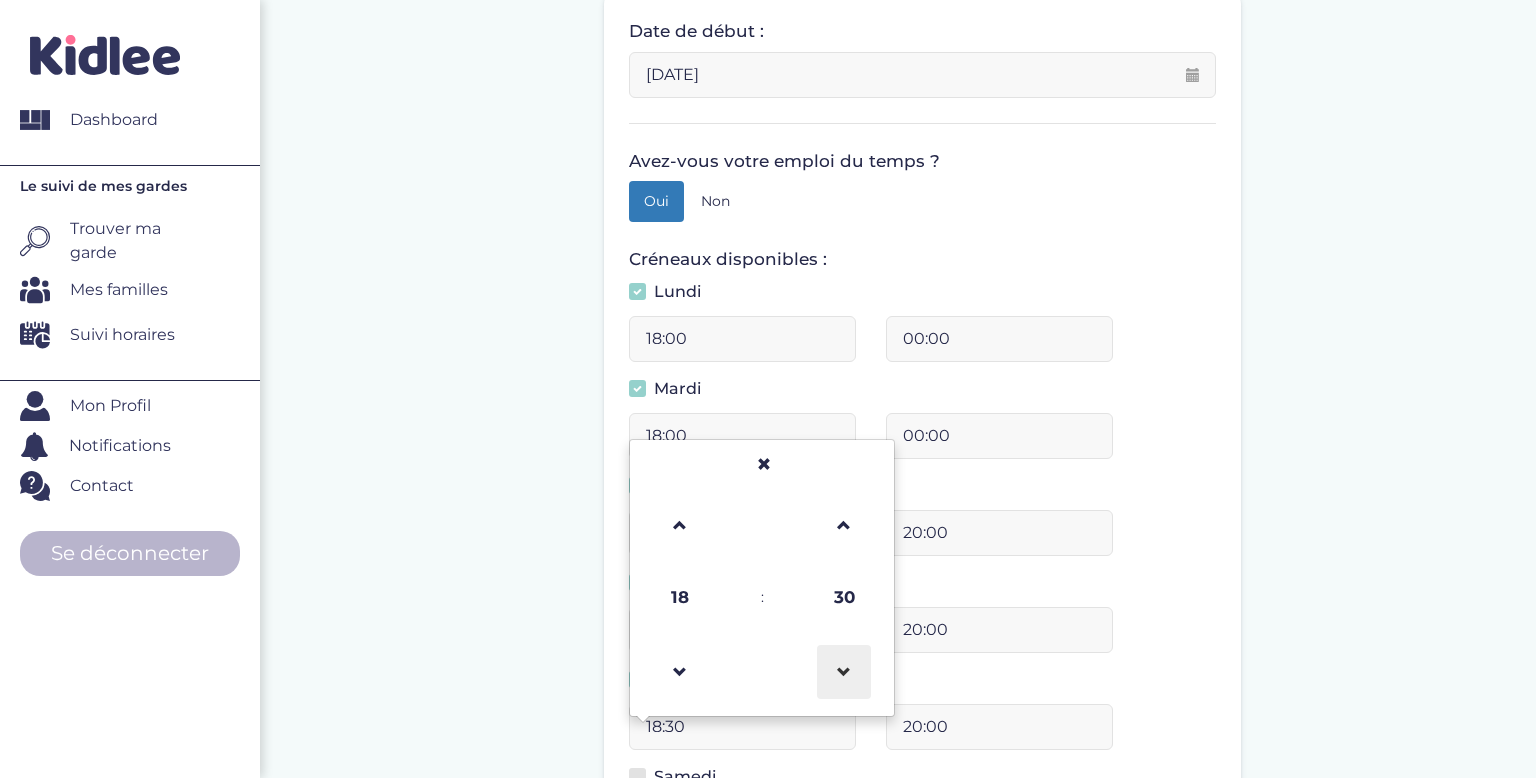 click at bounding box center [844, 672] 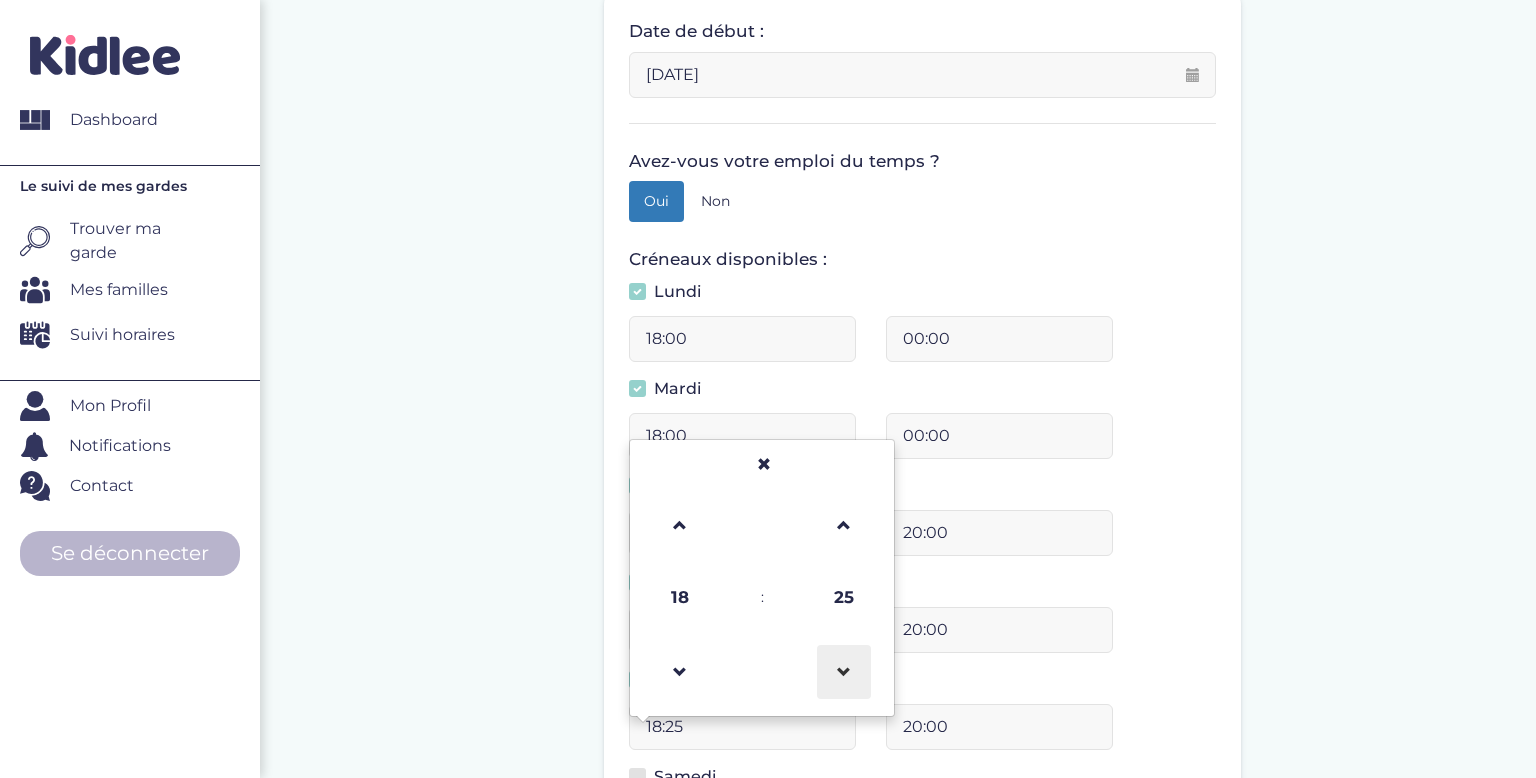 click at bounding box center [844, 672] 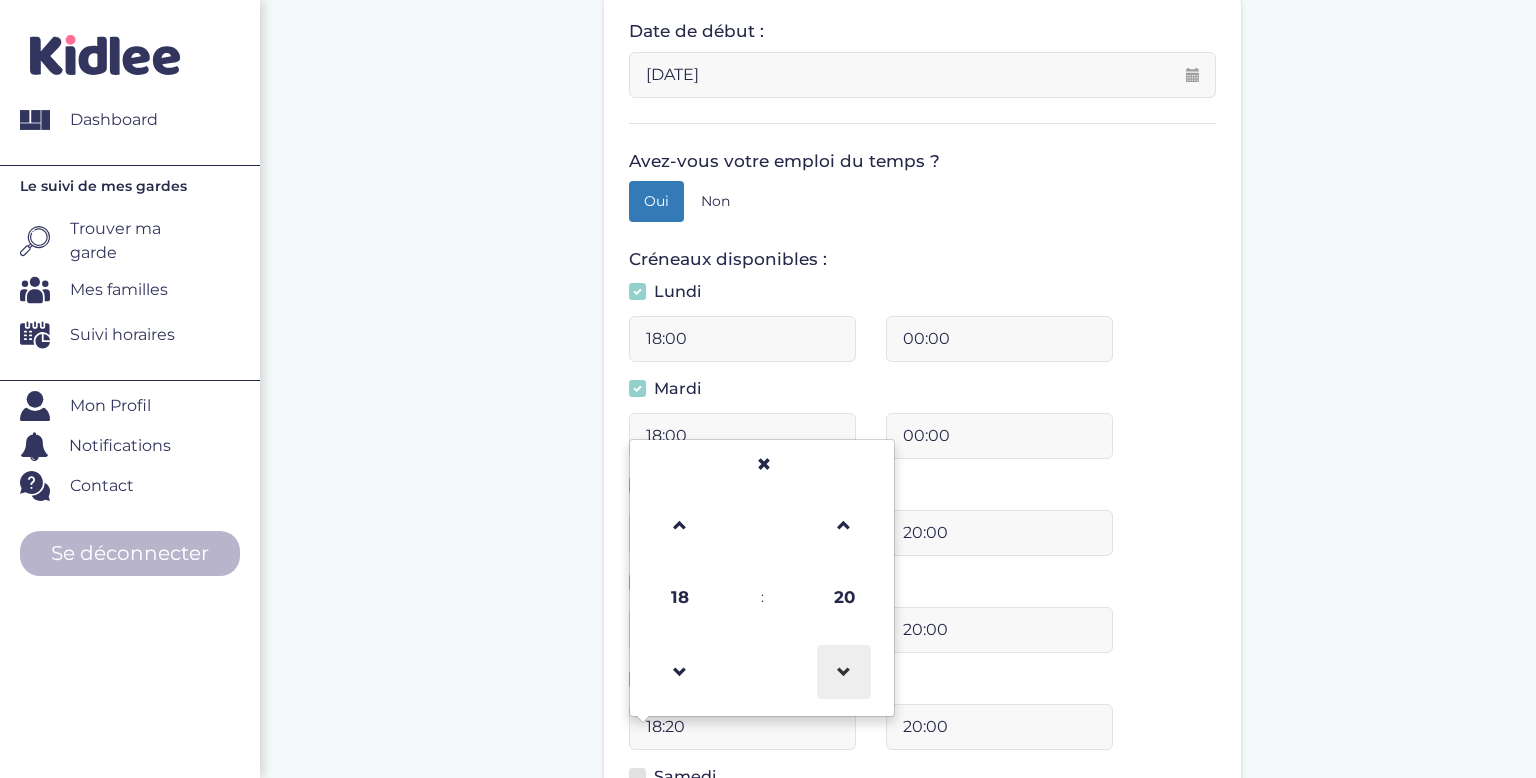 click at bounding box center (844, 672) 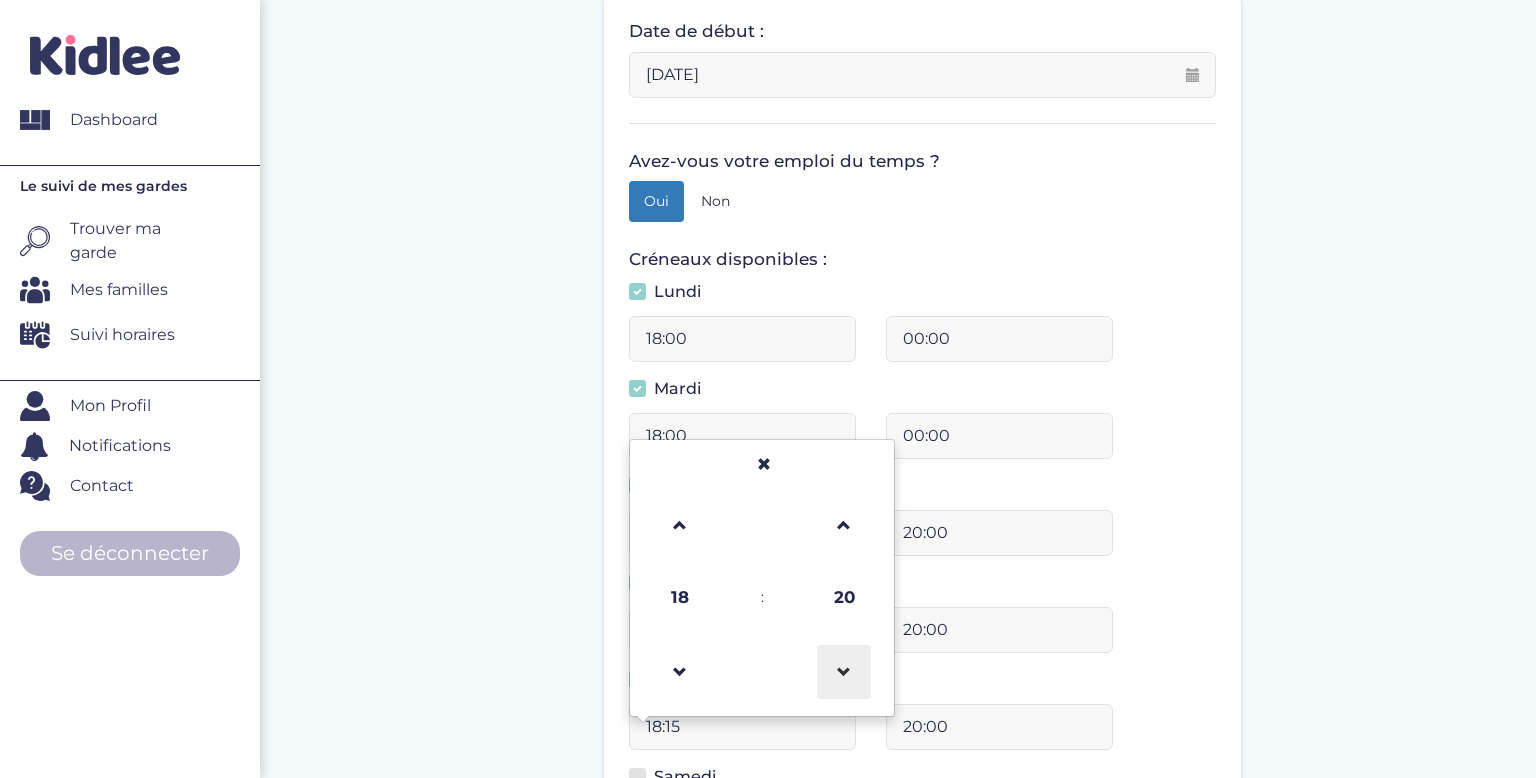 click at bounding box center [844, 672] 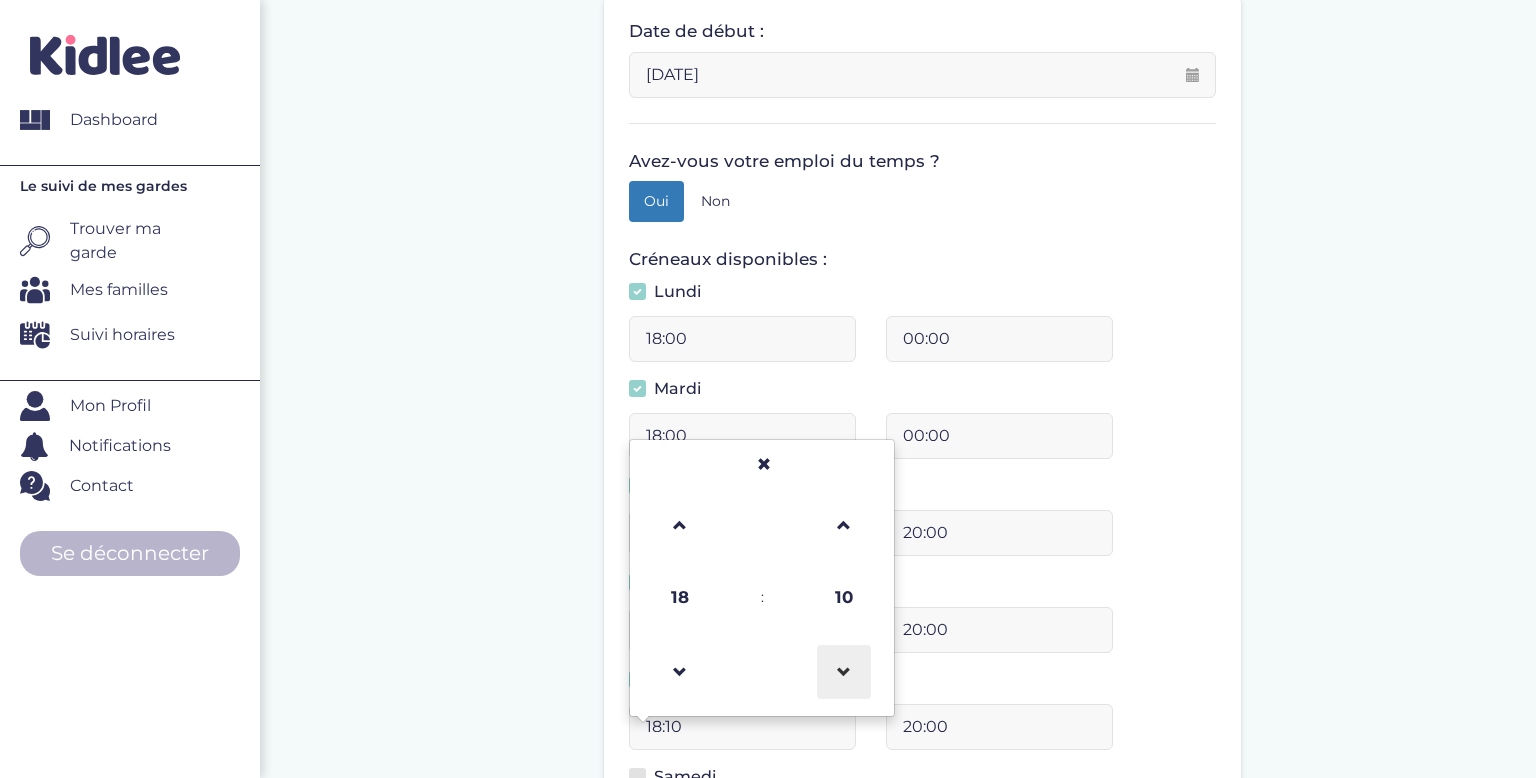 click at bounding box center (844, 672) 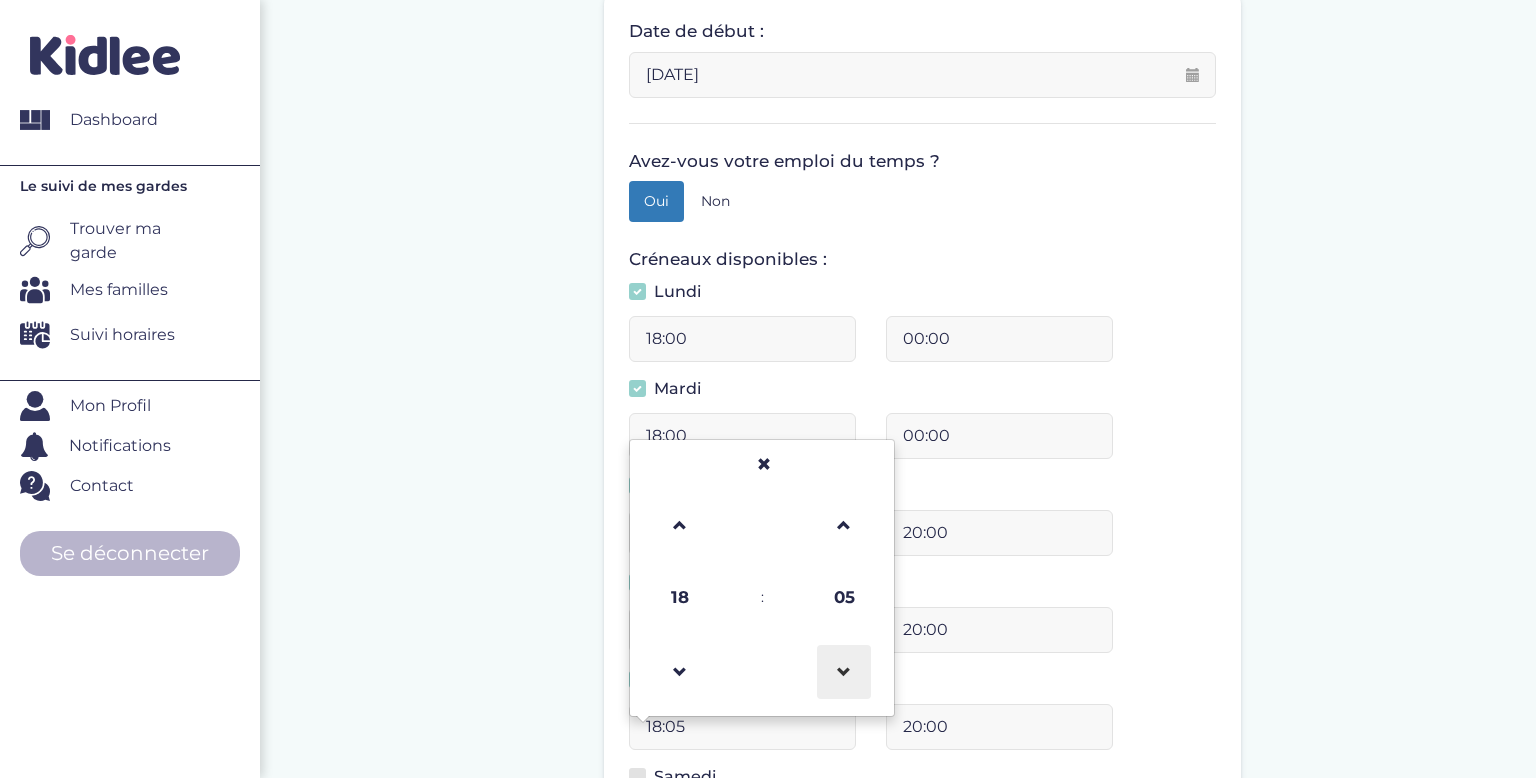 click at bounding box center (844, 672) 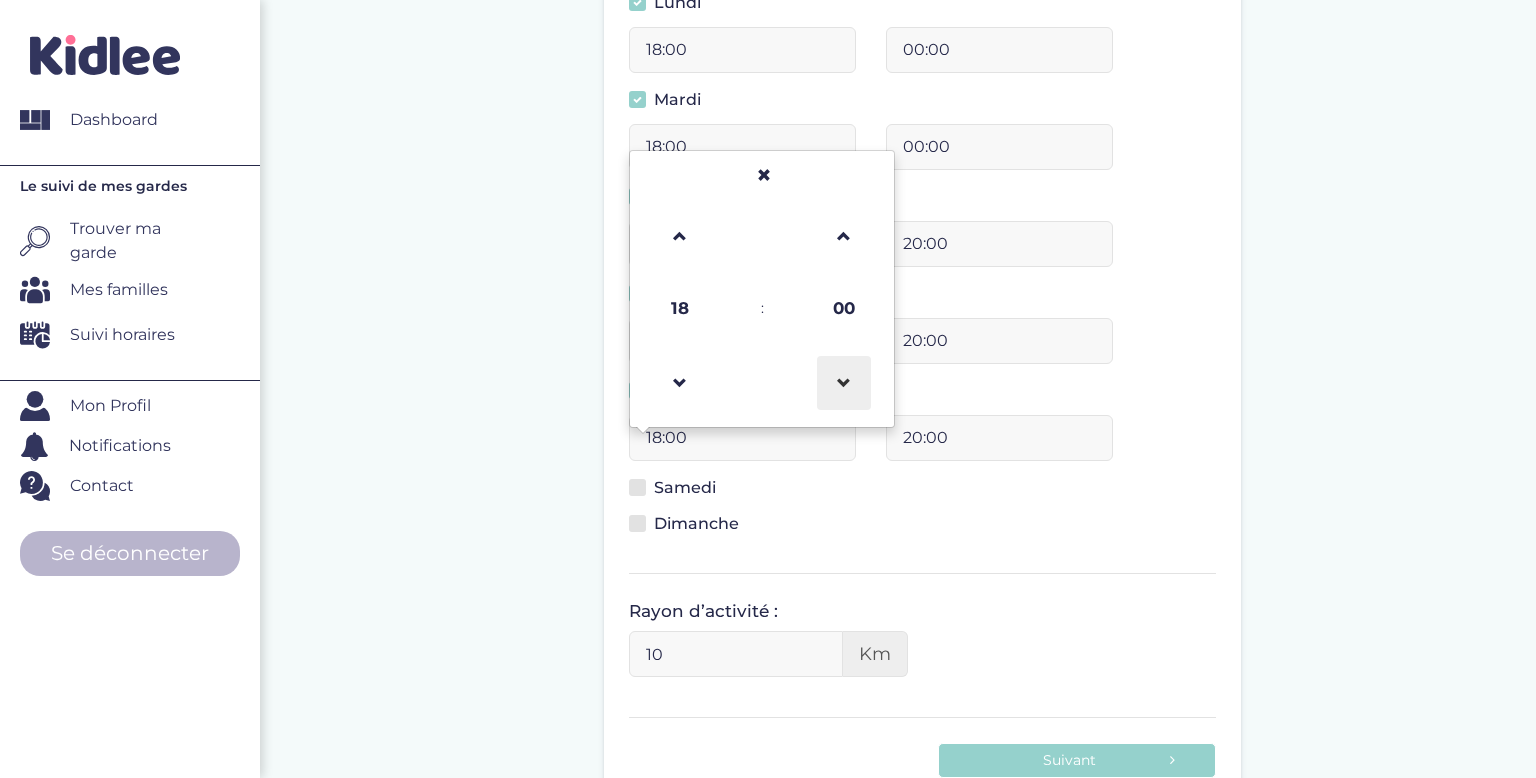 scroll, scrollTop: 679, scrollLeft: 0, axis: vertical 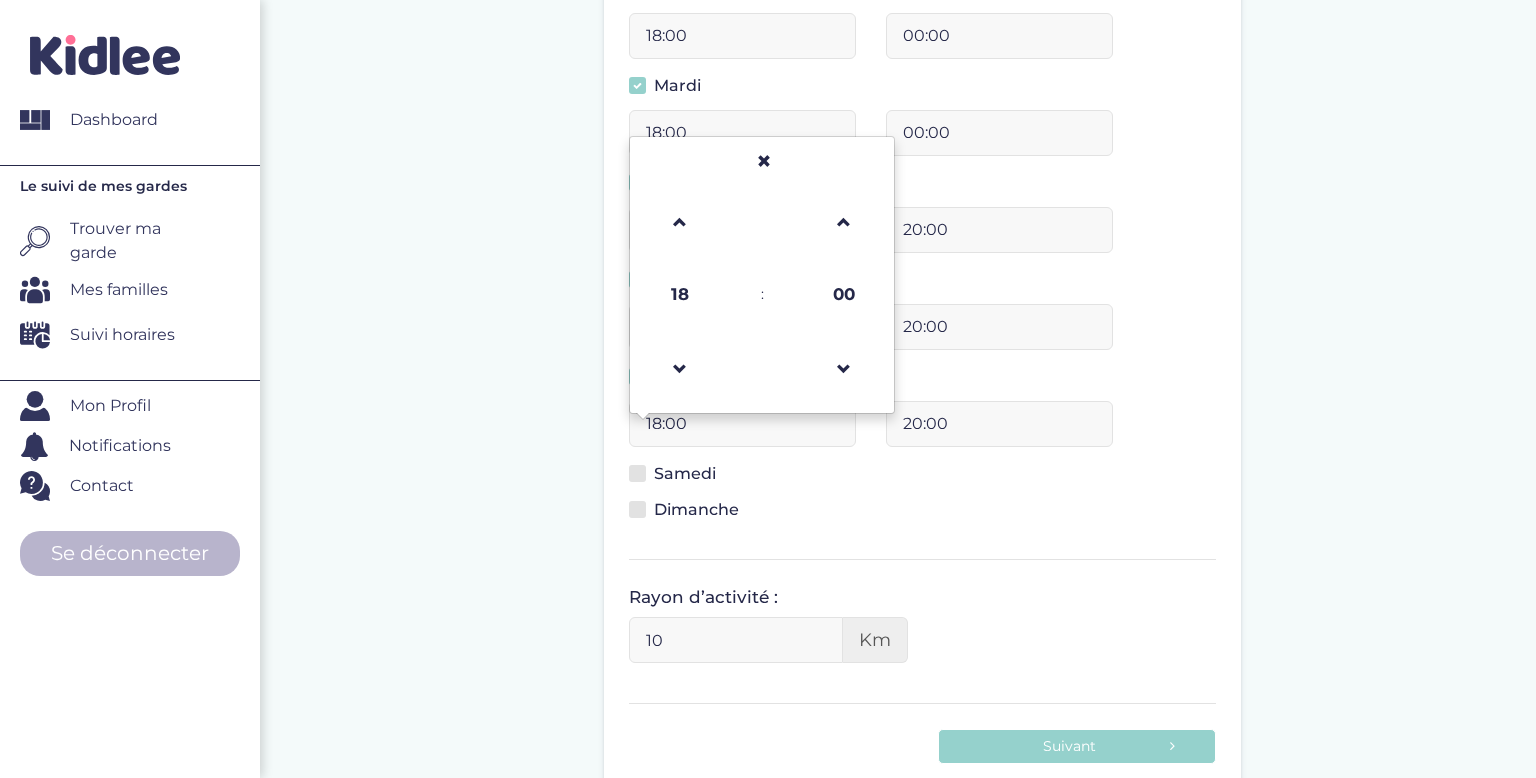 click at bounding box center [637, 473] 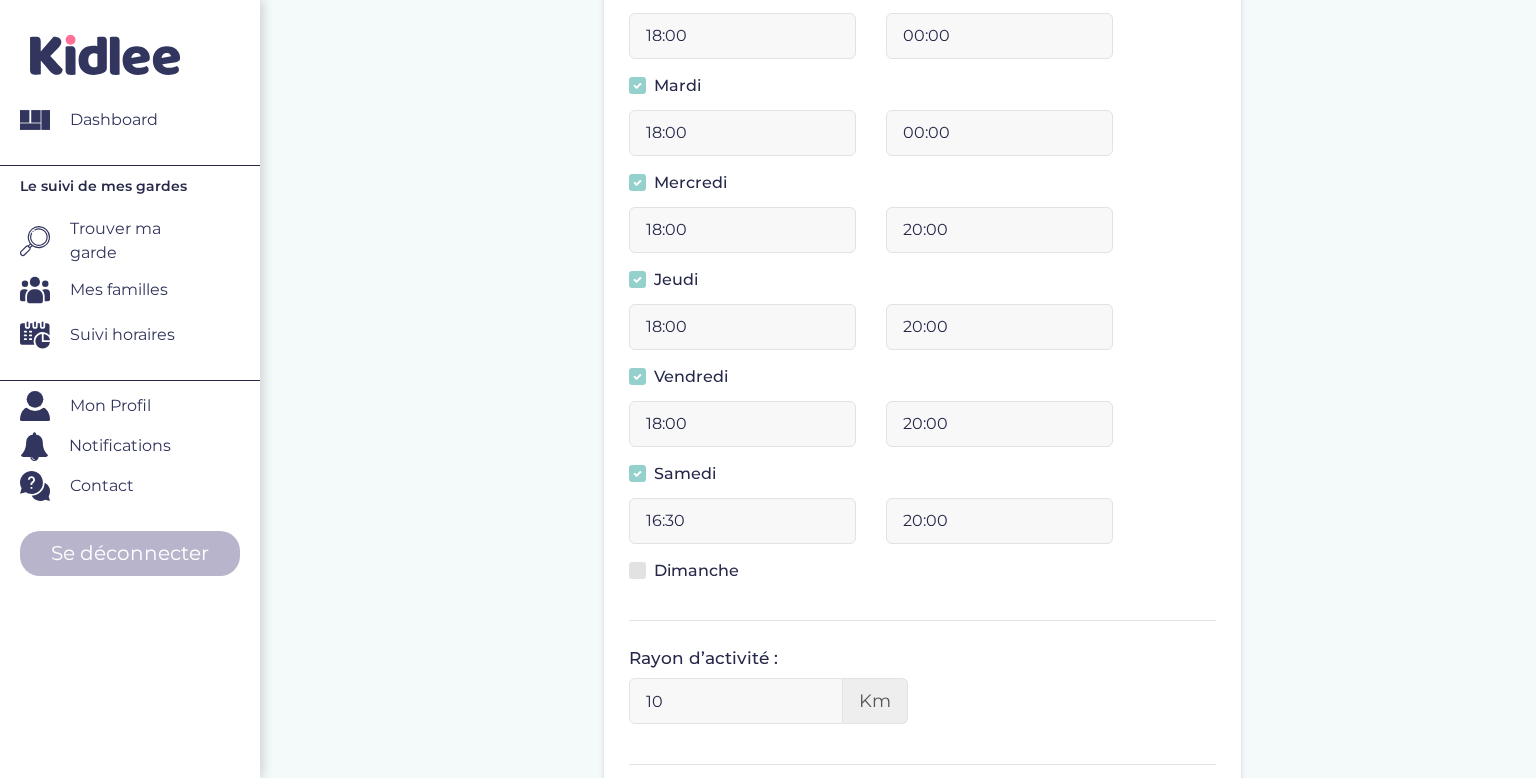 click on "16:30" at bounding box center [742, 521] 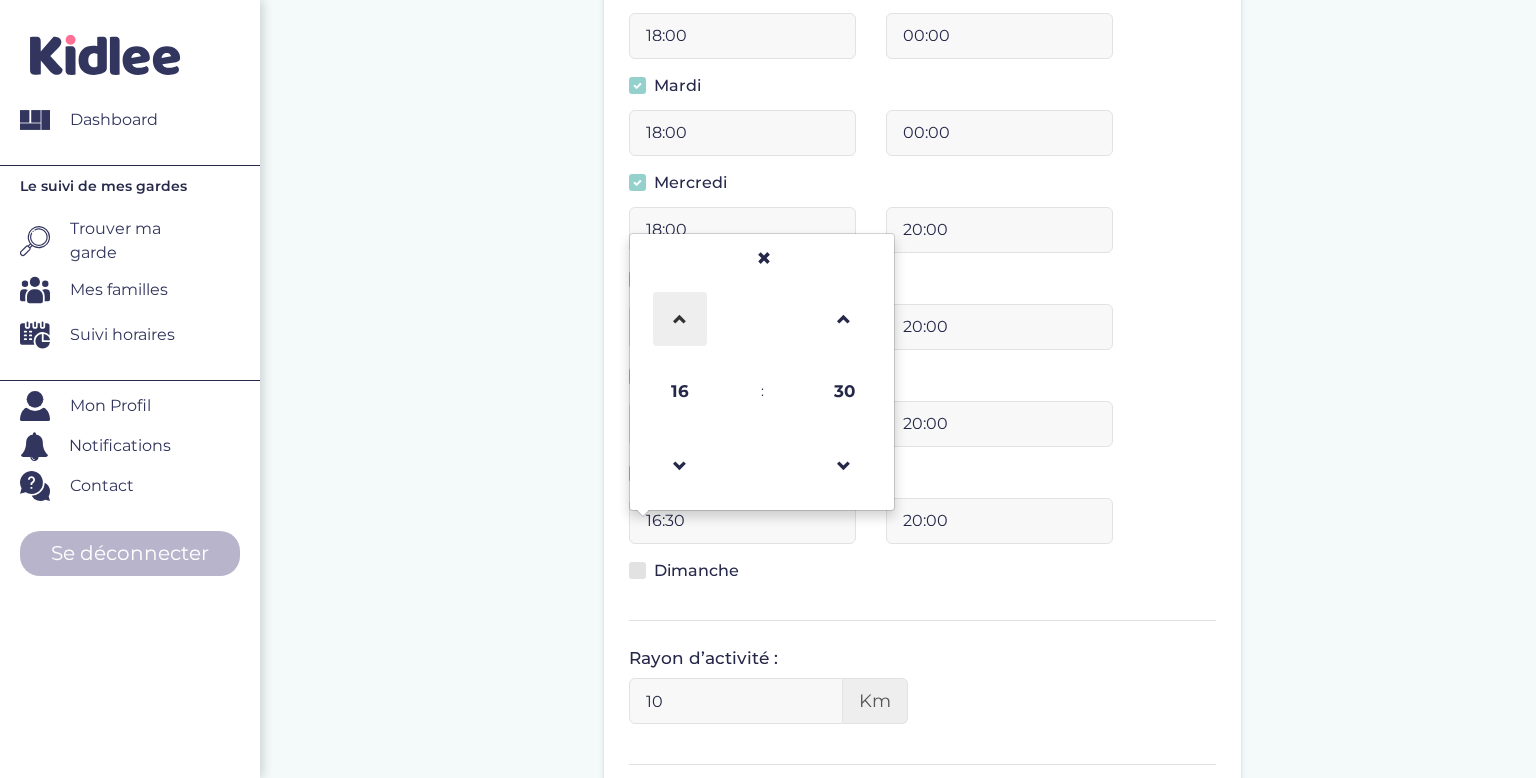 click at bounding box center (680, 319) 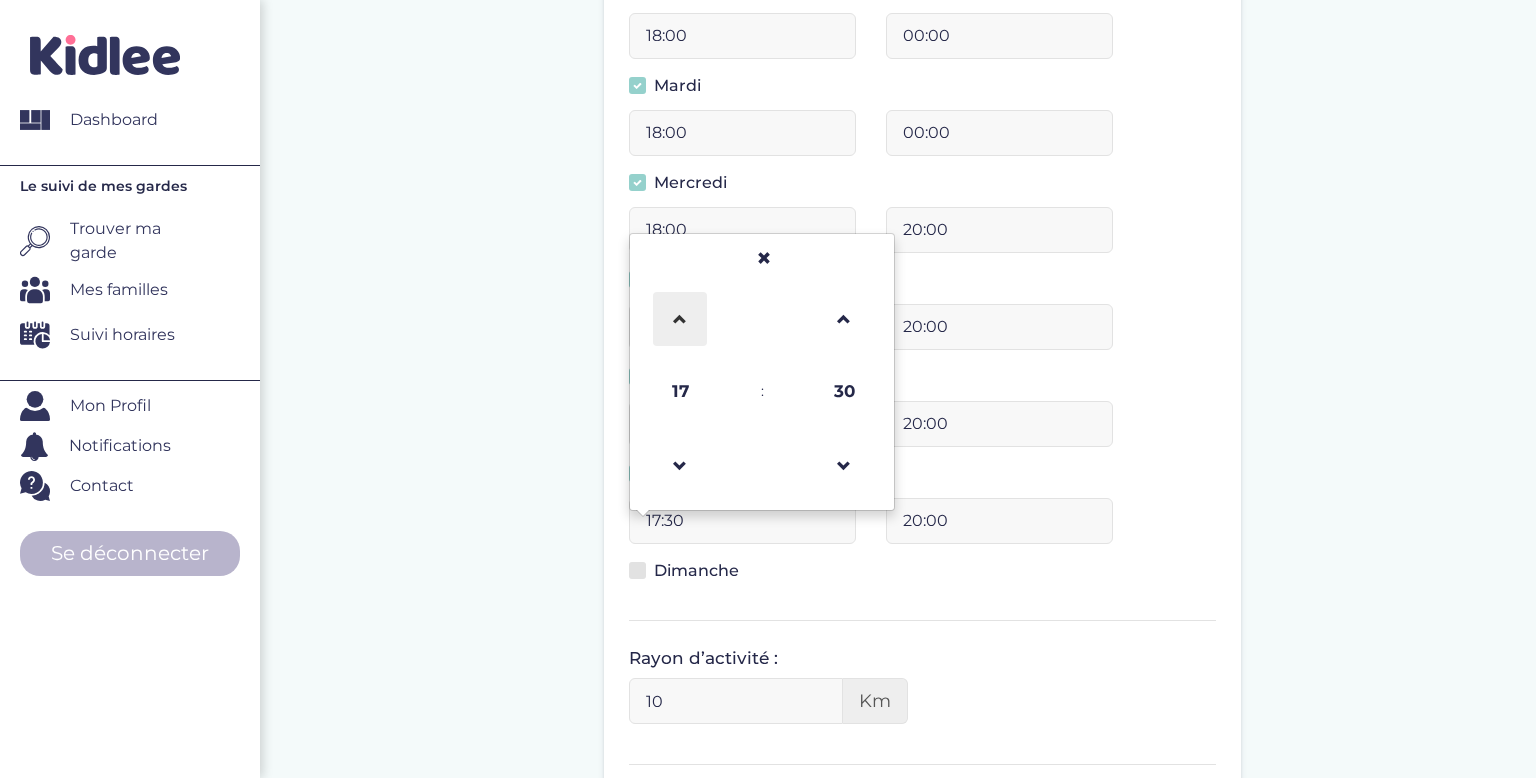 click at bounding box center [680, 319] 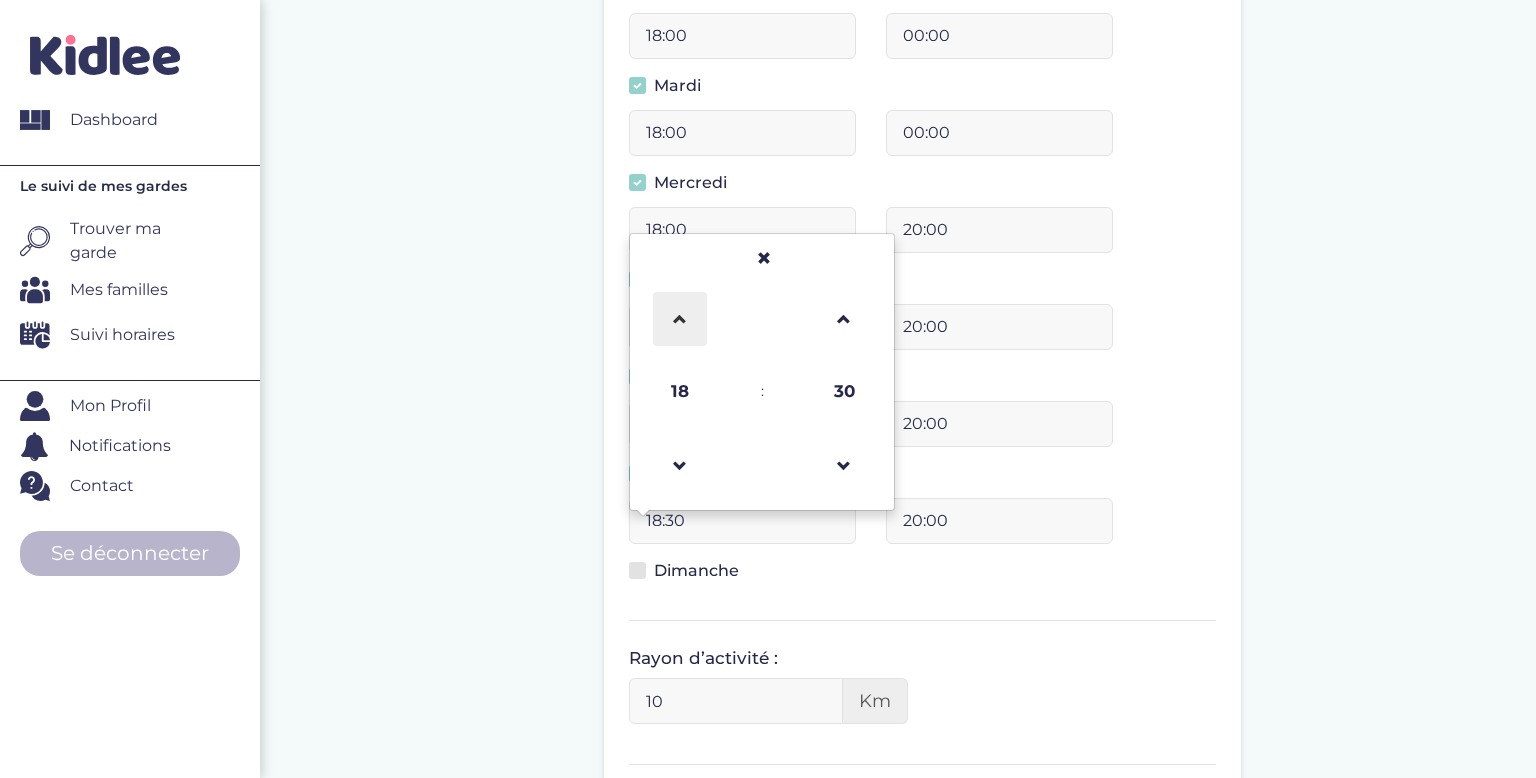 click at bounding box center (680, 319) 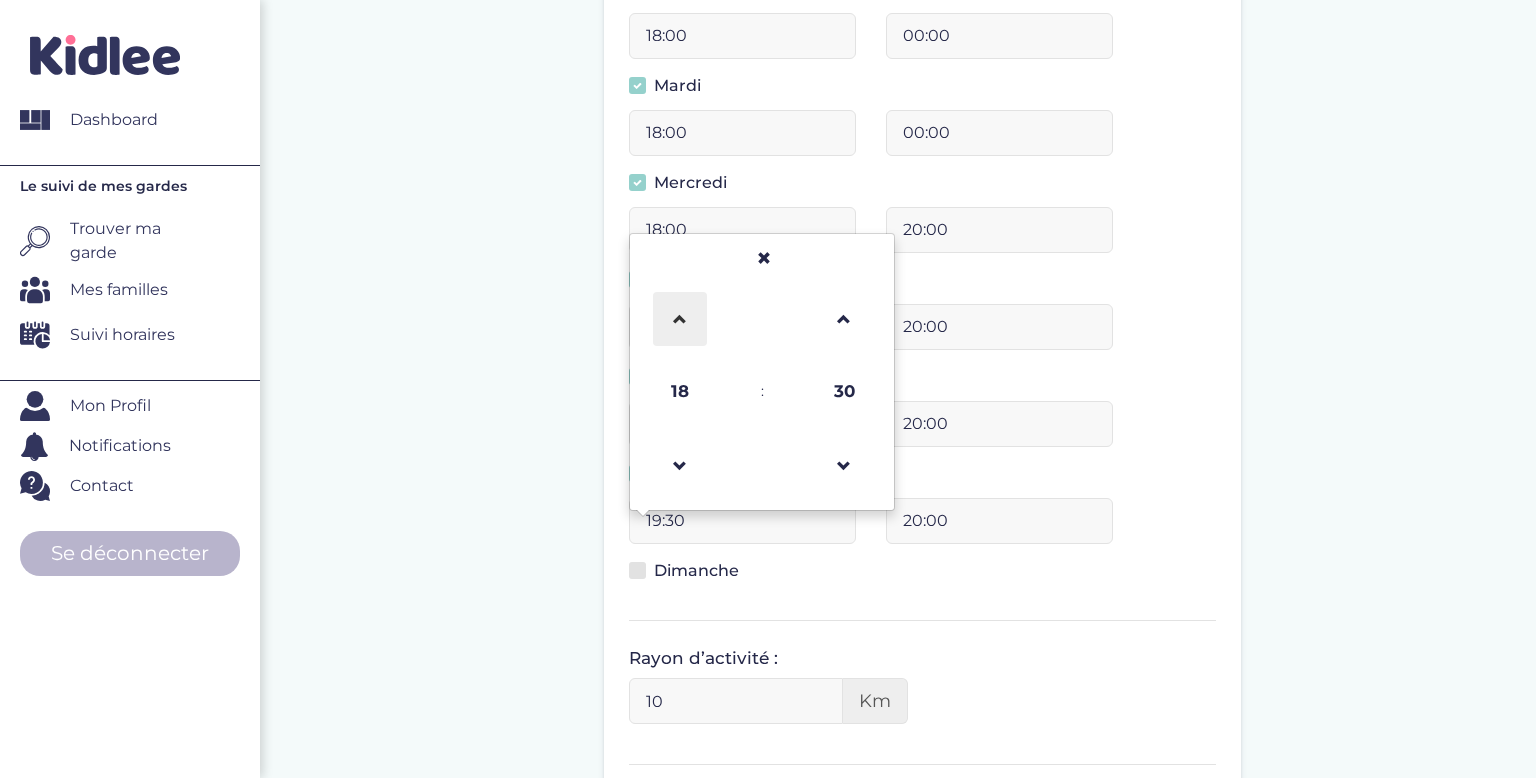 click at bounding box center [680, 319] 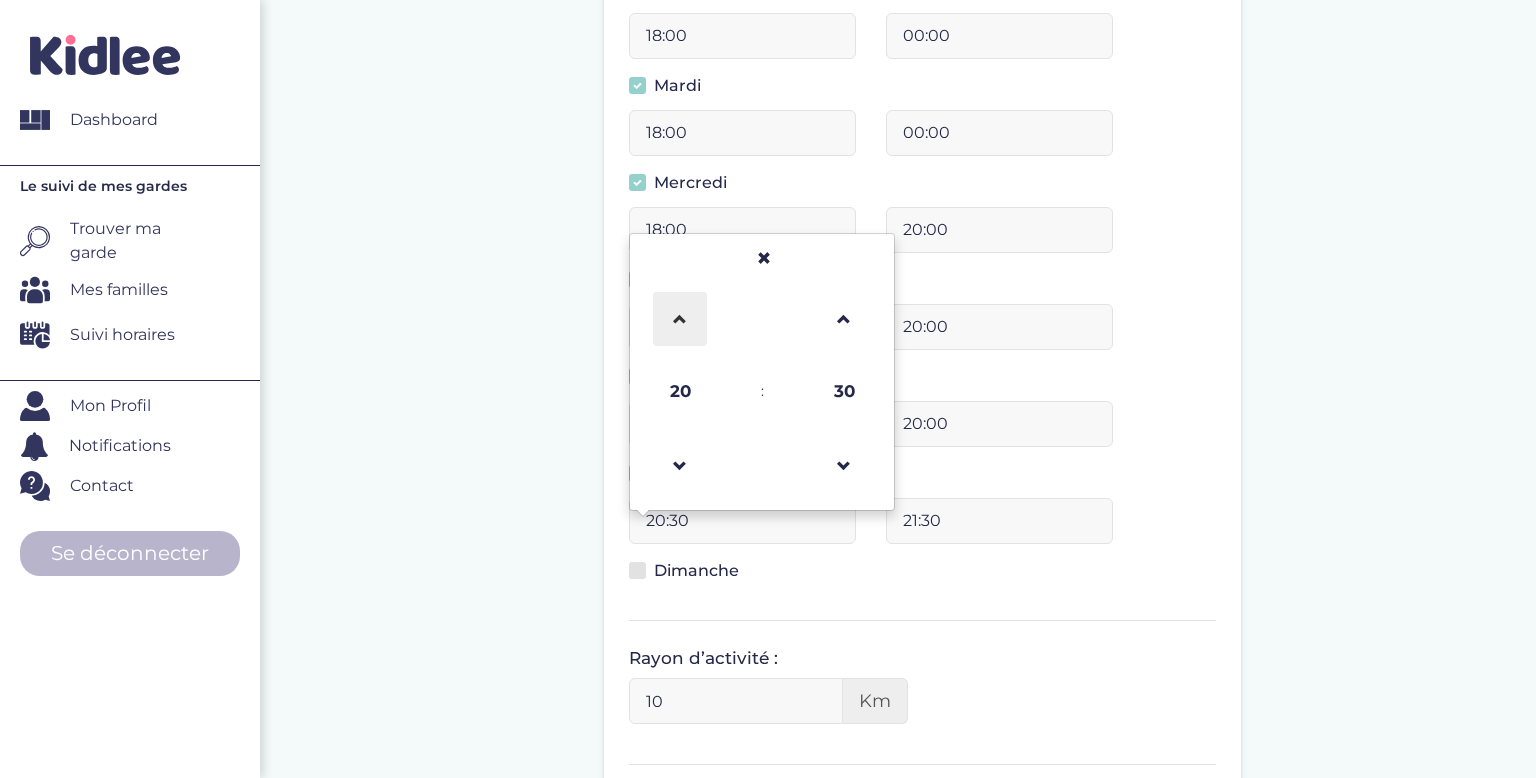 click at bounding box center (680, 319) 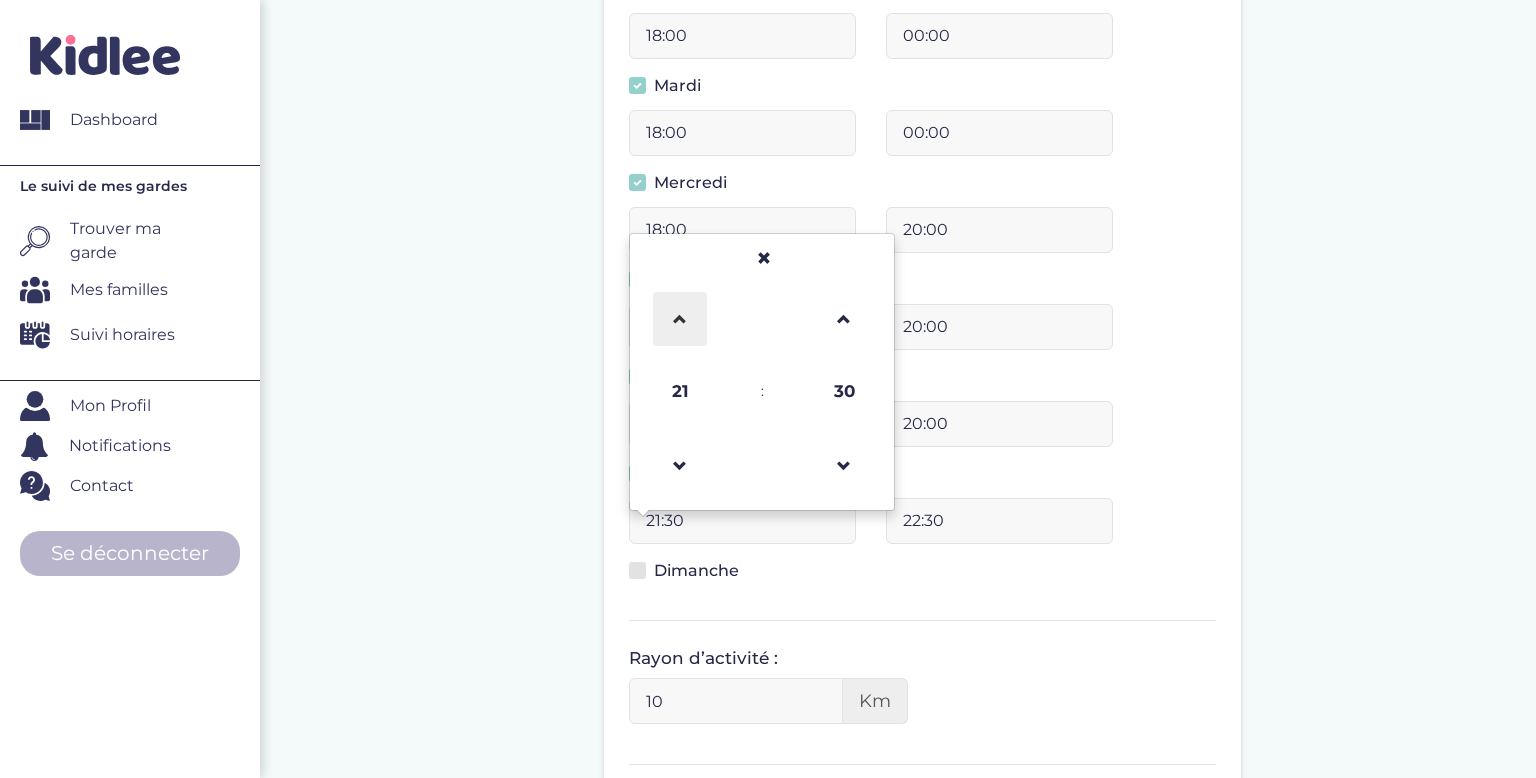 click at bounding box center (680, 319) 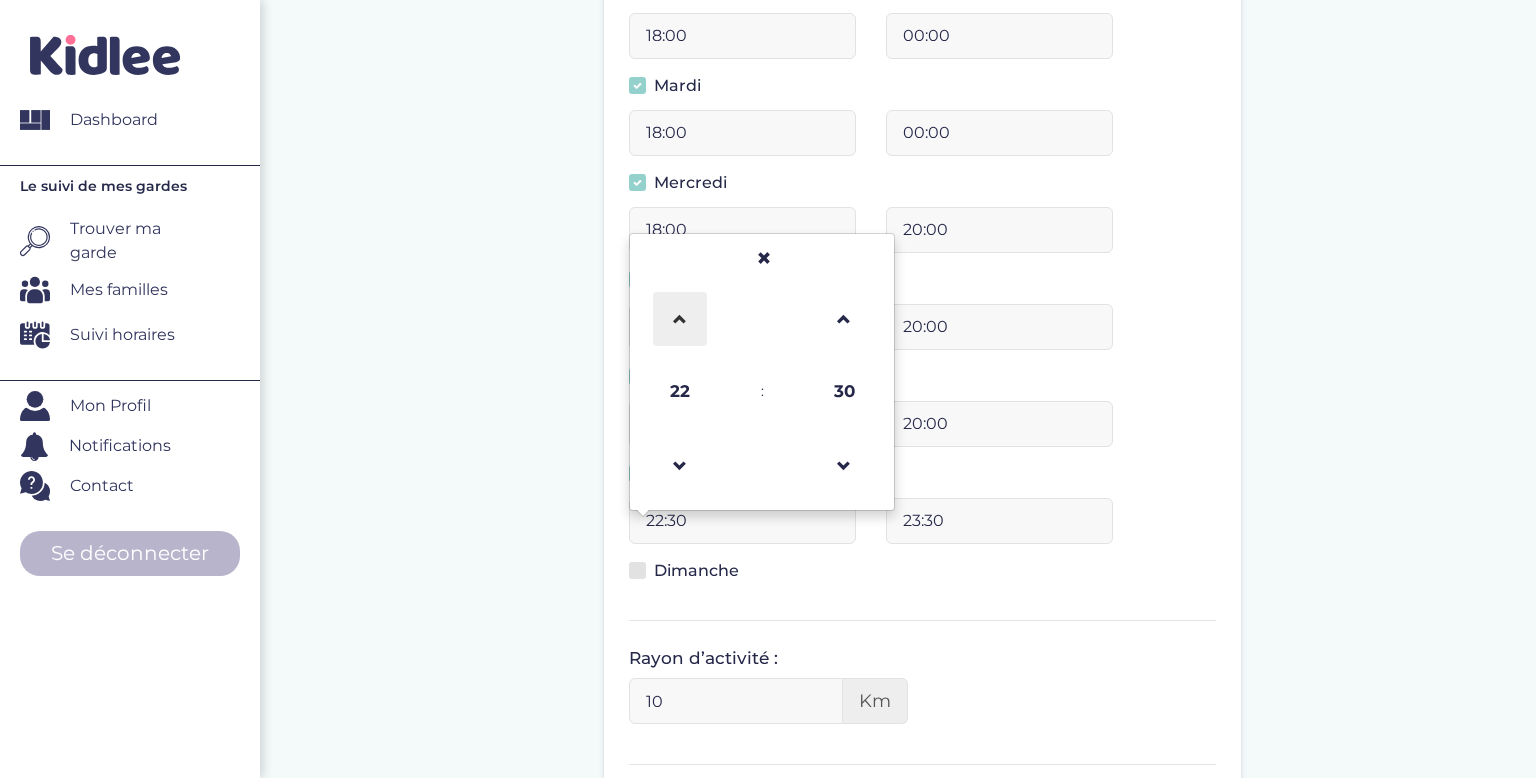 click at bounding box center [680, 319] 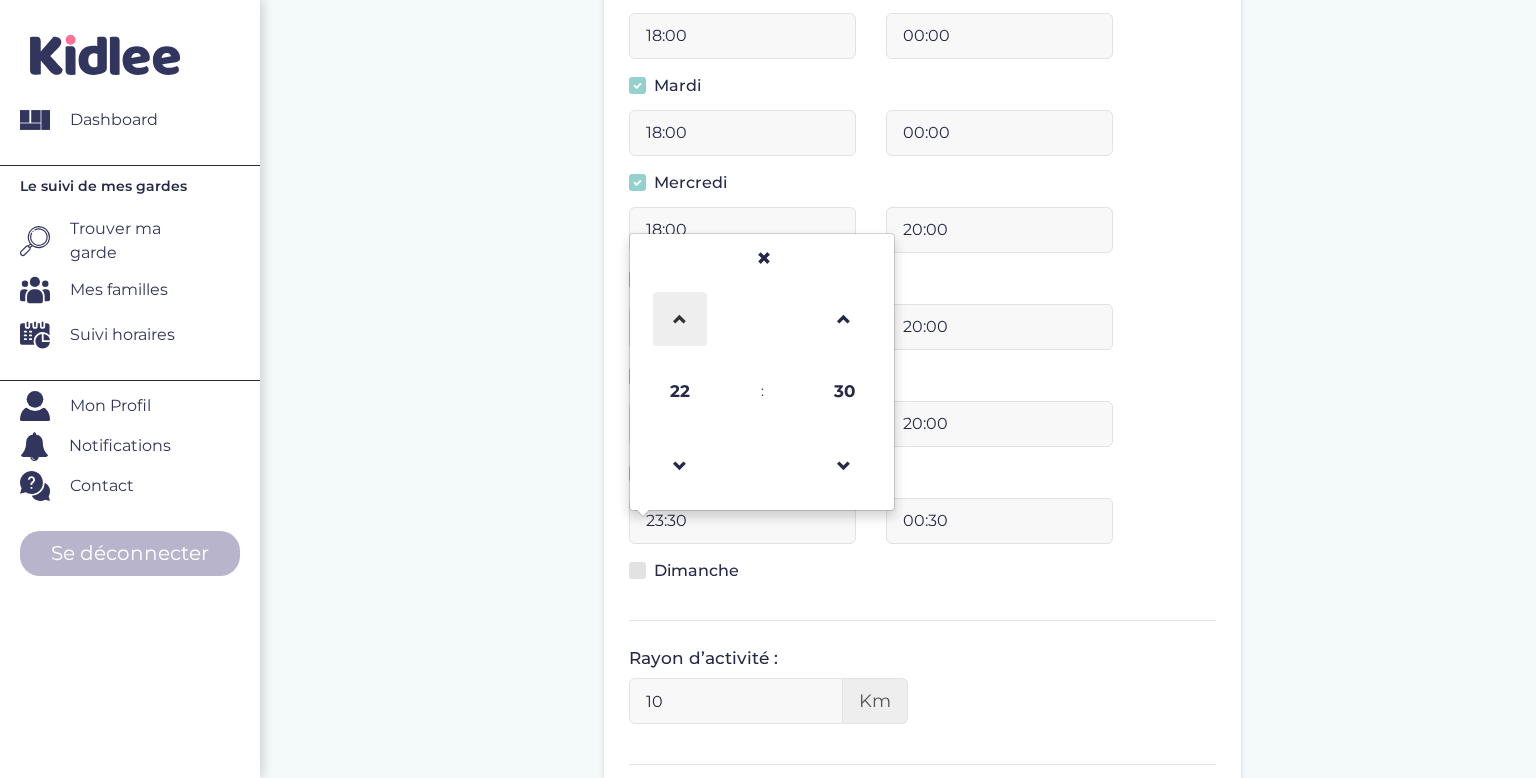 click at bounding box center (680, 319) 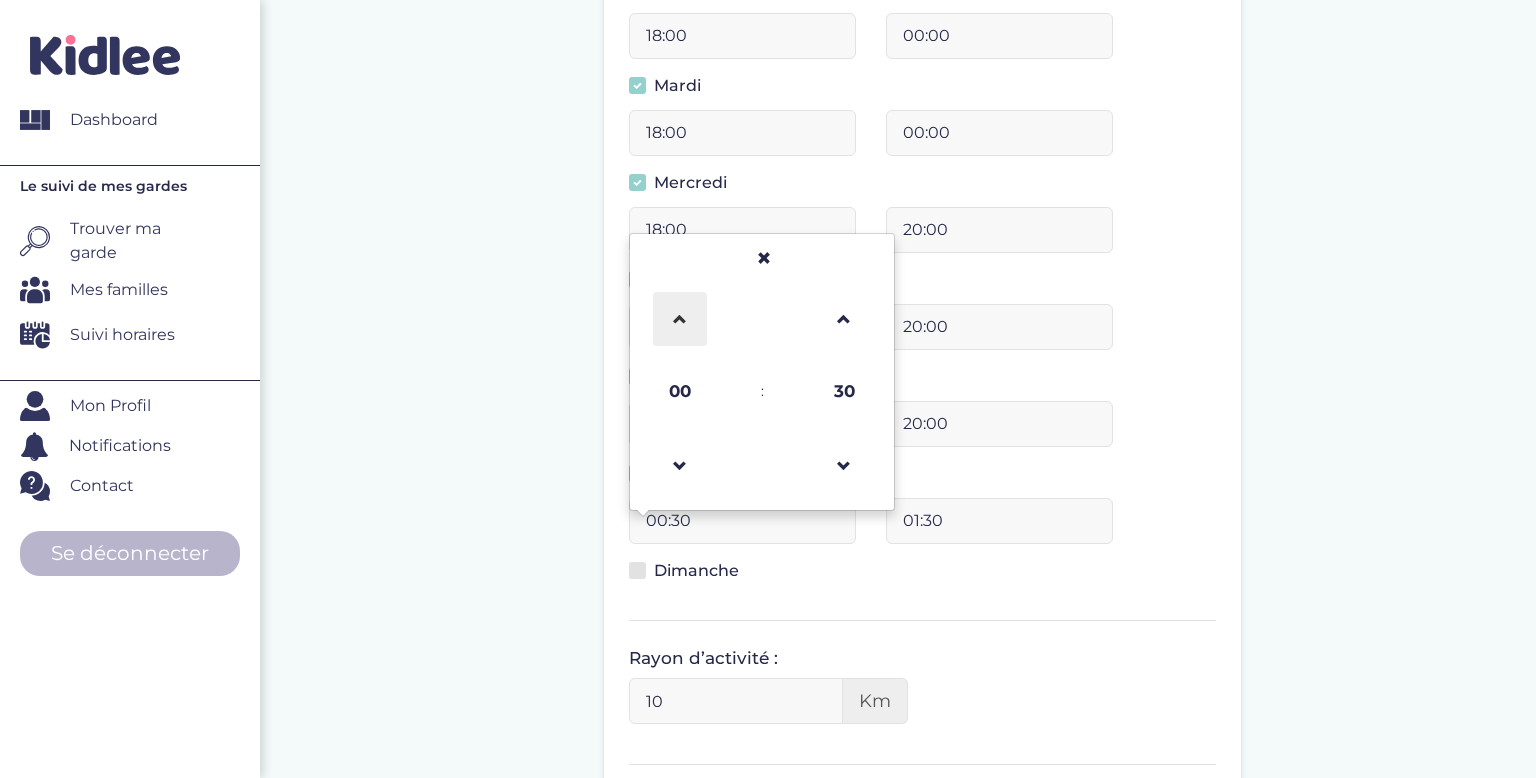 click at bounding box center [680, 319] 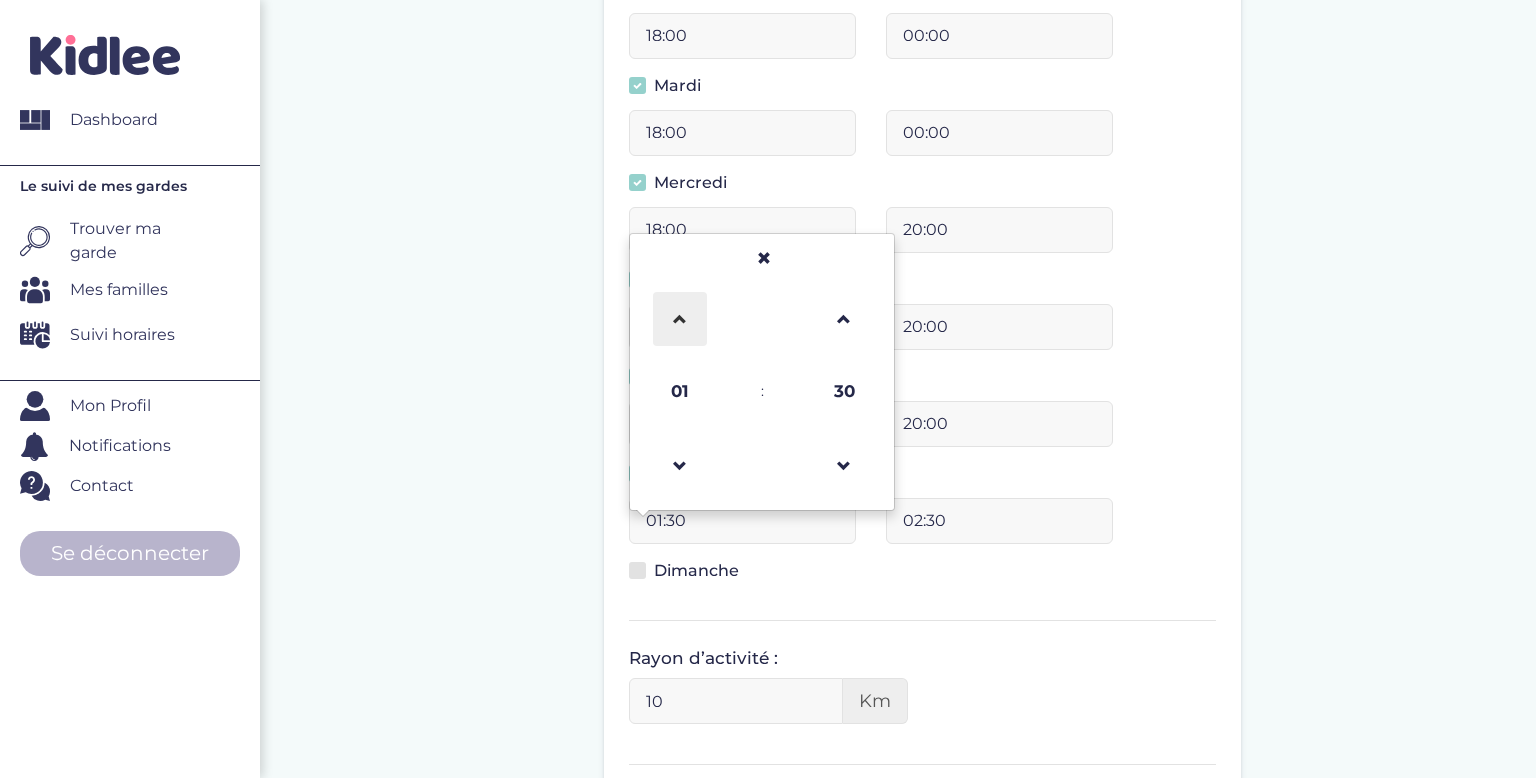 click at bounding box center (680, 319) 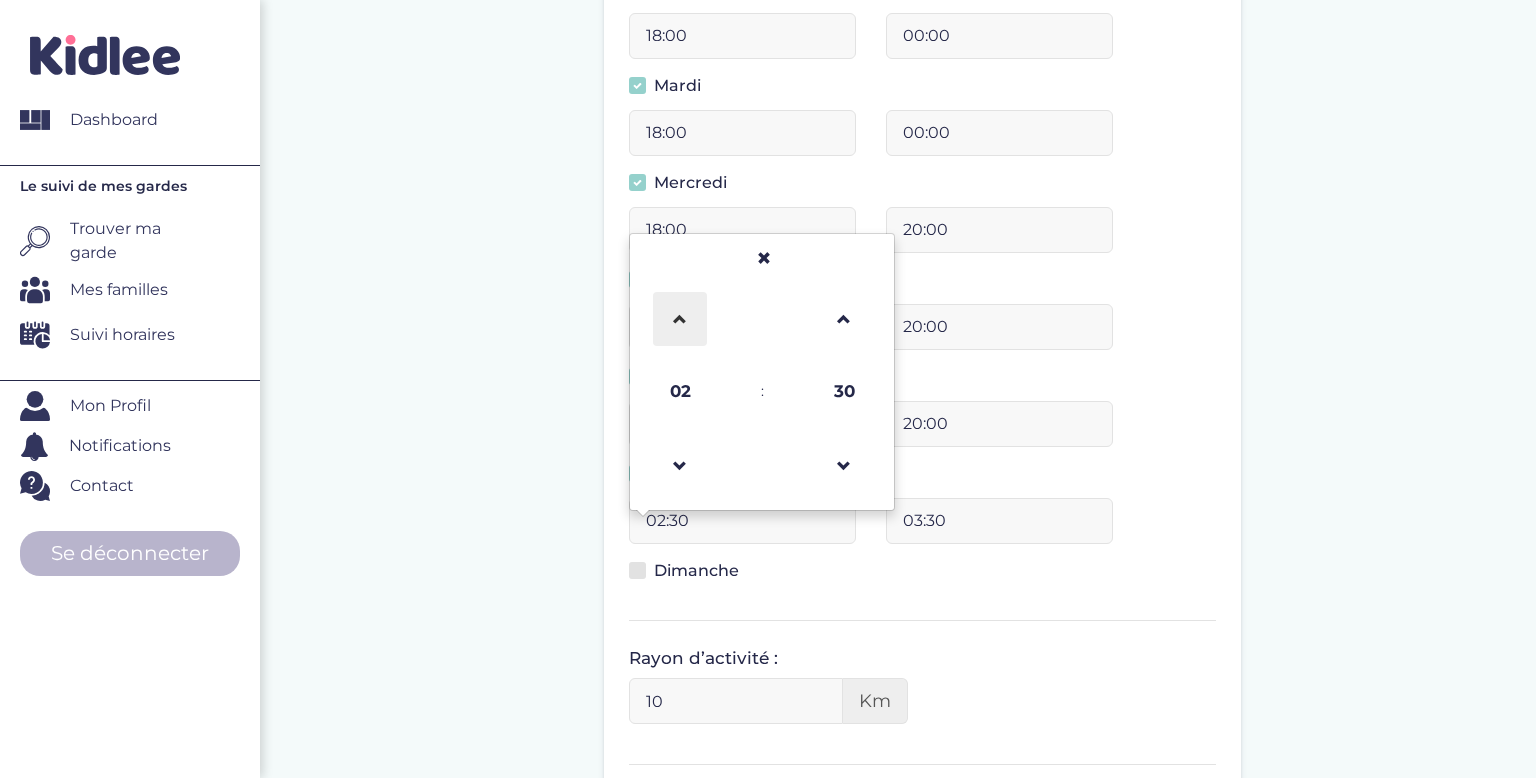 click at bounding box center [680, 319] 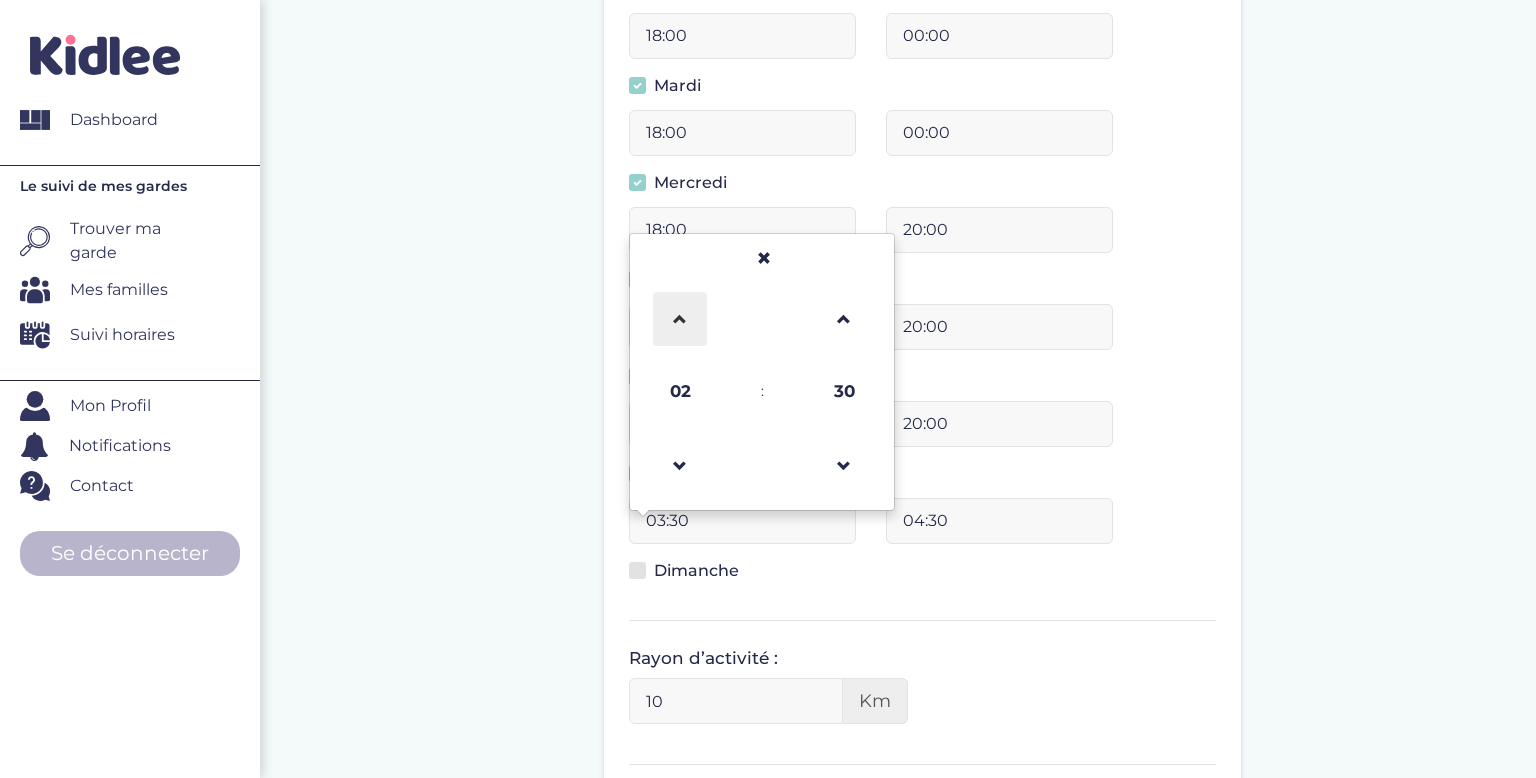 click at bounding box center (680, 319) 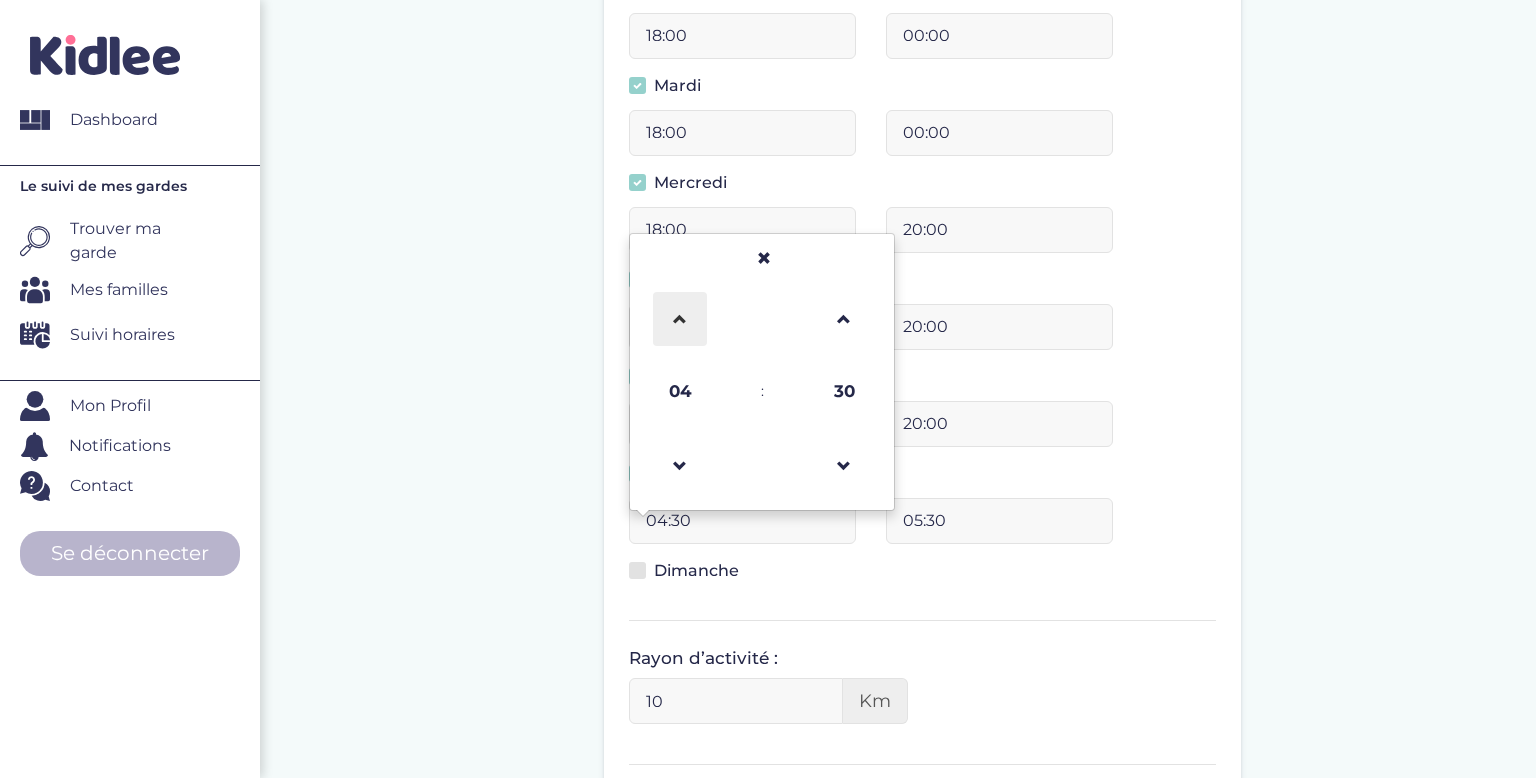 click at bounding box center [680, 319] 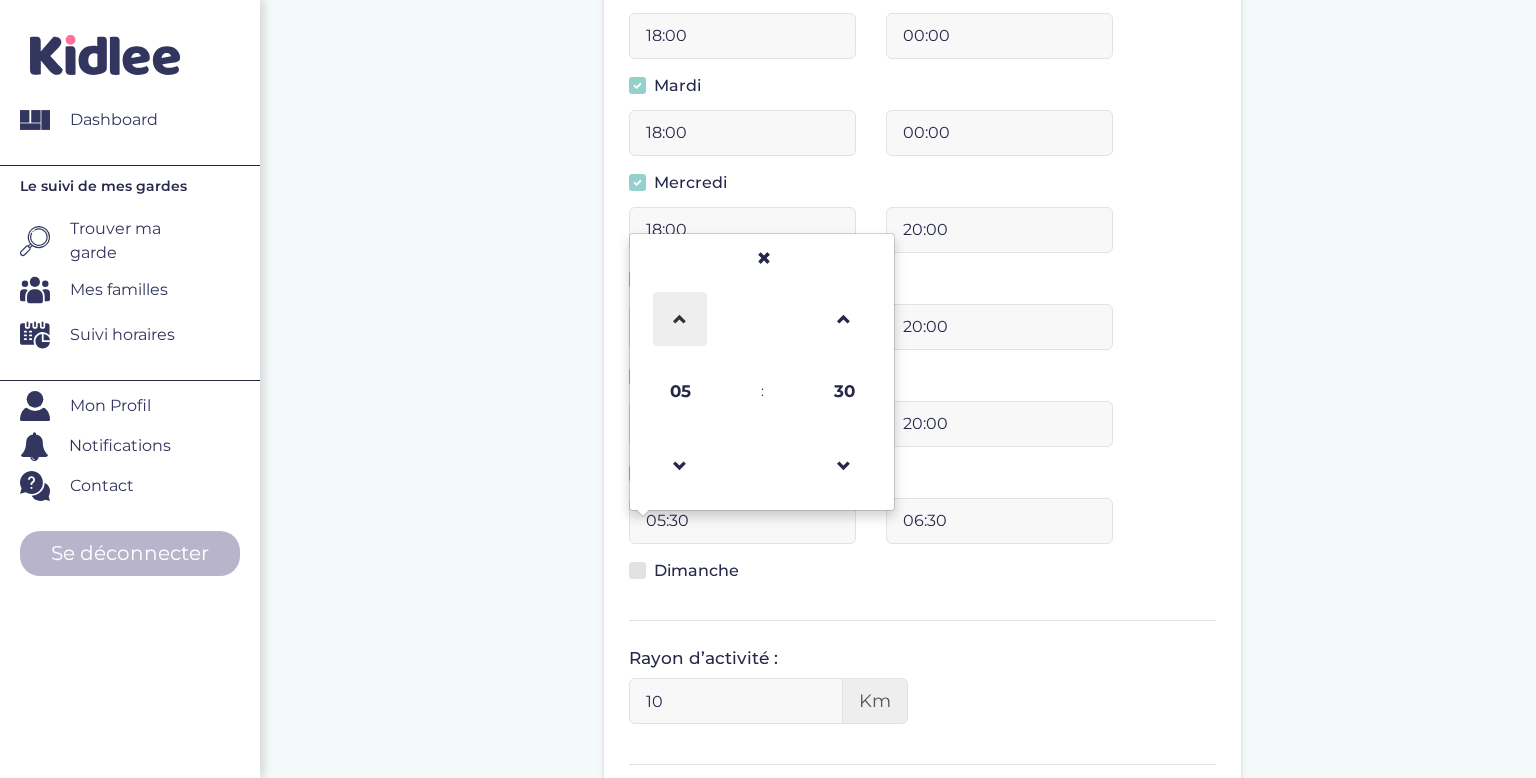 click at bounding box center (680, 319) 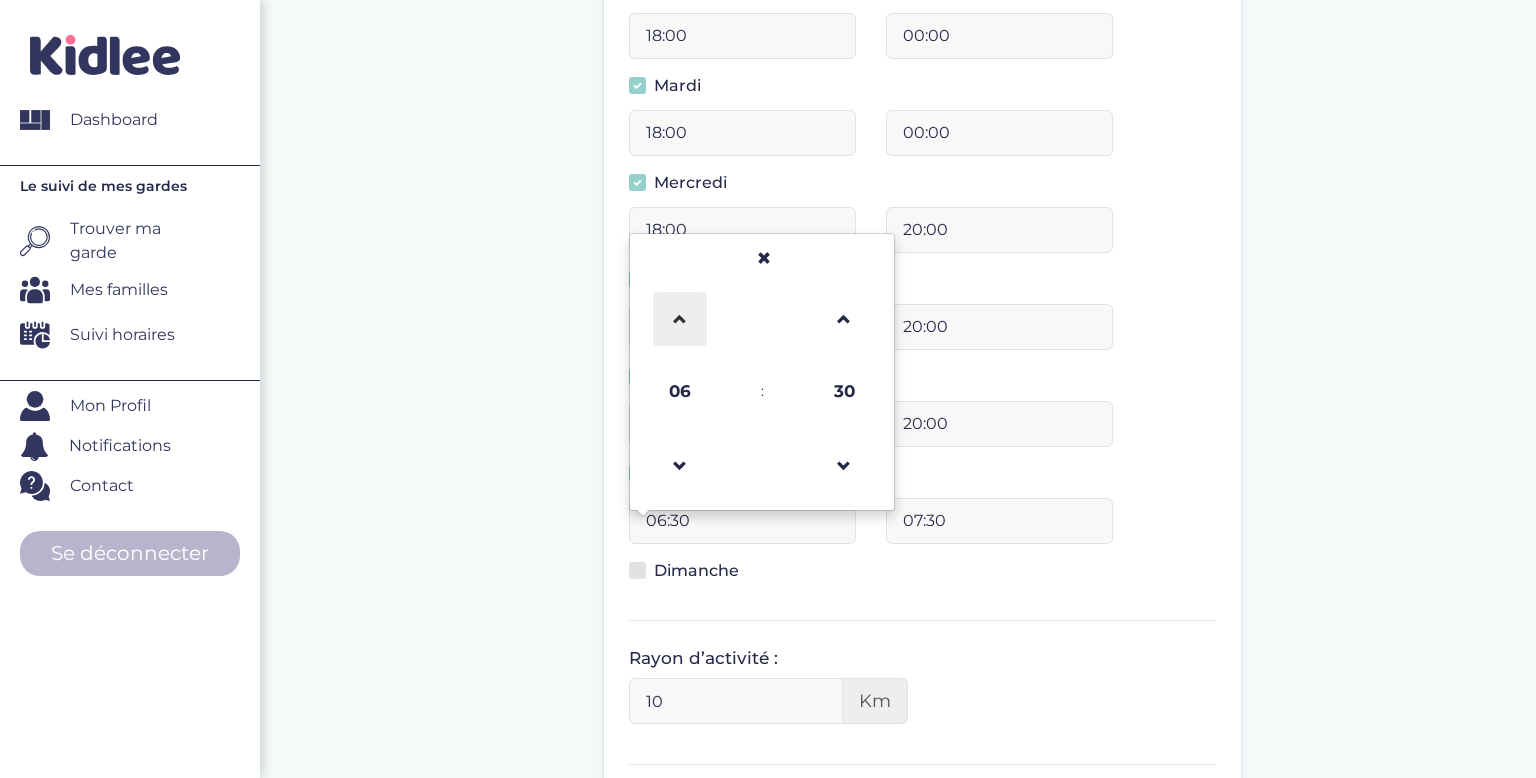 click at bounding box center (680, 319) 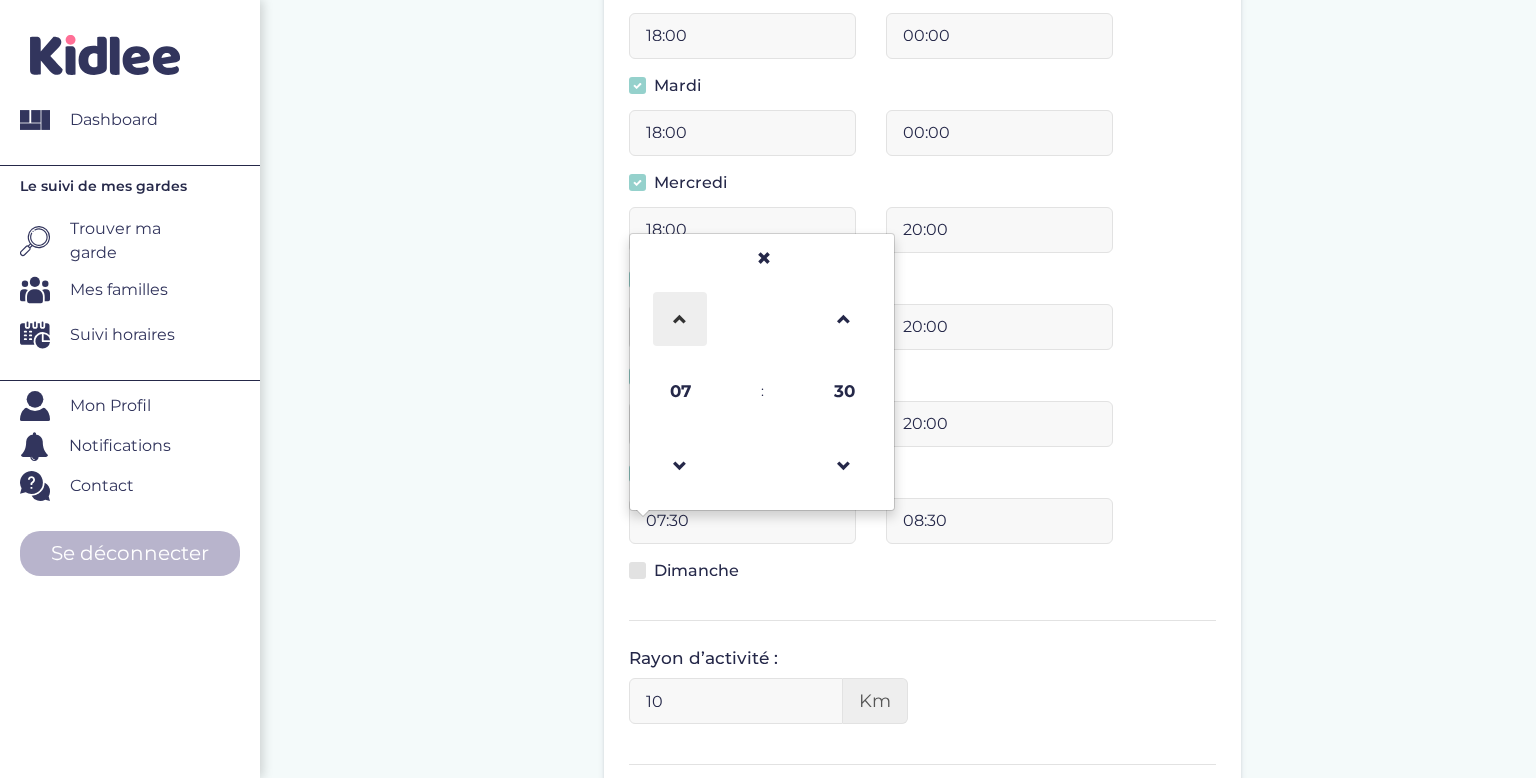 click at bounding box center (680, 319) 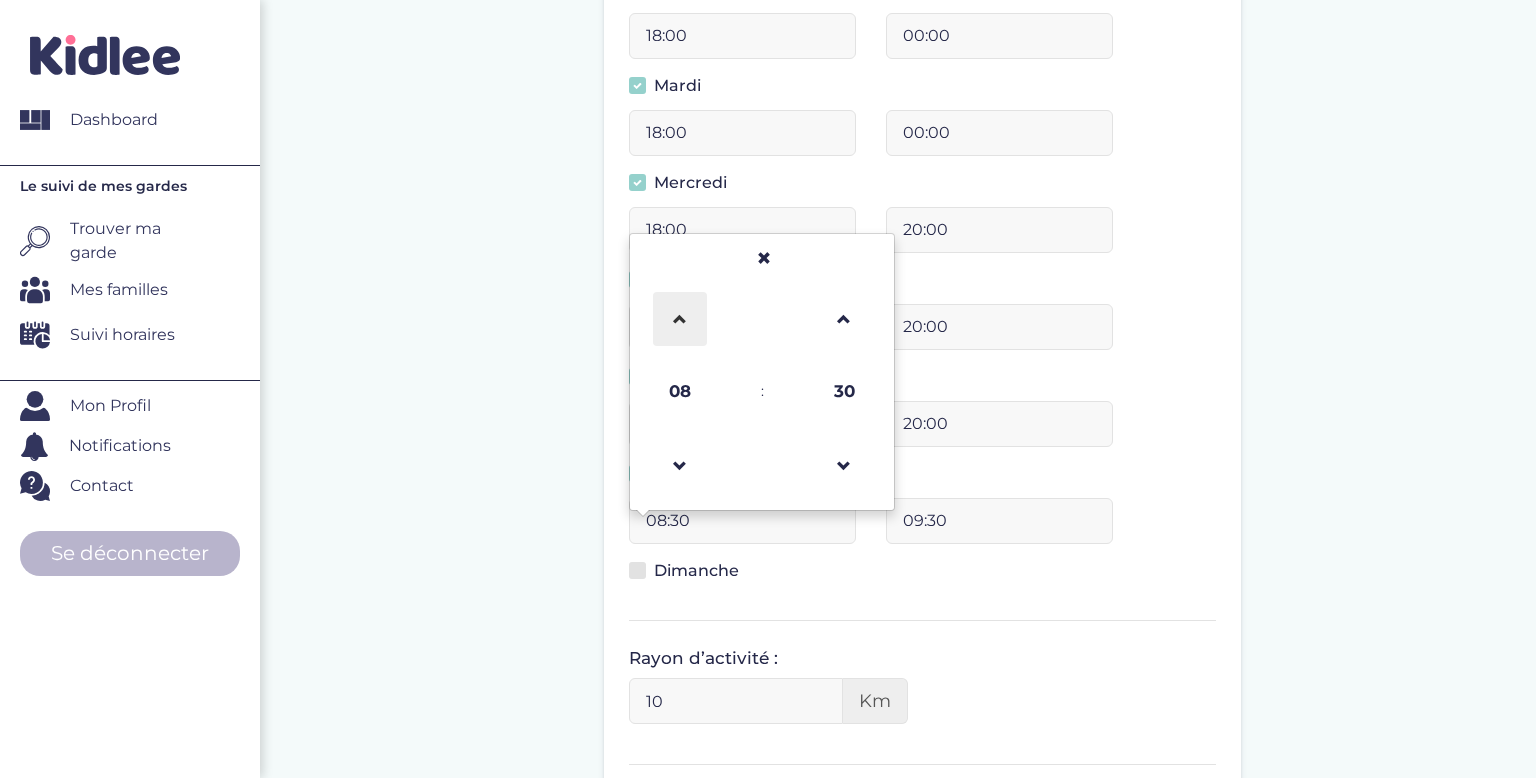 click at bounding box center (680, 319) 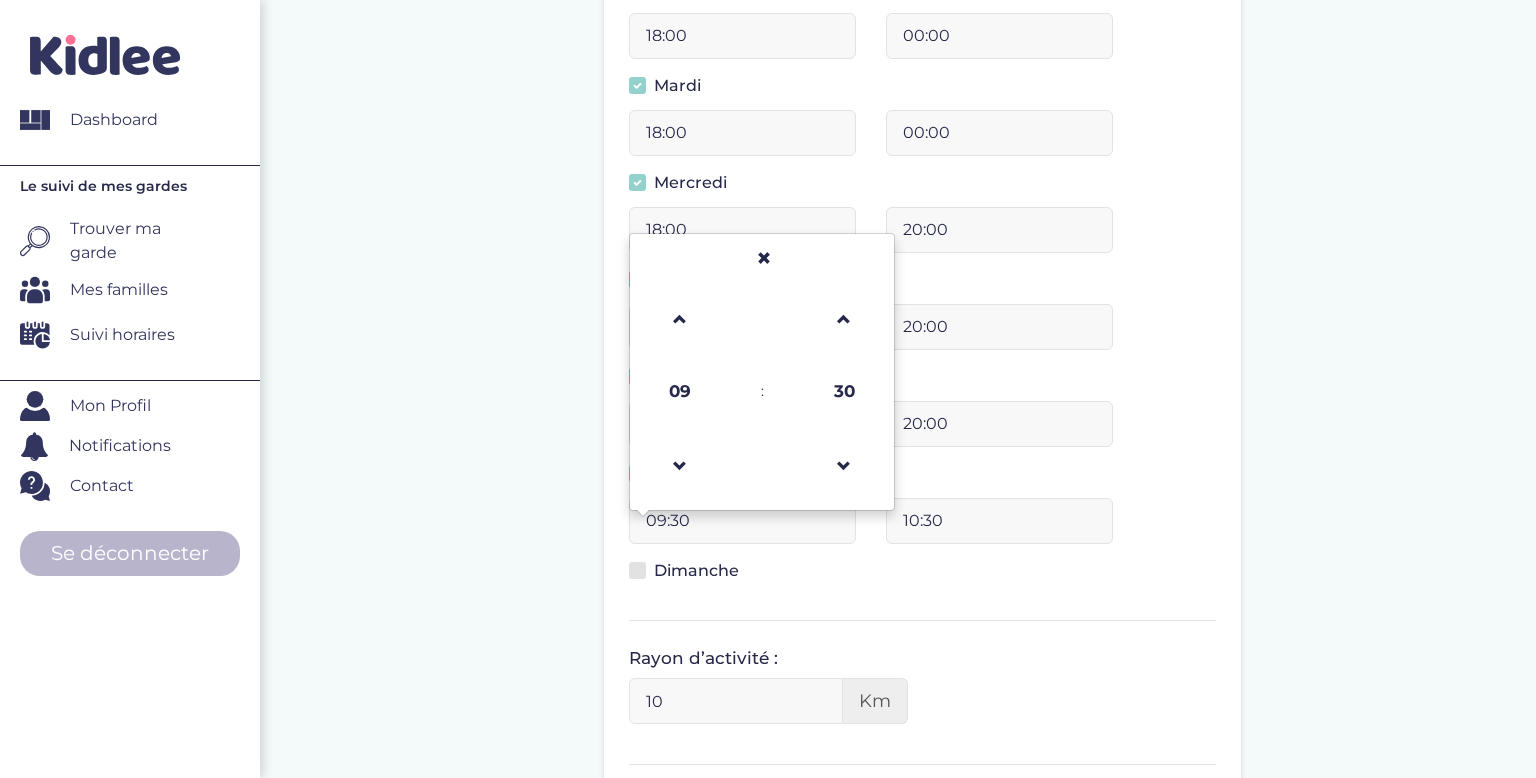 click at bounding box center [637, 570] 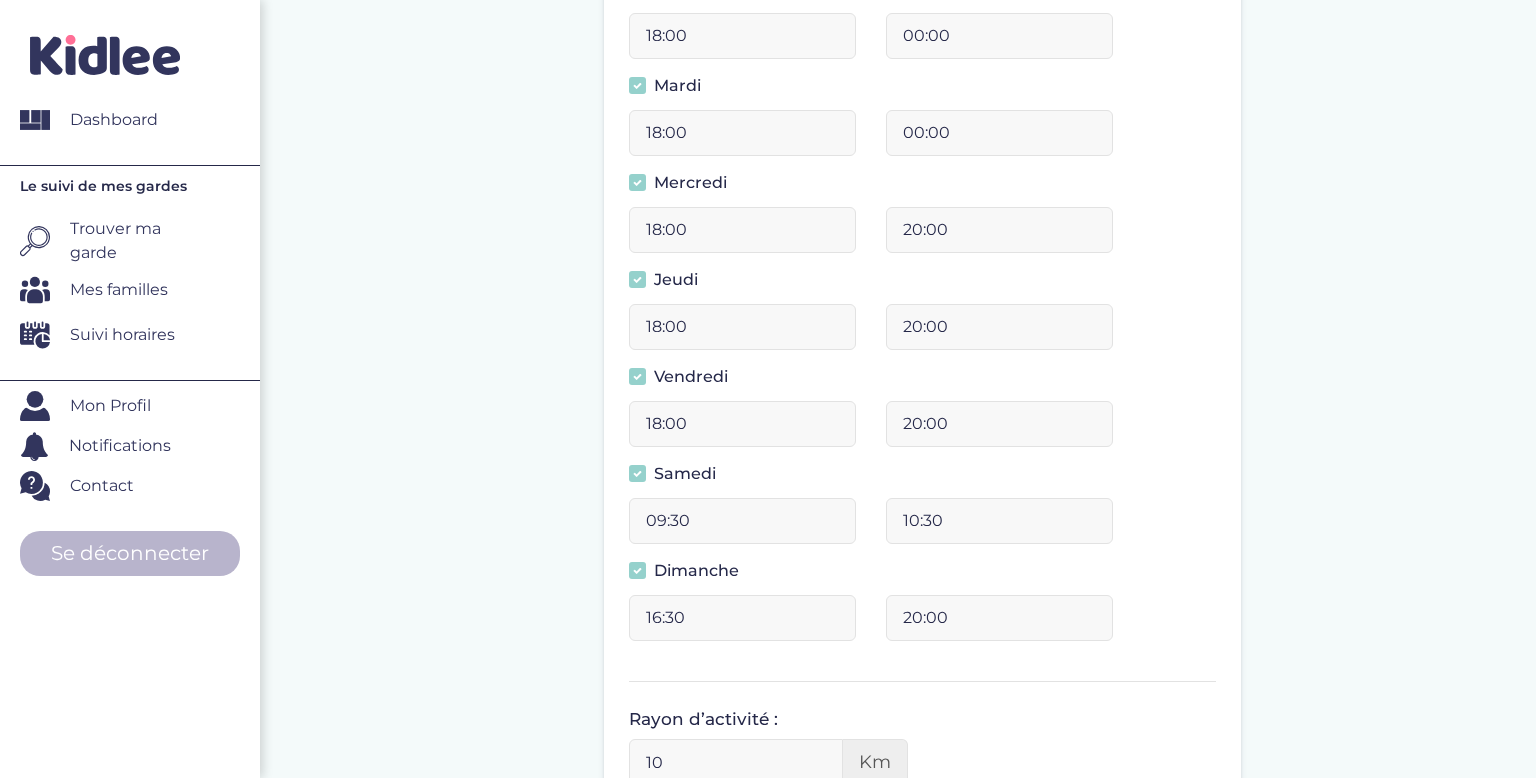 click on "16:30" at bounding box center (742, 618) 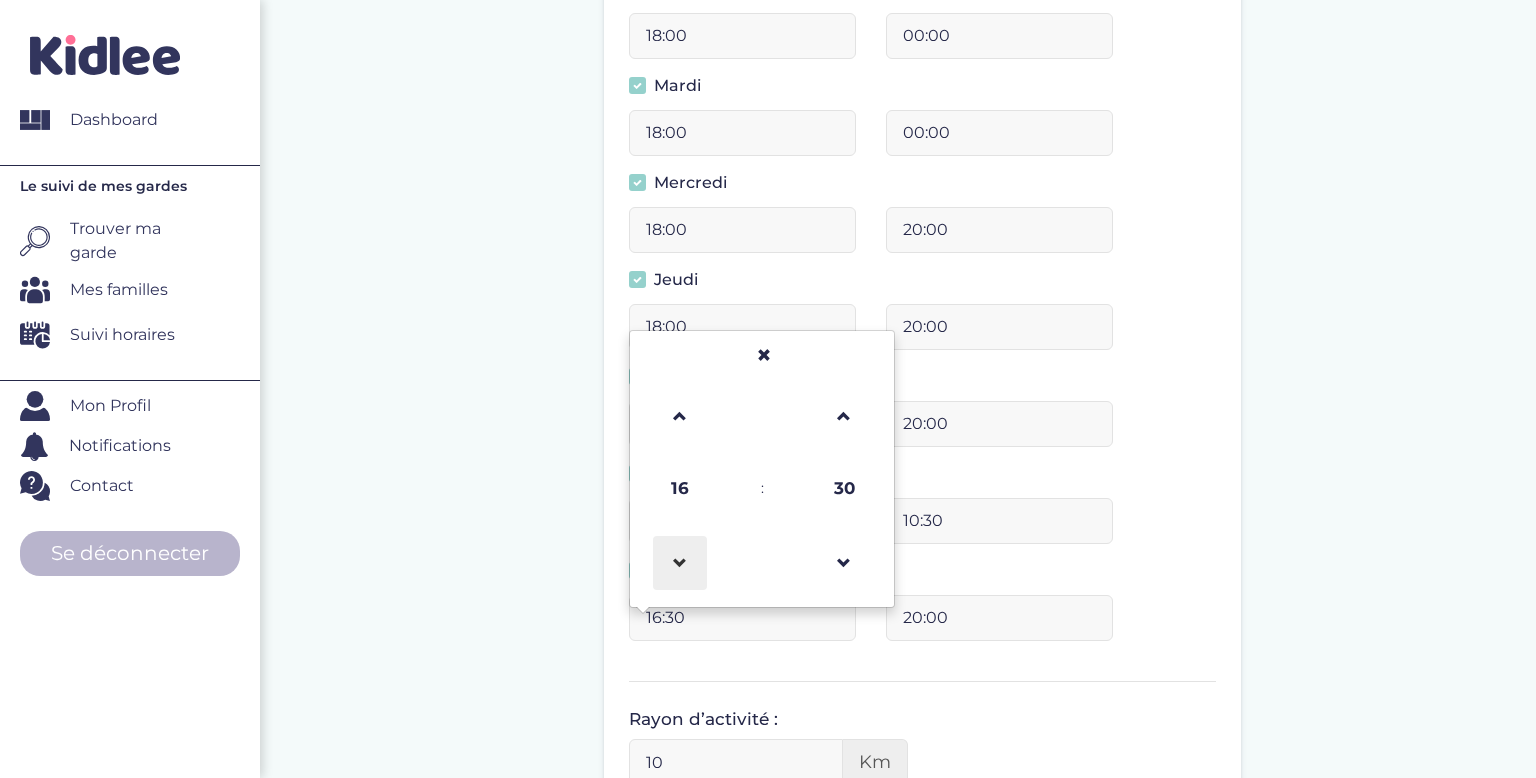 click at bounding box center (680, 563) 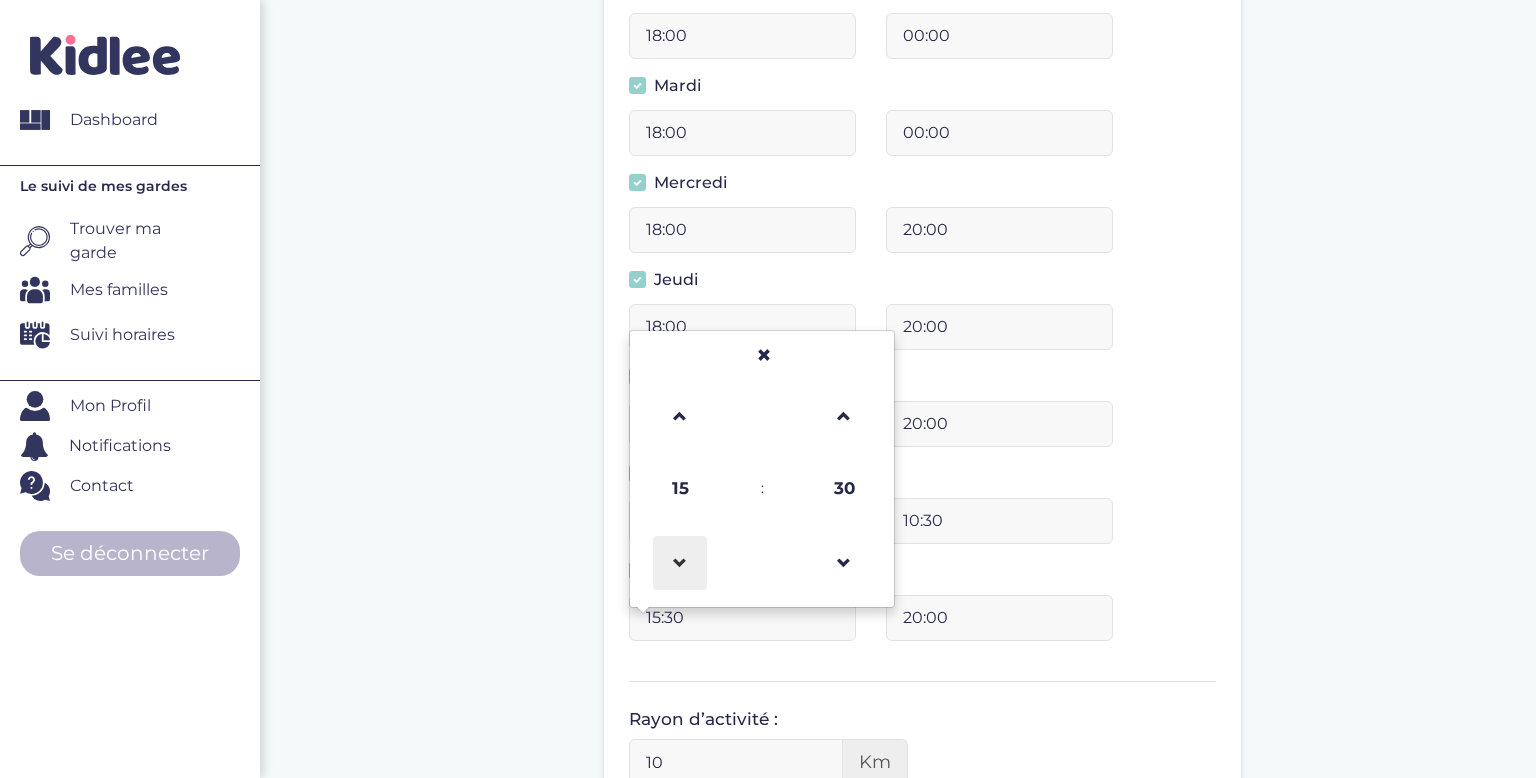 click at bounding box center [680, 563] 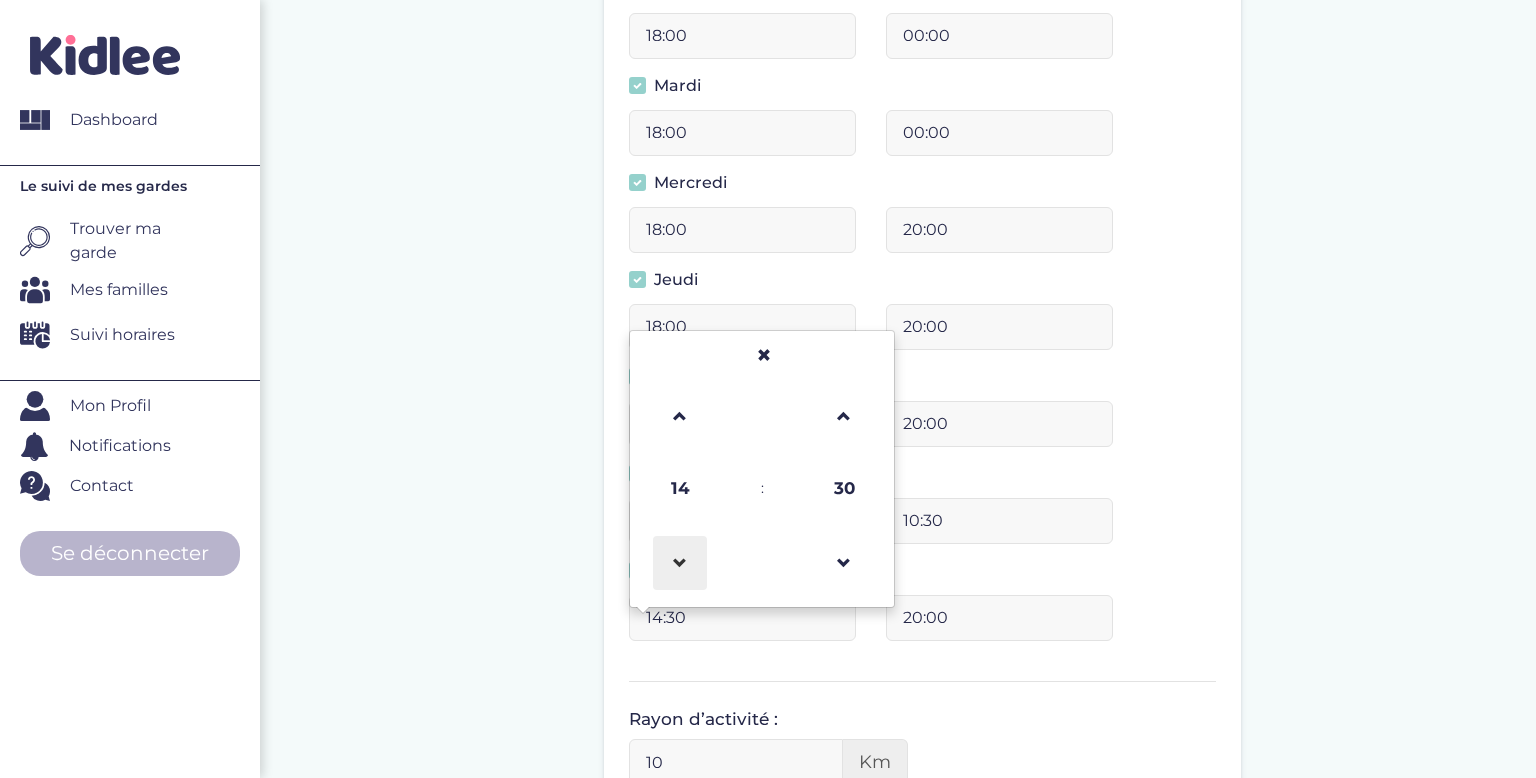 click at bounding box center [680, 563] 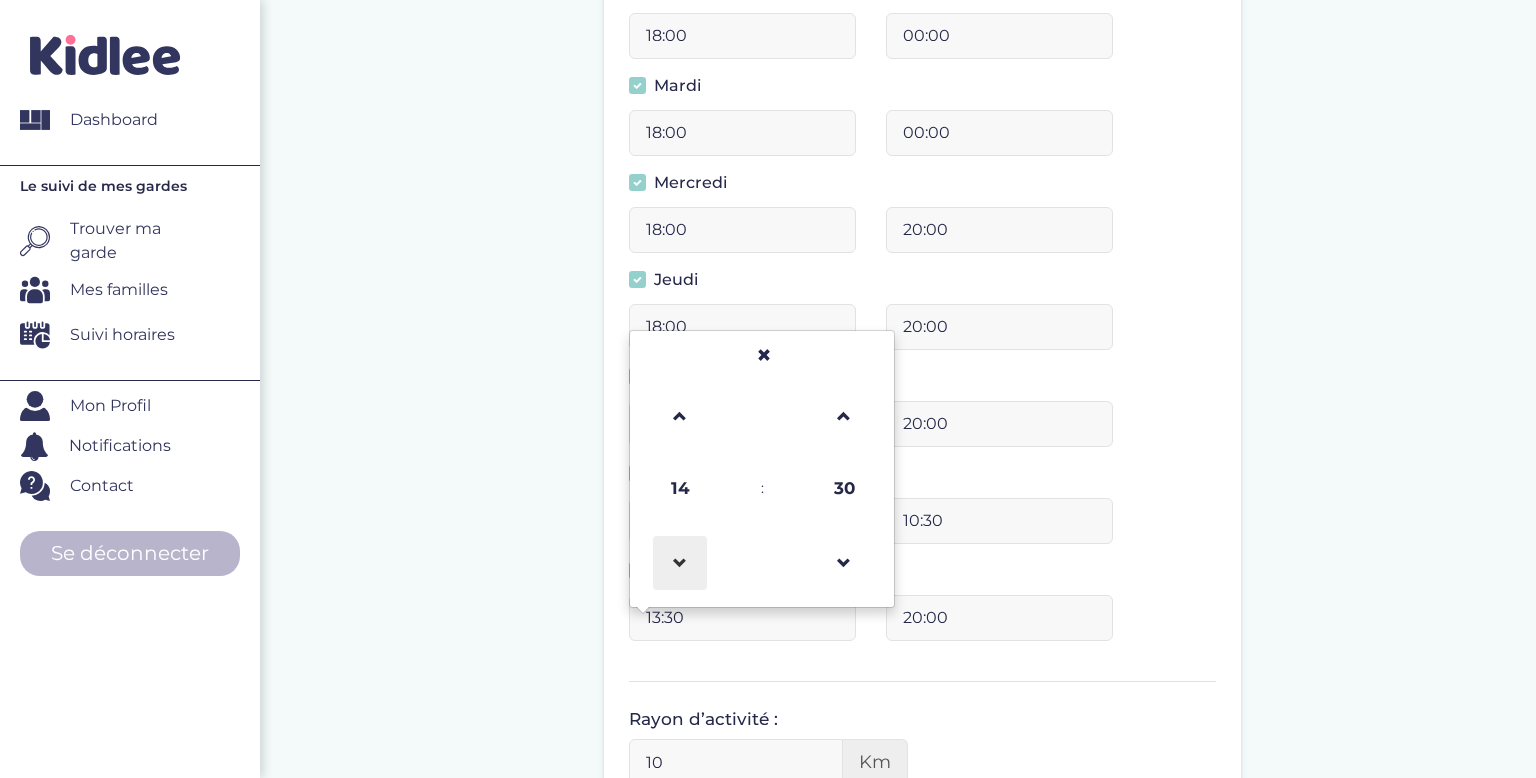 click at bounding box center [680, 563] 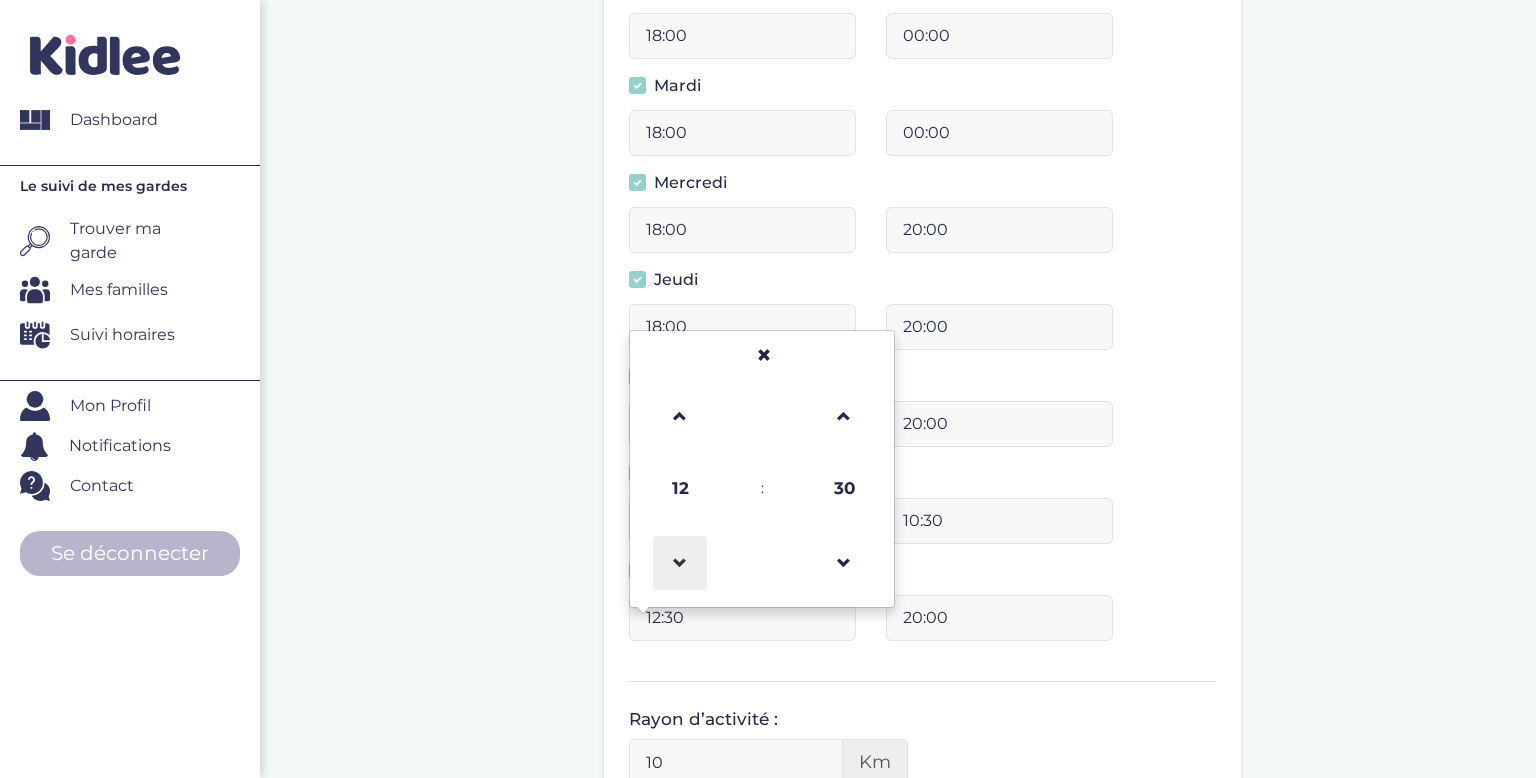 click at bounding box center (680, 563) 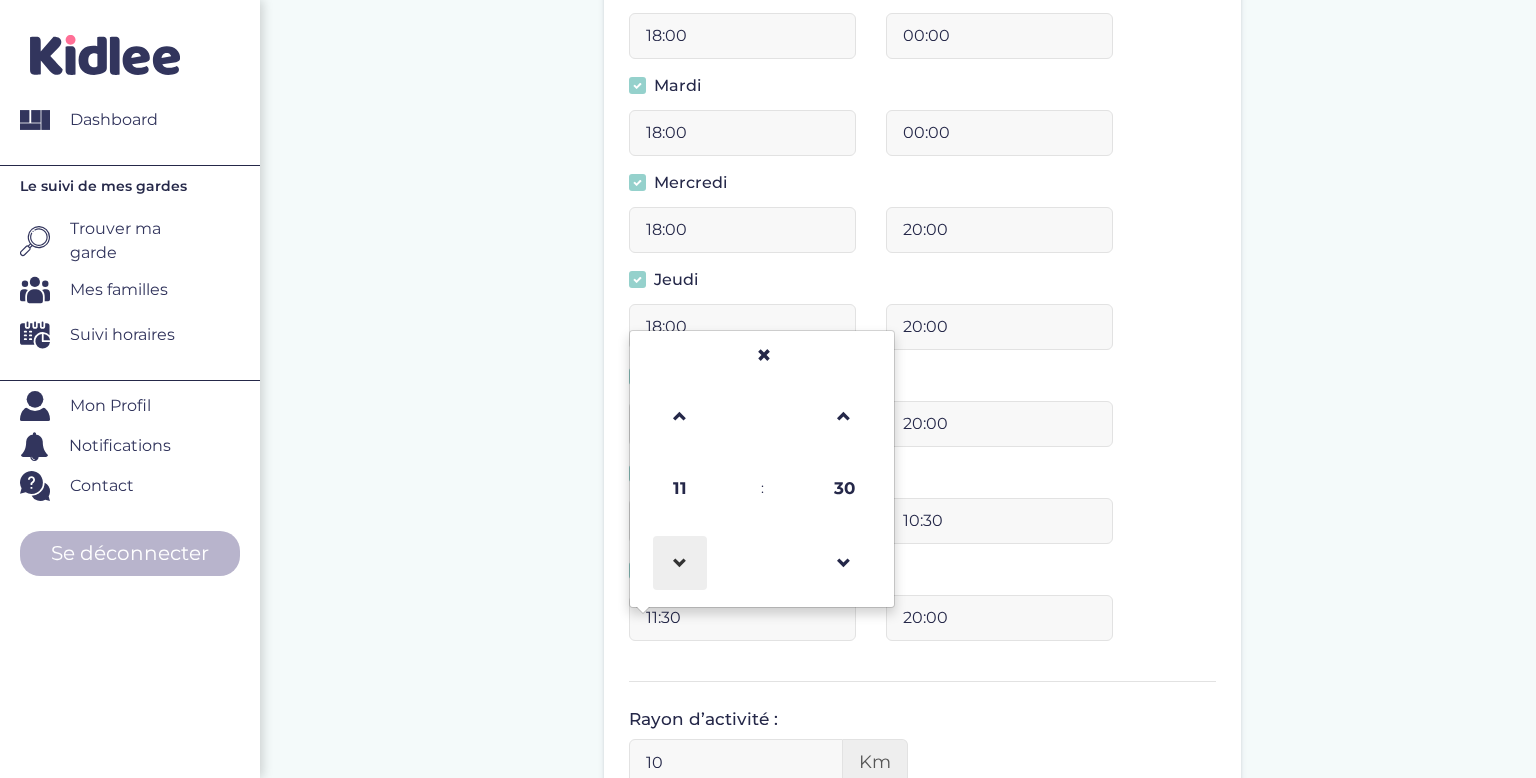 click at bounding box center [680, 563] 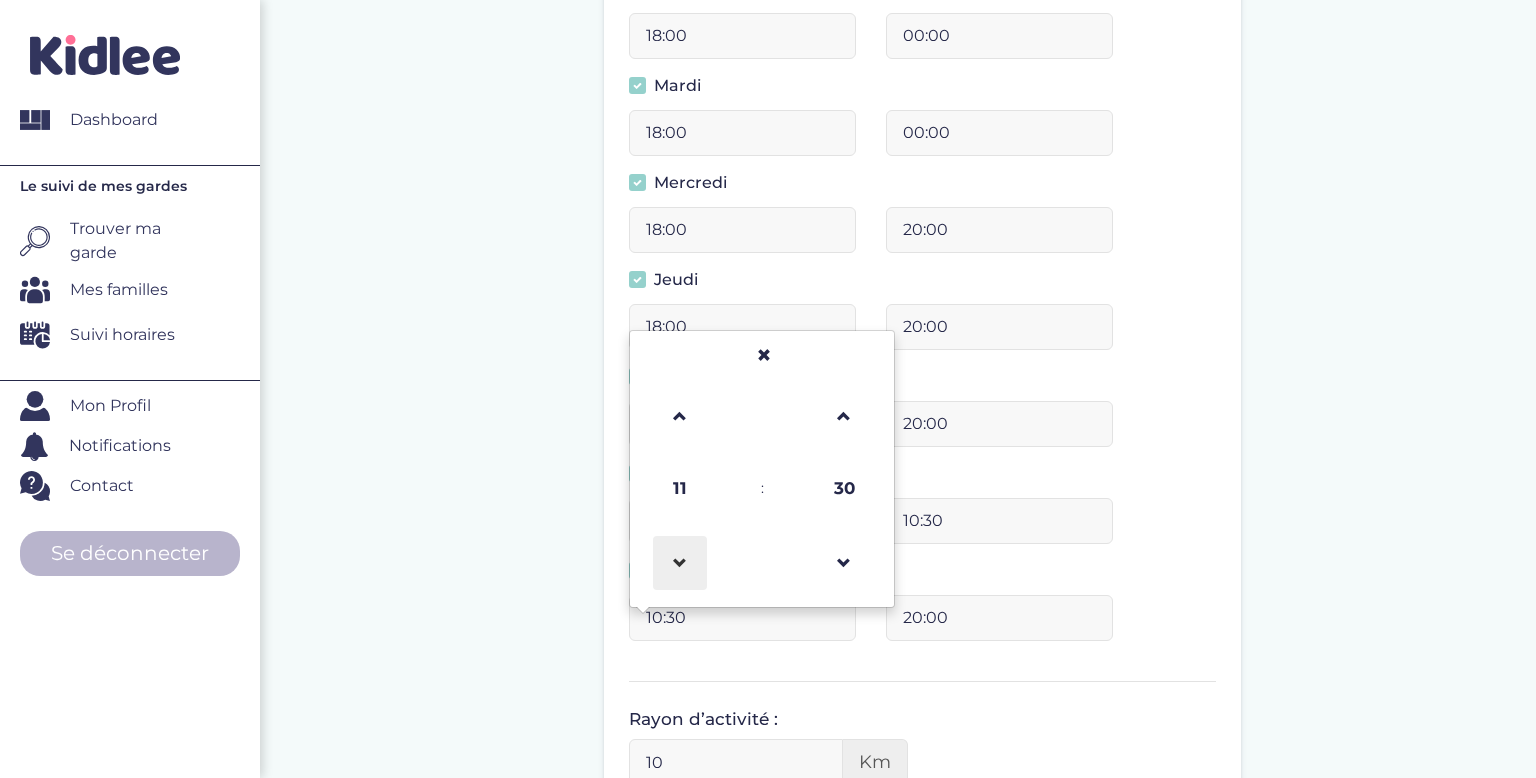 click at bounding box center [680, 563] 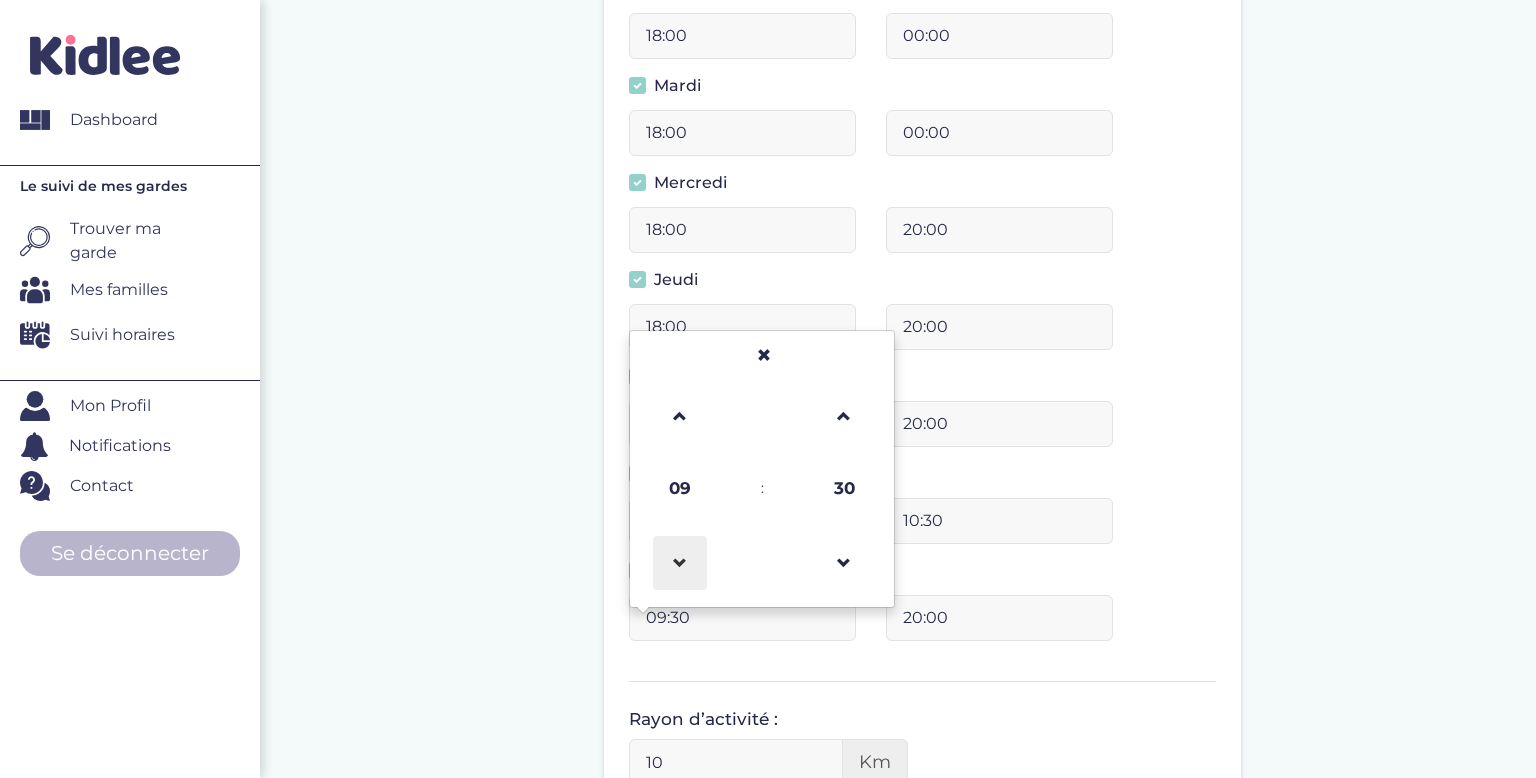 click at bounding box center (680, 563) 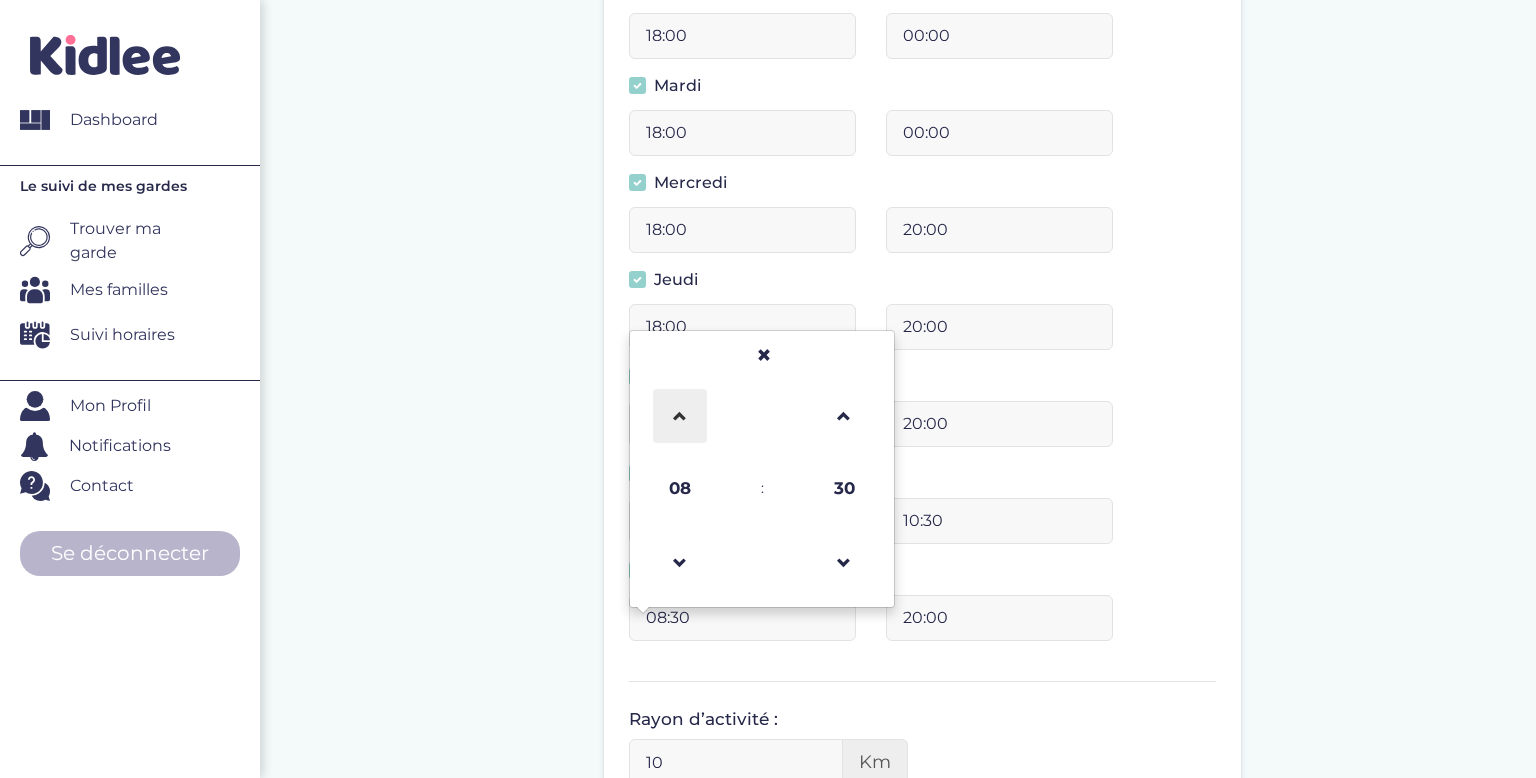 click at bounding box center [680, 416] 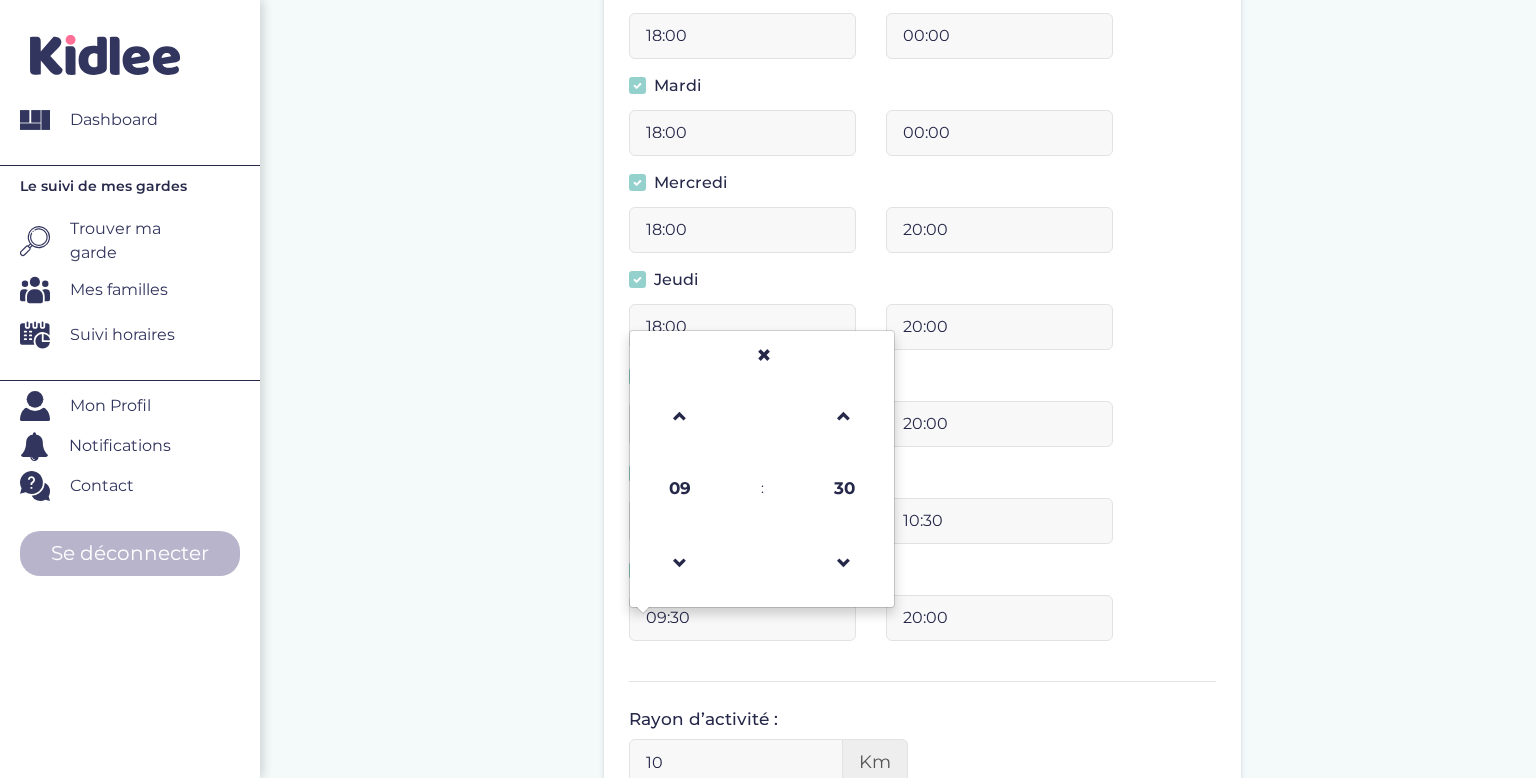 click on "18:00   20:00" at bounding box center (922, 334) 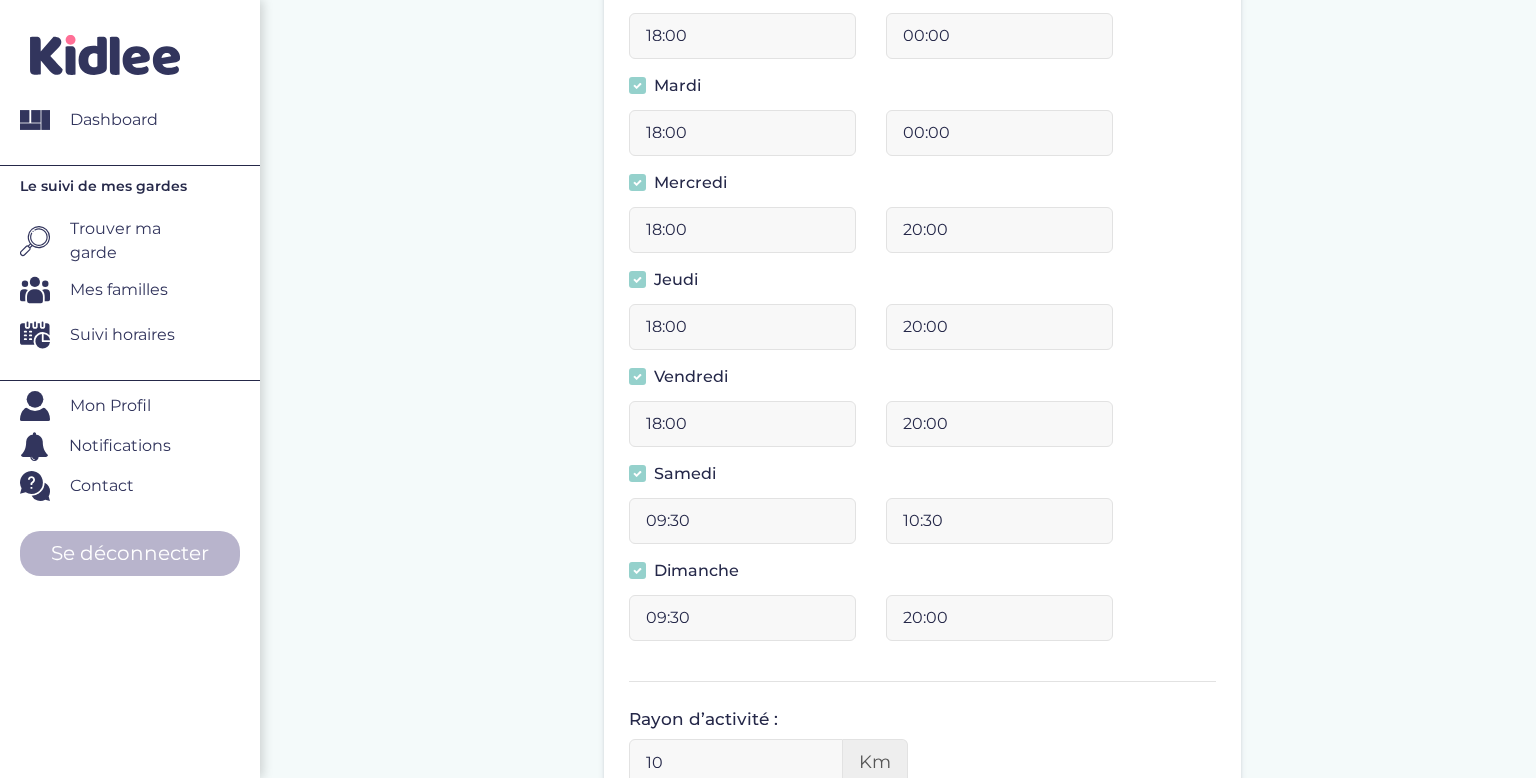 click on "20:00" at bounding box center [999, 230] 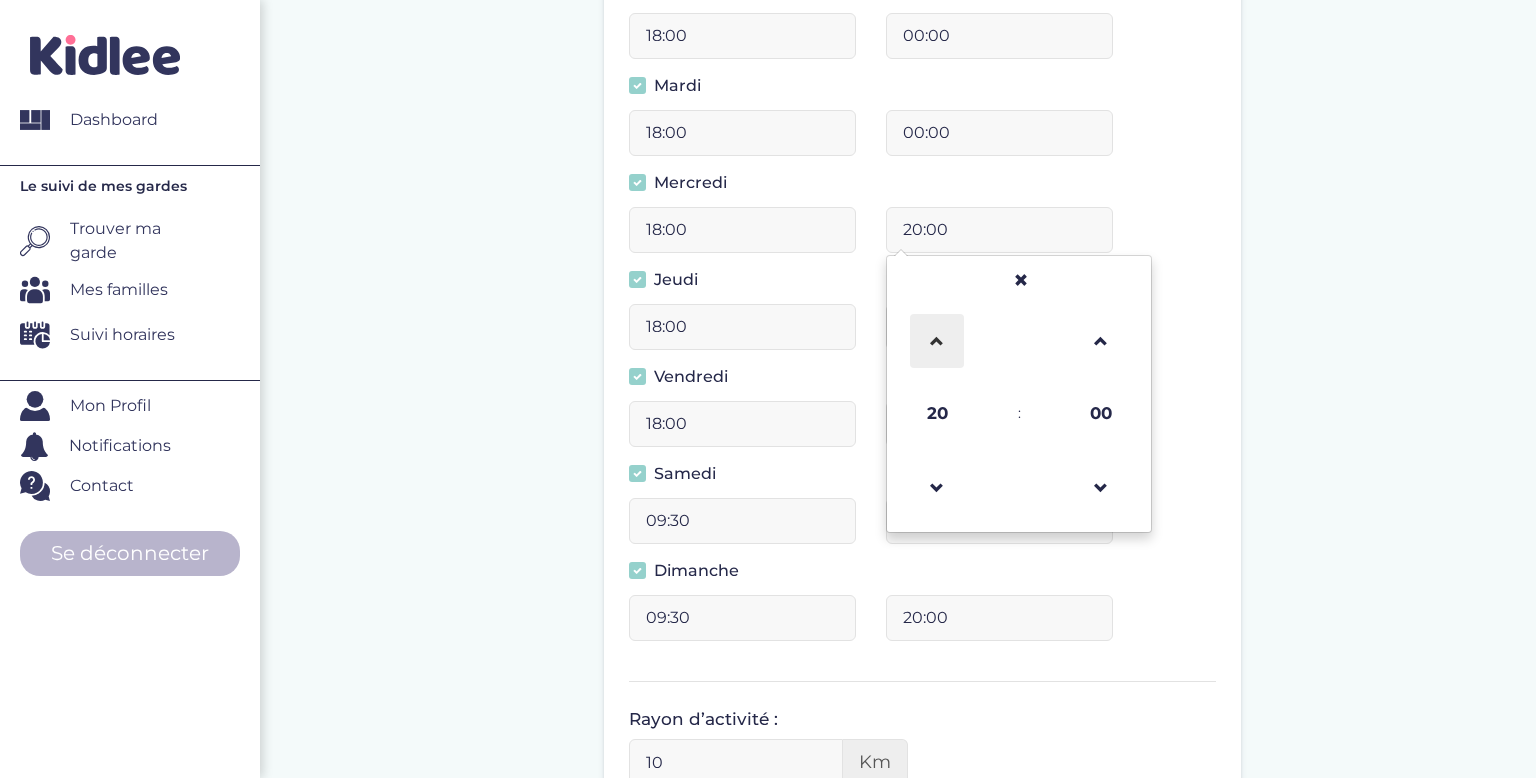 click at bounding box center [937, 341] 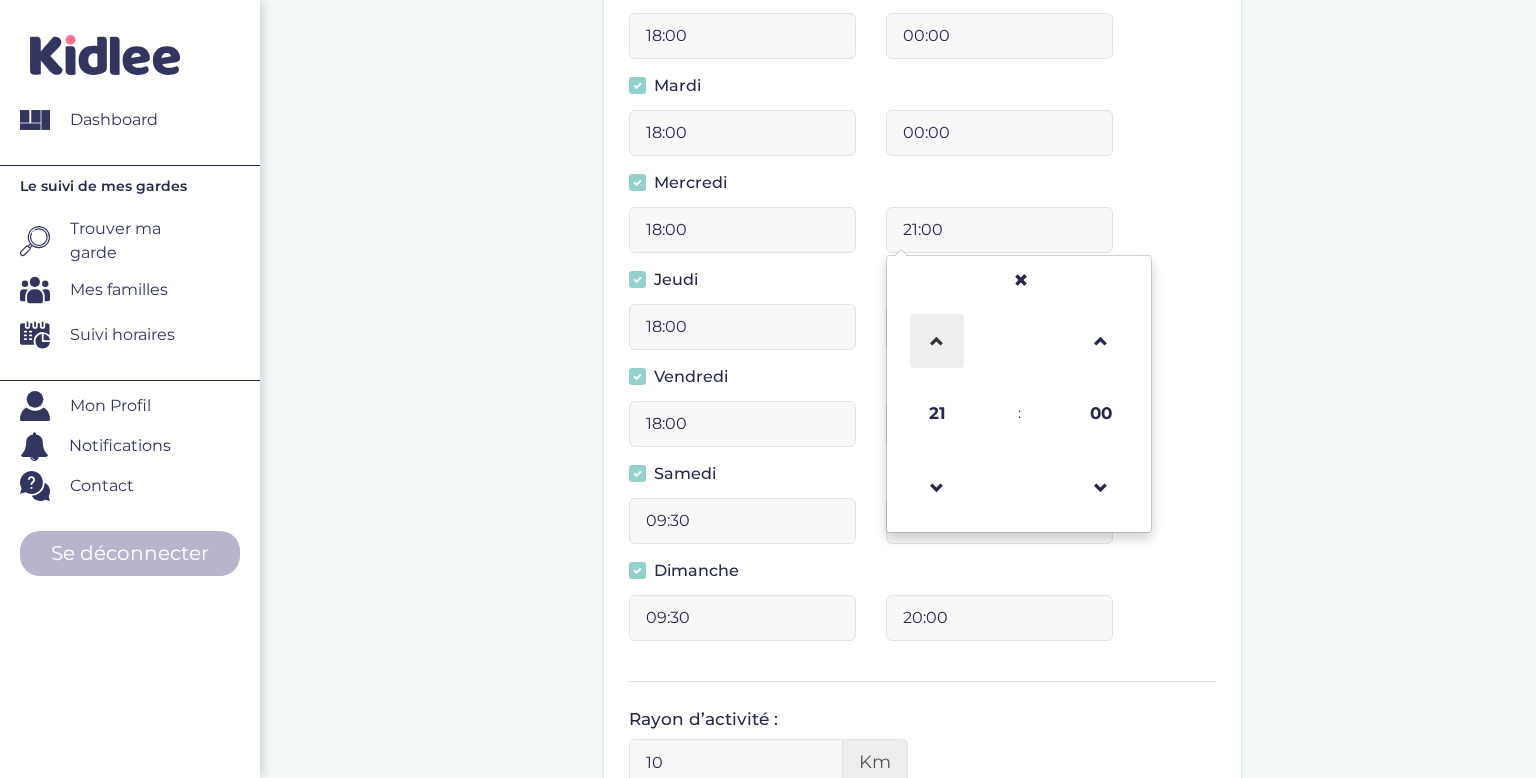click at bounding box center (937, 341) 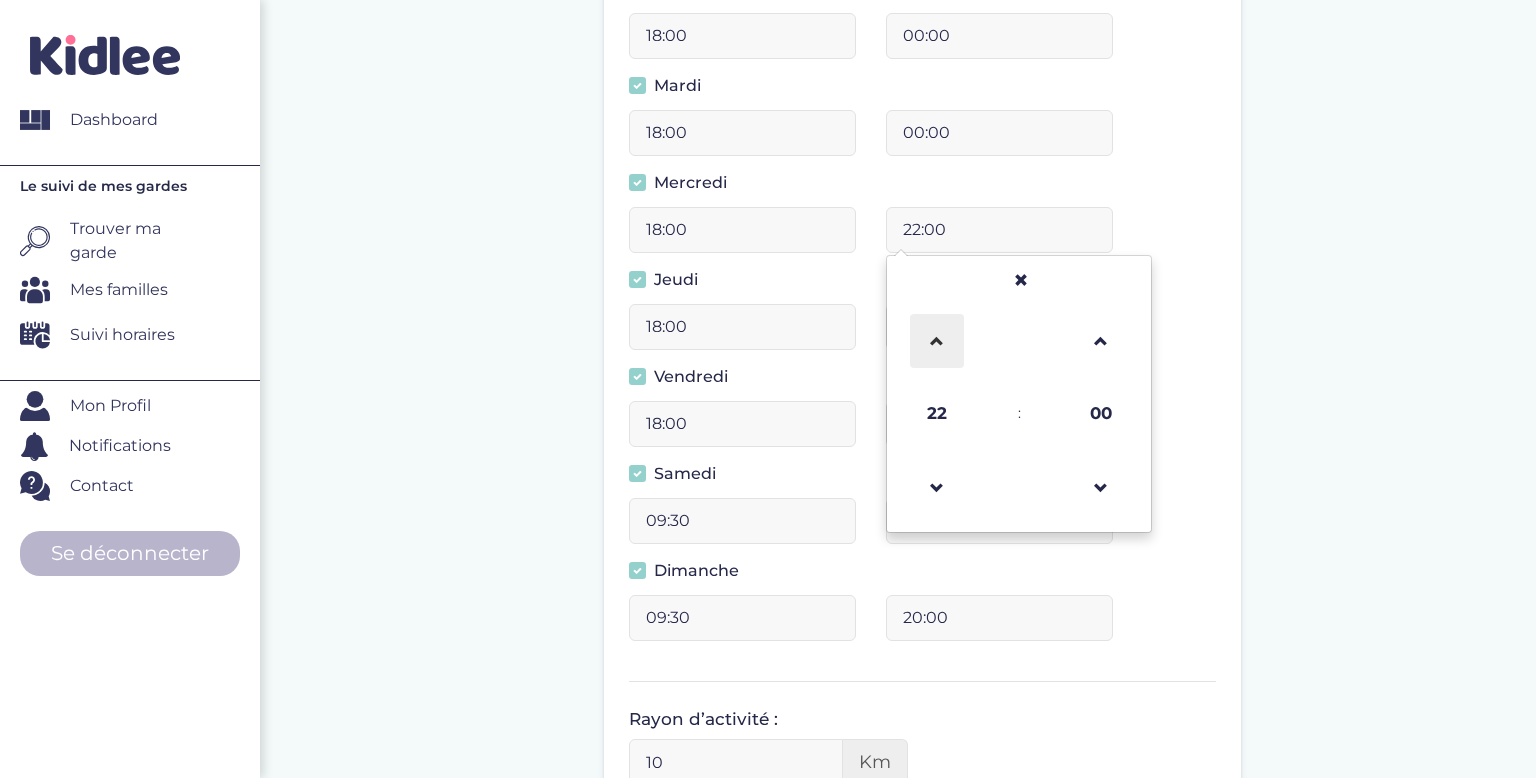 click at bounding box center [937, 341] 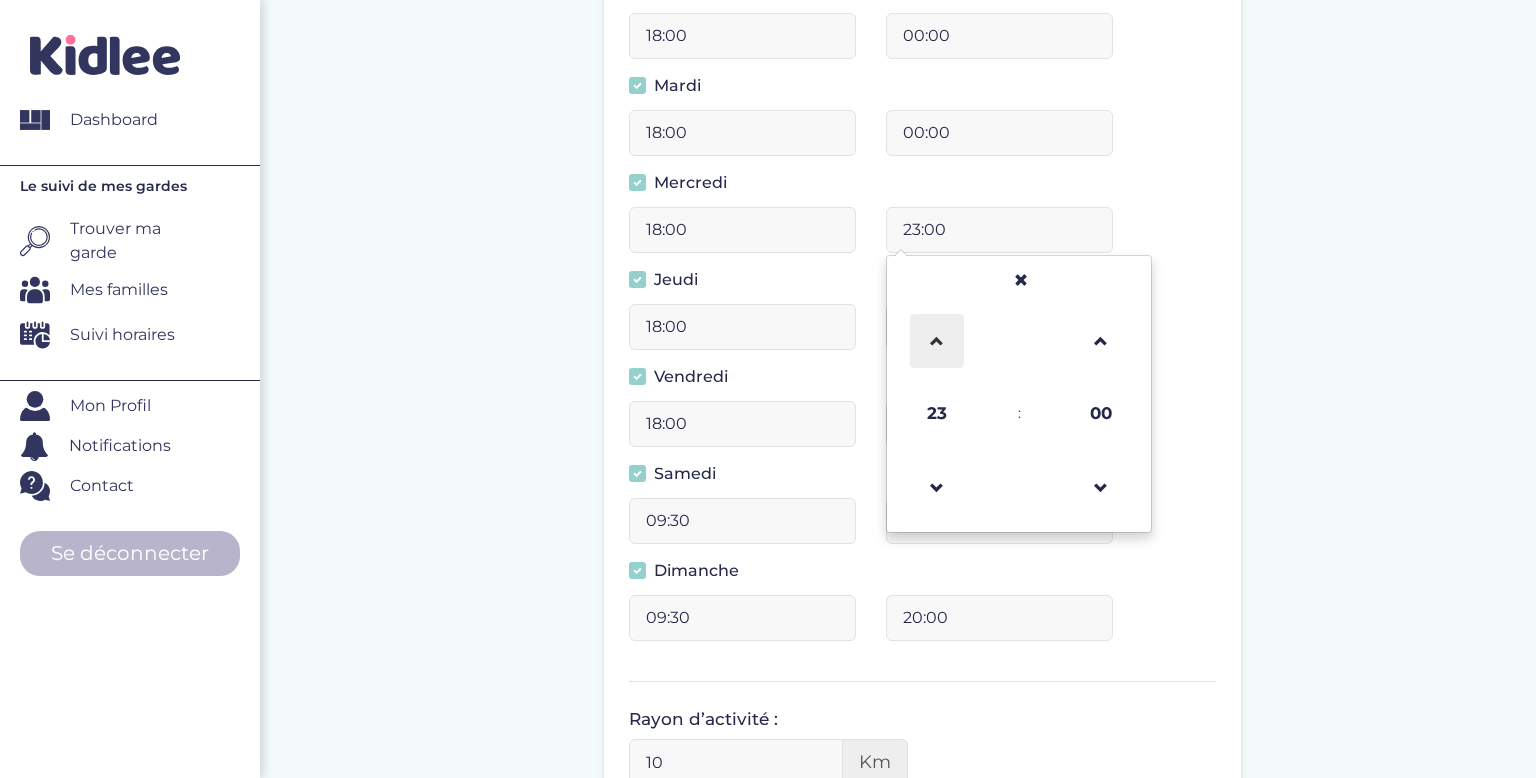 click at bounding box center [937, 341] 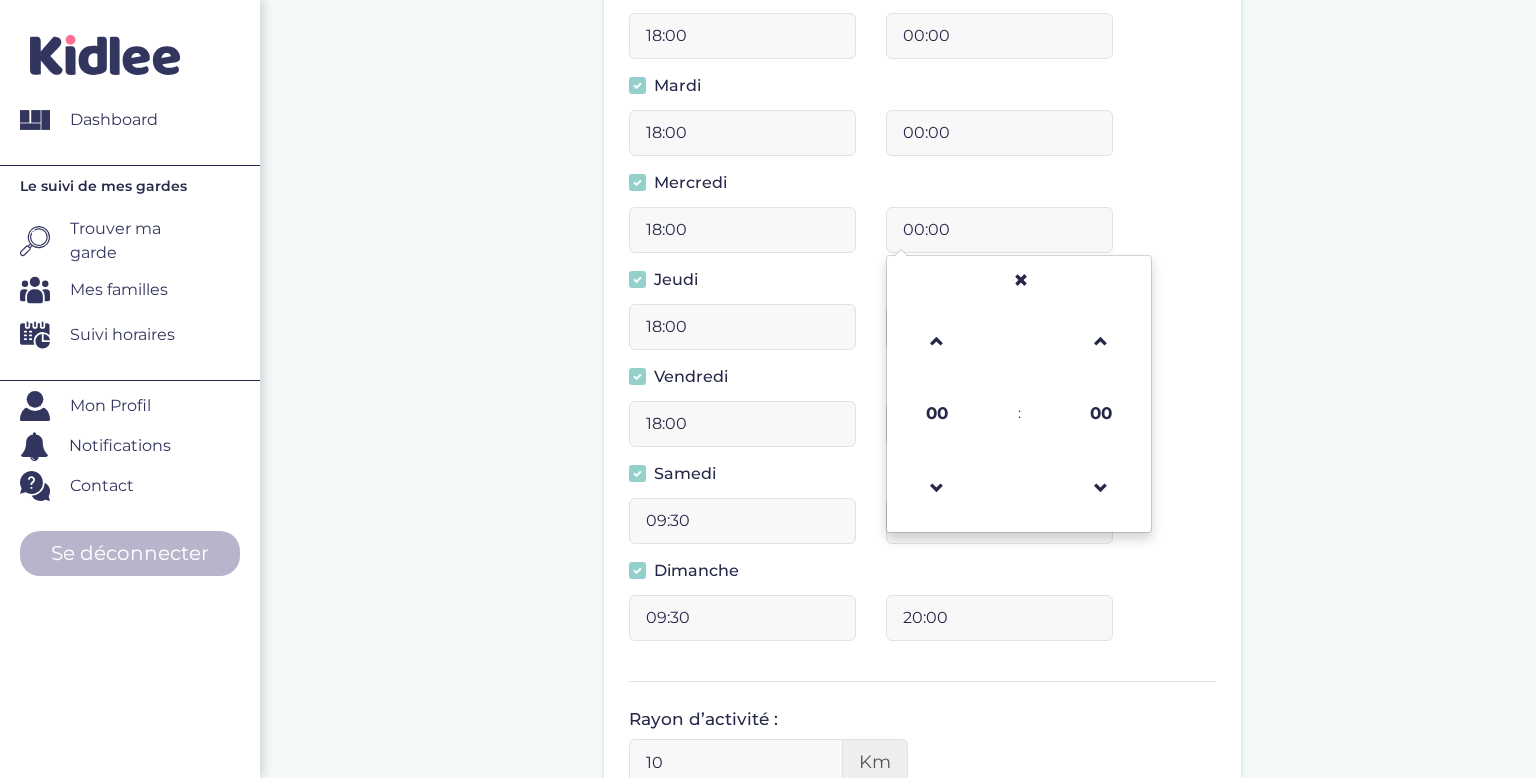 click on "Jeudi" at bounding box center (922, 286) 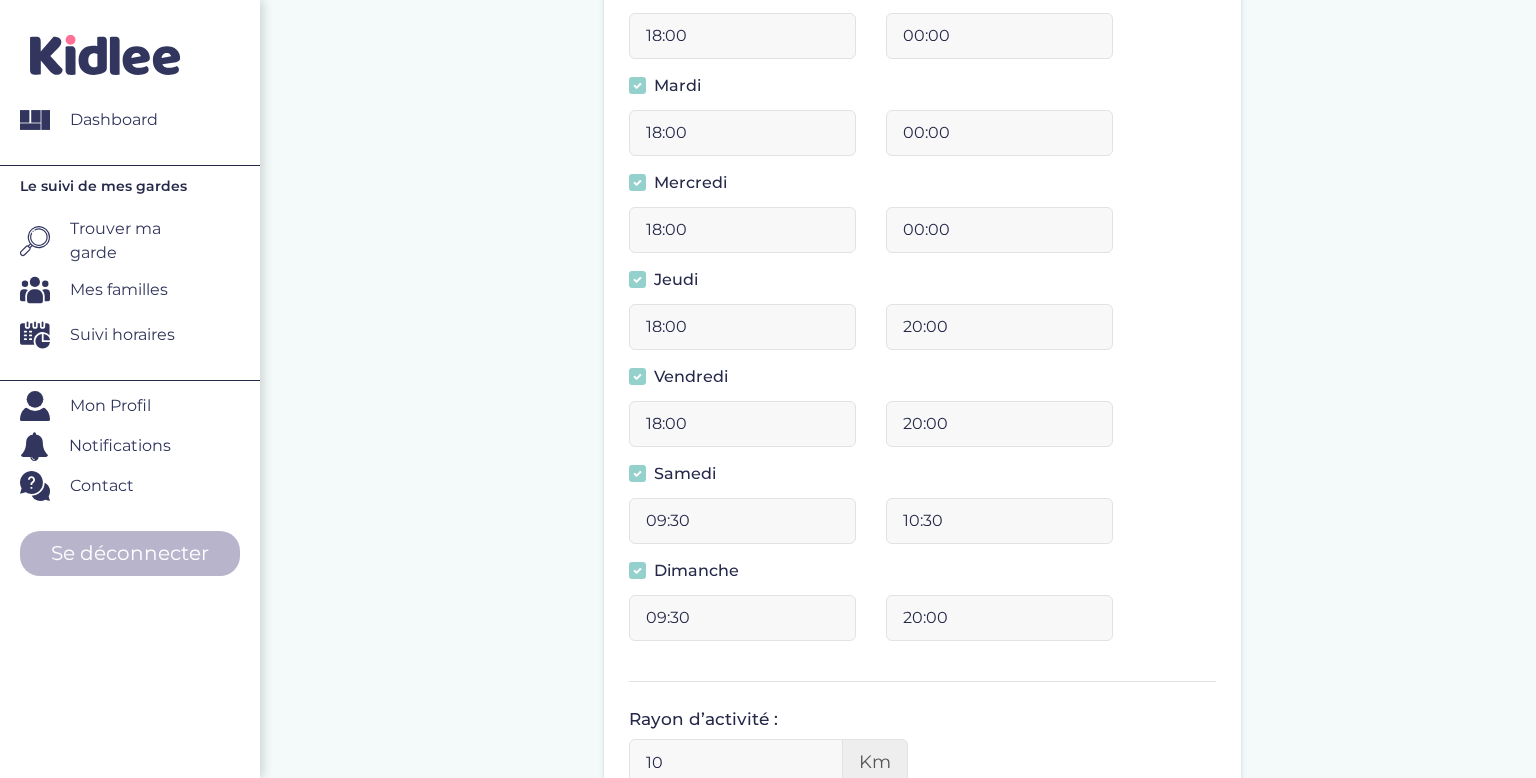 click on "20:00" at bounding box center (999, 327) 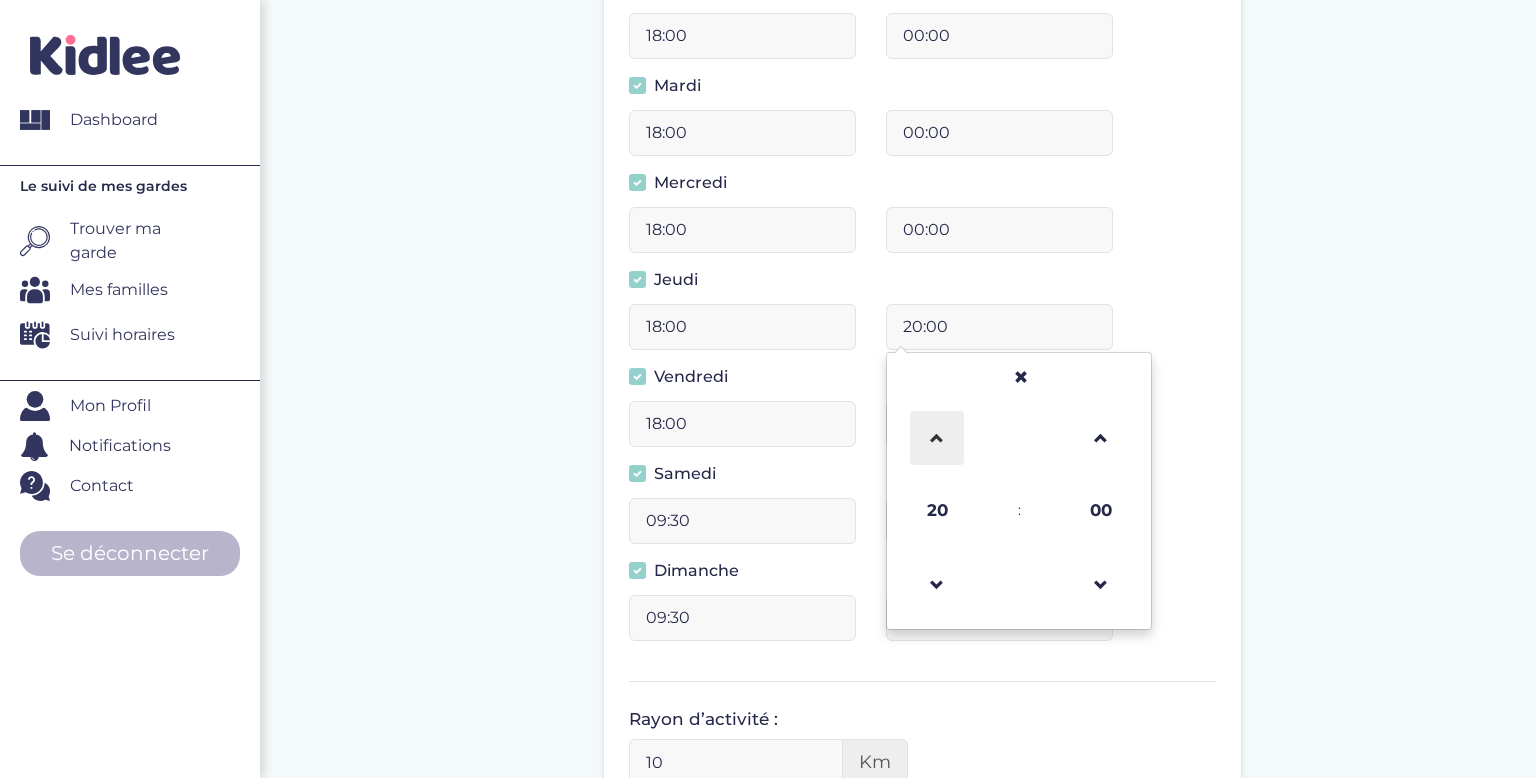 click at bounding box center [937, 438] 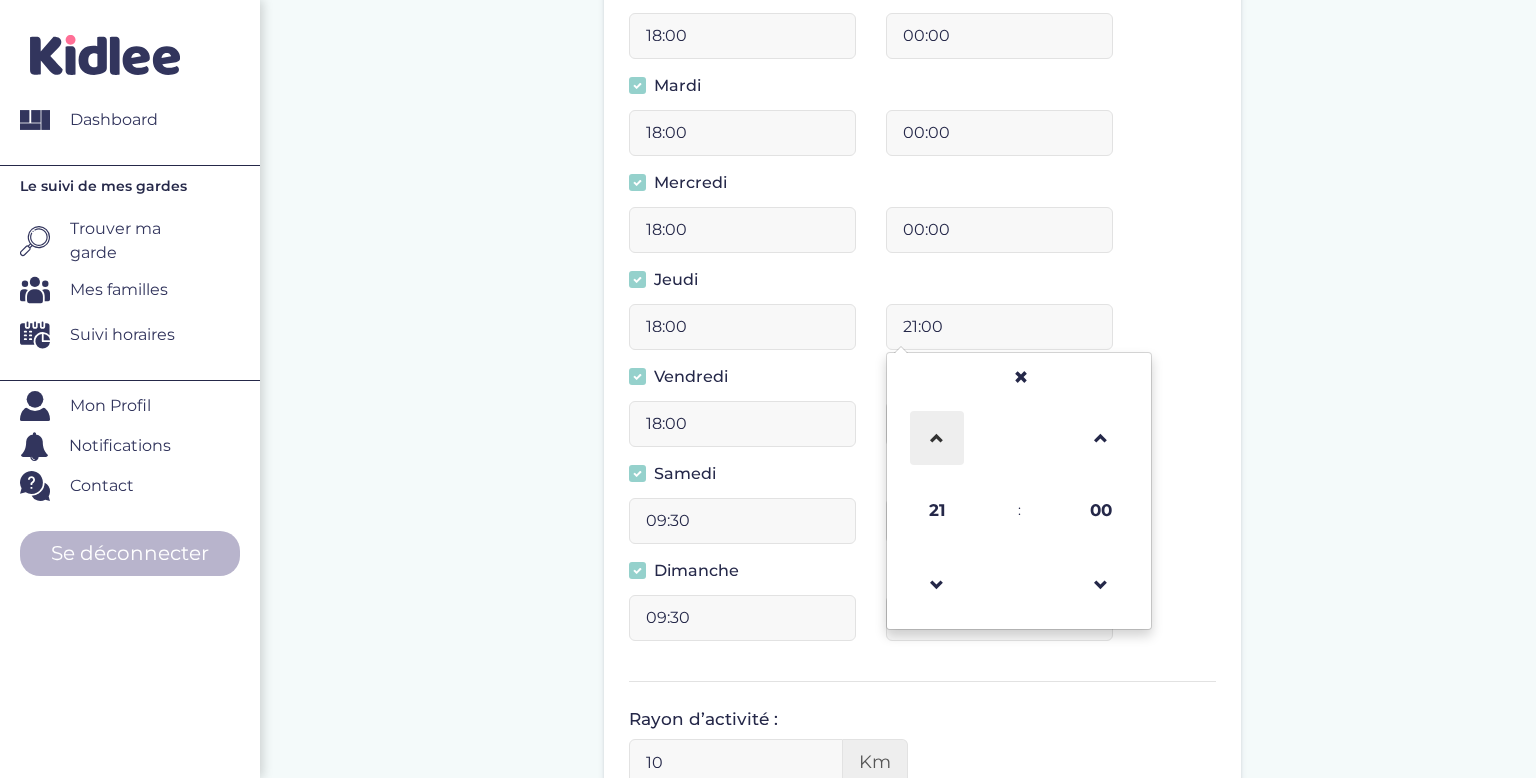 click at bounding box center [937, 438] 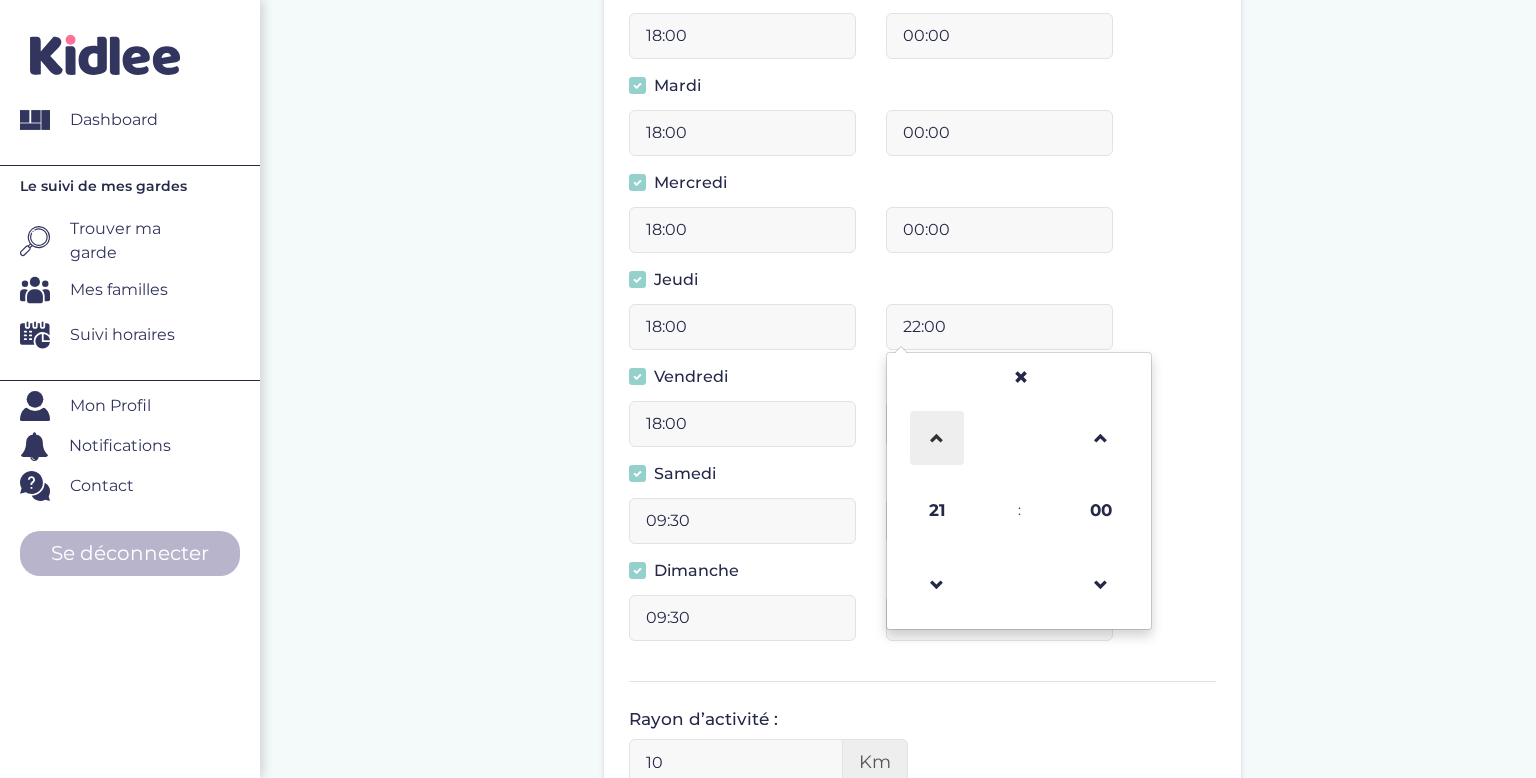 click at bounding box center [937, 438] 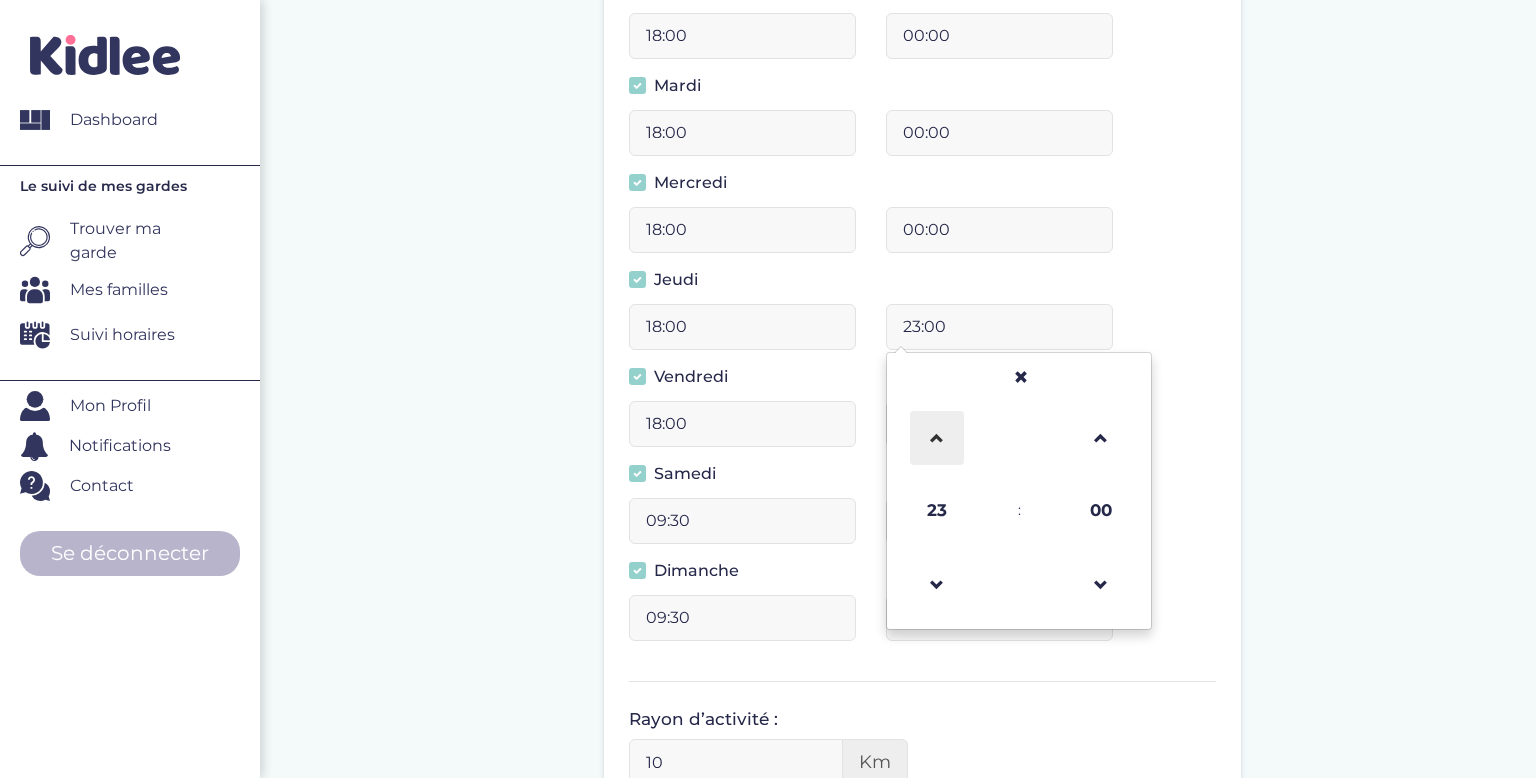 click at bounding box center (937, 438) 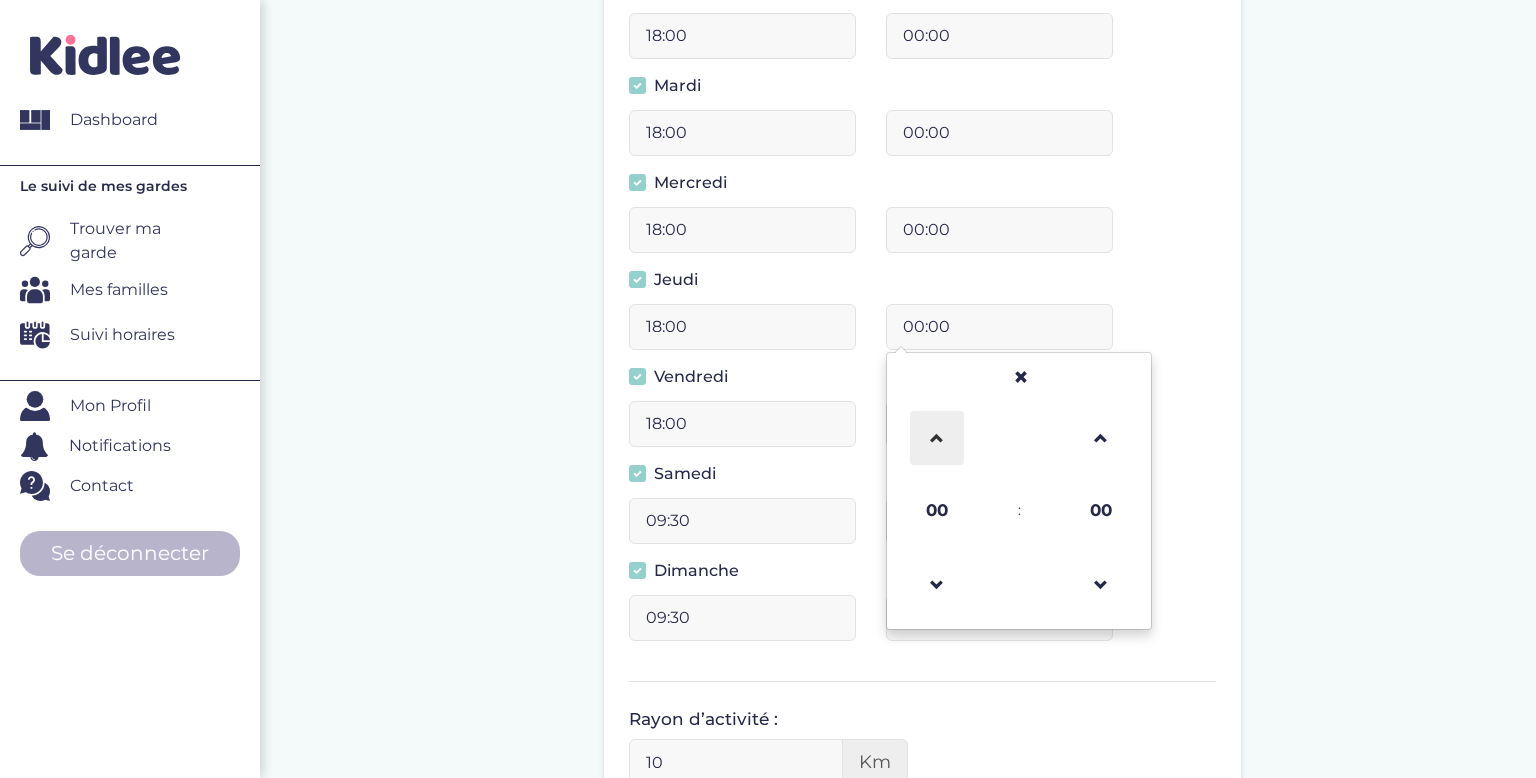 click at bounding box center [937, 438] 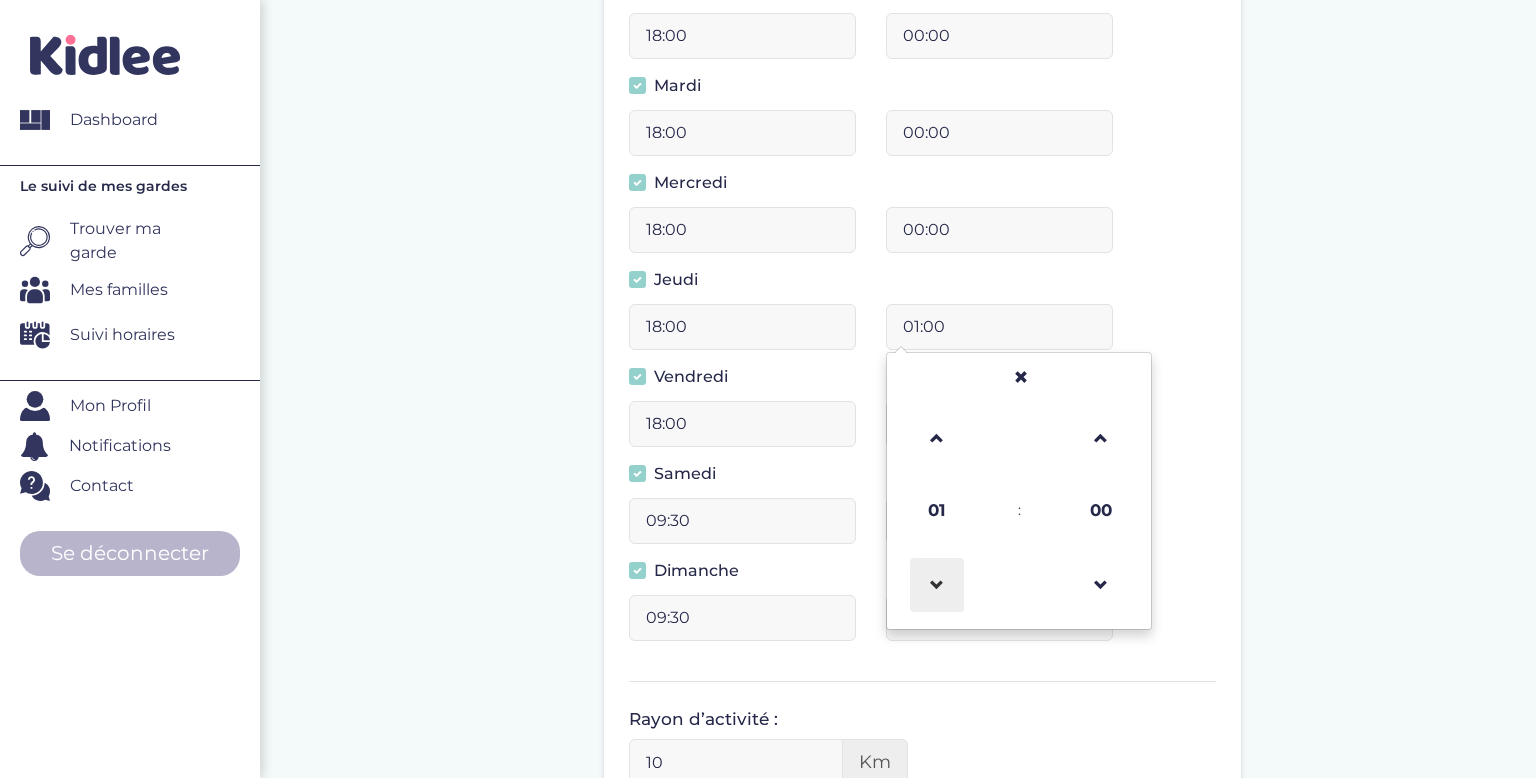 click at bounding box center [937, 585] 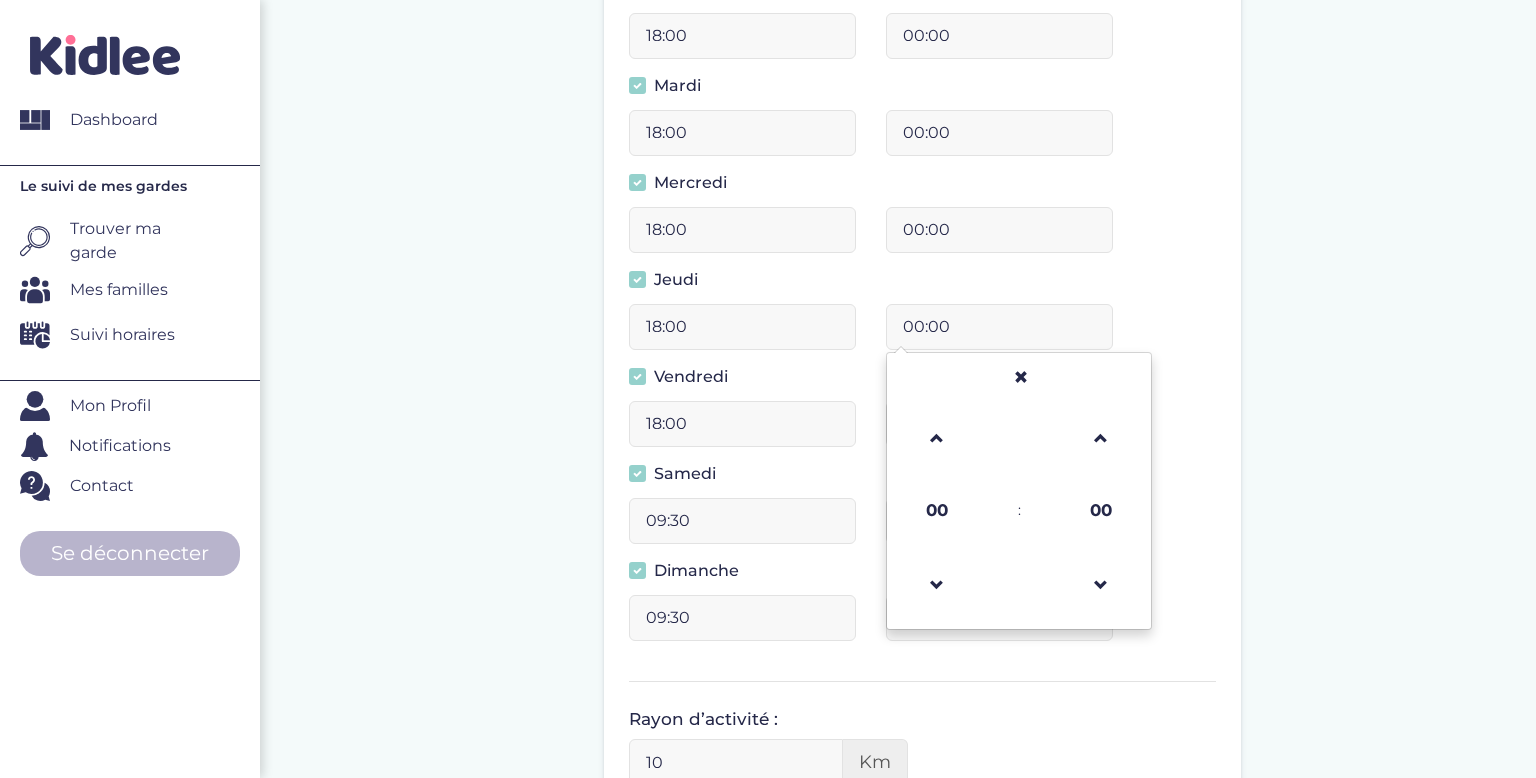 click on "18:00   00:00" at bounding box center (922, 237) 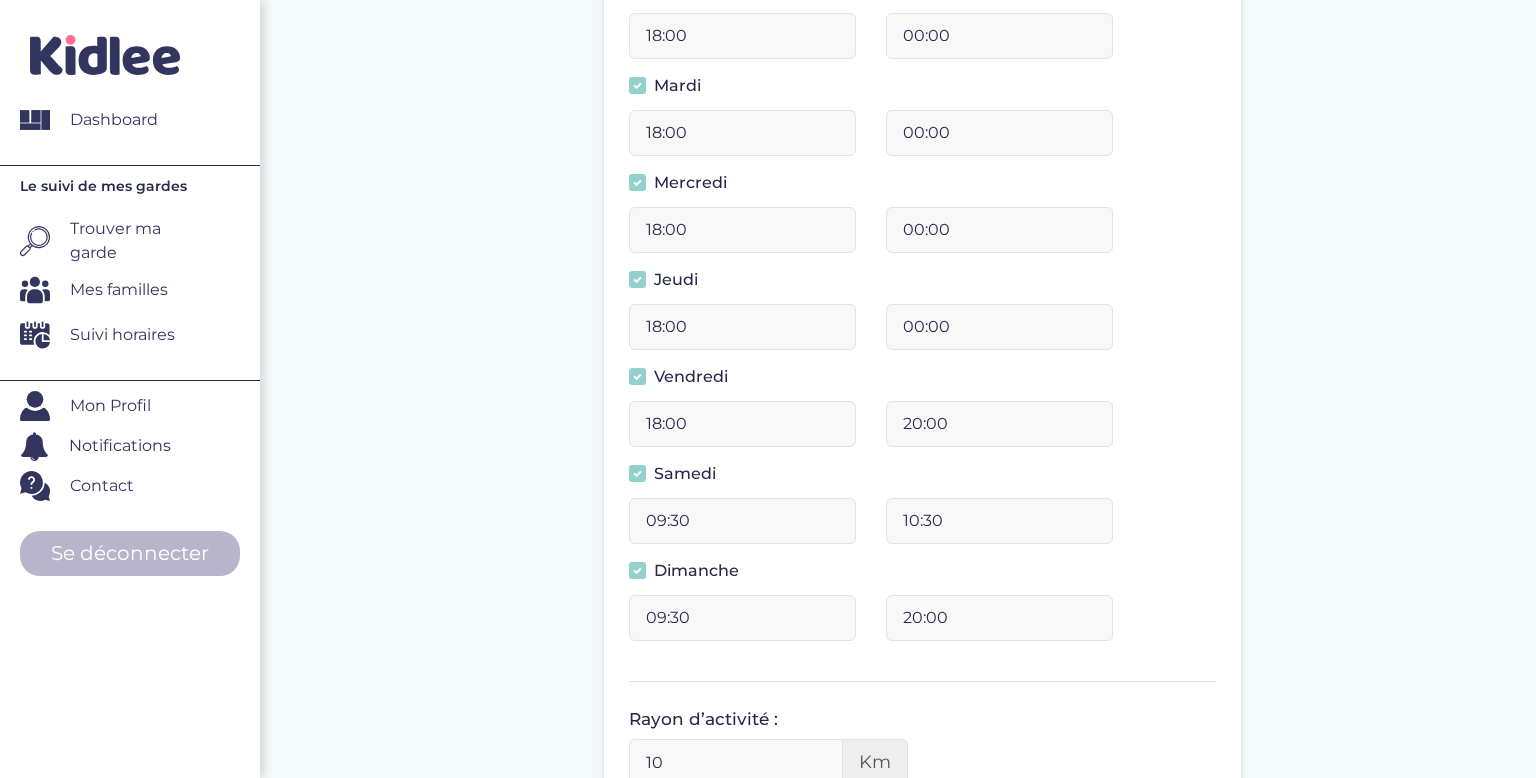 click on "20:00" at bounding box center (999, 424) 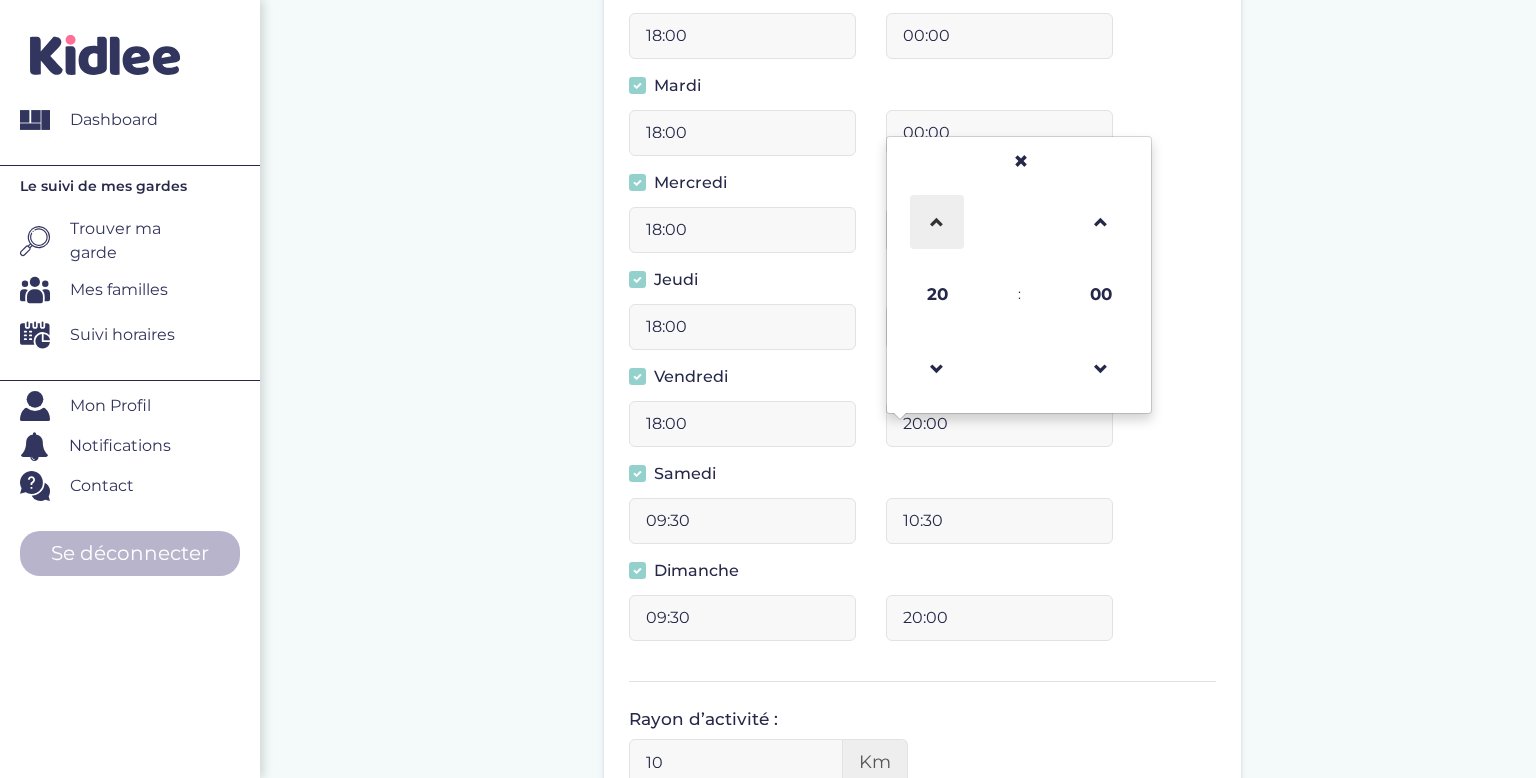 click at bounding box center (937, 222) 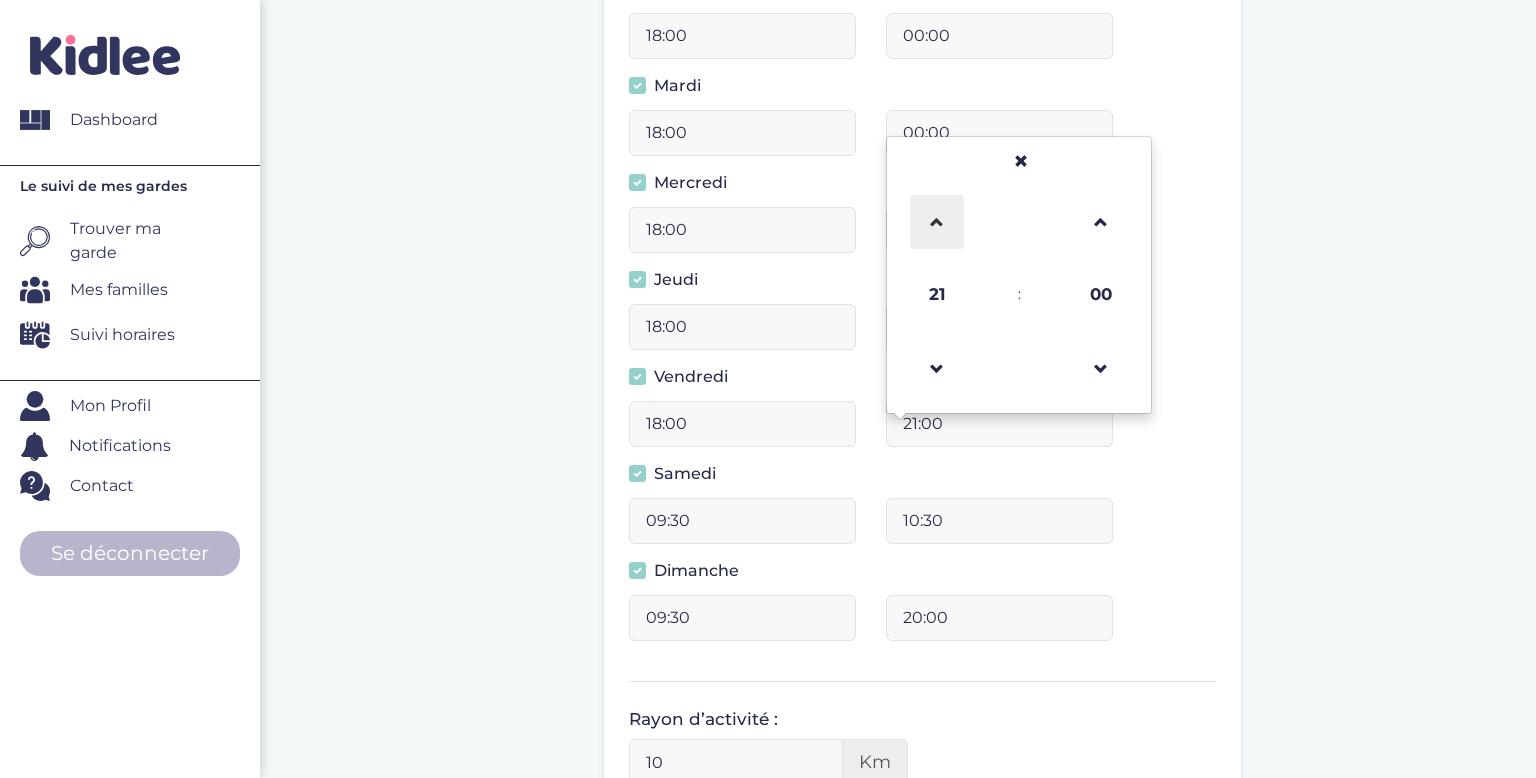 click at bounding box center (937, 222) 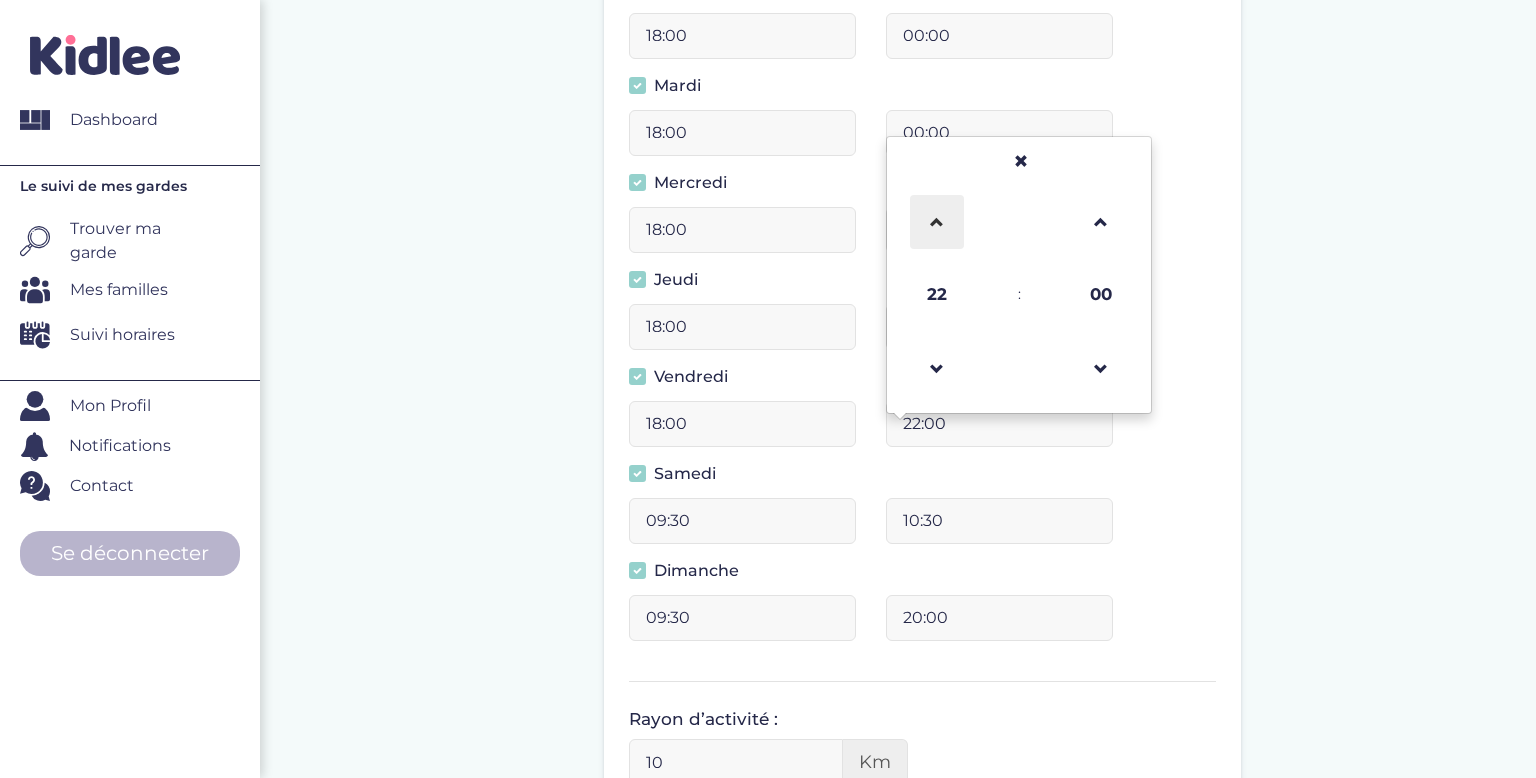 click at bounding box center [937, 222] 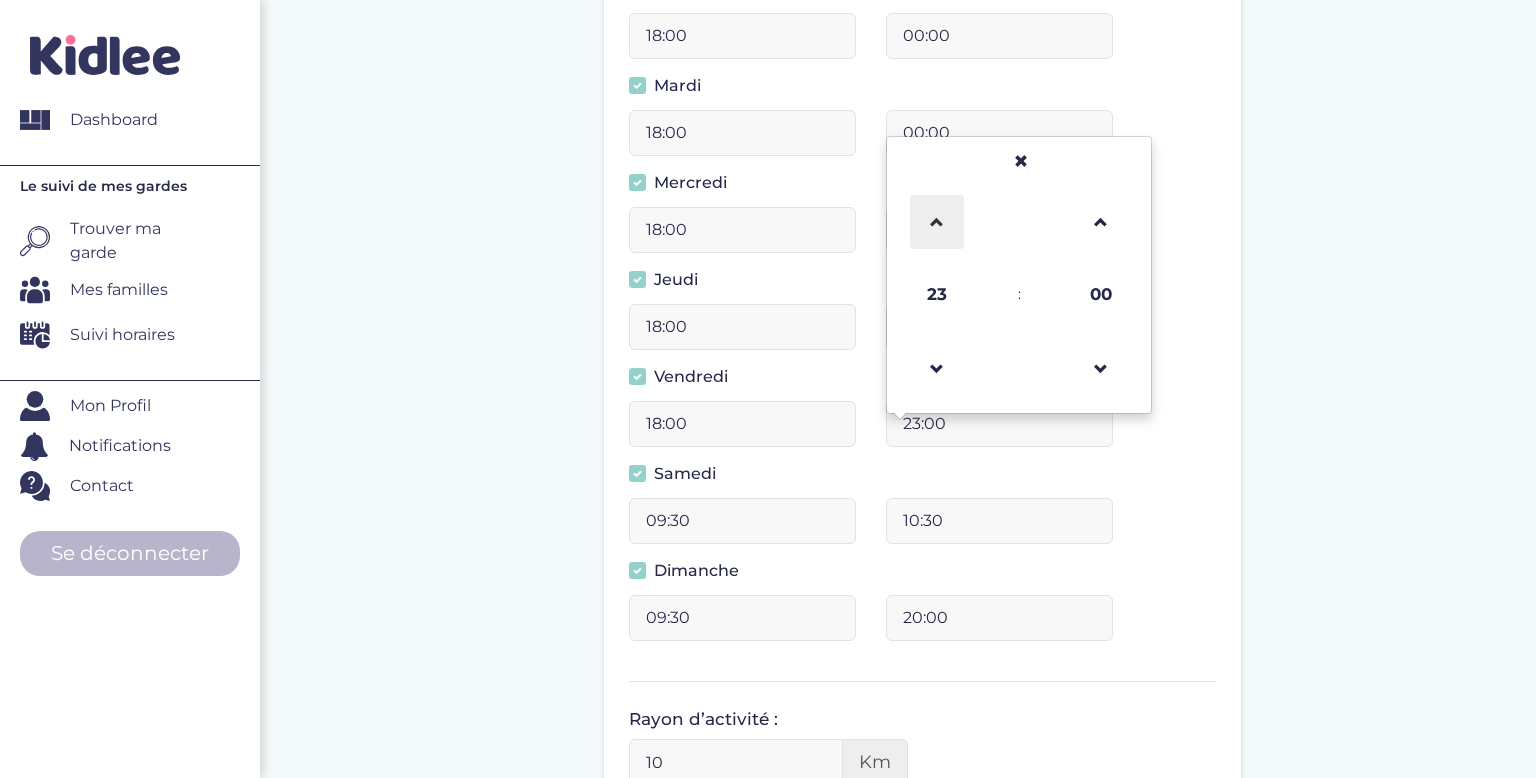 click at bounding box center [937, 222] 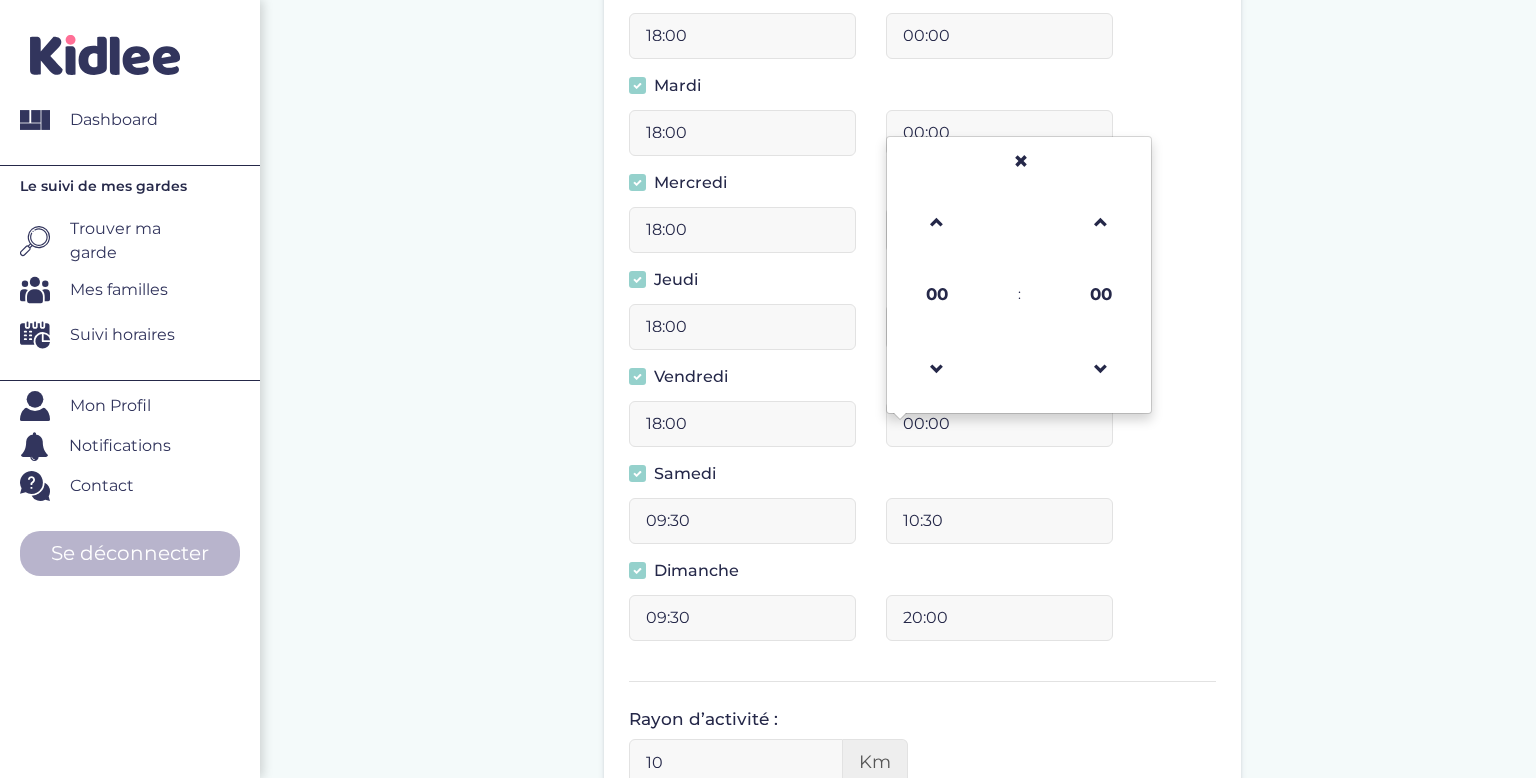 click on "10:30" at bounding box center (999, 521) 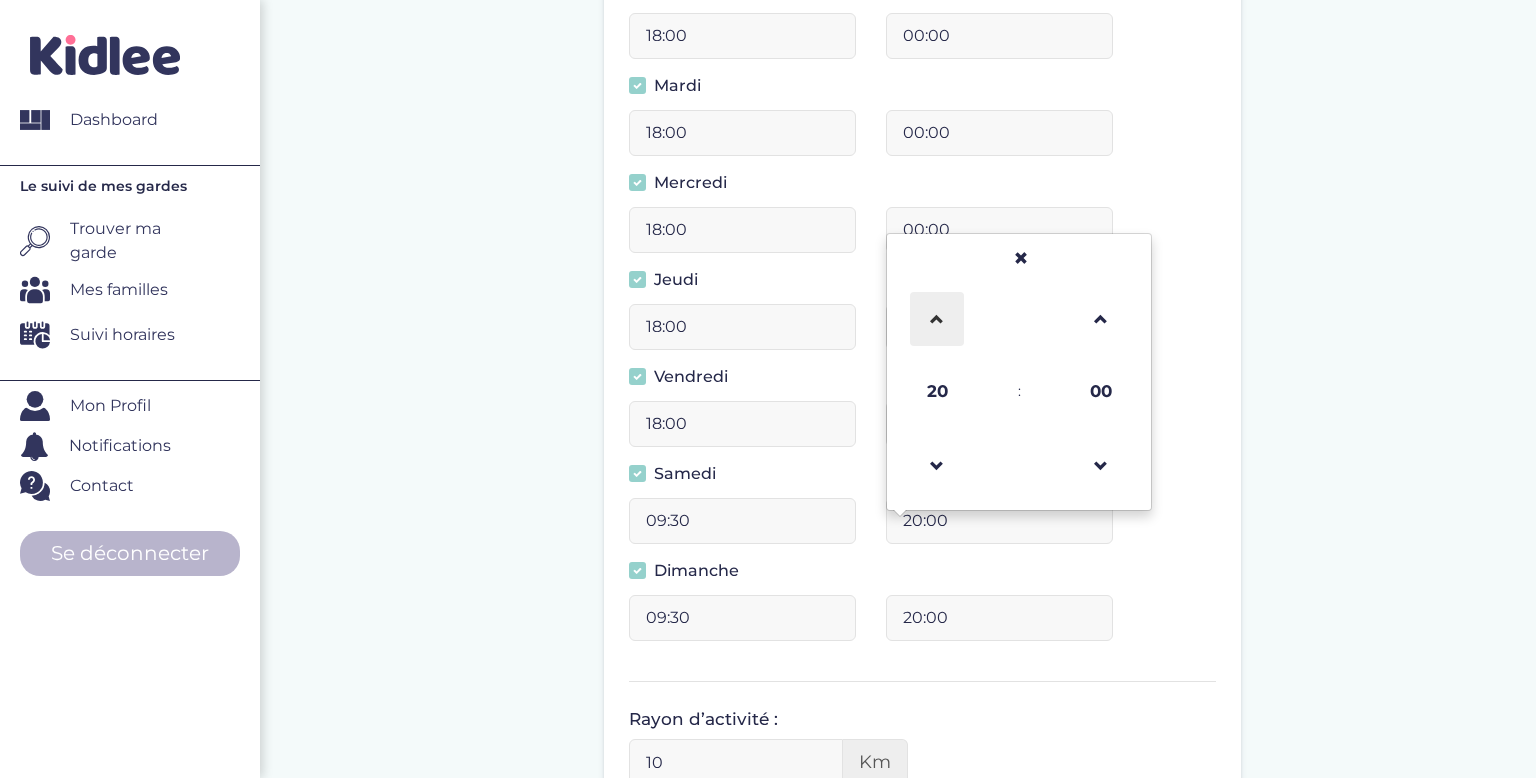 click at bounding box center (937, 319) 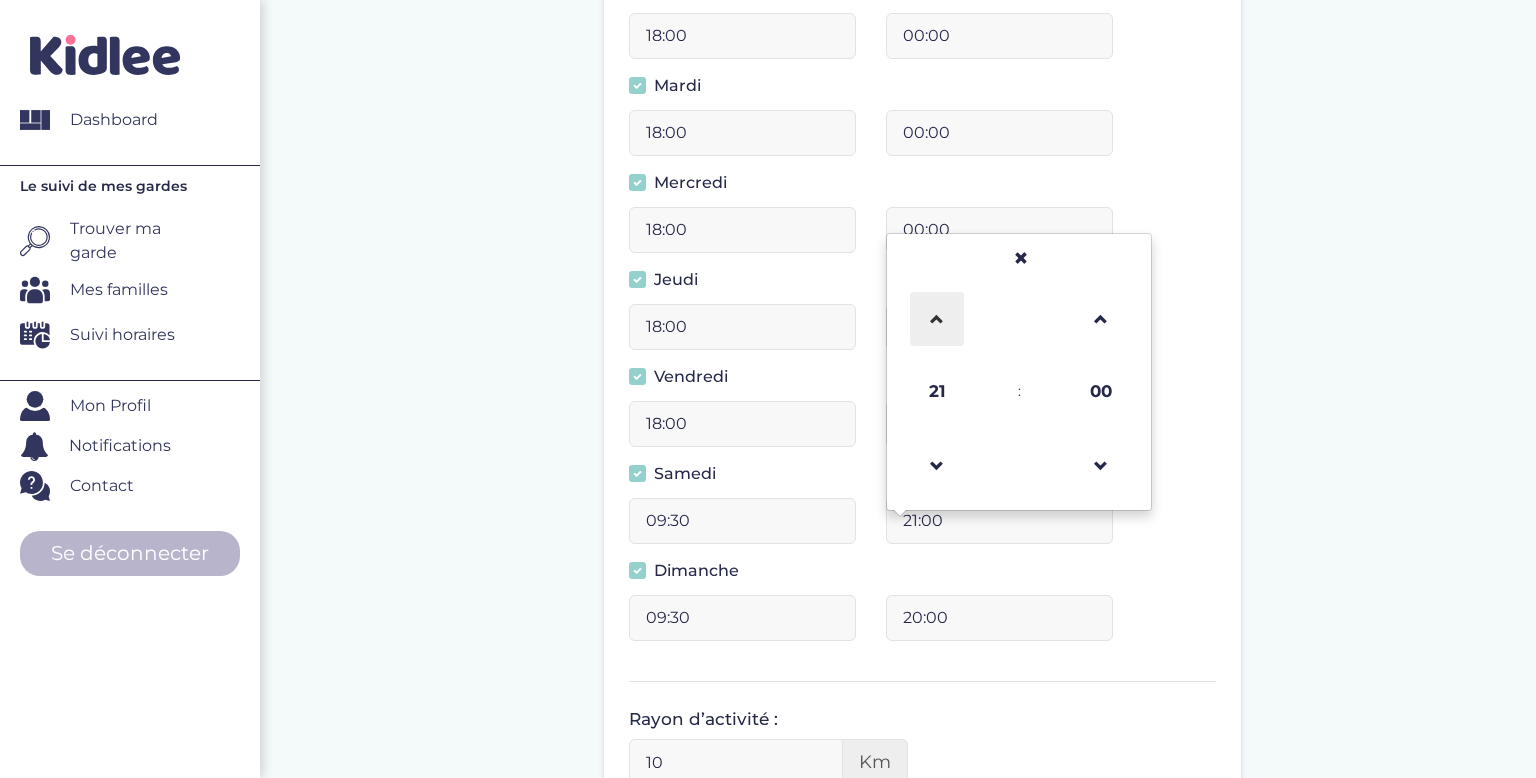 click at bounding box center (937, 319) 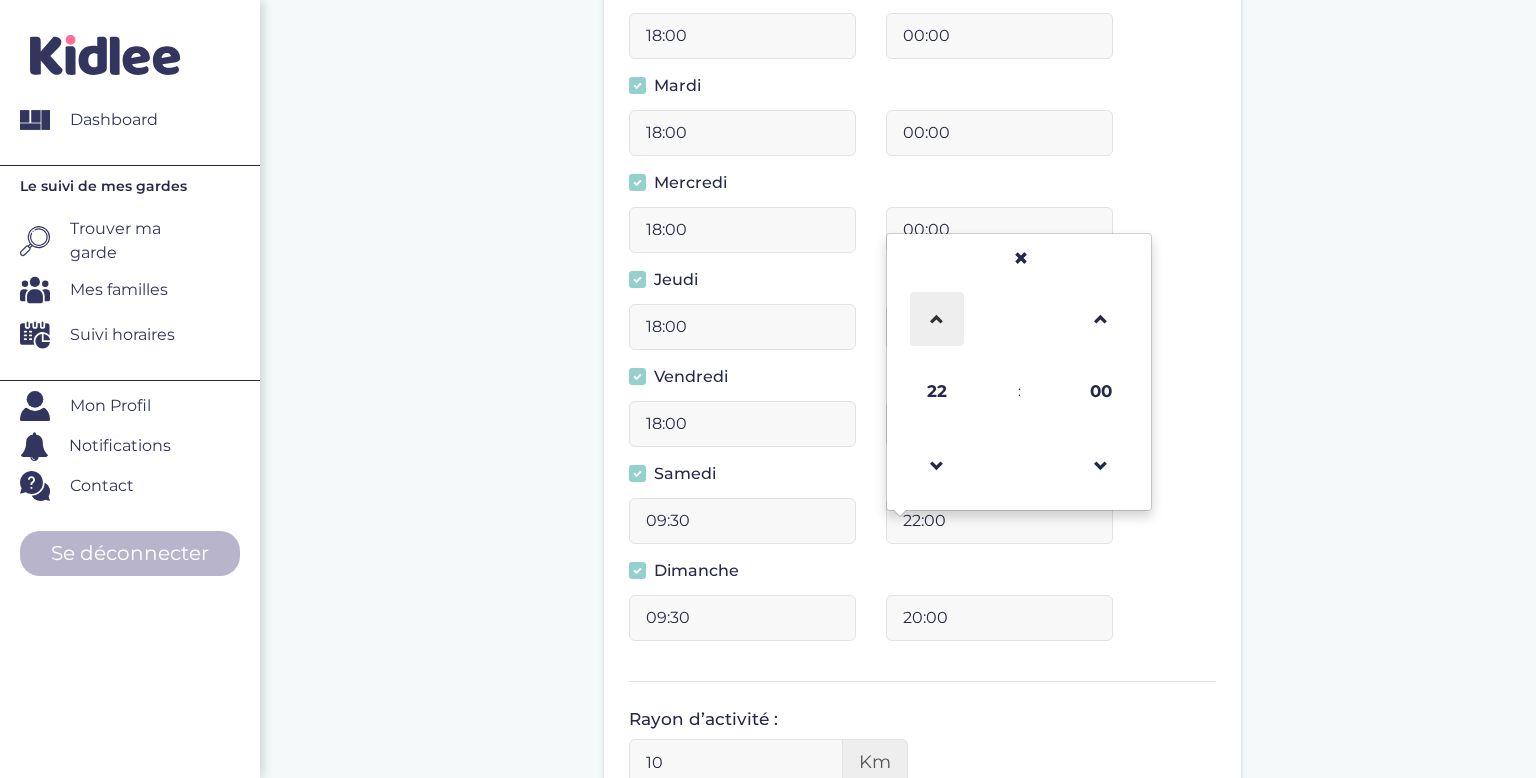 click at bounding box center [937, 319] 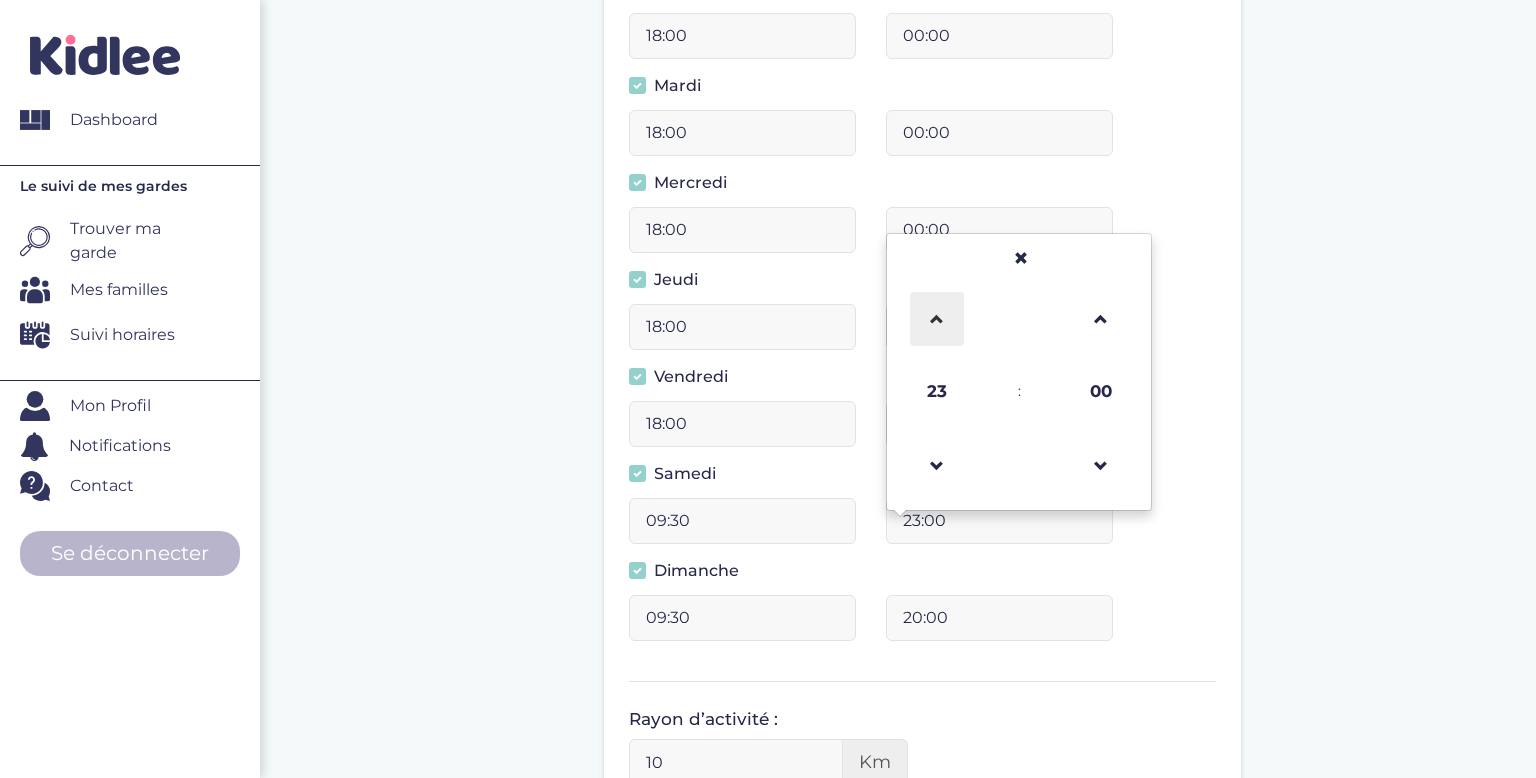 click at bounding box center (937, 319) 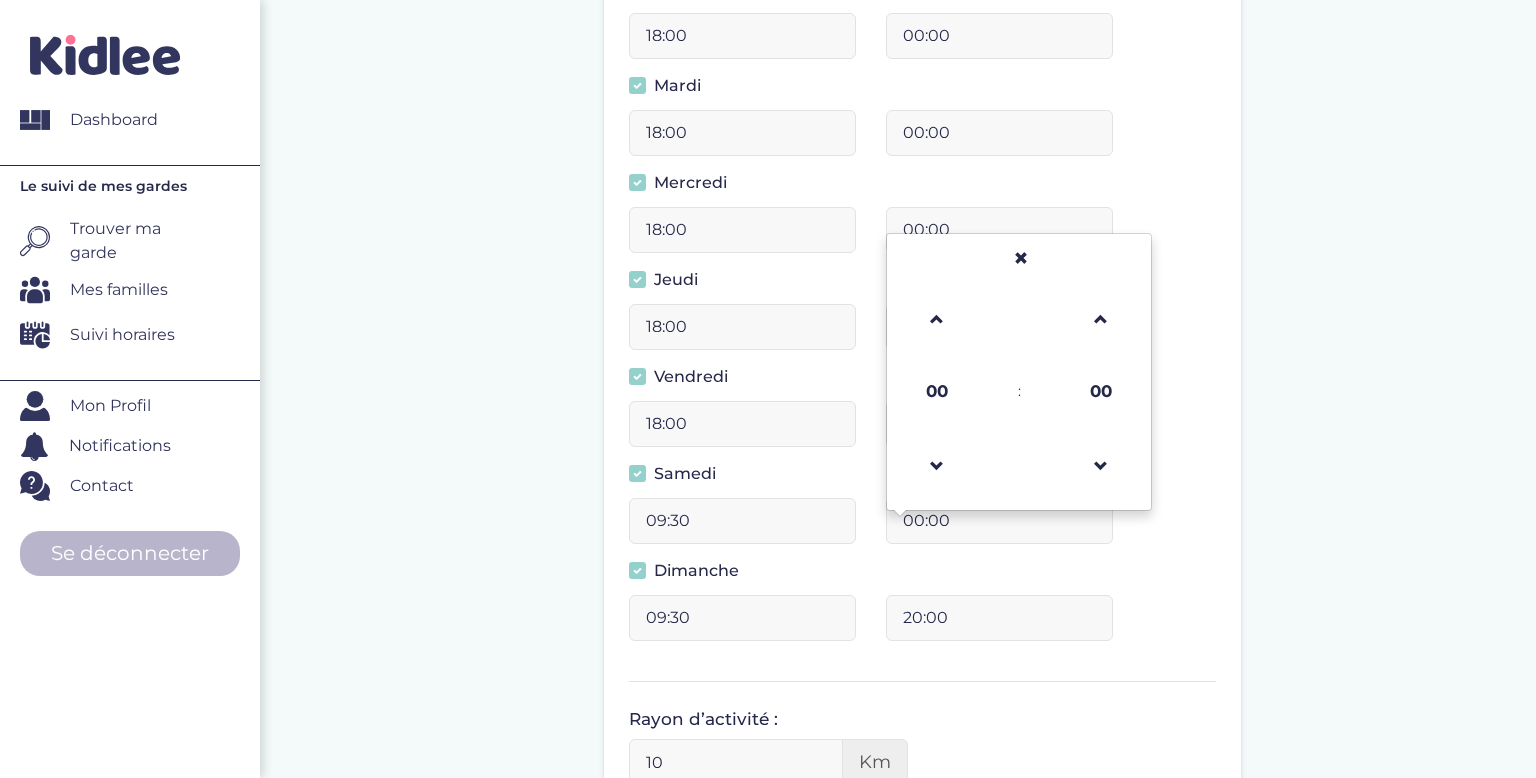 click on "20:00" at bounding box center [999, 618] 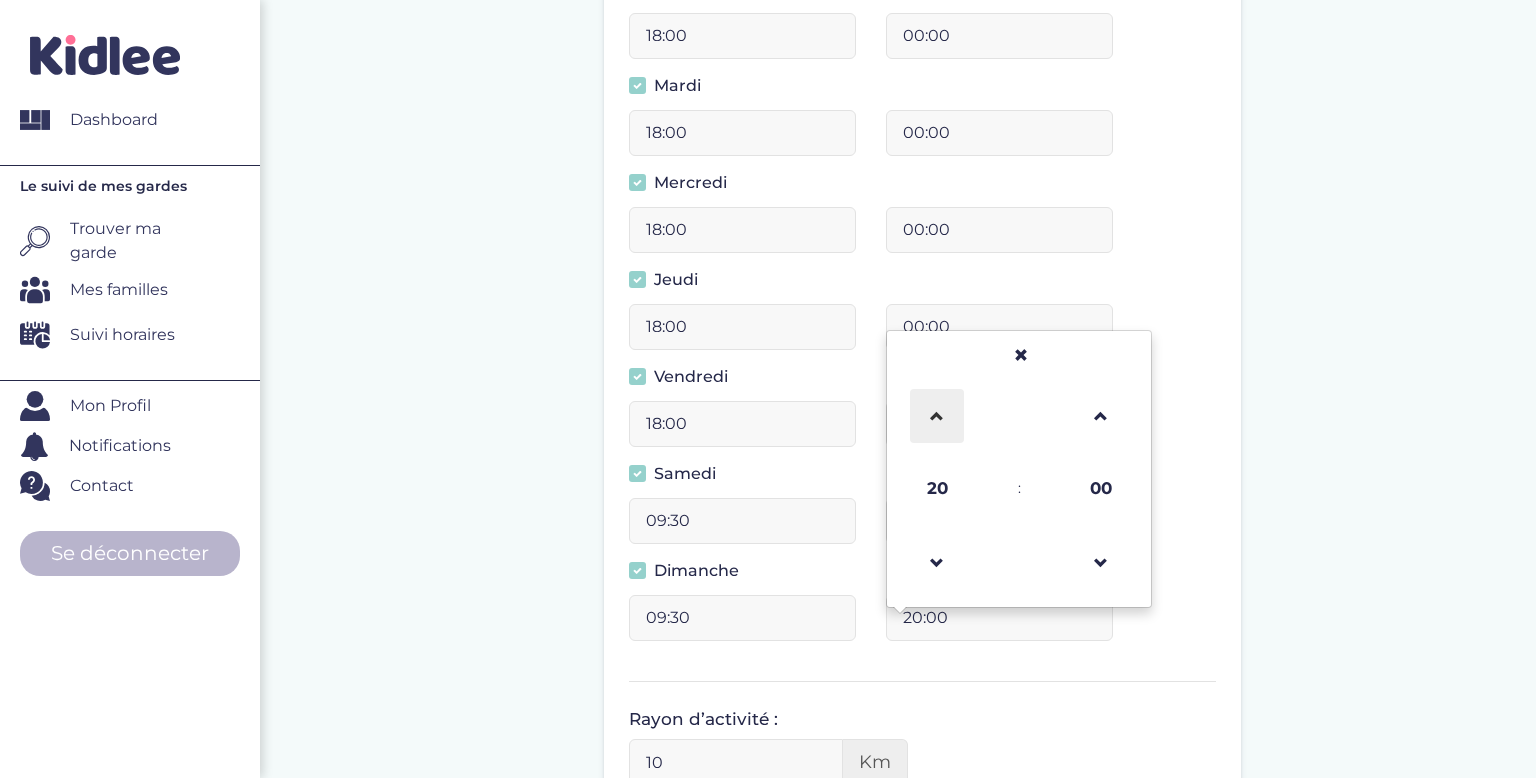 click at bounding box center (937, 416) 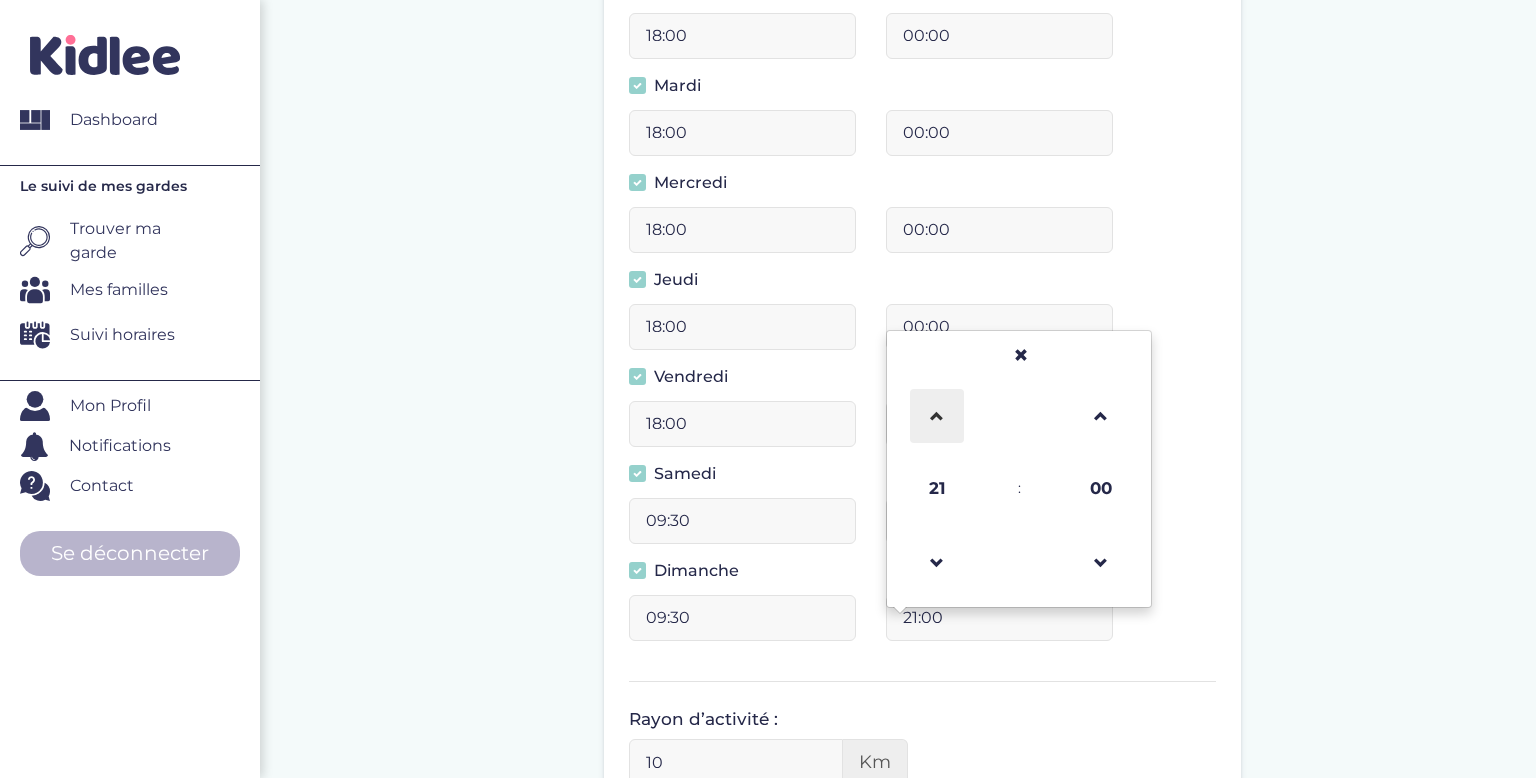 click at bounding box center (937, 416) 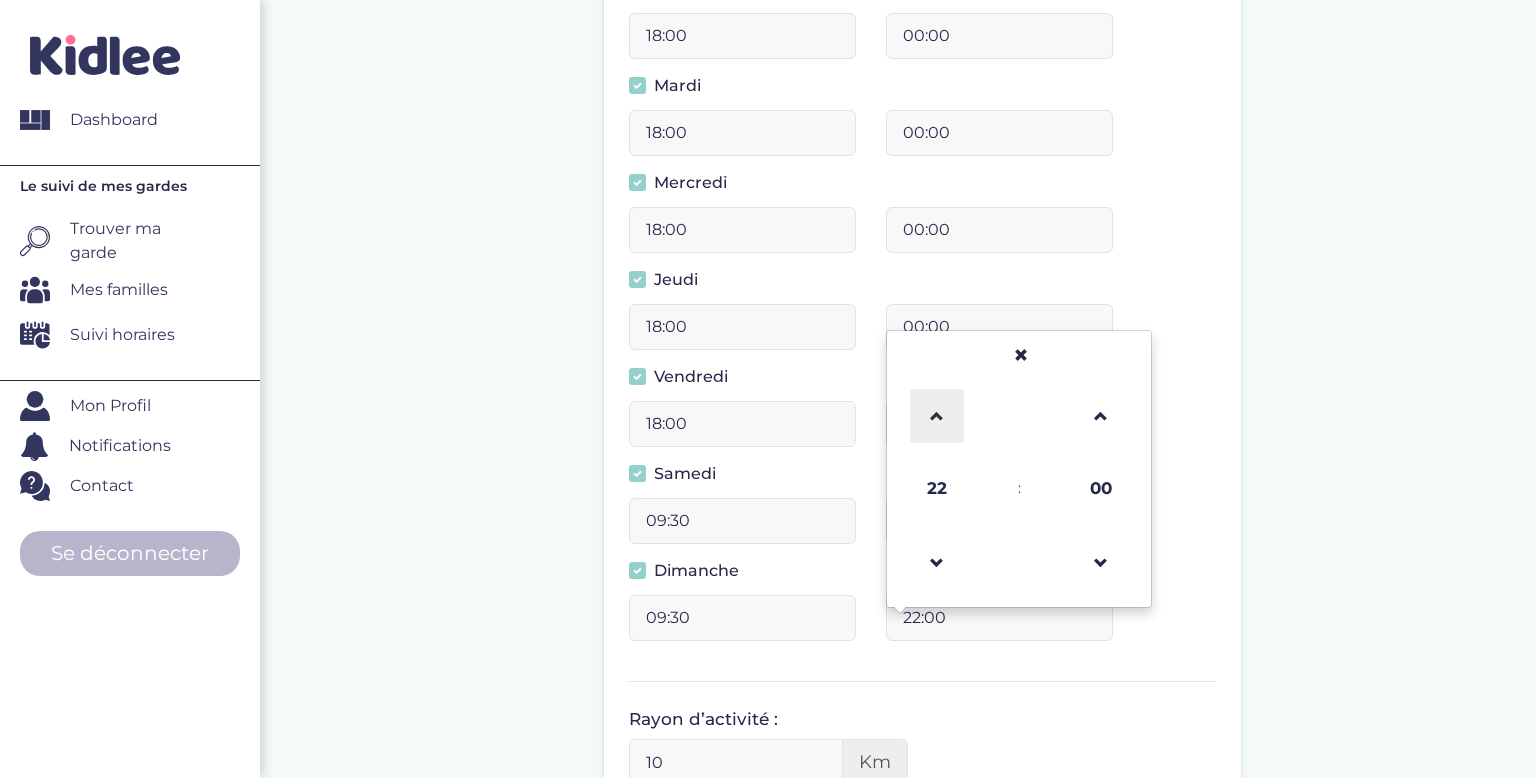 click at bounding box center [937, 416] 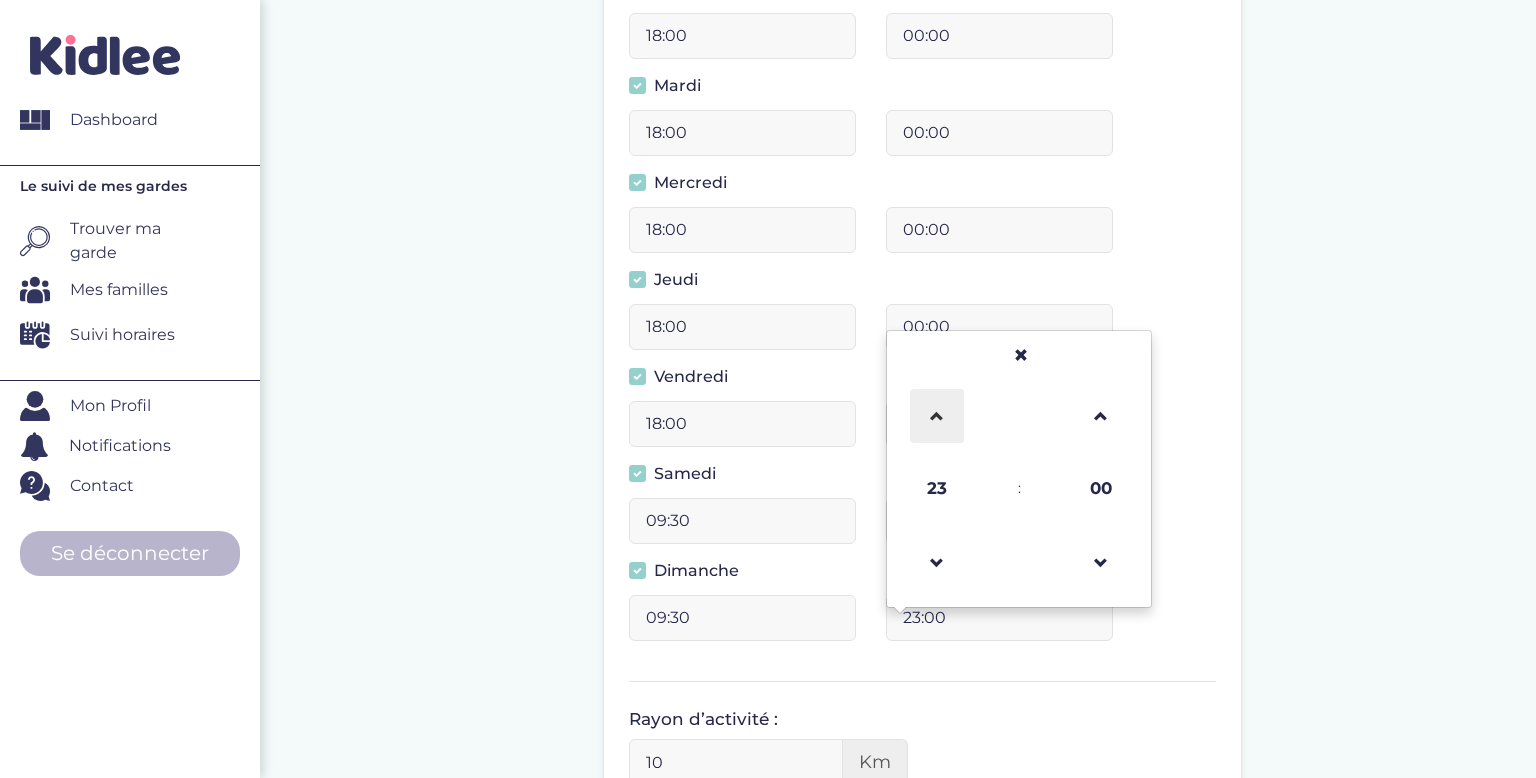 click at bounding box center (937, 416) 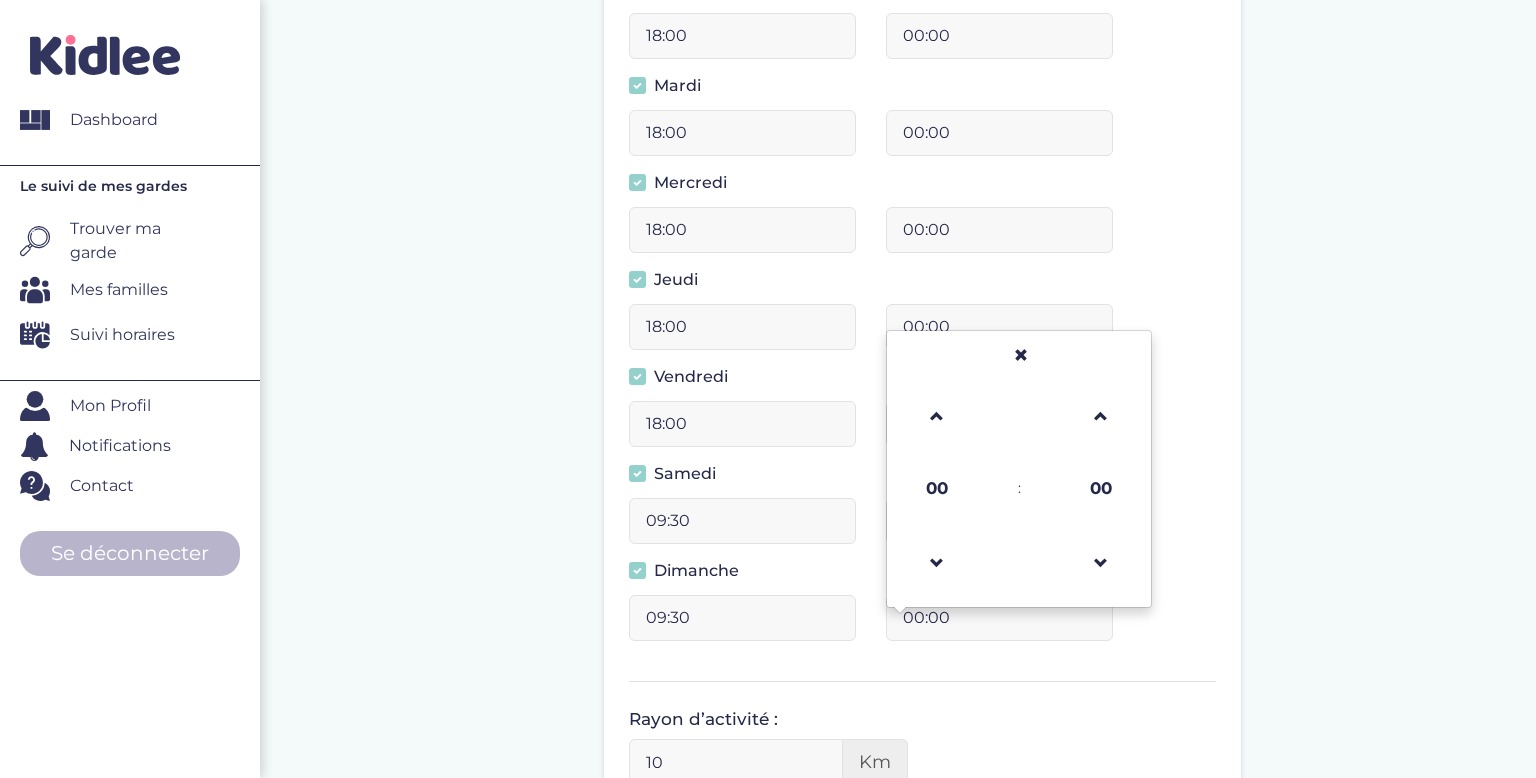 click on "18:00   00:00" at bounding box center (922, 237) 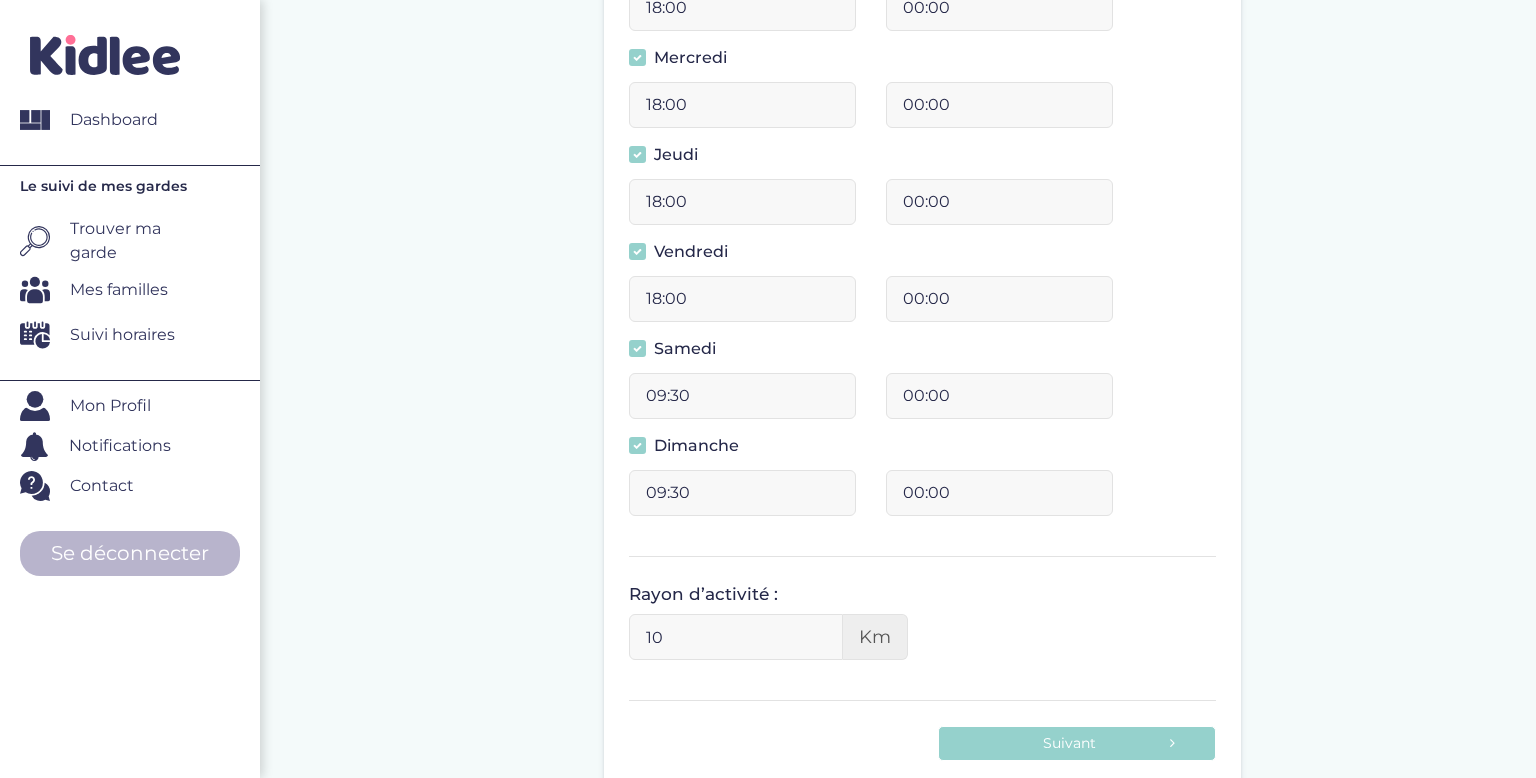 scroll, scrollTop: 944, scrollLeft: 0, axis: vertical 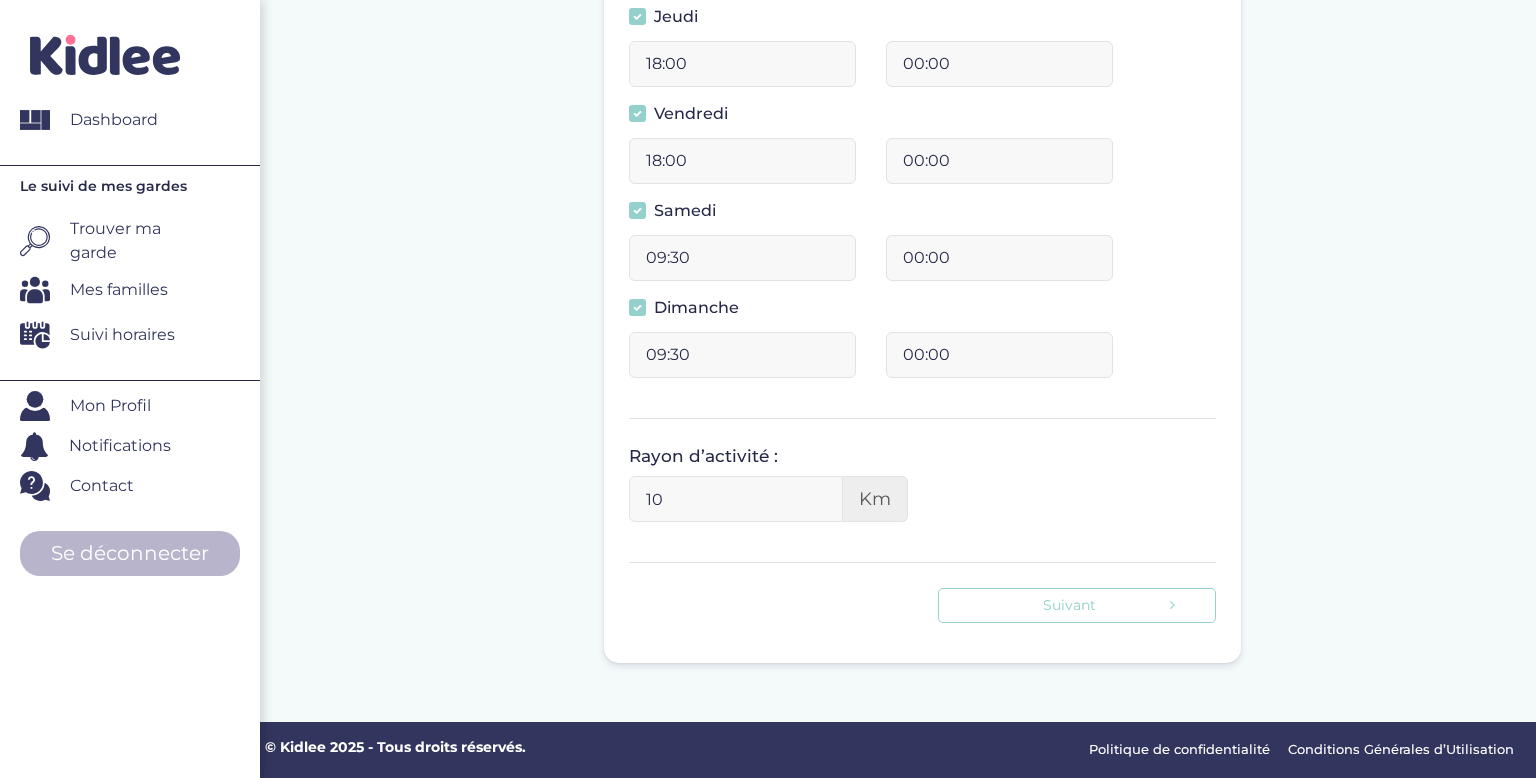 click on "Suivant" at bounding box center [1077, 605] 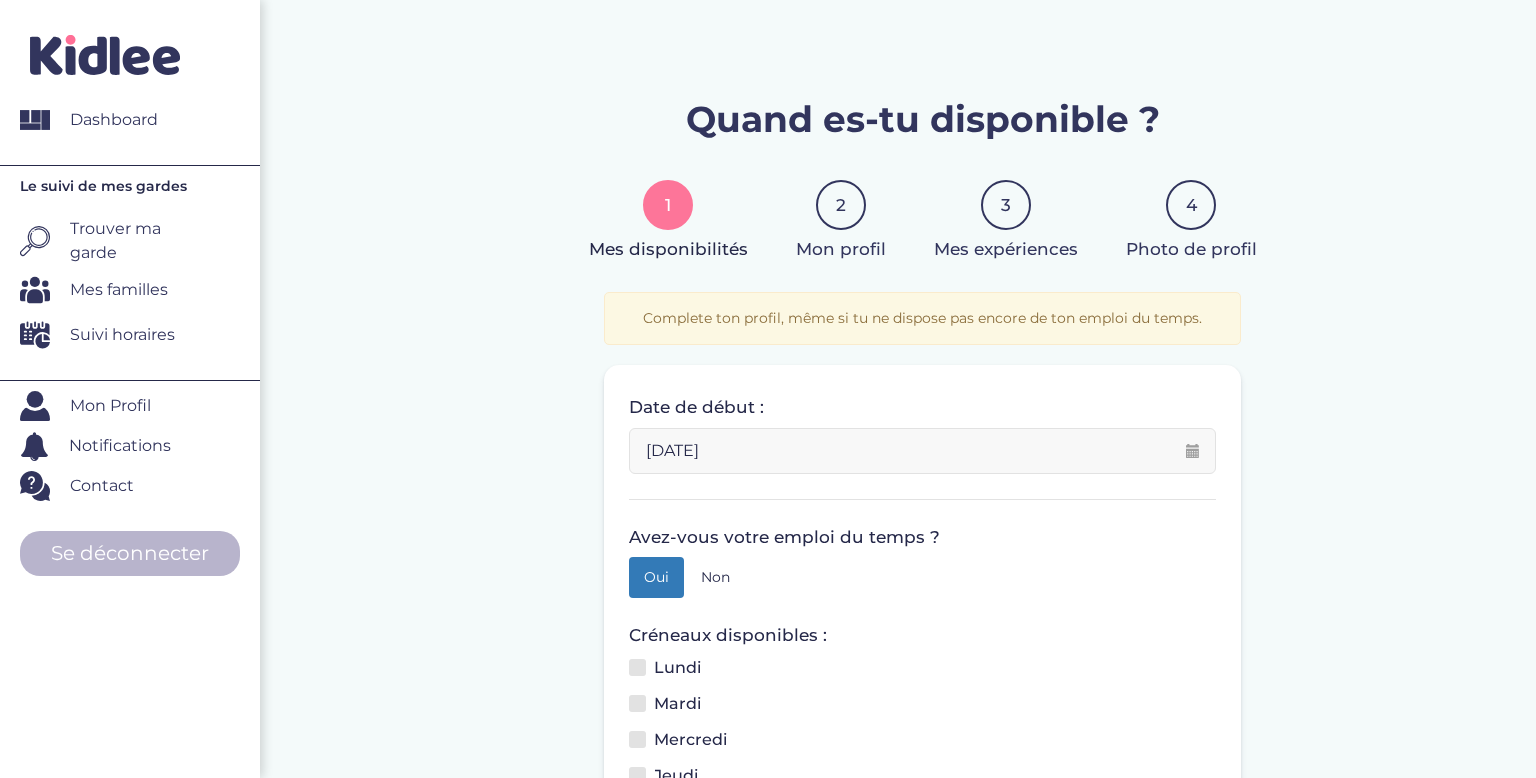 scroll, scrollTop: 0, scrollLeft: 0, axis: both 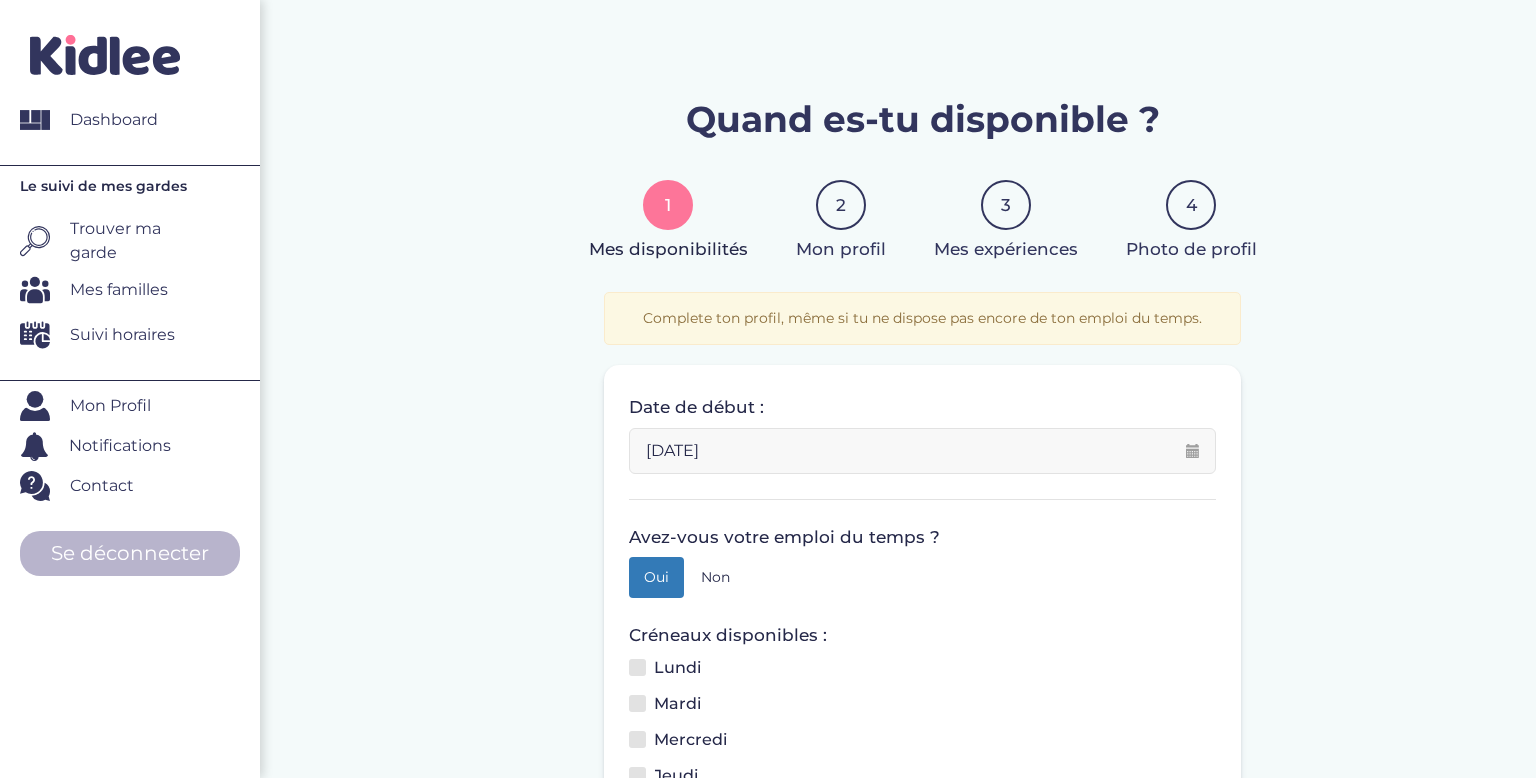 click on "1" at bounding box center (668, 205) 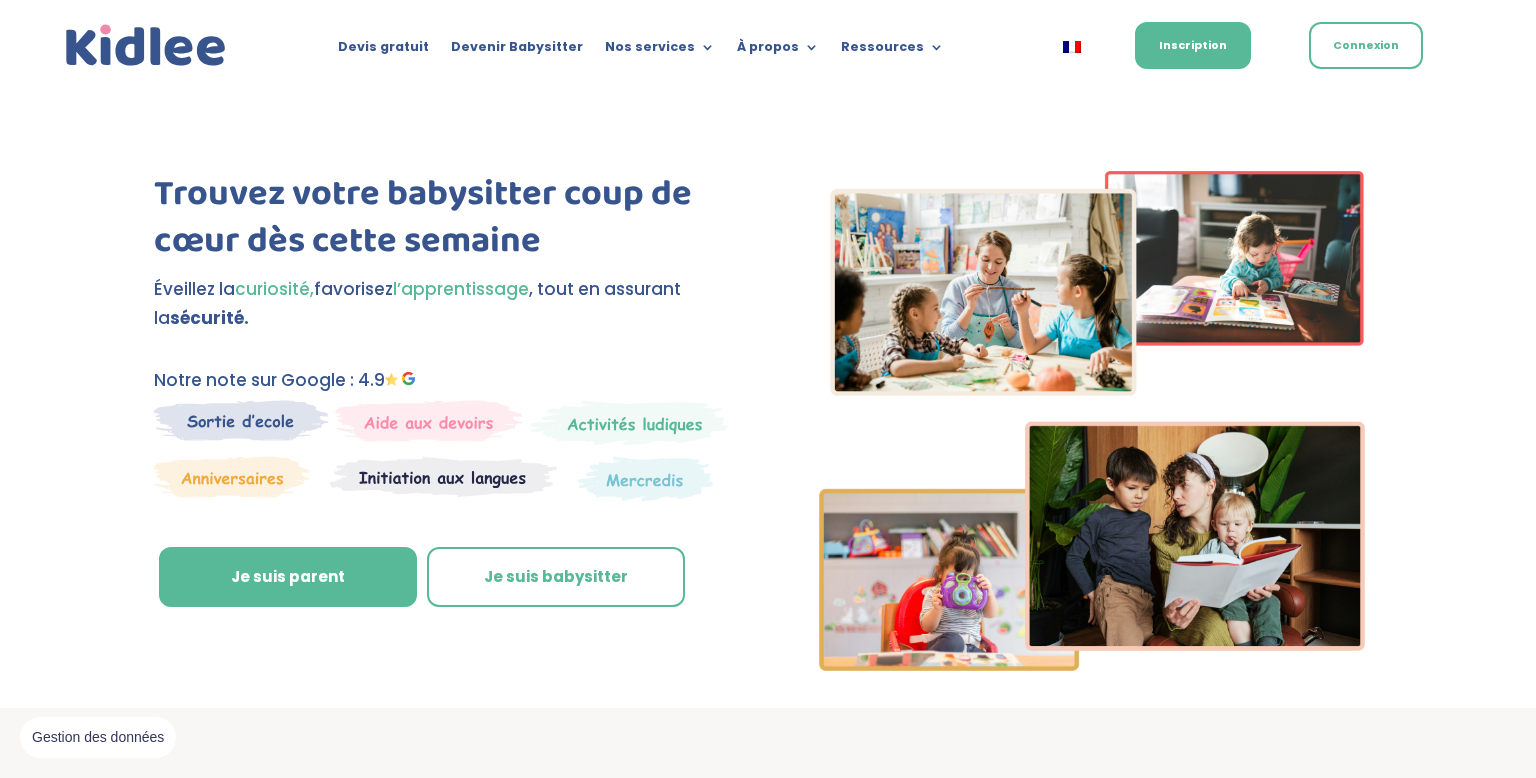 scroll, scrollTop: 0, scrollLeft: 0, axis: both 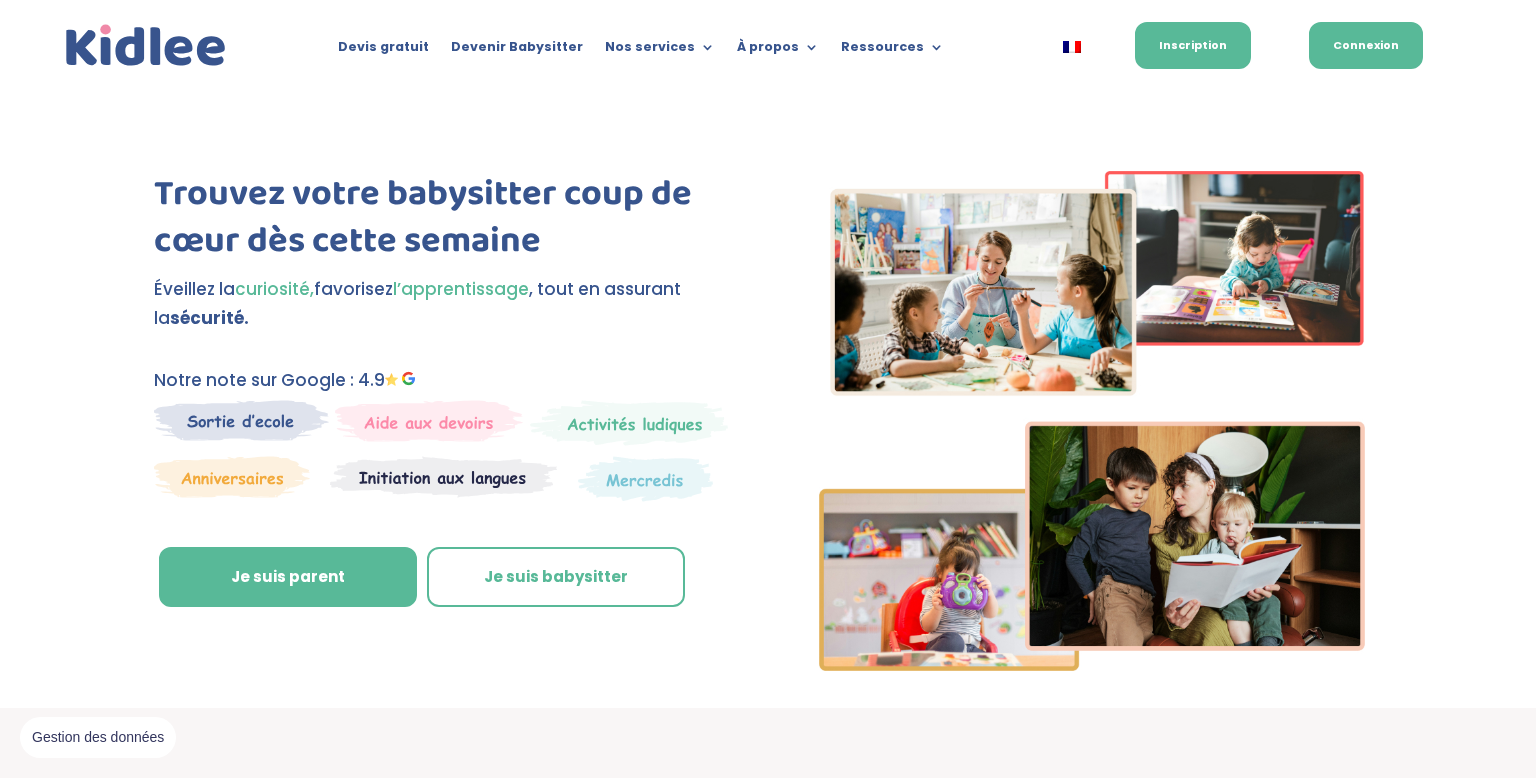 click on "Connexion" at bounding box center [1366, 45] 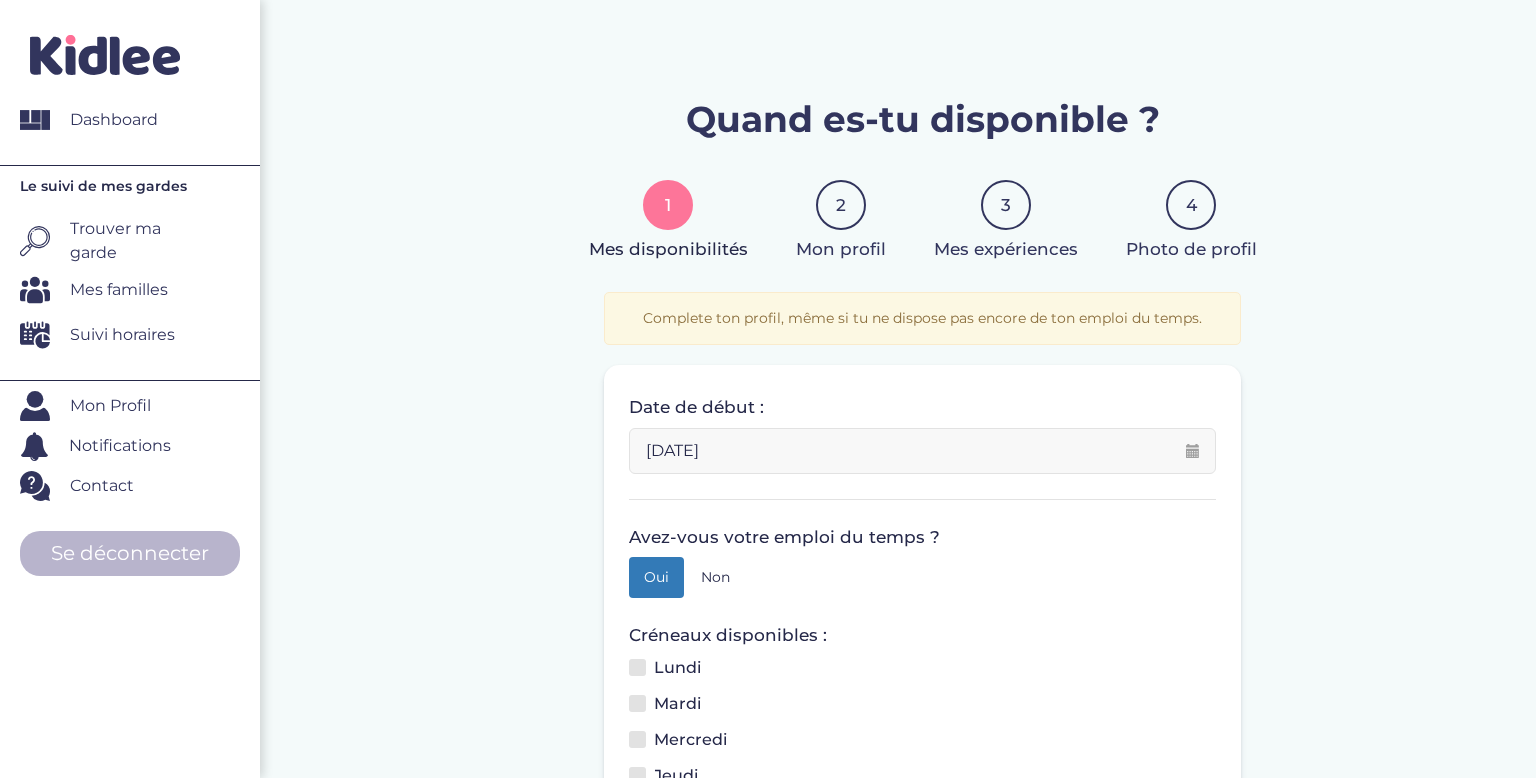scroll, scrollTop: 0, scrollLeft: 0, axis: both 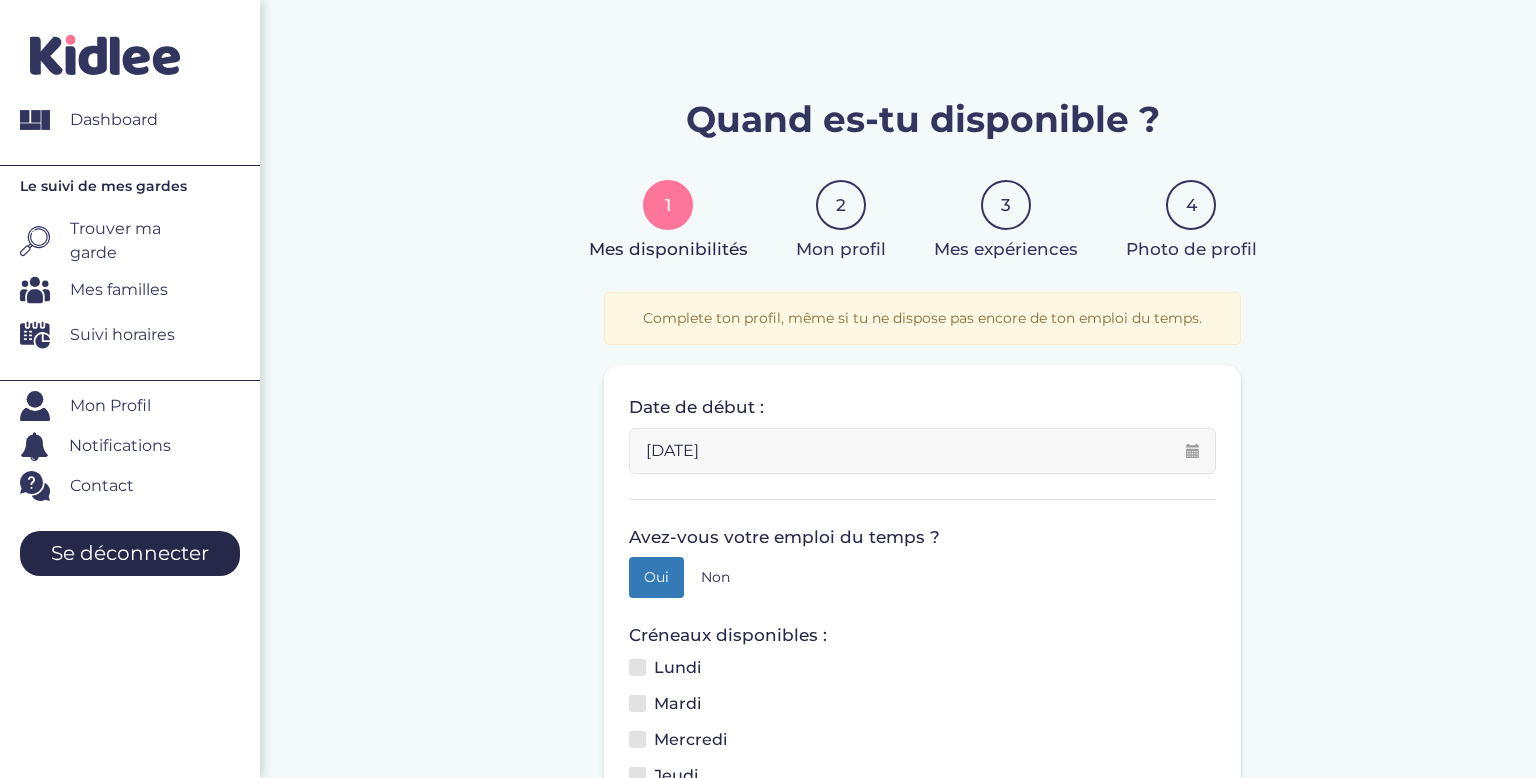 click on "Se déconnecter" at bounding box center (130, 553) 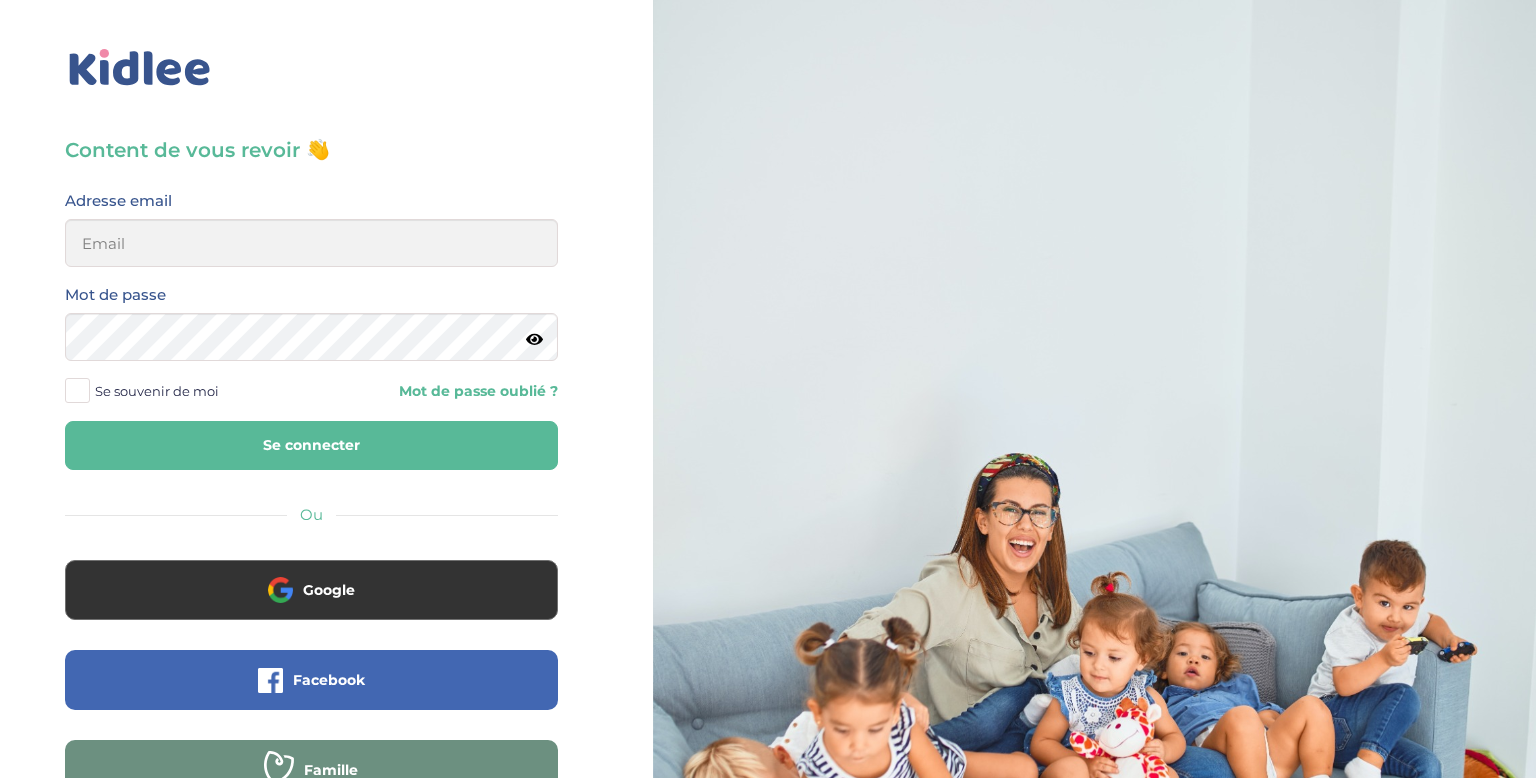 scroll, scrollTop: 0, scrollLeft: 0, axis: both 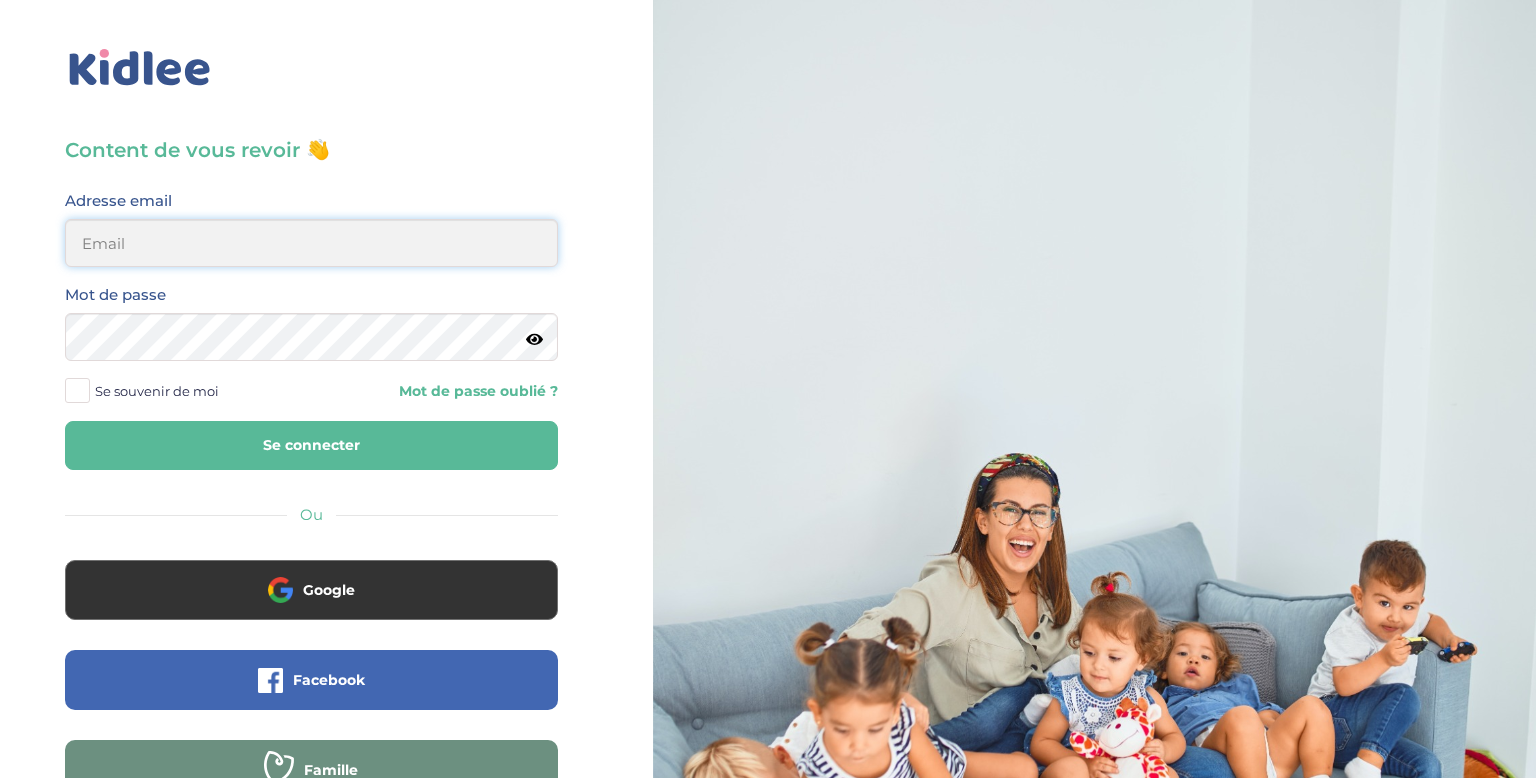 click at bounding box center (311, 243) 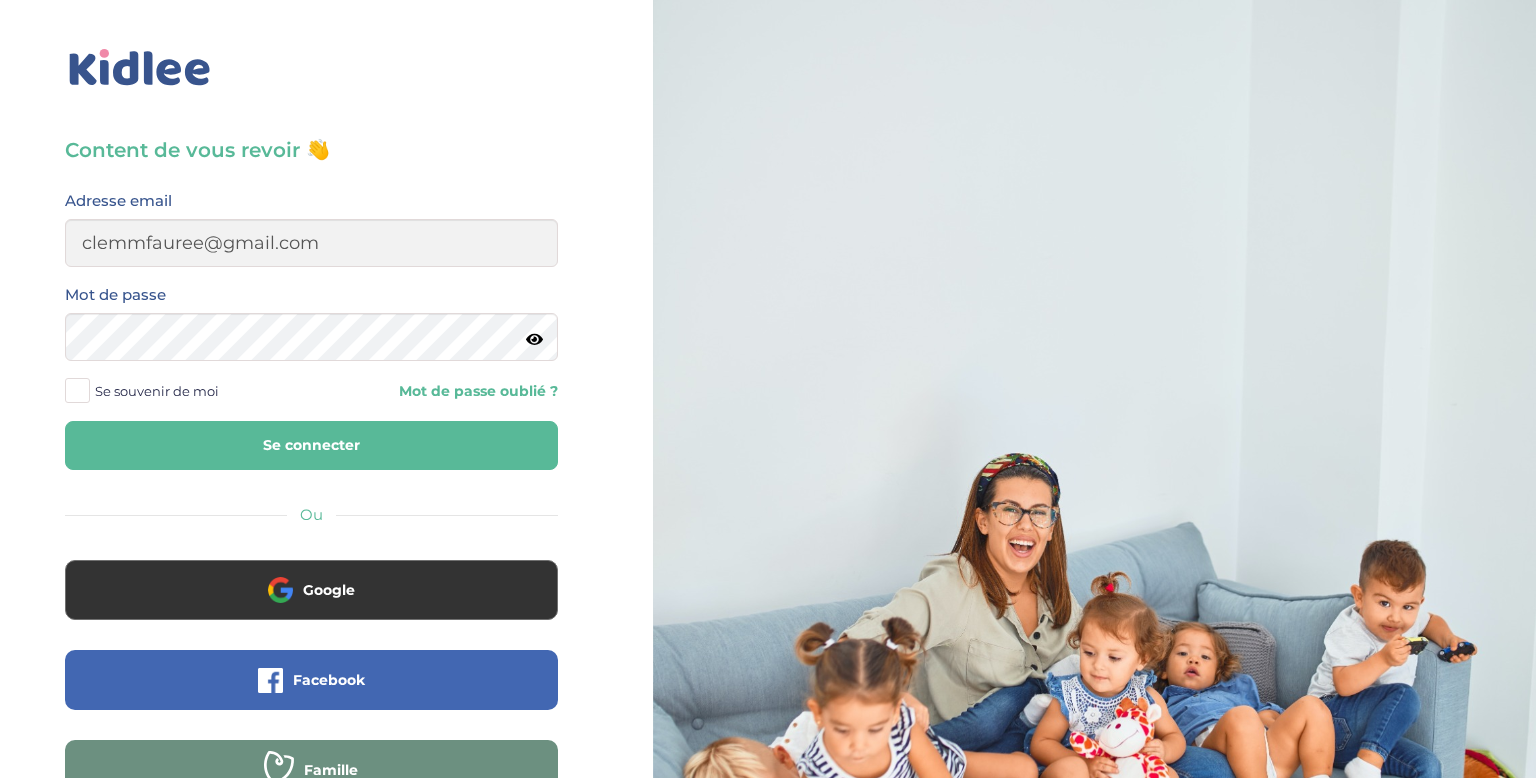 click on "Mot de passe" at bounding box center [311, 329] 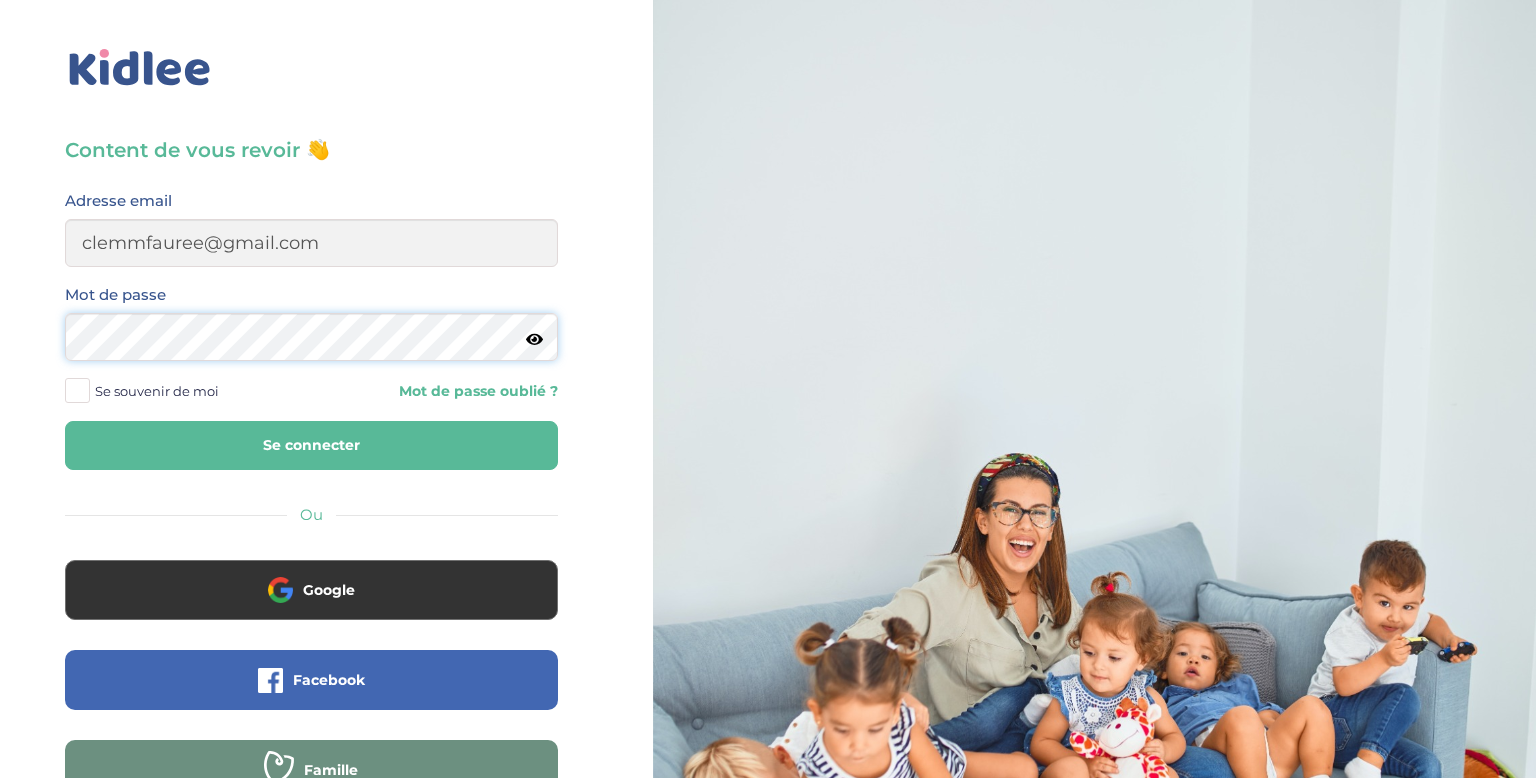 click on "Se connecter" at bounding box center [311, 445] 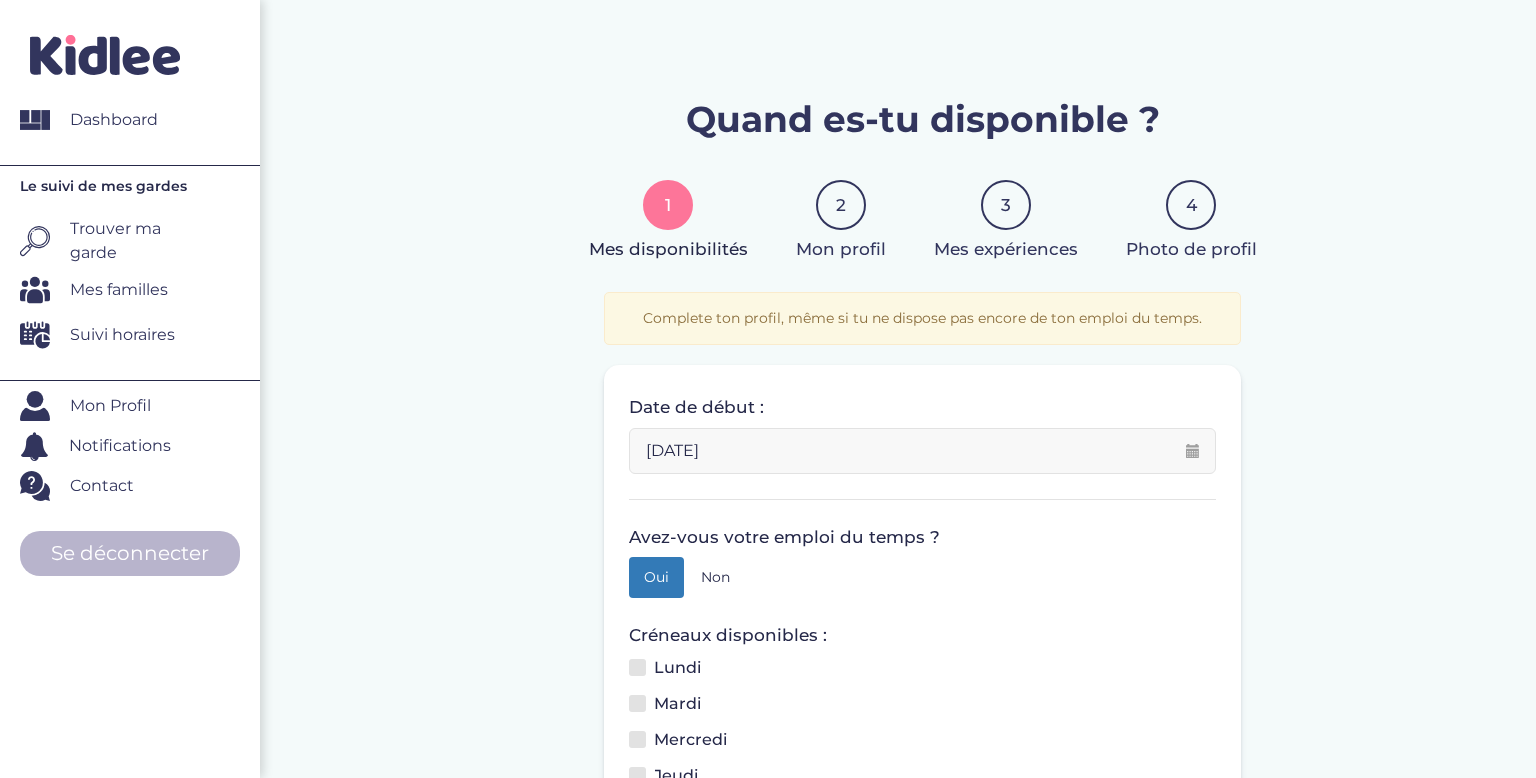 scroll, scrollTop: 0, scrollLeft: 0, axis: both 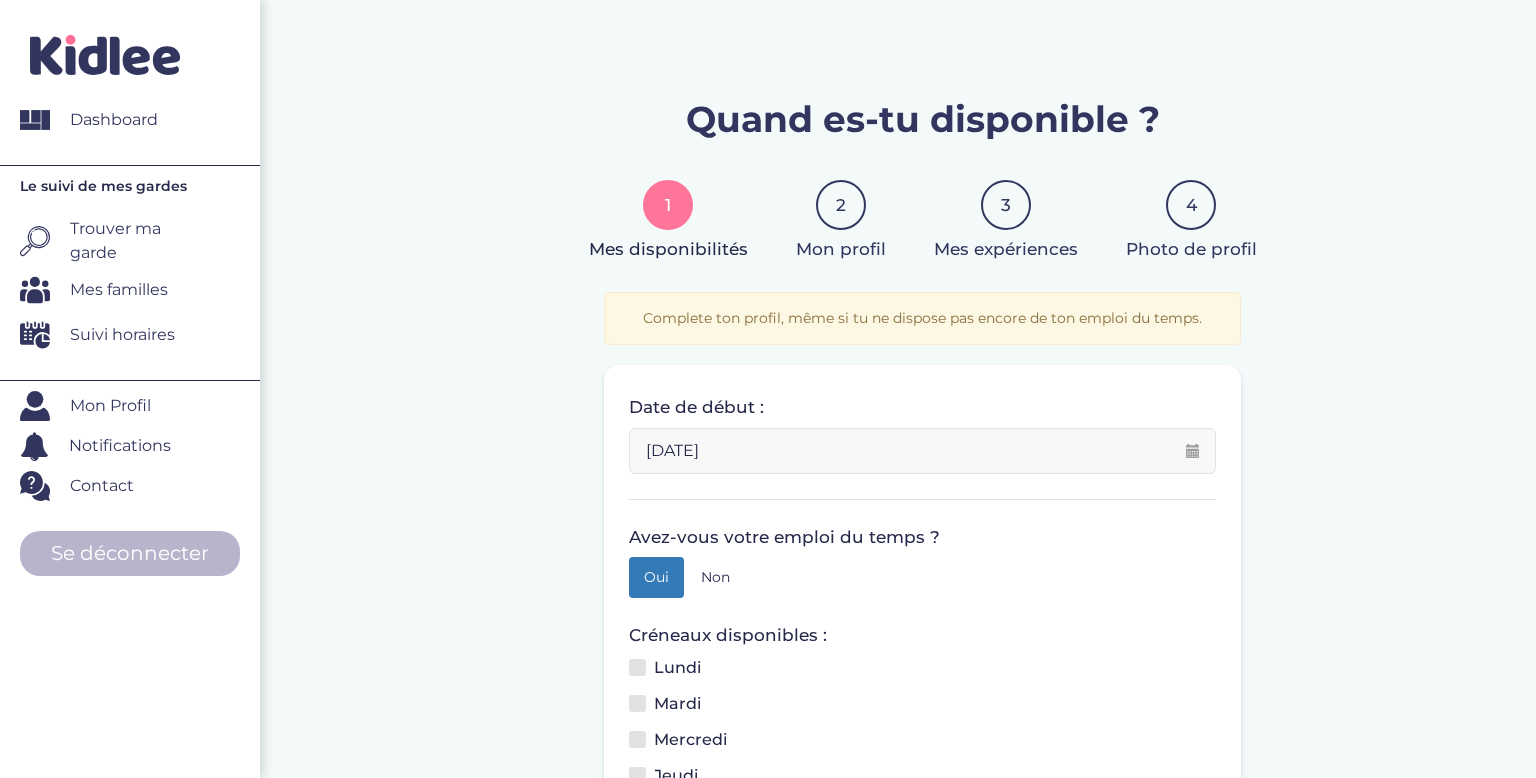 click on "4   Photo de profil" at bounding box center (1191, 221) 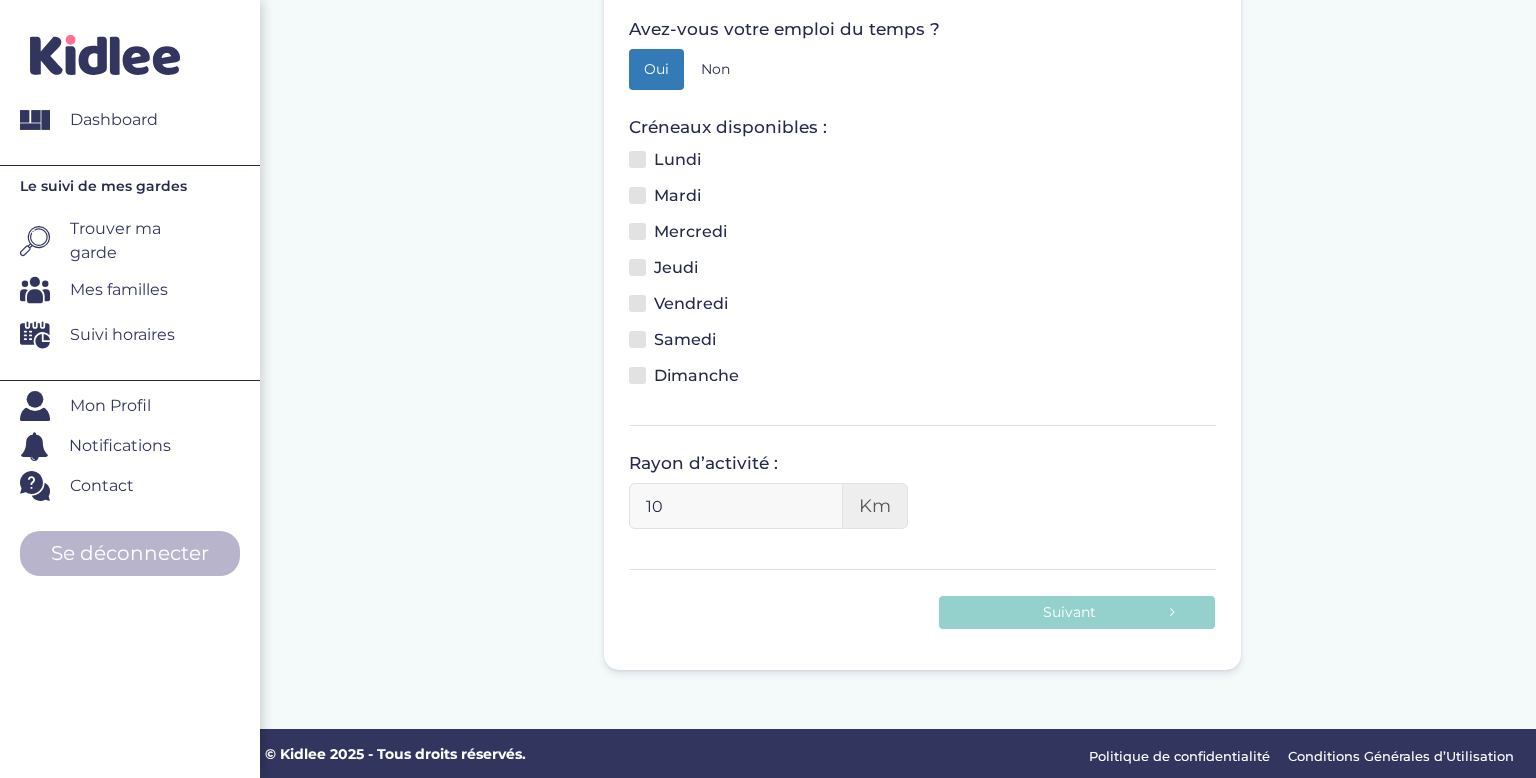 scroll, scrollTop: 517, scrollLeft: 0, axis: vertical 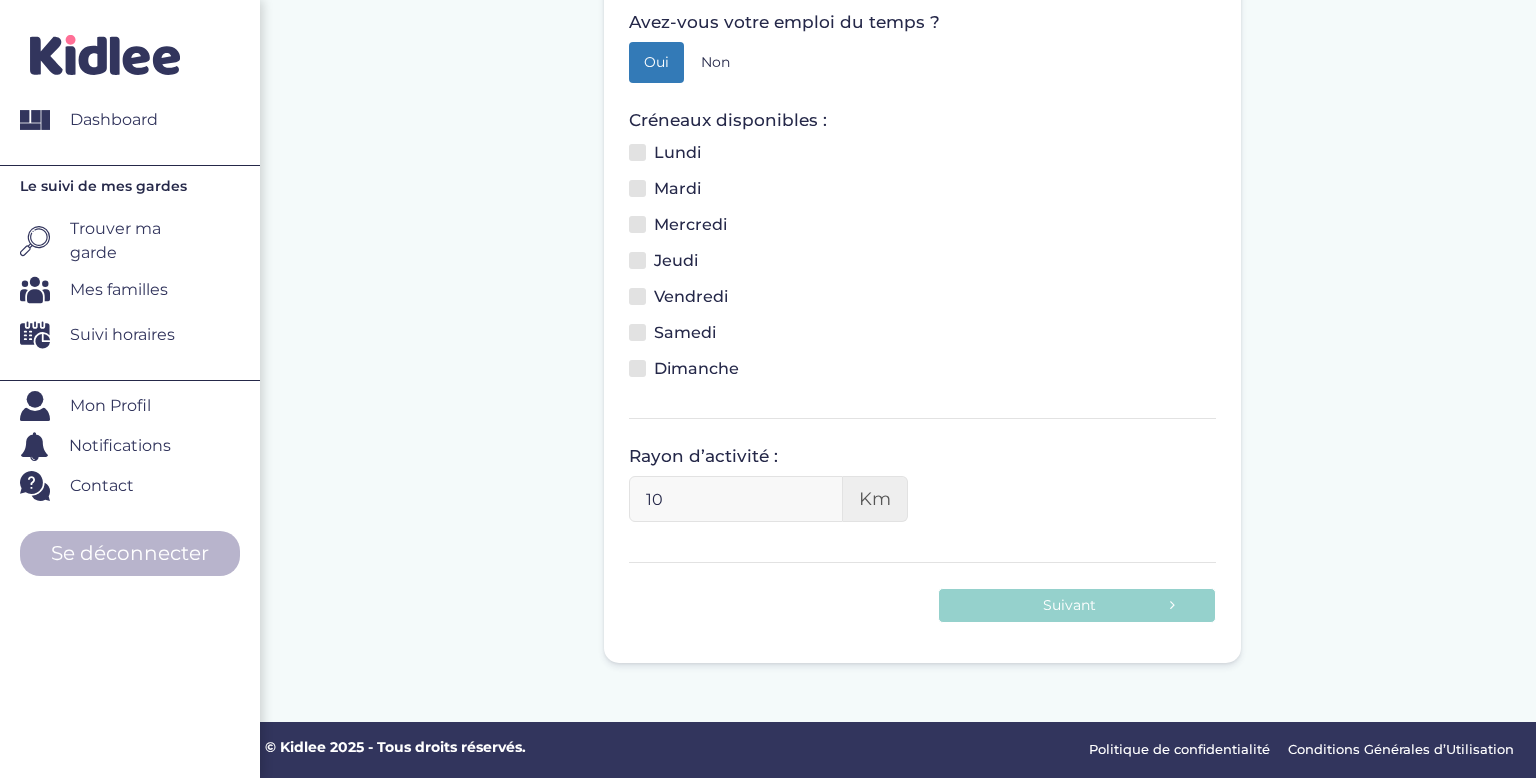 click on "Le suivi de mes gardes
Trouver ma garde
Mes familles
Suivi horaires" at bounding box center (130, 272) 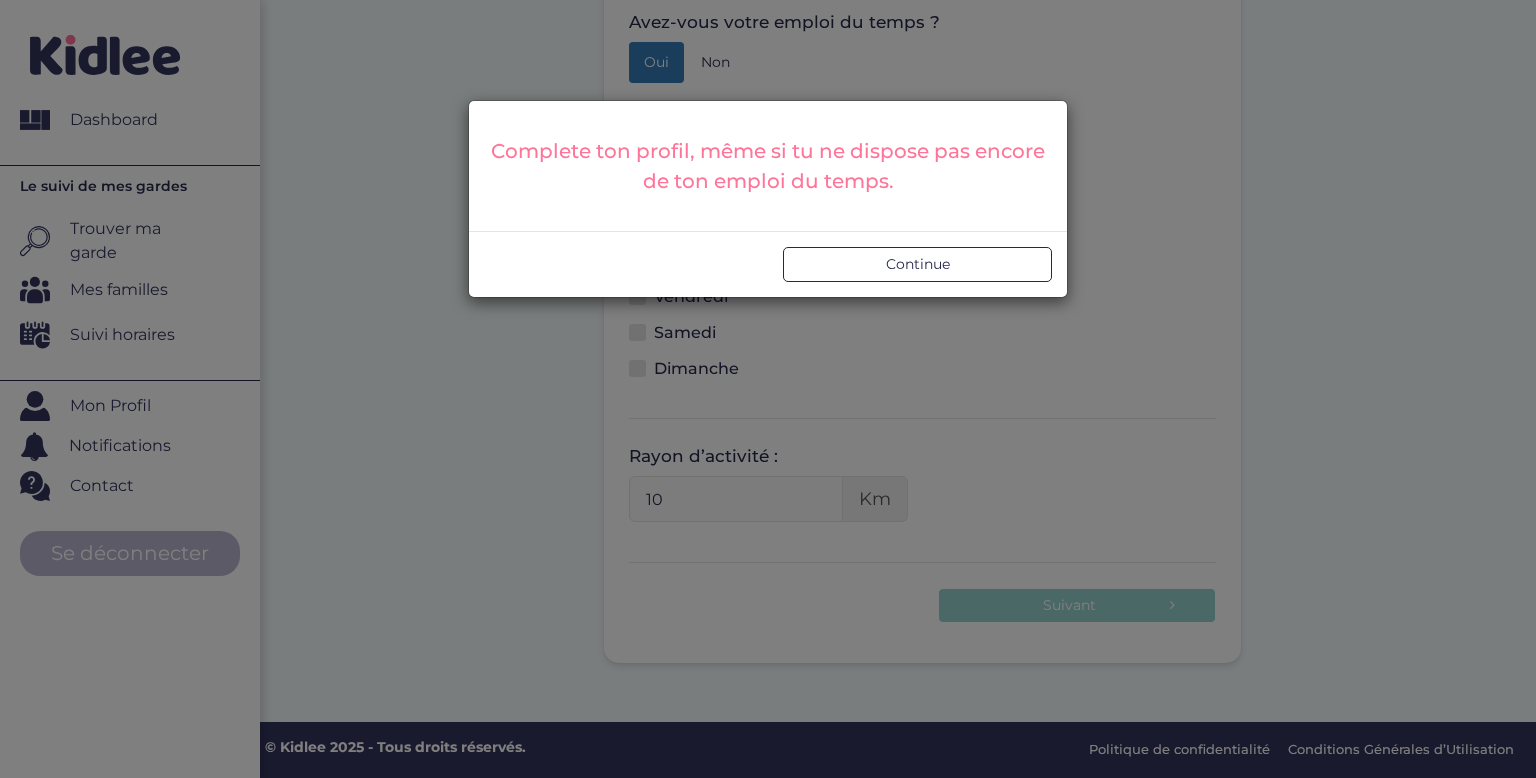 click on "Continue" at bounding box center (917, 264) 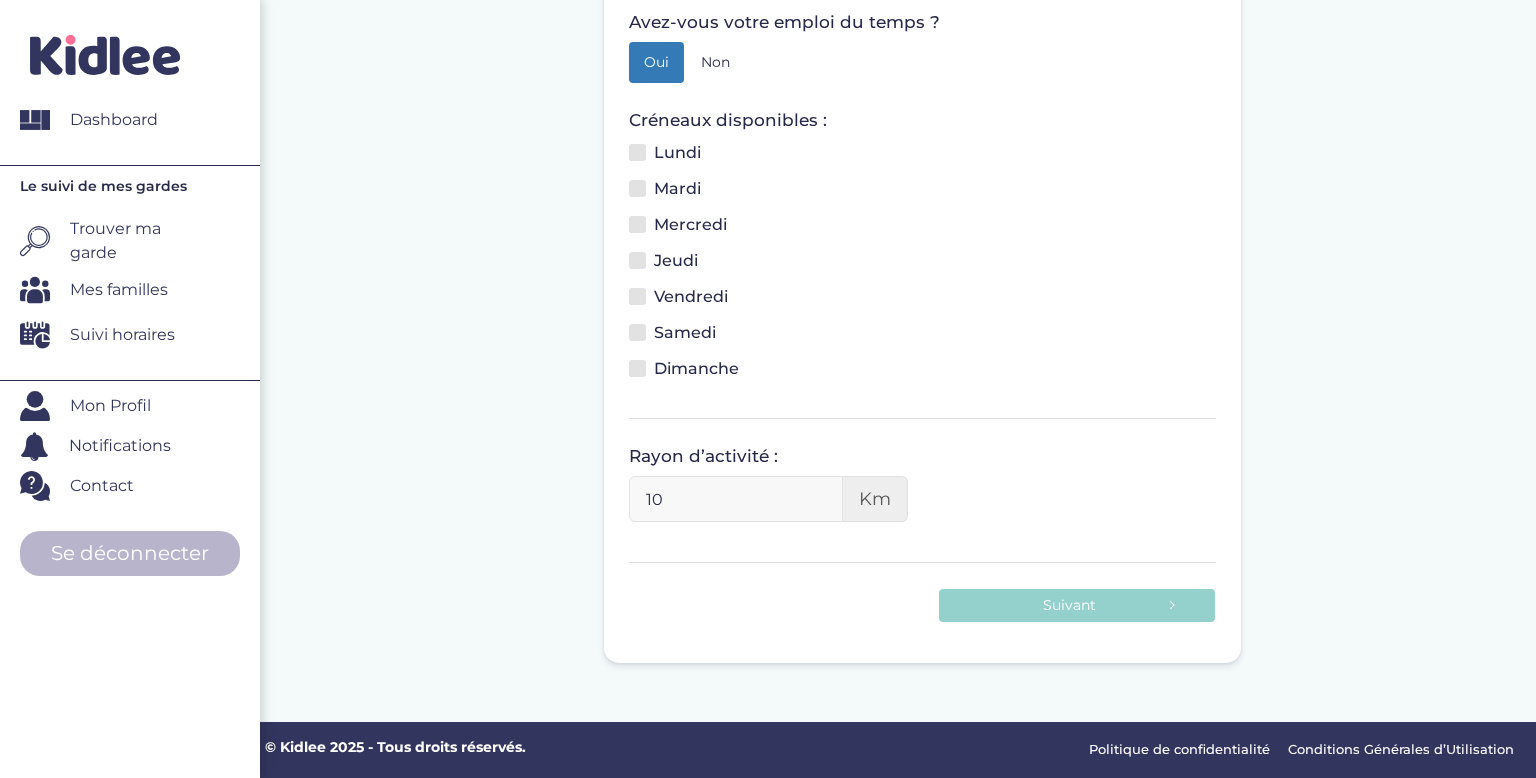 click on "Dashboard" at bounding box center (114, 120) 